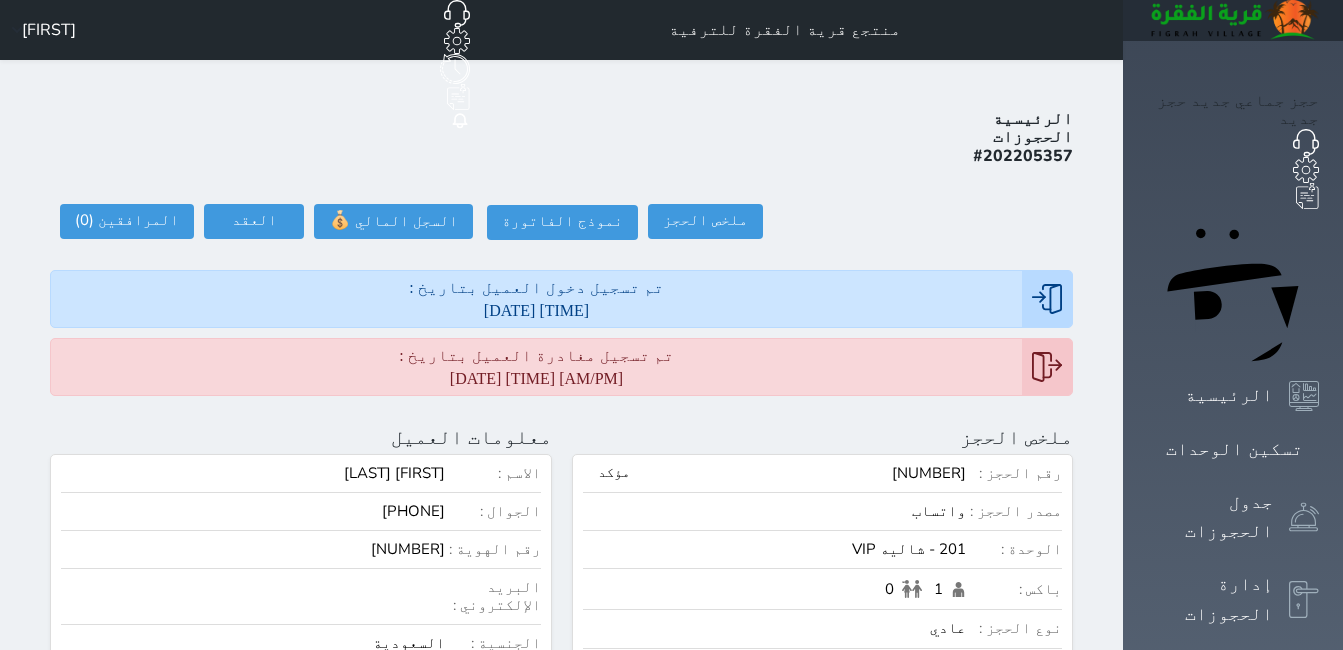 scroll, scrollTop: 800, scrollLeft: 0, axis: vertical 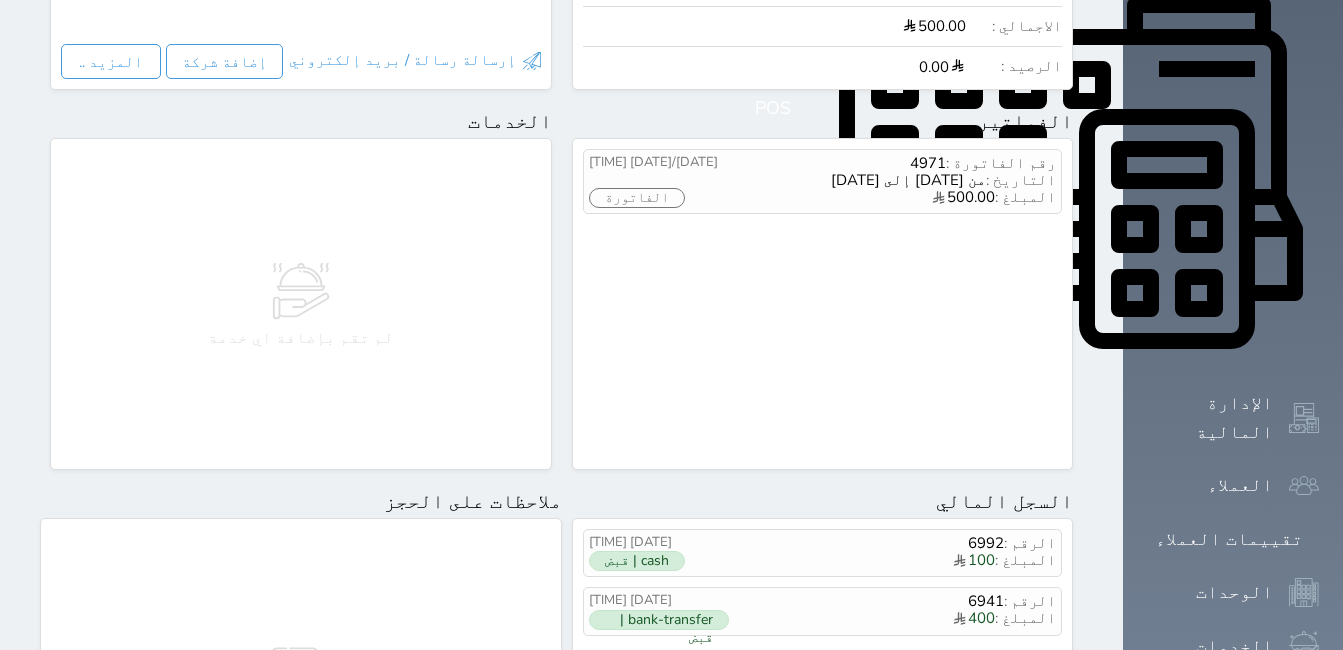 click on "التقارير" at bounding box center (1229, 699) 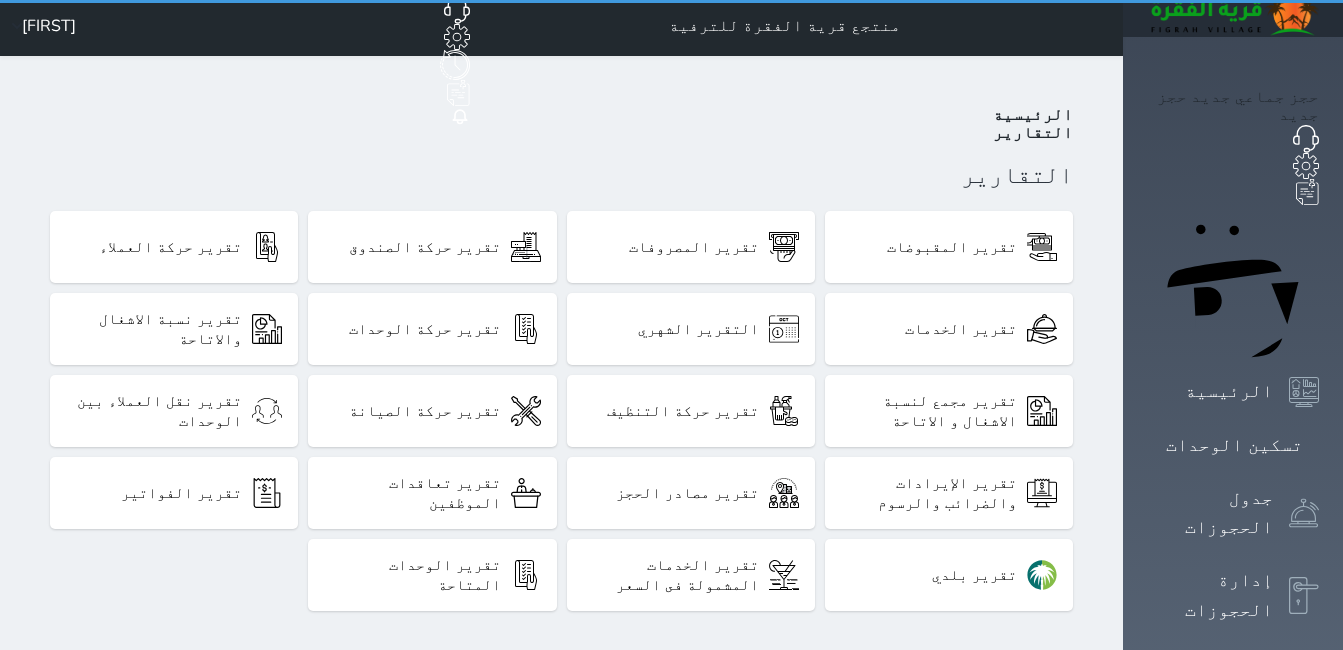 scroll, scrollTop: 0, scrollLeft: 0, axis: both 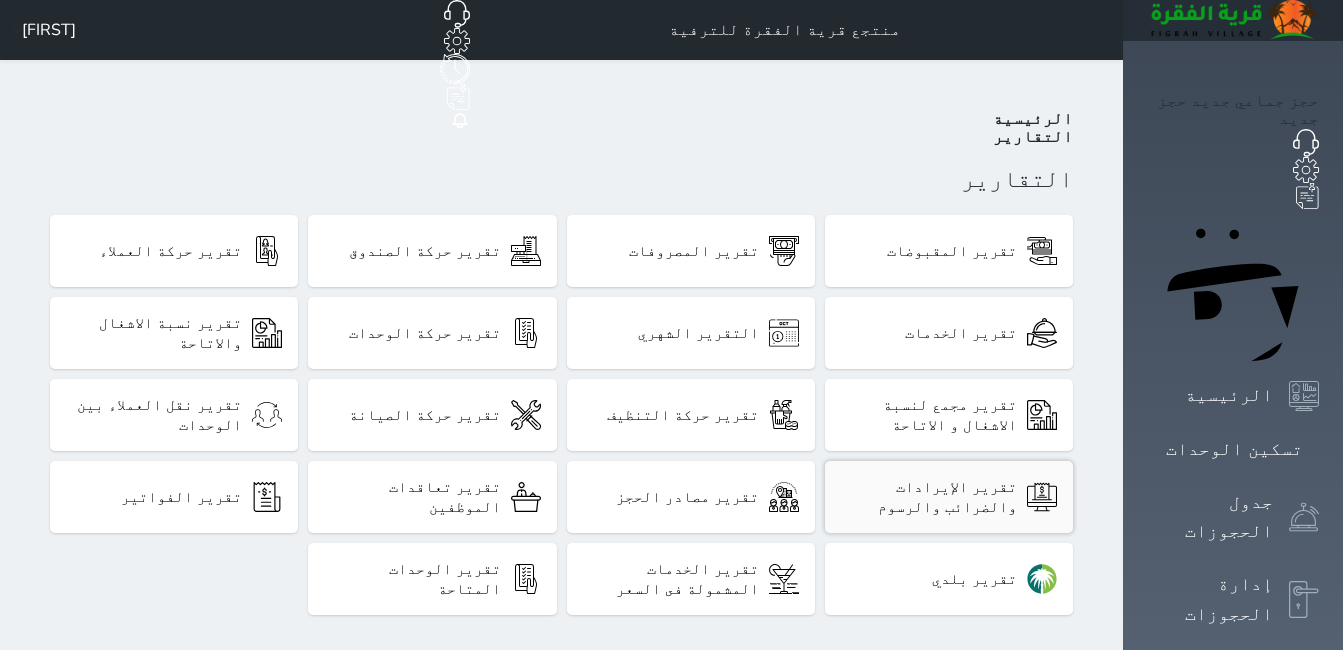 click on "تقرير الإيرادات والضرائب والرسوم" at bounding box center (929, 497) 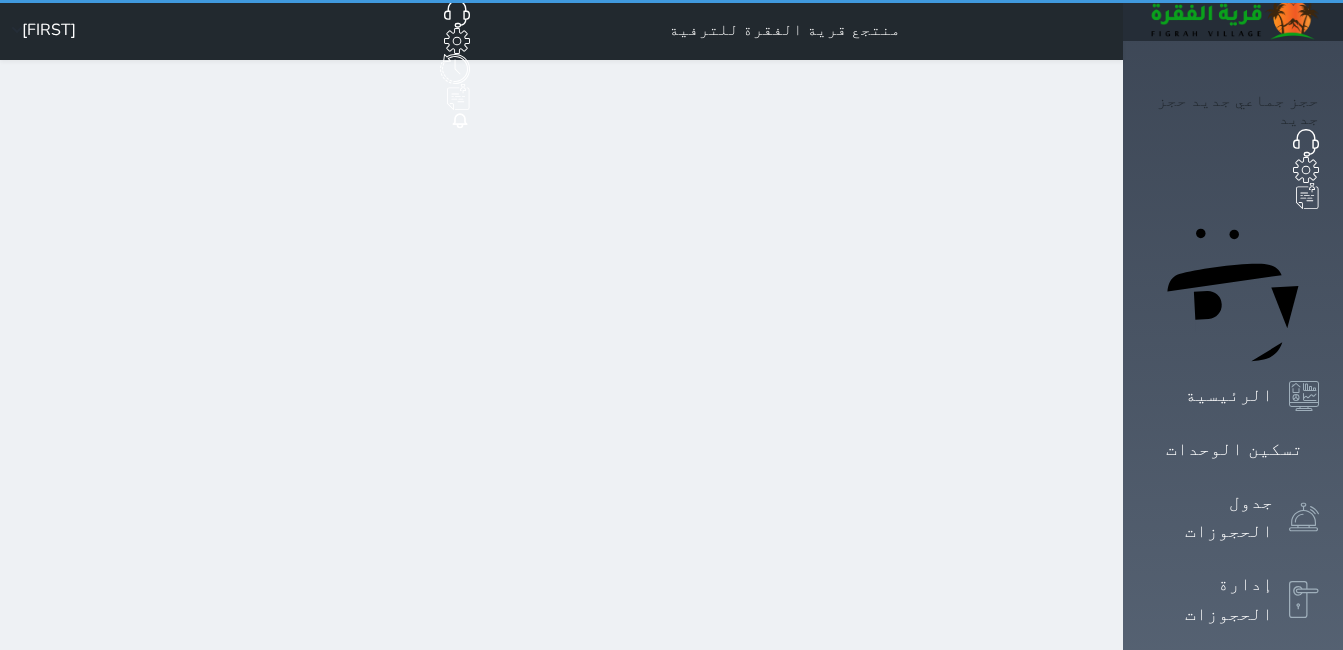 select on "full" 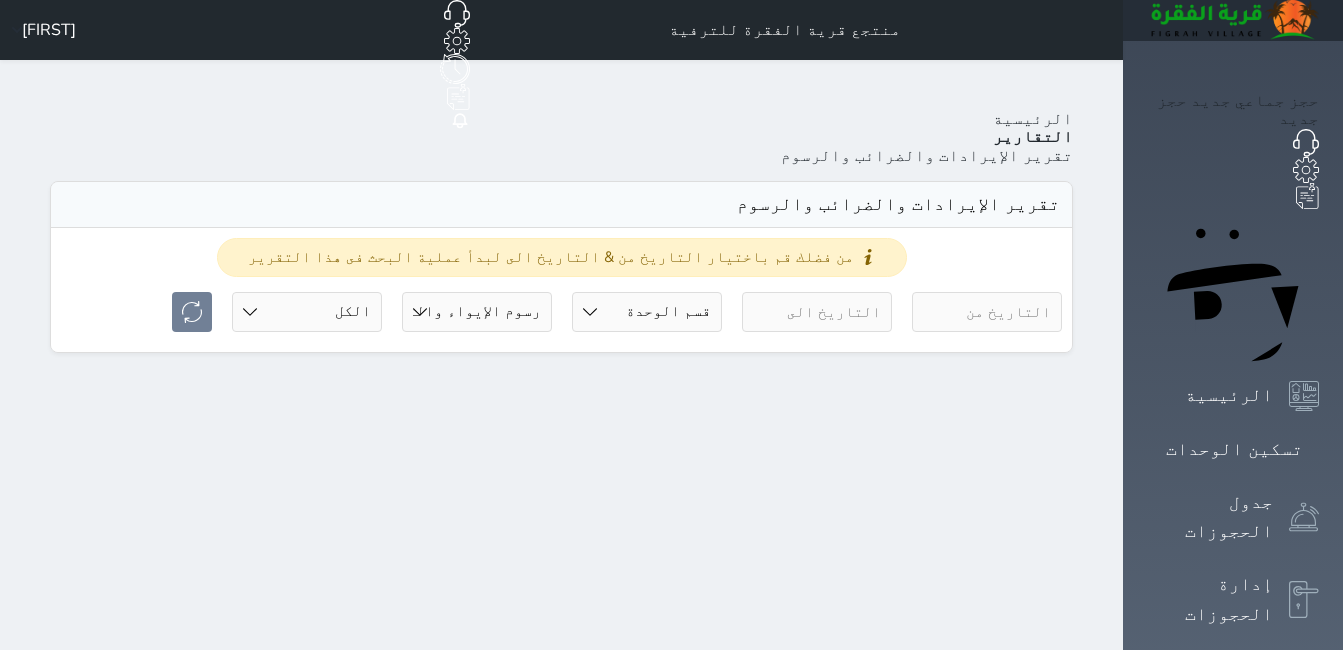 click at bounding box center (987, 312) 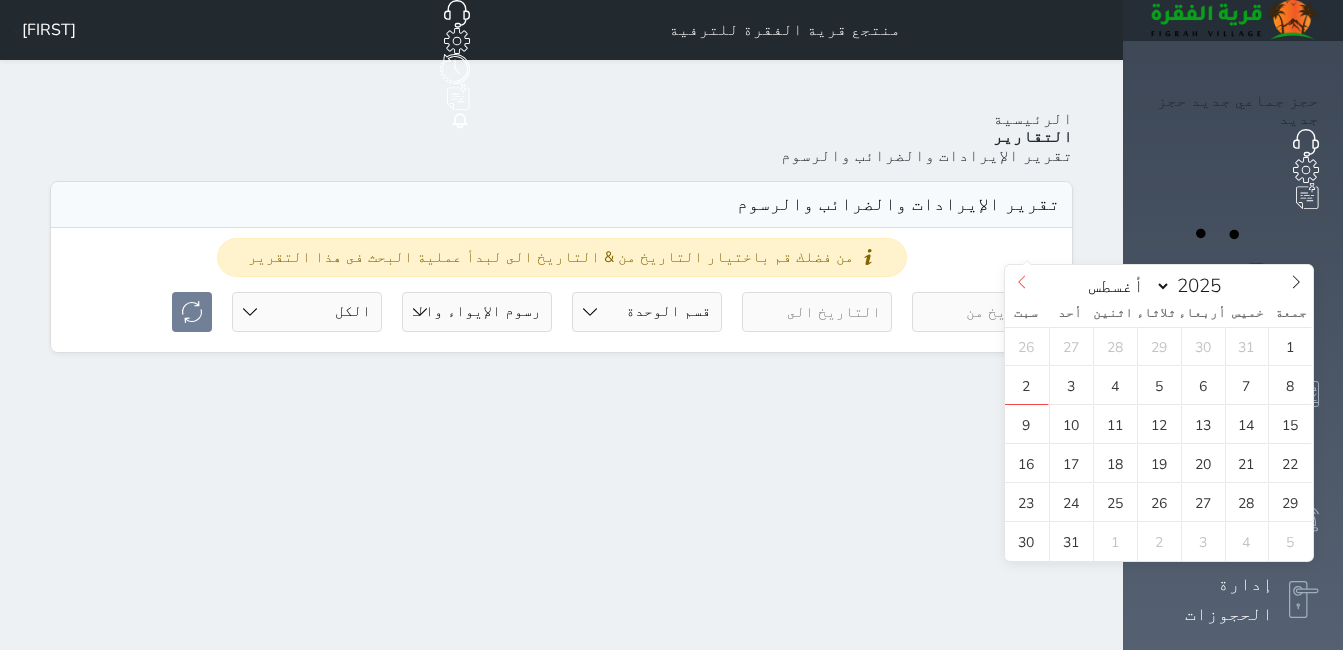 click 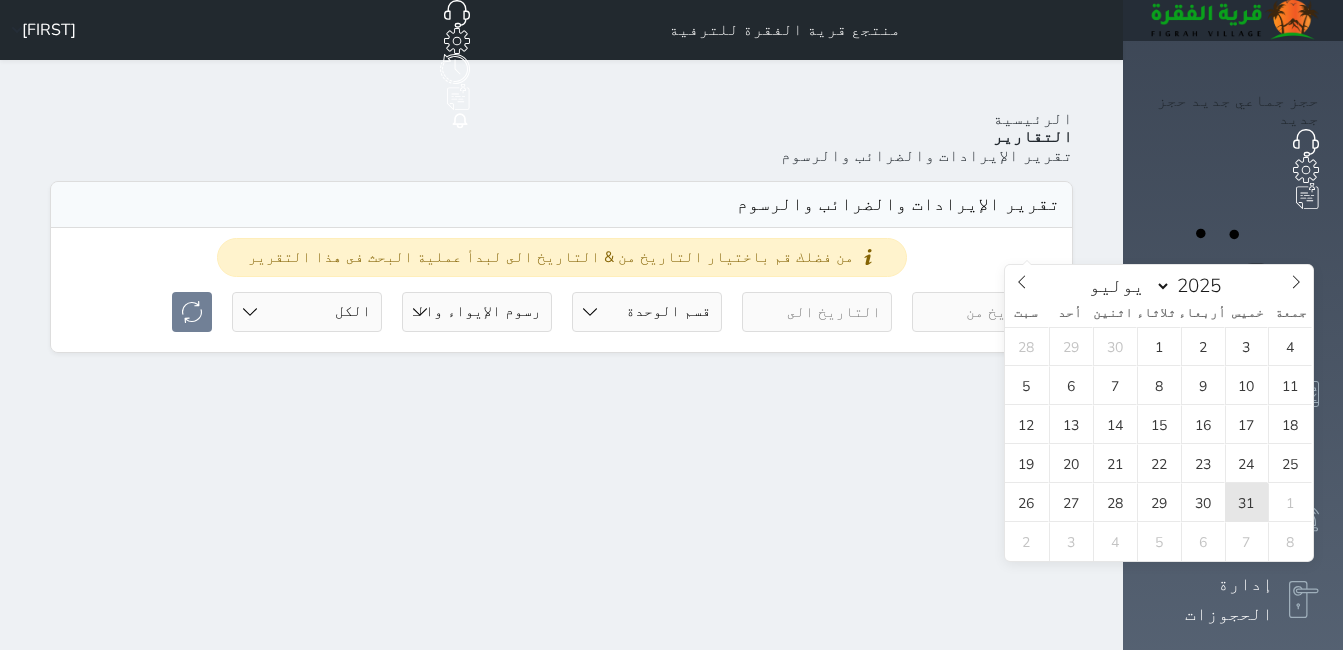 click on "31" at bounding box center [1247, 502] 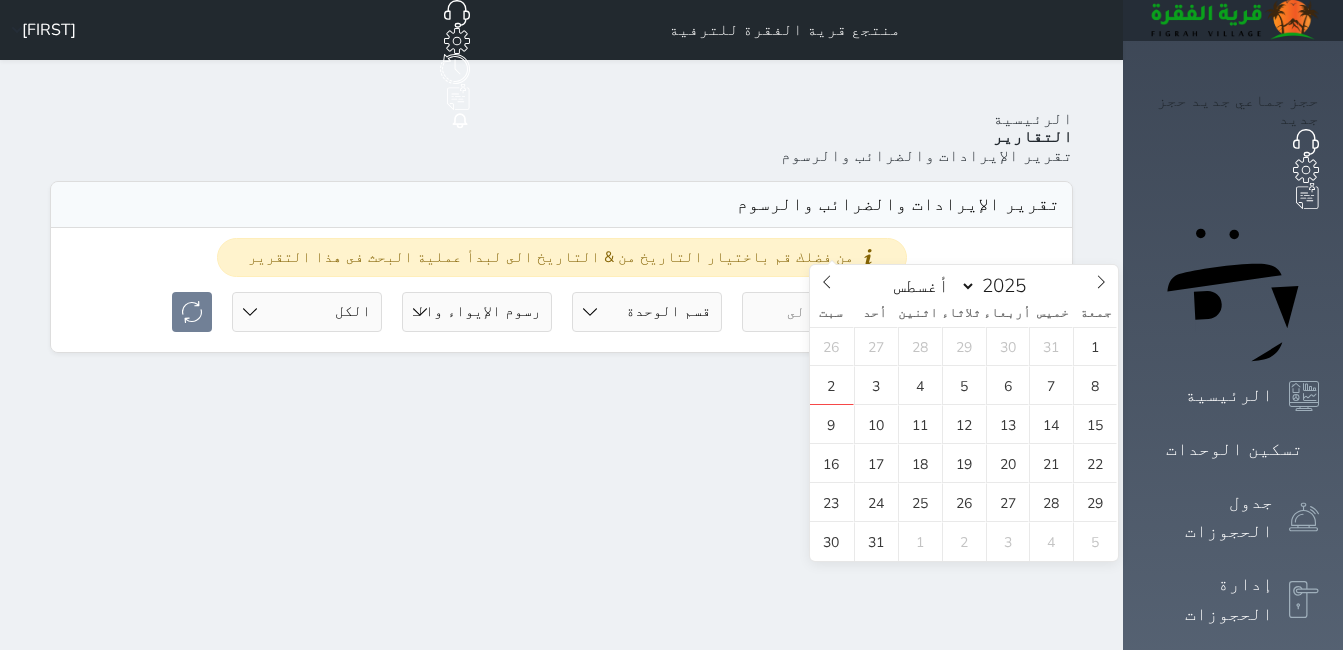 click at bounding box center (817, 312) 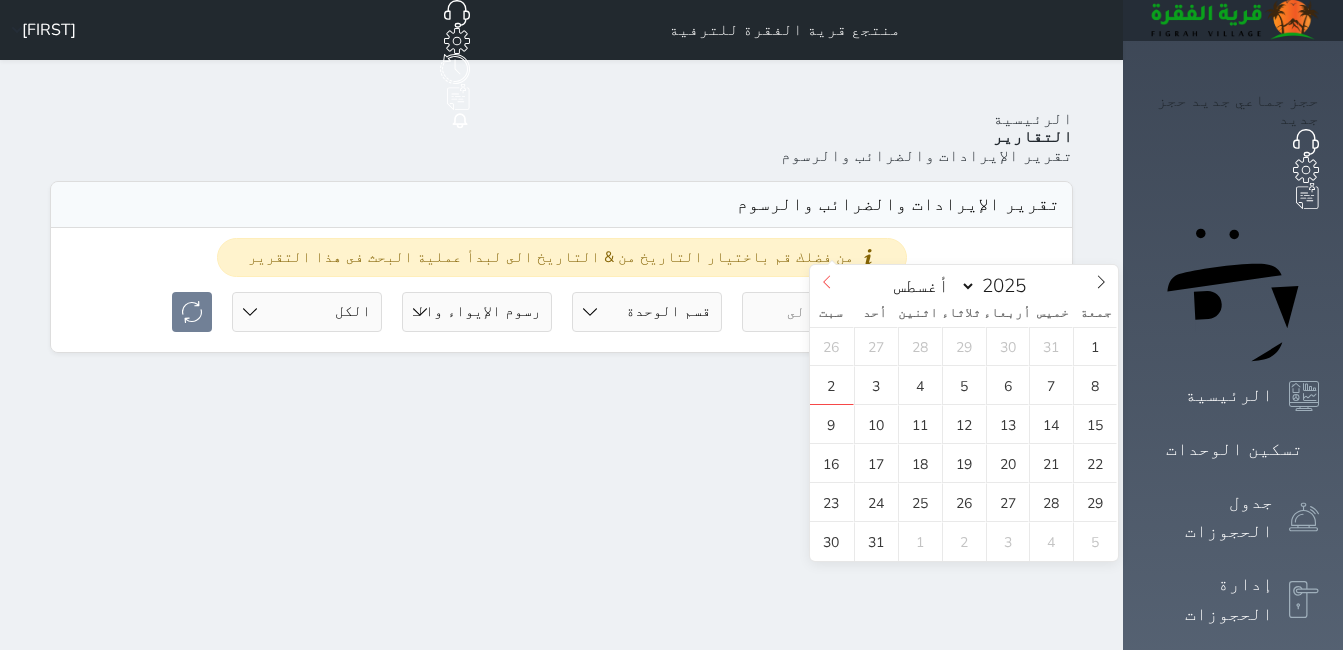 click 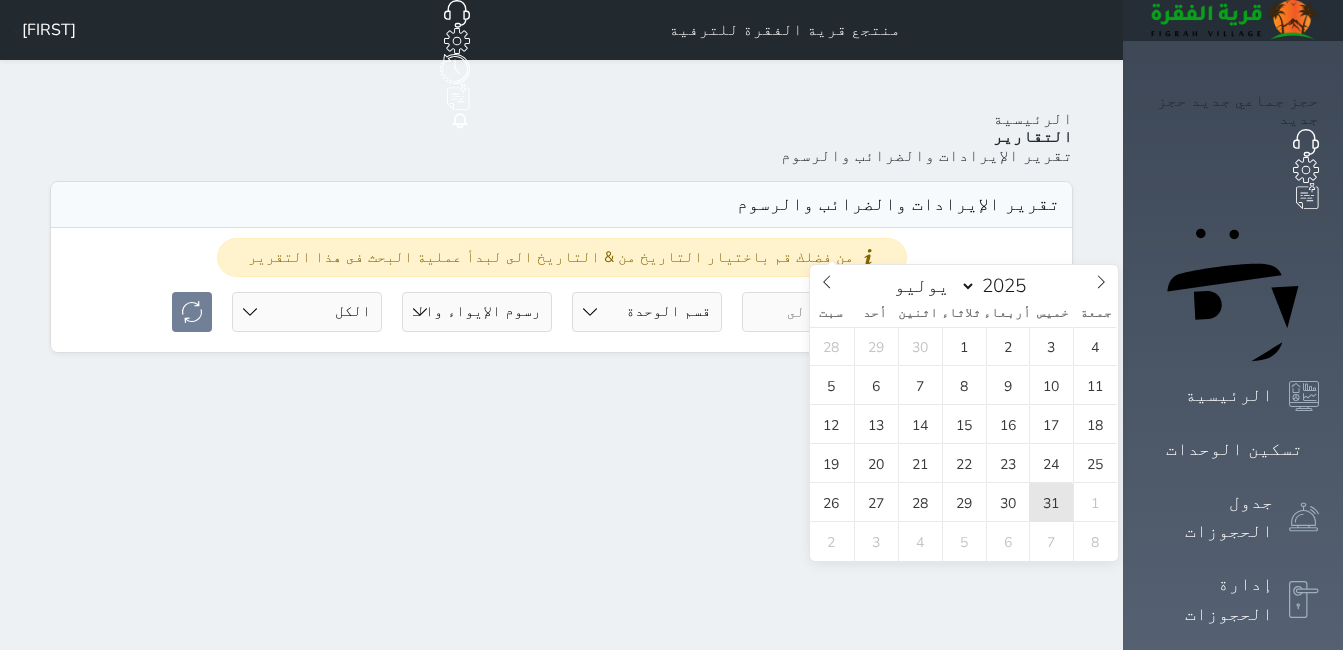 click on "31" at bounding box center (1051, 502) 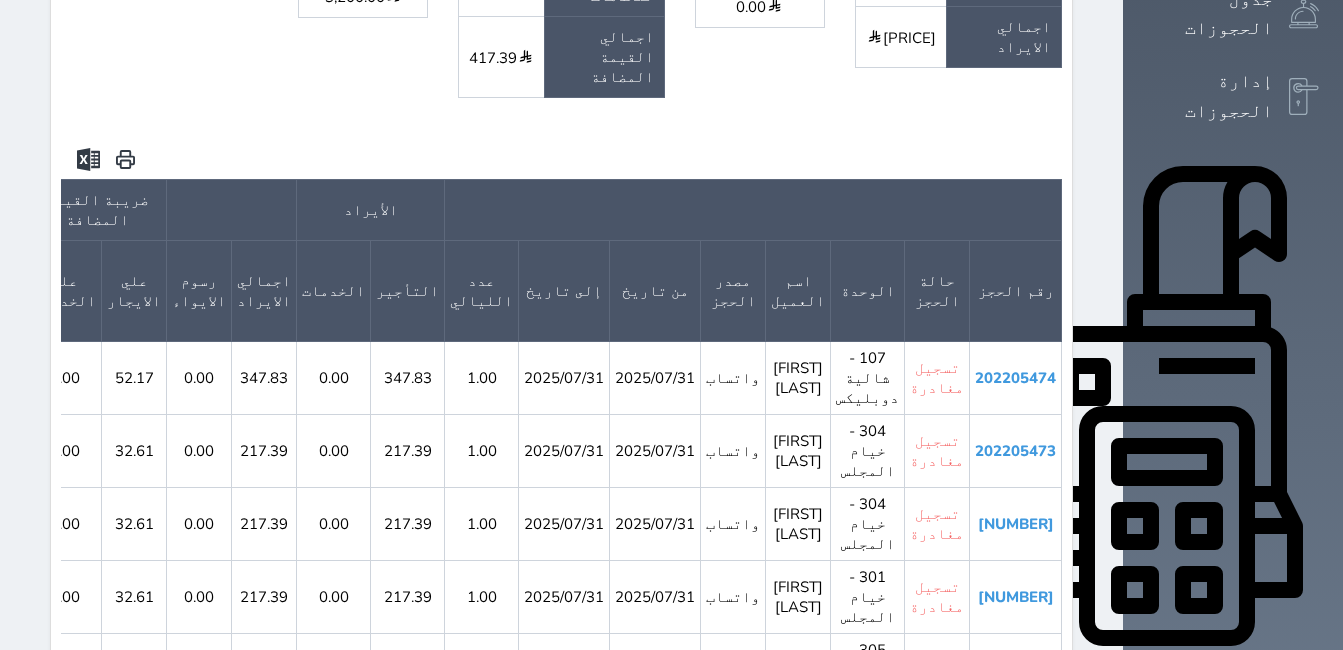 scroll, scrollTop: 504, scrollLeft: 0, axis: vertical 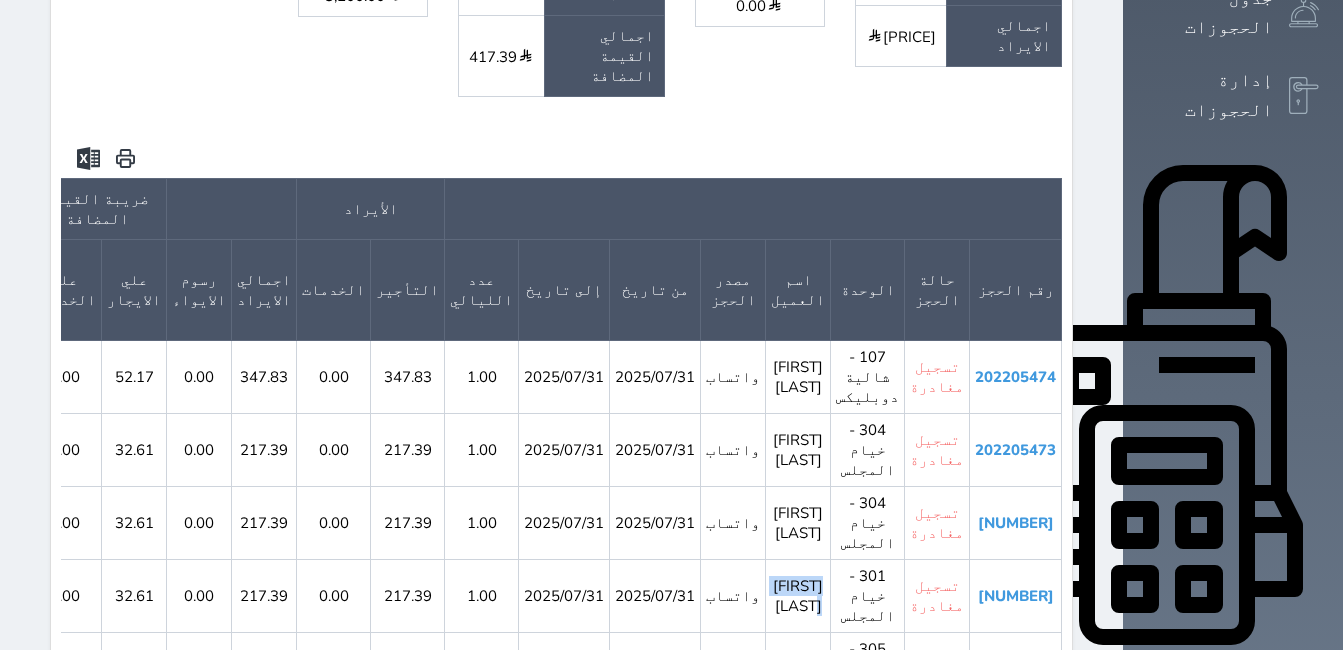 drag, startPoint x: 852, startPoint y: 343, endPoint x: 910, endPoint y: 358, distance: 59.908264 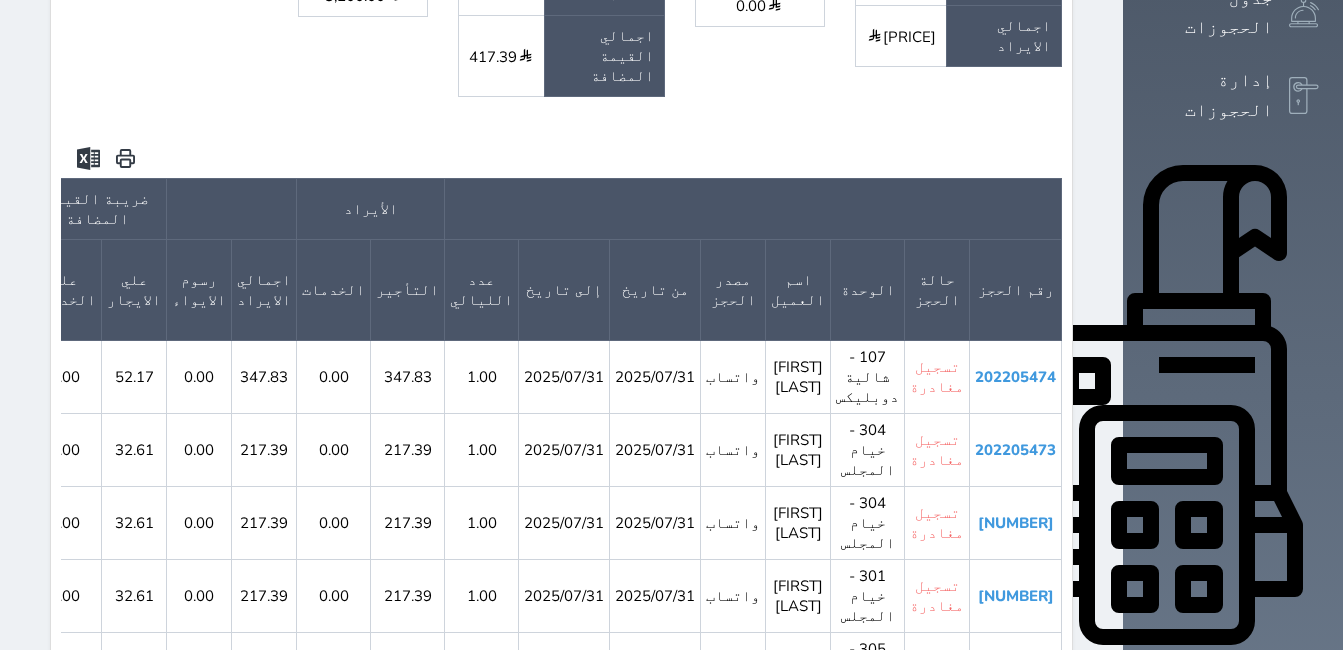 drag, startPoint x: 910, startPoint y: 358, endPoint x: 928, endPoint y: 487, distance: 130.24976 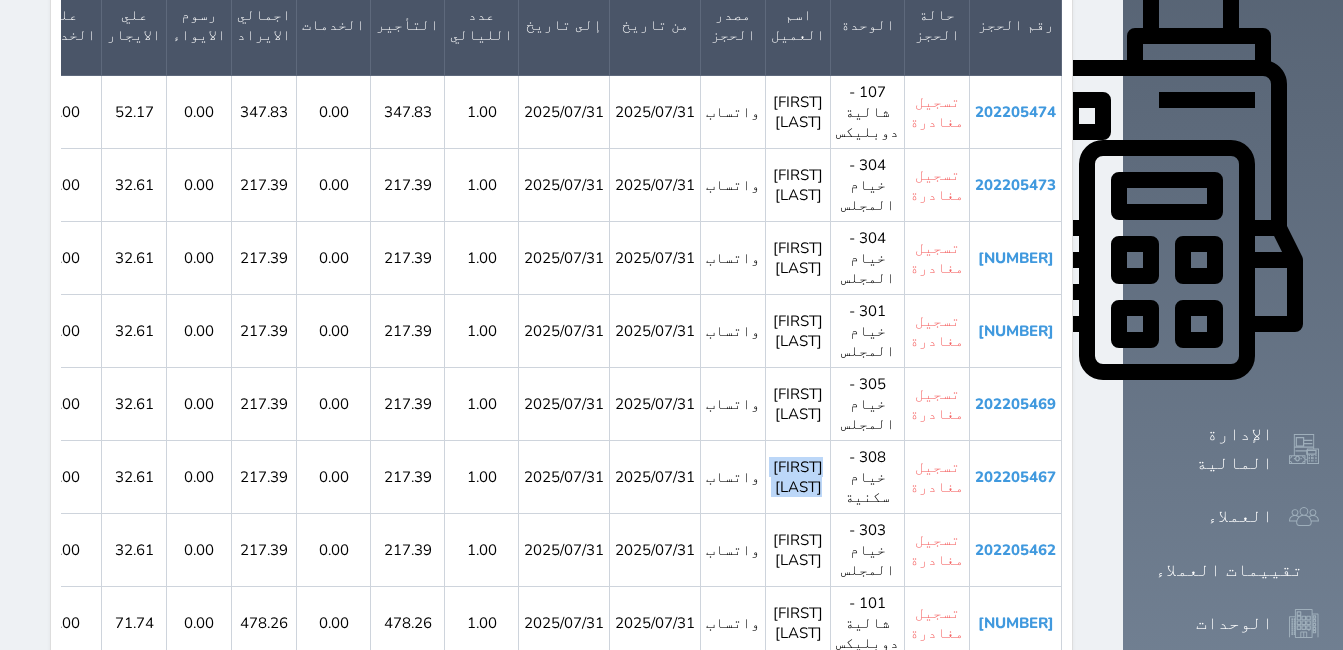 scroll, scrollTop: 804, scrollLeft: 0, axis: vertical 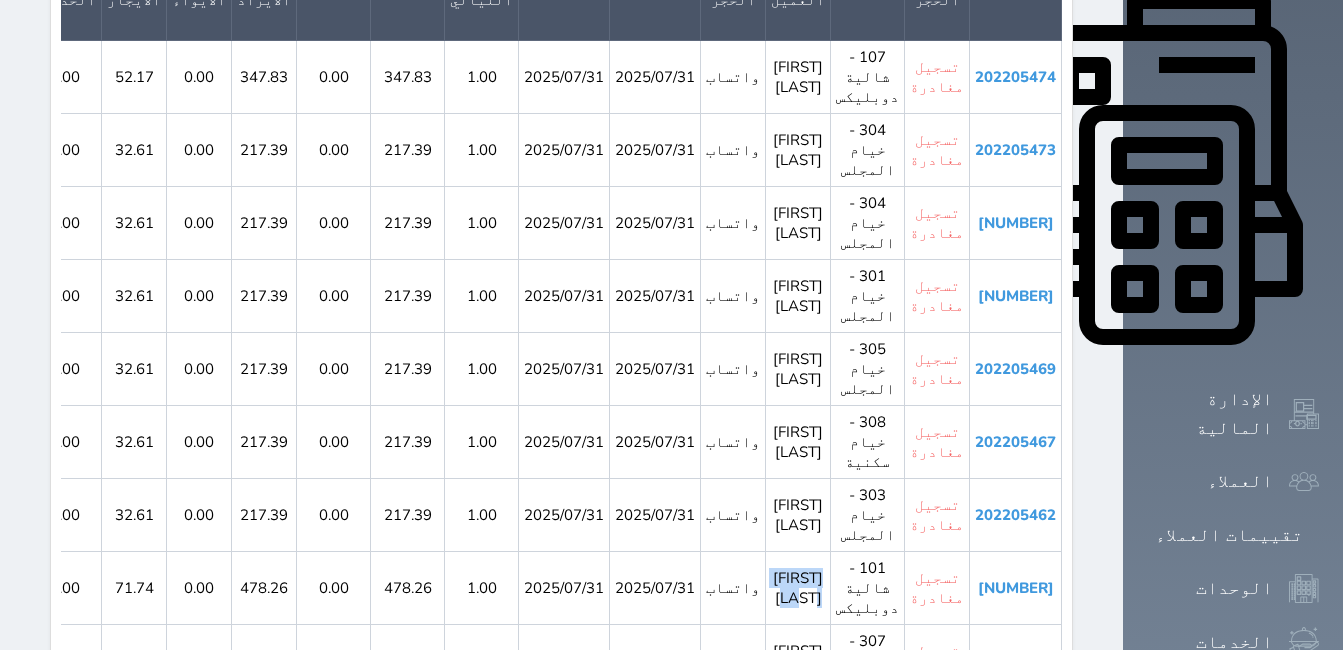 drag, startPoint x: 836, startPoint y: 311, endPoint x: 938, endPoint y: 324, distance: 102.825096 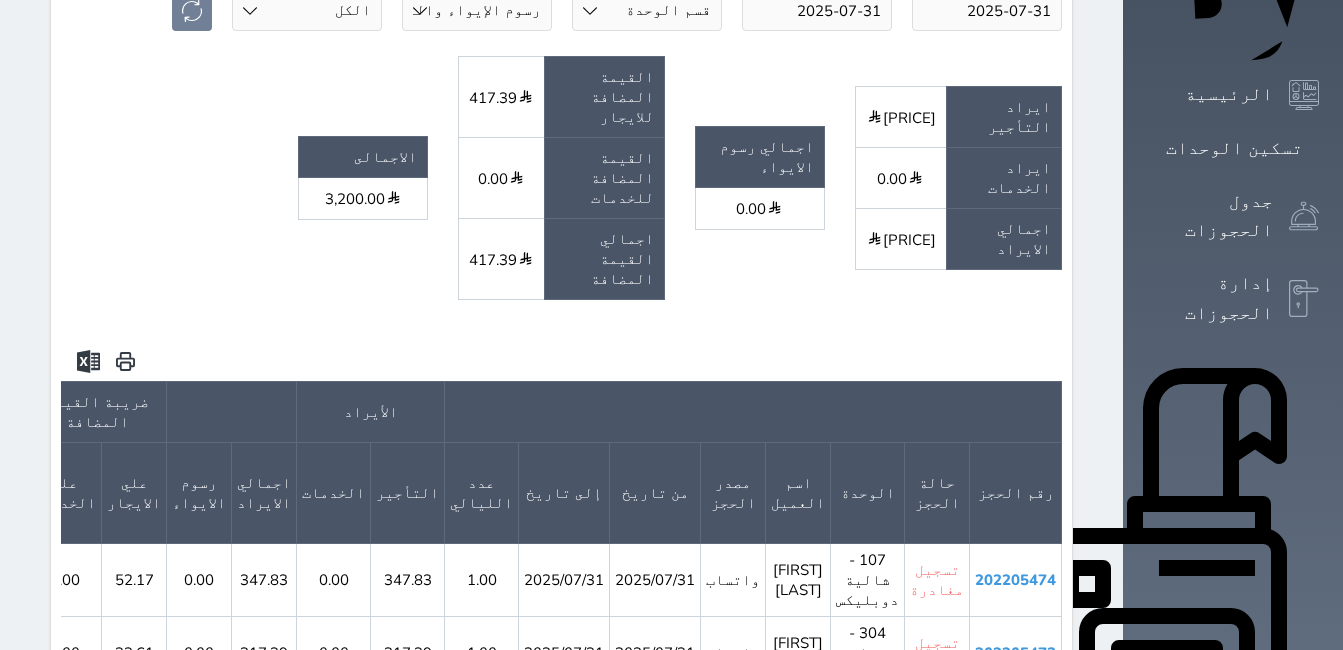 scroll, scrollTop: 304, scrollLeft: 0, axis: vertical 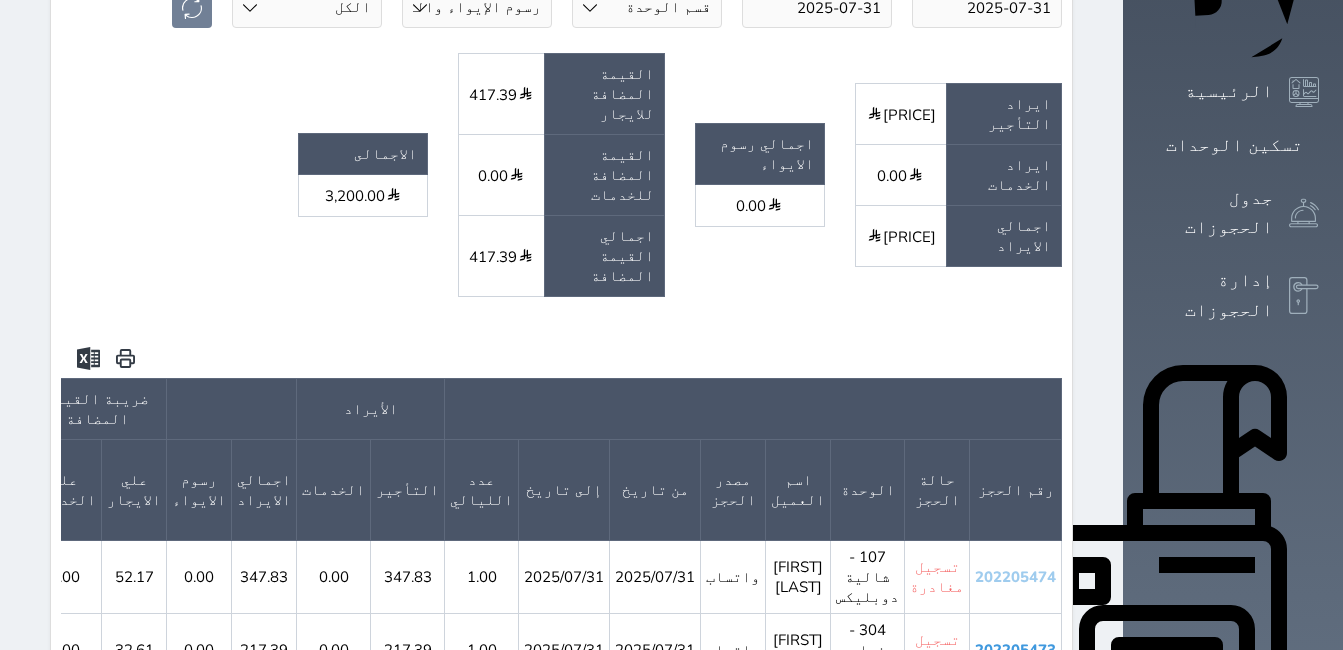click on "202205474" at bounding box center [1015, 577] 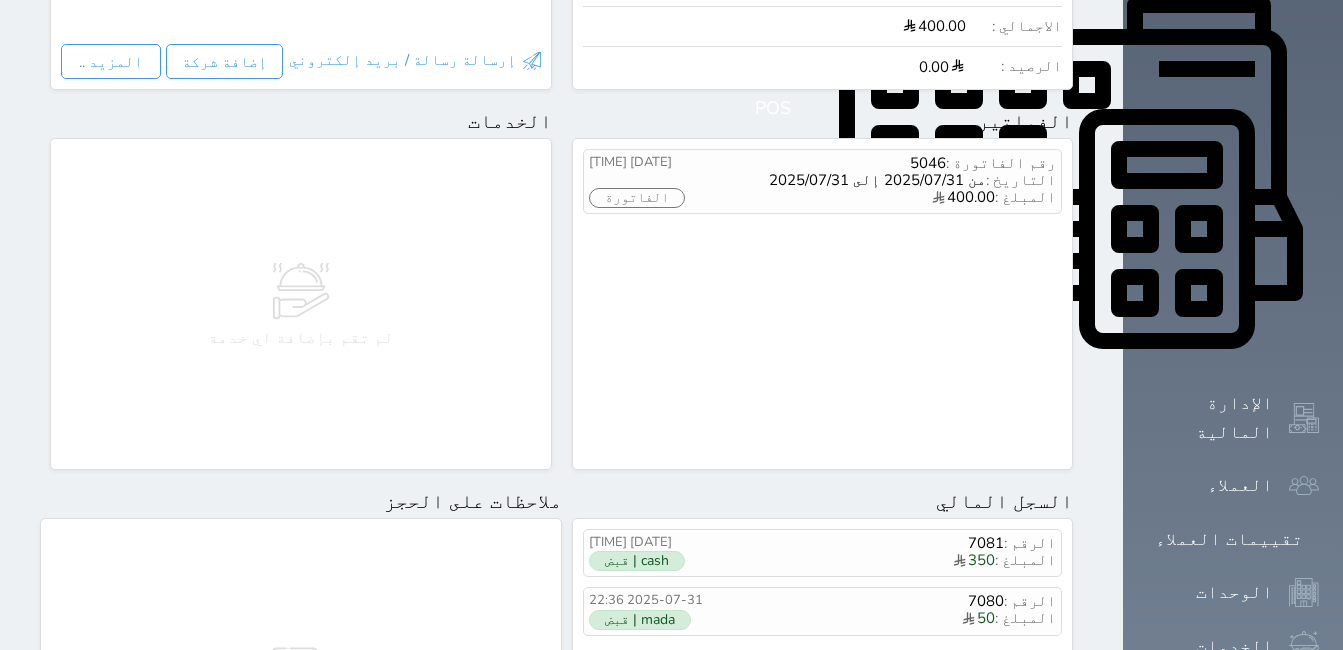 scroll, scrollTop: 300, scrollLeft: 0, axis: vertical 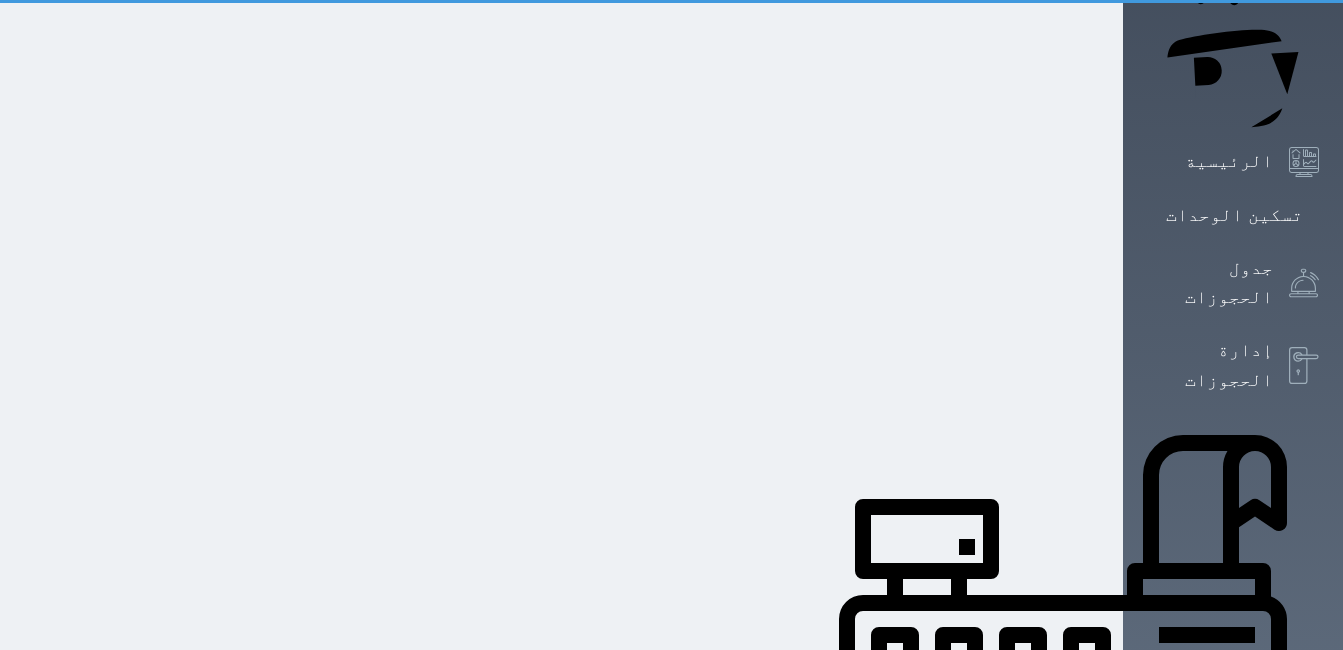 select on "7" 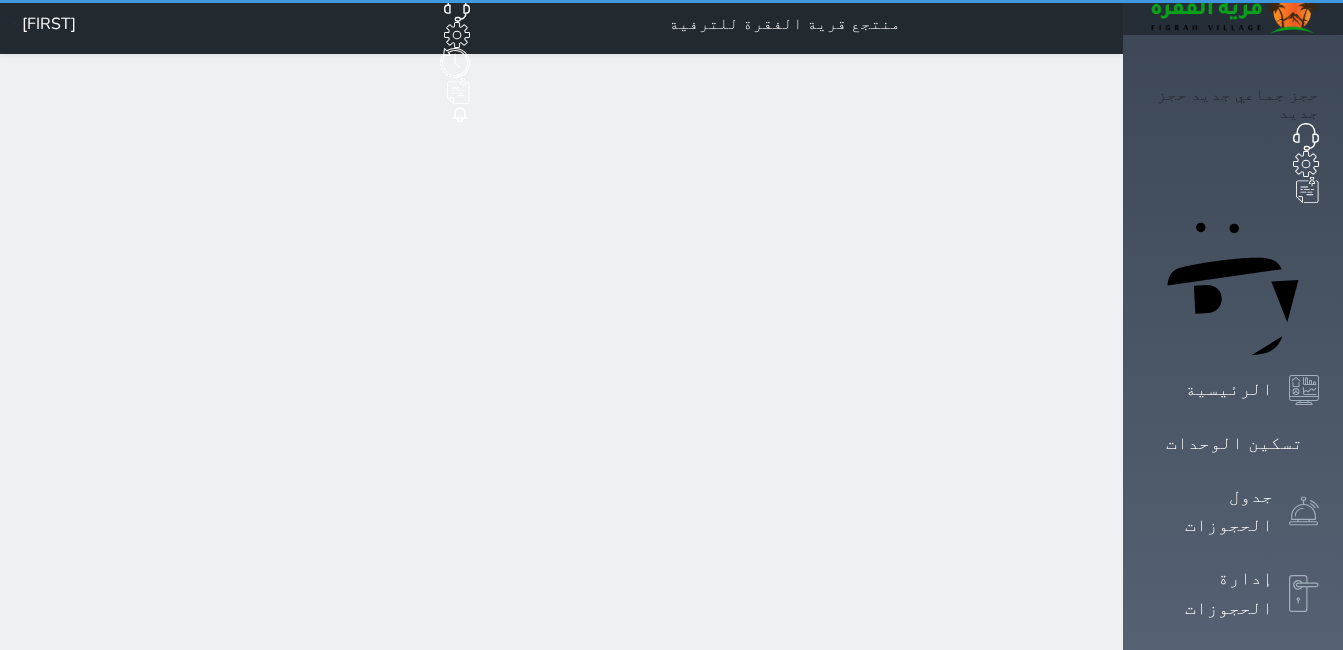 scroll, scrollTop: 0, scrollLeft: 0, axis: both 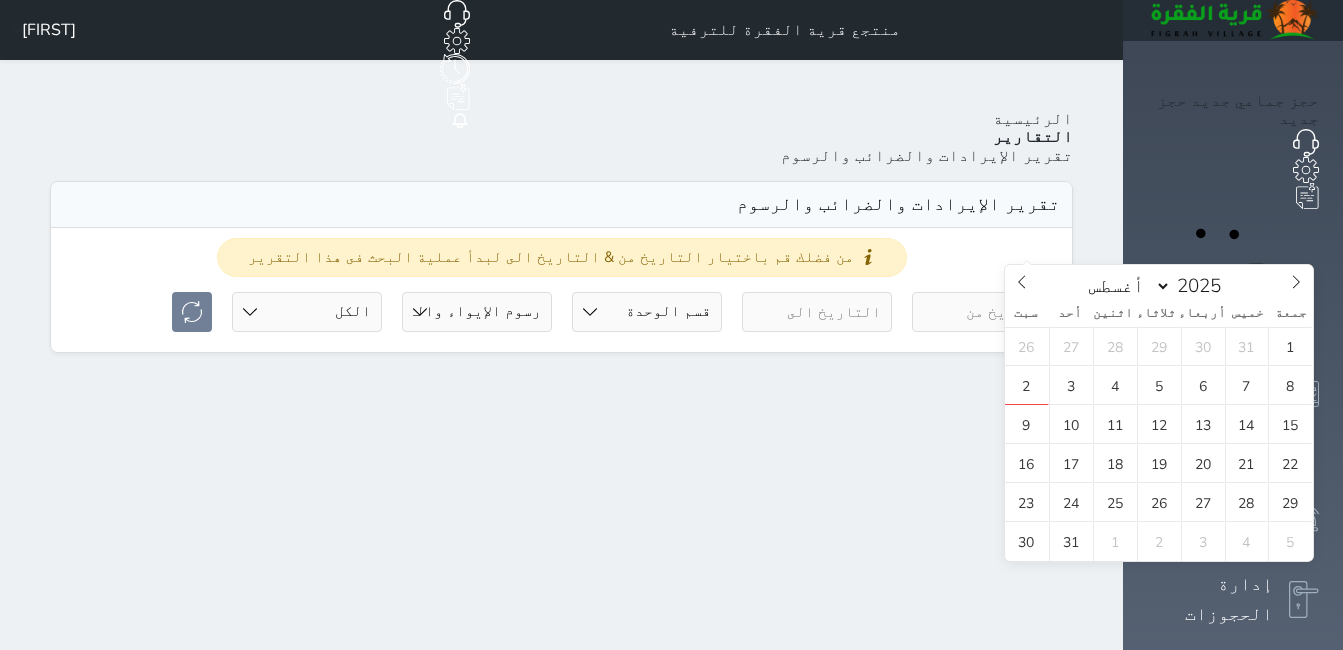 click at bounding box center (987, 312) 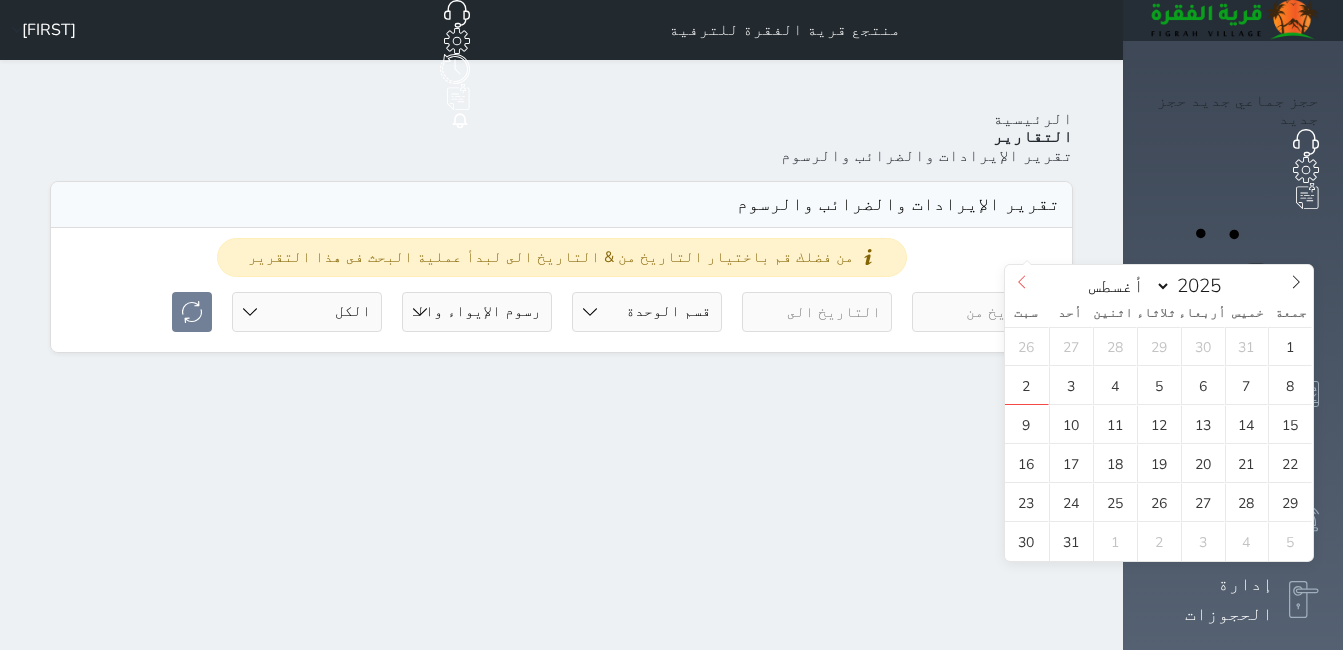 click 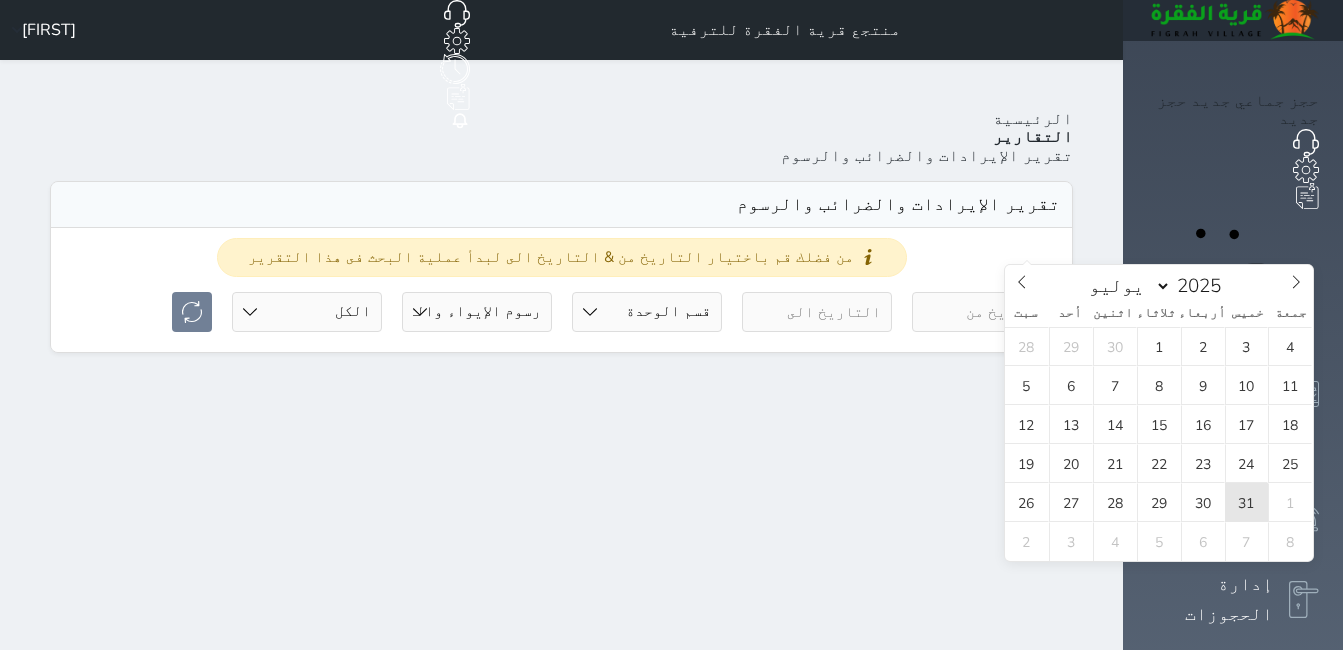 click on "31" at bounding box center (1247, 502) 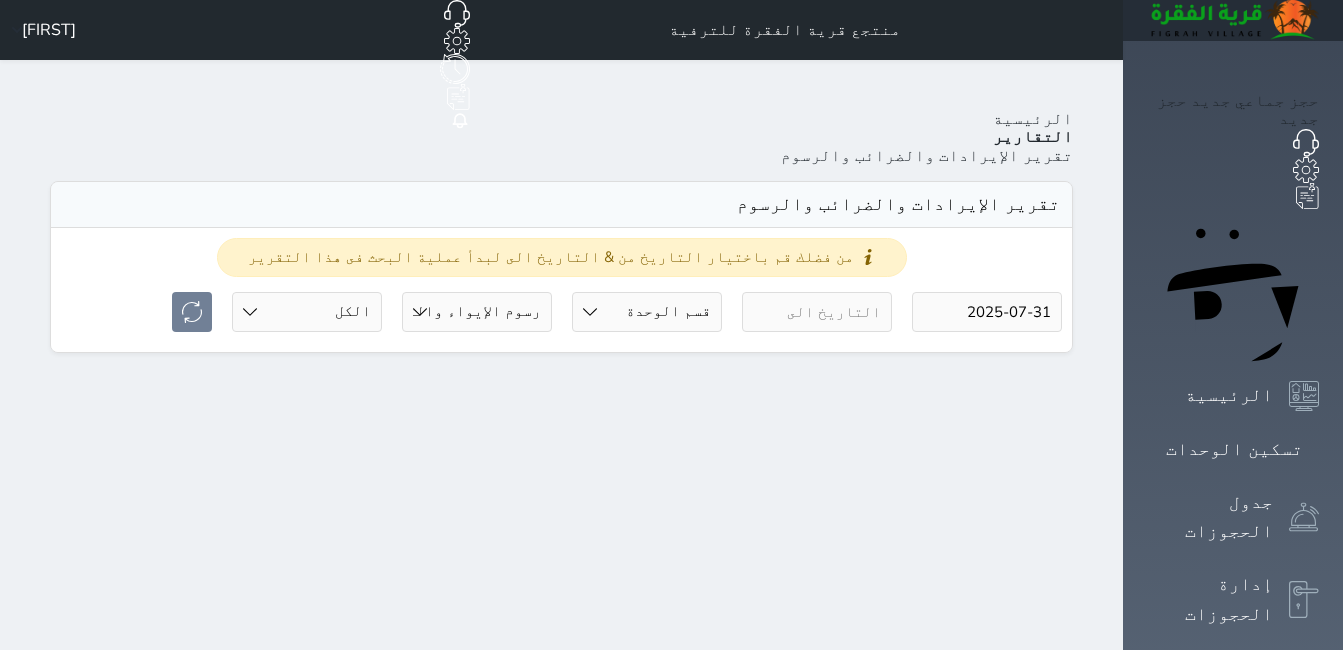click on "من [DATE]     قسم الوحدة   جلسات مؤقتة شالية دوبليكس خيام المجلس شاليه VIP خيام سكنية جلسة القصر
رسوم الإيواء
رسوم الإيواء والقيمه المضافة
حالة الحجز
الكل
لم يسجل دخول
تم الدخول
تم المغادرة
تم الدخول + تم المغادرة" at bounding box center (561, 317) 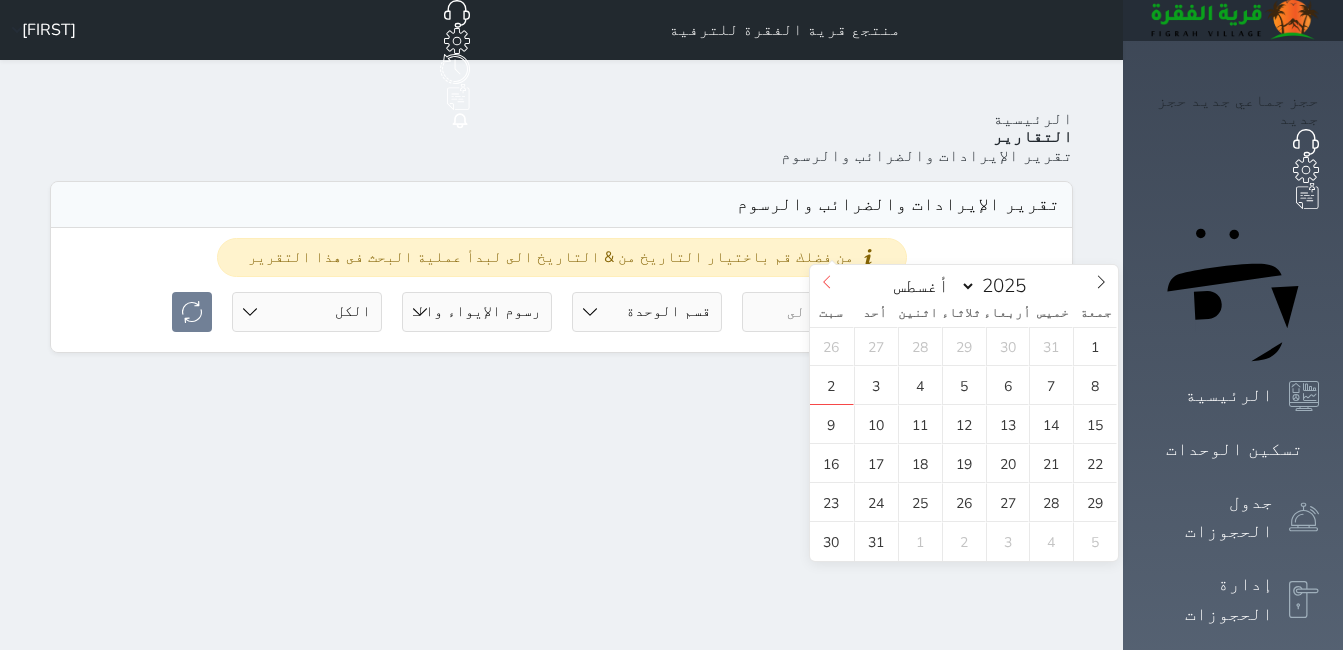 click at bounding box center (827, 282) 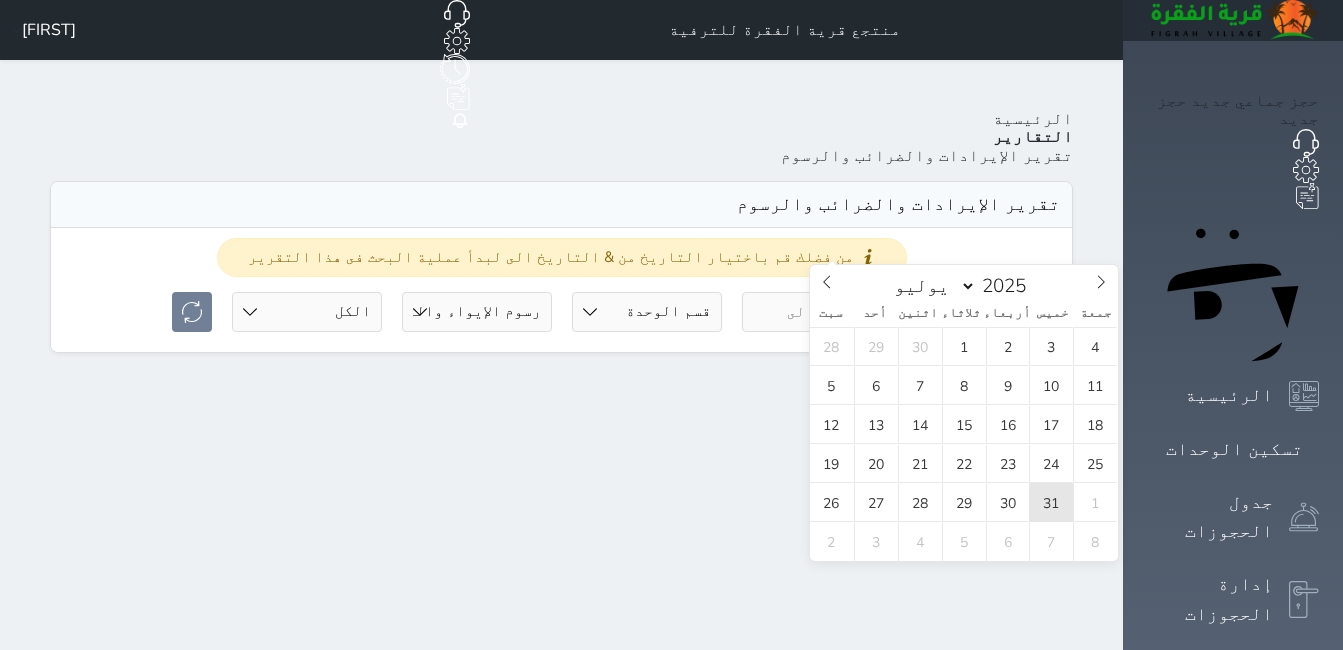 click on "31" at bounding box center [1051, 502] 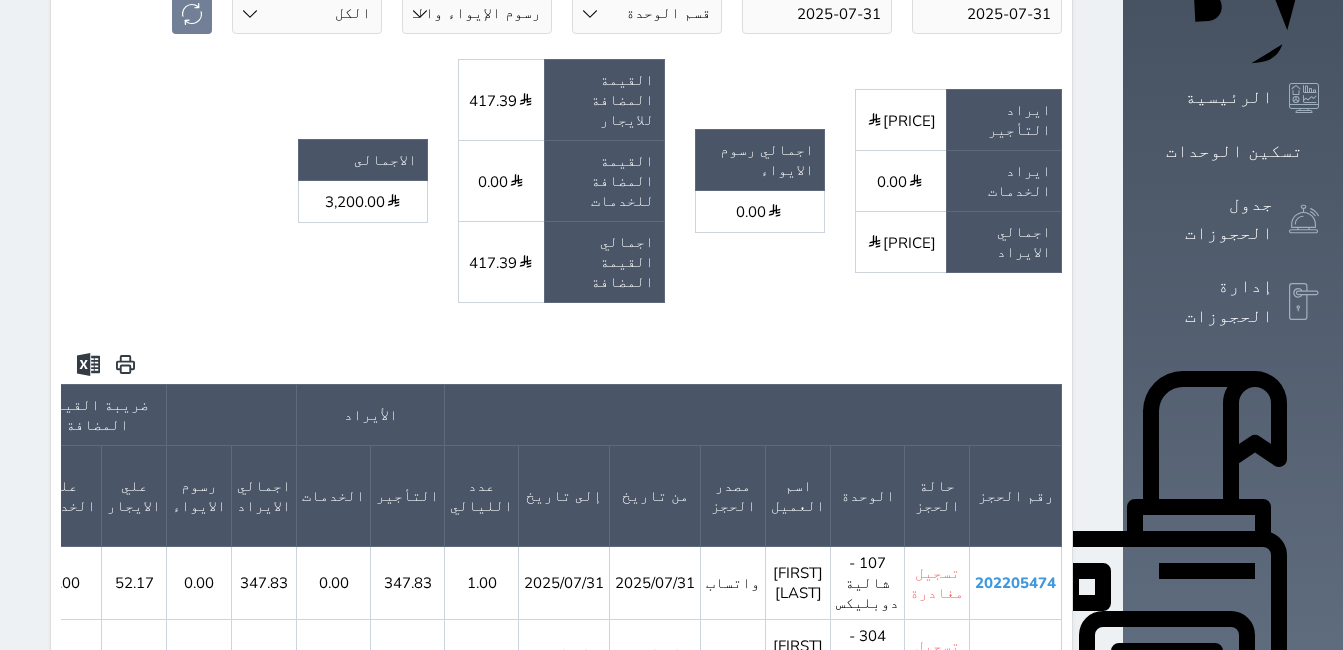 scroll, scrollTop: 300, scrollLeft: 0, axis: vertical 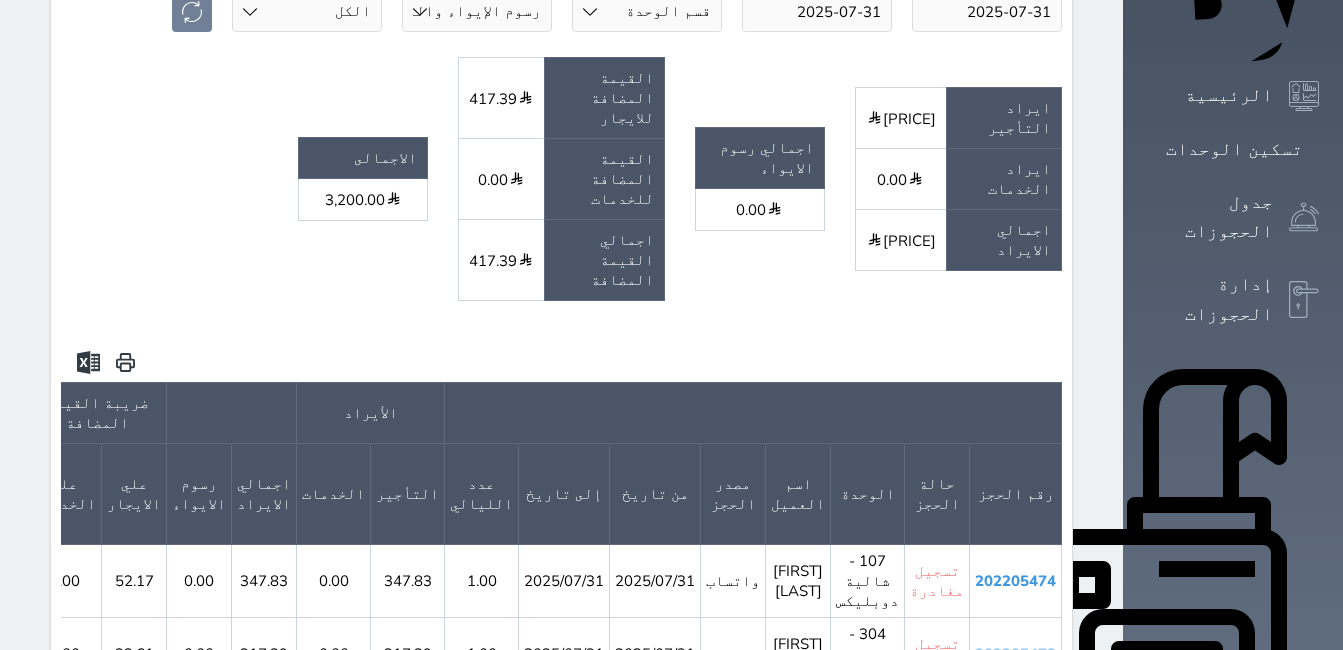 click on "202205473" at bounding box center (1015, 654) 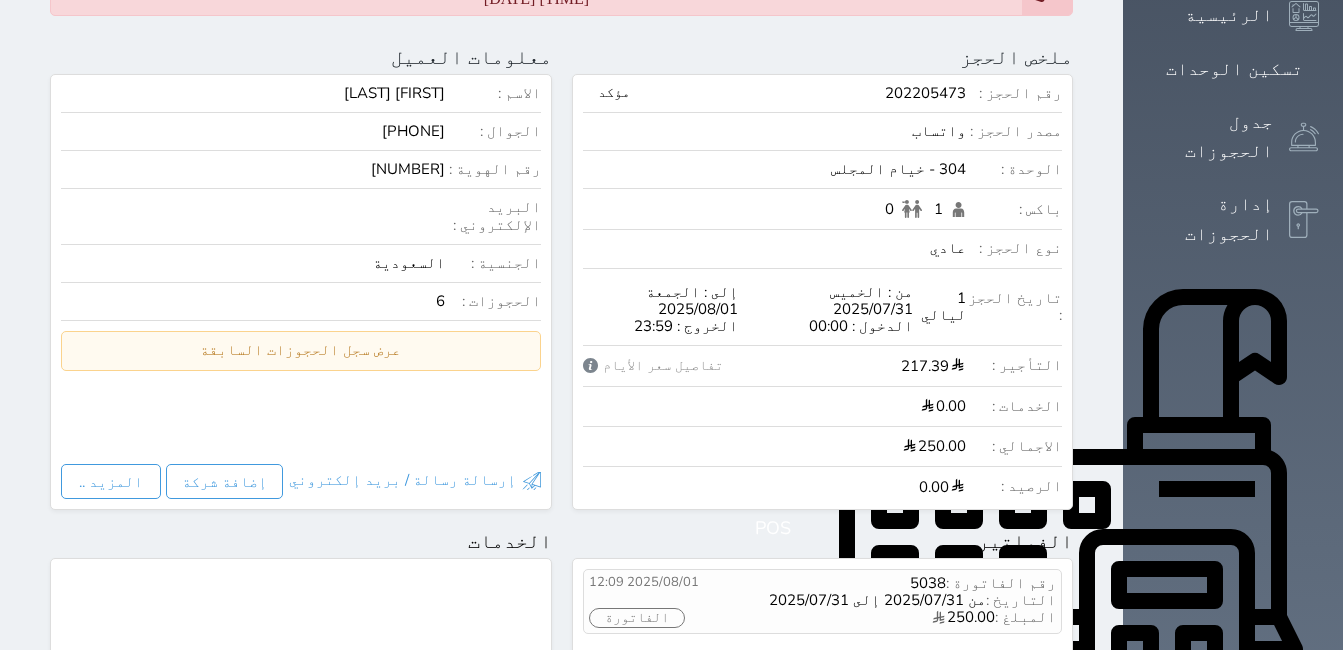 scroll, scrollTop: 0, scrollLeft: 0, axis: both 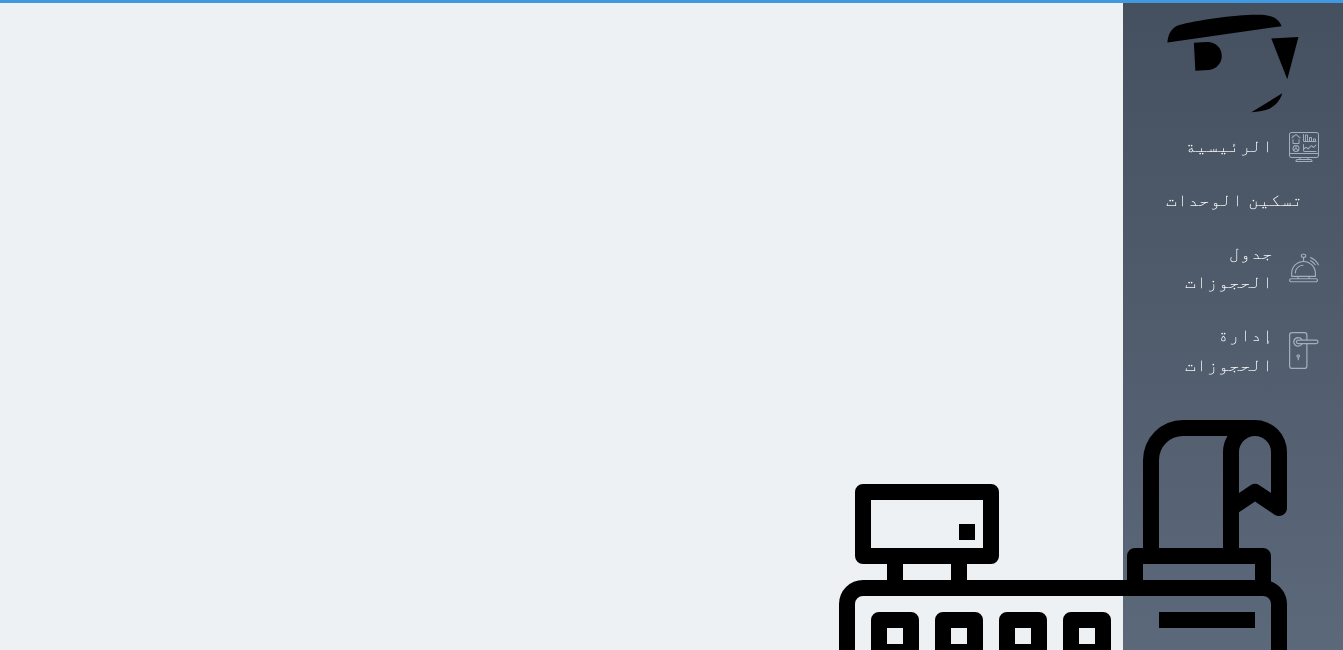 select on "7" 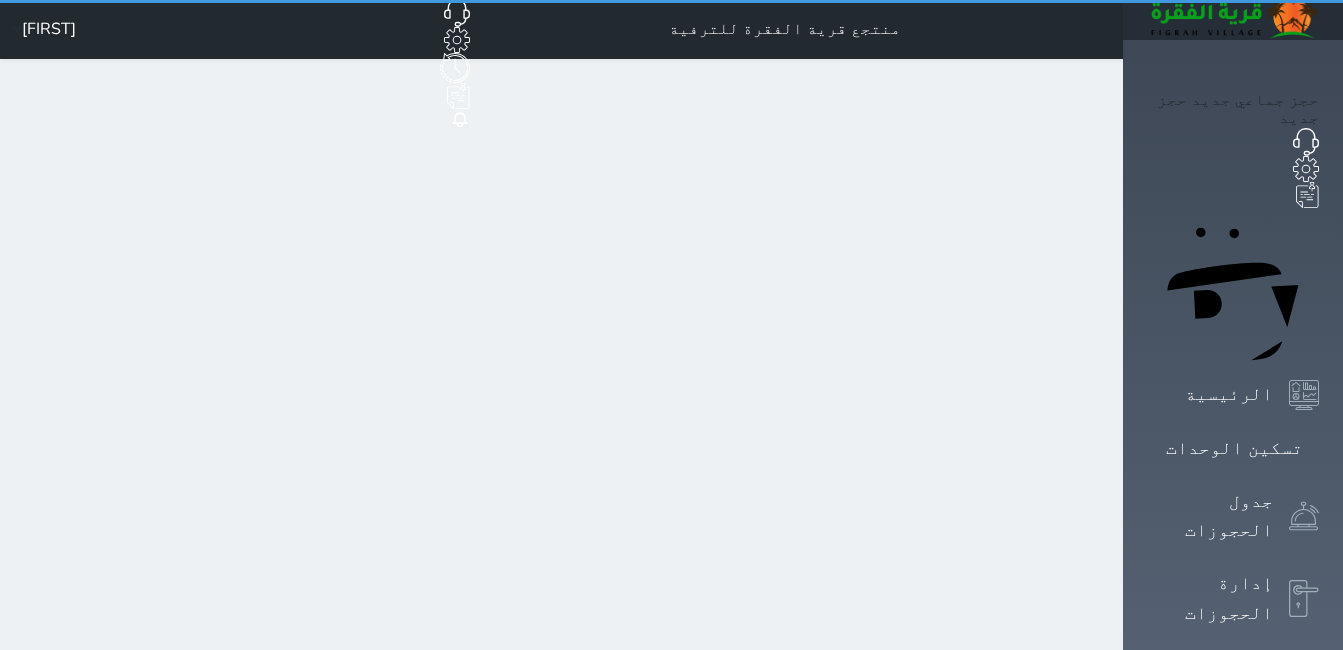 scroll, scrollTop: 0, scrollLeft: 0, axis: both 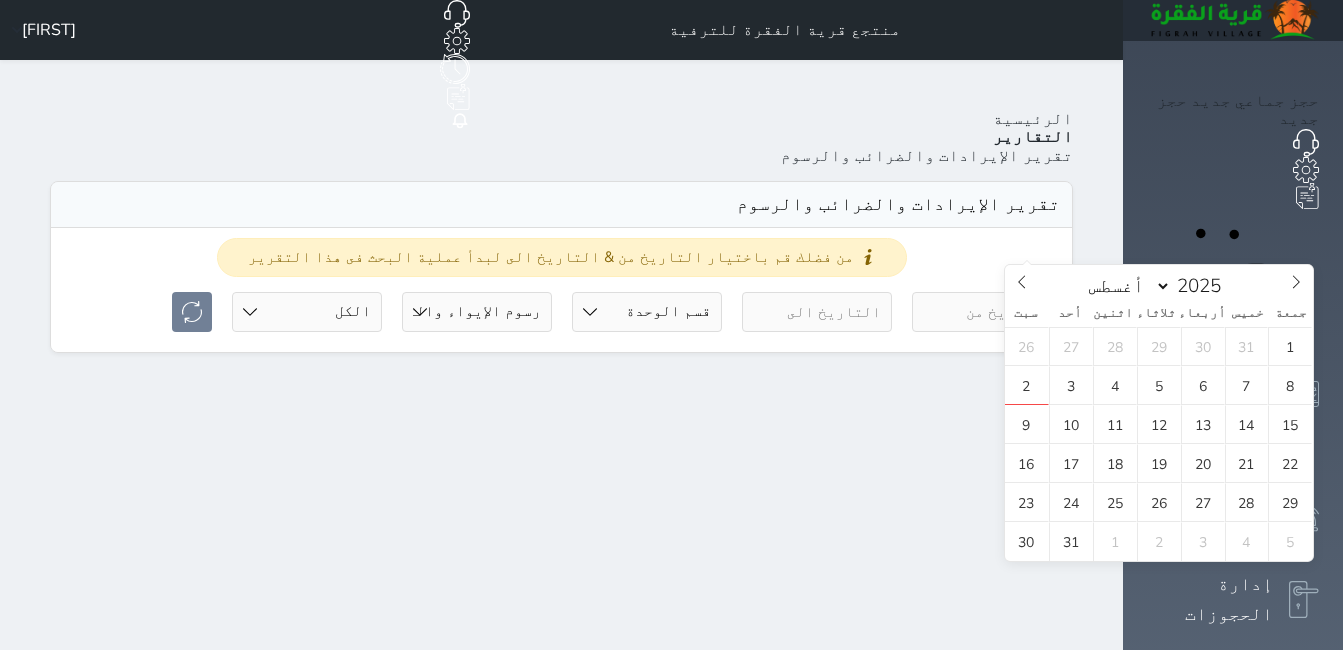 click at bounding box center (987, 312) 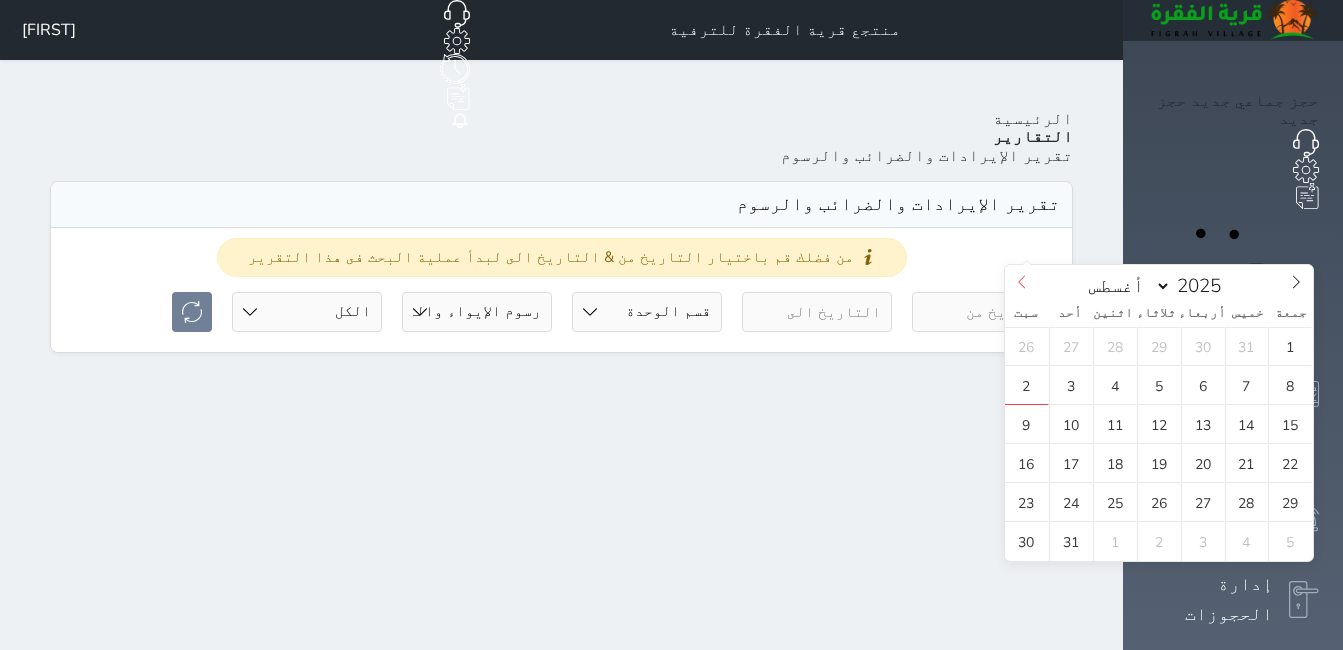 click at bounding box center (1022, 282) 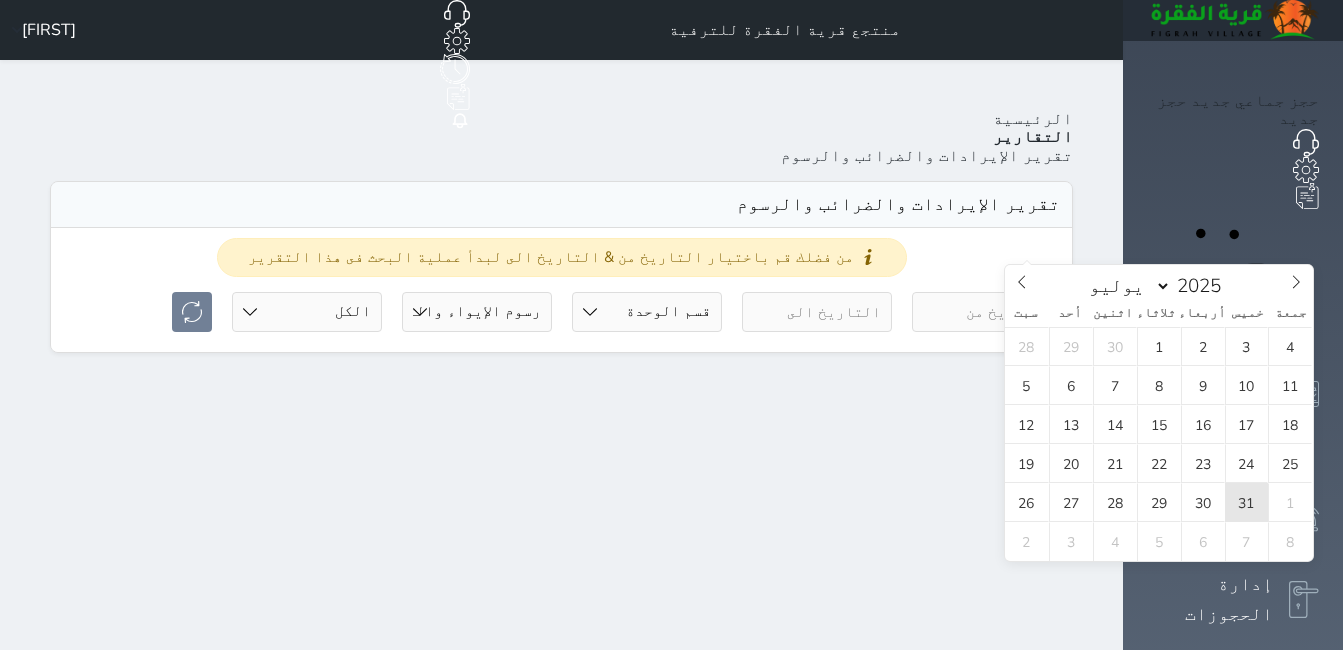 click on "31" at bounding box center (1247, 502) 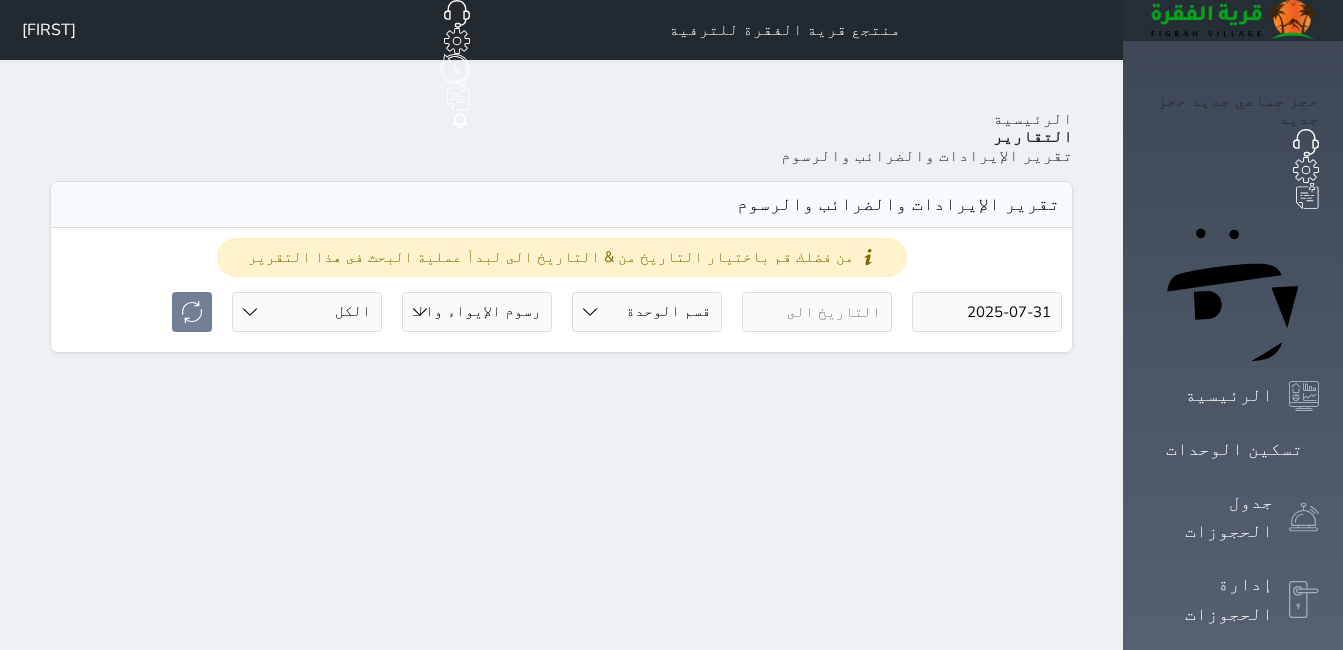 click at bounding box center [817, 312] 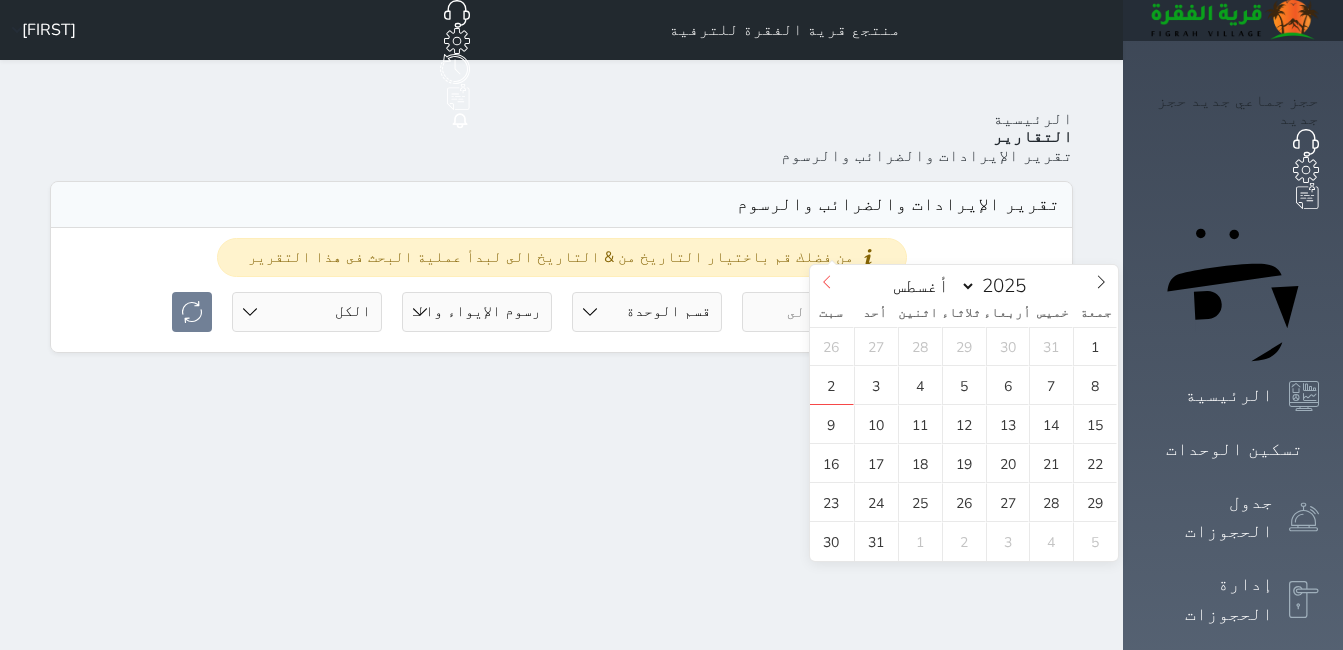 click 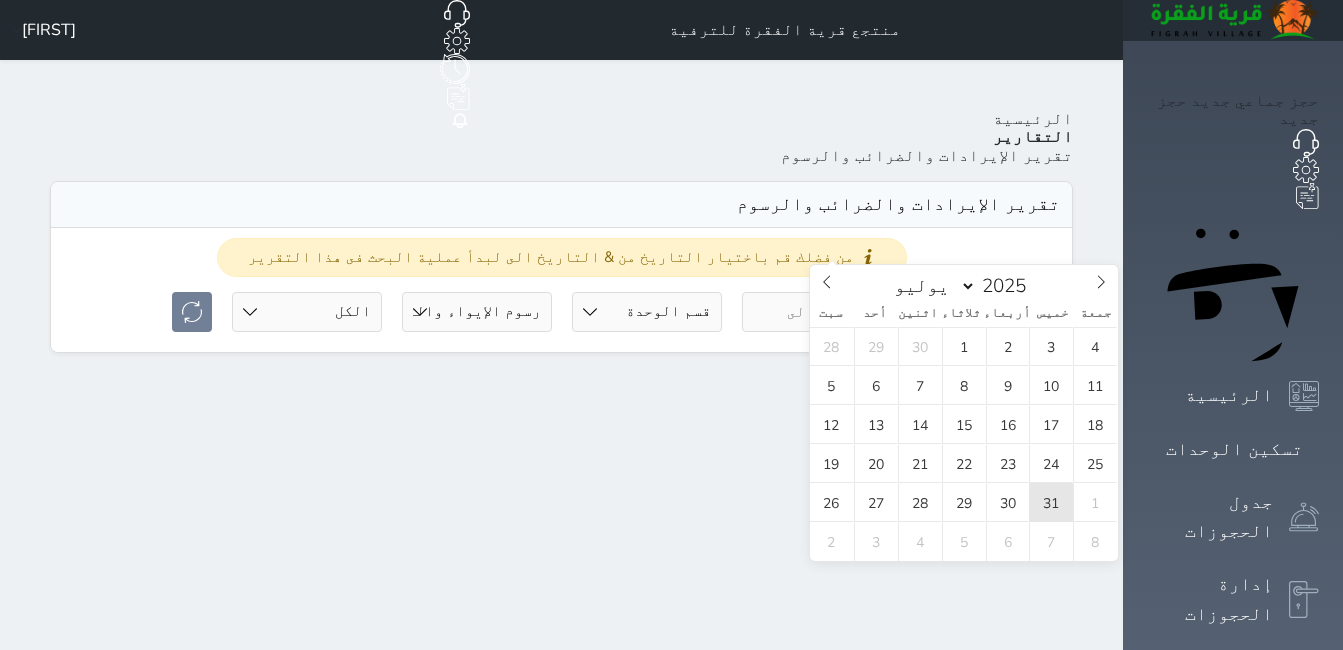 click on "31" at bounding box center (1051, 502) 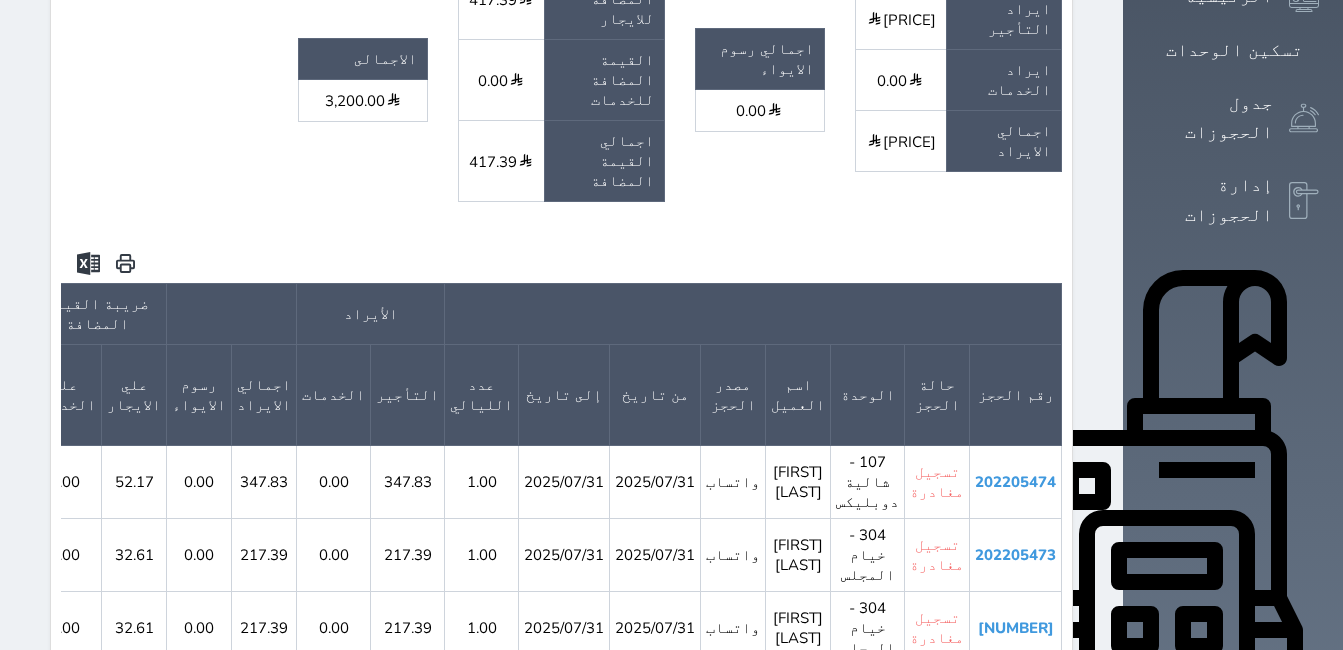 scroll, scrollTop: 400, scrollLeft: 0, axis: vertical 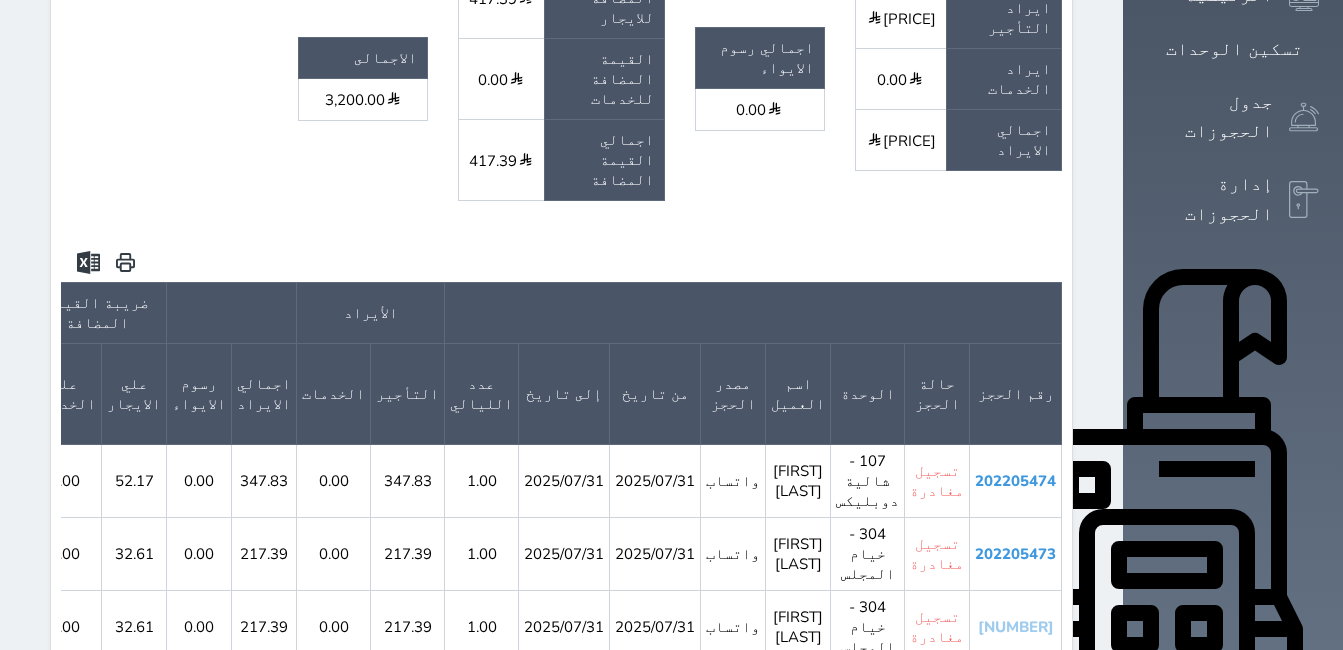 click on "[NUMBER]" at bounding box center (1016, 627) 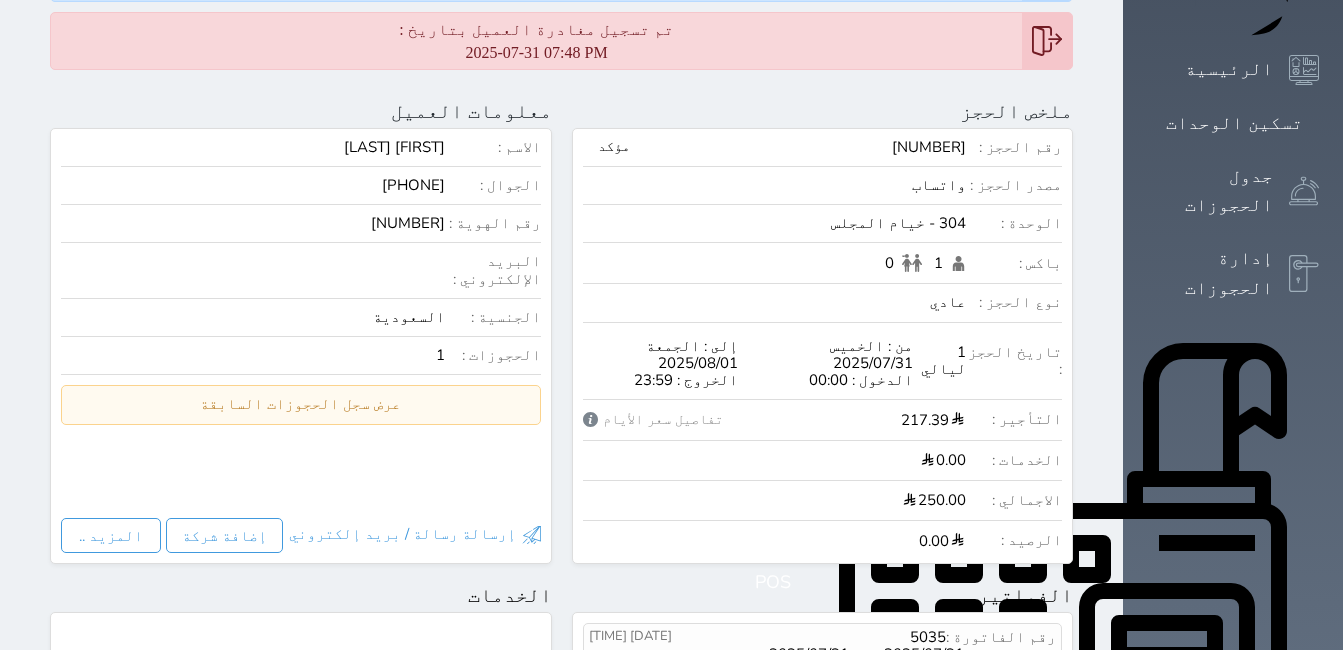 scroll, scrollTop: 0, scrollLeft: 0, axis: both 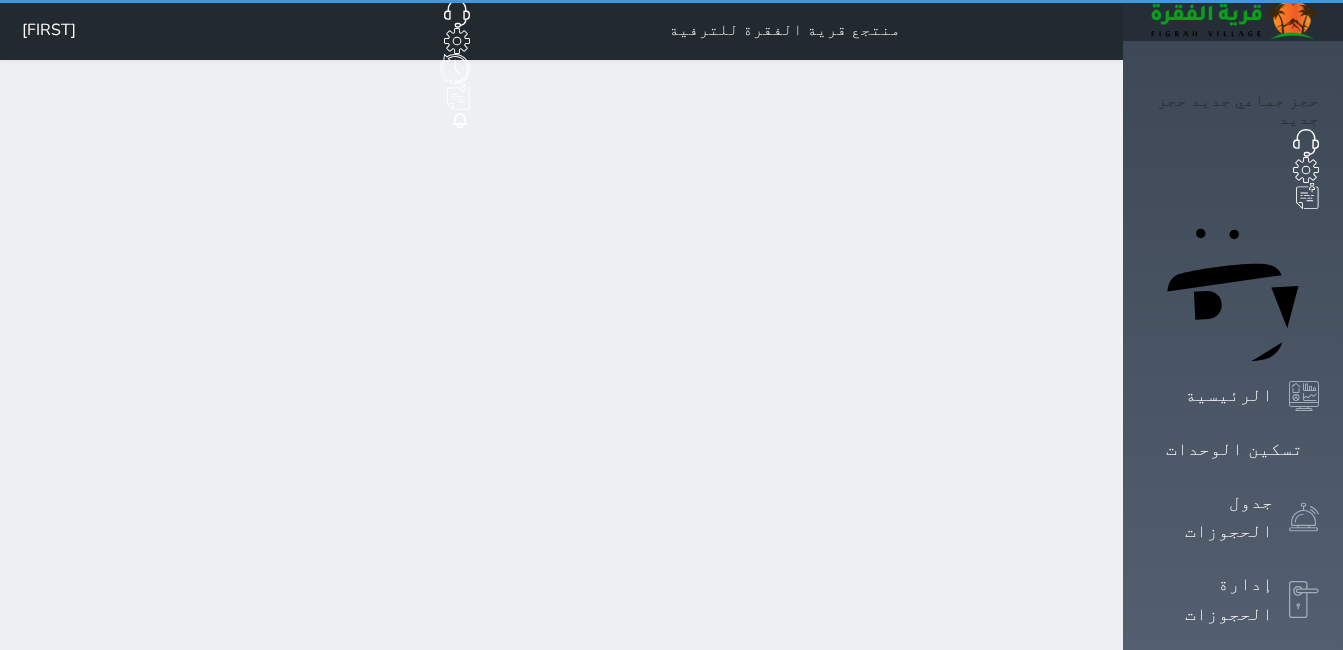 select on "7" 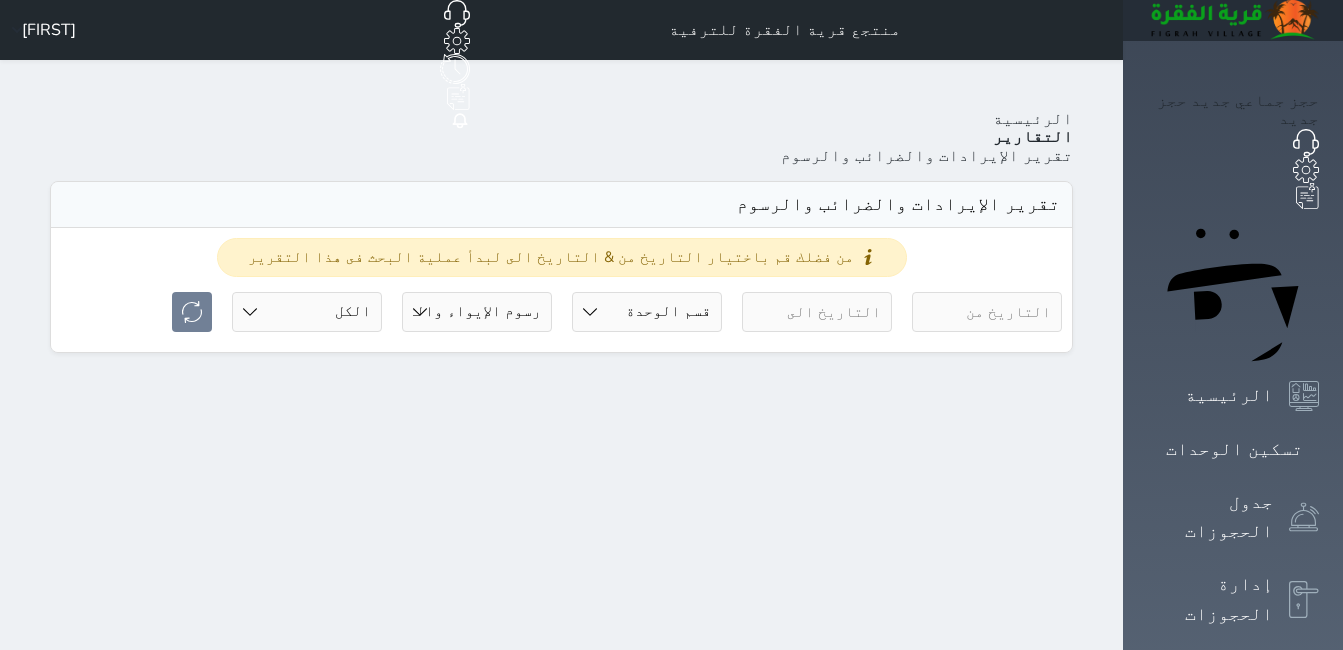 click at bounding box center [987, 312] 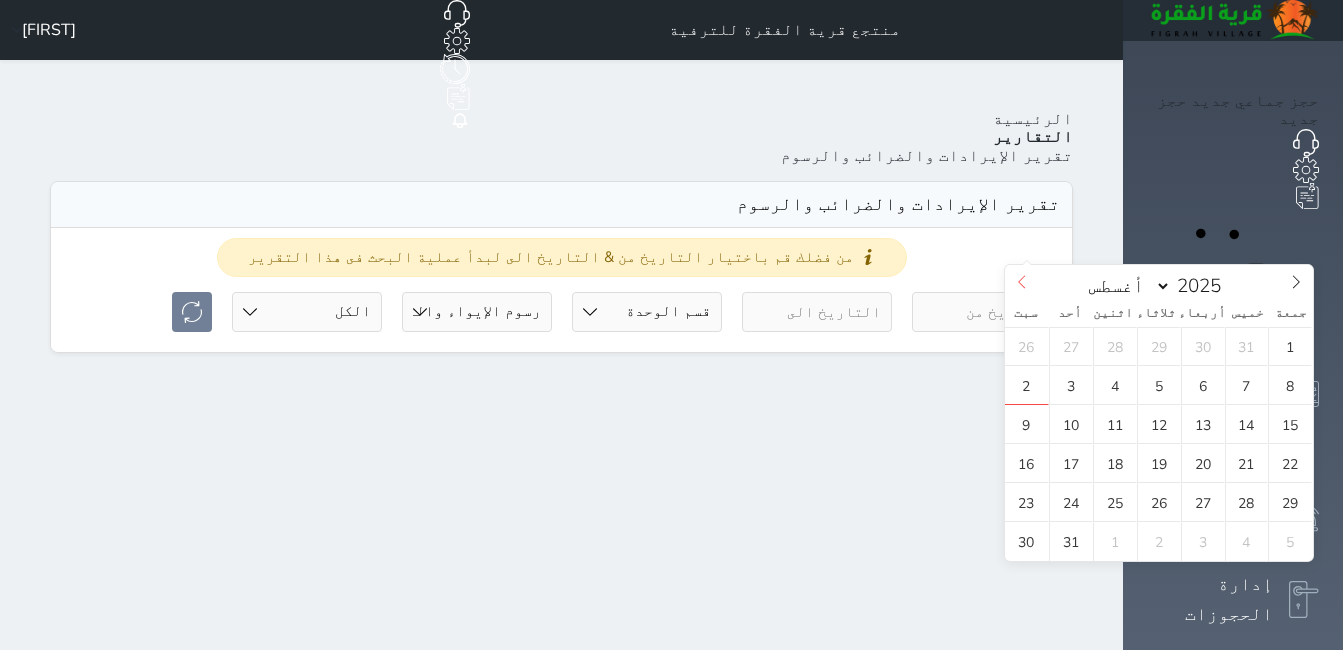 click 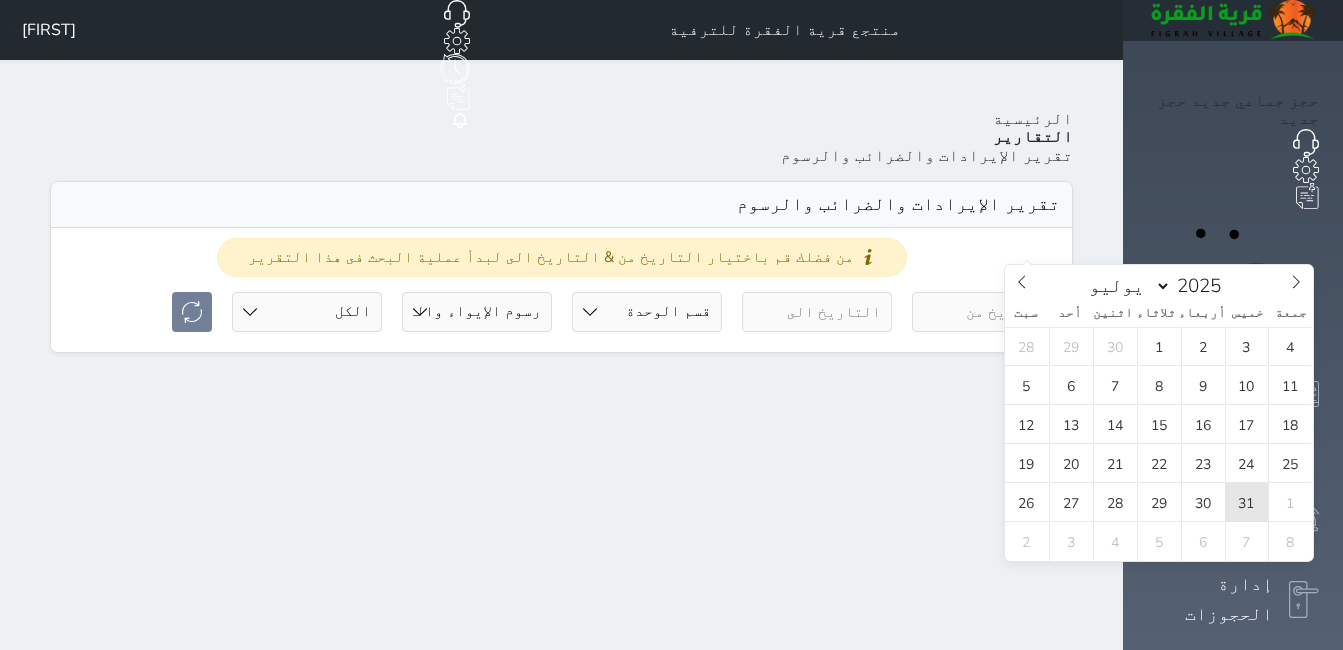 click on "31" at bounding box center (1247, 502) 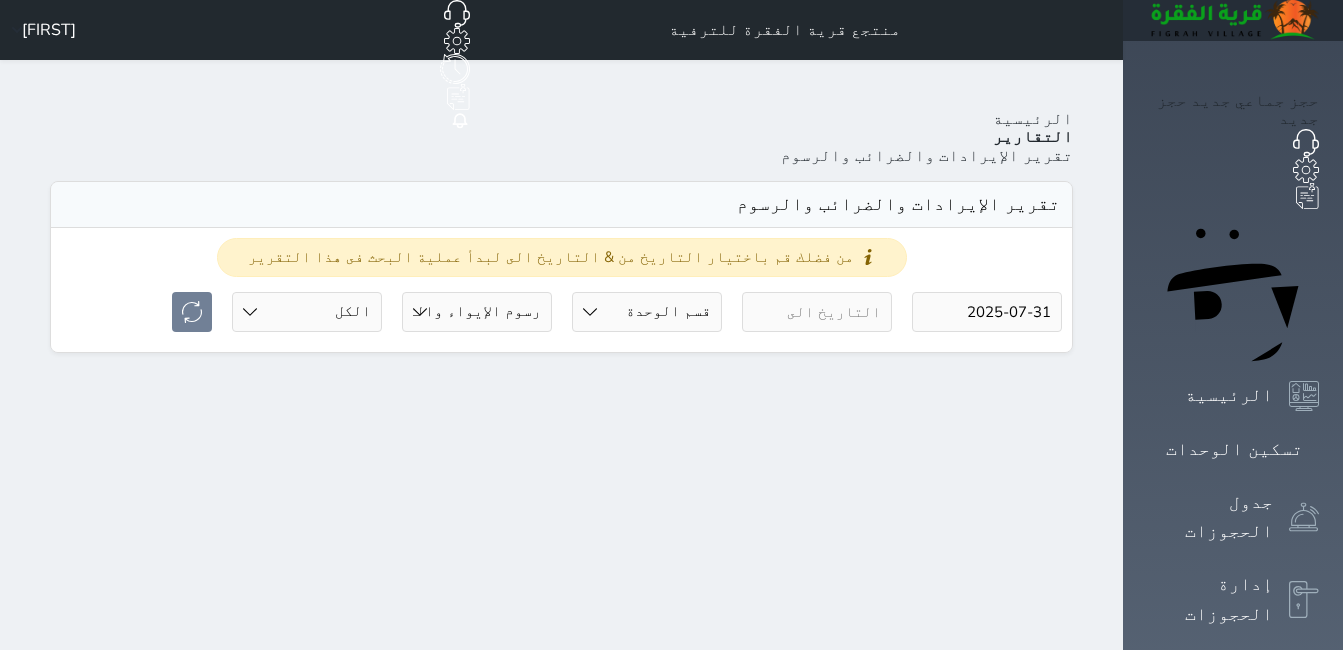 click at bounding box center (817, 312) 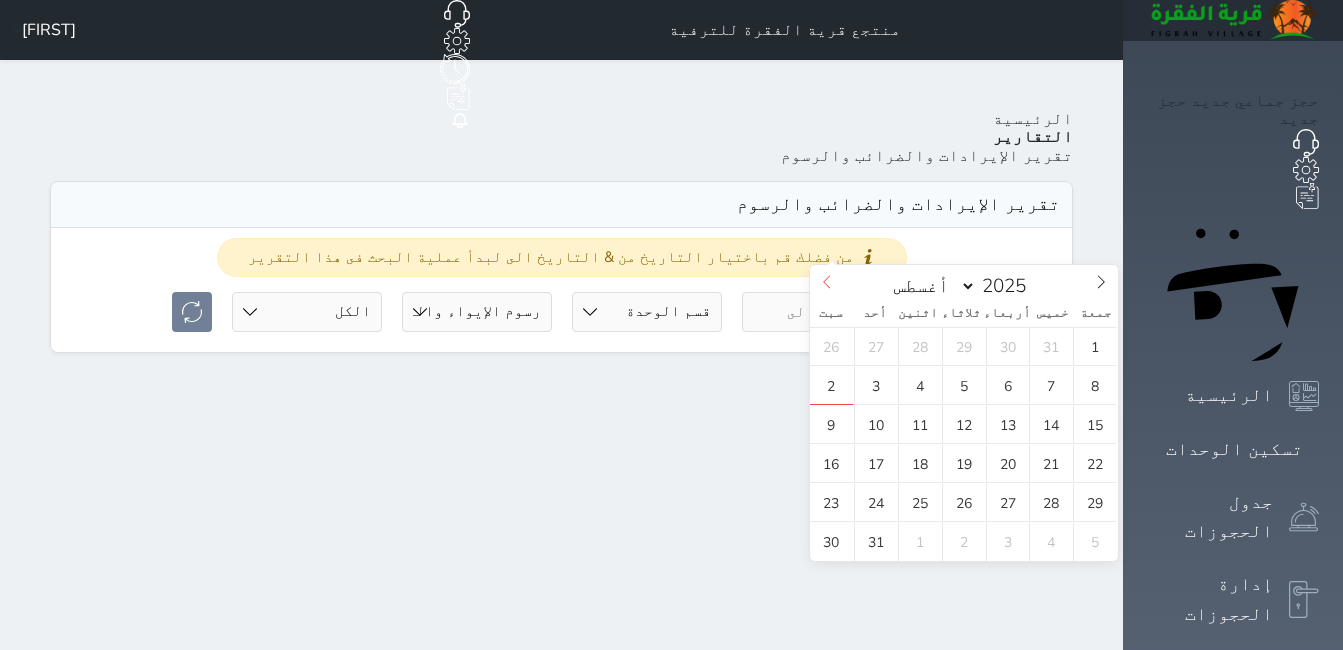 click 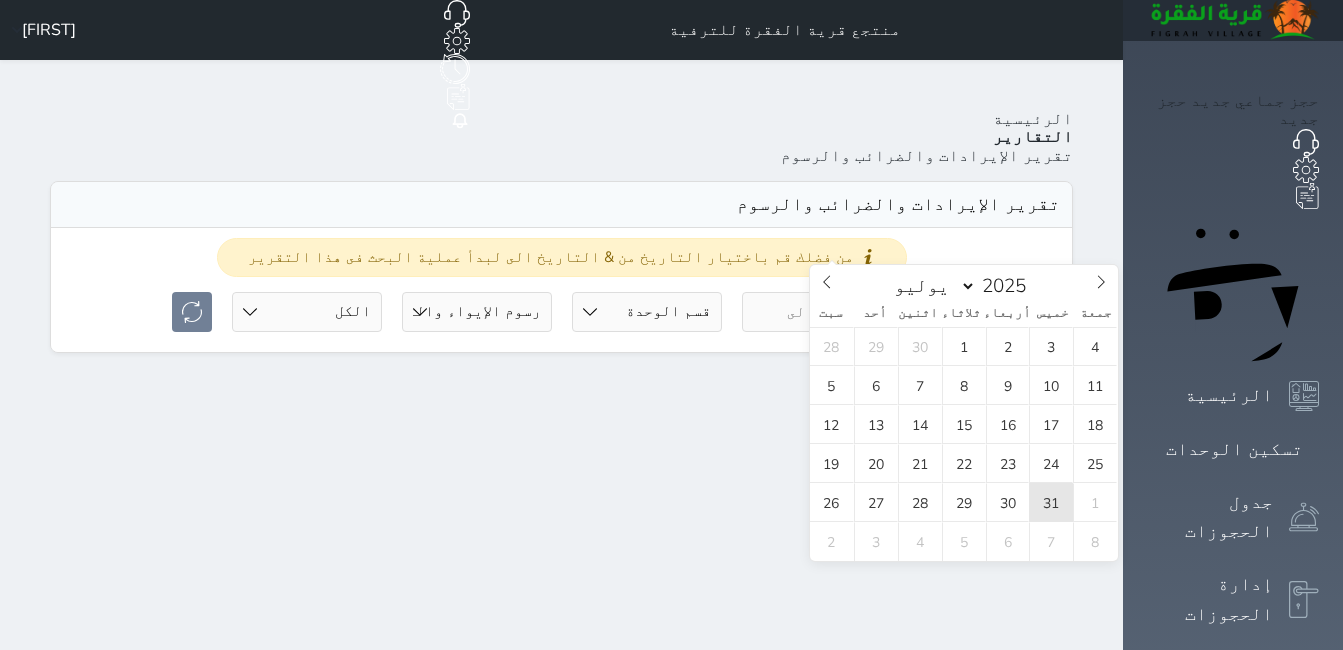 click on "31" at bounding box center (1051, 502) 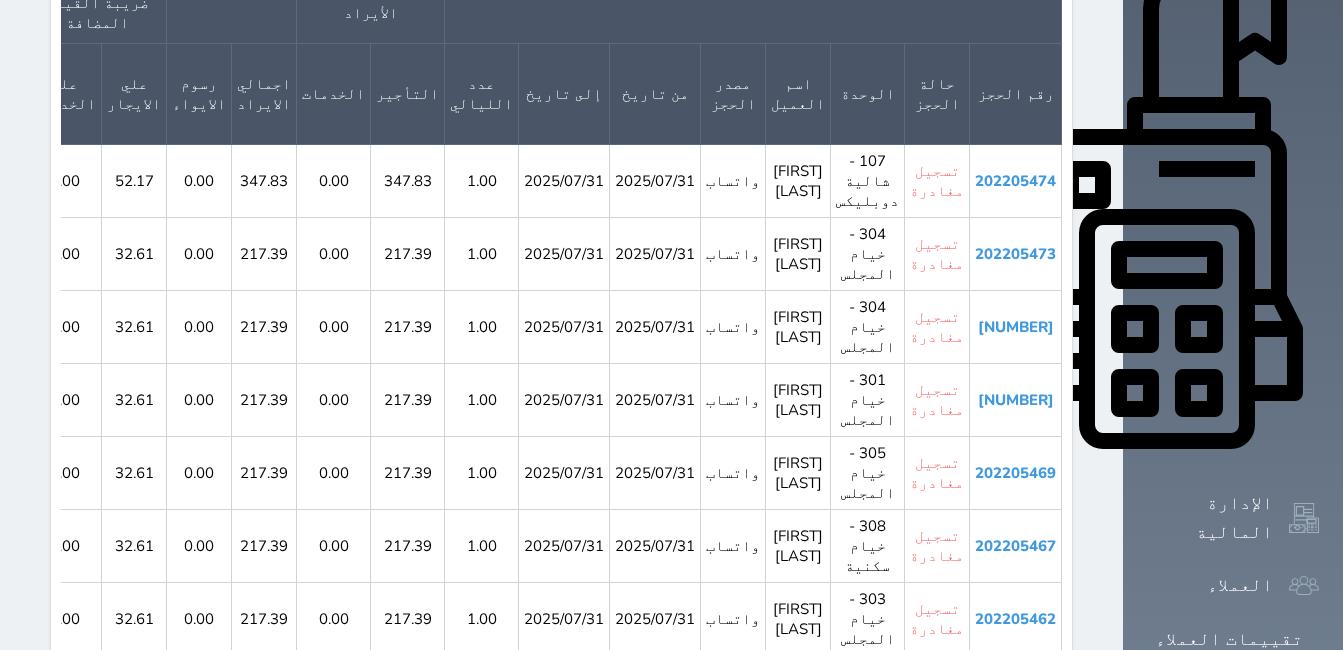 scroll, scrollTop: 600, scrollLeft: 0, axis: vertical 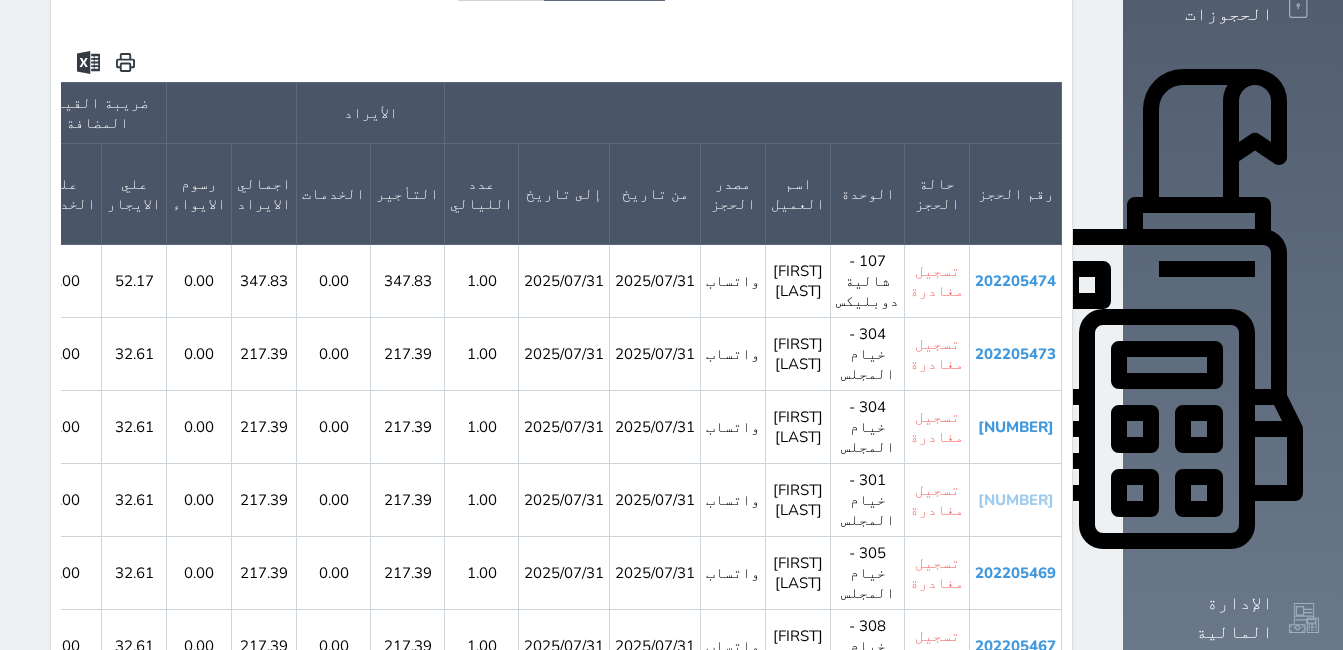 click on "[NUMBER]" at bounding box center [1016, 500] 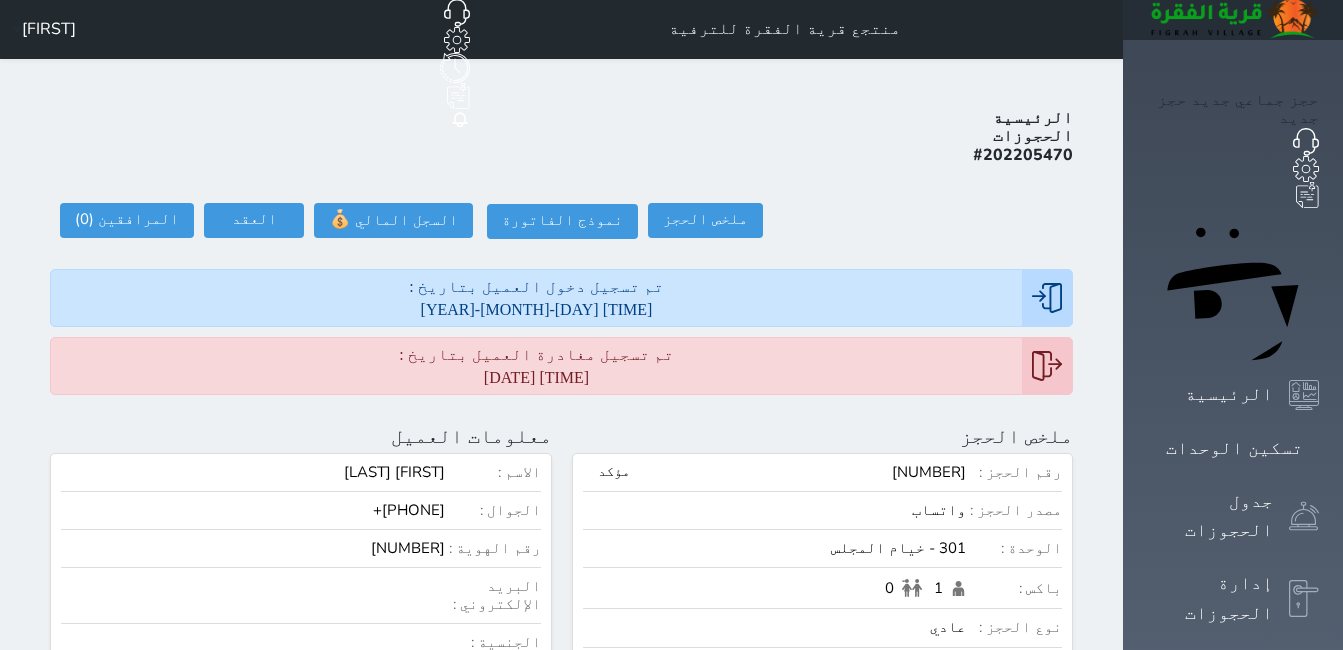 scroll, scrollTop: 0, scrollLeft: 0, axis: both 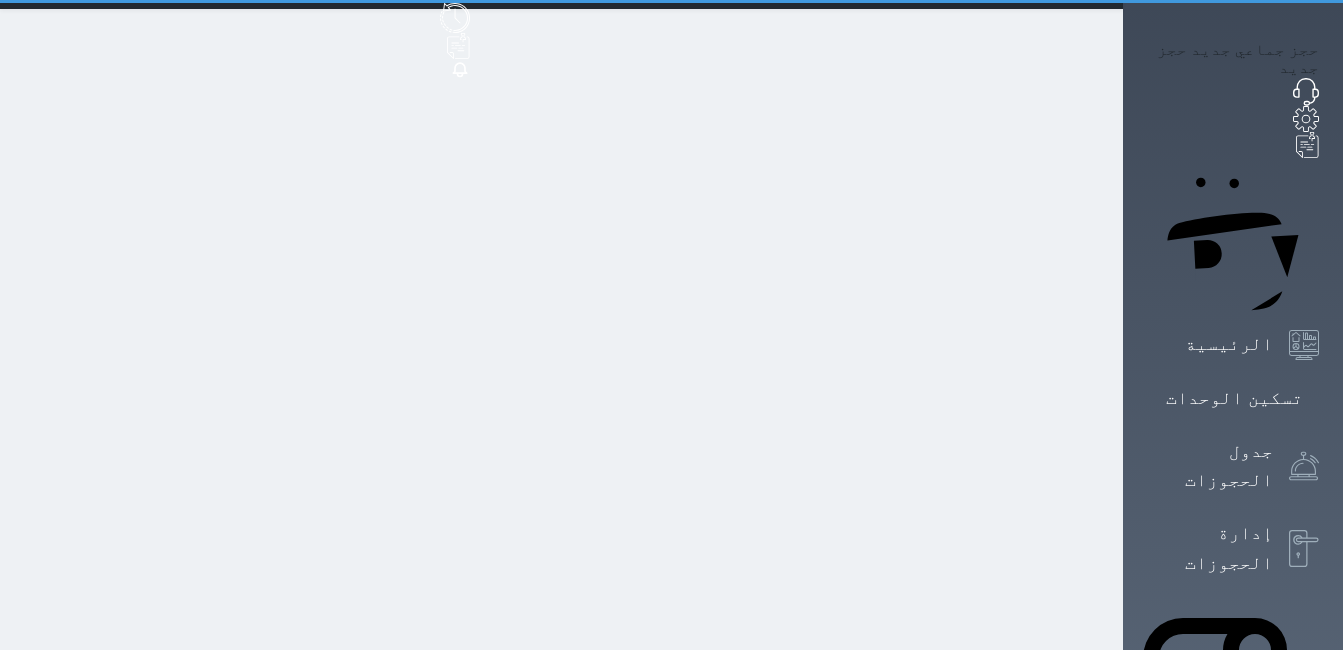 select on "full" 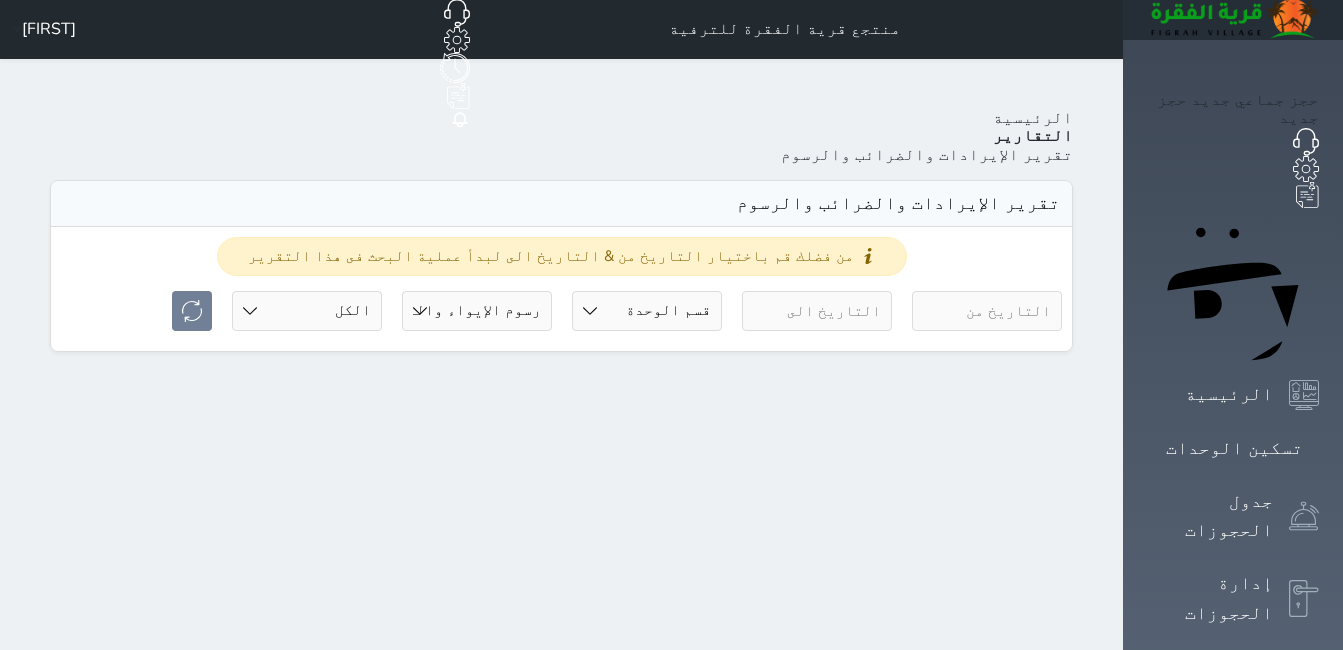 scroll, scrollTop: 0, scrollLeft: 0, axis: both 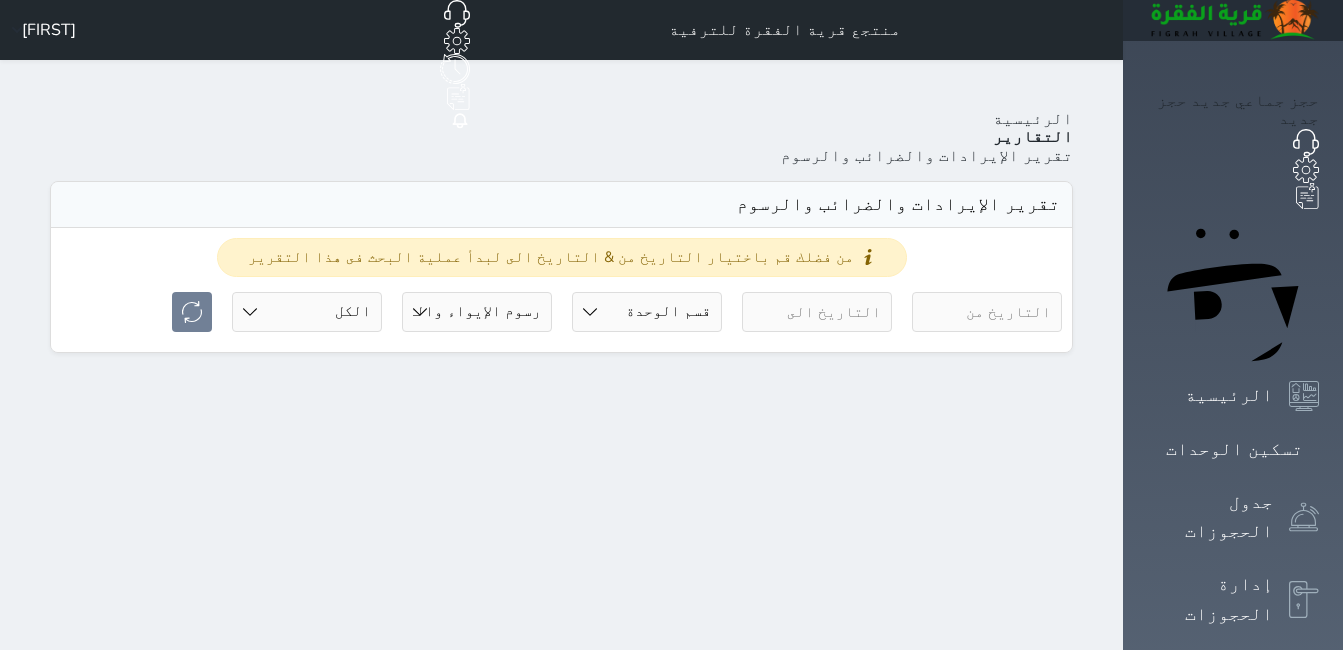 click at bounding box center (987, 312) 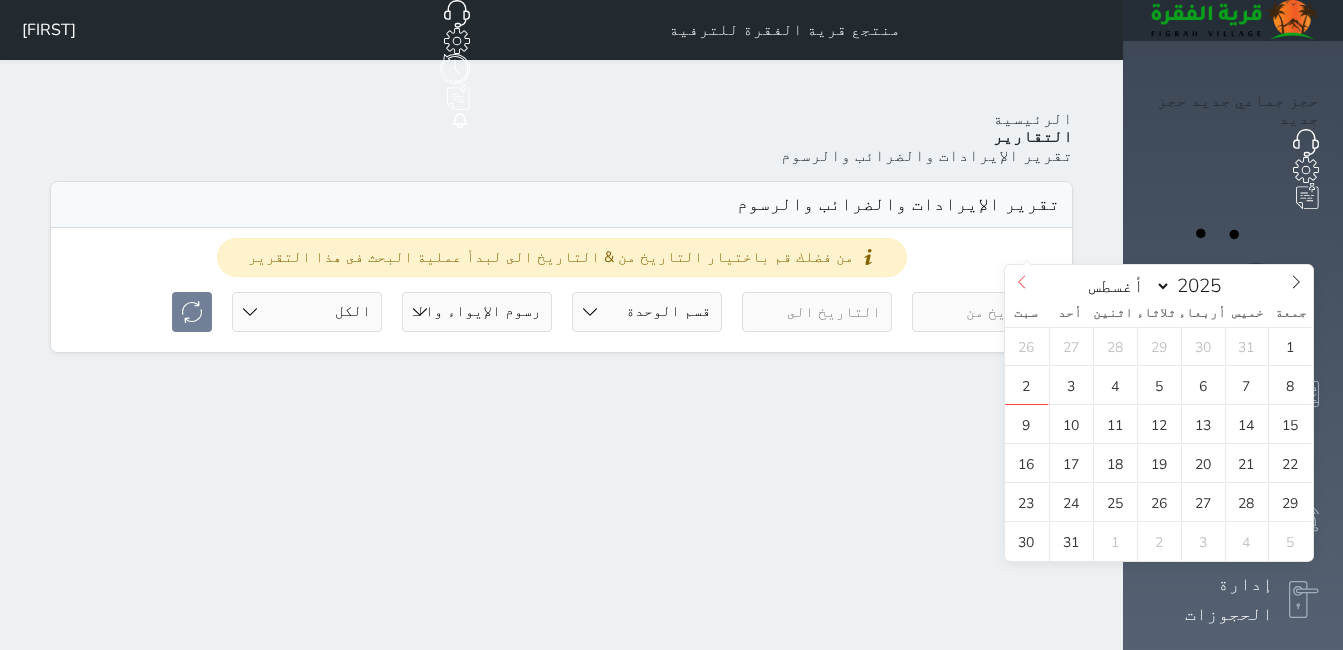 click 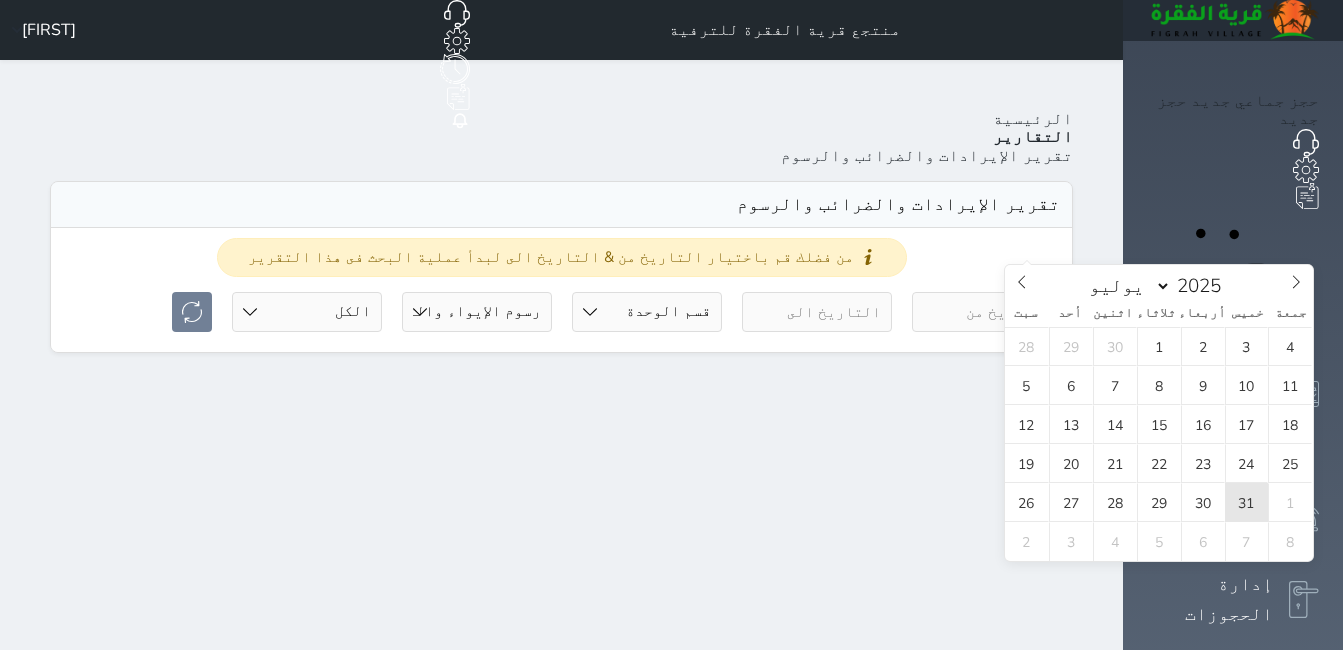 click on "31" at bounding box center [1247, 502] 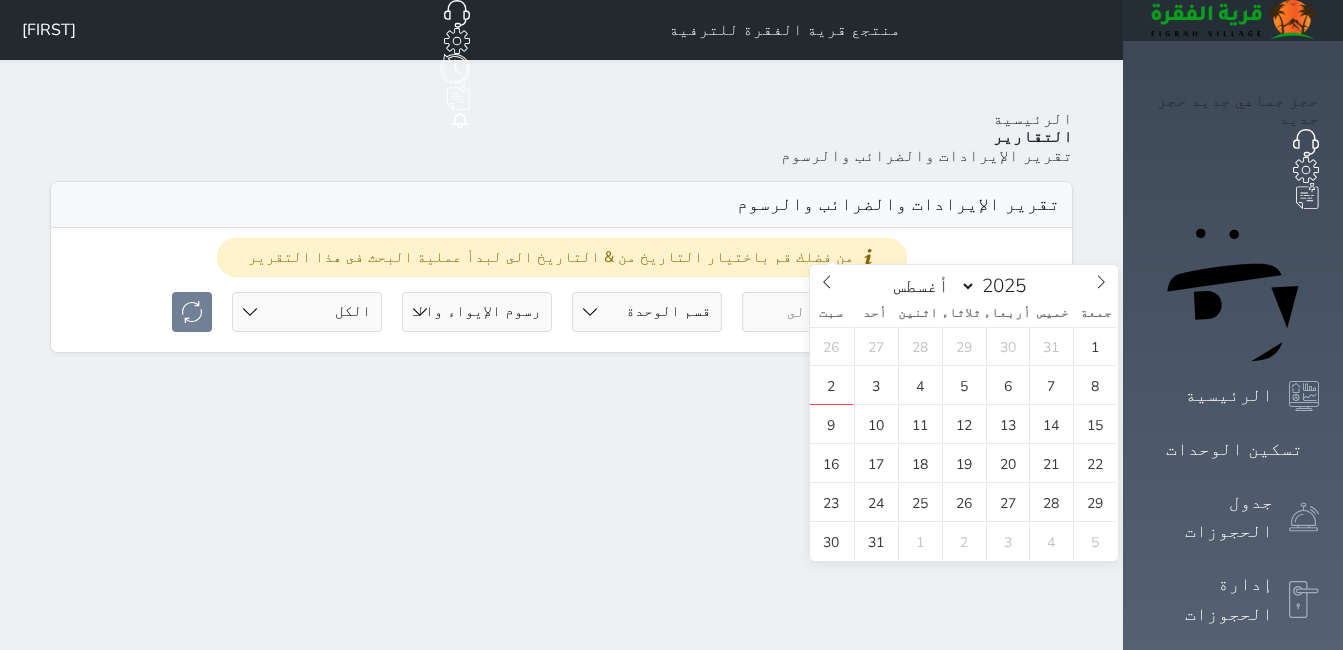 click at bounding box center [817, 312] 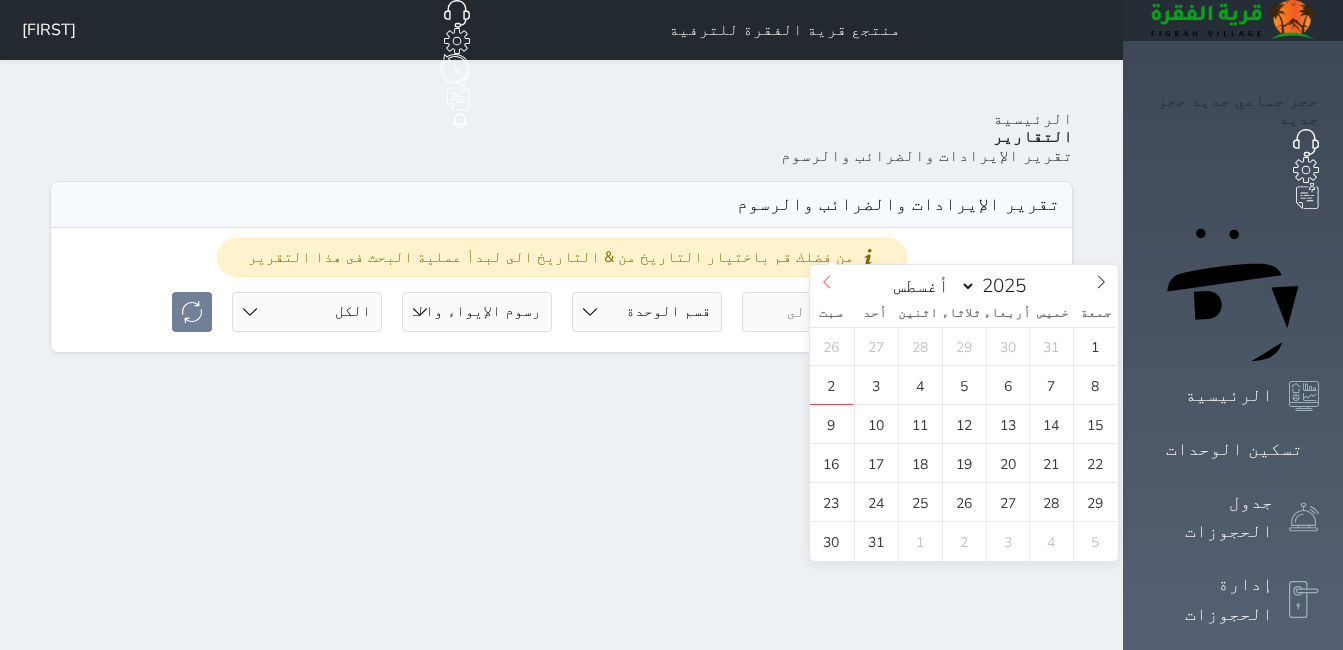 click at bounding box center [827, 282] 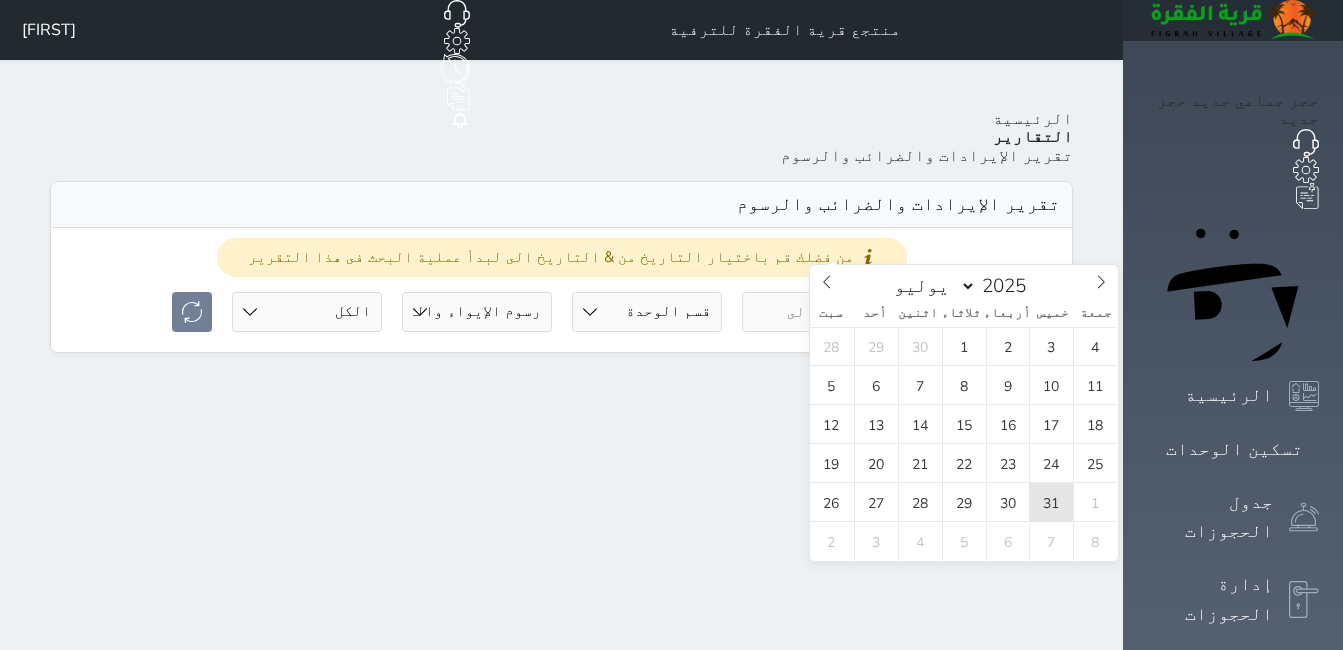 click on "31" at bounding box center [1051, 502] 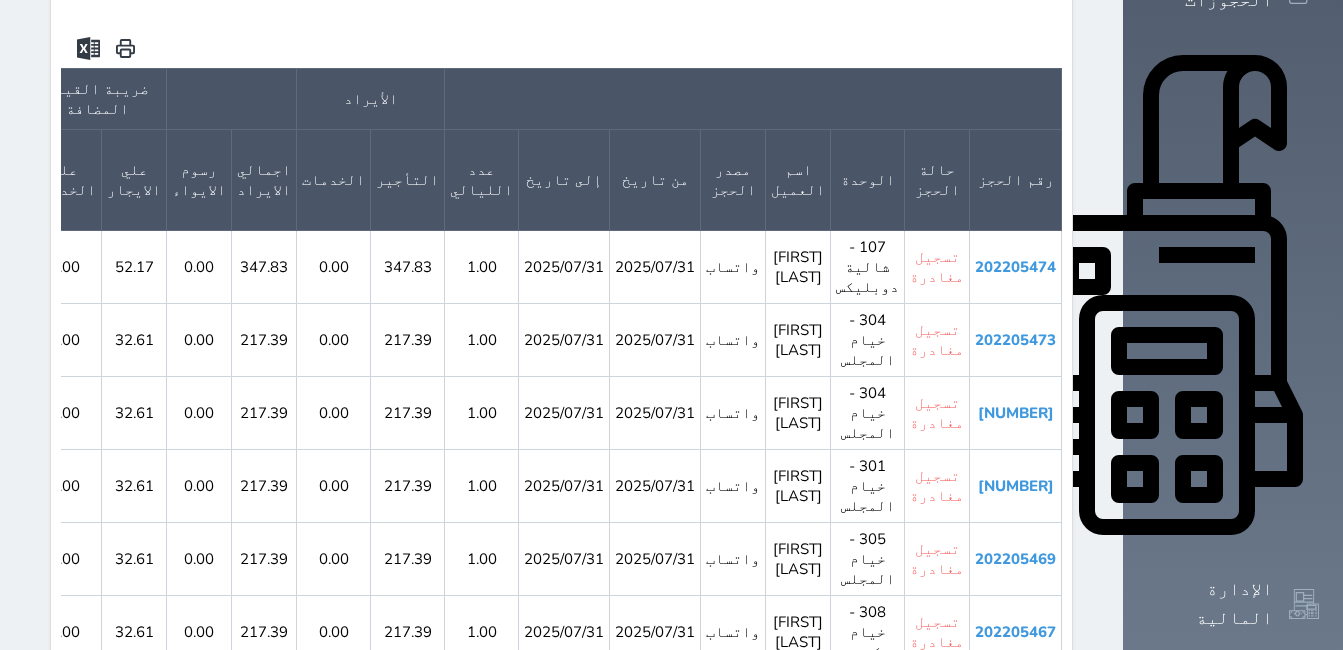 scroll, scrollTop: 500, scrollLeft: 0, axis: vertical 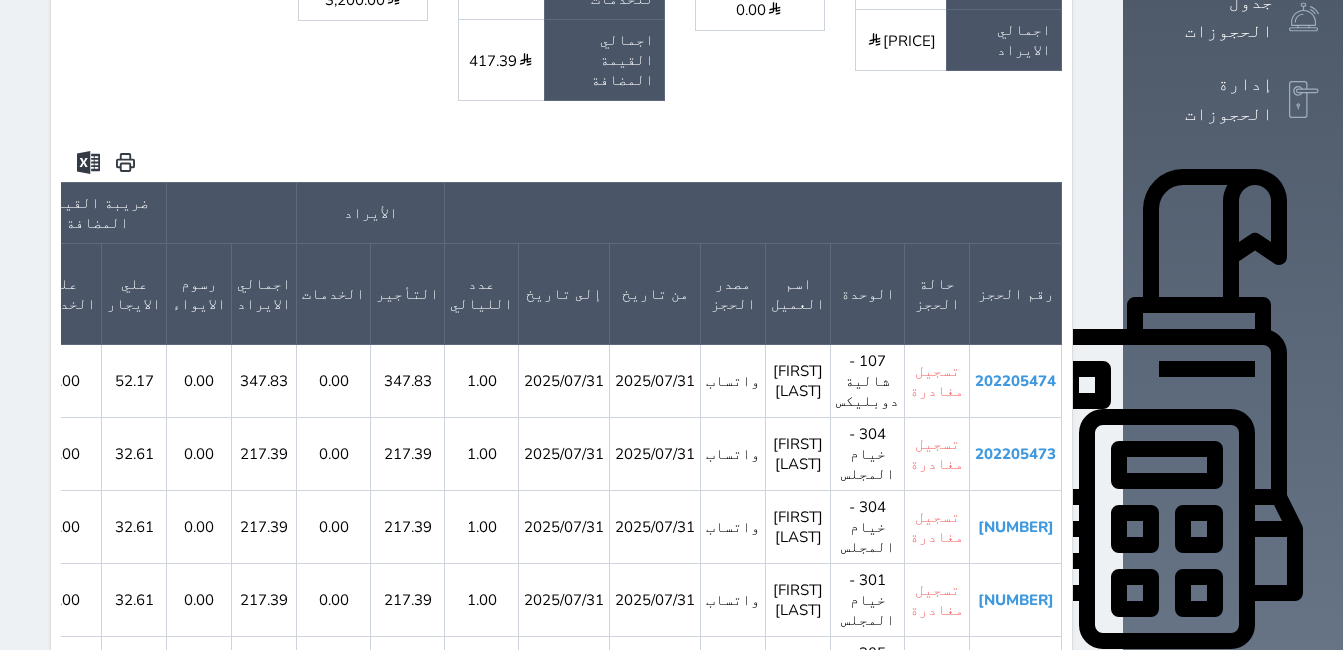 click on "202205469" at bounding box center (1015, 673) 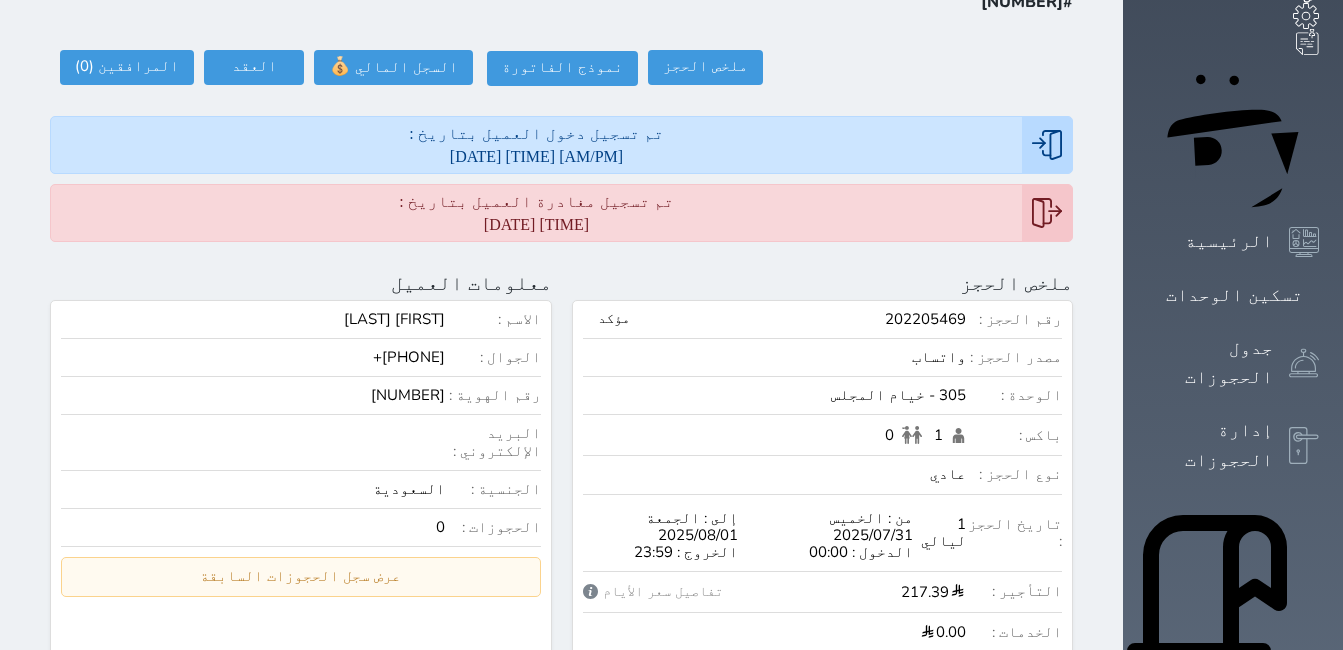 scroll, scrollTop: 0, scrollLeft: 0, axis: both 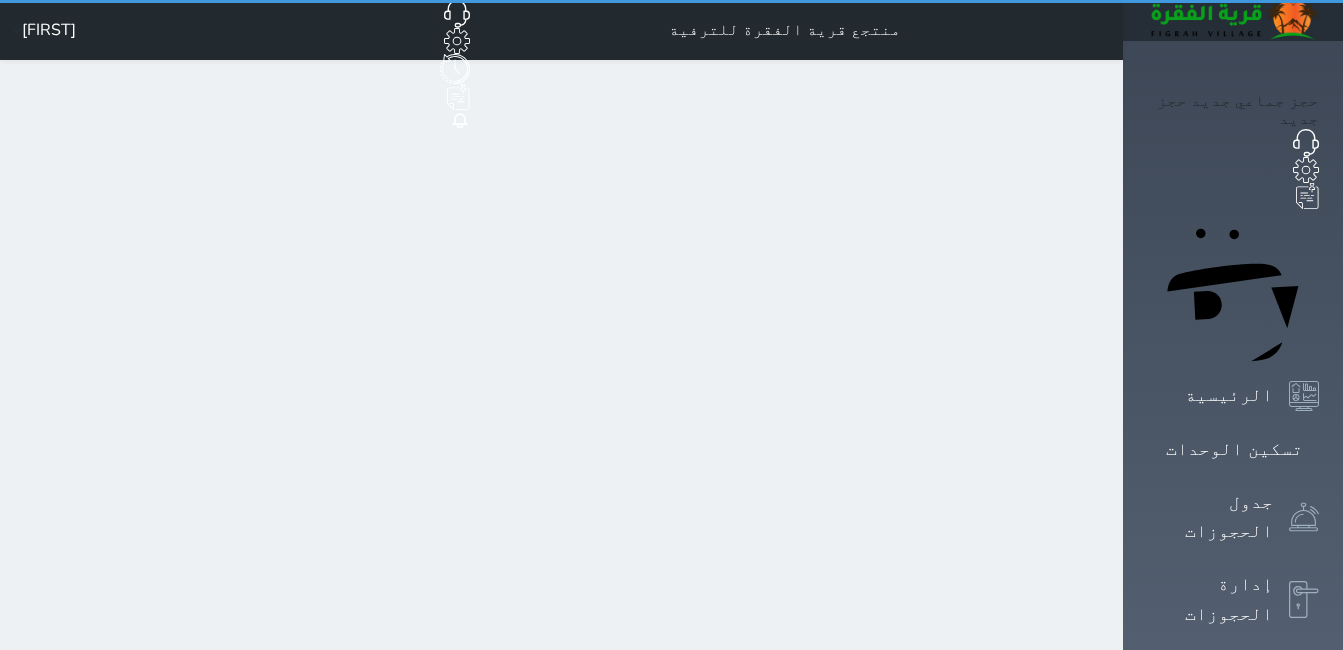 select on "7" 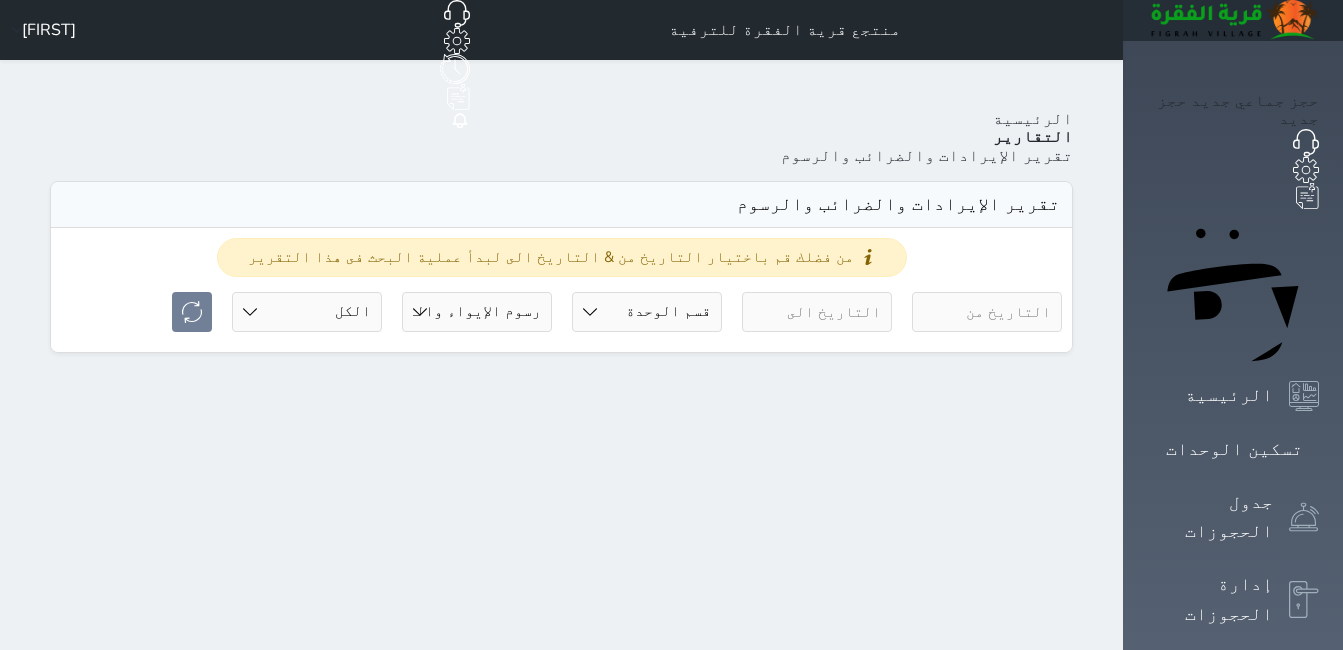 click at bounding box center (987, 312) 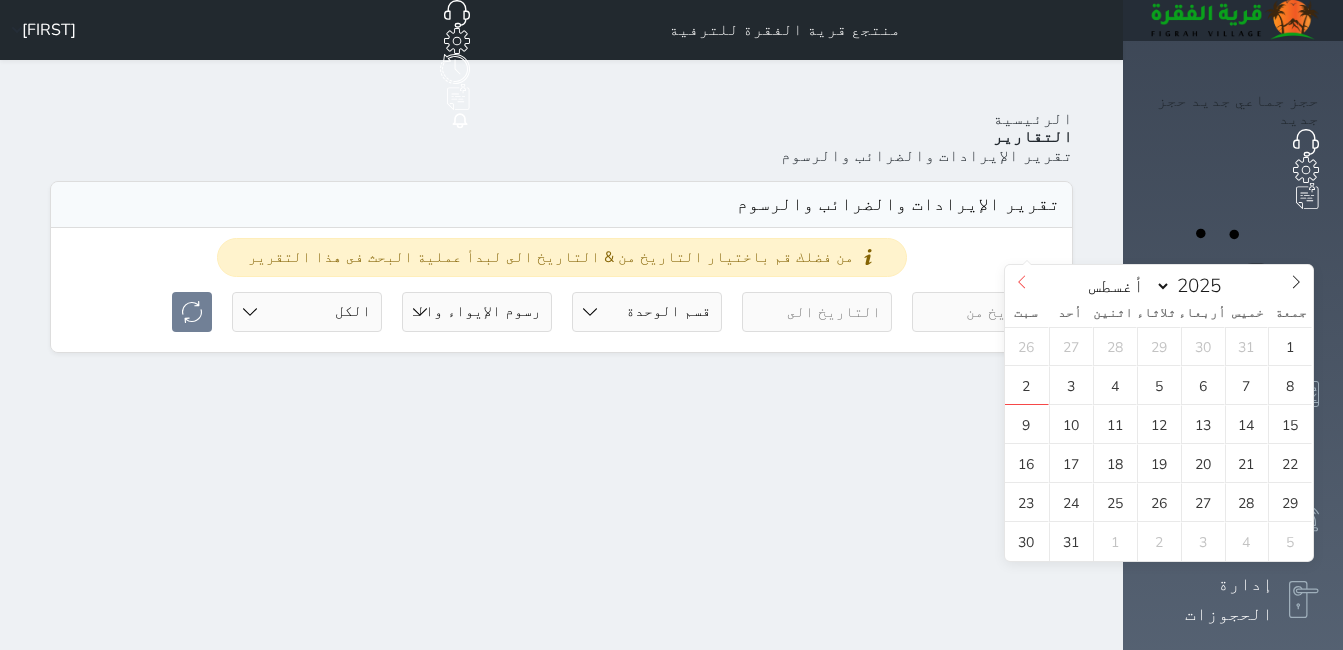 click at bounding box center (1022, 282) 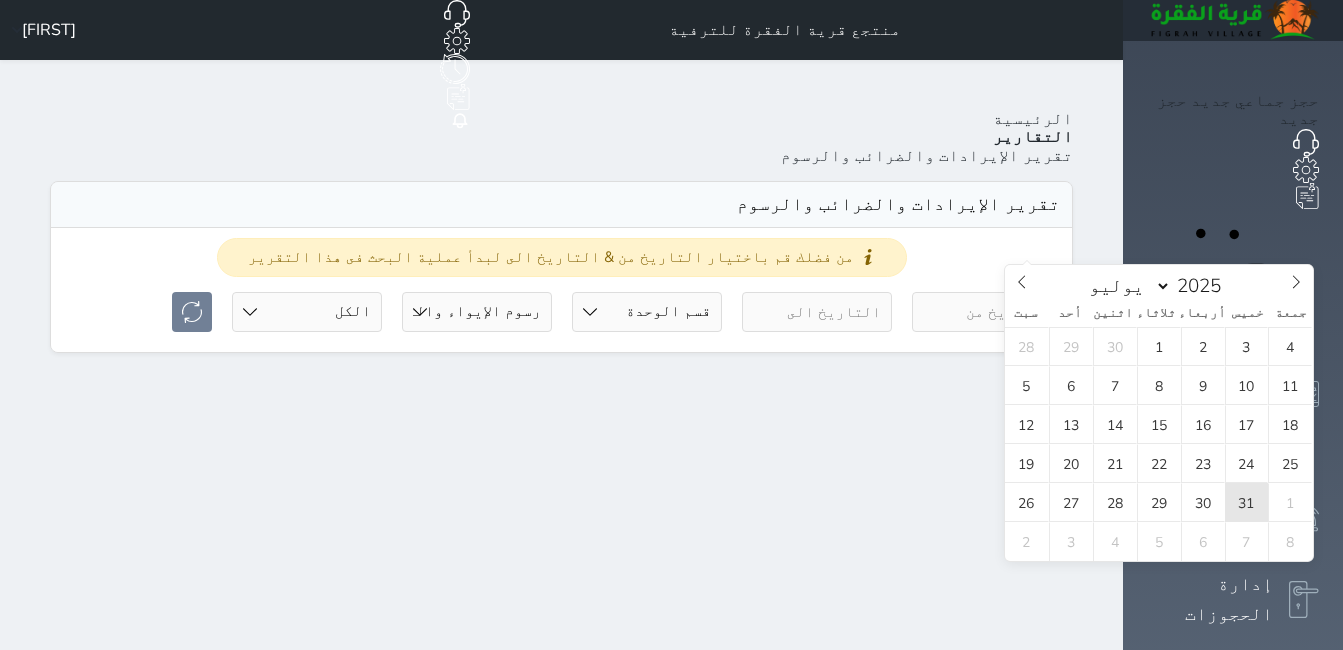 click on "31" at bounding box center (1247, 502) 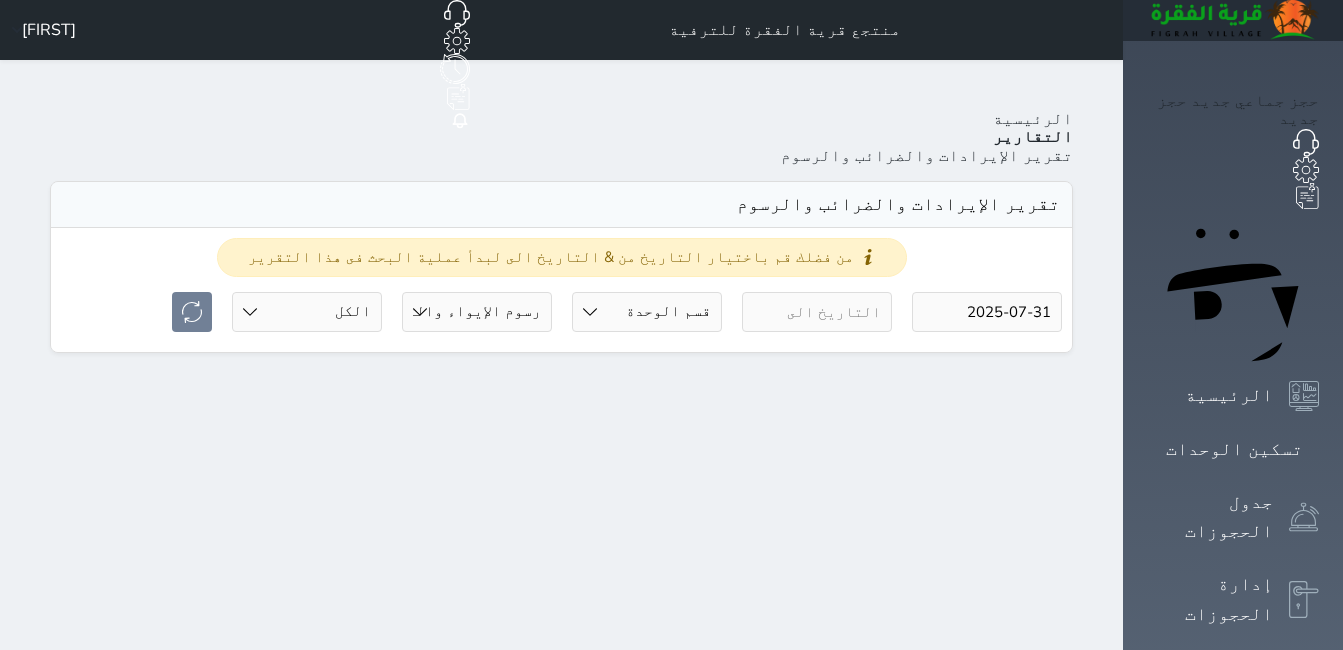 click at bounding box center [817, 312] 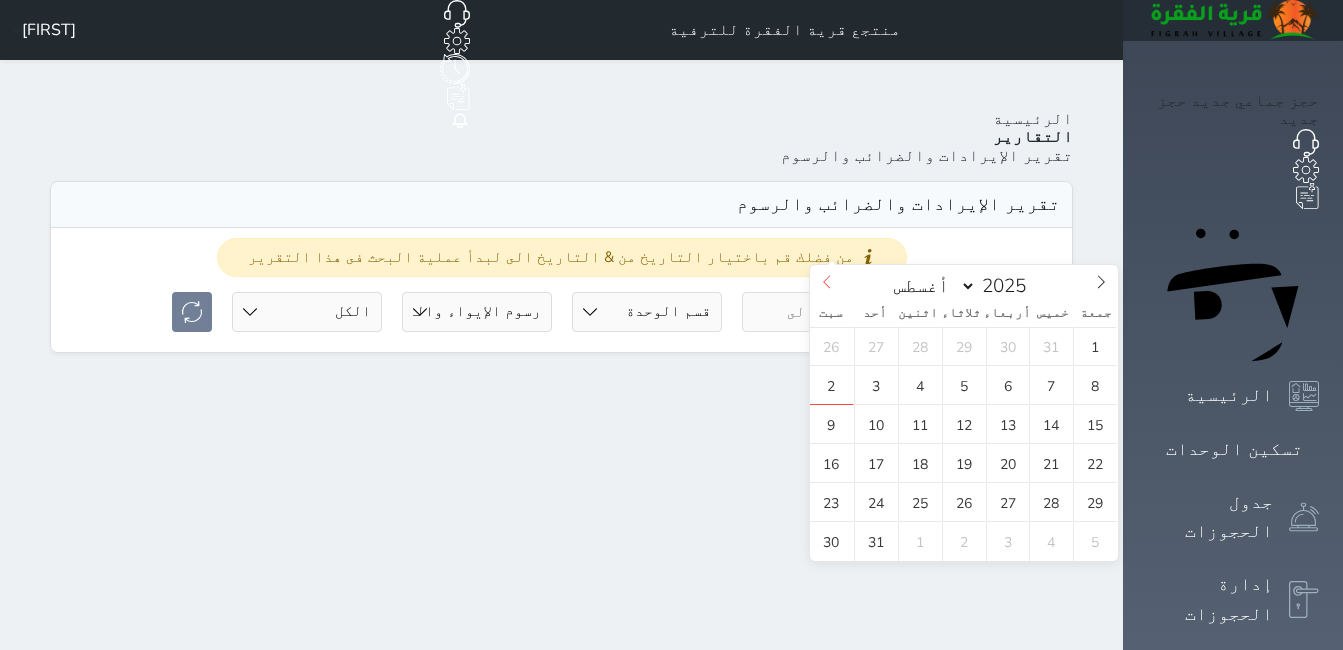 click 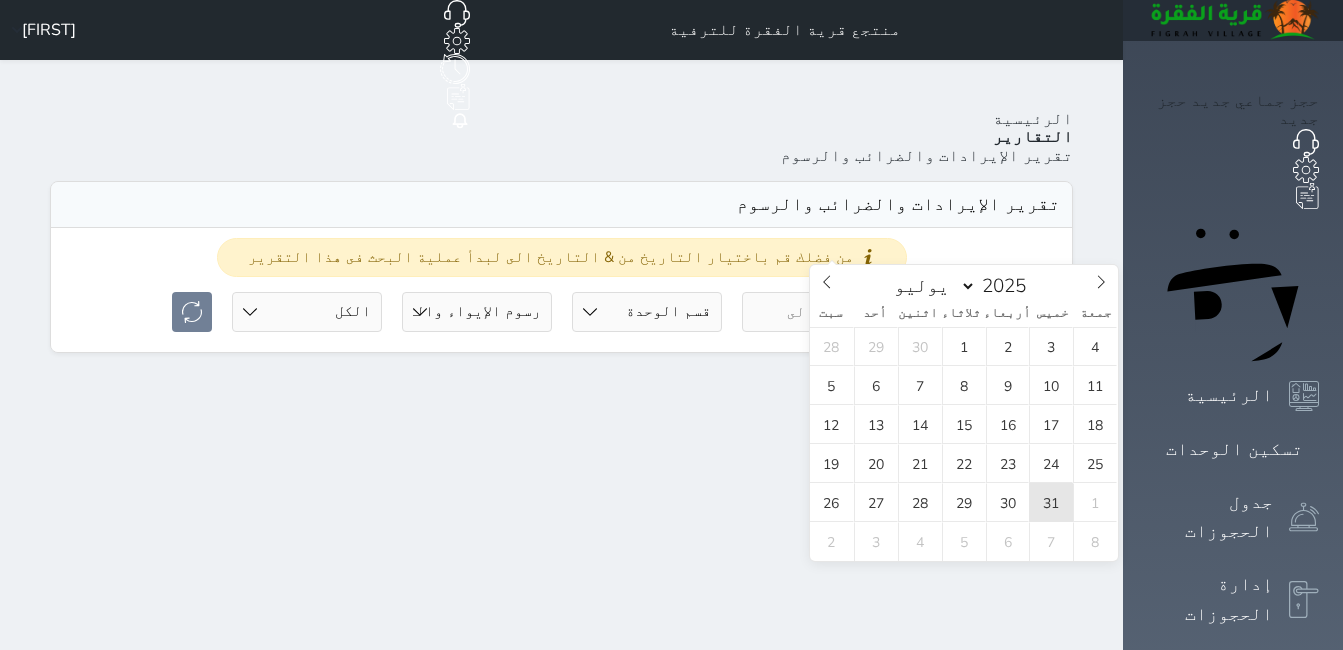 click on "31" at bounding box center (1051, 502) 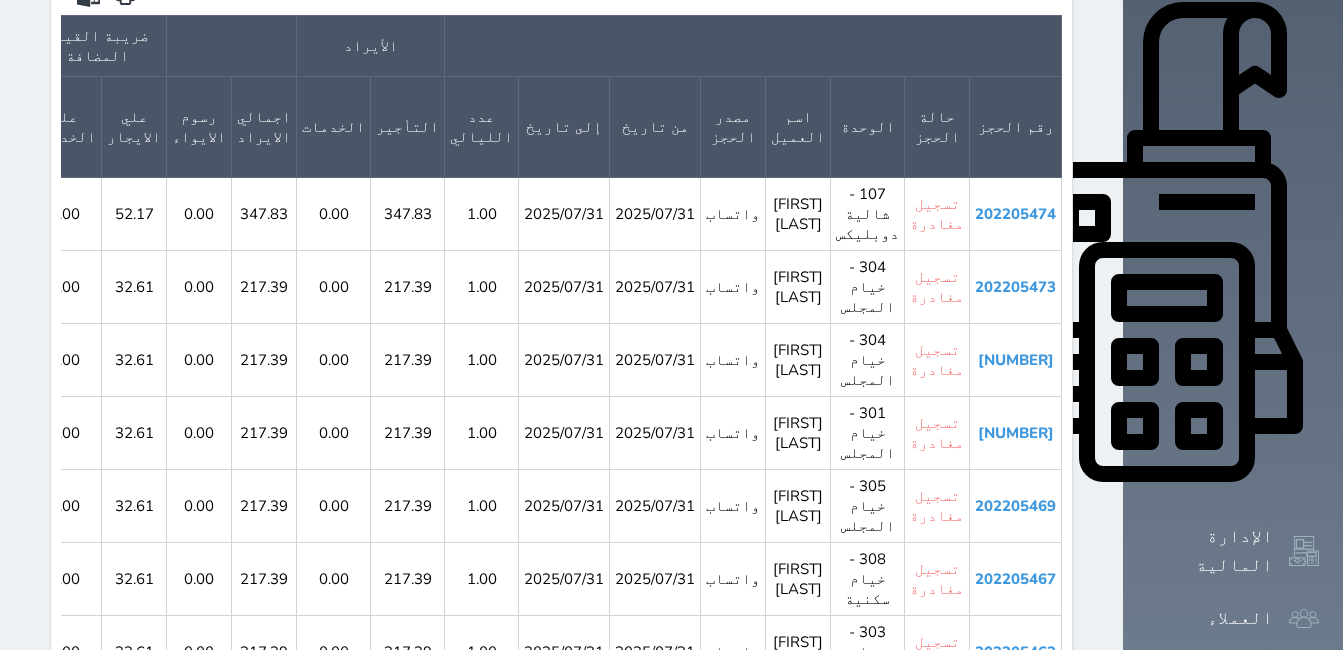 scroll, scrollTop: 700, scrollLeft: 0, axis: vertical 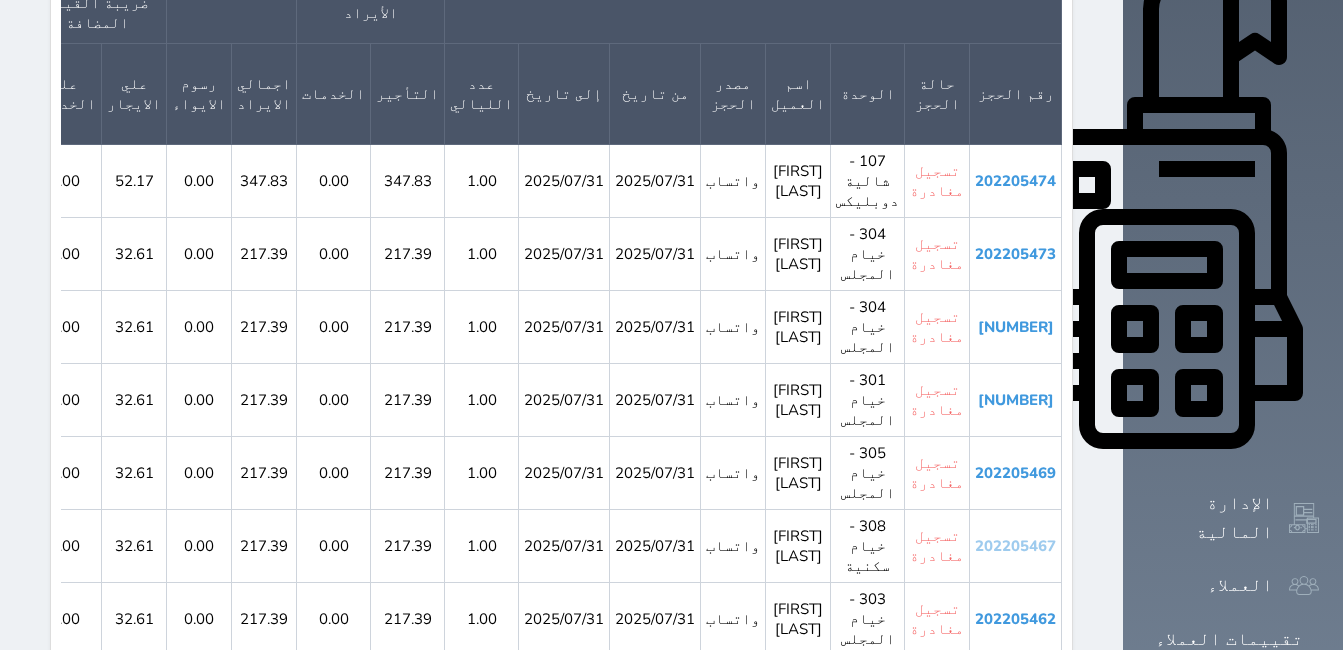 click on "202205467" at bounding box center (1015, 546) 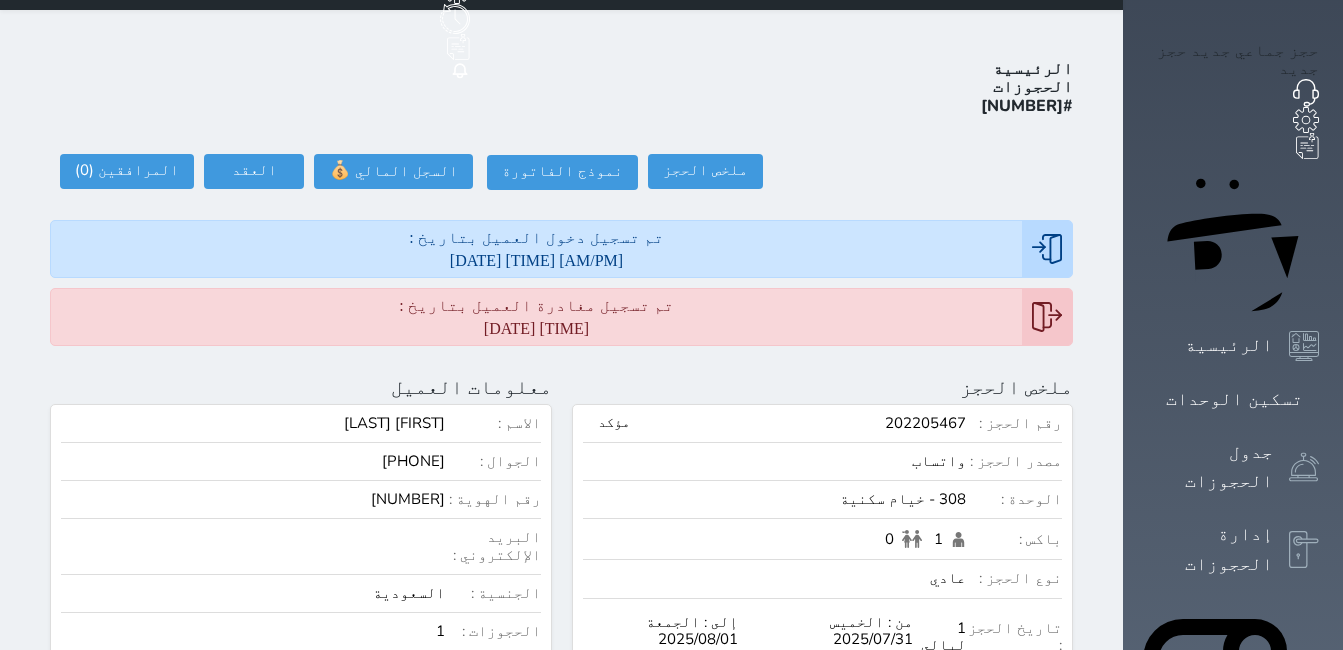 scroll, scrollTop: 0, scrollLeft: 0, axis: both 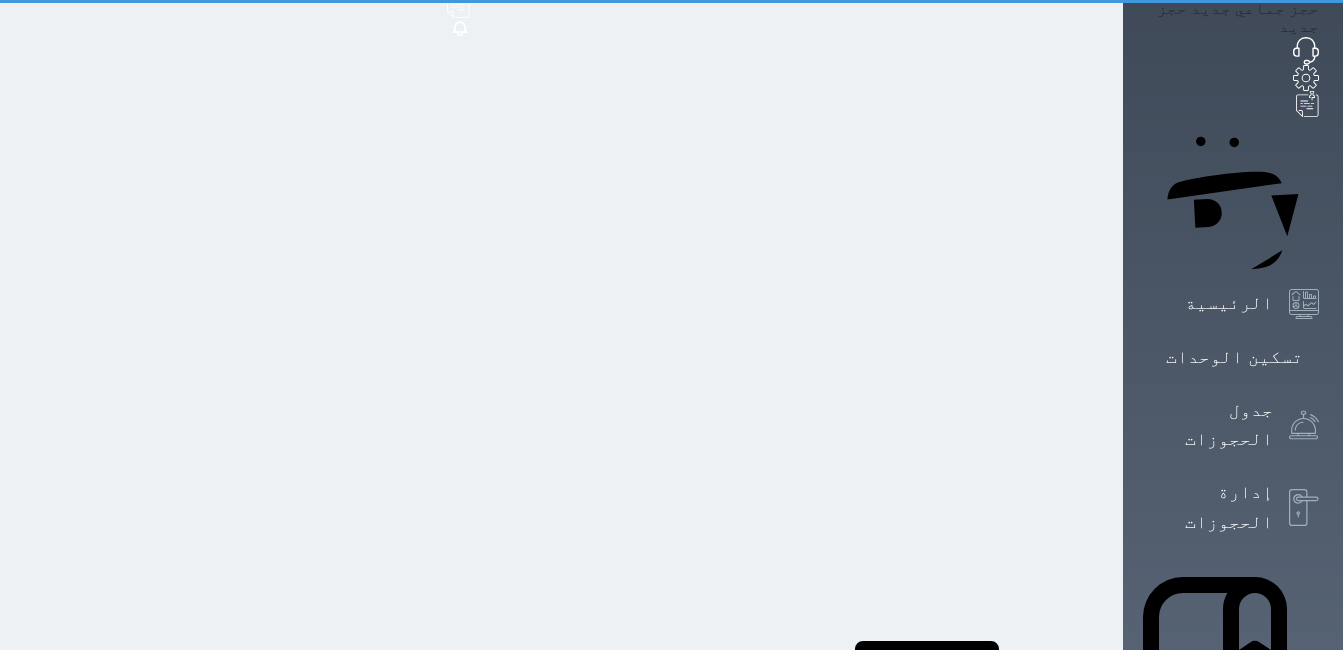 select on "7" 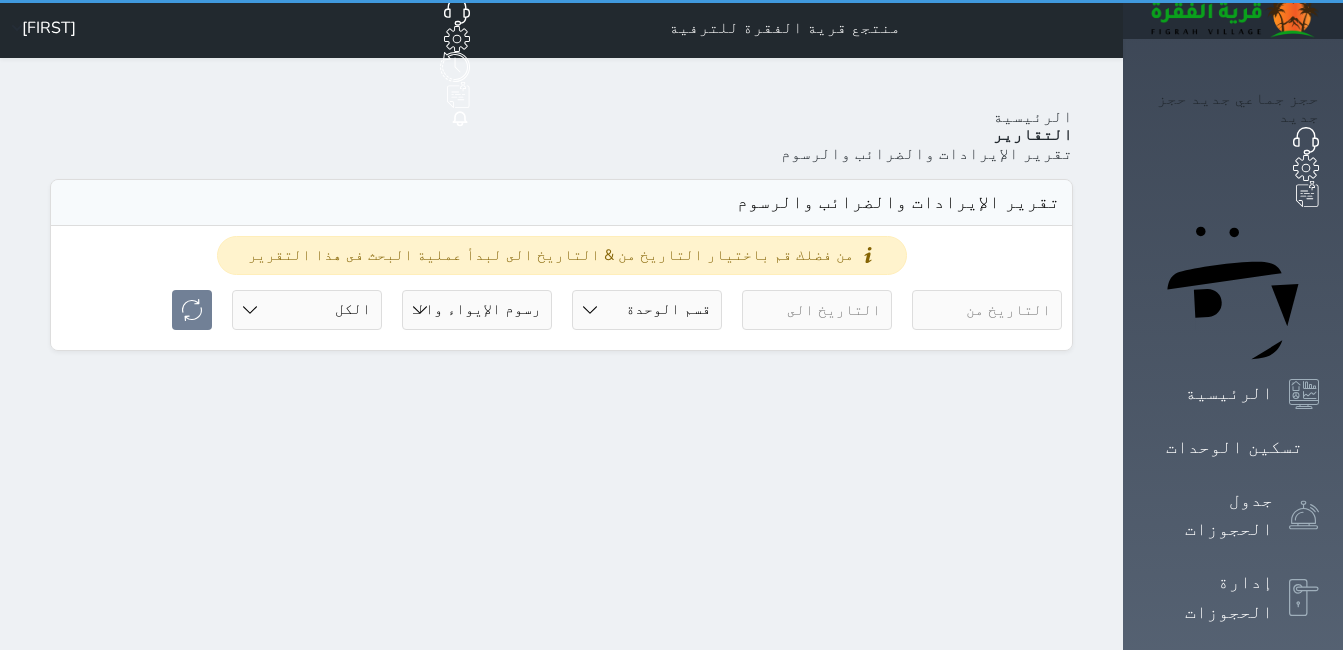 scroll, scrollTop: 0, scrollLeft: 0, axis: both 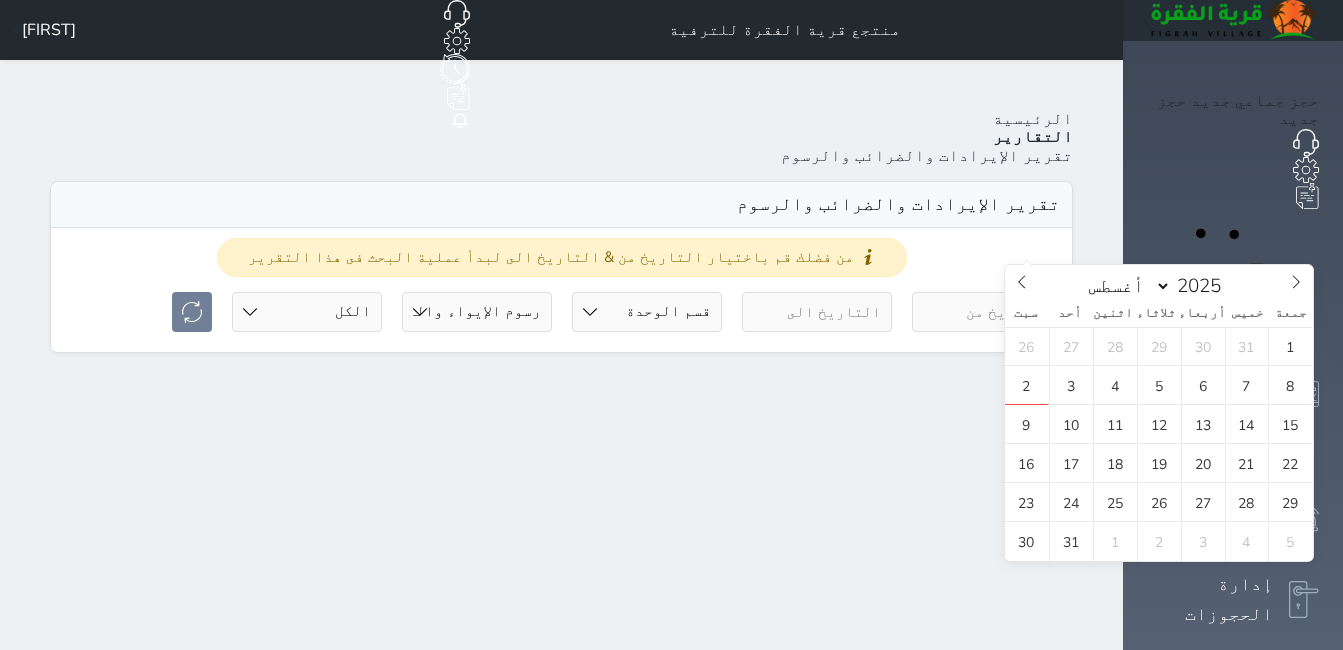 click at bounding box center [987, 312] 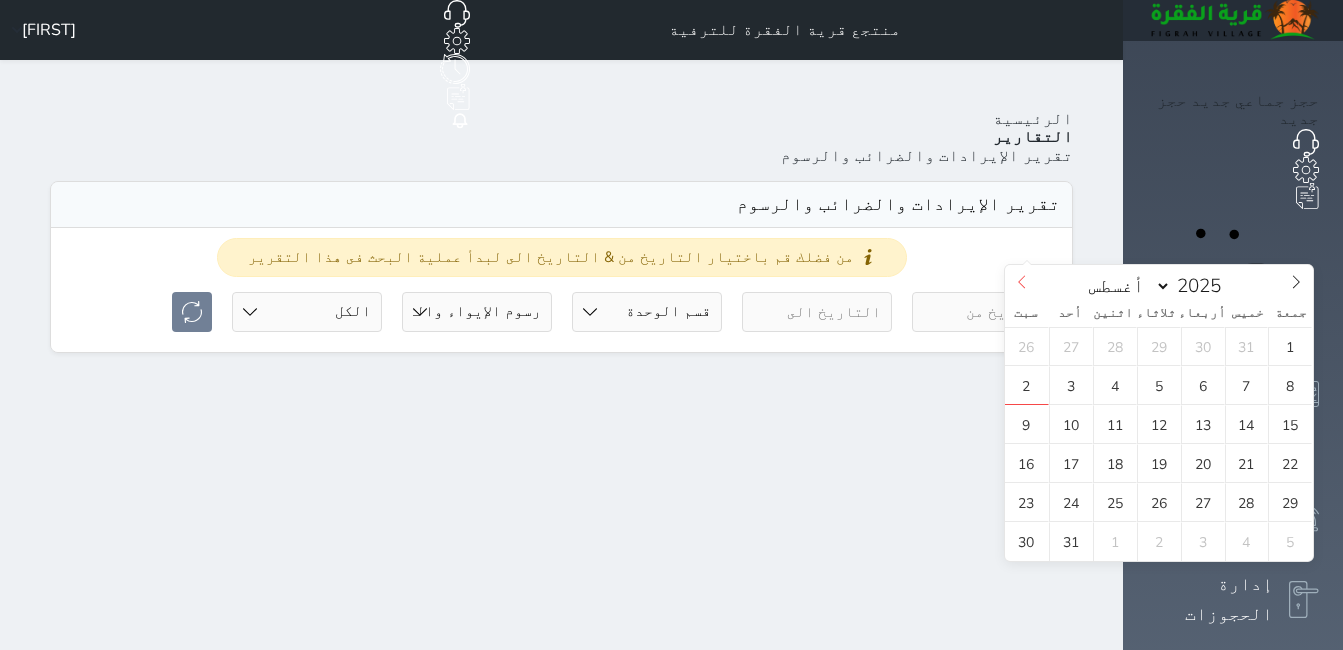 click 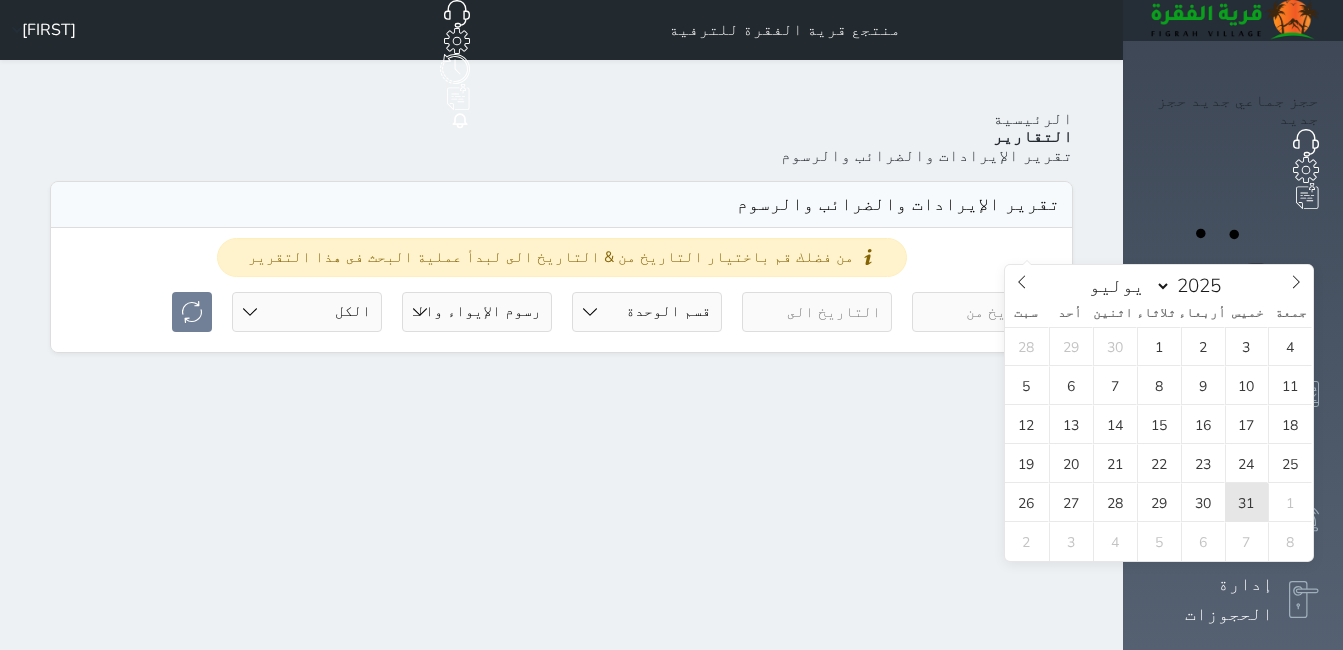 click on "31" at bounding box center (1247, 502) 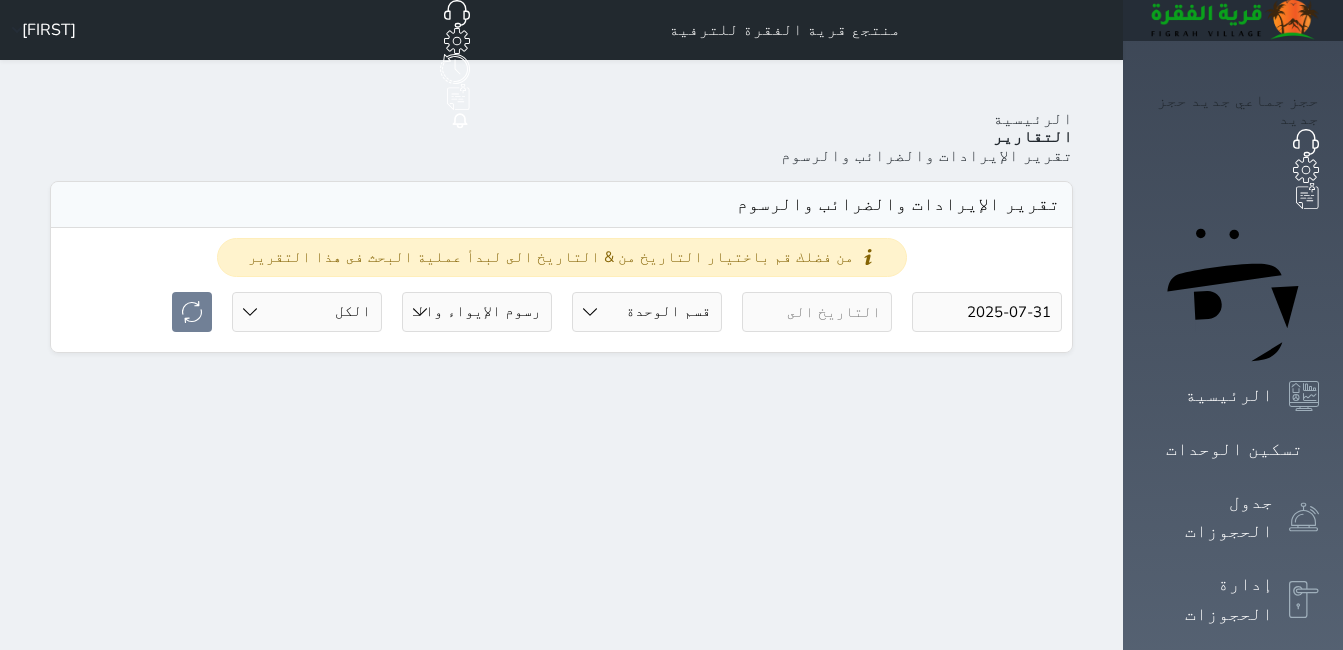 click at bounding box center [817, 312] 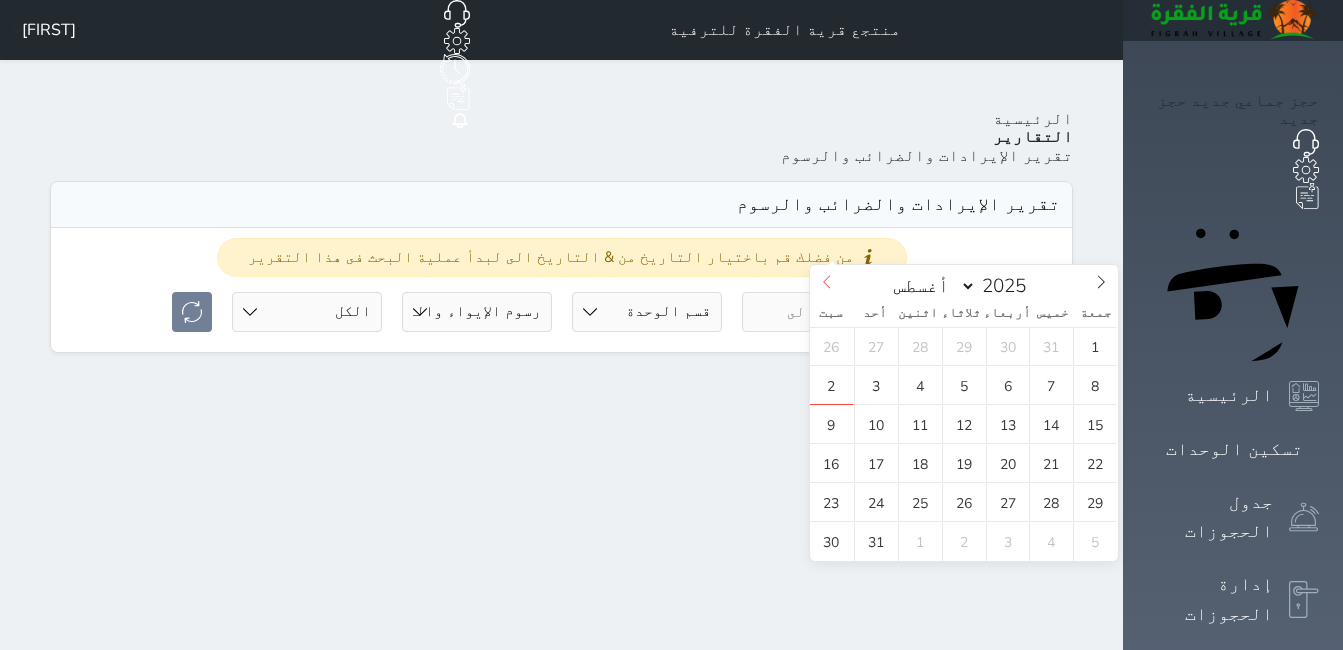 click at bounding box center [827, 282] 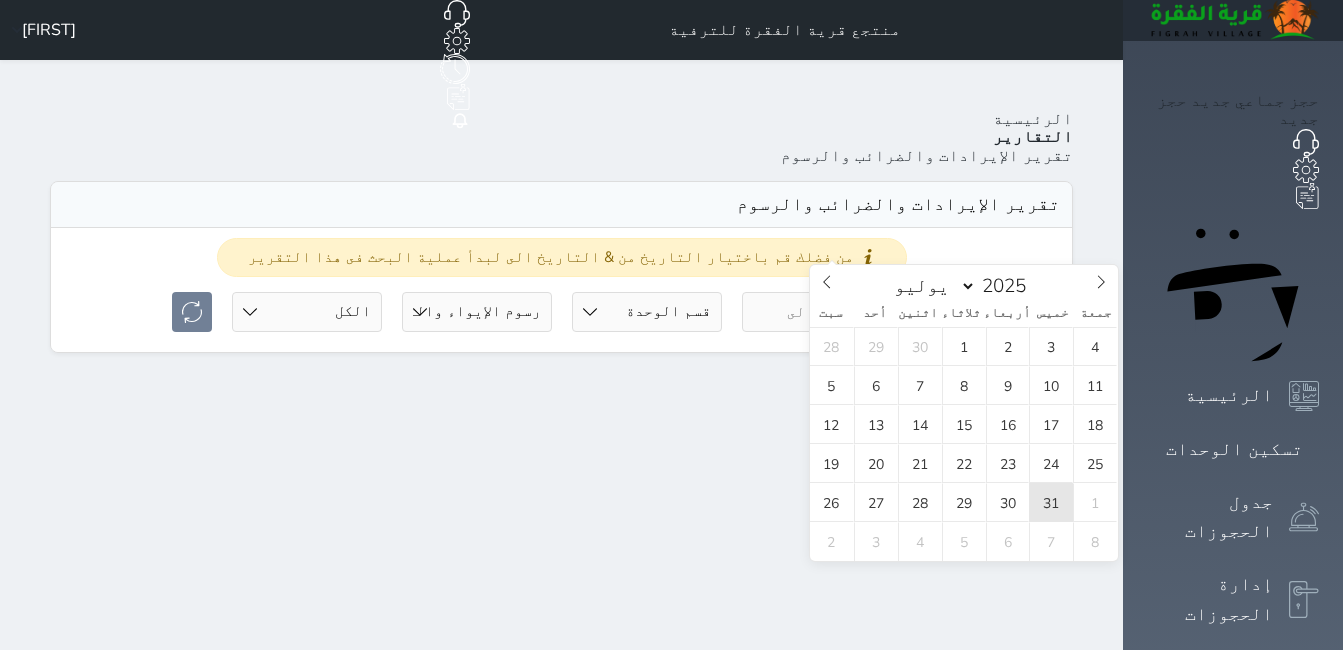 click on "31" at bounding box center [1051, 502] 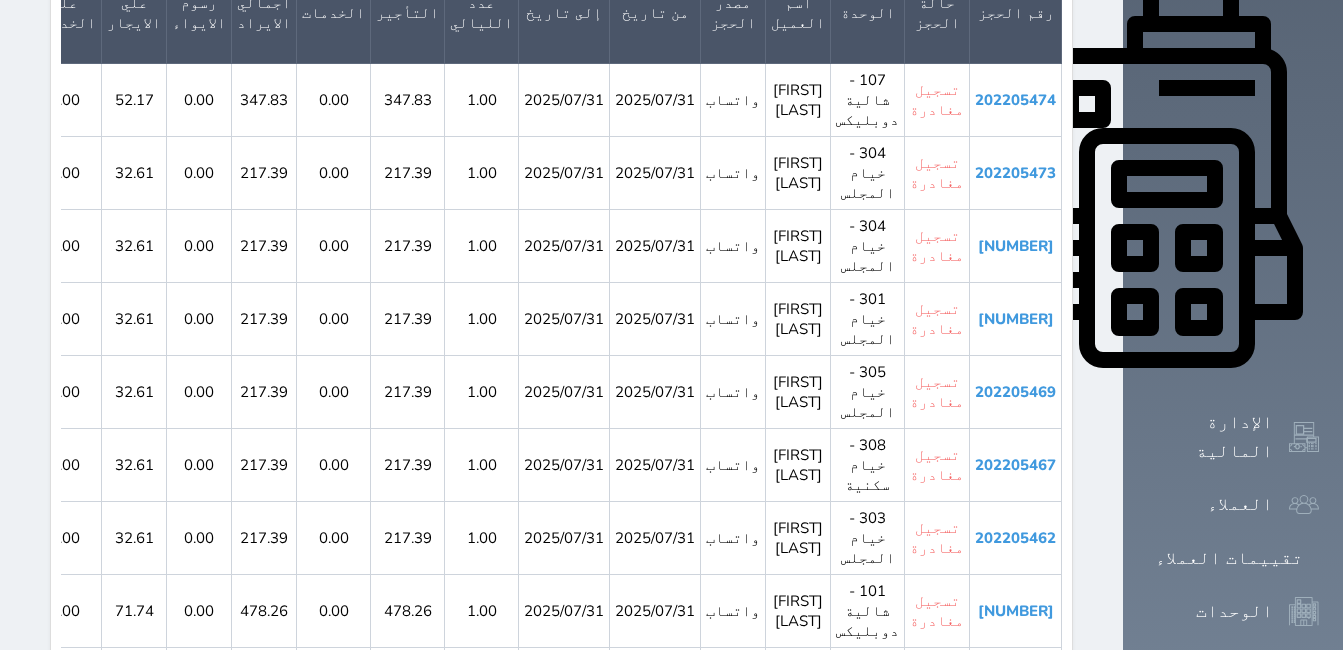 scroll, scrollTop: 800, scrollLeft: 0, axis: vertical 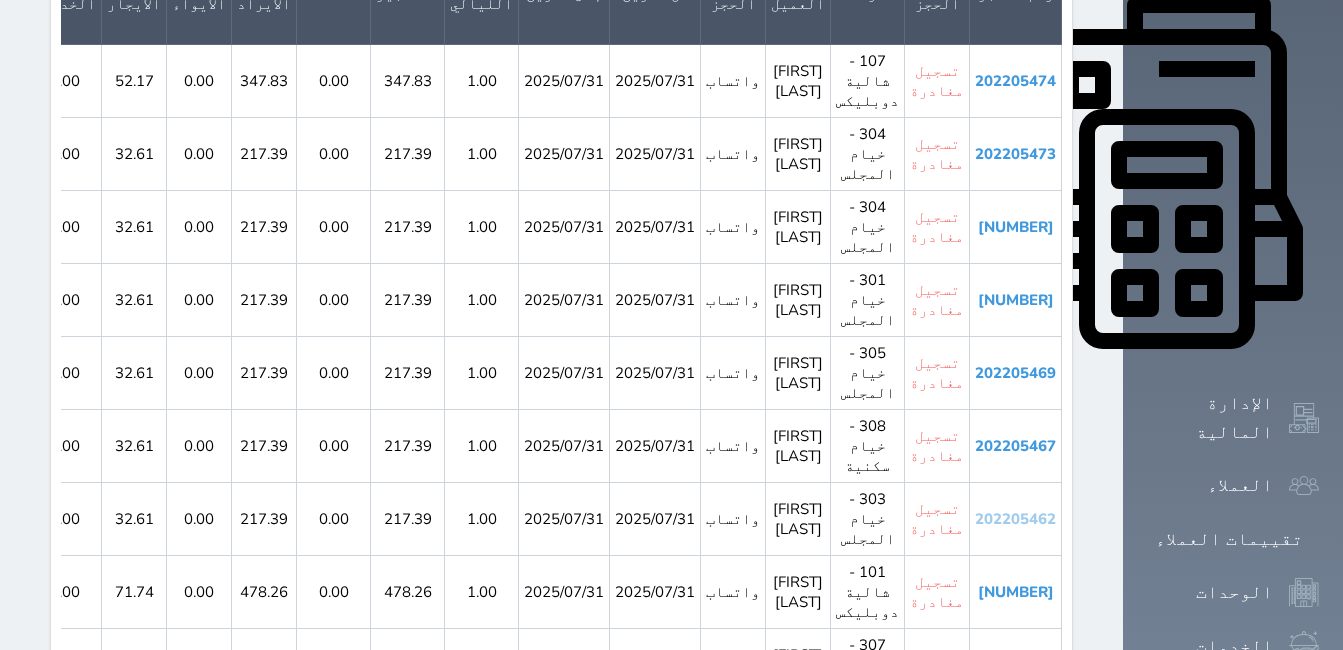click on "202205462" at bounding box center [1015, 519] 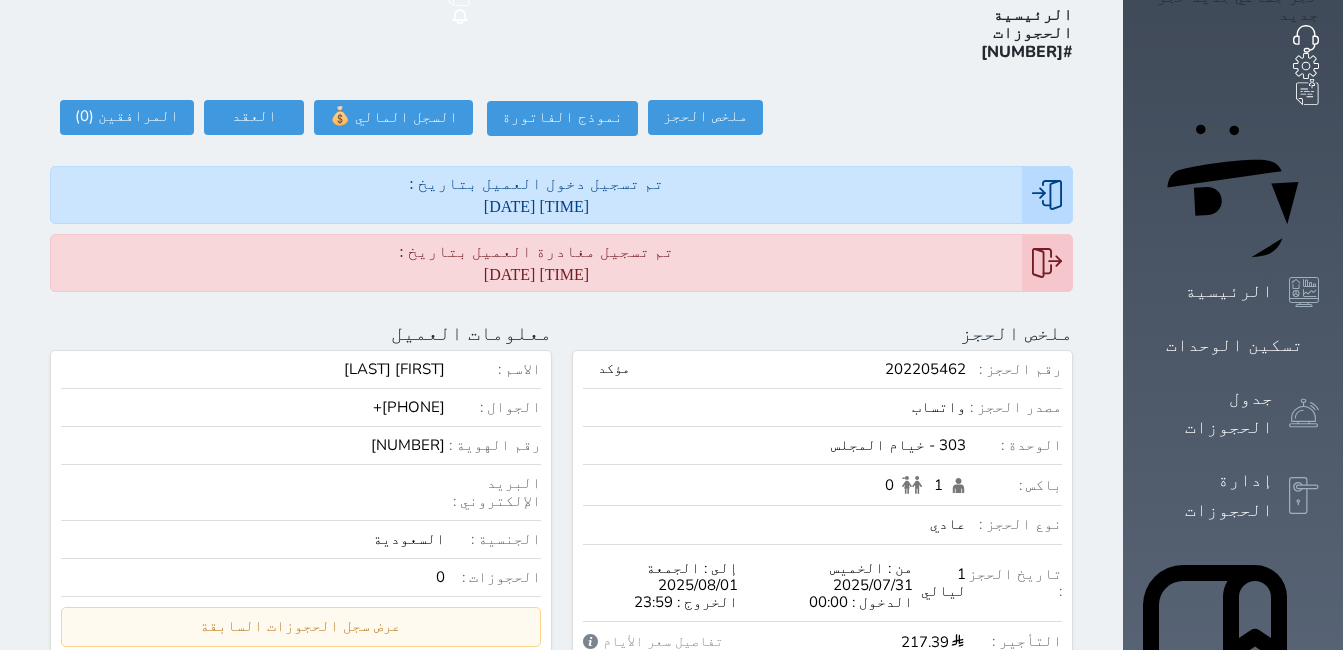 scroll, scrollTop: 0, scrollLeft: 0, axis: both 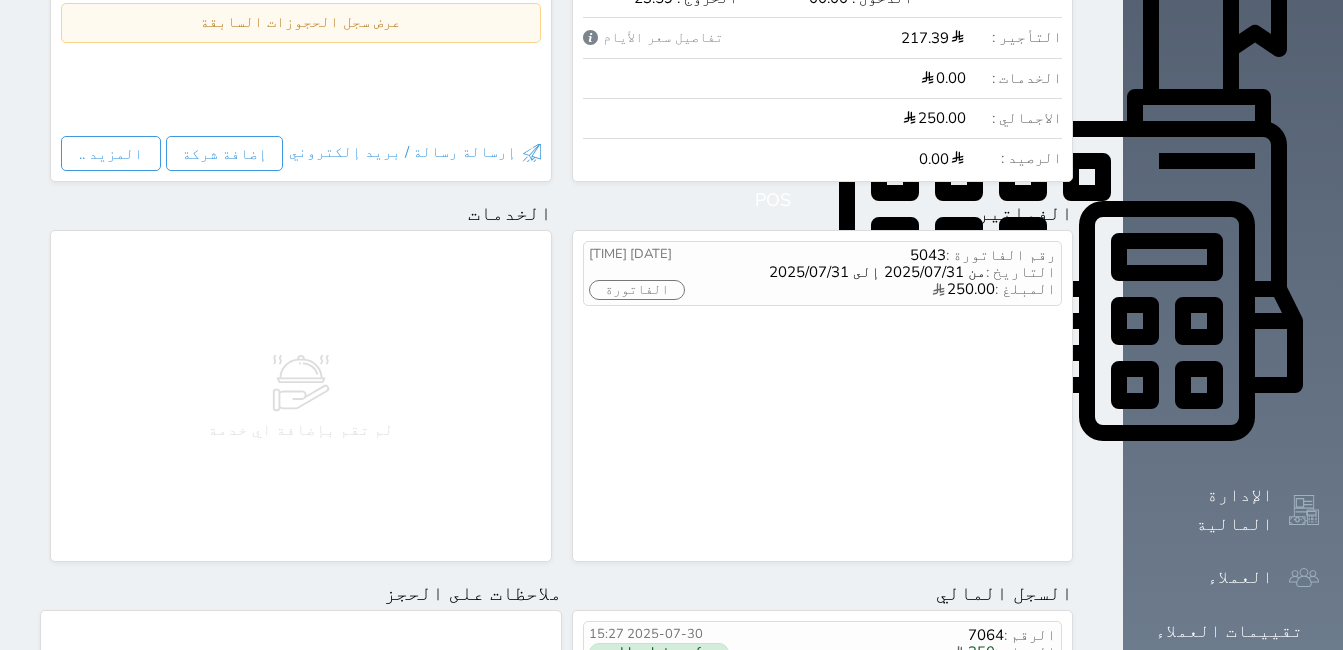 select on "7" 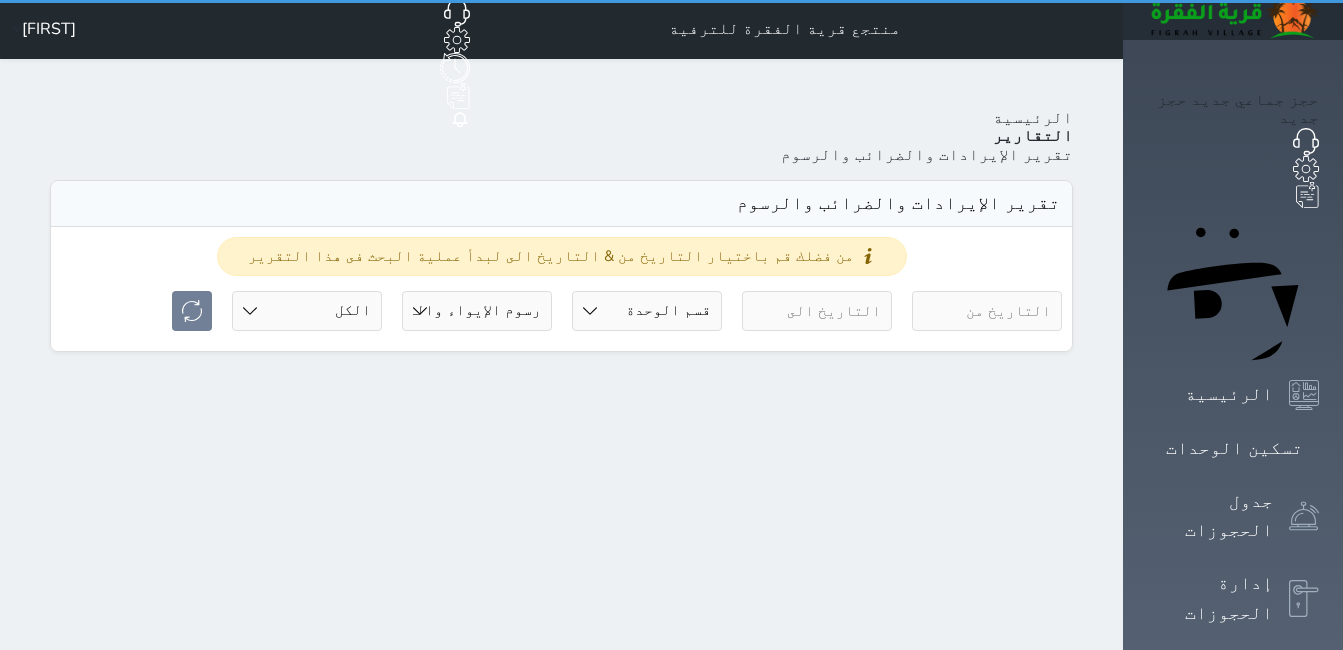 scroll, scrollTop: 0, scrollLeft: 0, axis: both 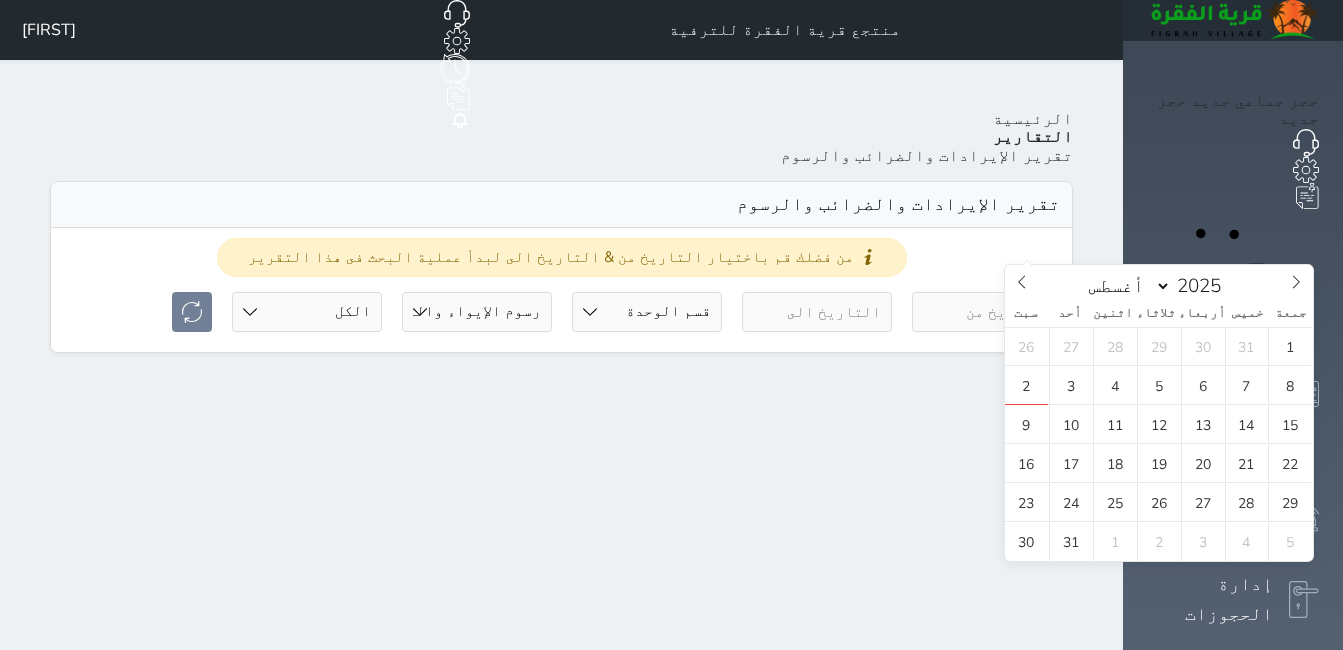 click at bounding box center (987, 312) 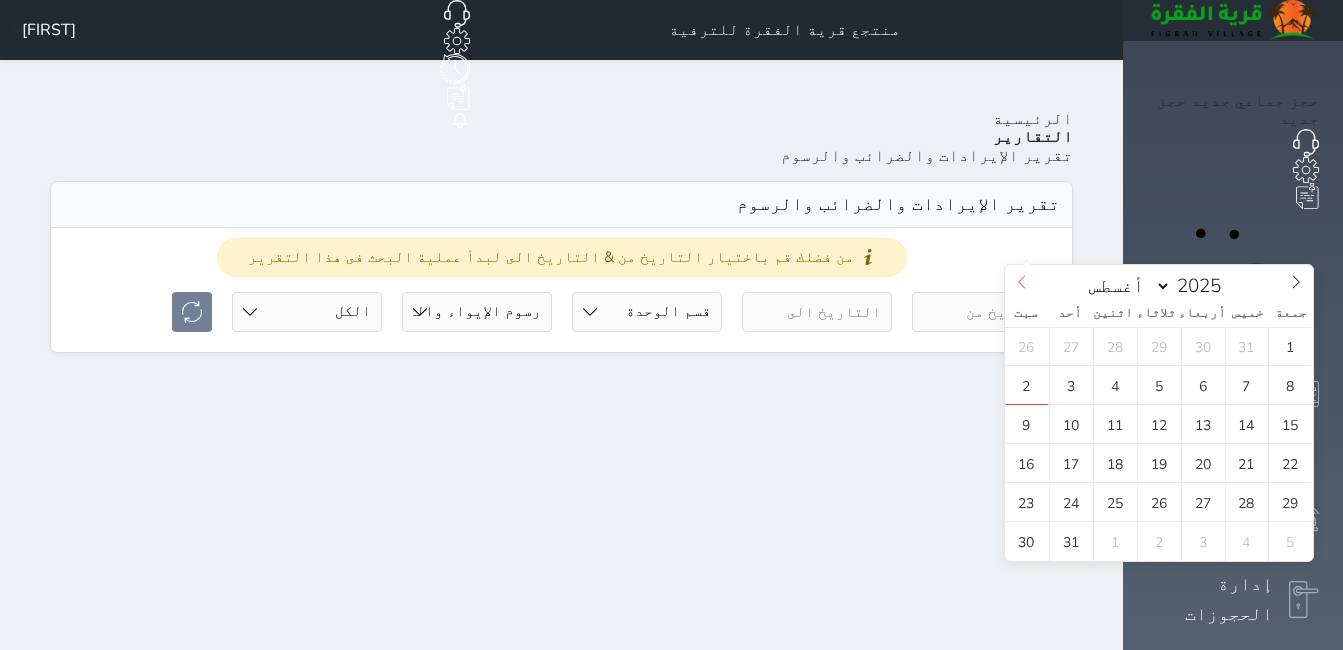 click 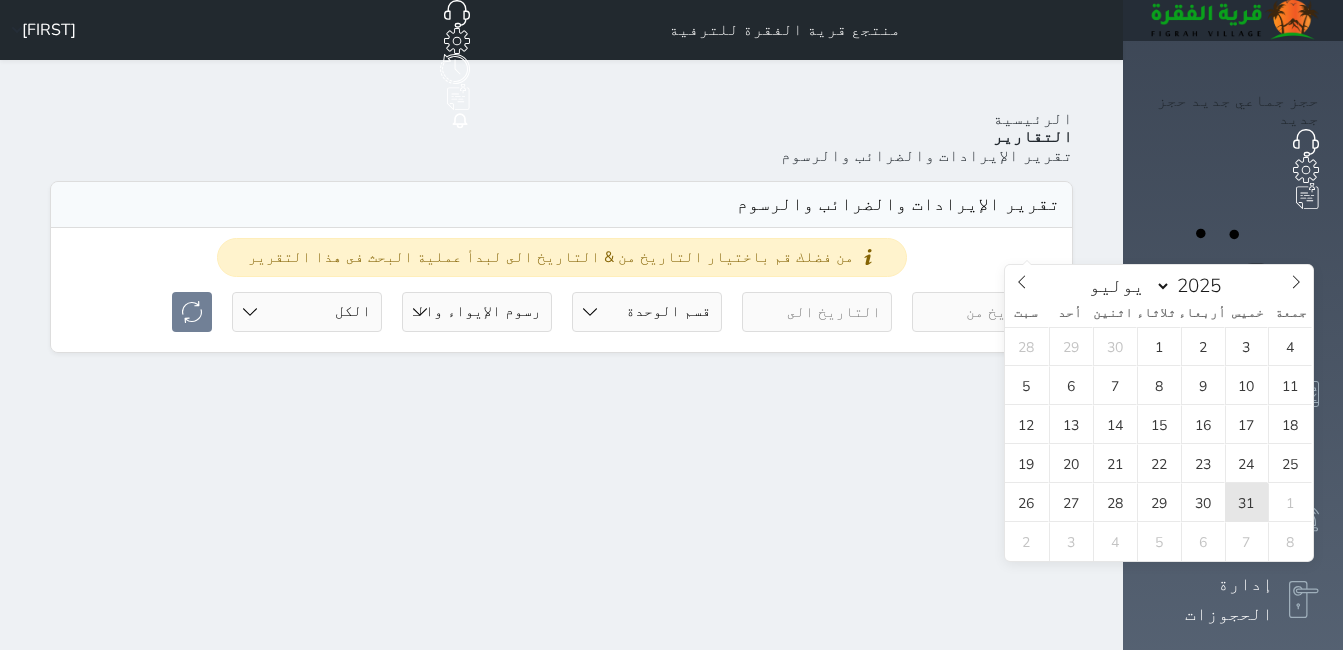 click on "31" at bounding box center [1247, 502] 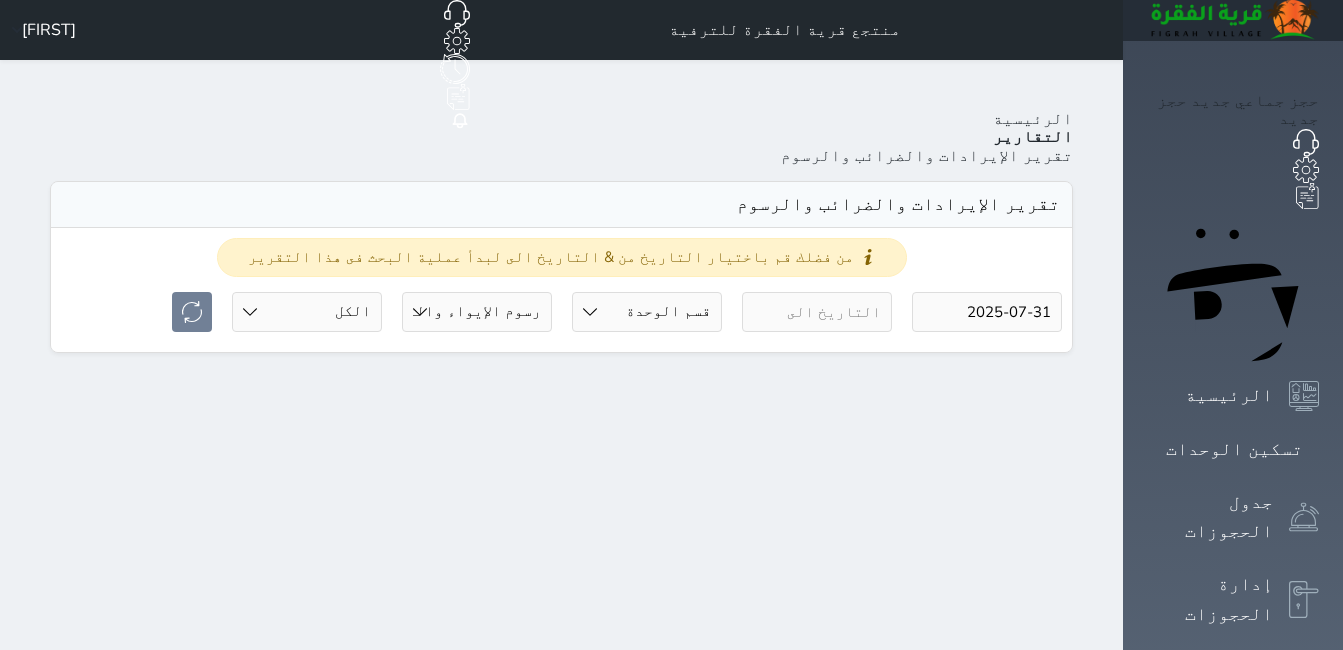 click at bounding box center [817, 312] 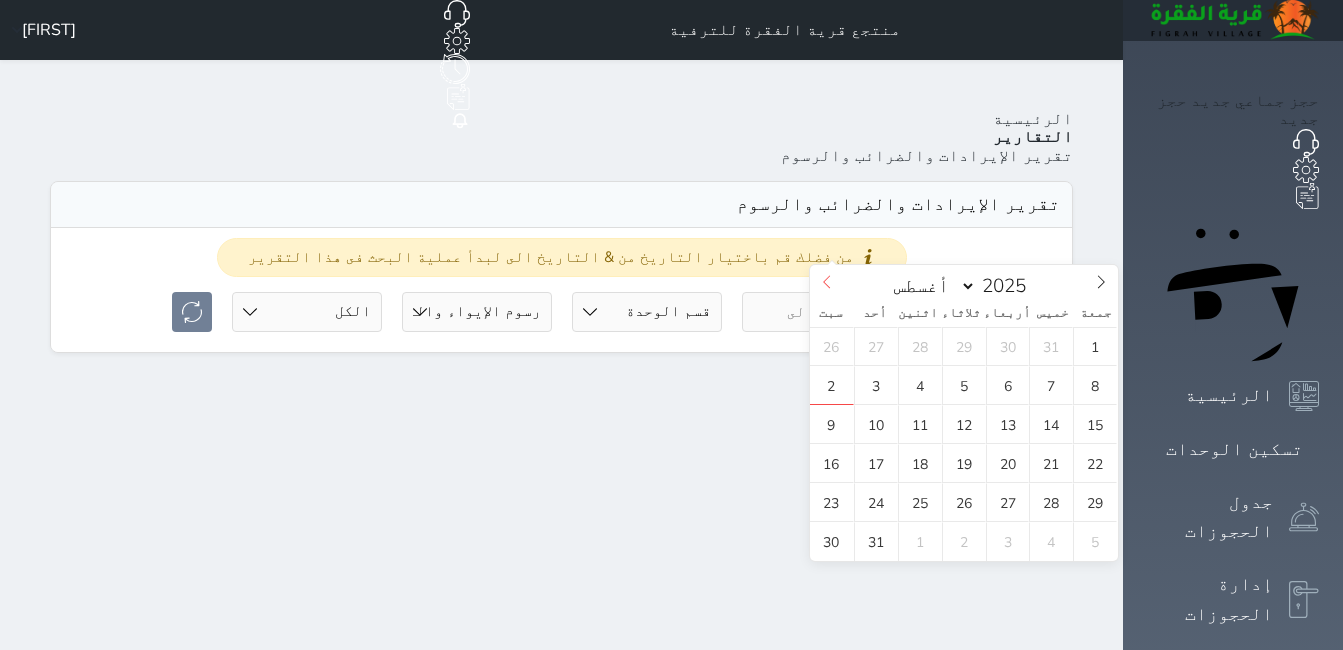 click 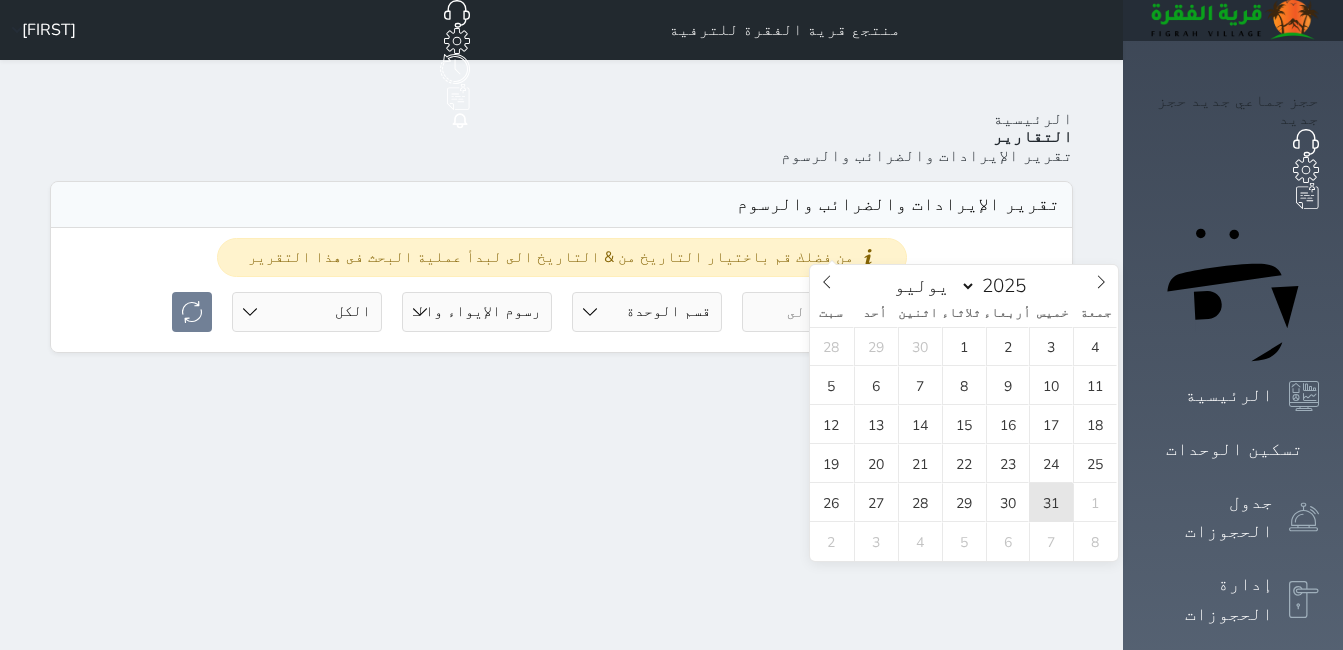 click on "31" at bounding box center (1051, 502) 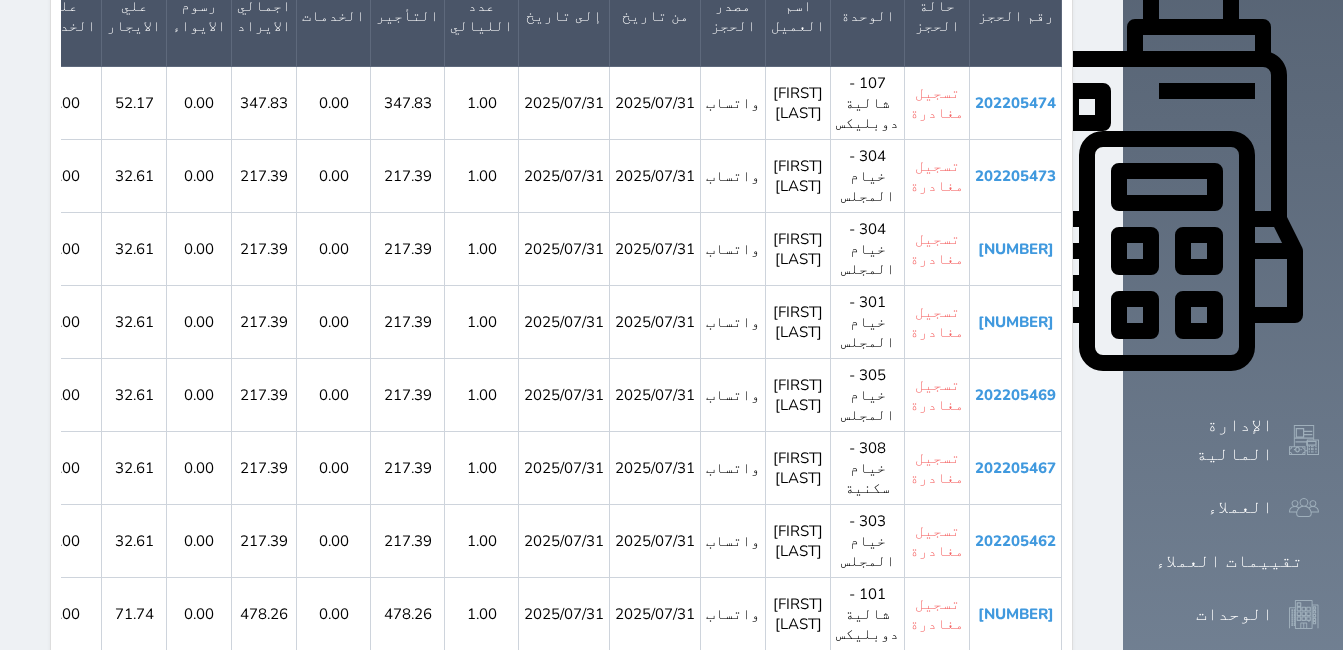 scroll, scrollTop: 804, scrollLeft: 0, axis: vertical 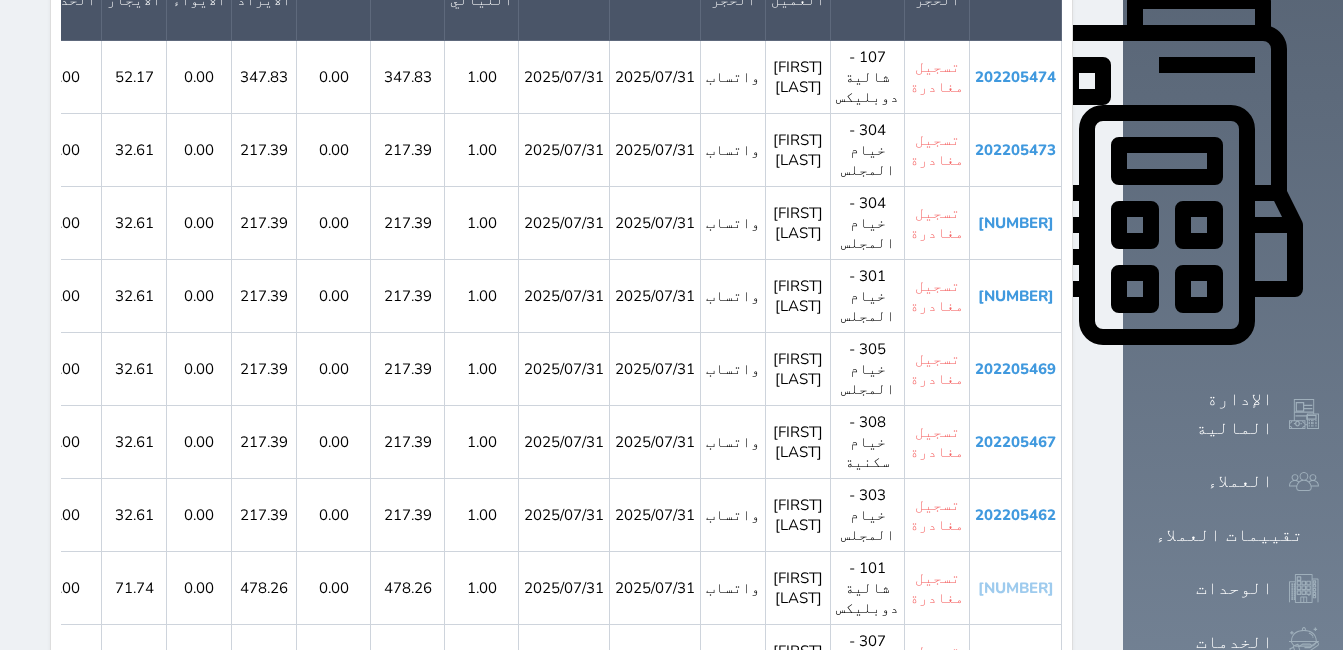 click on "[NUMBER]" at bounding box center [1016, 588] 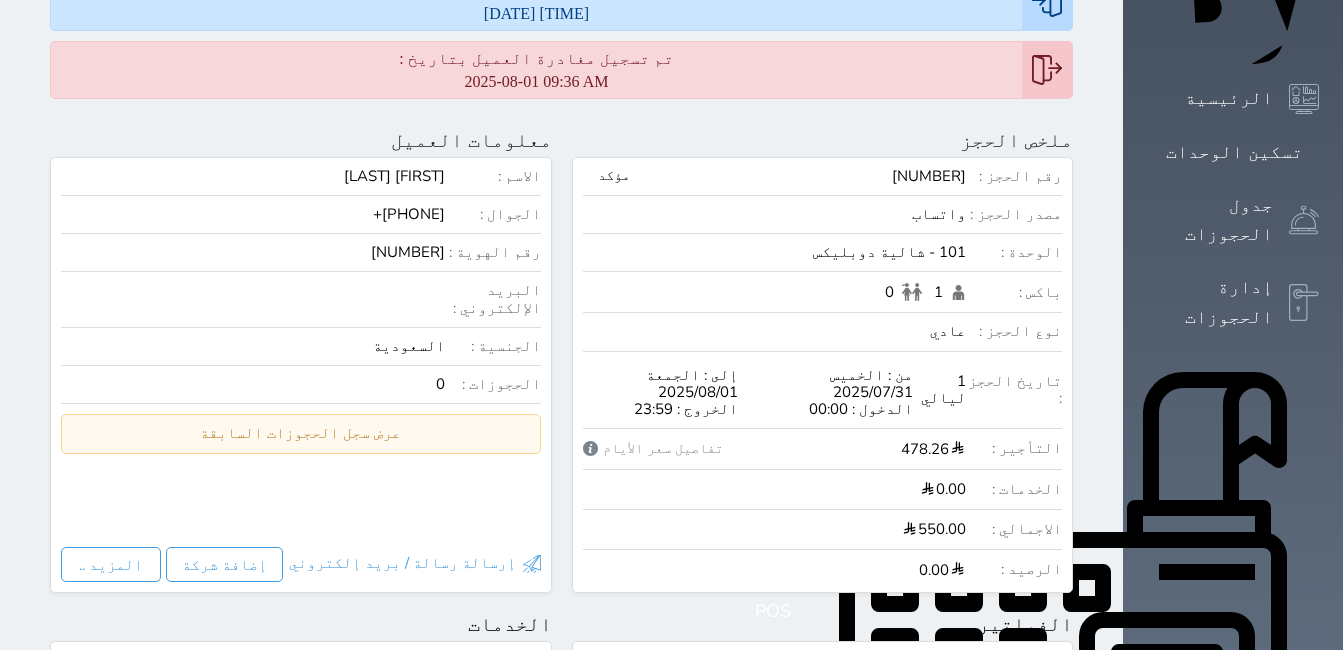 scroll, scrollTop: 7, scrollLeft: 0, axis: vertical 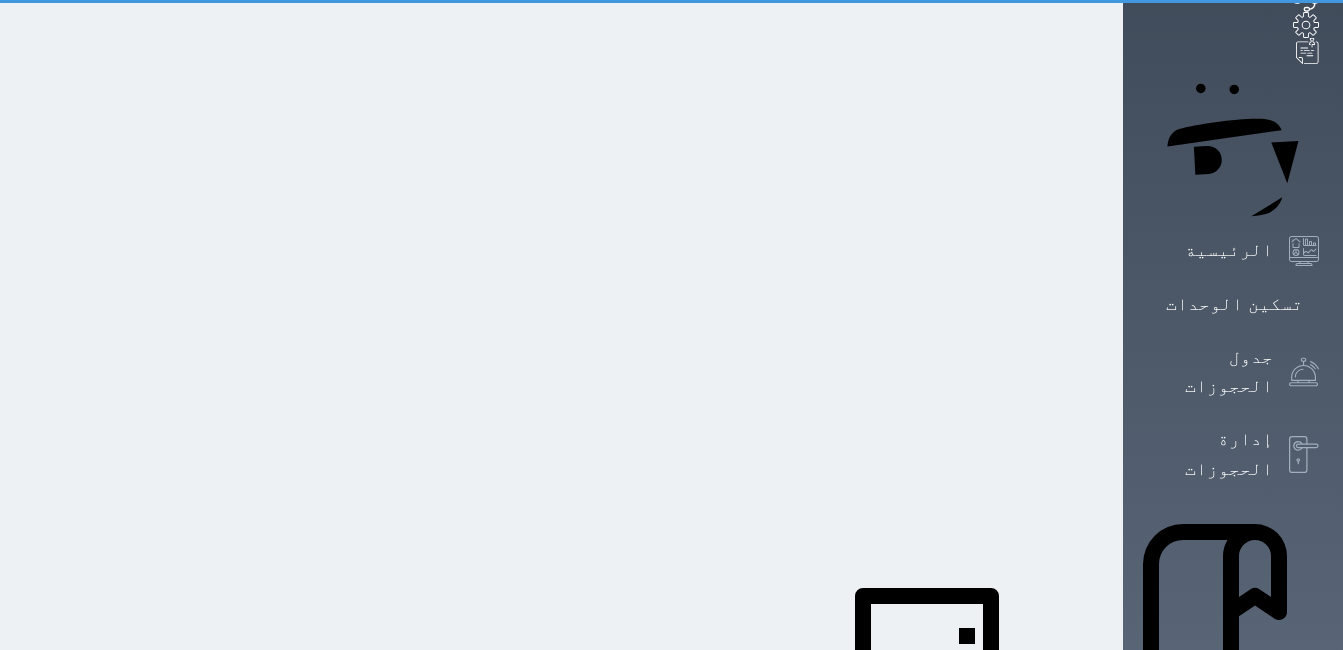 select on "full" 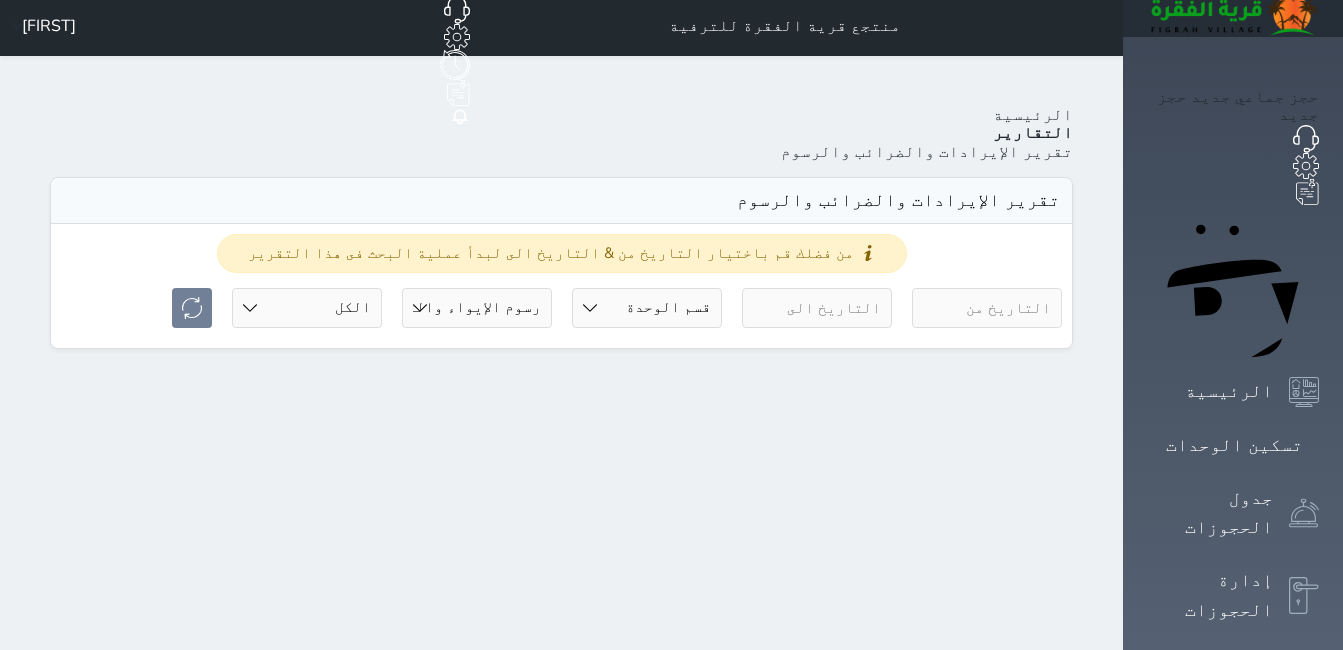 scroll, scrollTop: 0, scrollLeft: 0, axis: both 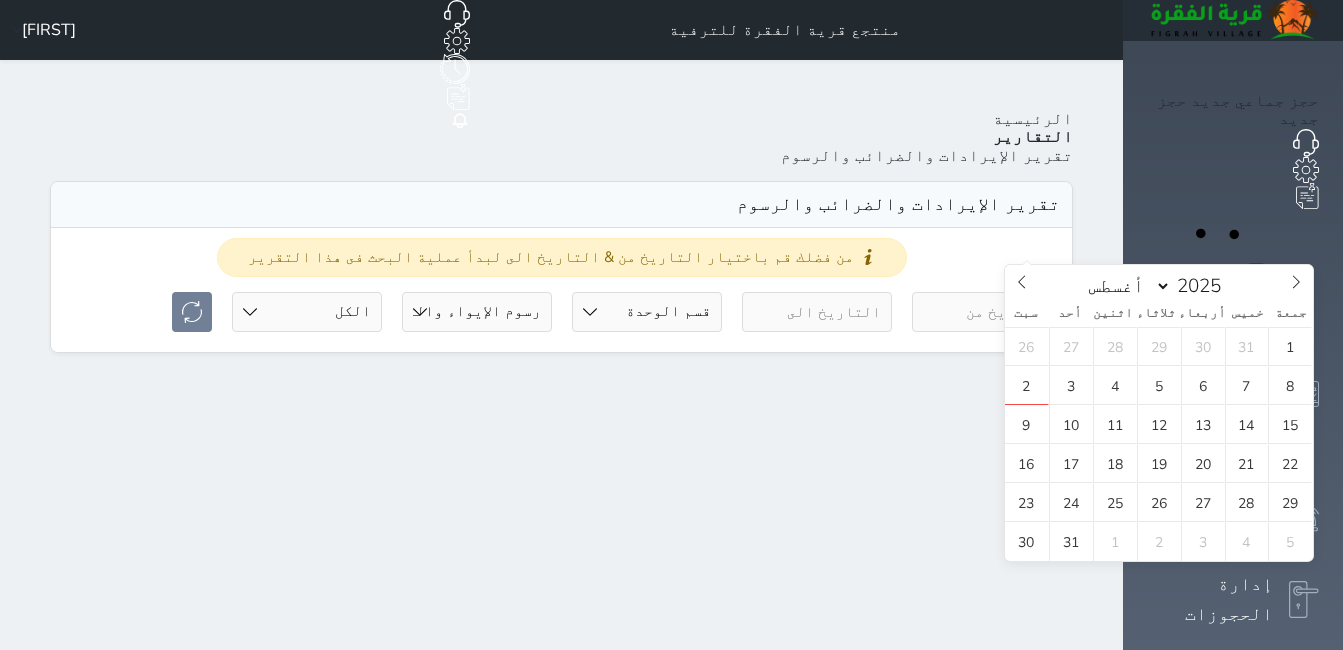 click at bounding box center [987, 312] 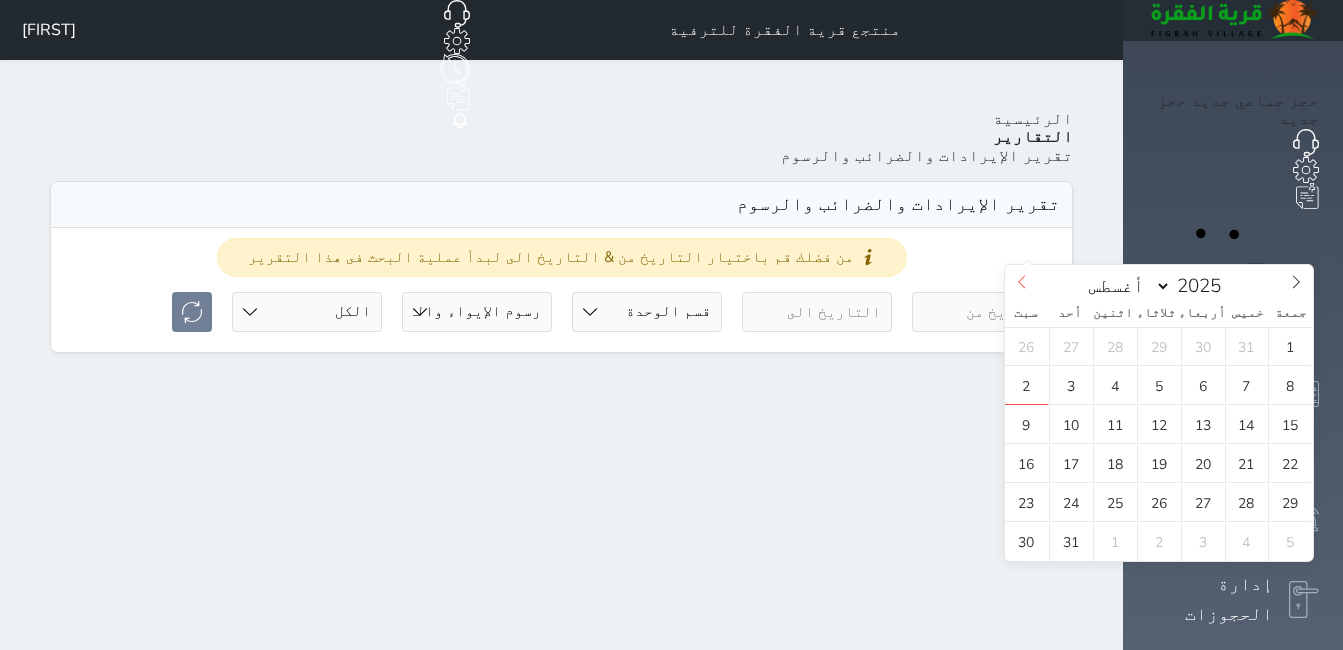 click 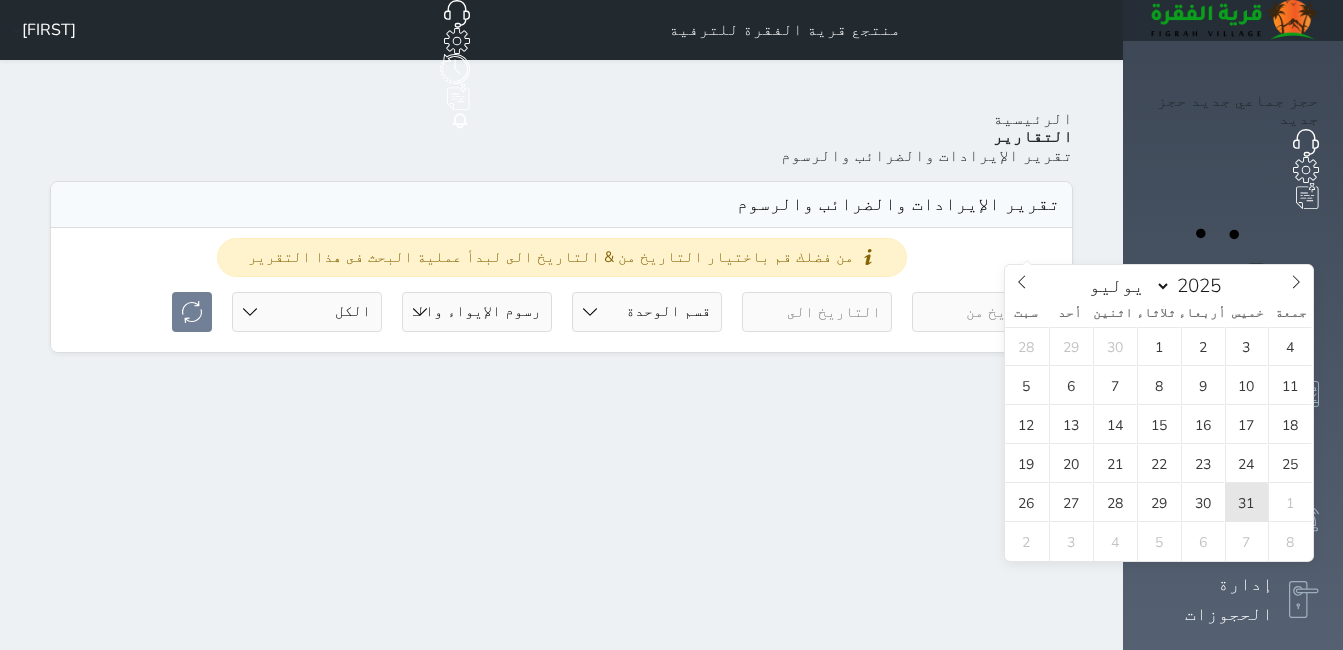 click on "31" at bounding box center (1247, 502) 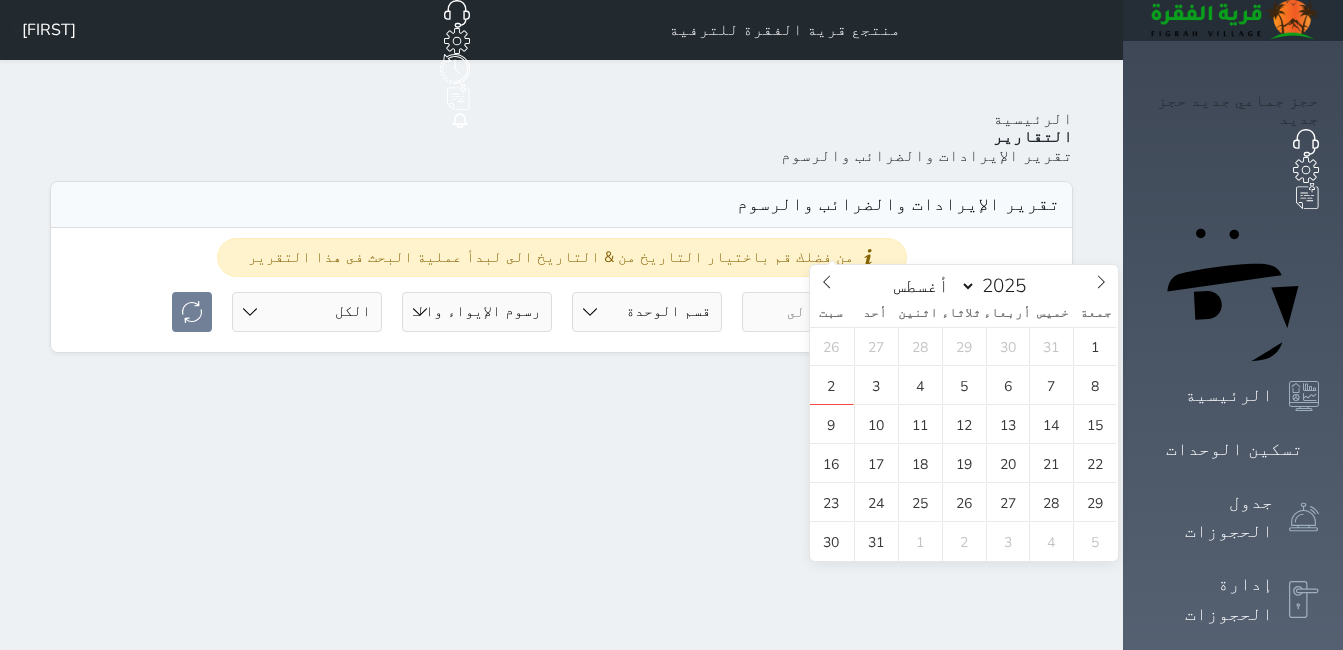 click at bounding box center [817, 312] 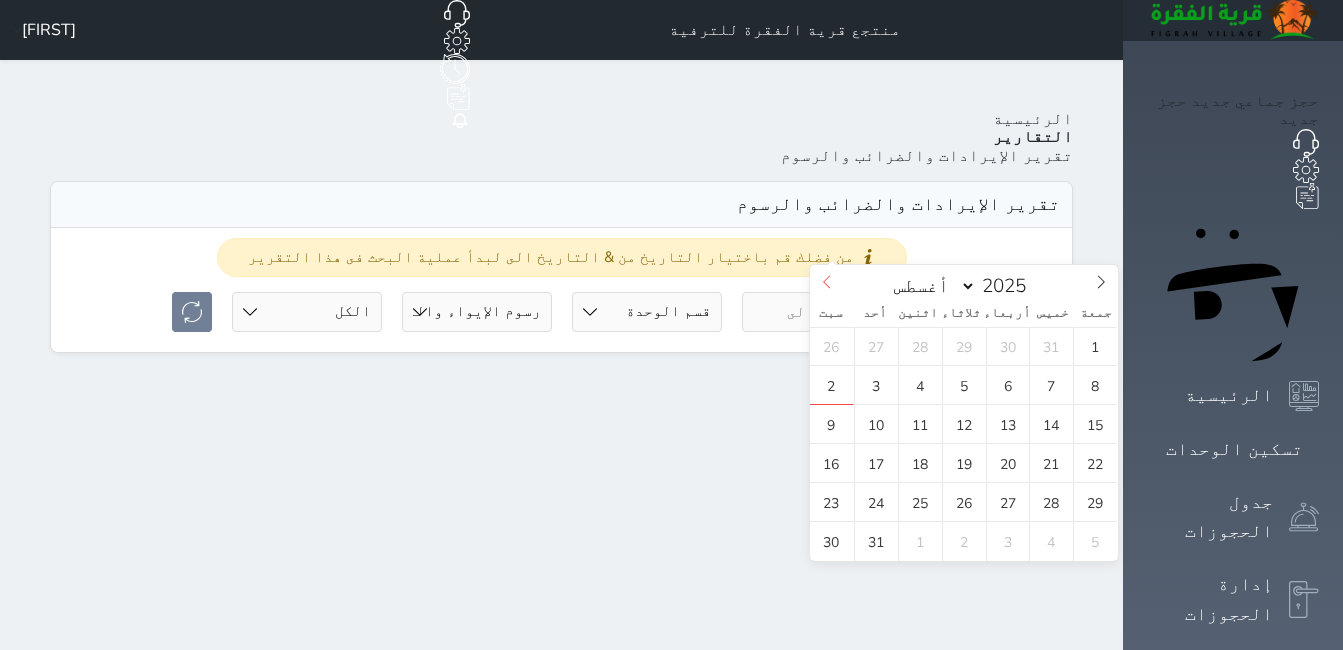 click at bounding box center (827, 282) 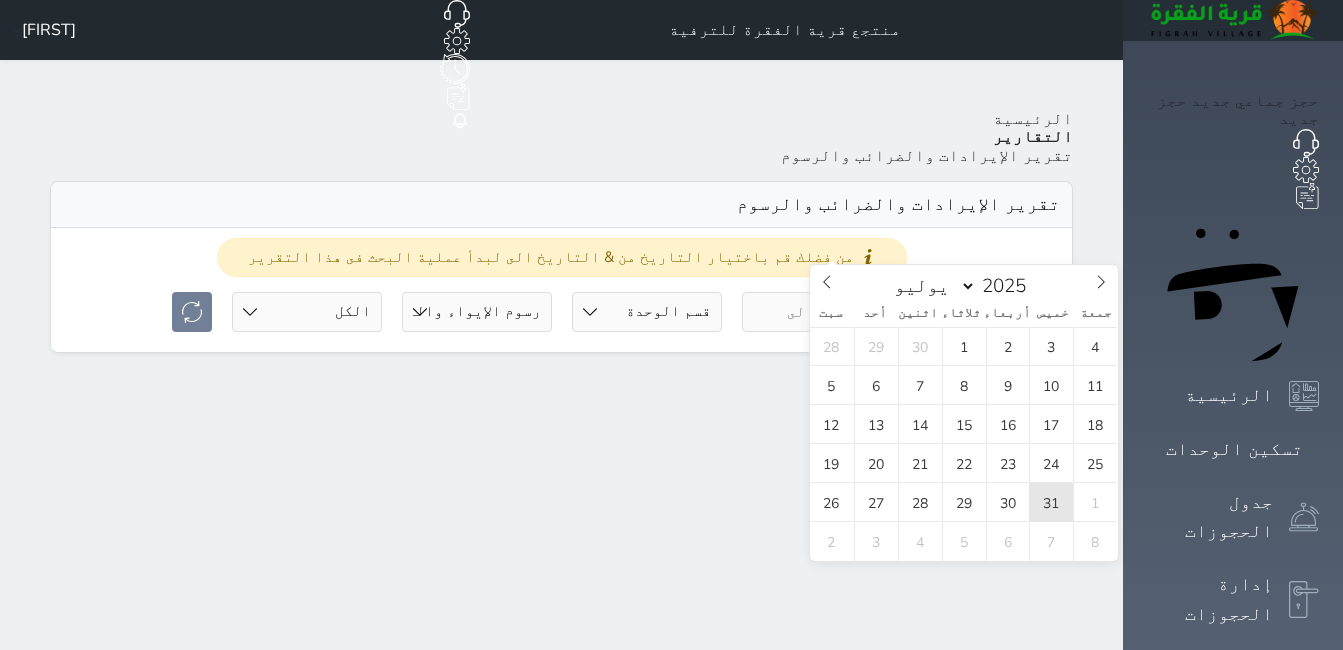 click on "31" at bounding box center [1051, 502] 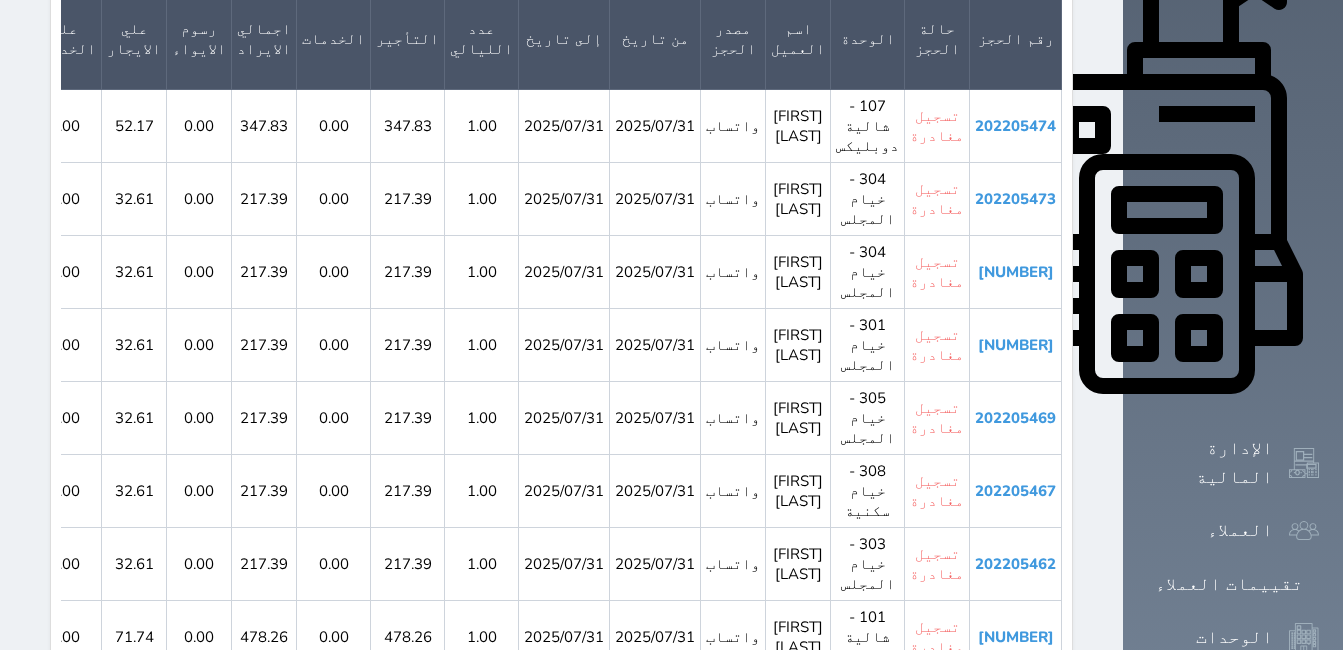 scroll, scrollTop: 804, scrollLeft: 0, axis: vertical 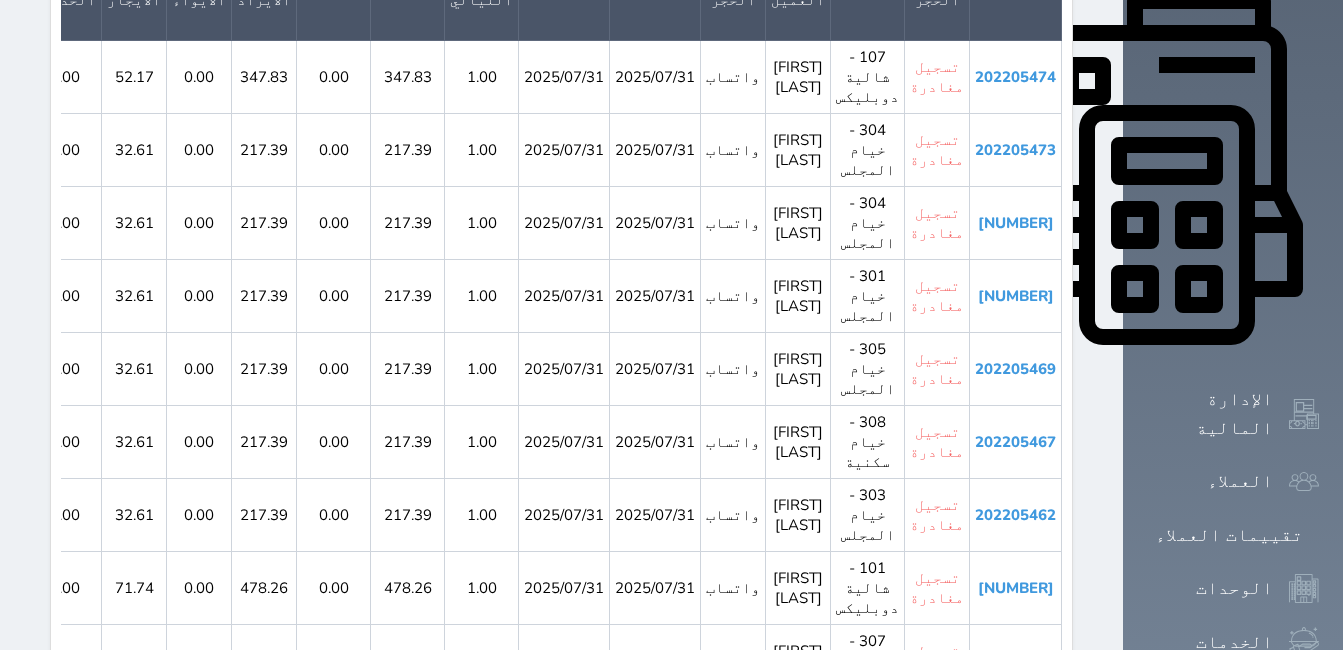 click on "202205457" at bounding box center (1015, 661) 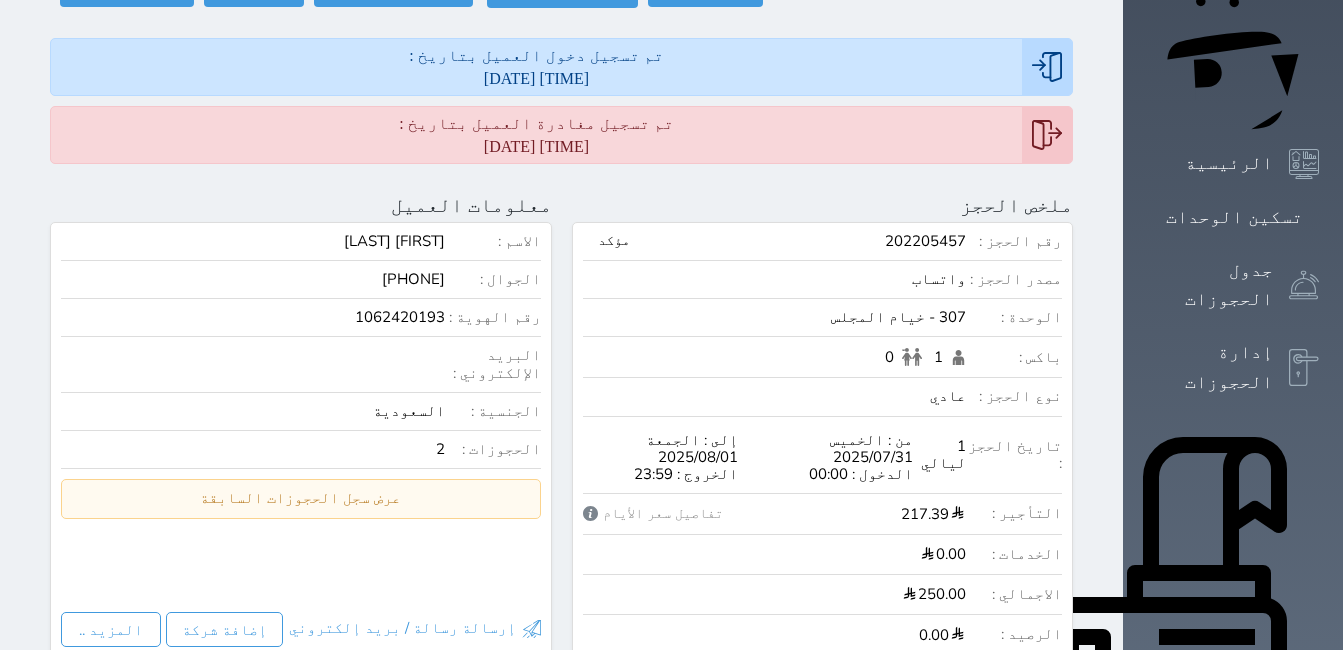 scroll, scrollTop: 0, scrollLeft: 0, axis: both 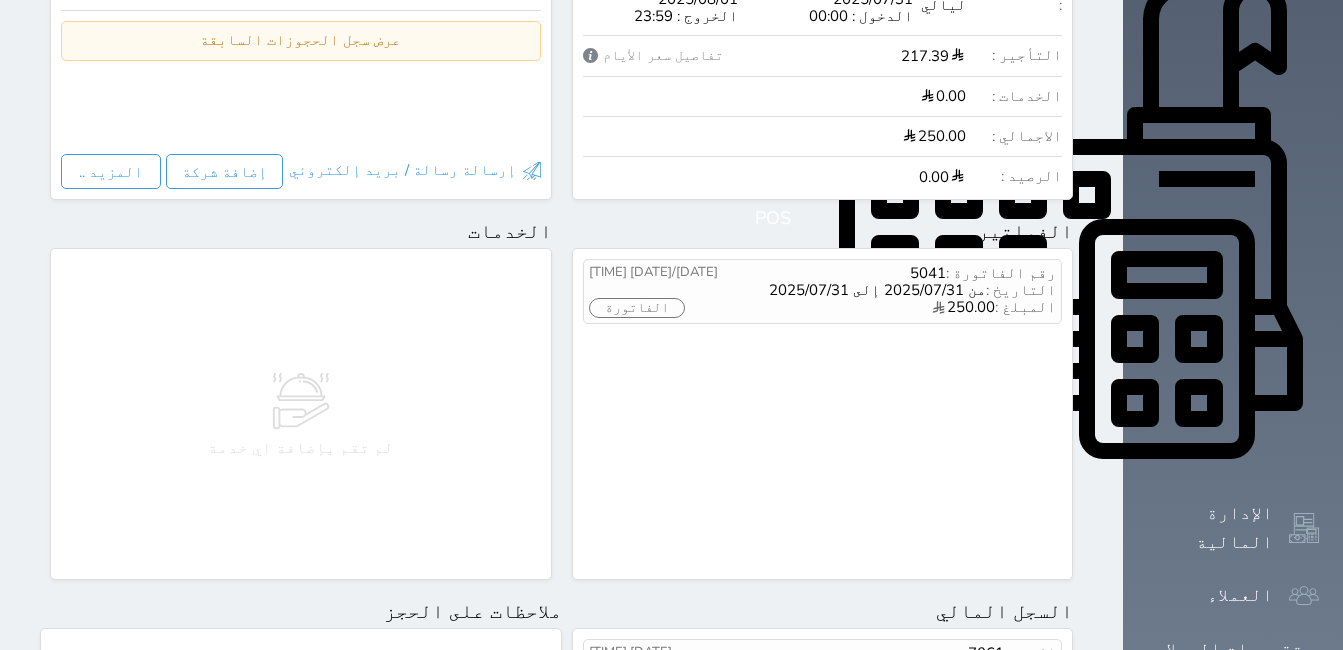 select on "full" 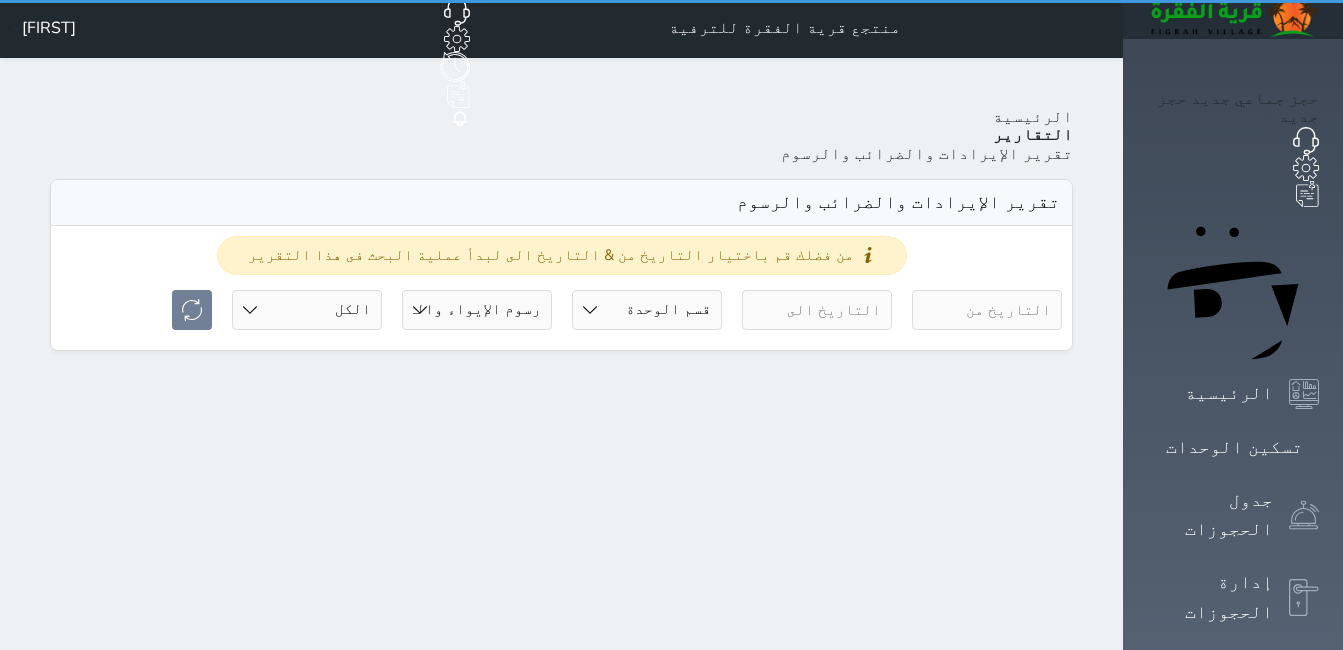 scroll, scrollTop: 0, scrollLeft: 0, axis: both 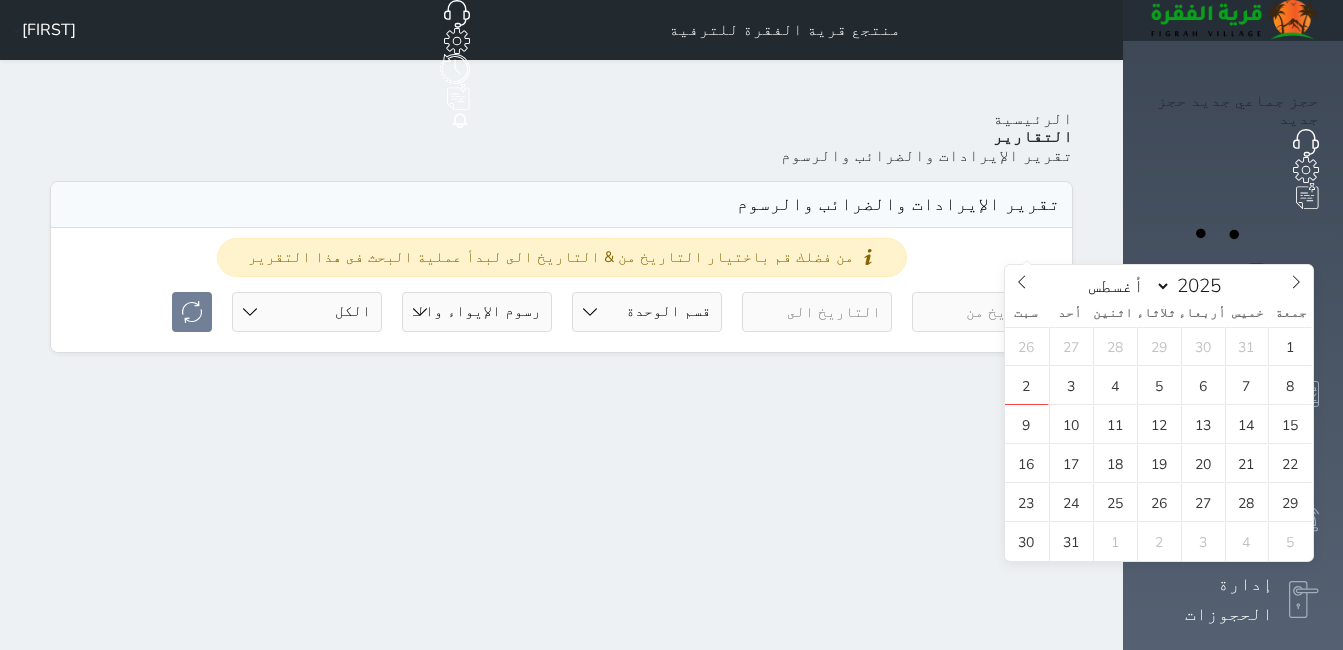 click at bounding box center (987, 312) 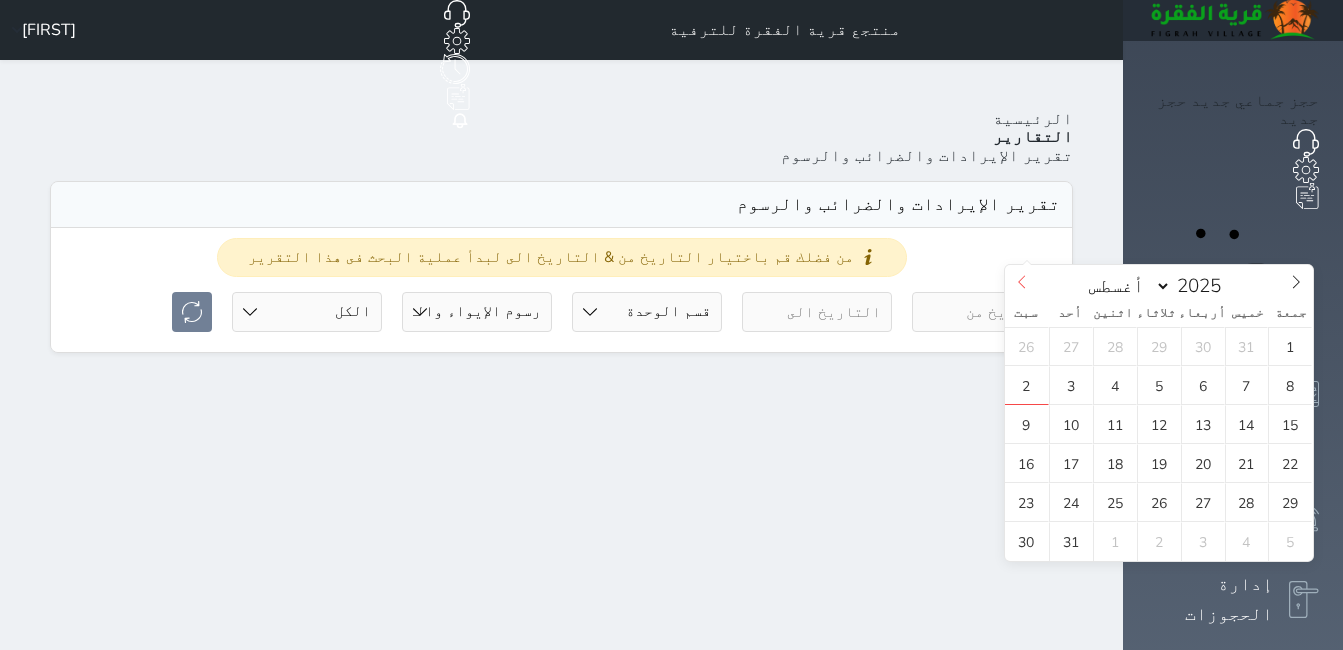 click 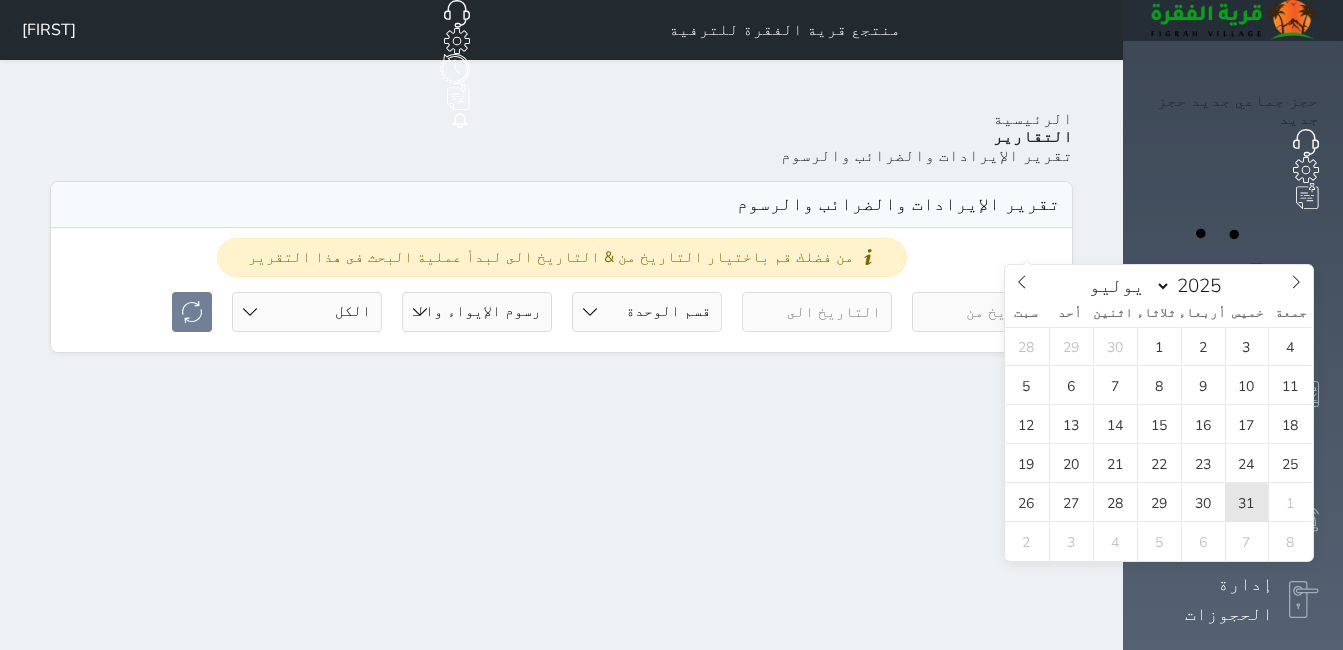 click on "31" at bounding box center [1247, 502] 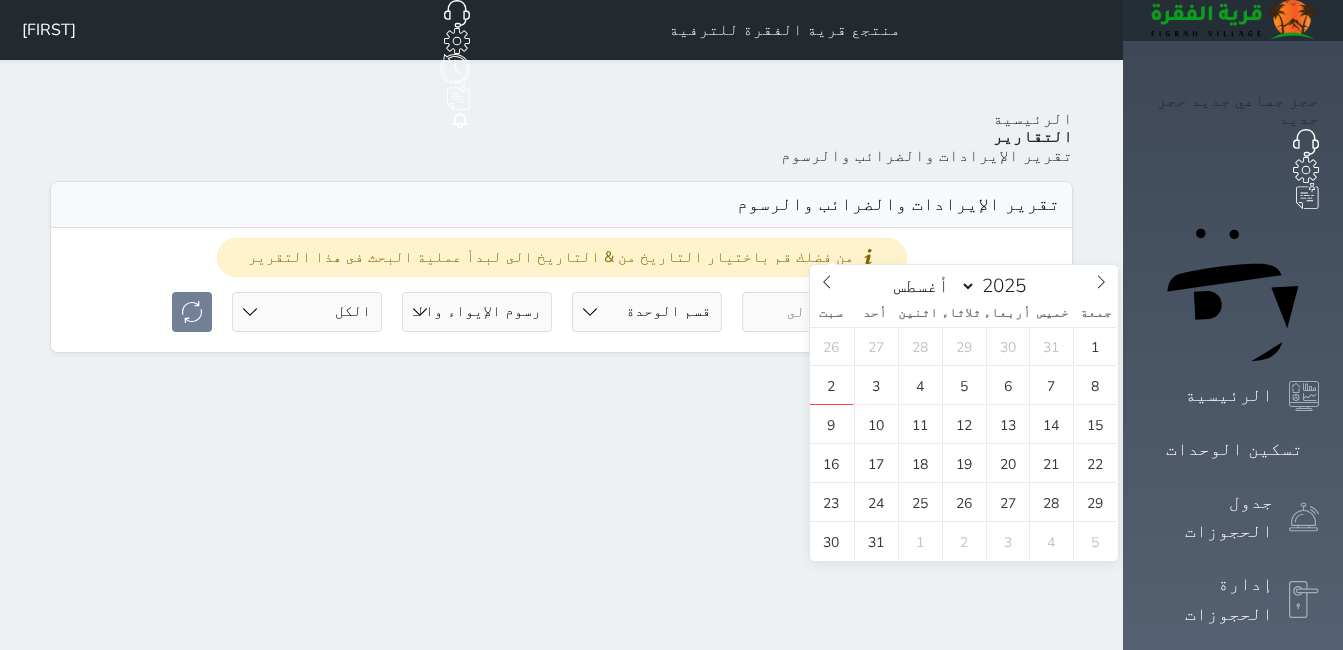 click at bounding box center (817, 312) 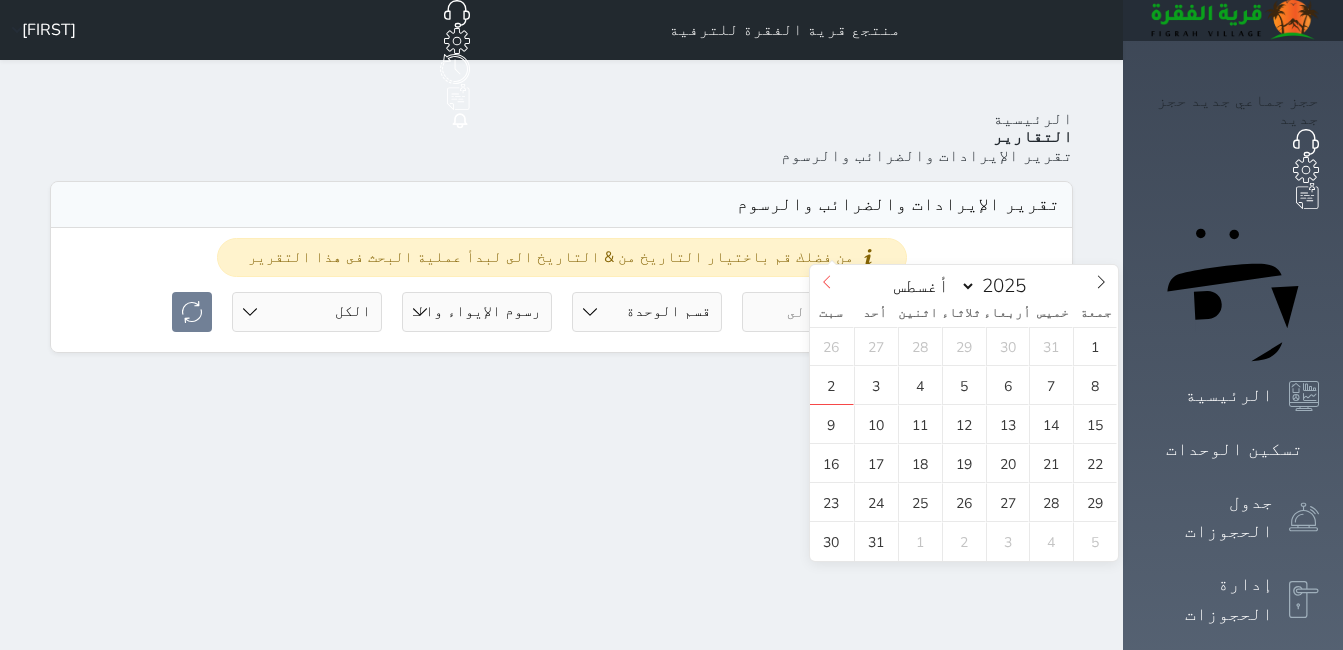 click 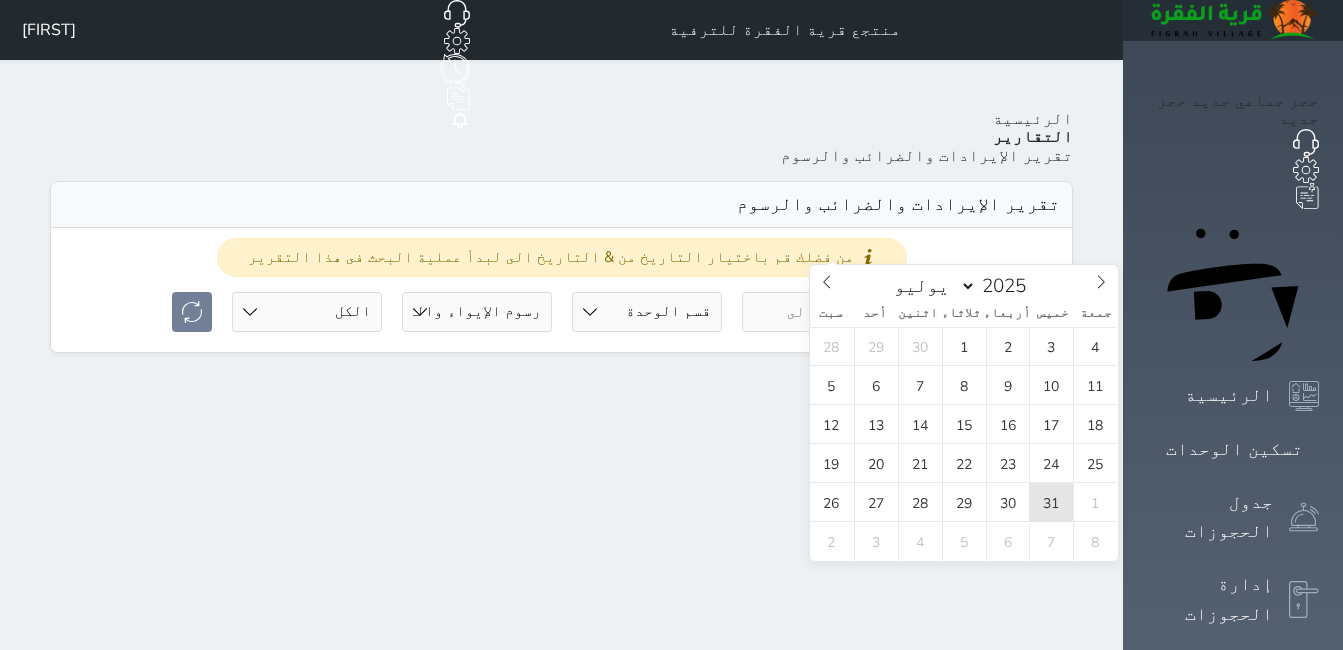 click on "31" at bounding box center [1051, 502] 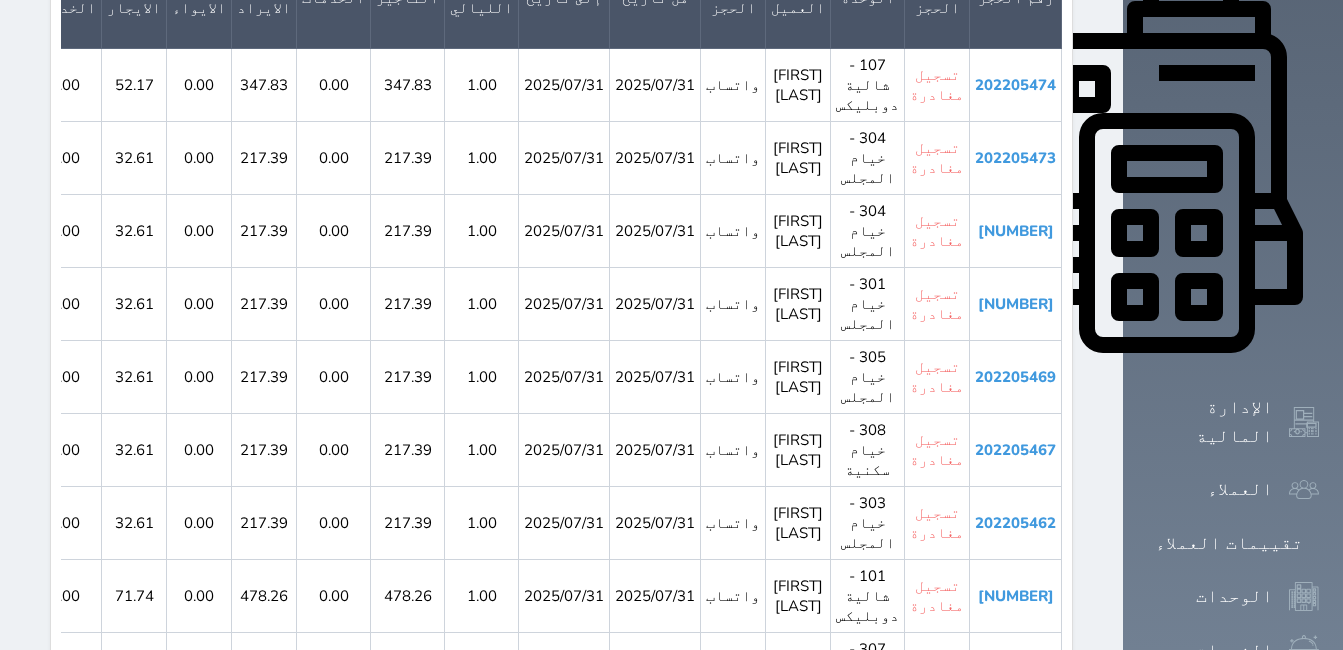 scroll, scrollTop: 804, scrollLeft: 0, axis: vertical 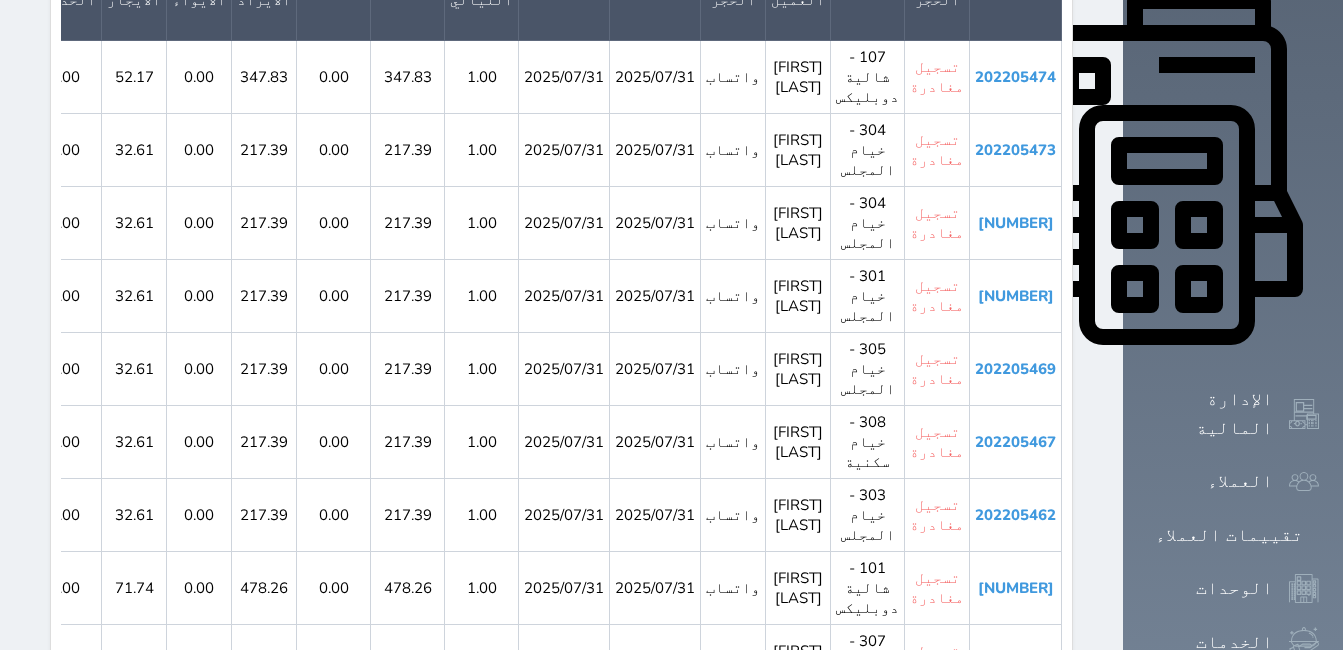 click on "202205456" at bounding box center (1015, 734) 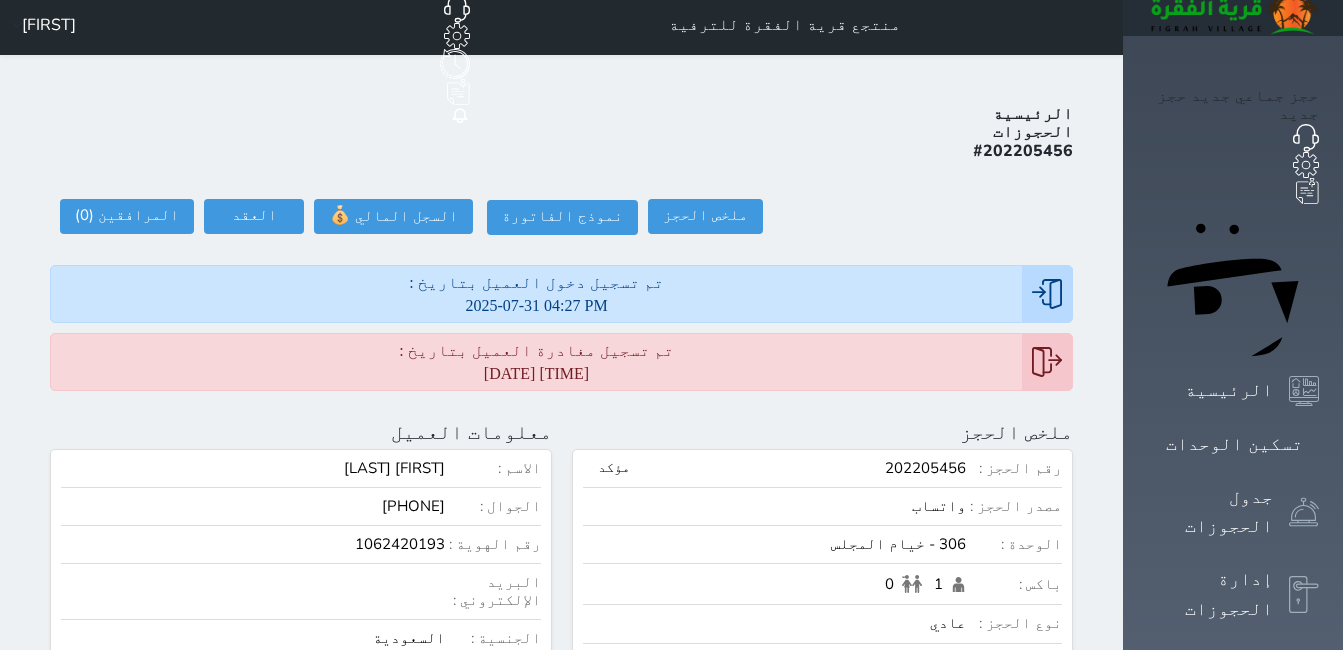 scroll, scrollTop: 0, scrollLeft: 0, axis: both 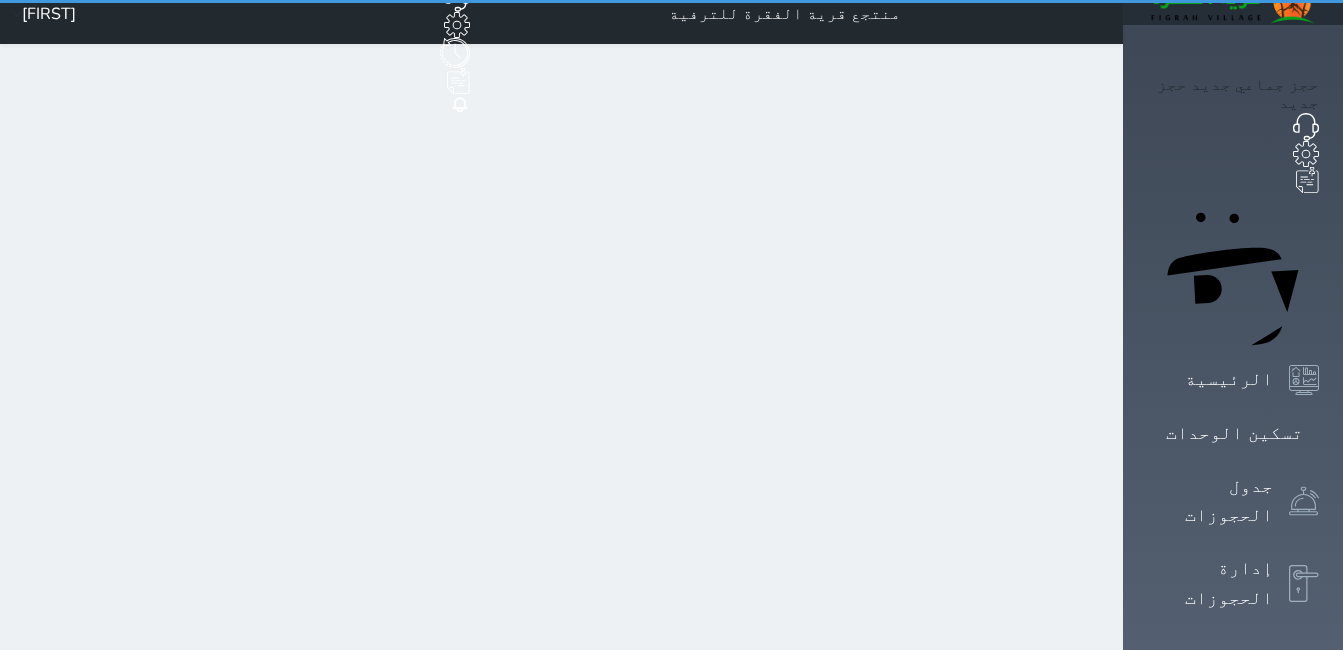 select on "7" 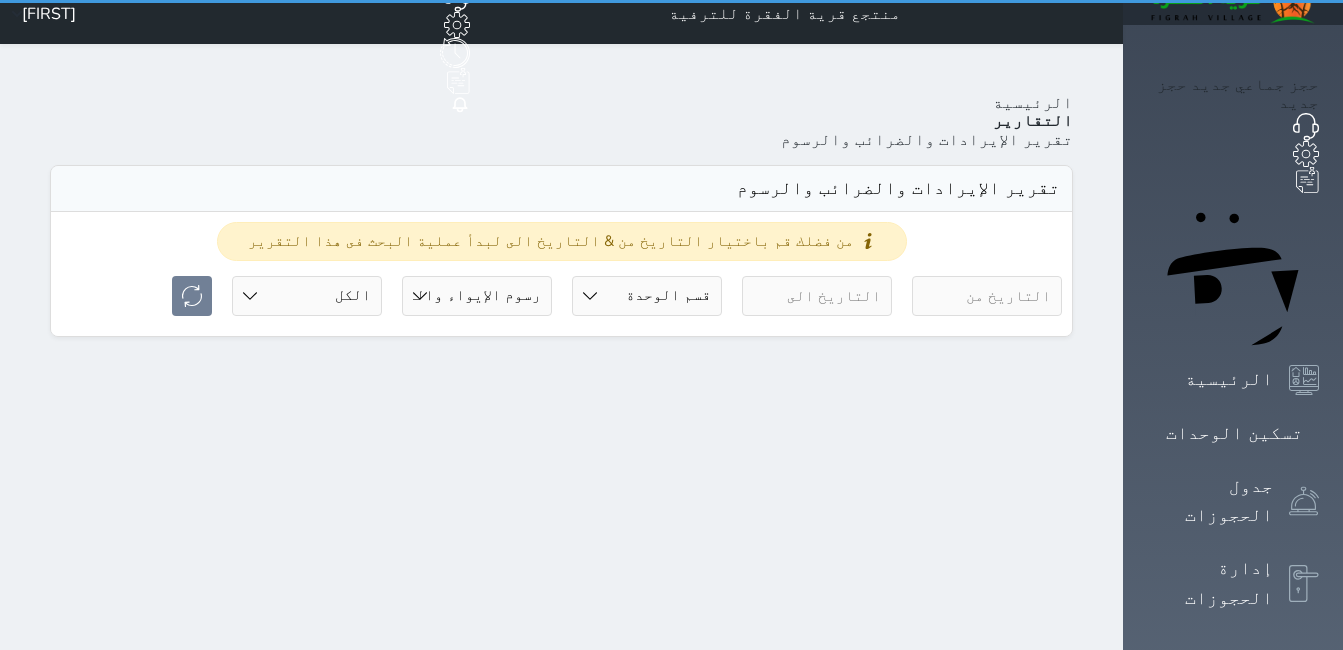 scroll, scrollTop: 0, scrollLeft: 0, axis: both 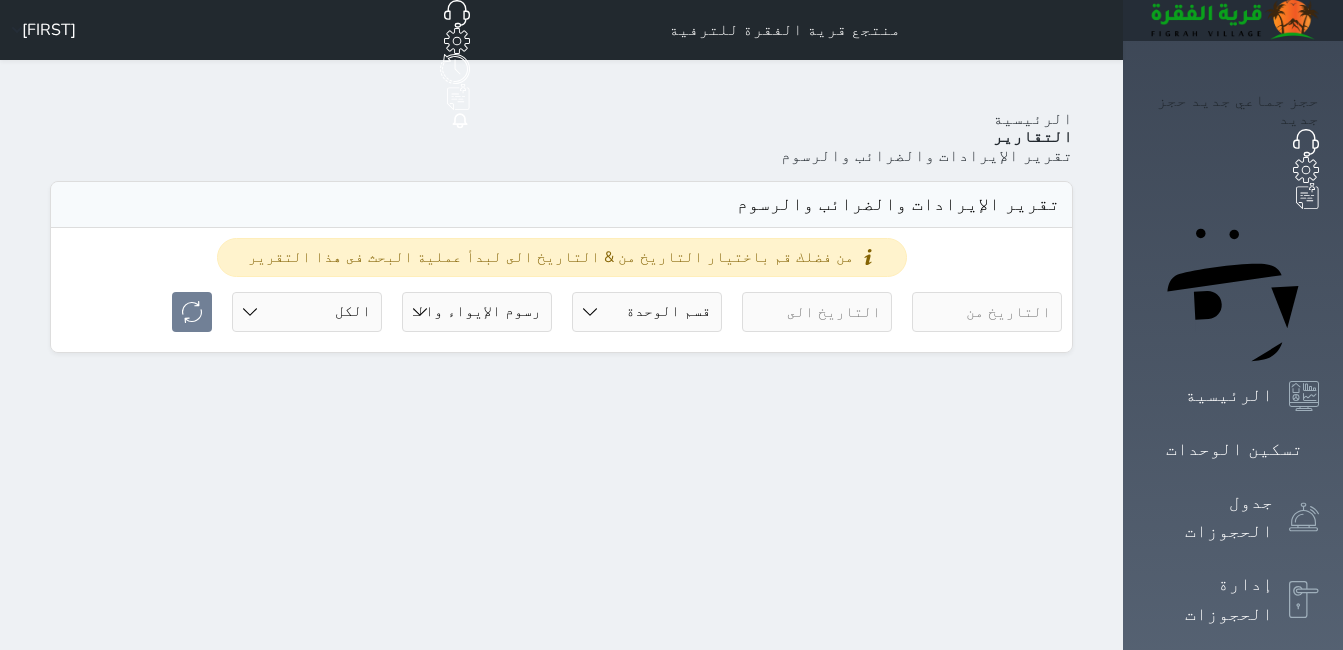 click at bounding box center [987, 312] 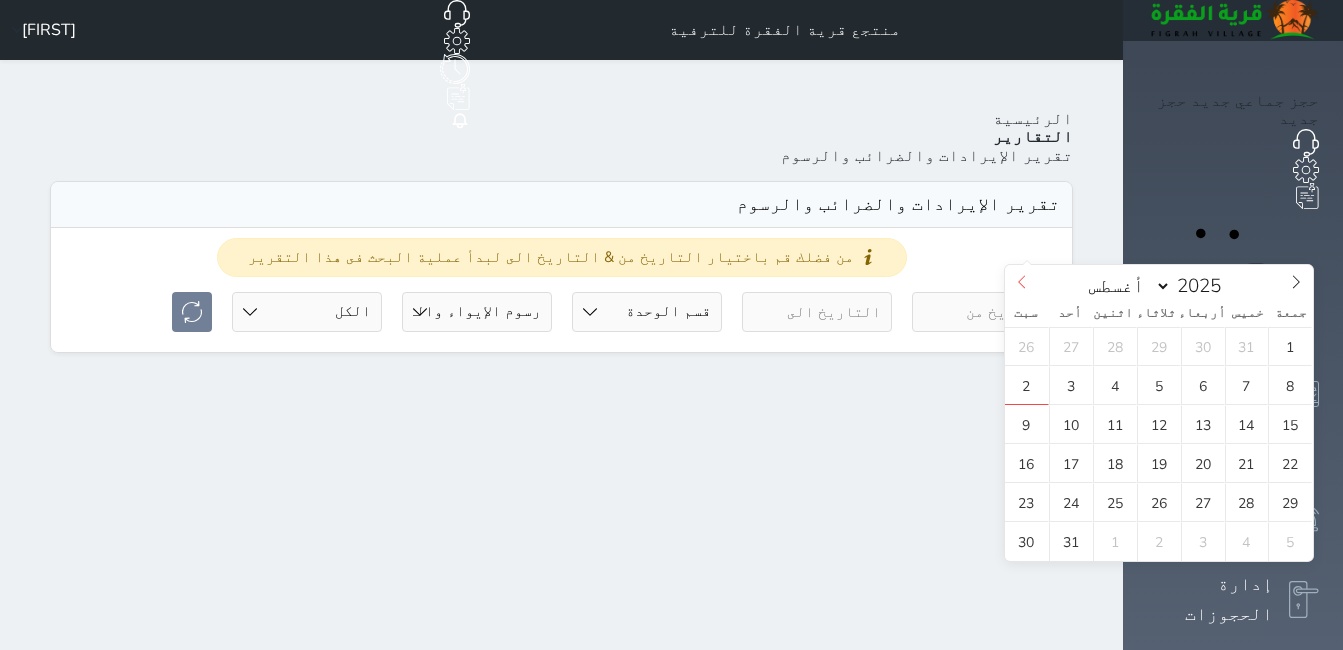 click 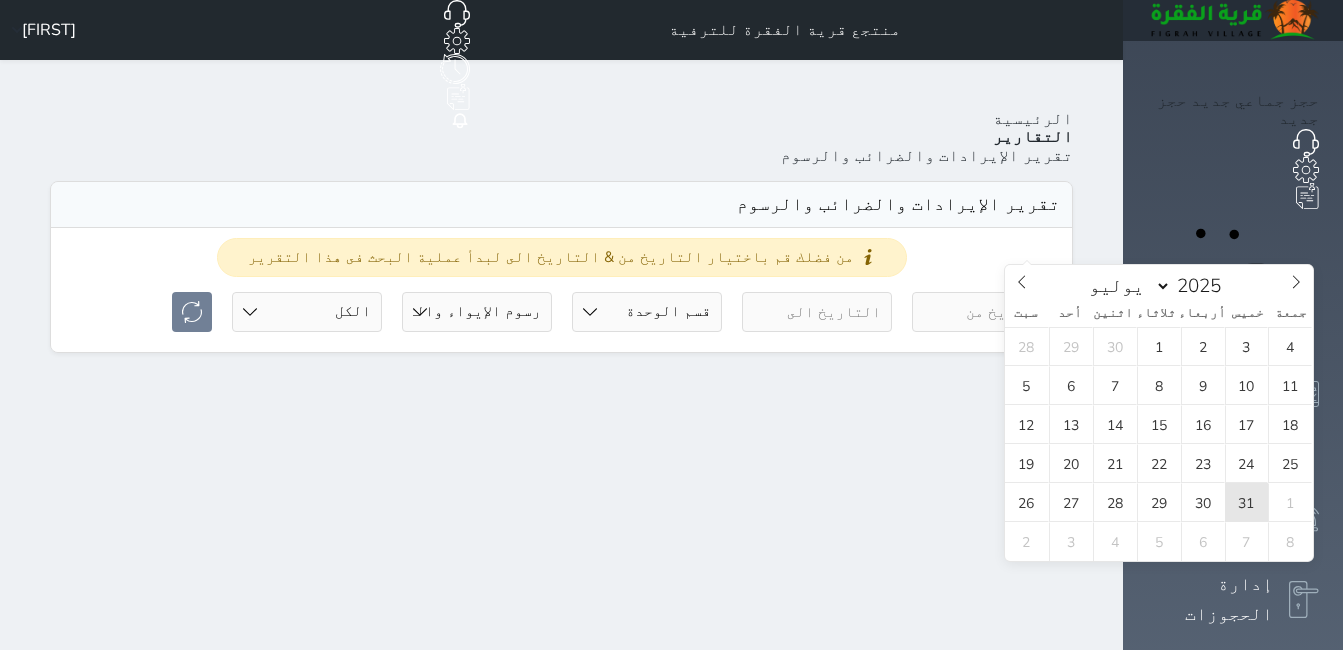 click on "31" at bounding box center (1247, 502) 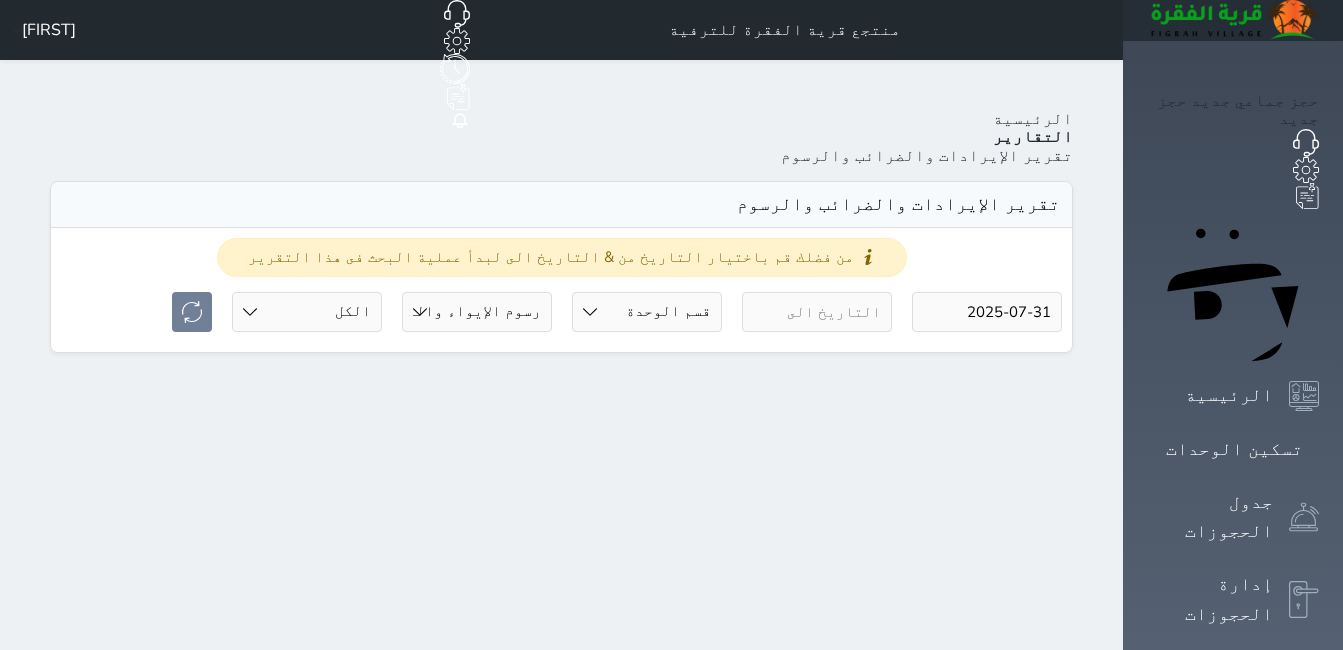 click at bounding box center (817, 312) 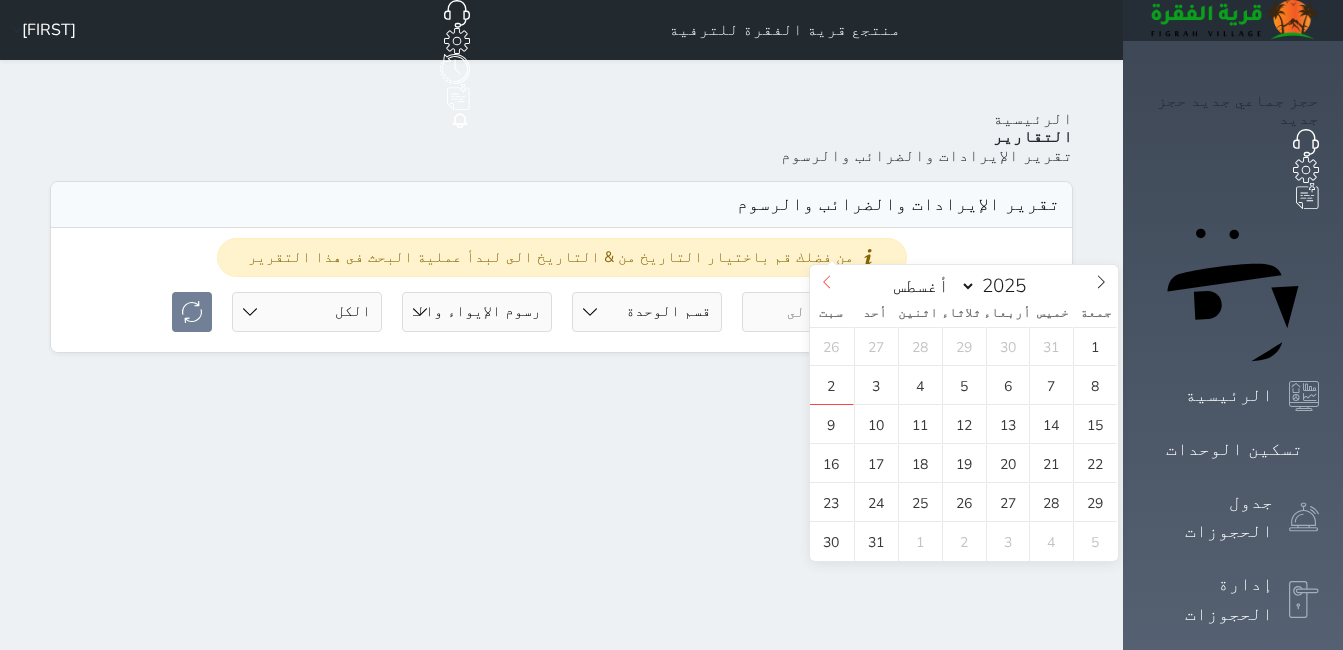 click 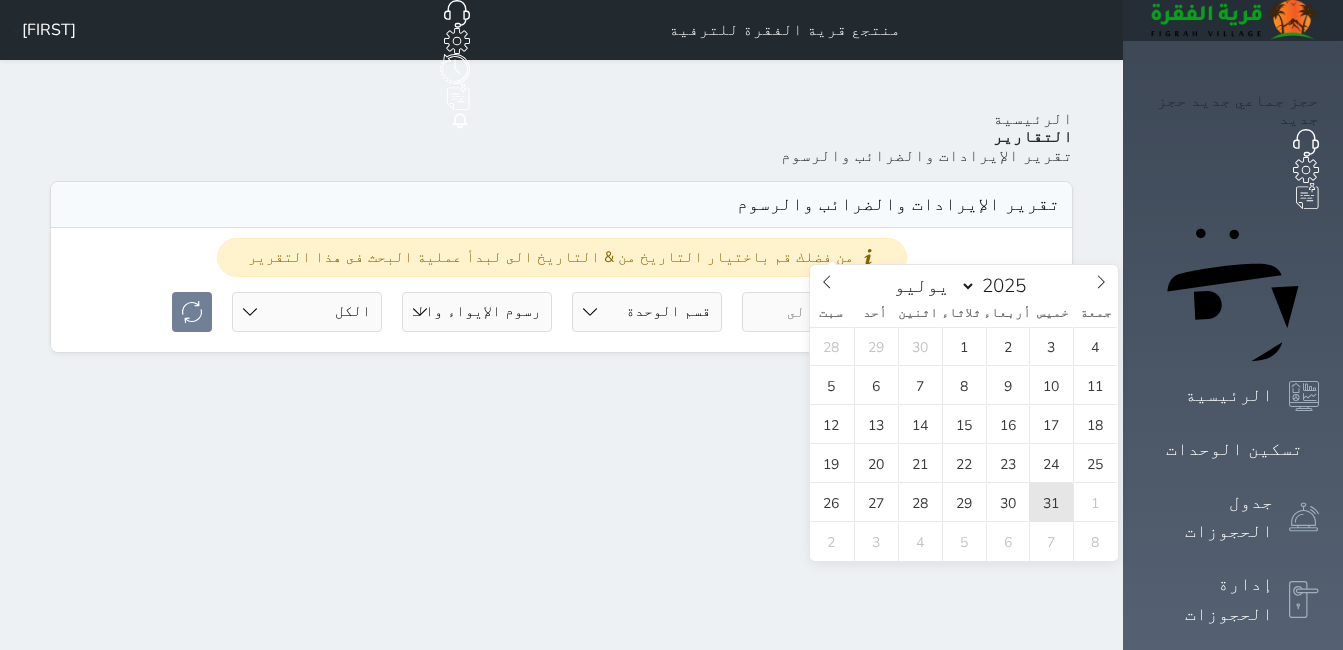 click on "31" at bounding box center [1051, 502] 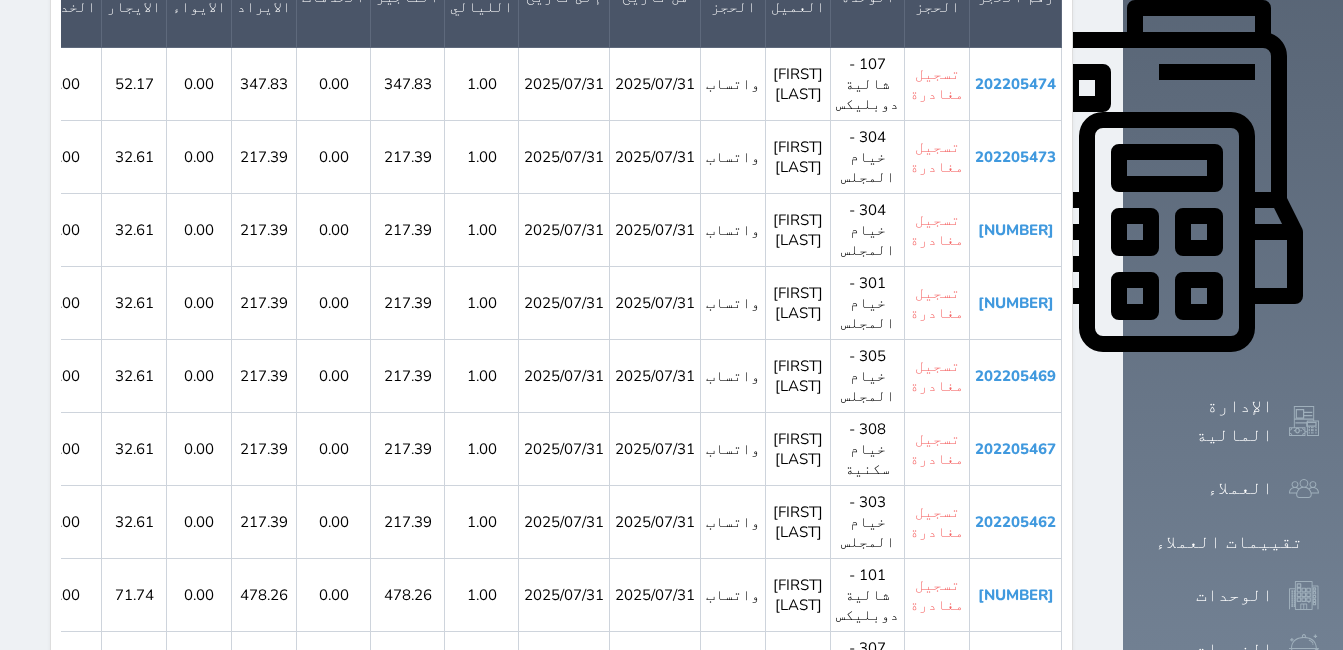 scroll, scrollTop: 804, scrollLeft: 0, axis: vertical 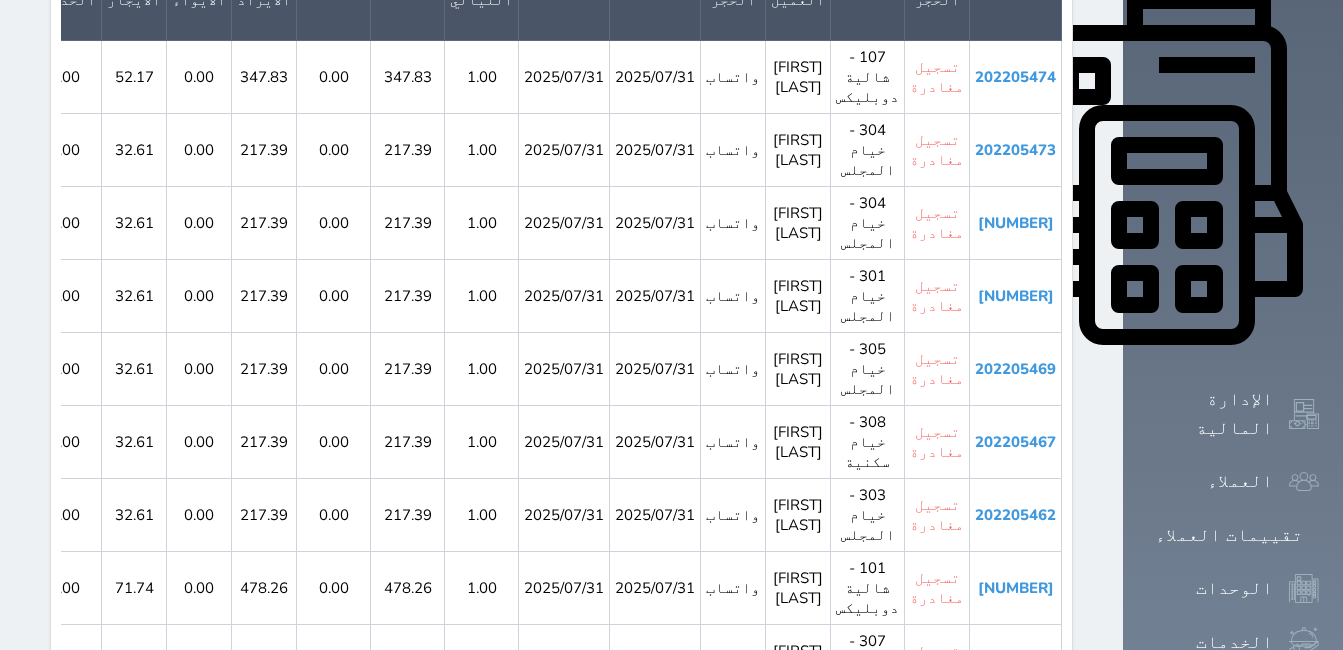 click on "202205455" at bounding box center (1015, 807) 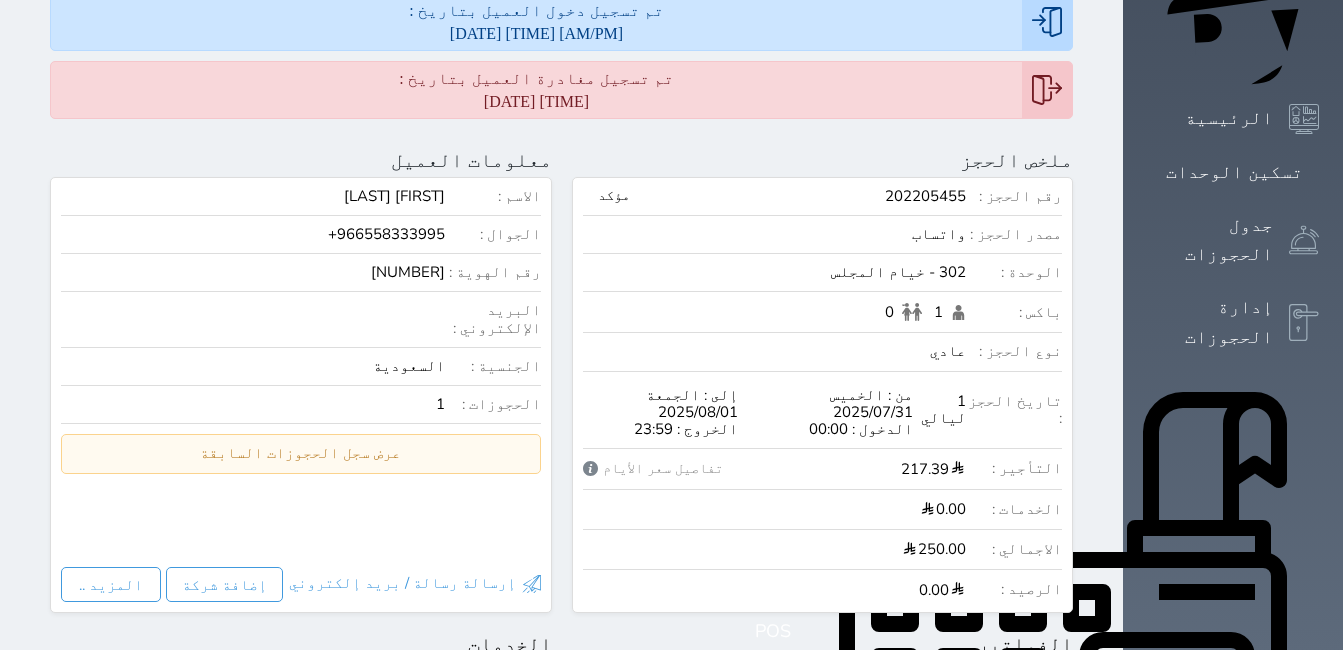 scroll, scrollTop: 207, scrollLeft: 0, axis: vertical 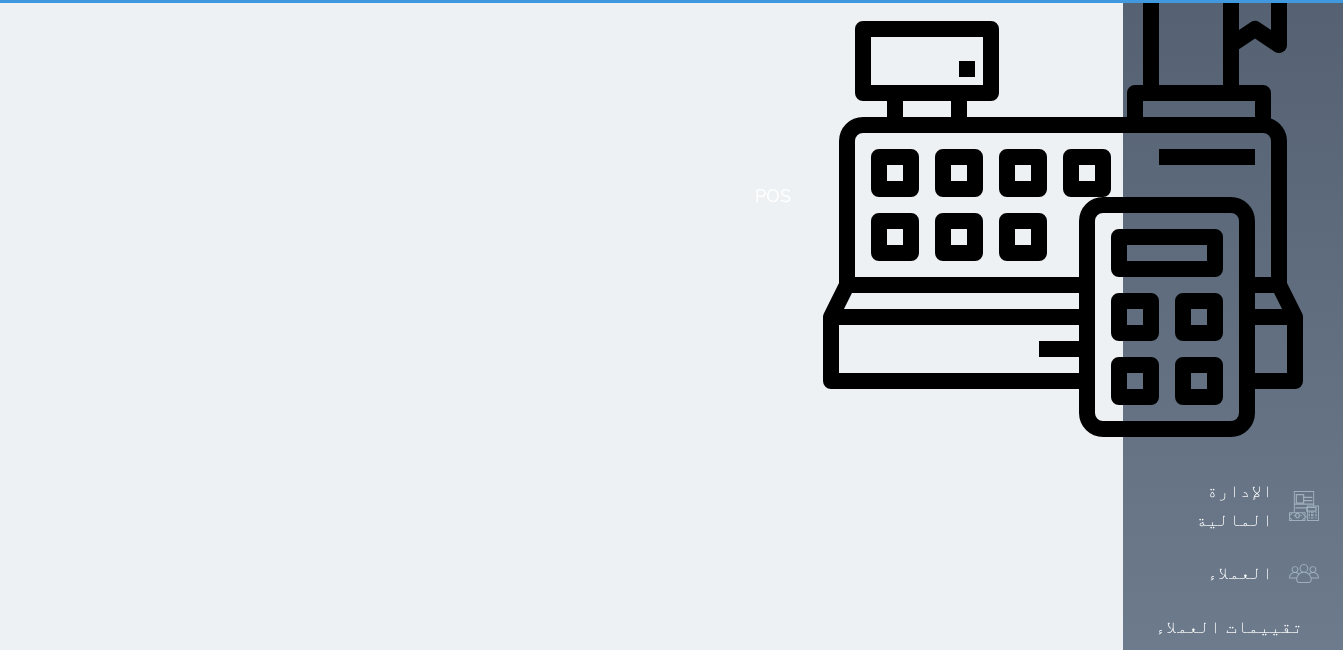 select on "full" 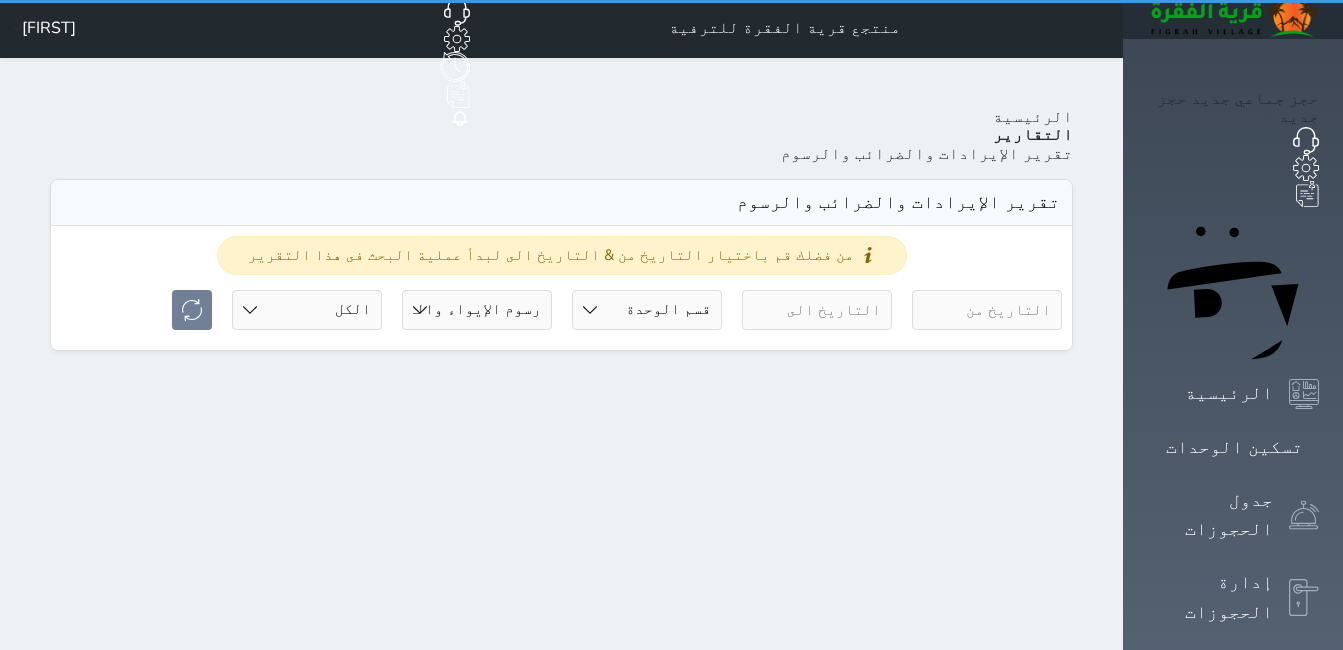scroll, scrollTop: 0, scrollLeft: 0, axis: both 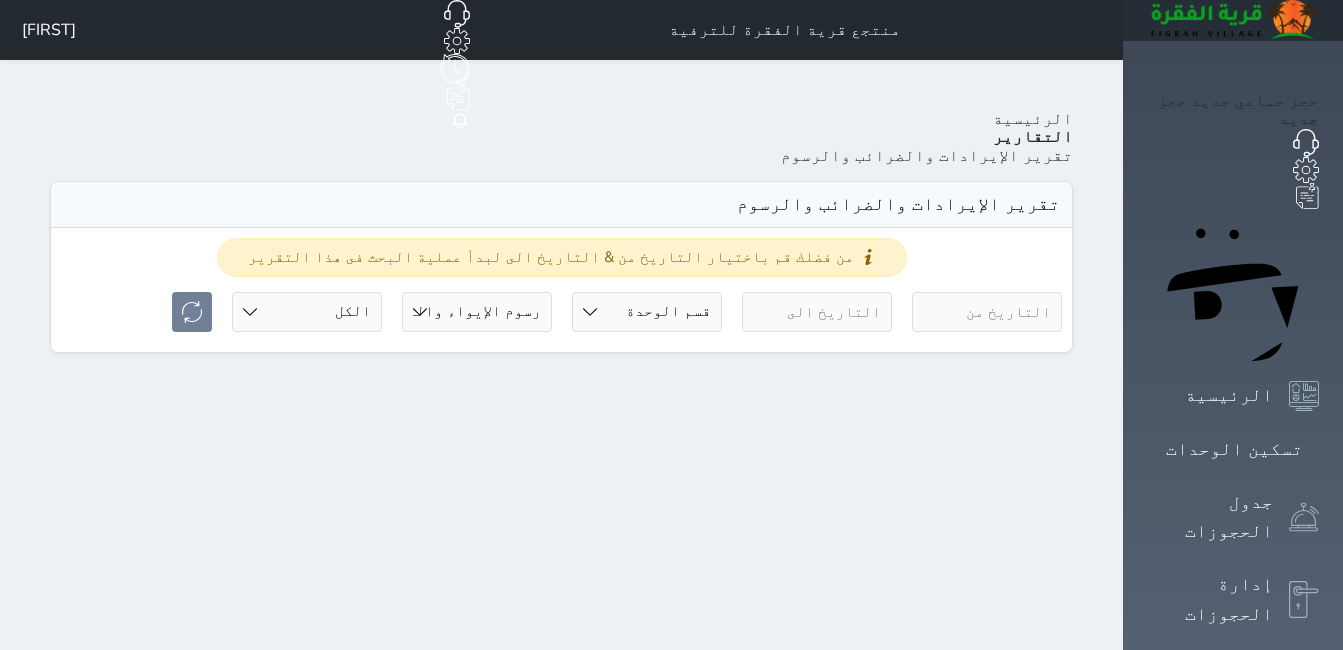 click on "قسم الوحدة   جلسات مؤقتة شالية دوبليكس خيام المجلس شاليه VIP خيام سكنية جلسة القصر
رسوم الإيواء
رسوم الإيواء والقيمه المضافة
حالة الحجز
الكل
لم يسجل دخول
تم الدخول
تم المغادرة
تم الدخول + تم المغادرة" at bounding box center [561, 317] 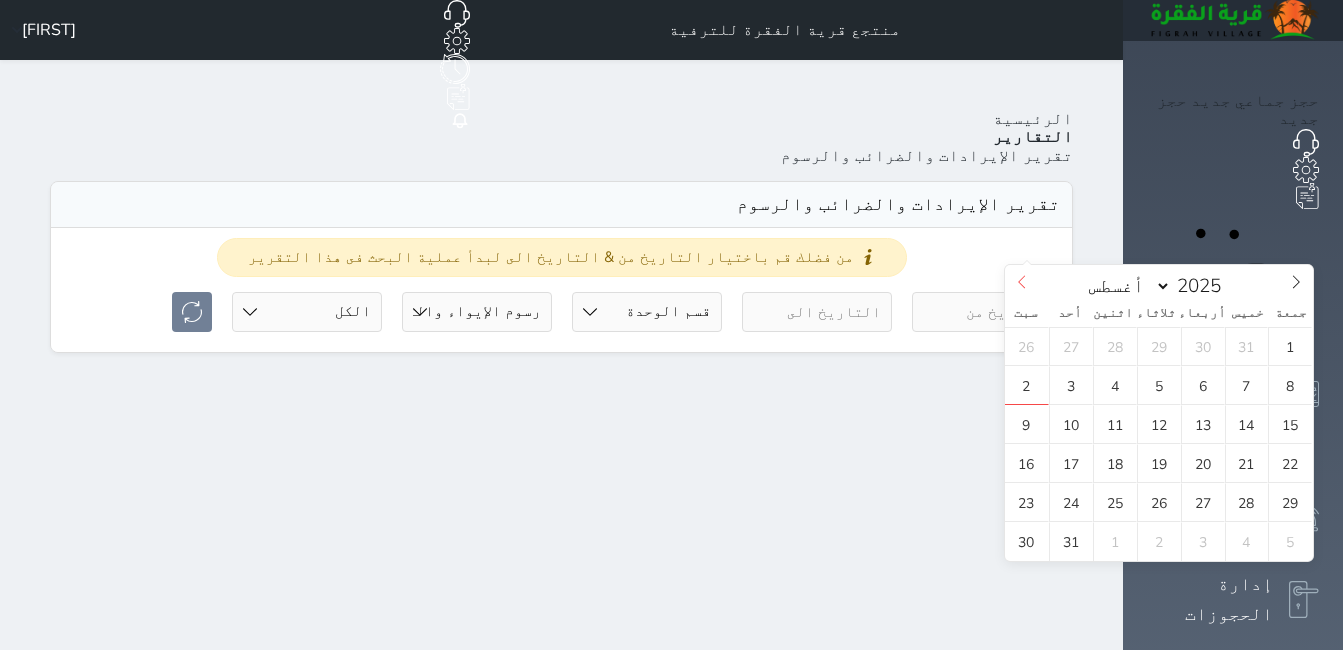 click 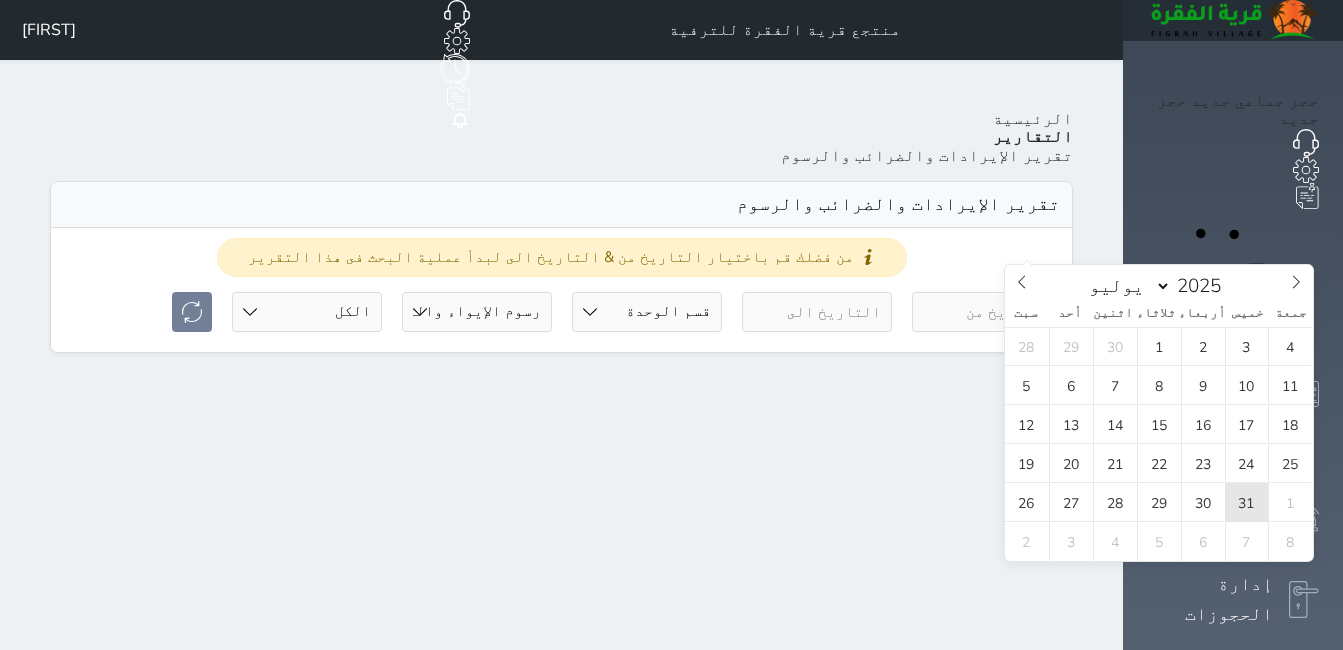 click on "31" at bounding box center (1247, 502) 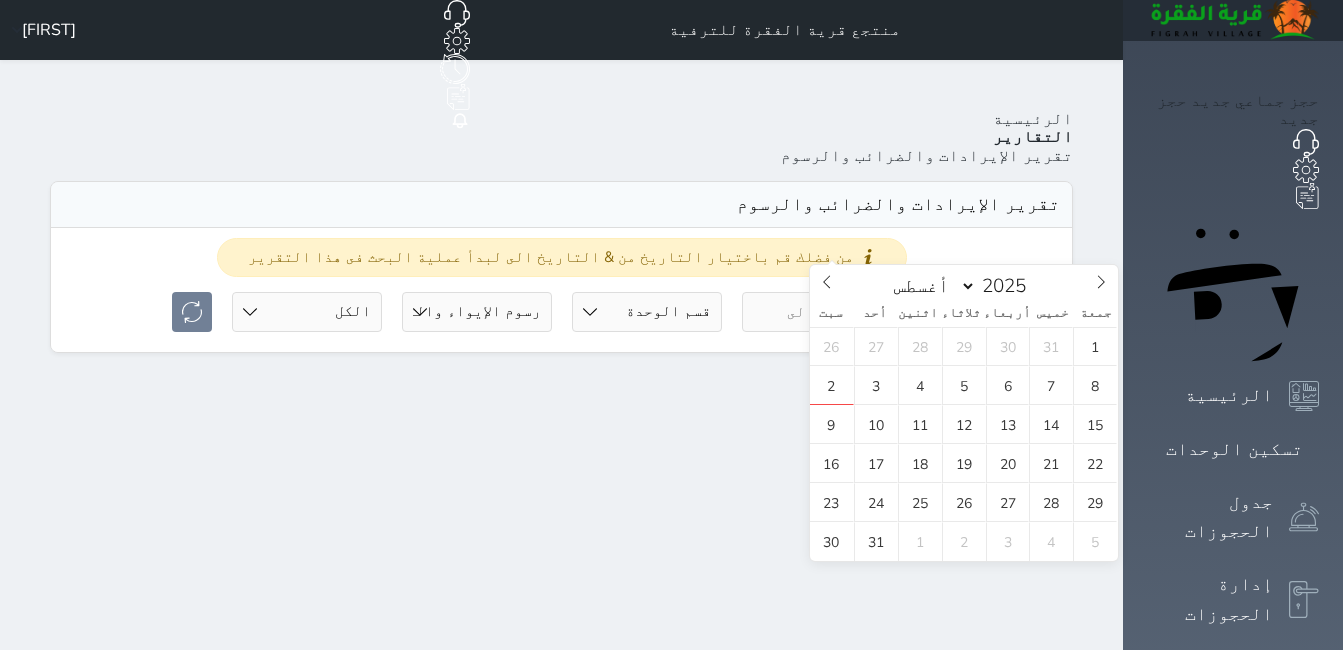 click at bounding box center [817, 312] 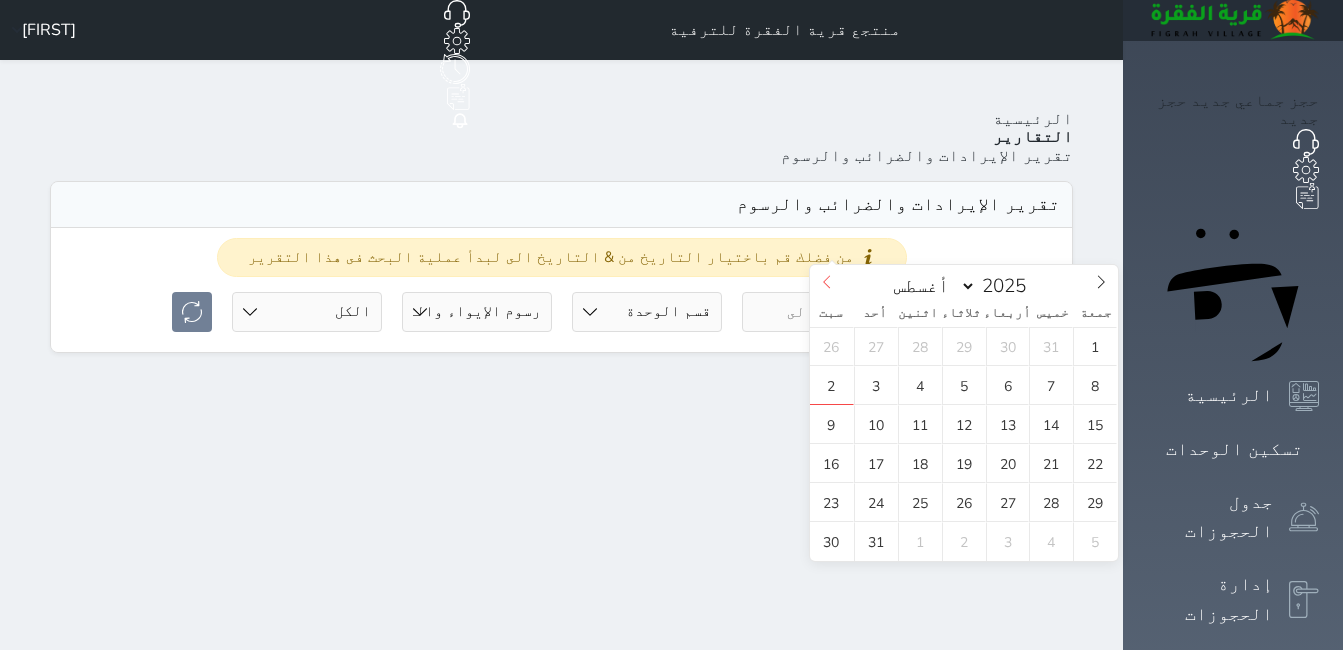 click 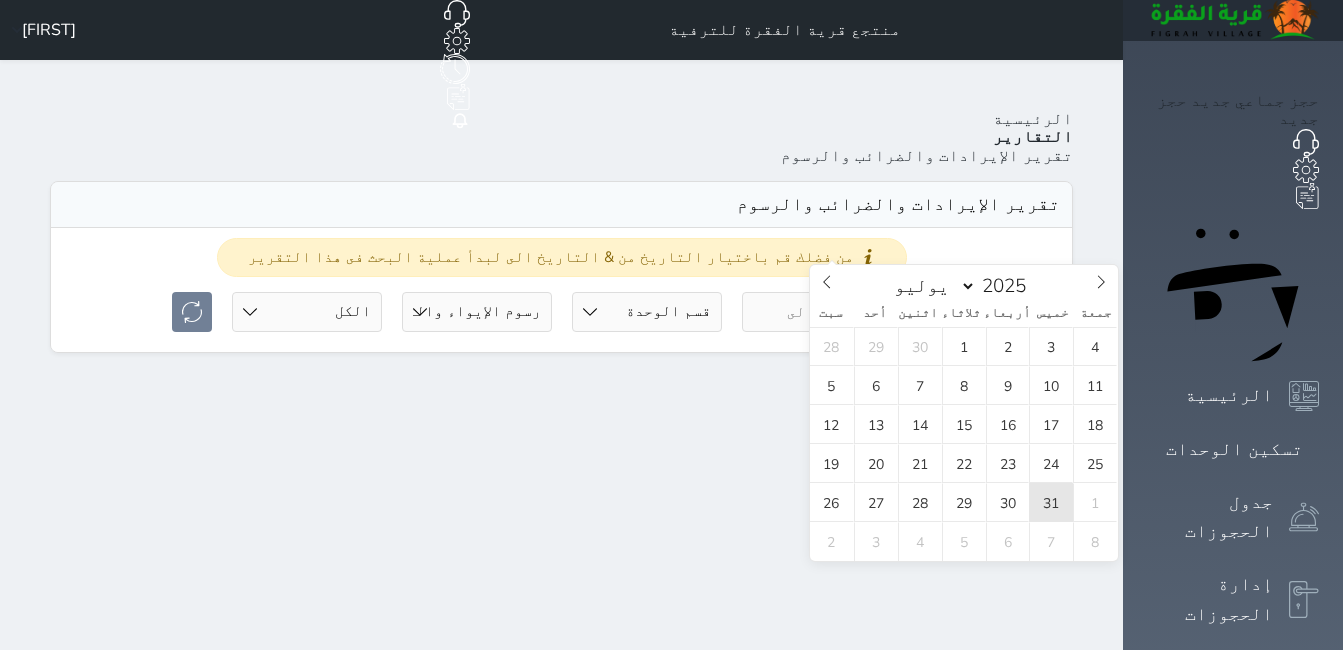 click on "31" at bounding box center [1051, 502] 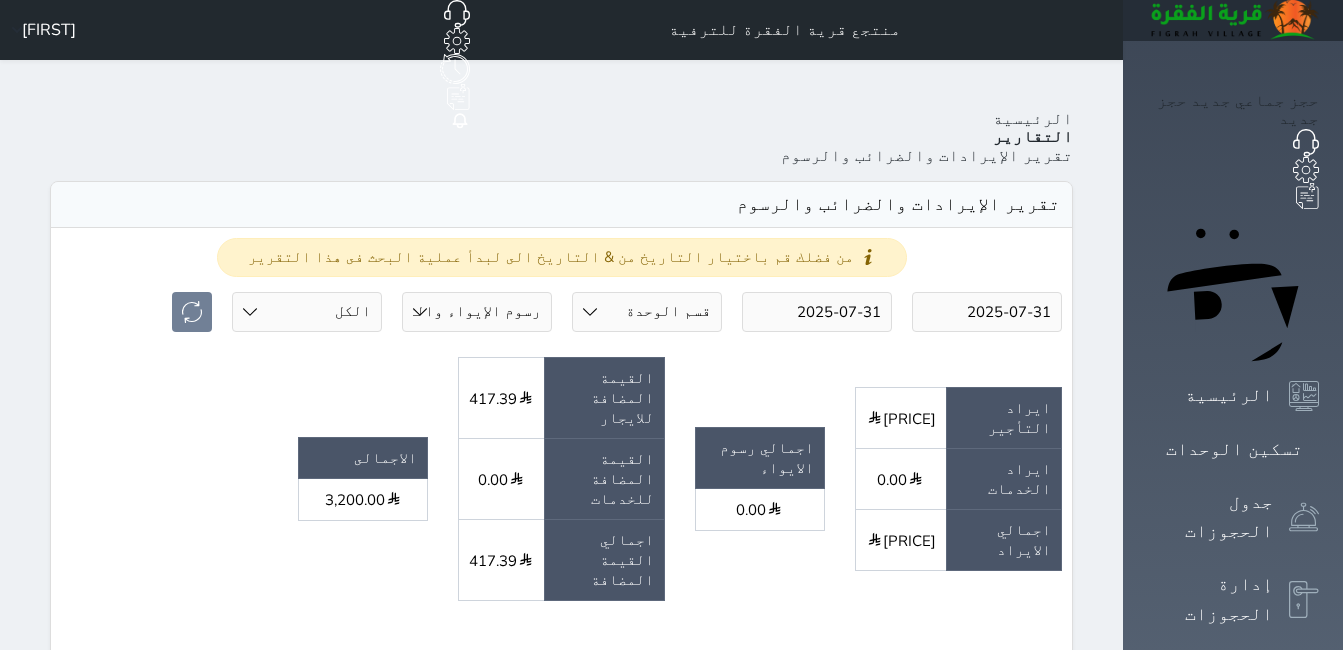 click on "2025-07-31" at bounding box center [987, 312] 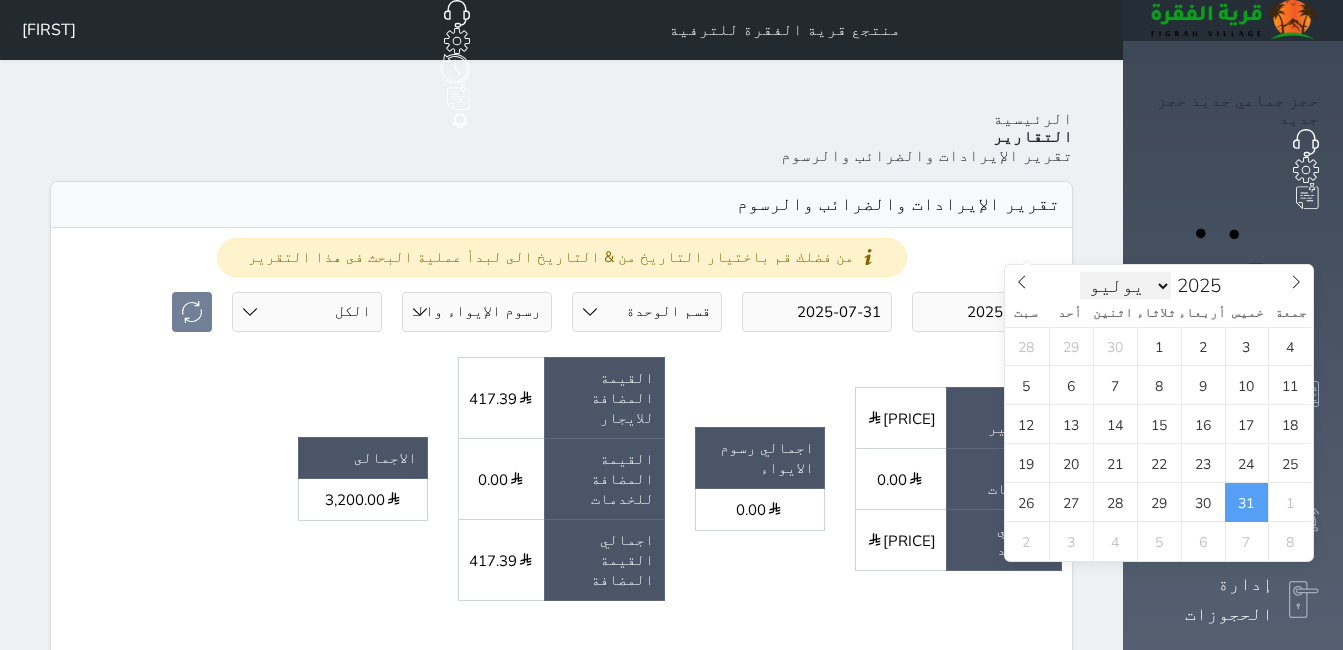 click on "يناير فبراير مارس أبريل مايو يونيو يوليو أغسطس سبتمبر أكتوبر نوفمبر ديسمبر" at bounding box center [1126, 286] 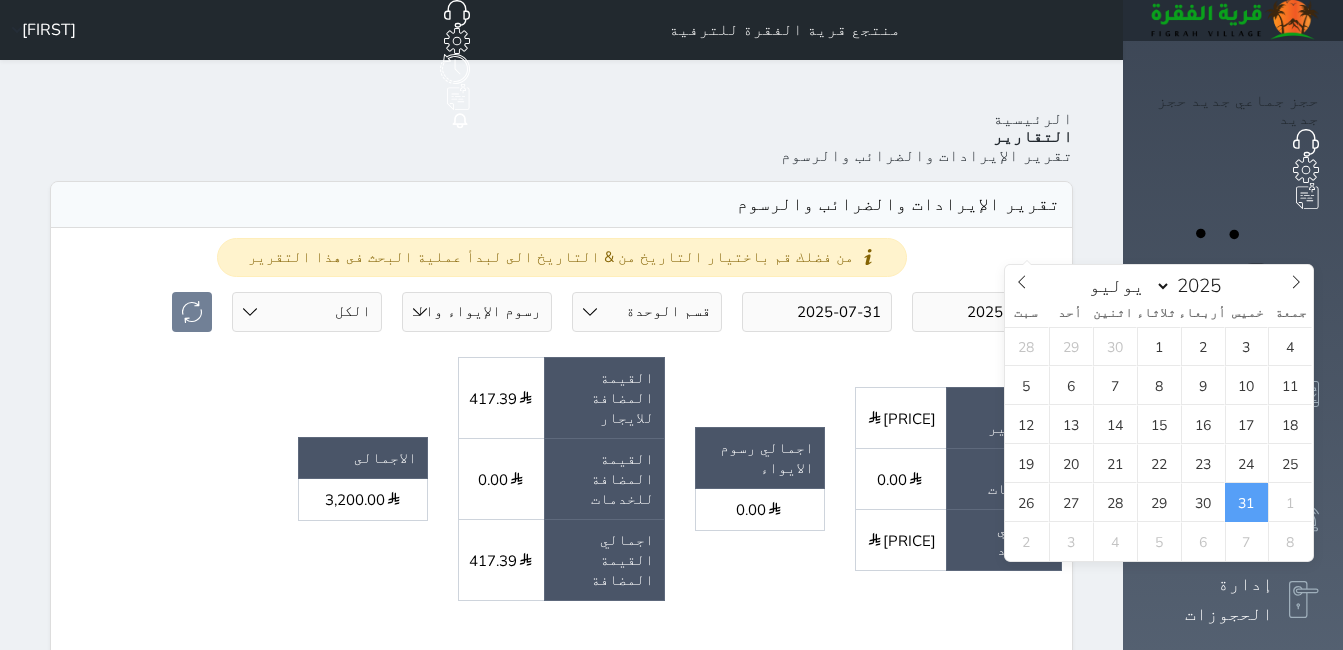 select on "7" 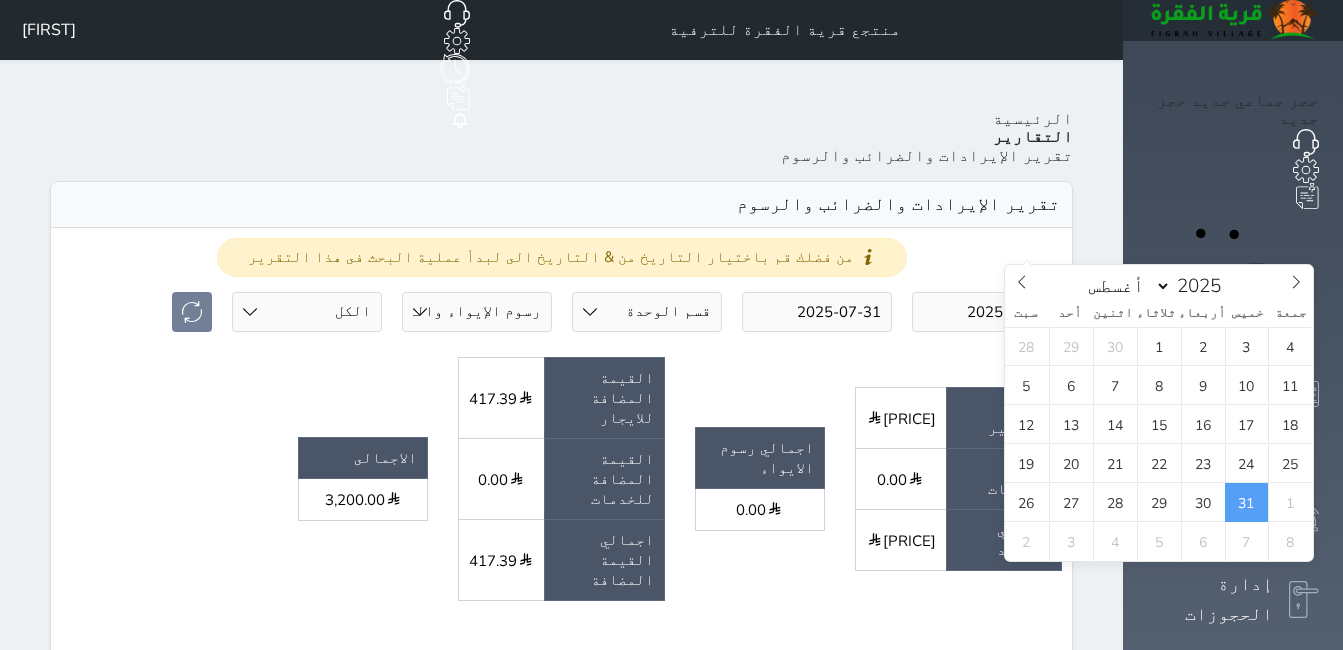 click on "يناير فبراير مارس أبريل مايو يونيو يوليو أغسطس سبتمبر أكتوبر نوفمبر ديسمبر" at bounding box center [1126, 286] 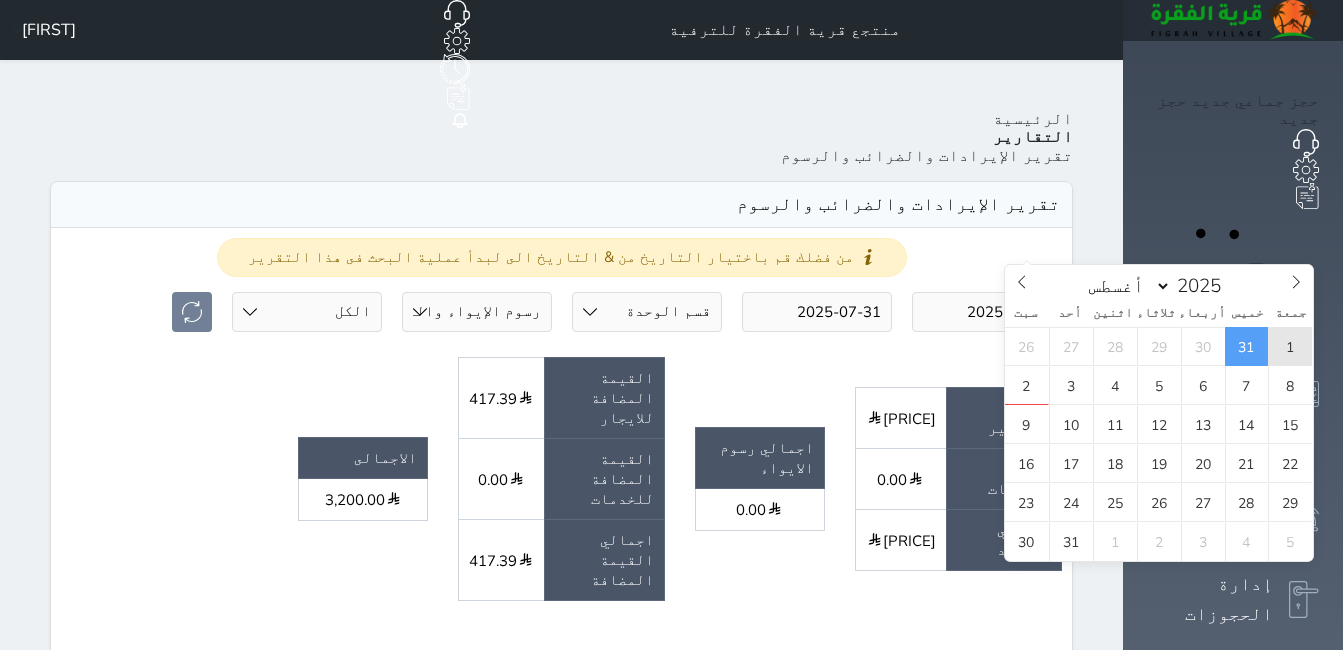 click on "1" at bounding box center (1290, 346) 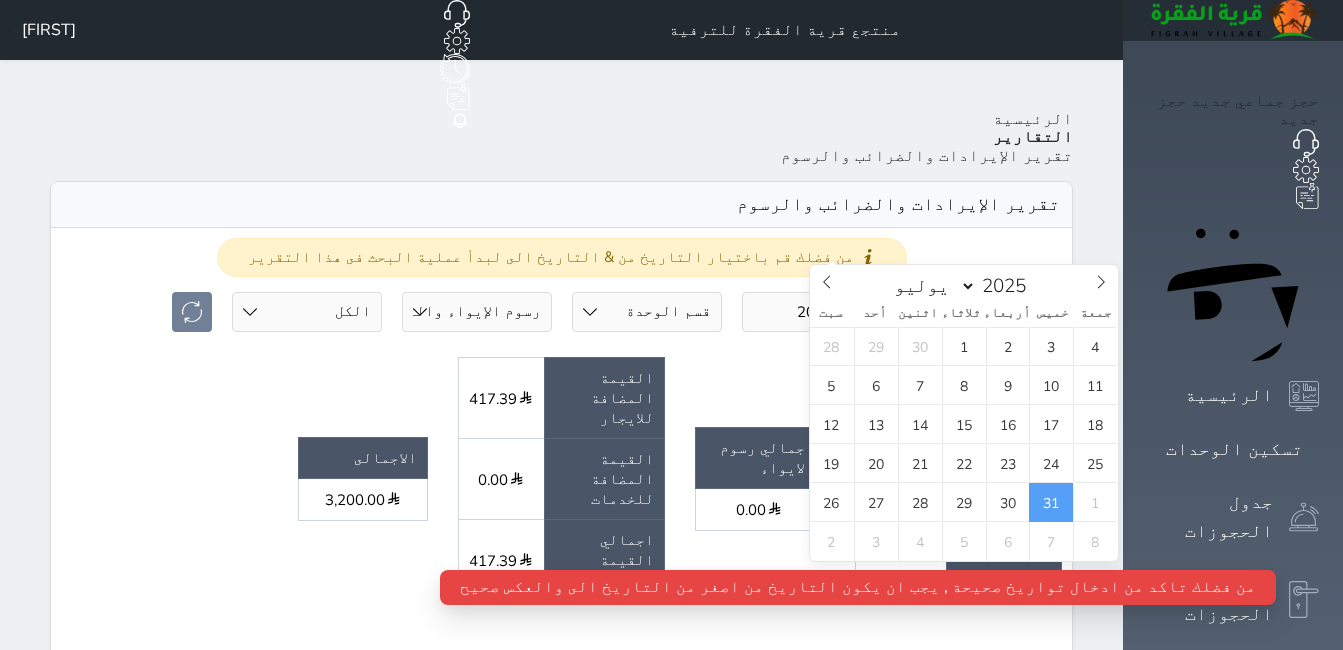click on "2025-07-31" at bounding box center (817, 312) 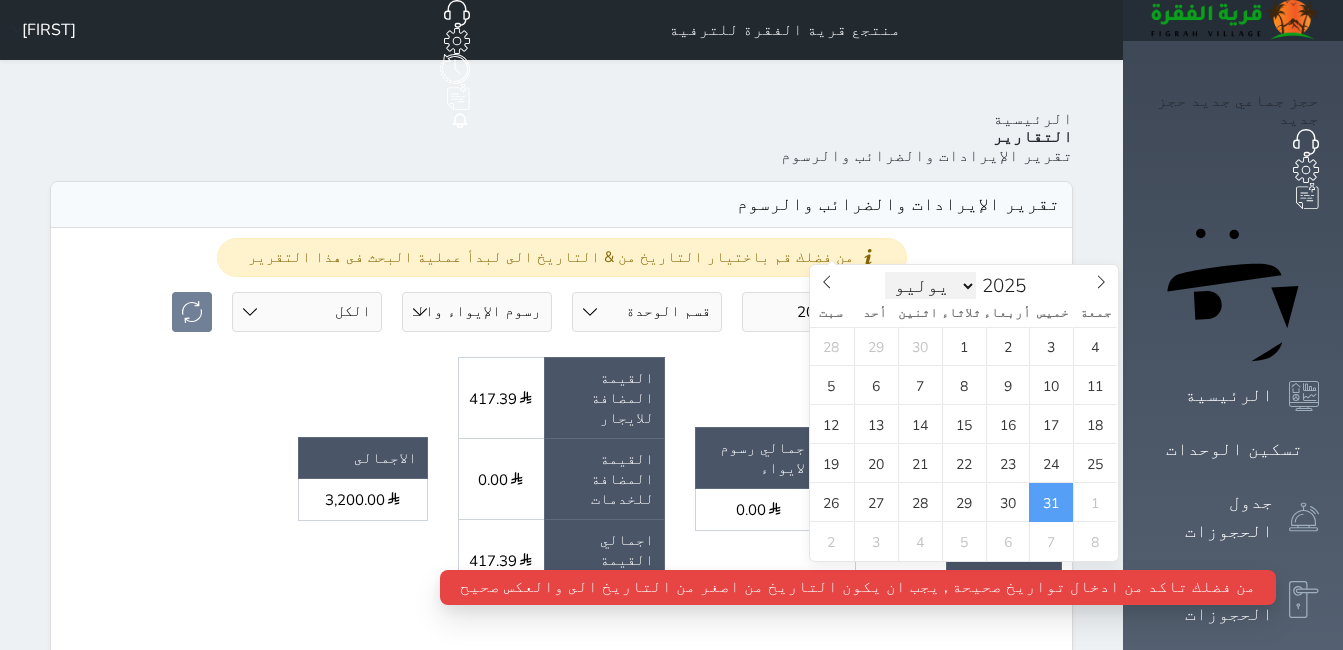 click on "يناير فبراير مارس أبريل مايو يونيو يوليو أغسطس سبتمبر أكتوبر نوفمبر ديسمبر" at bounding box center (931, 286) 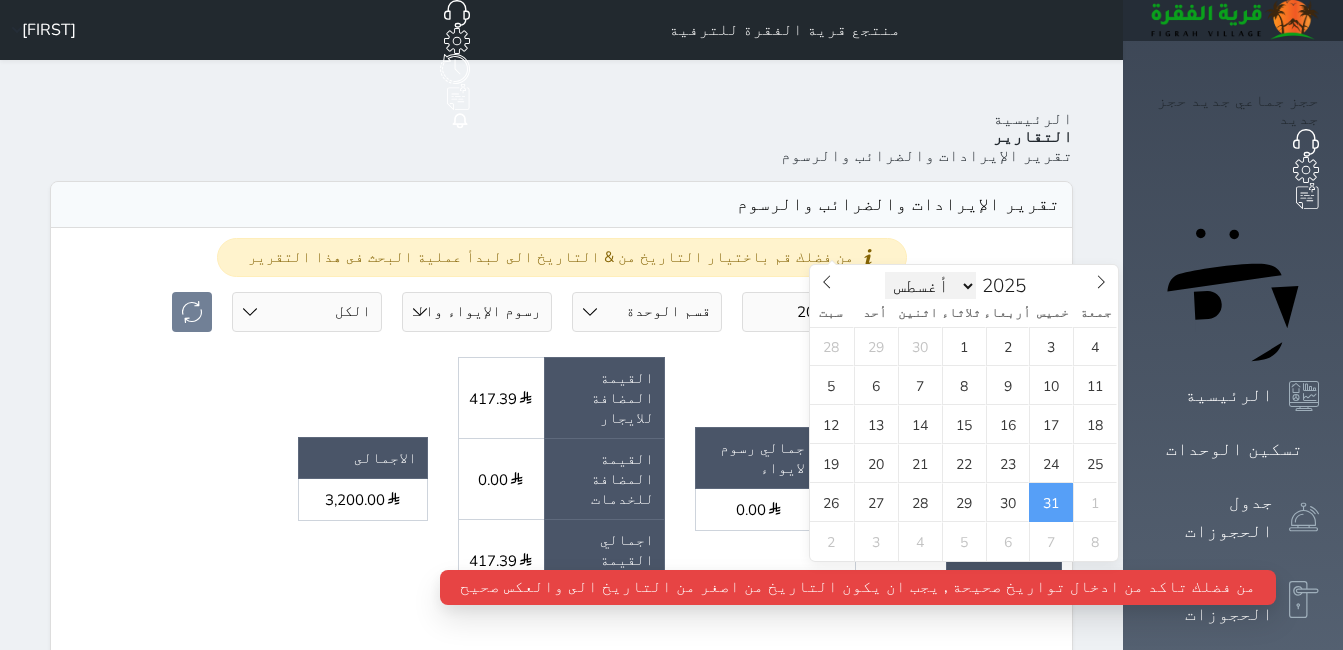click on "يناير فبراير مارس أبريل مايو يونيو يوليو أغسطس سبتمبر أكتوبر نوفمبر ديسمبر" at bounding box center [931, 286] 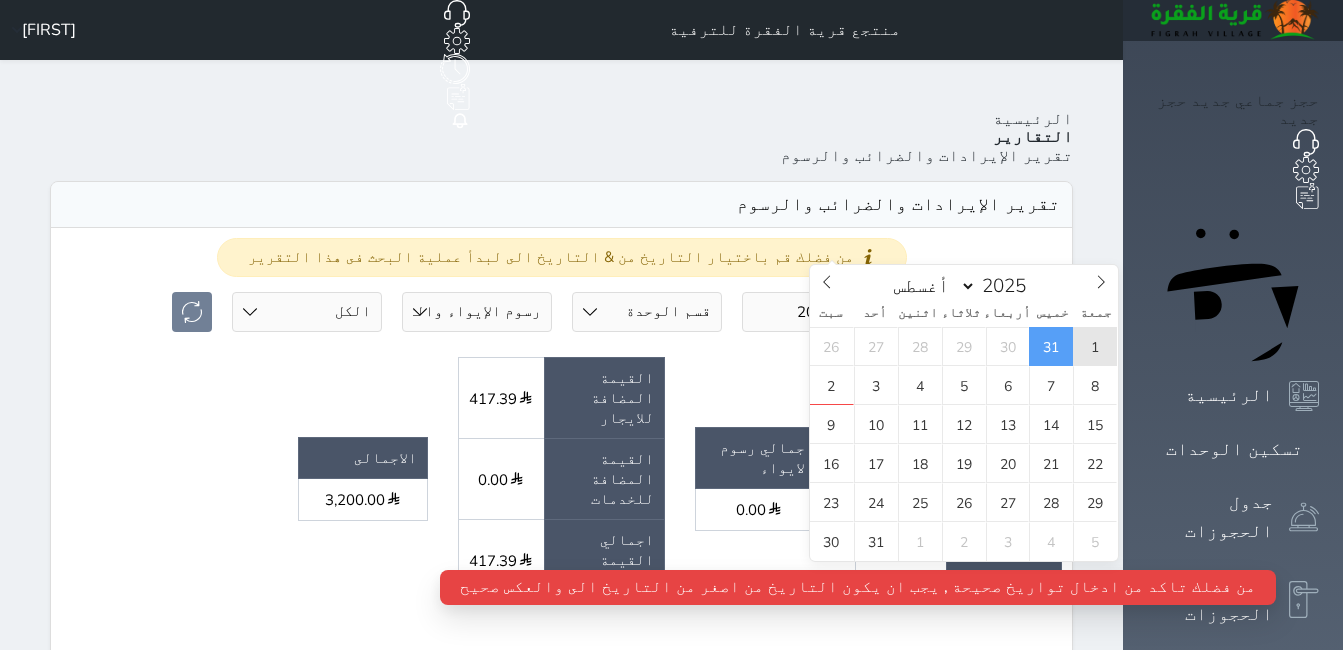 click on "1" at bounding box center [1095, 346] 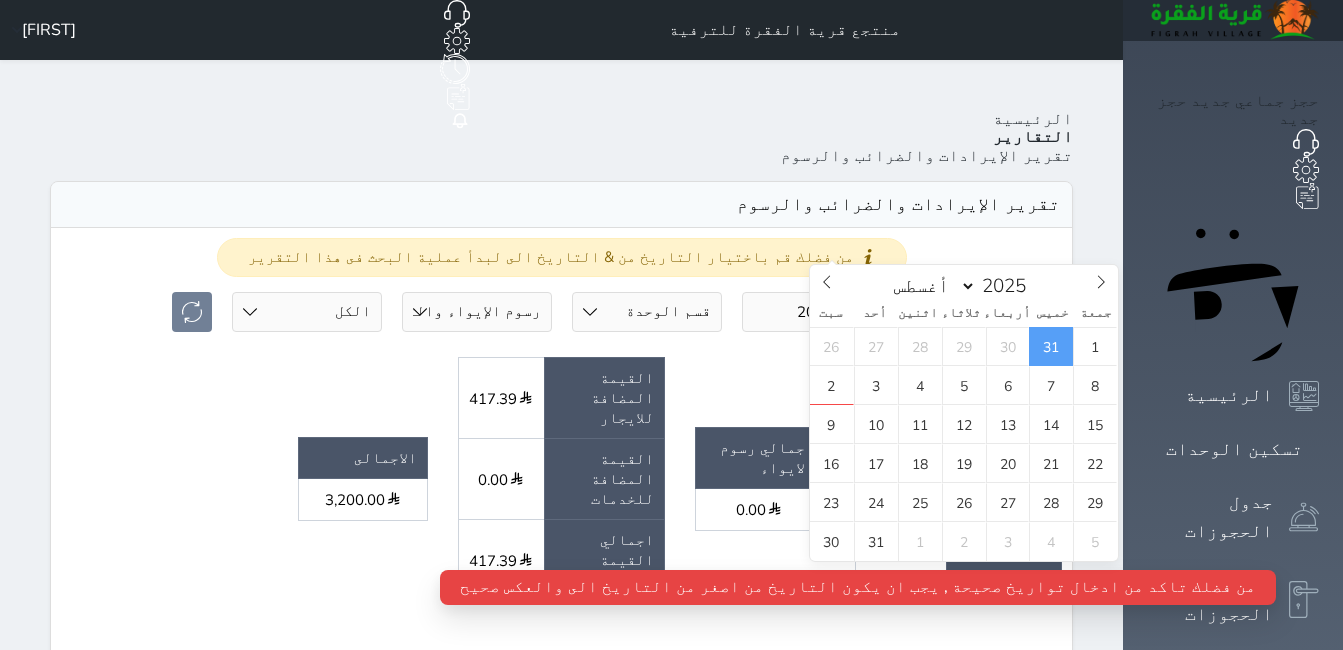 type on "2025-08-01" 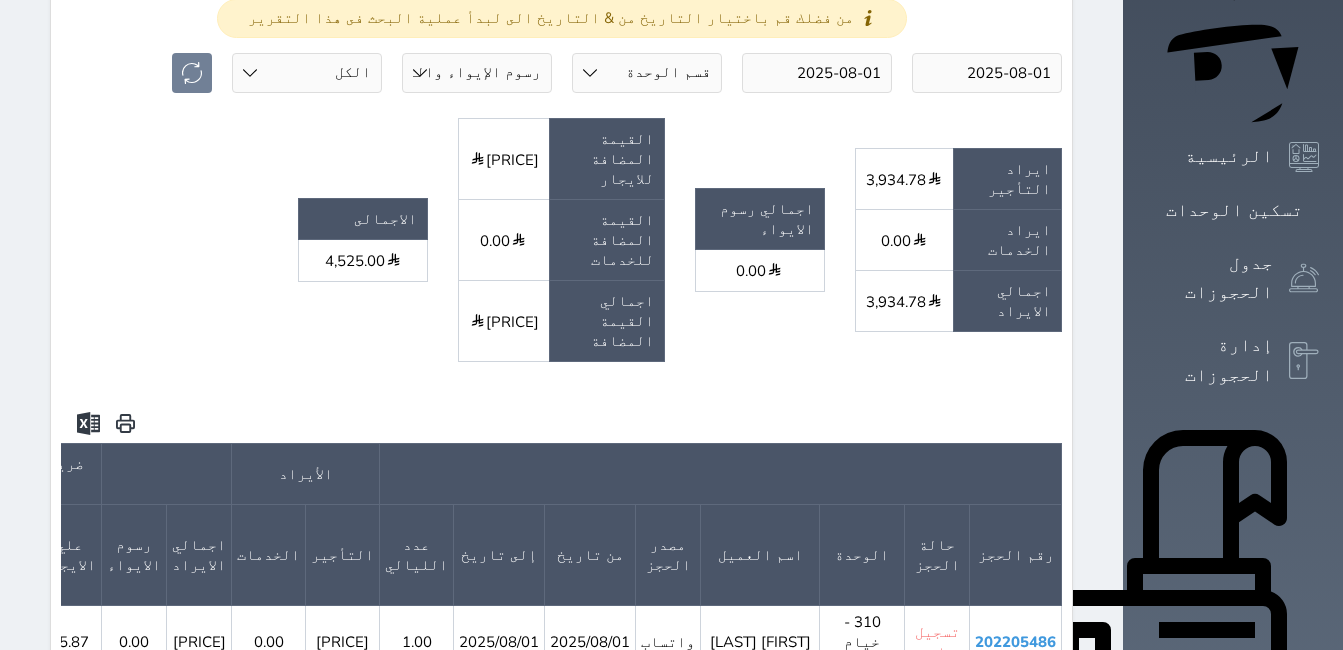 scroll, scrollTop: 443, scrollLeft: 0, axis: vertical 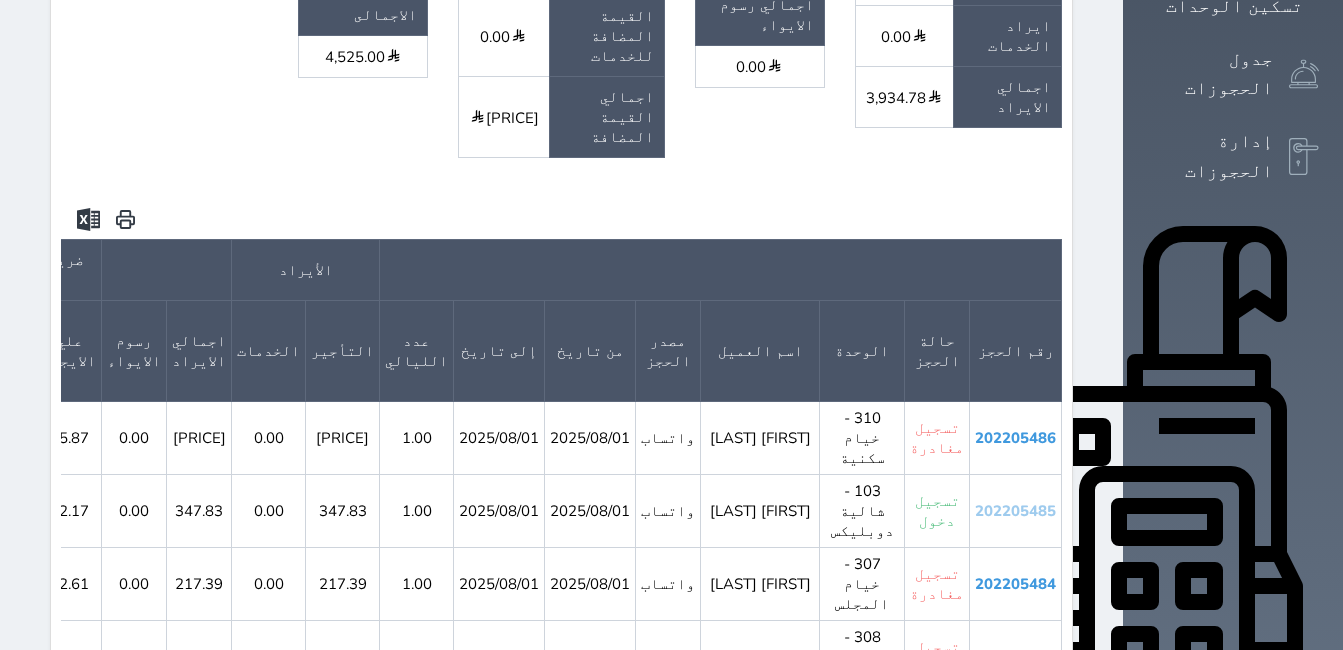 click on "202205485" at bounding box center (1015, 511) 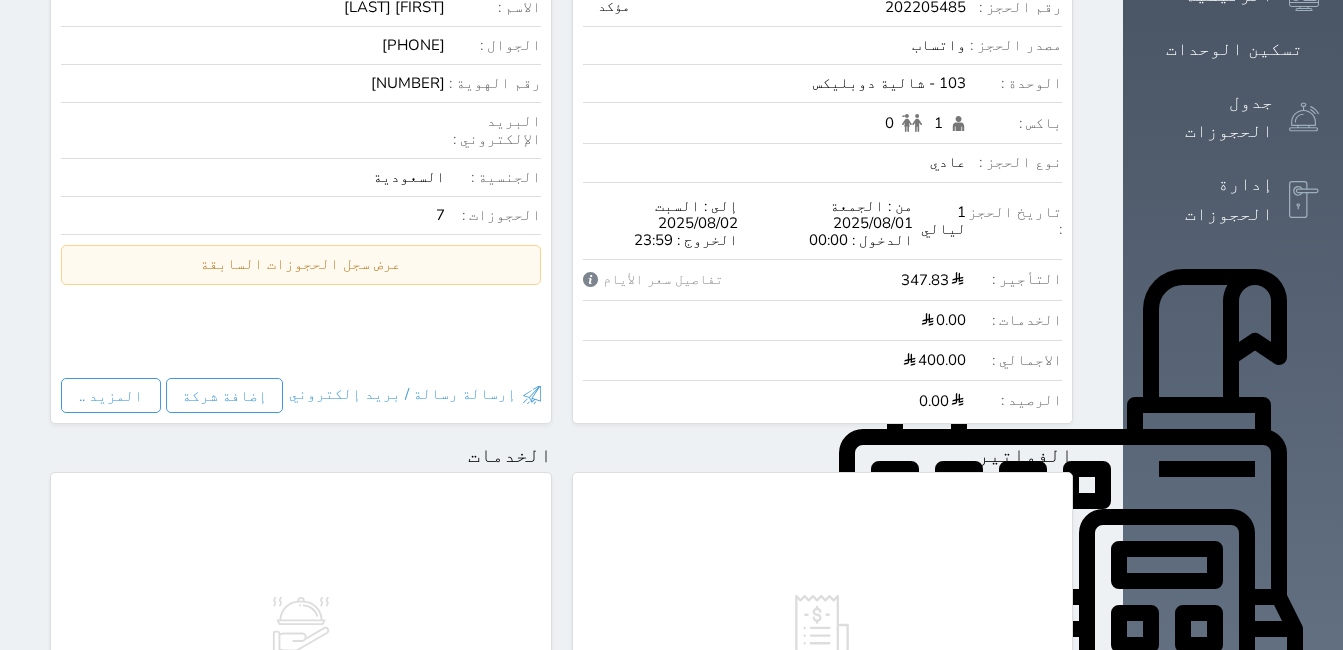 scroll, scrollTop: 0, scrollLeft: 0, axis: both 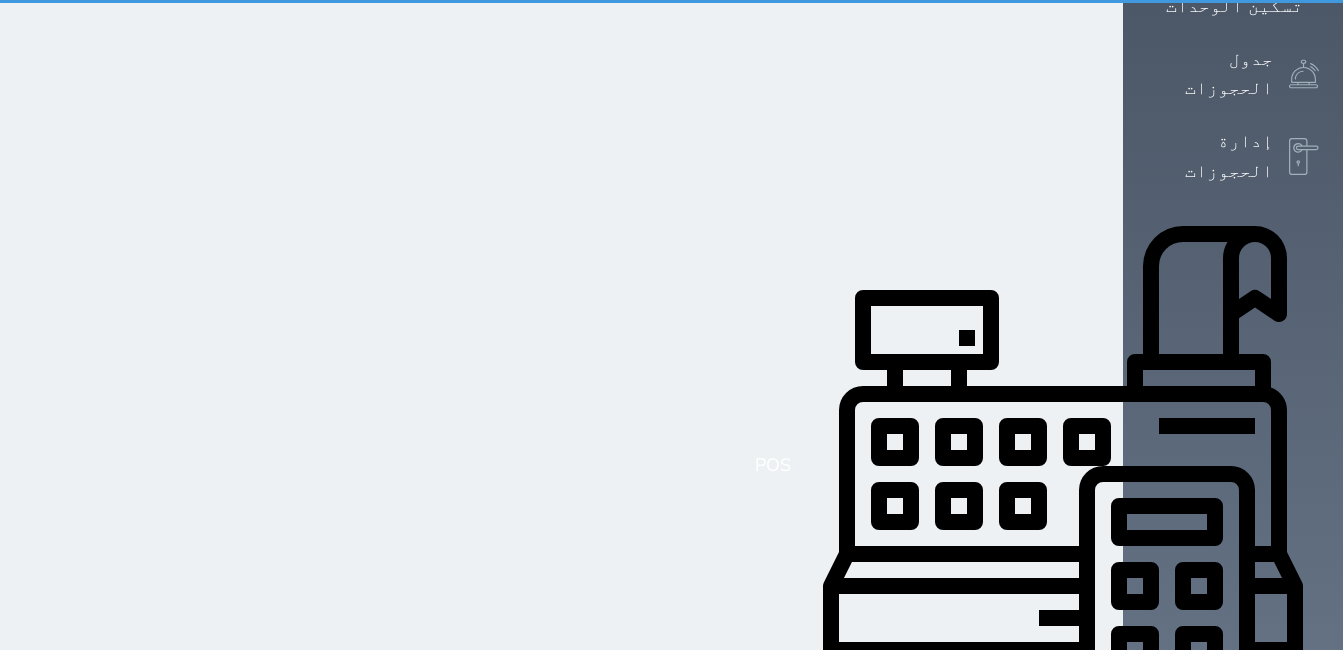 select on "full" 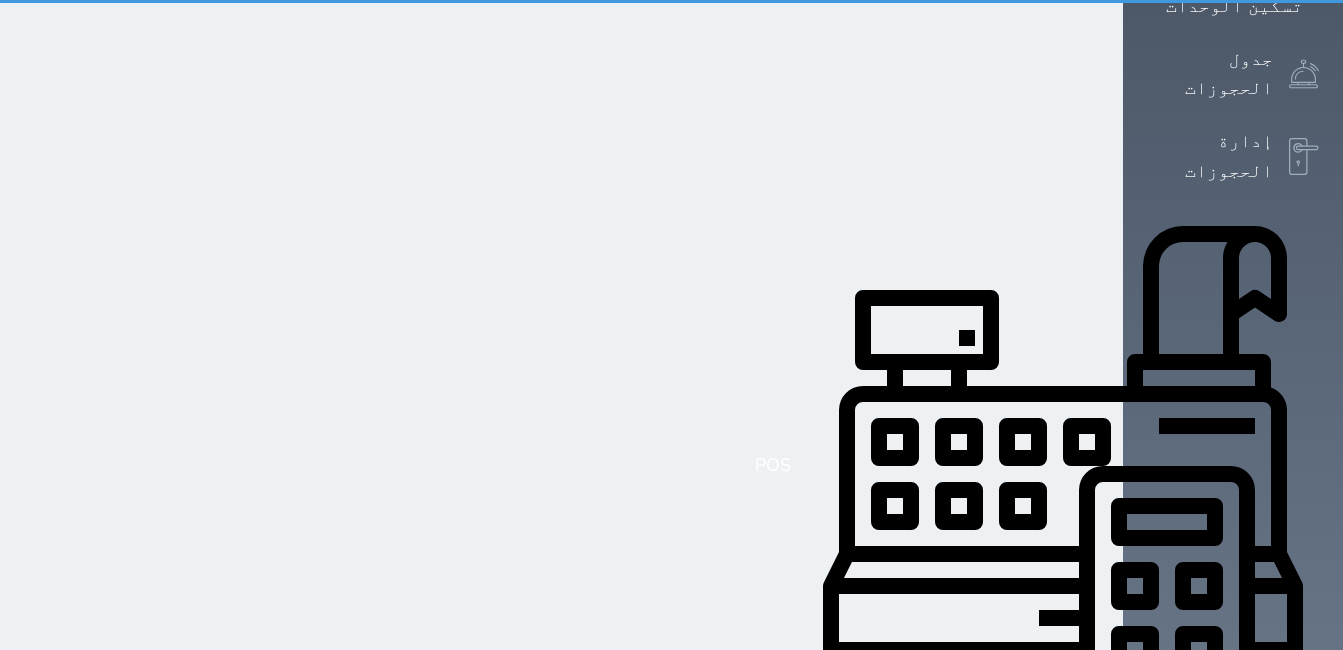 scroll, scrollTop: 0, scrollLeft: 0, axis: both 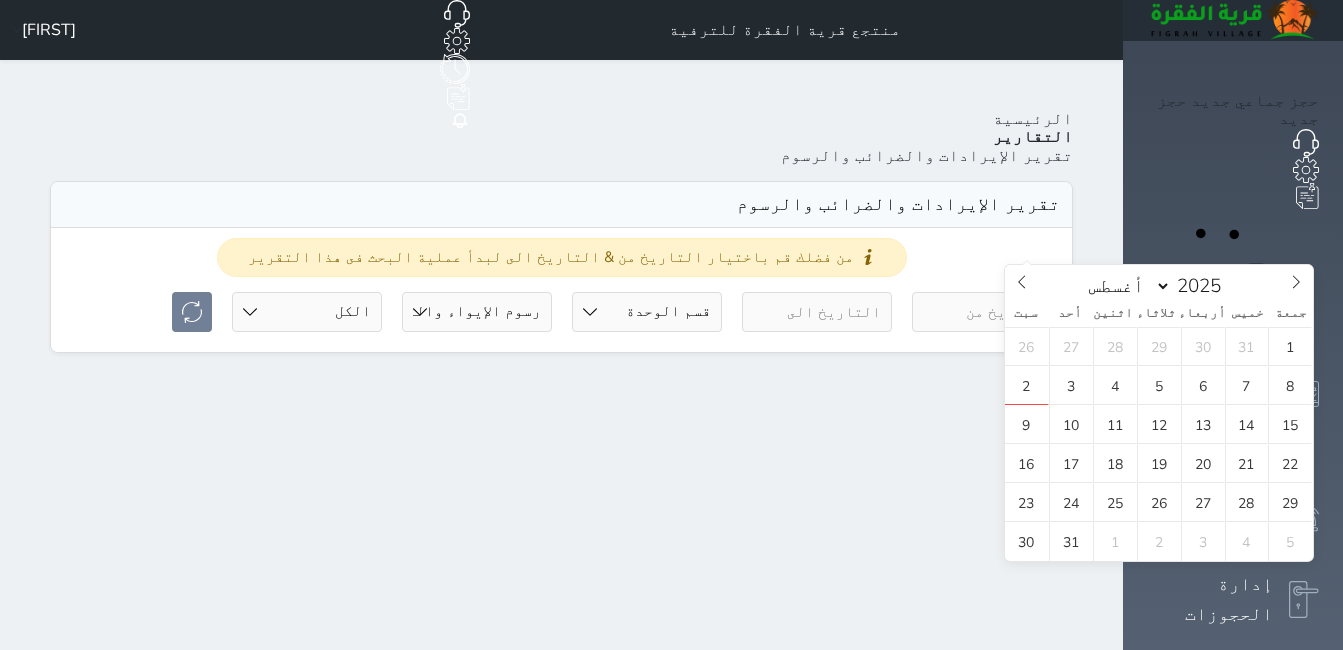 click at bounding box center [987, 312] 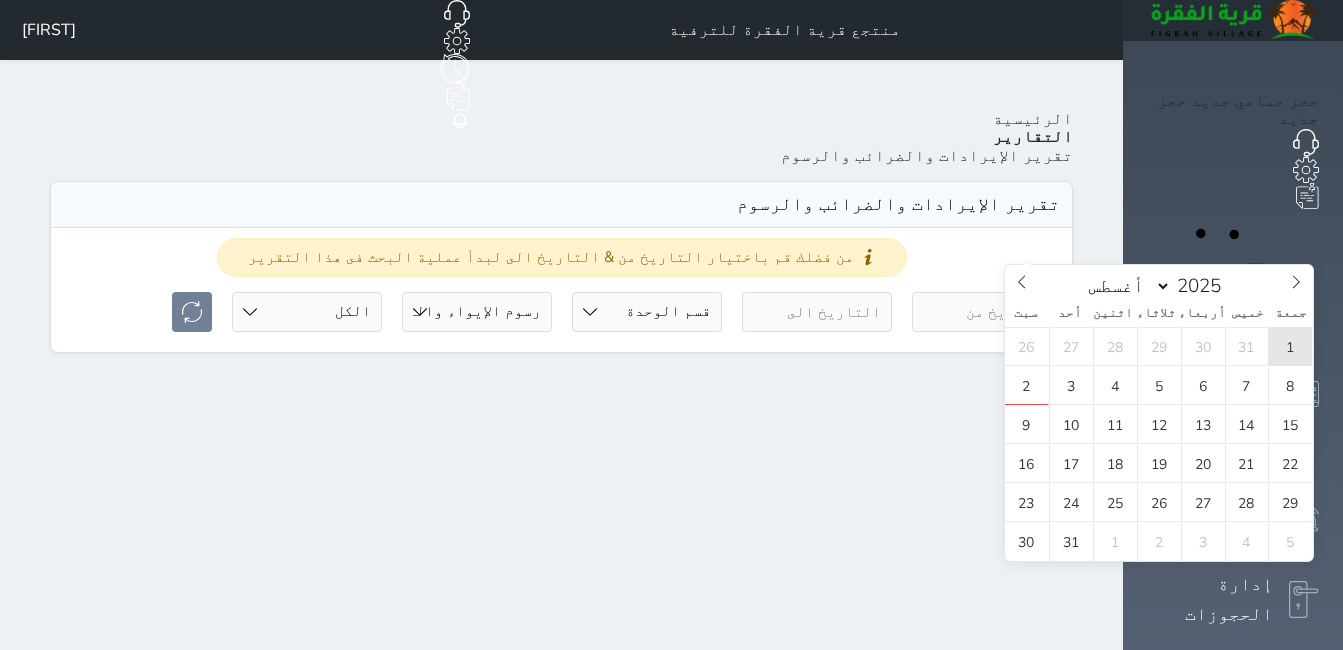 click on "1" at bounding box center (1290, 346) 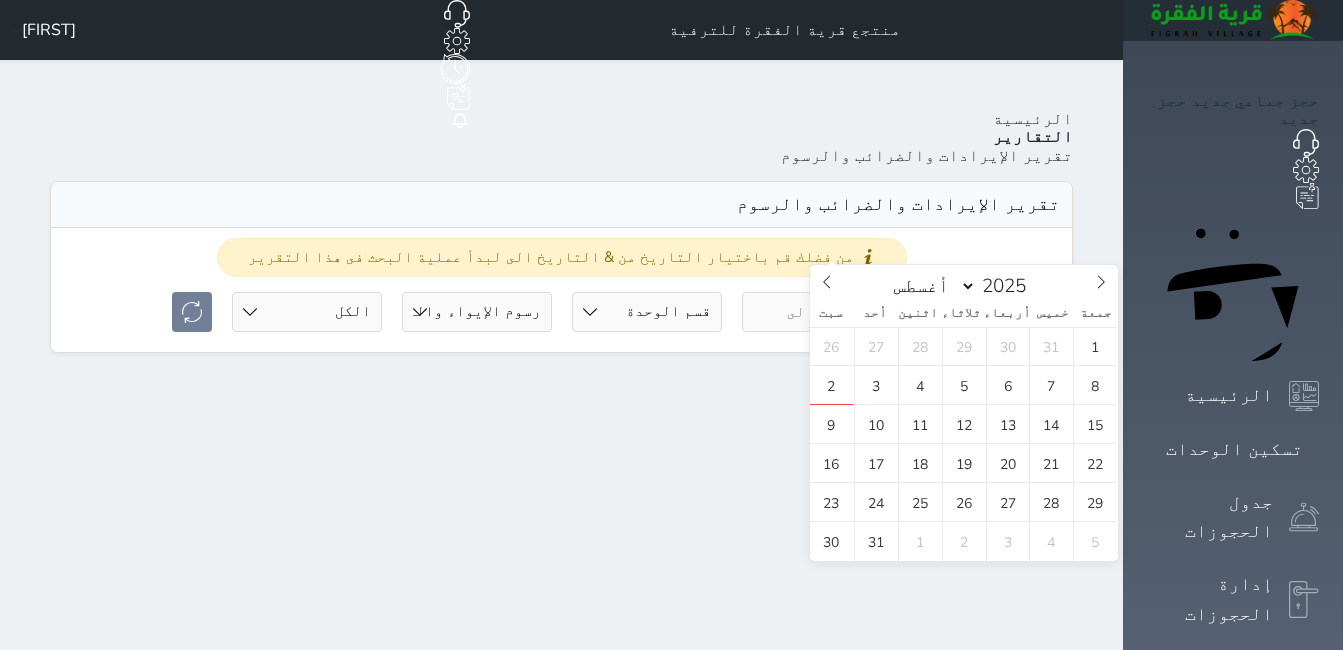 click at bounding box center (817, 312) 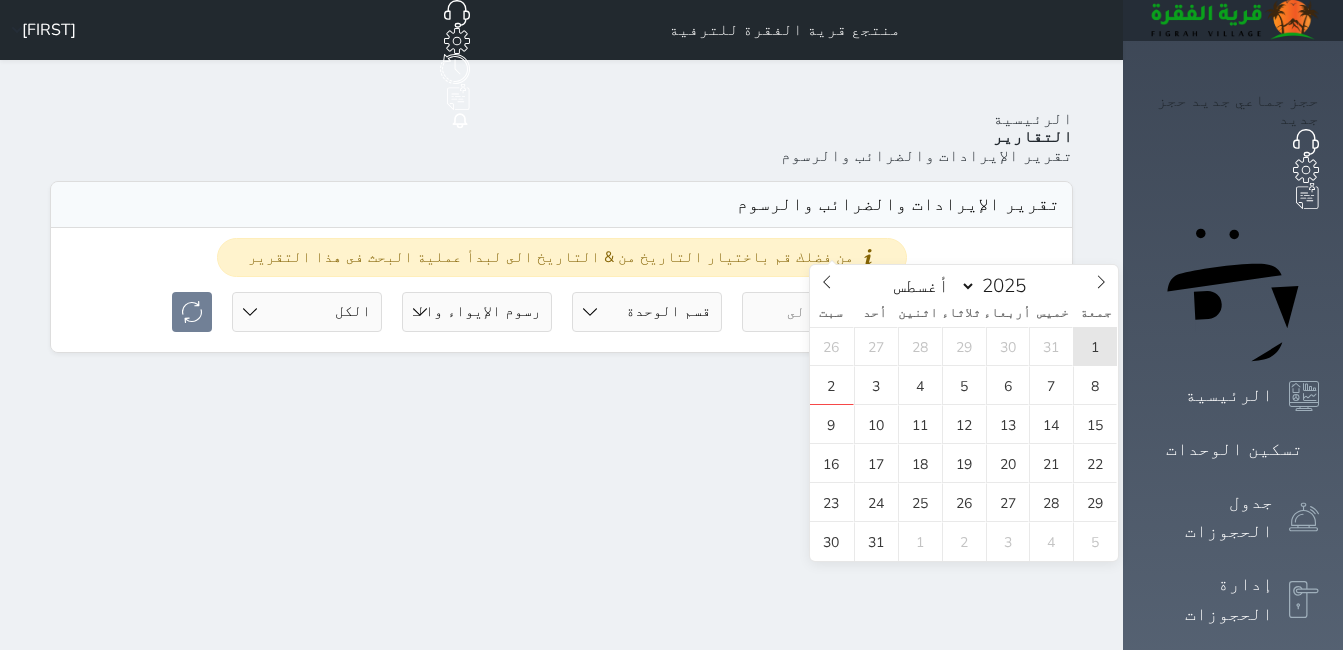 click on "1" at bounding box center [1095, 346] 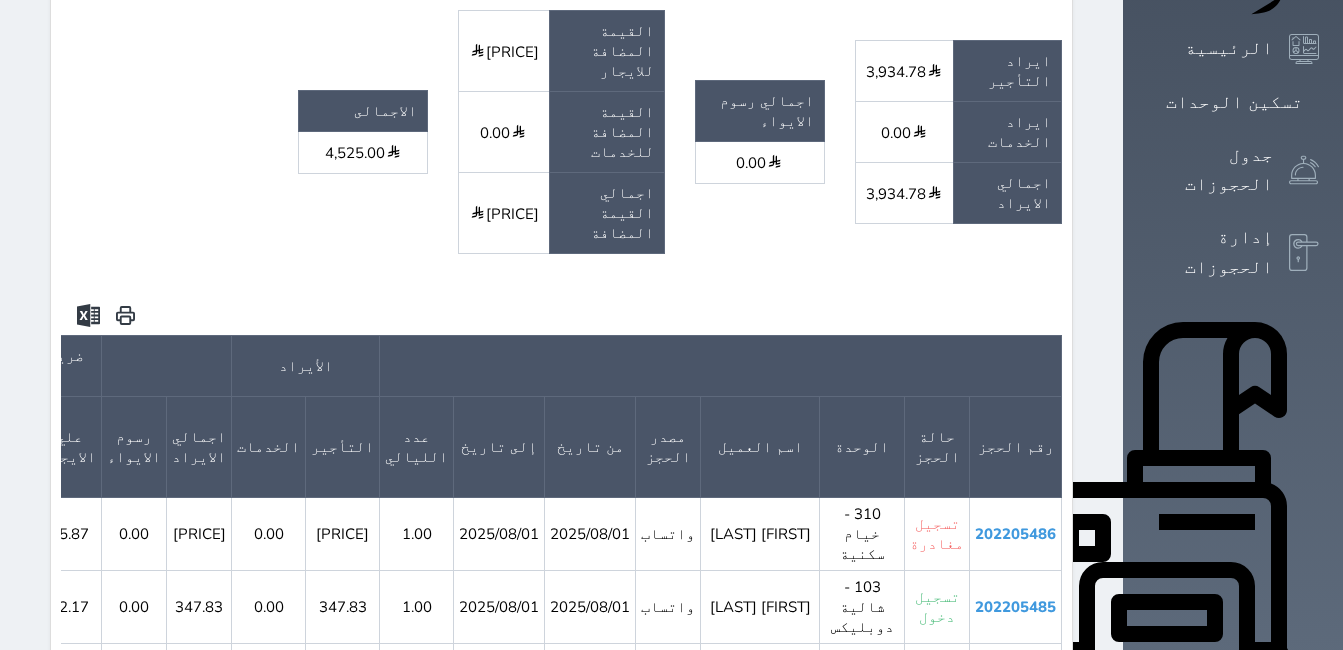 scroll, scrollTop: 400, scrollLeft: 0, axis: vertical 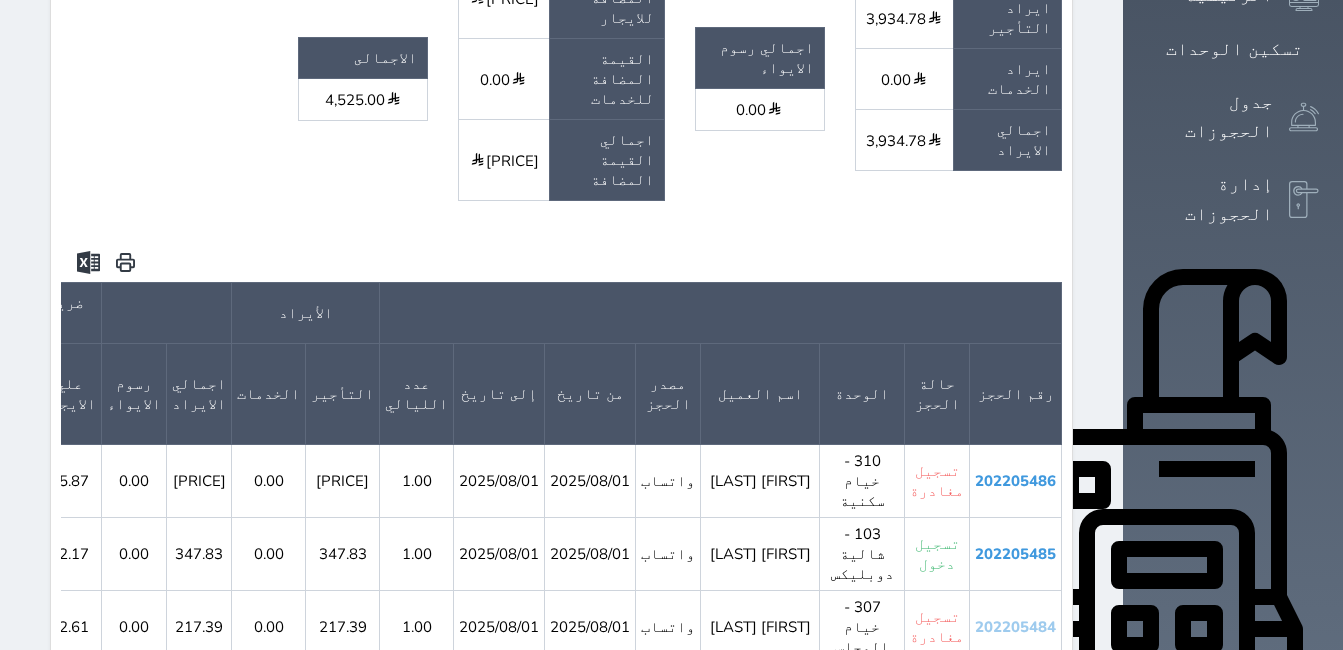 click on "202205484" at bounding box center [1015, 627] 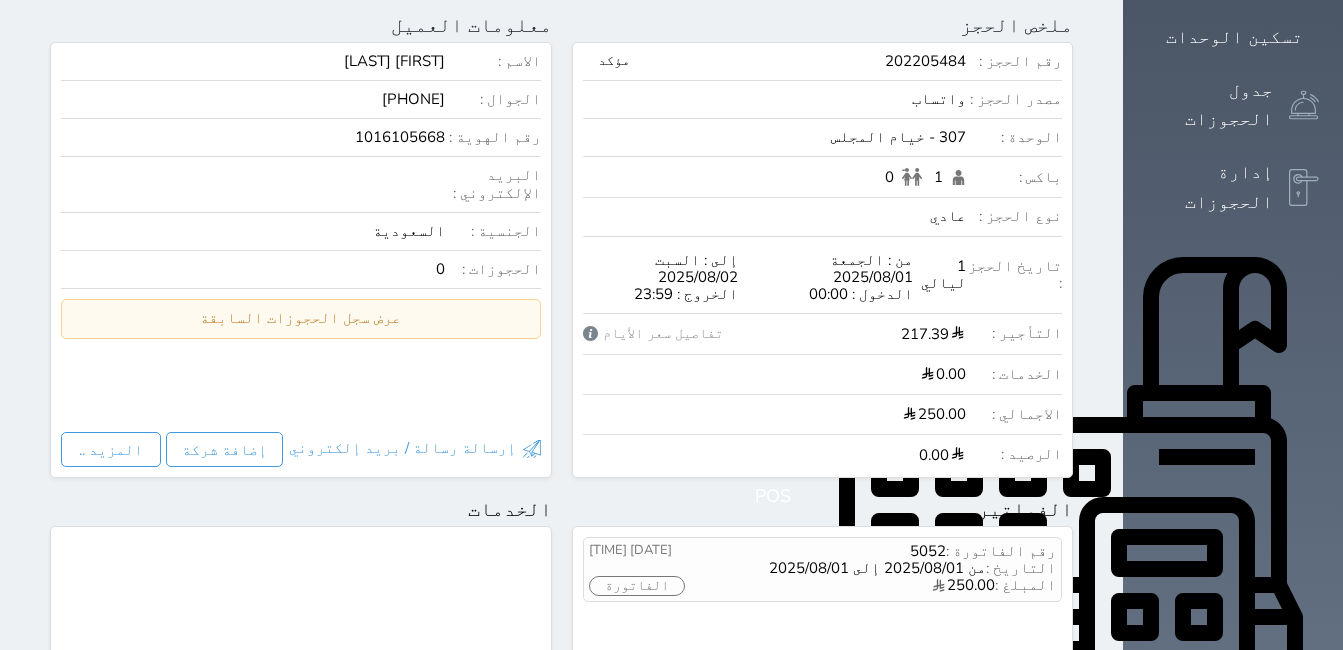 scroll, scrollTop: 407, scrollLeft: 0, axis: vertical 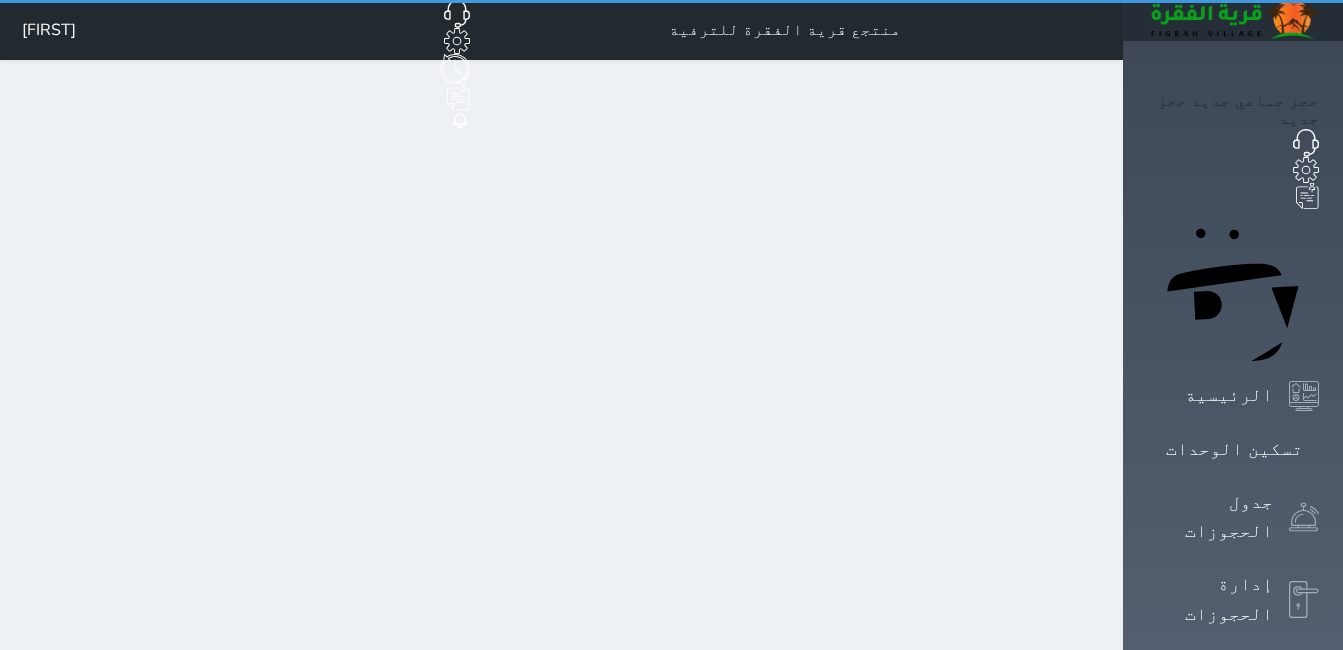 select on "full" 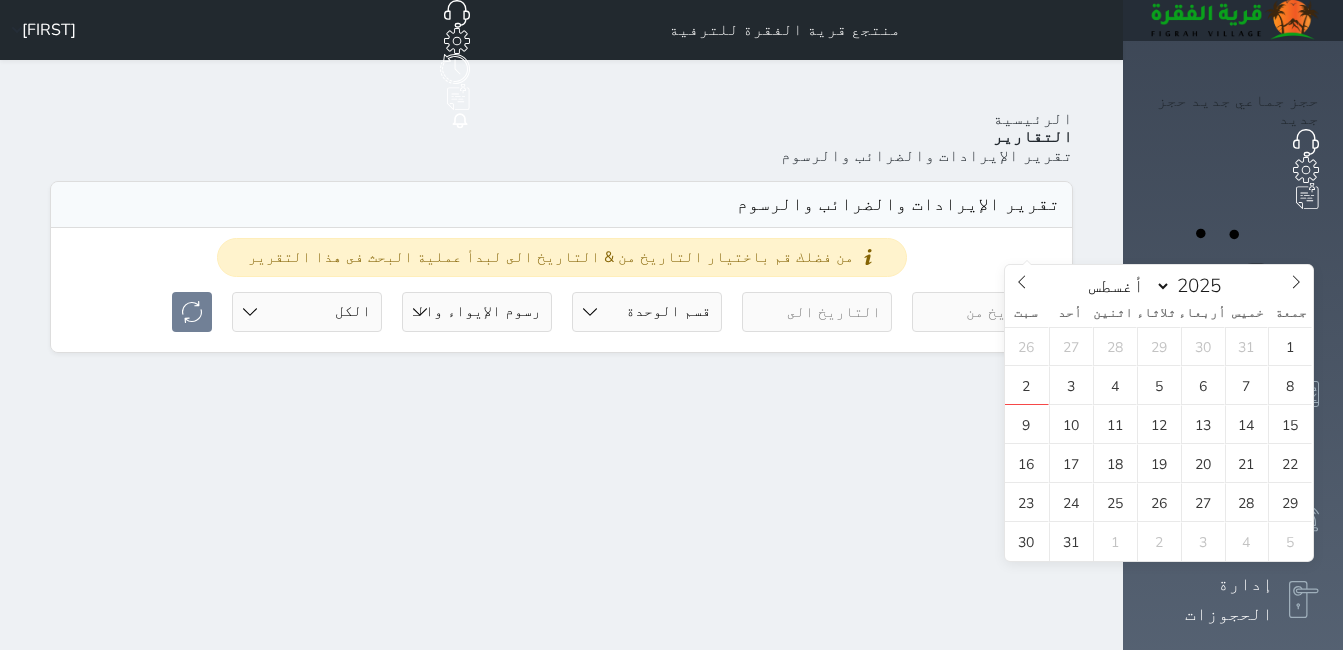 click at bounding box center (987, 312) 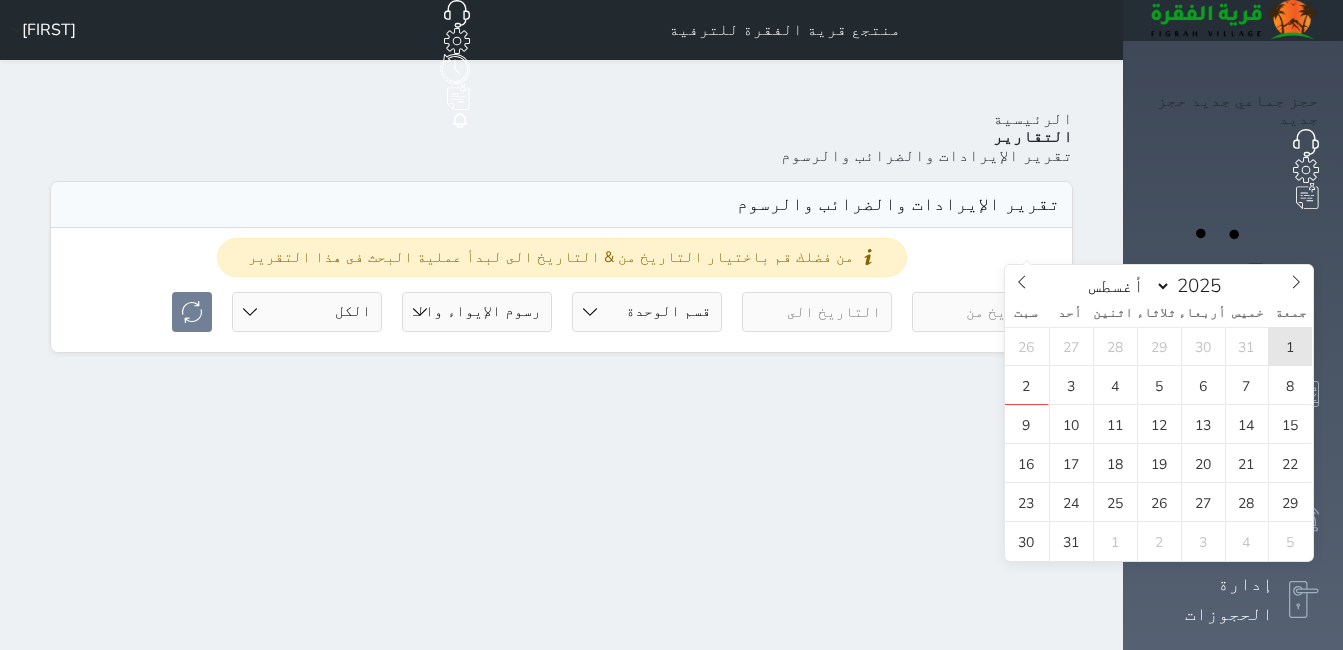 click on "1" at bounding box center [1290, 346] 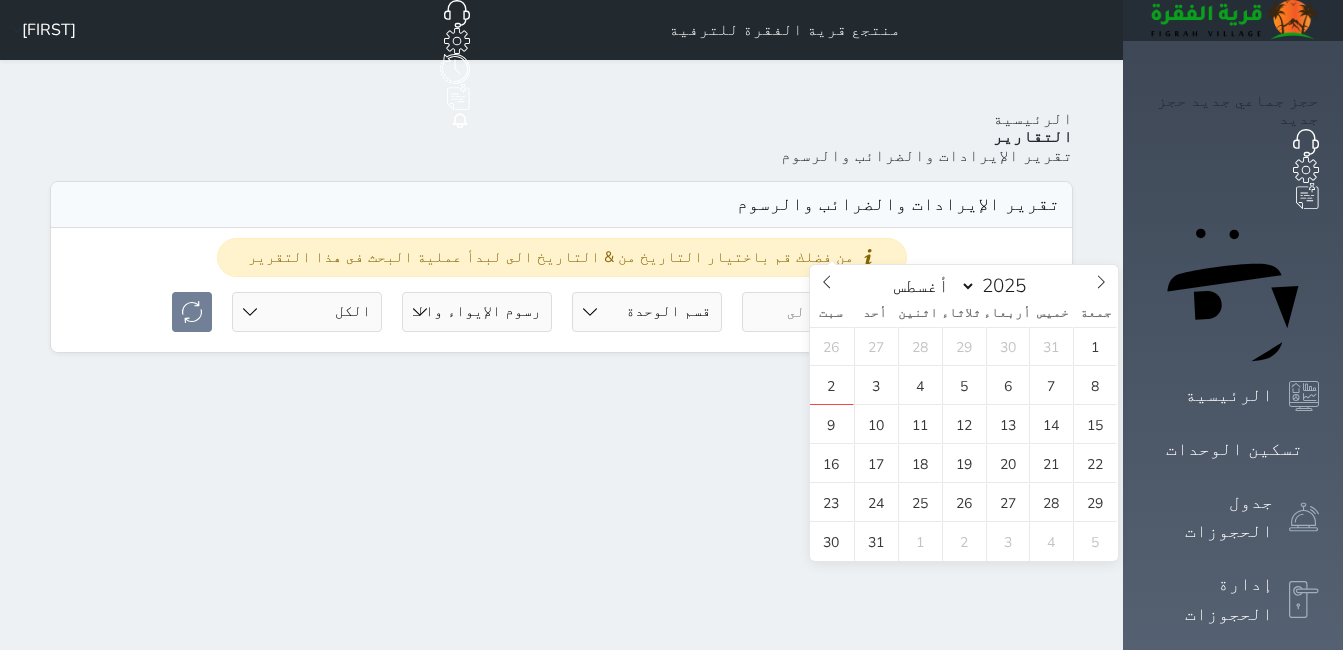 click at bounding box center (817, 312) 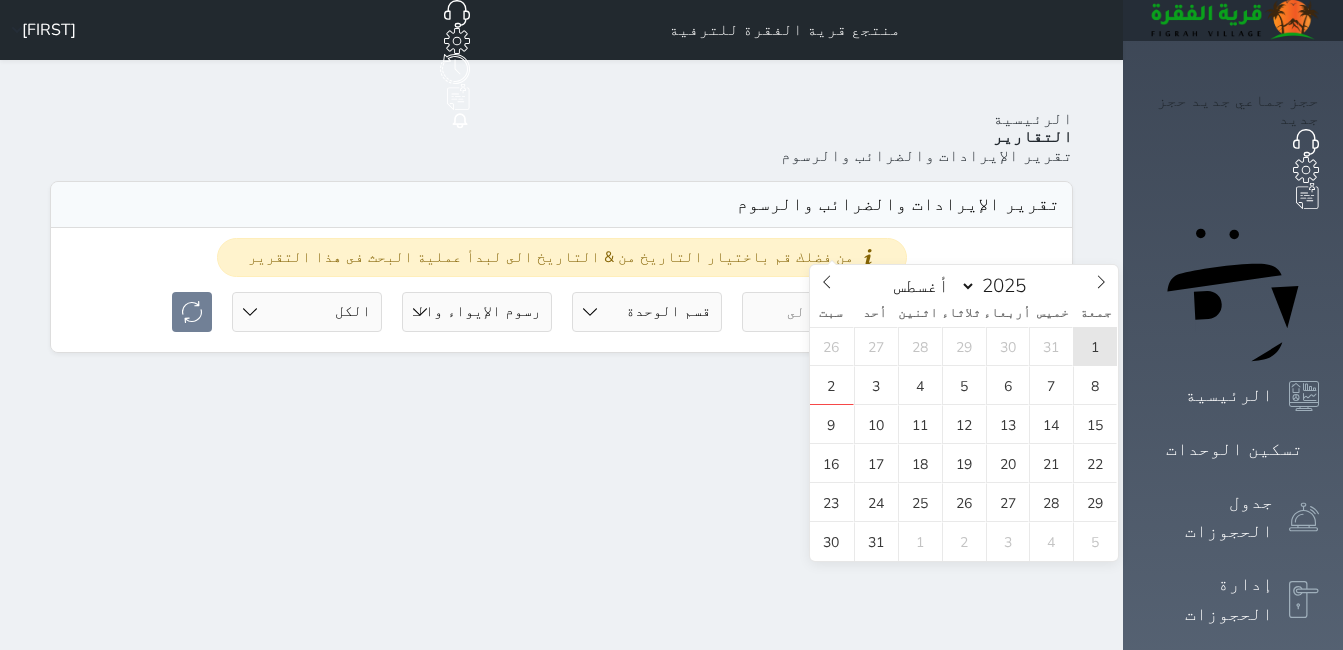 click on "1" at bounding box center (1095, 346) 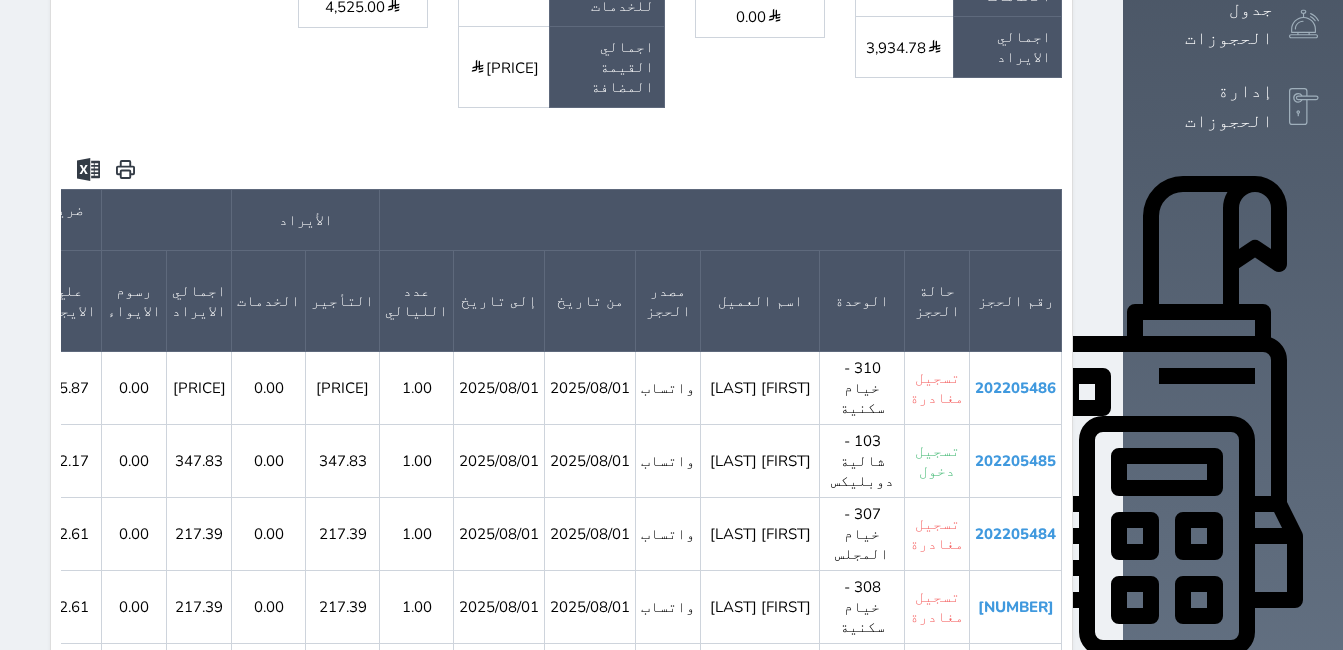 scroll, scrollTop: 500, scrollLeft: 0, axis: vertical 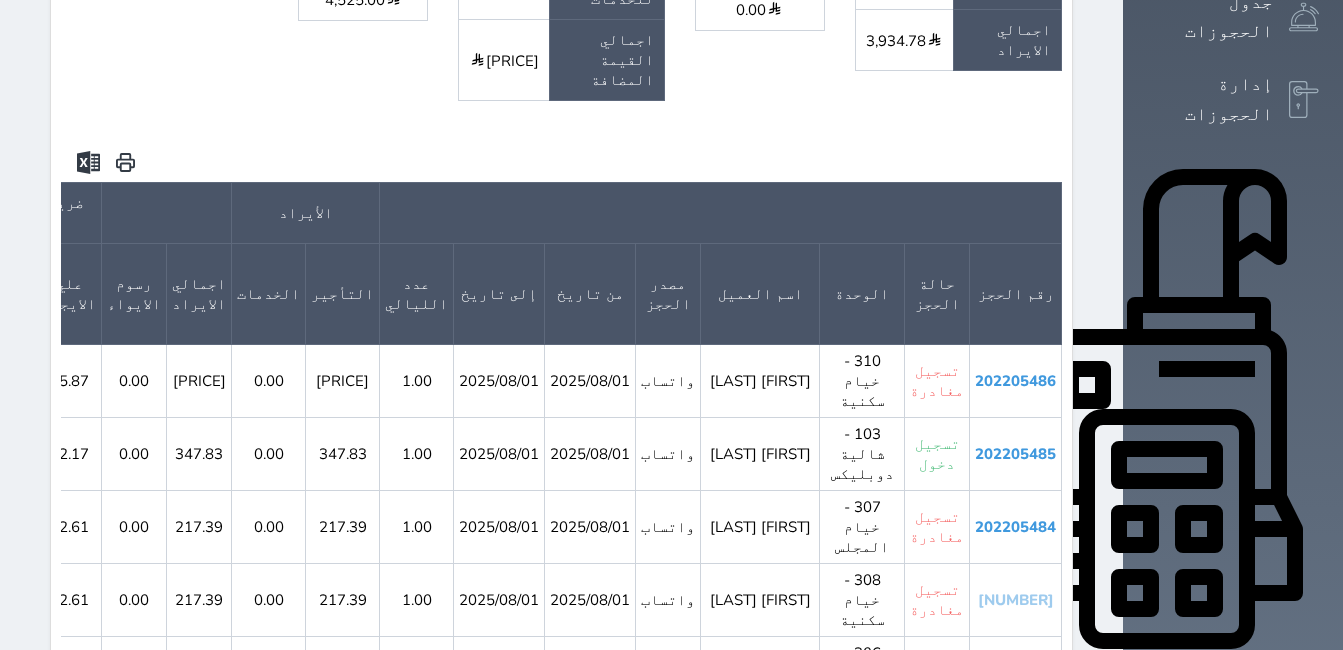 click on "[NUMBER]" at bounding box center [1016, 600] 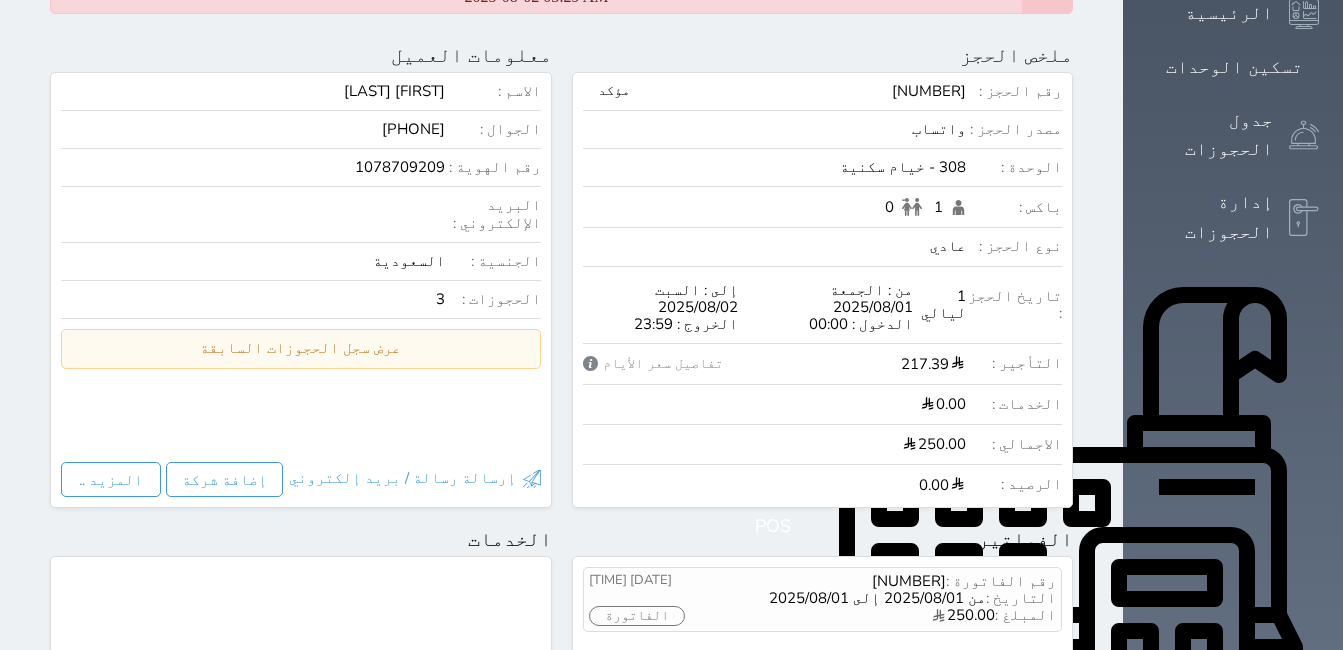 scroll, scrollTop: 200, scrollLeft: 0, axis: vertical 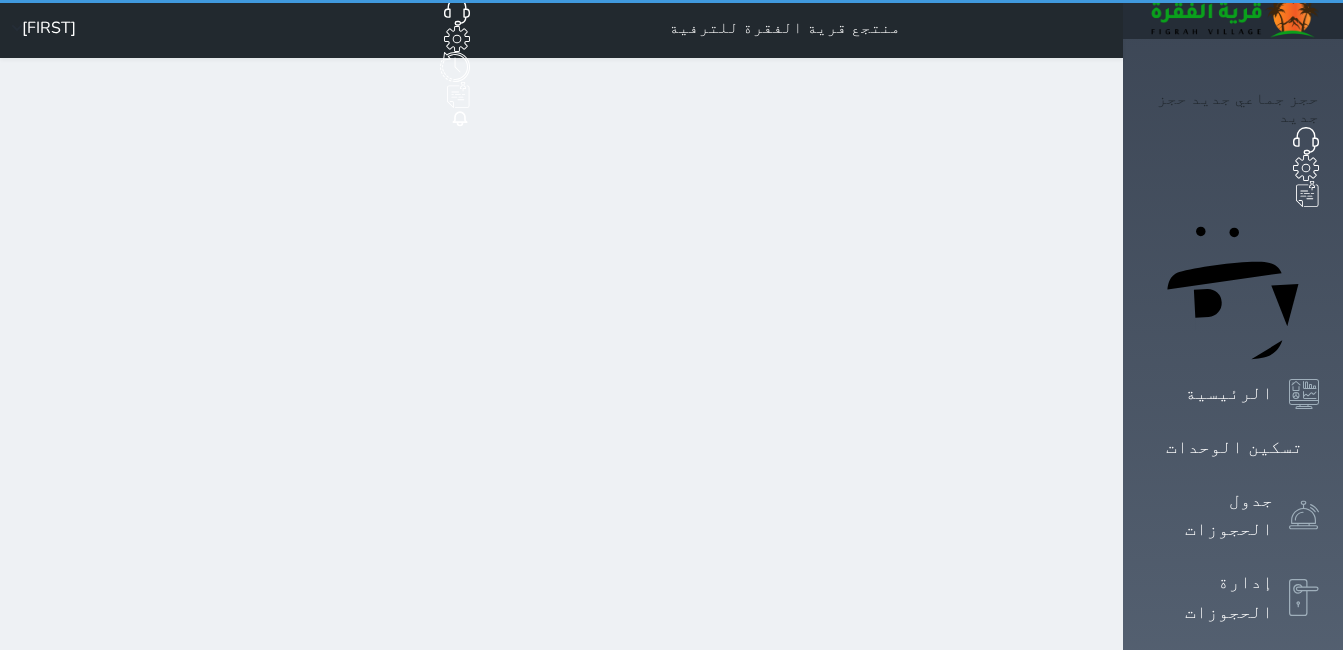 select on "7" 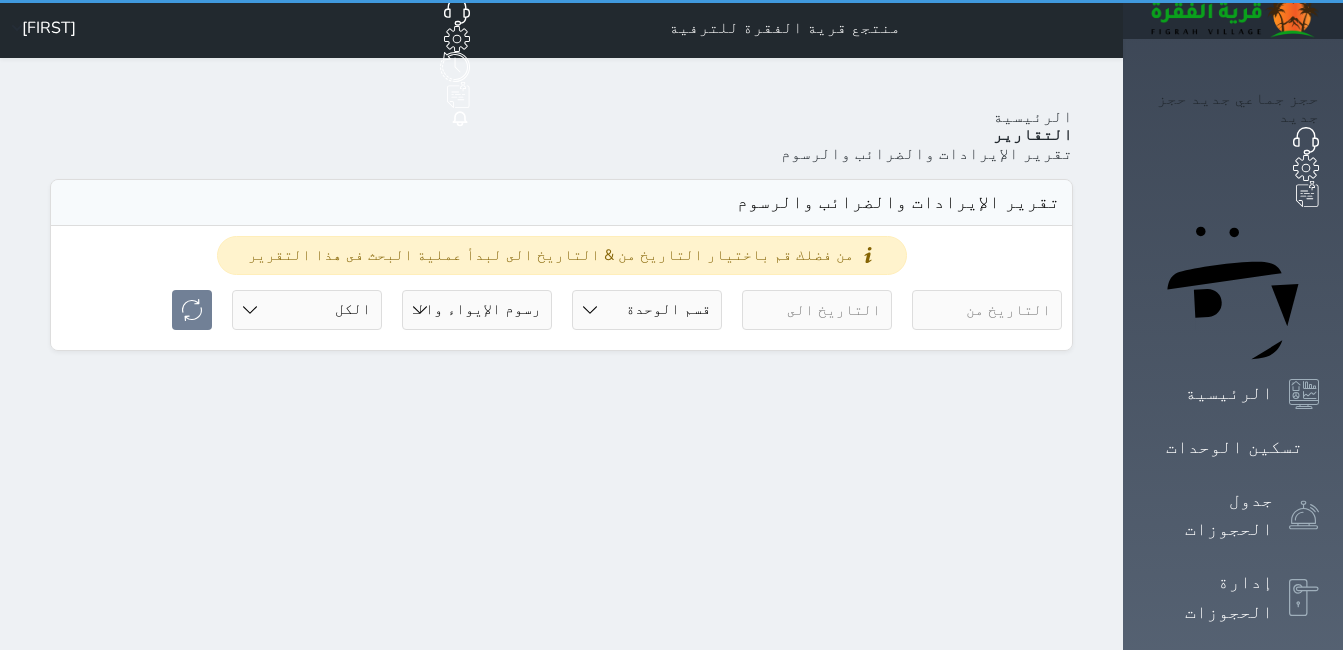 scroll, scrollTop: 0, scrollLeft: 0, axis: both 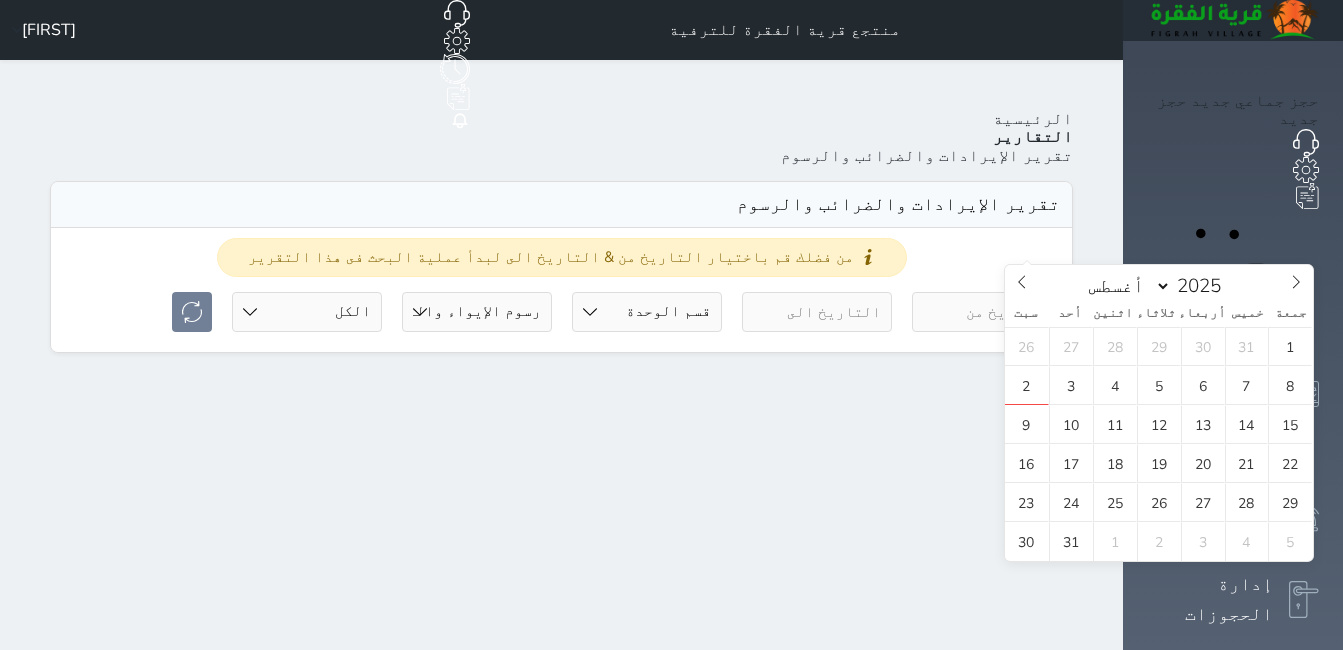 click at bounding box center [987, 312] 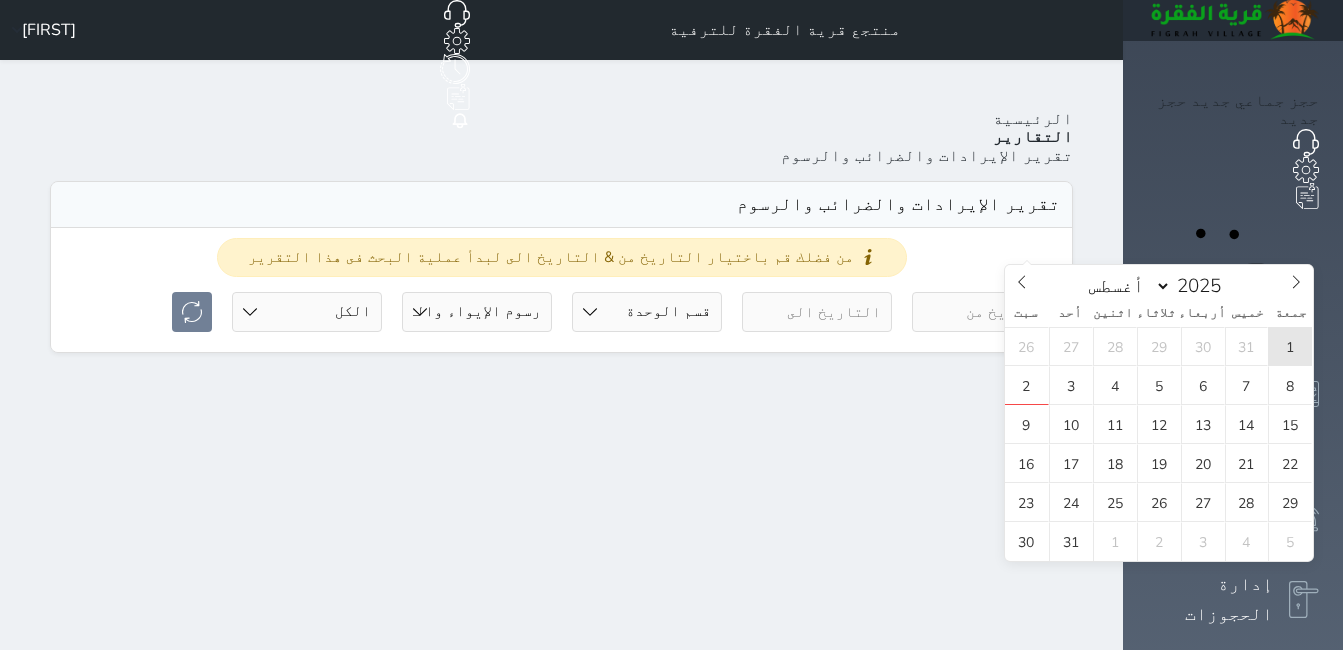 click on "1" at bounding box center (1290, 346) 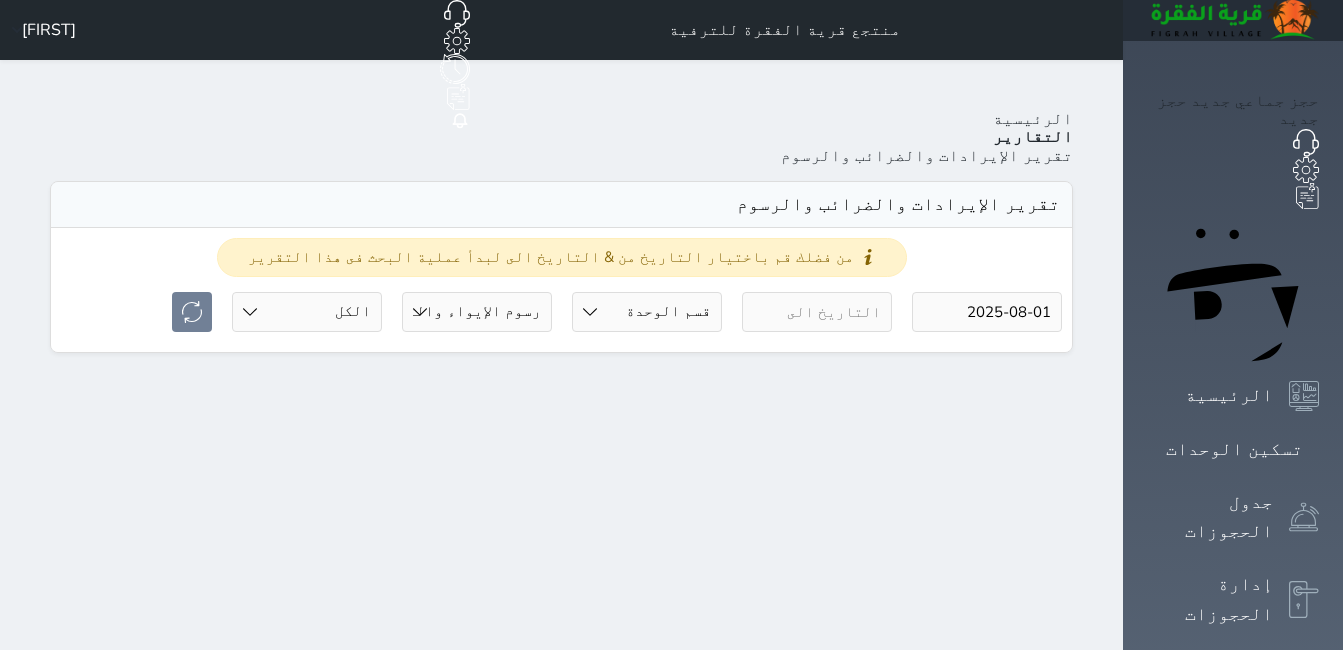 drag, startPoint x: 945, startPoint y: 254, endPoint x: 973, endPoint y: 260, distance: 28.635643 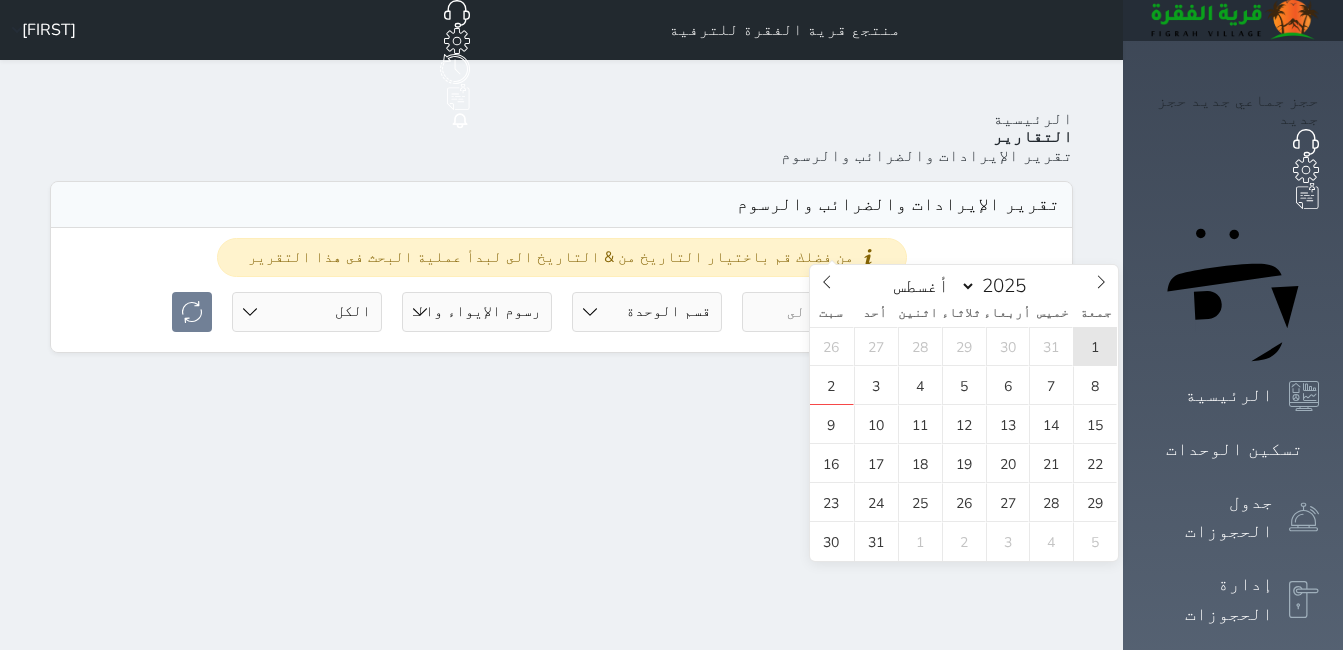 click on "1" at bounding box center (1095, 346) 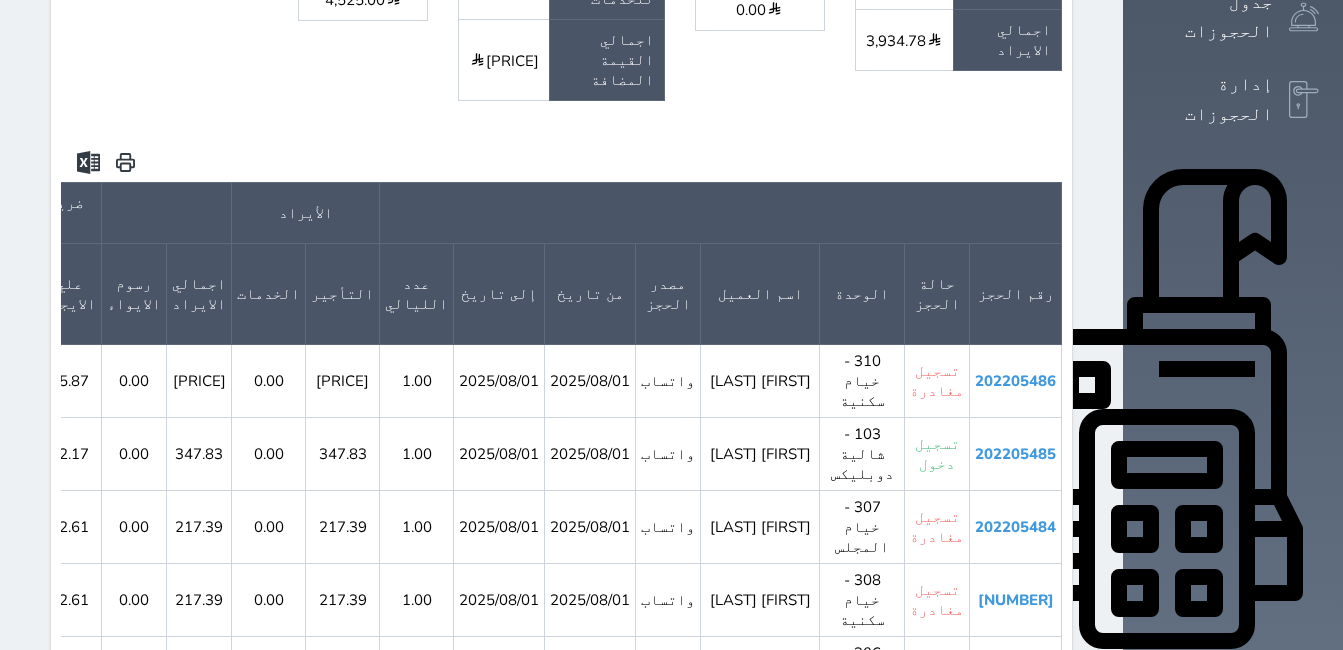 scroll, scrollTop: 600, scrollLeft: 0, axis: vertical 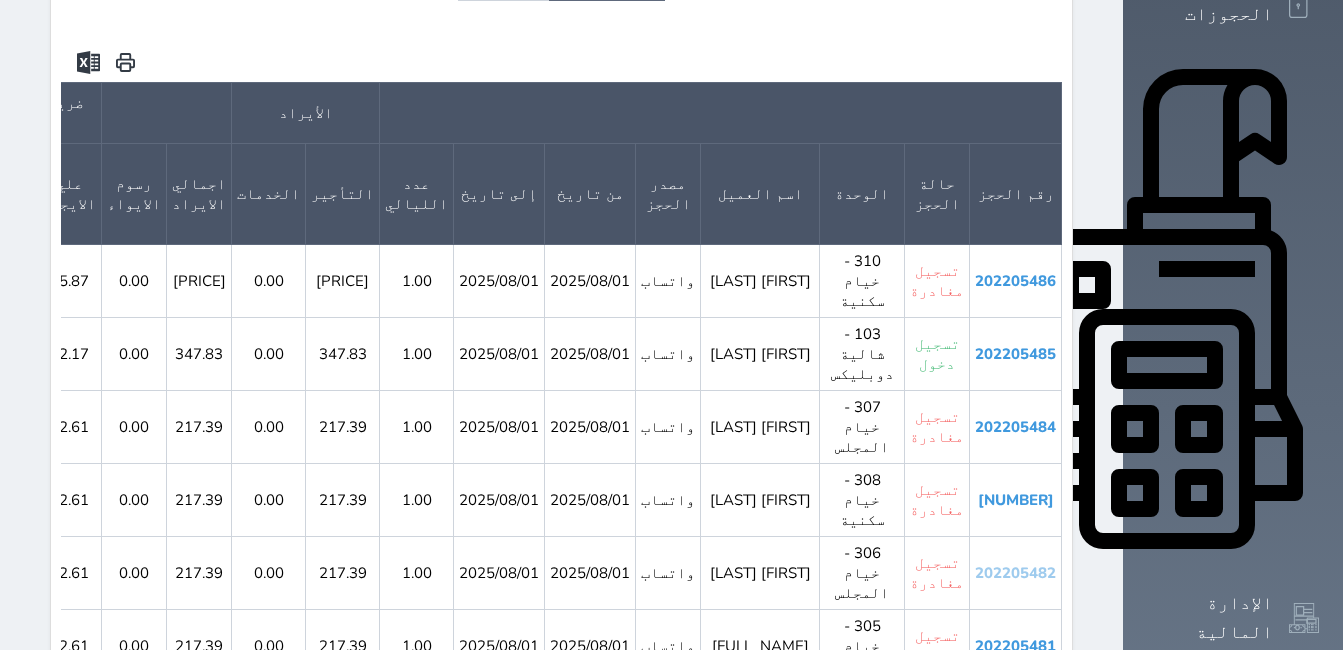 click on "202205482" at bounding box center (1015, 573) 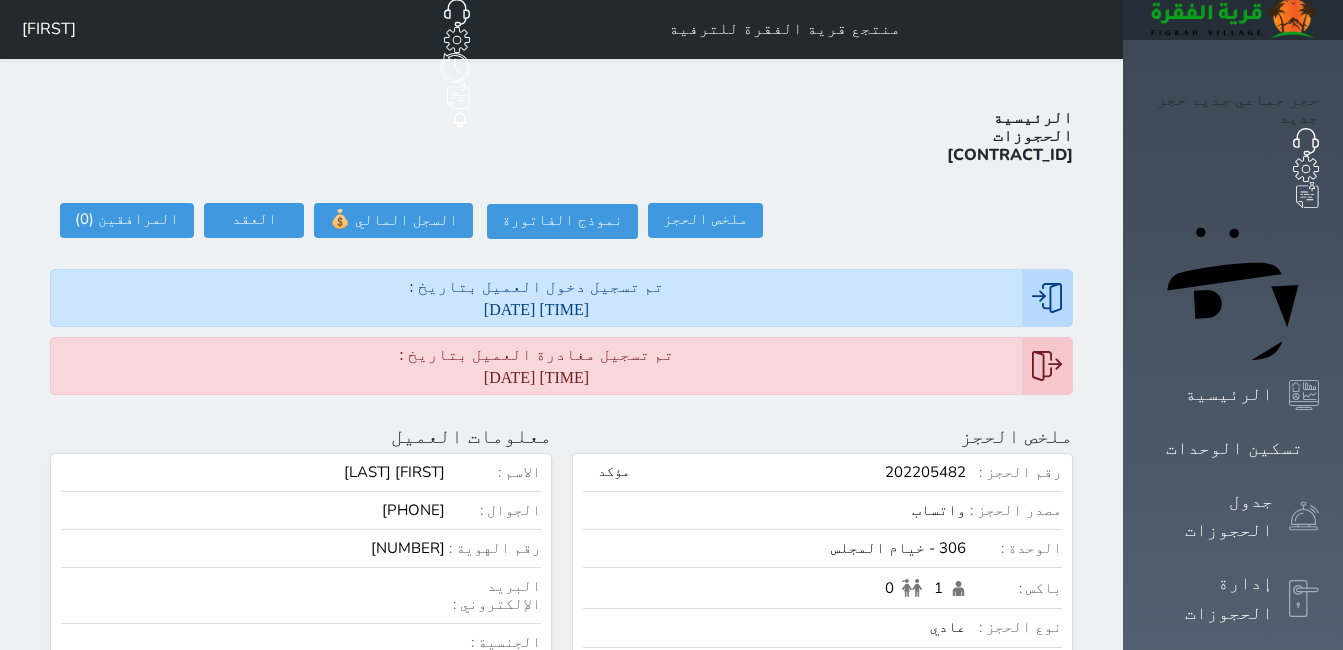 scroll, scrollTop: 0, scrollLeft: 0, axis: both 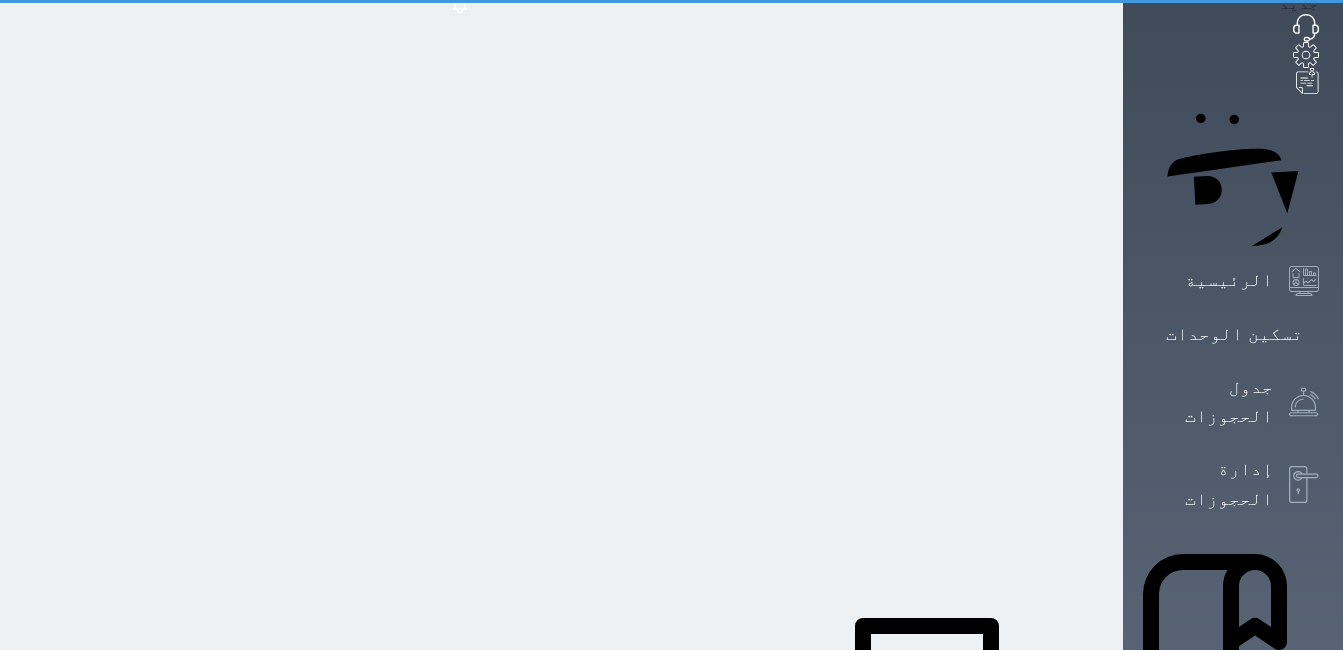 select on "full" 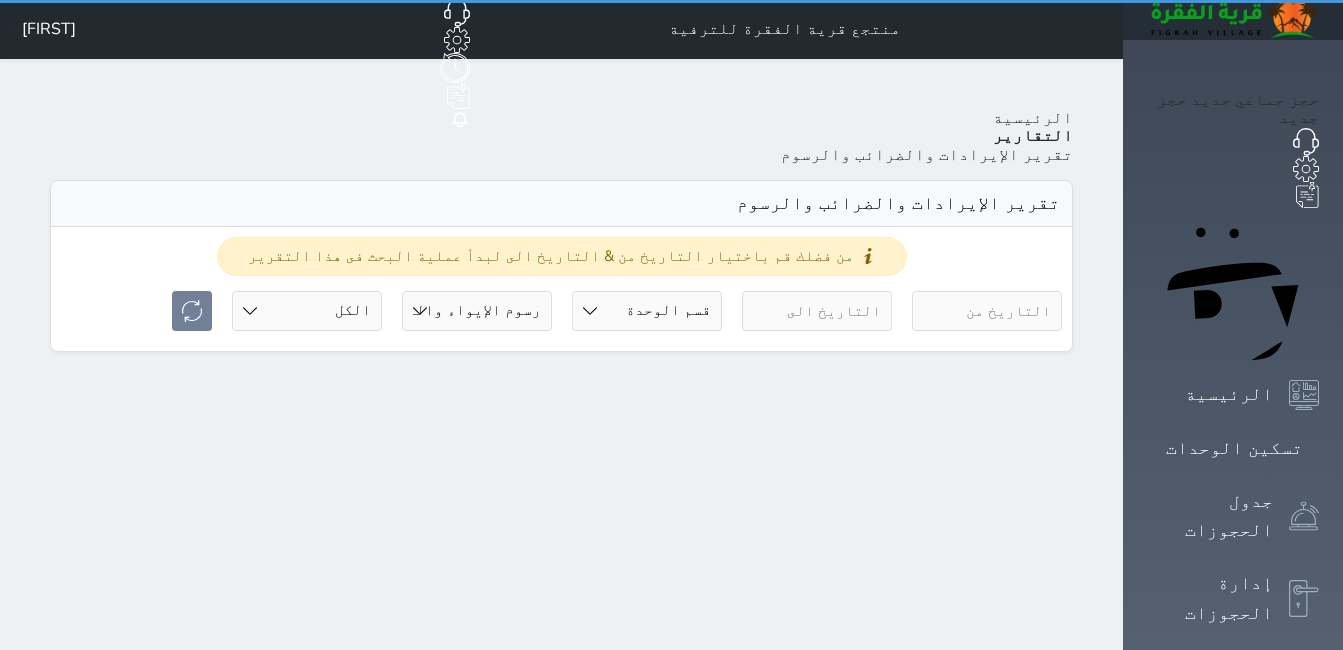 scroll, scrollTop: 0, scrollLeft: 0, axis: both 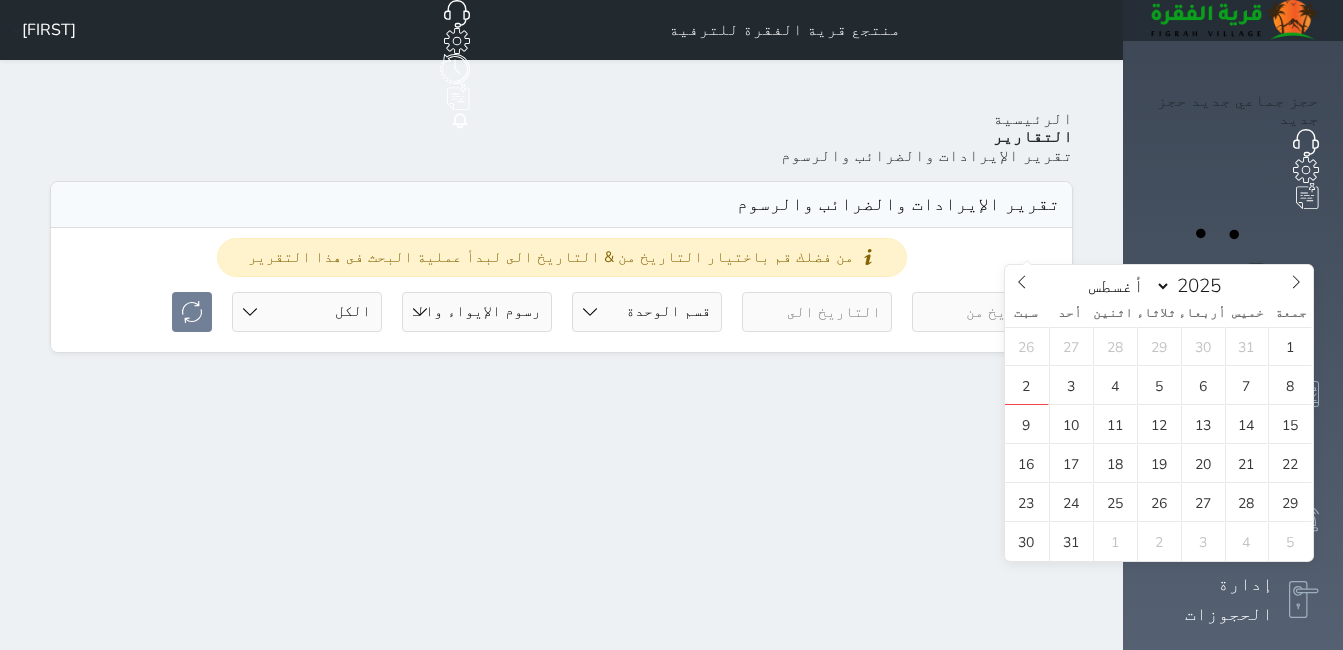 click at bounding box center [987, 312] 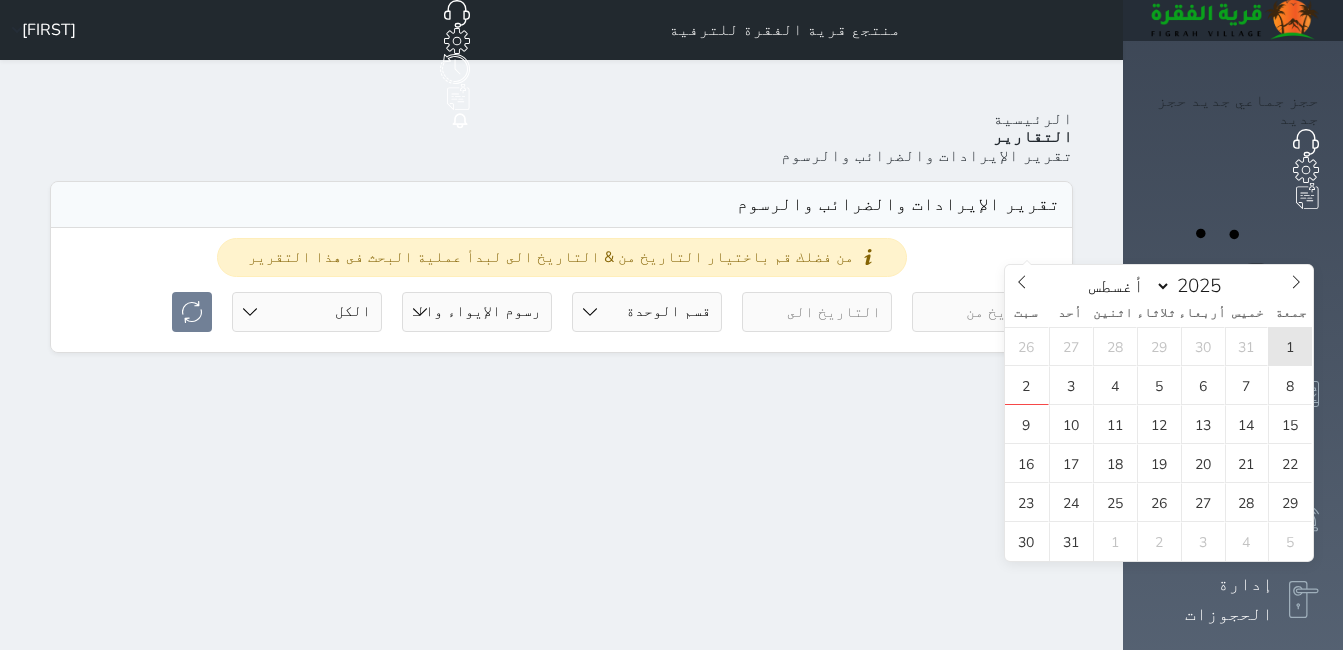 click on "1" at bounding box center [1290, 346] 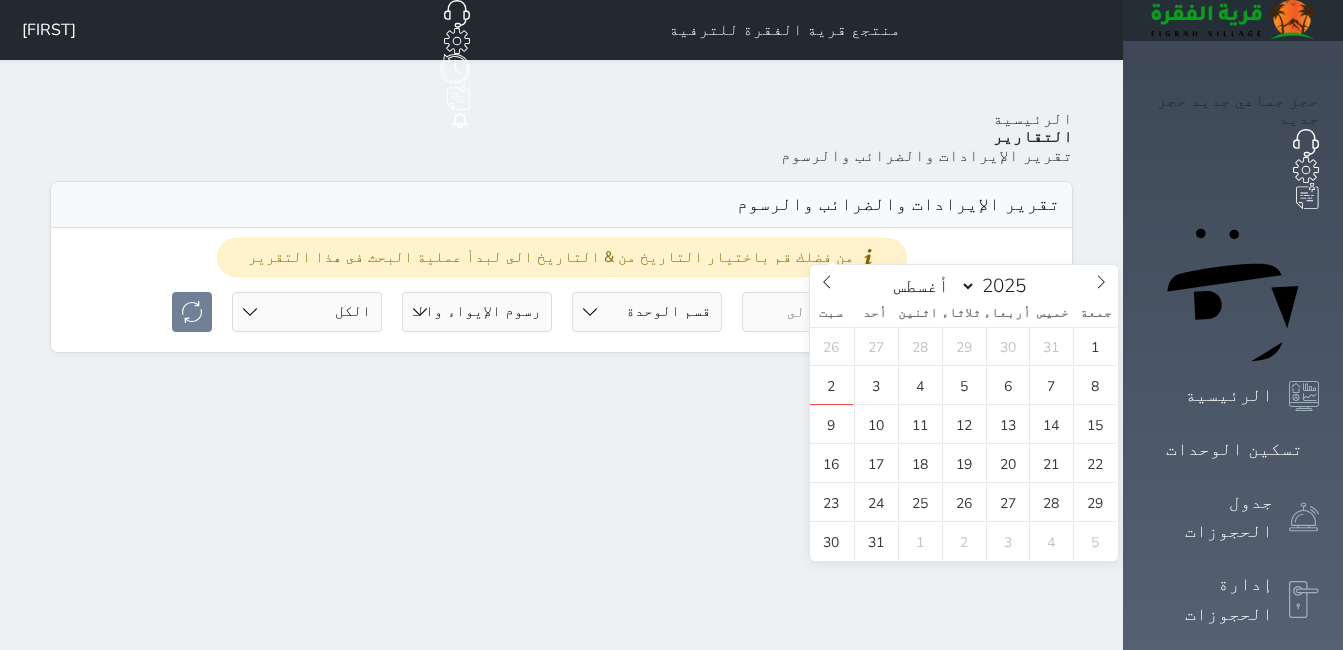 click on "Your browser does not support the audio element.
حجز جماعي جديد   حجز جديد             الرئيسية     تسكين الوحدات     جدول الحجوزات     إدارة الحجوزات     POS     الإدارة المالية     العملاء     تقييمات العملاء     الوحدات     الخدمات     التقارير     الإعدادات                                 المدفوعات الالكترونية     الدعم الفني
منتجع قرية الفقرة للترفية
حجز جماعي جديد   حجز جديد   غير مرتبط مع منصة زاتكا المرحلة الثانية   غير مرتبط مع شموس   غير مرتبط مع المنصة الوطنية للرصد السياحي             إشعار   الغرفة   النزيل   المصدر
hadeel
الرئيسية التقارير تقرير الإيرادات والضرائب والرسوم" at bounding box center [671, 865] 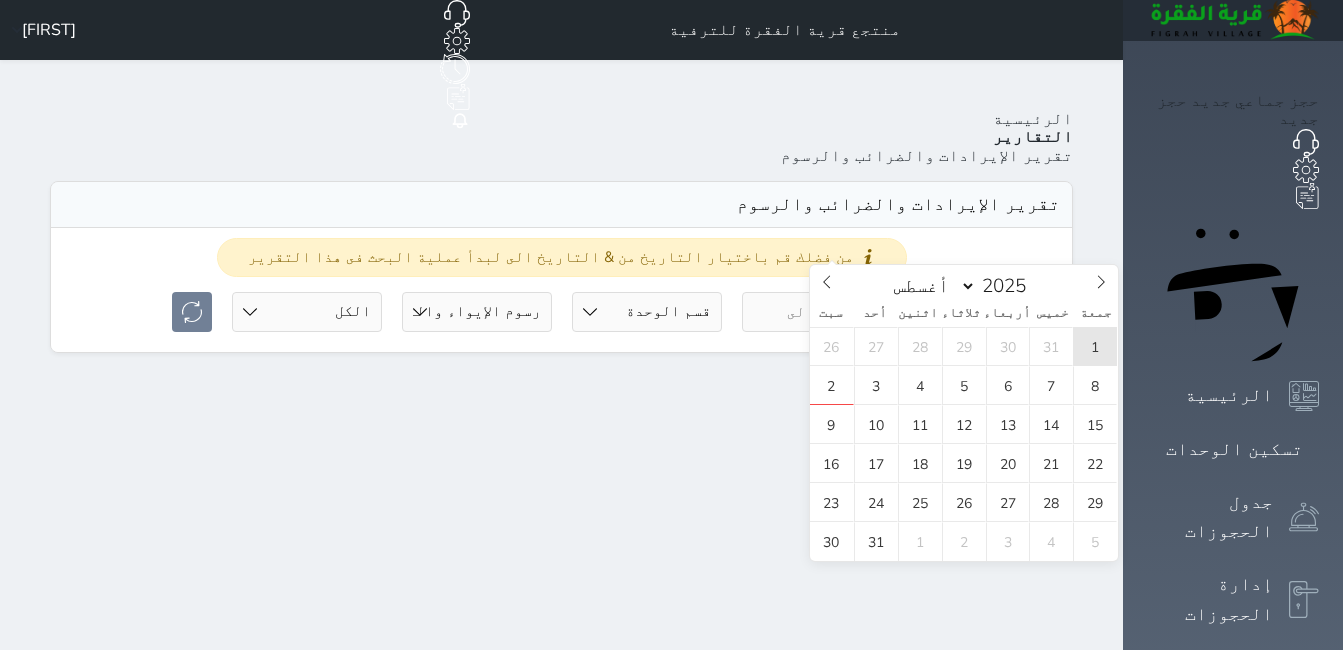 click on "1" at bounding box center [1095, 346] 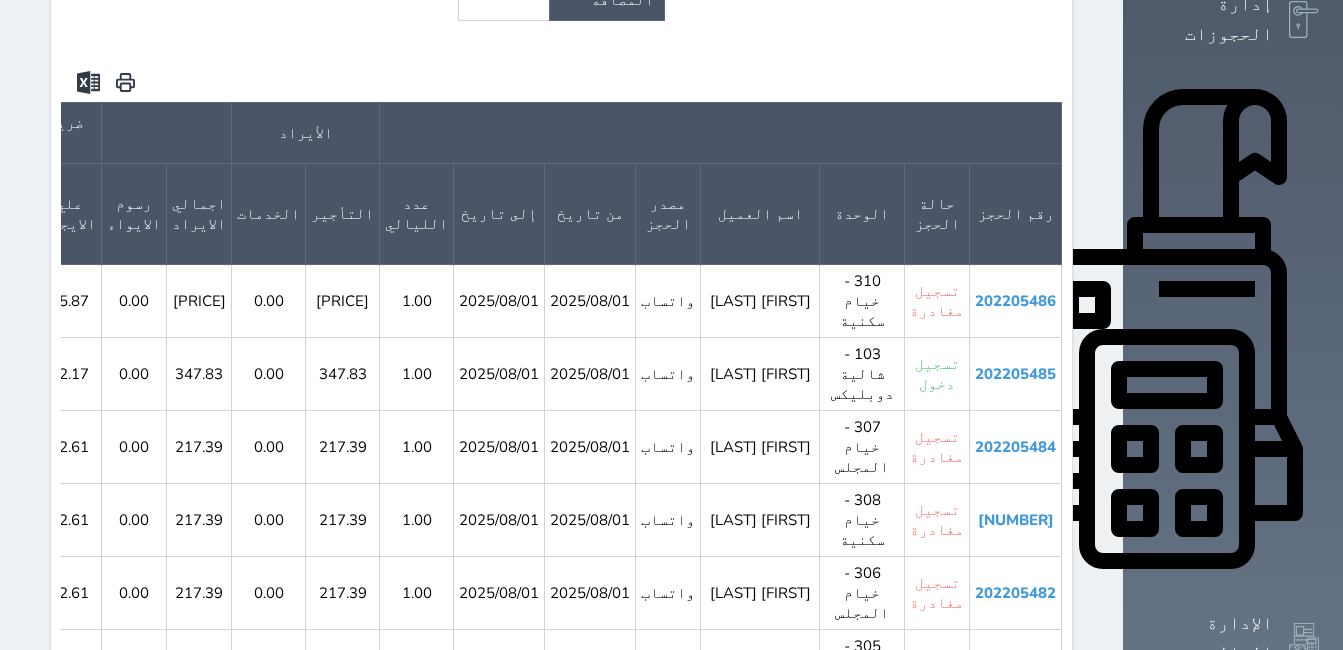 scroll, scrollTop: 700, scrollLeft: 0, axis: vertical 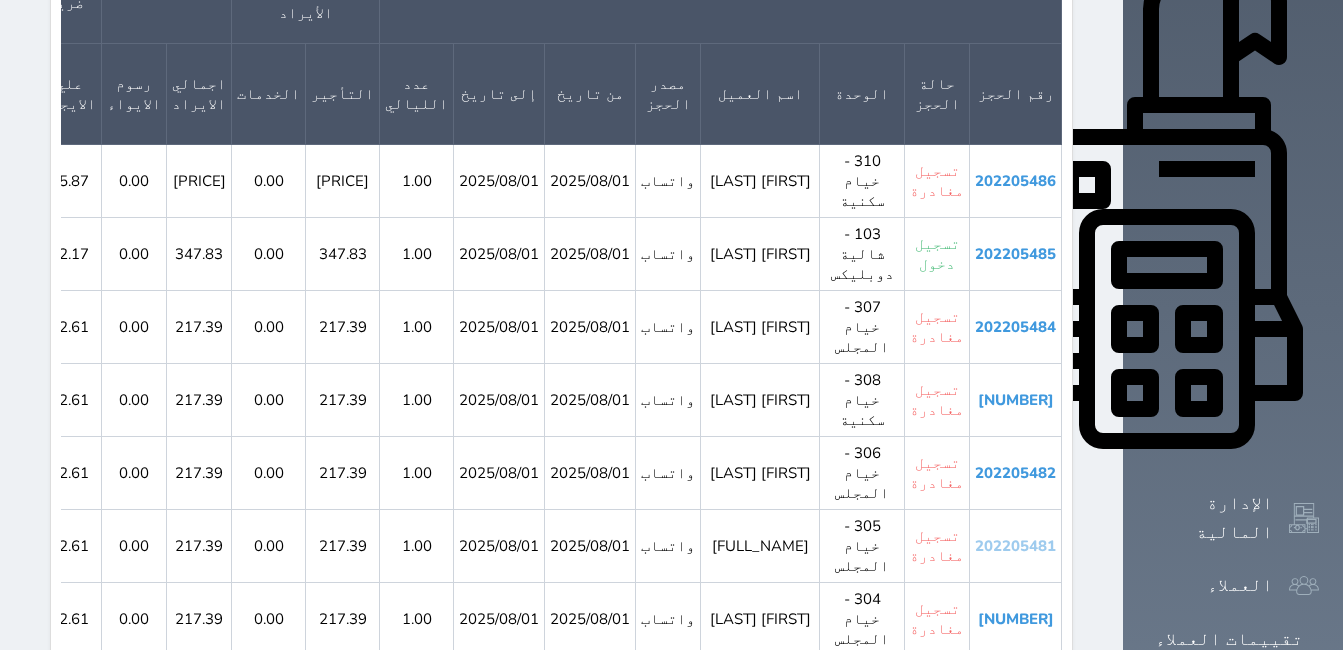 click on "202205481" at bounding box center [1015, 546] 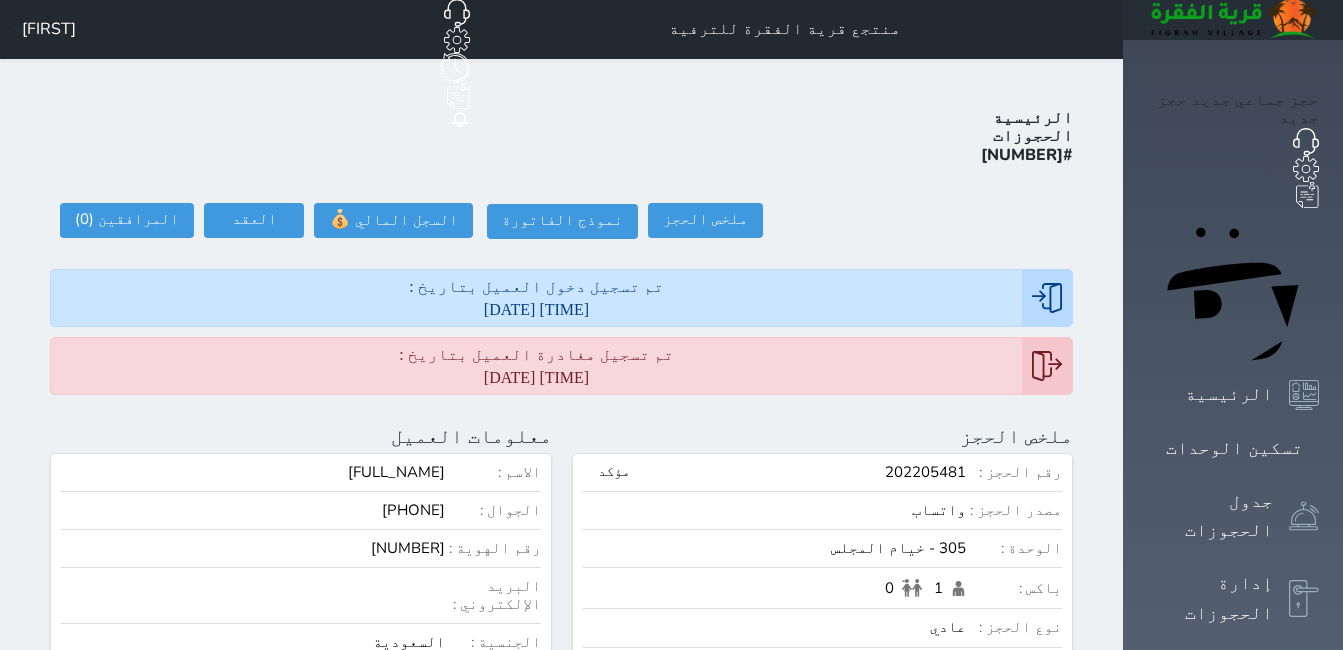 scroll, scrollTop: 0, scrollLeft: 0, axis: both 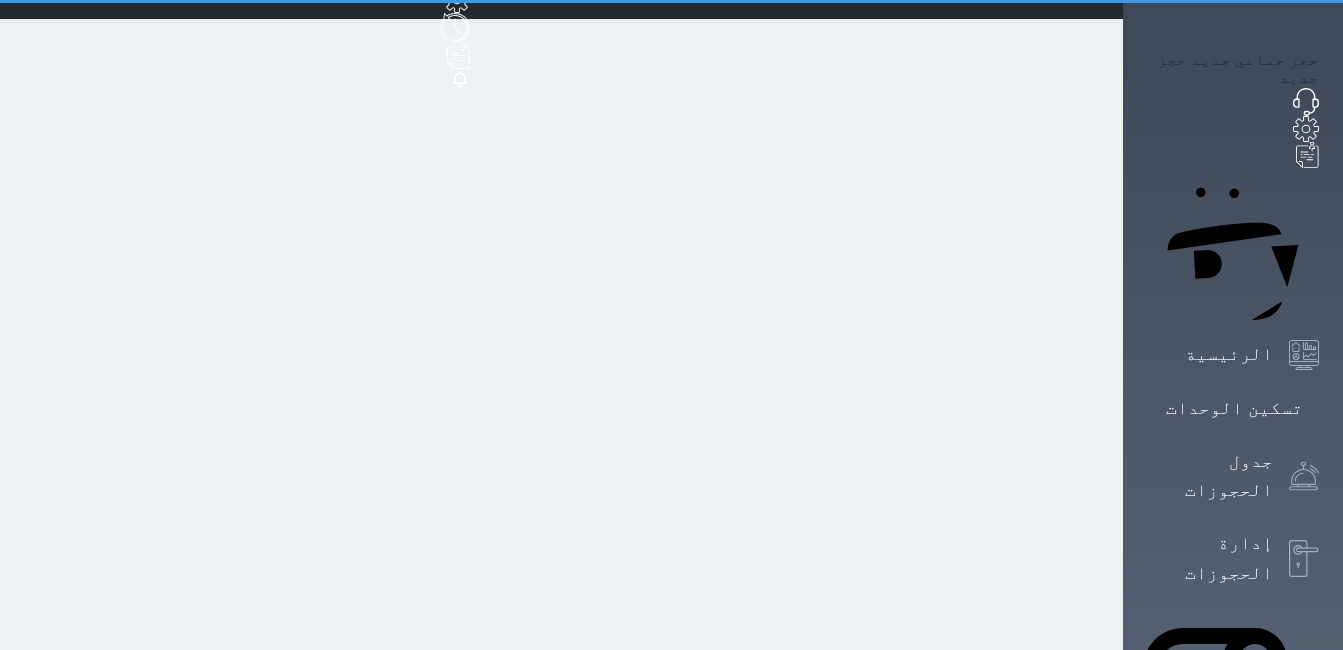 select on "full" 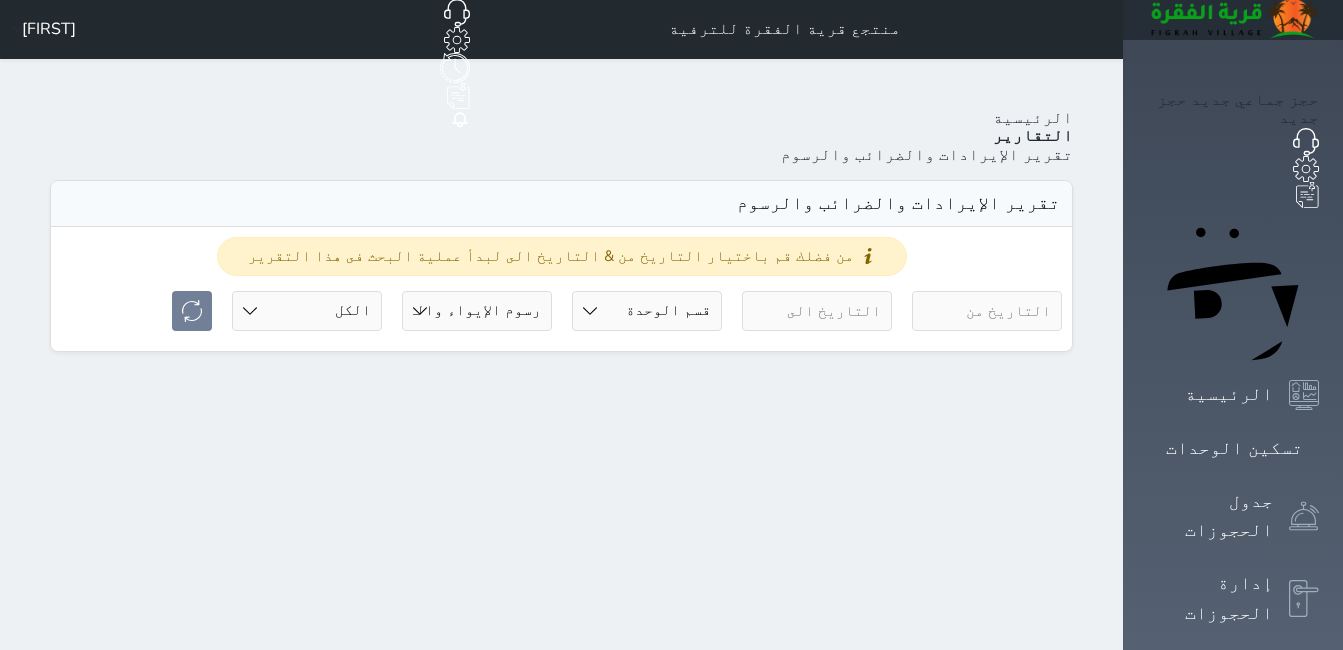 scroll, scrollTop: 0, scrollLeft: 0, axis: both 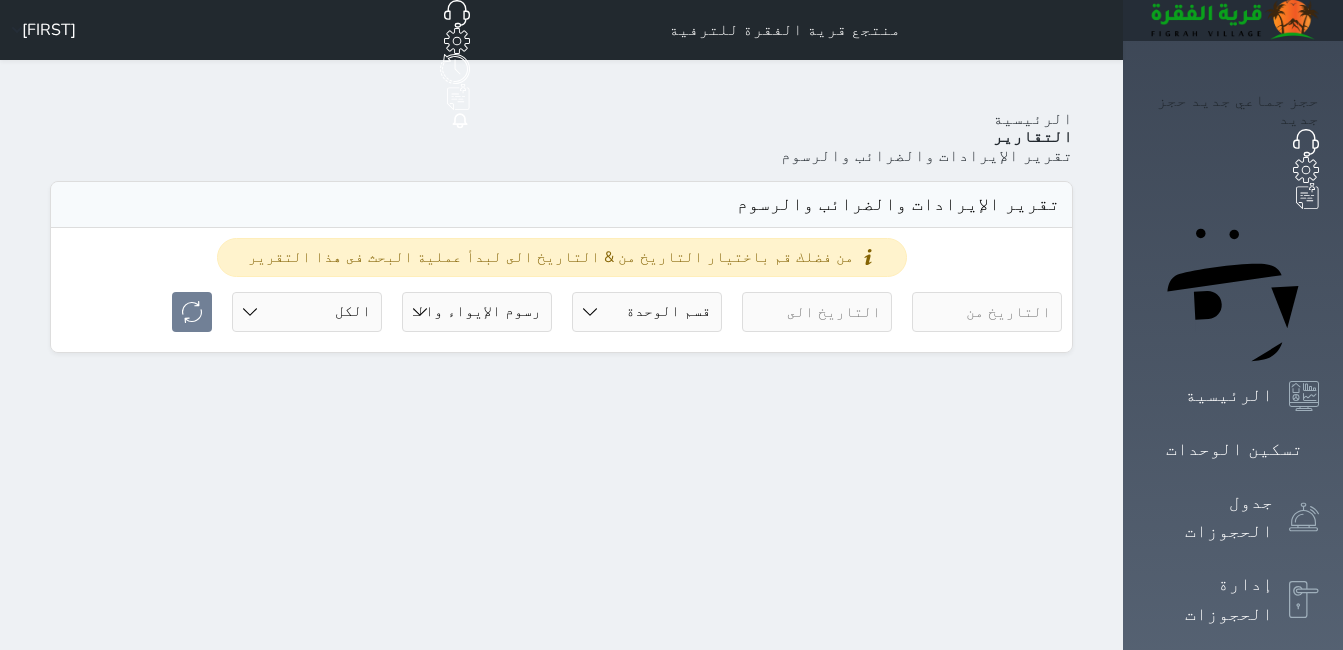 click at bounding box center (987, 312) 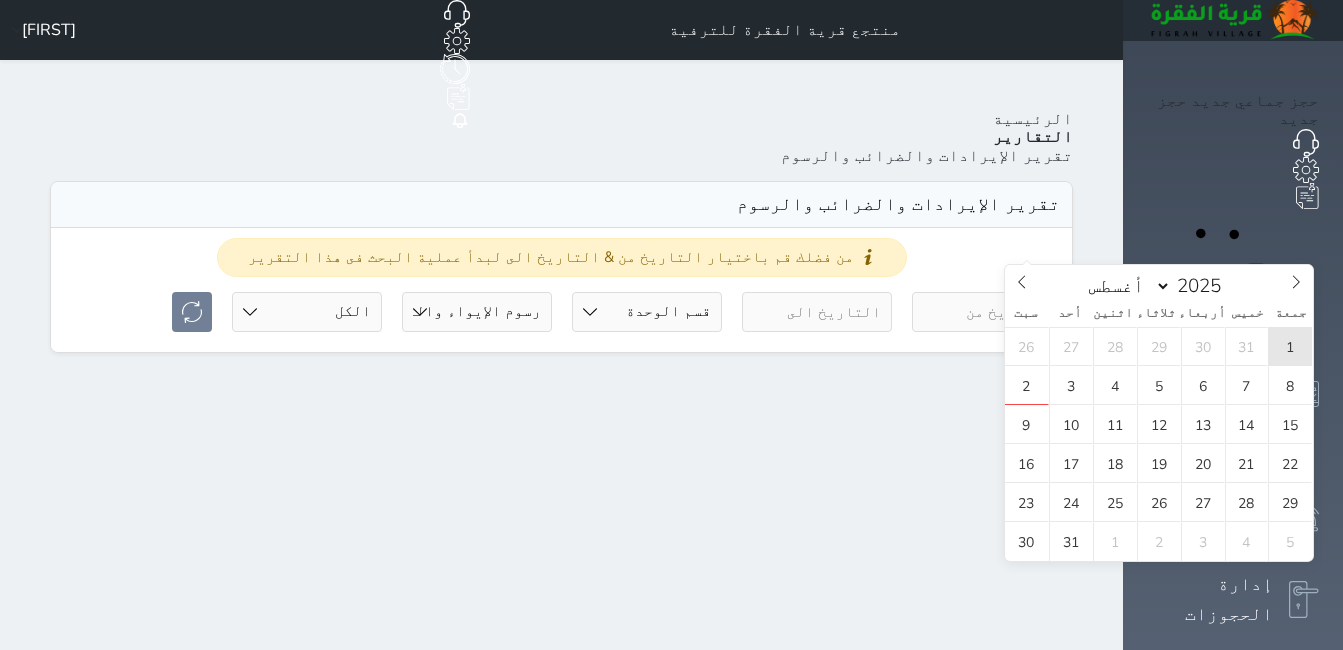 click on "1" at bounding box center (1290, 346) 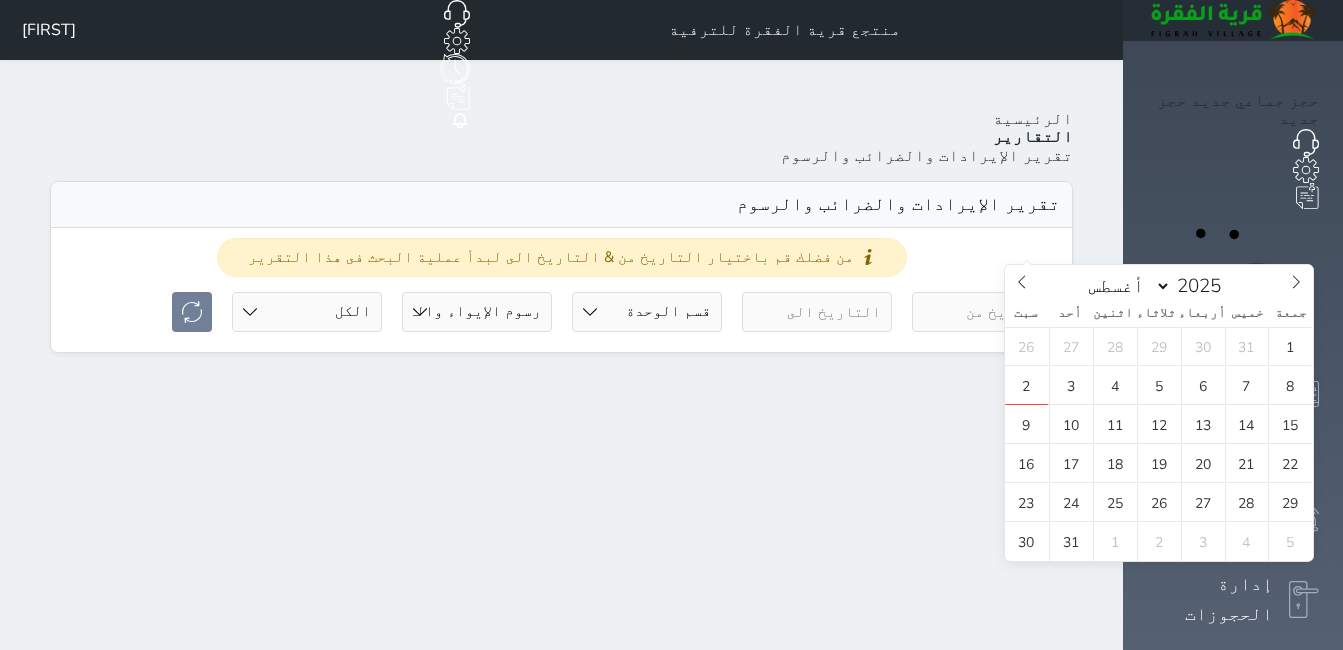 type on "2025-08-01" 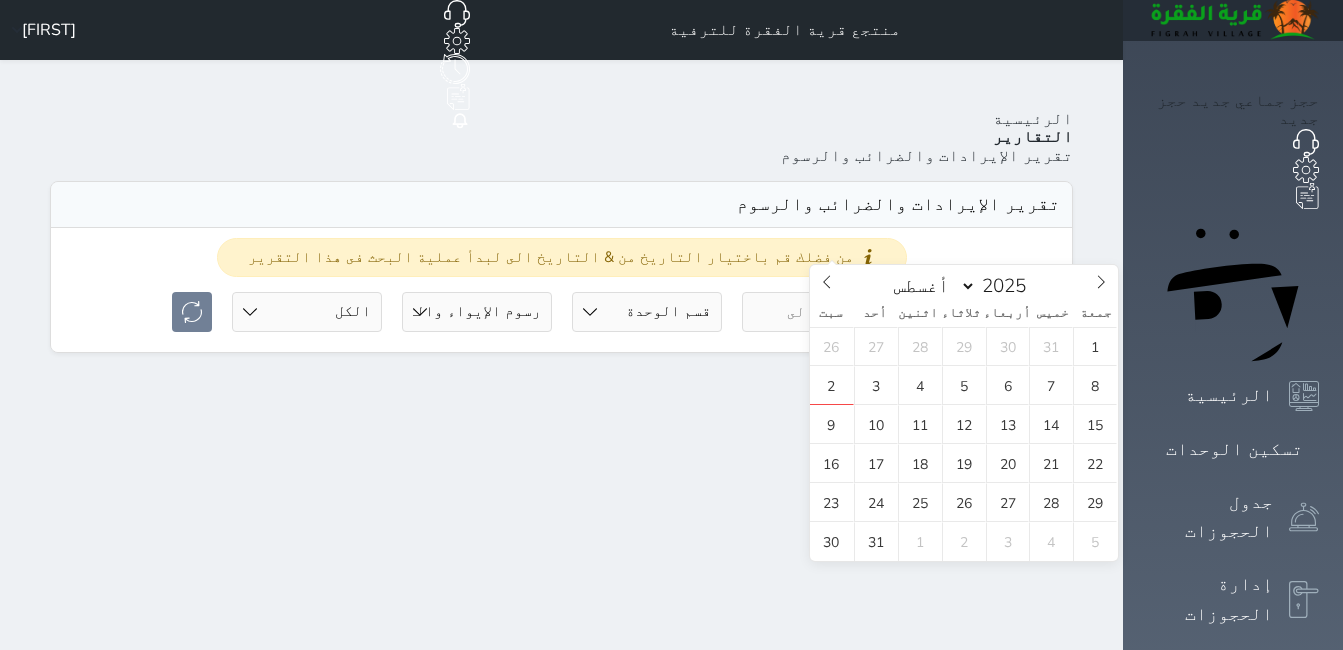 click at bounding box center (817, 312) 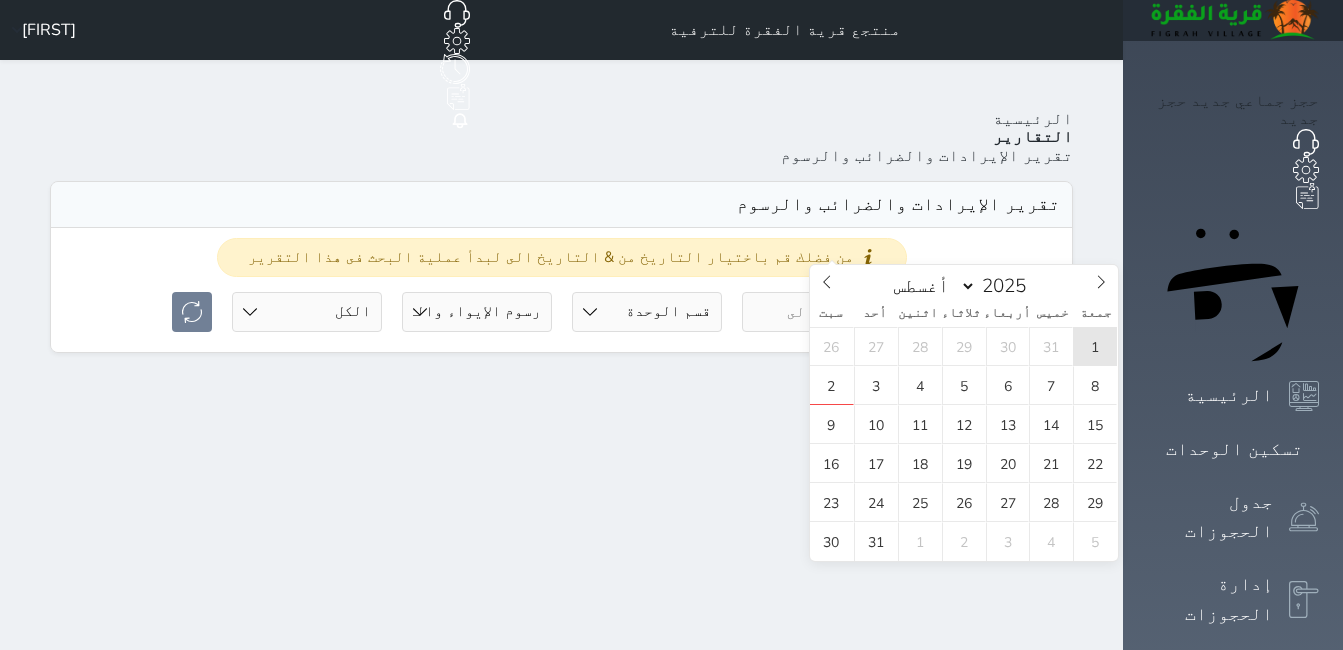click on "1" at bounding box center (1095, 346) 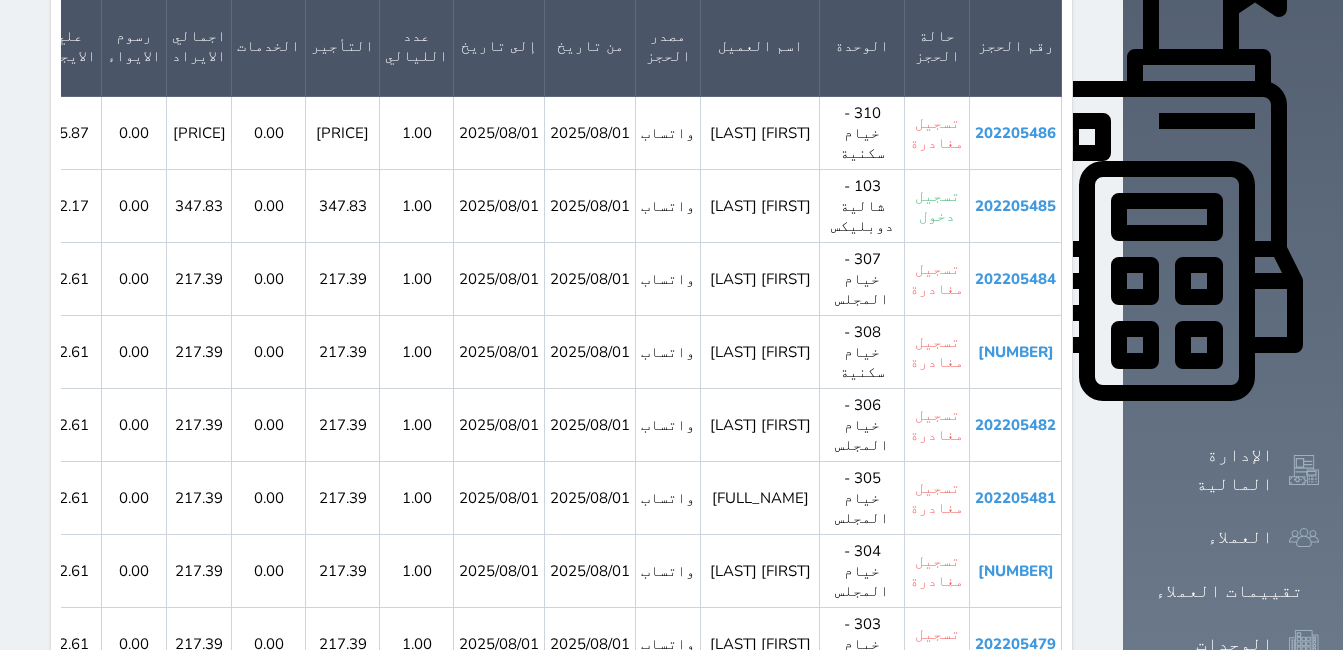 scroll, scrollTop: 800, scrollLeft: 0, axis: vertical 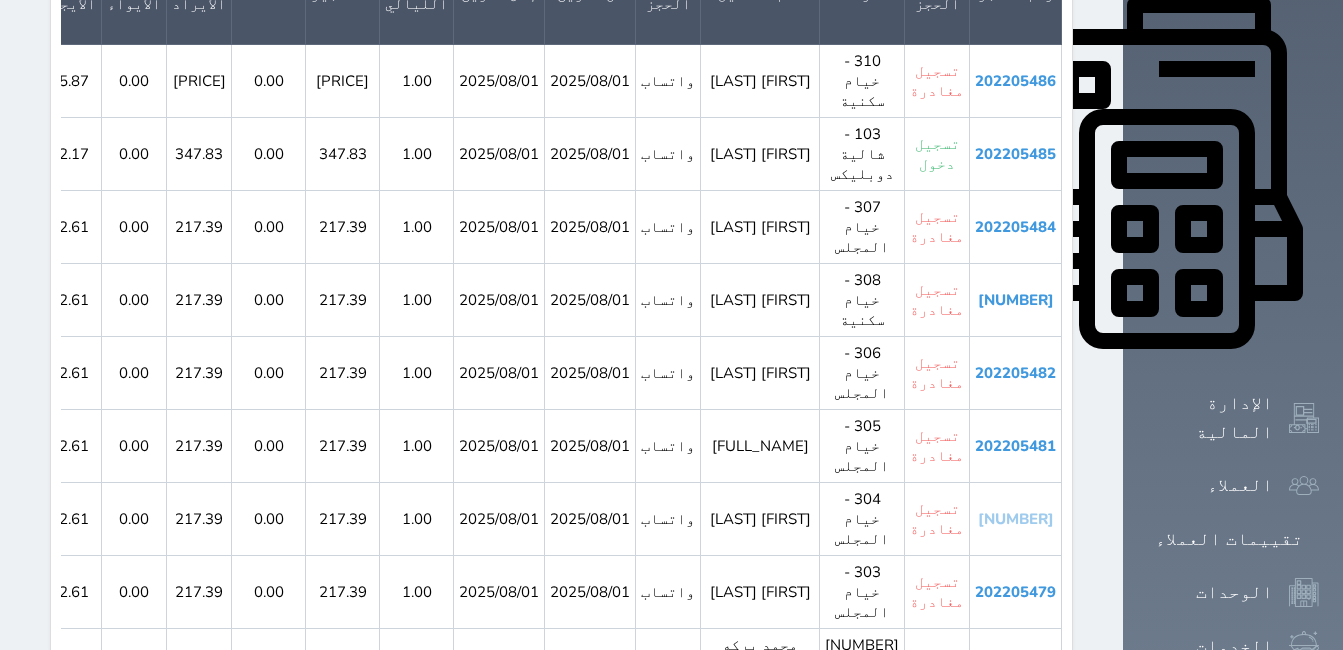 click on "[NUMBER]" at bounding box center (1016, 519) 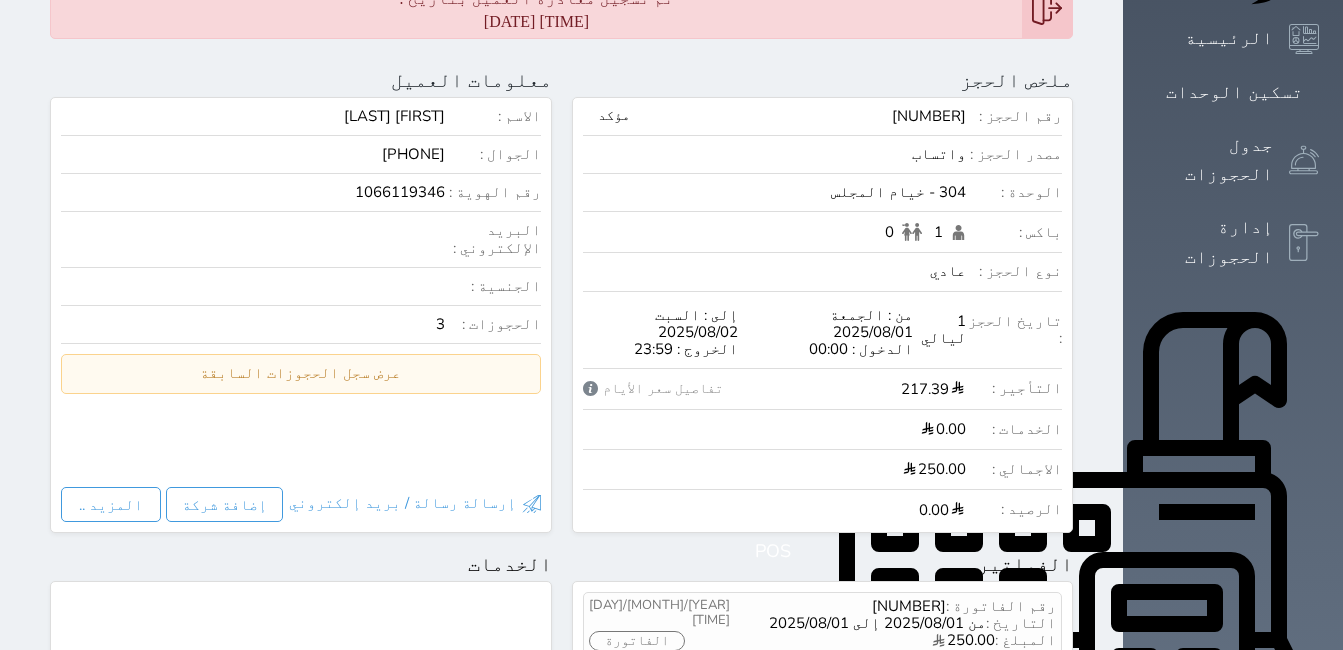 scroll, scrollTop: 107, scrollLeft: 0, axis: vertical 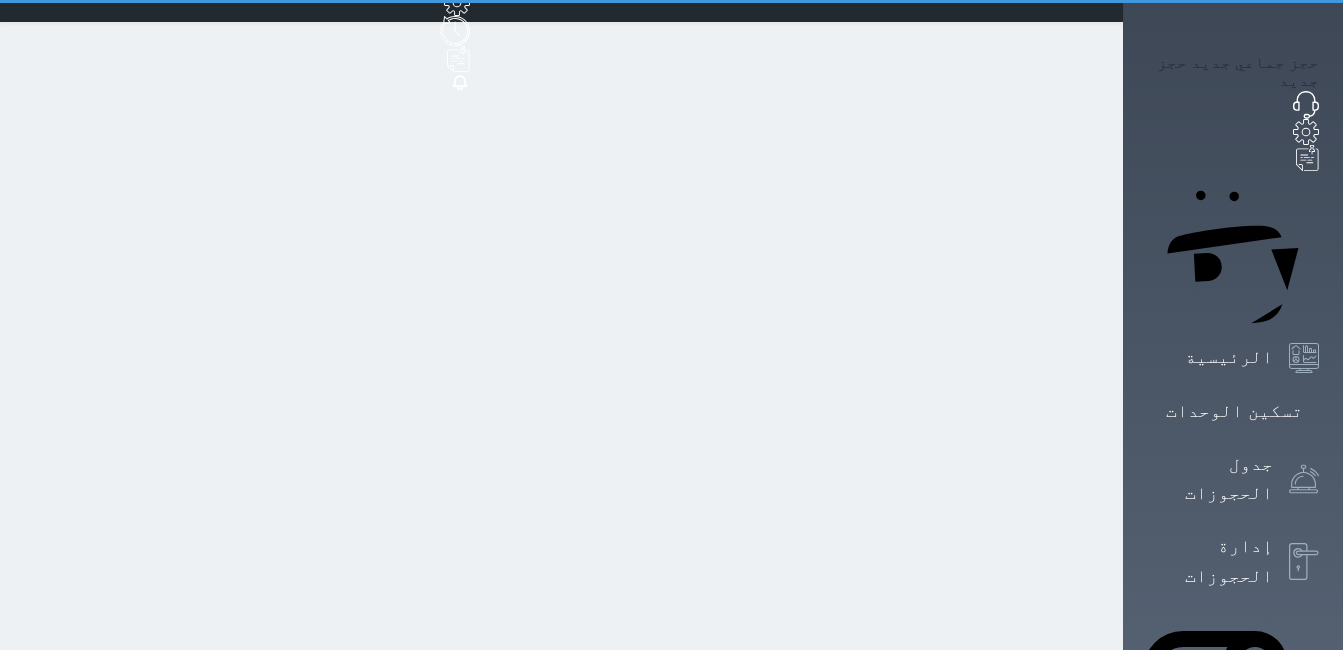 select on "full" 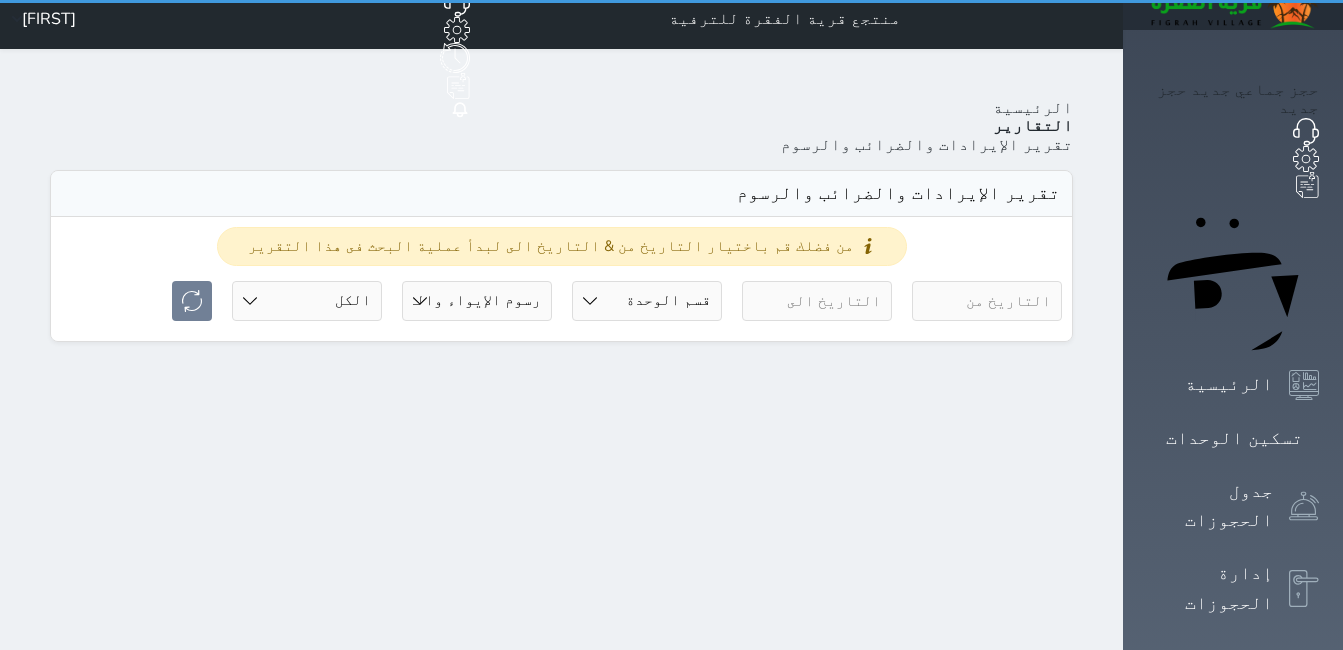 scroll, scrollTop: 0, scrollLeft: 0, axis: both 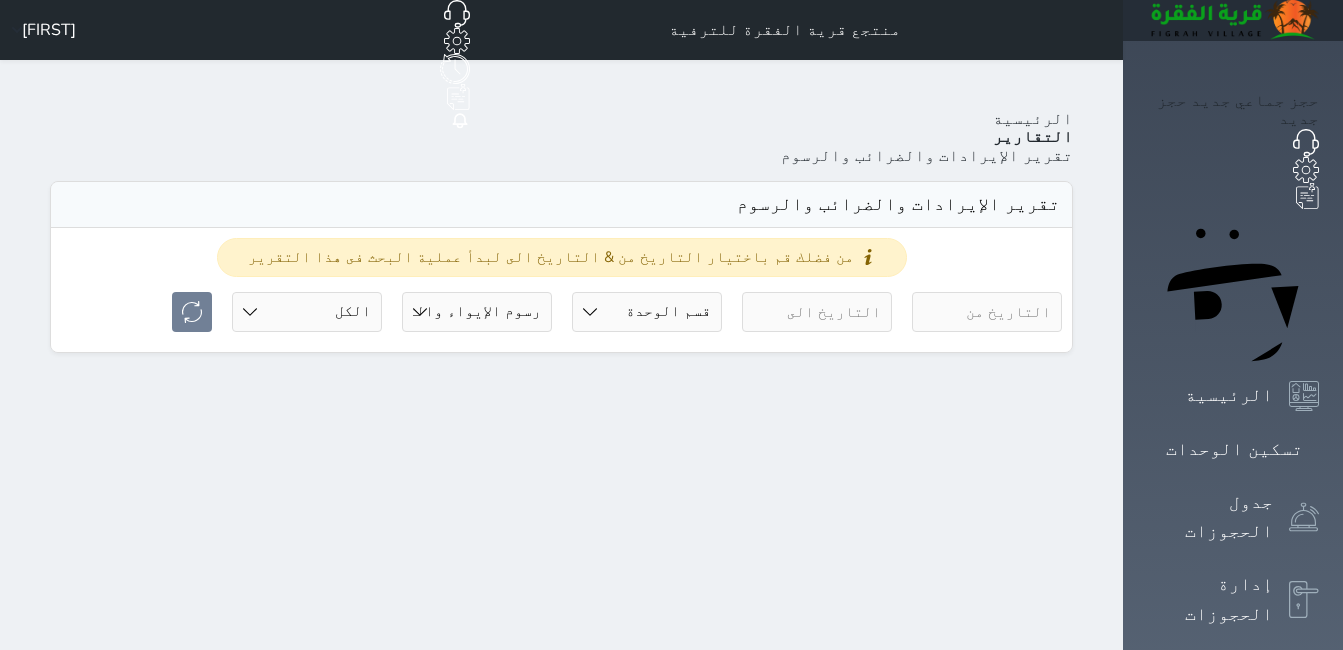 click on "Your browser does not support the audio element.
حجز جماعي جديد   حجز جديد             الرئيسية     تسكين الوحدات     جدول الحجوزات     إدارة الحجوزات     POS     الإدارة المالية     العملاء     تقييمات العملاء     الوحدات     الخدمات     التقارير     الإعدادات                                 المدفوعات الالكترونية     الدعم الفني
منتجع قرية الفقرة للترفية
حجز جماعي جديد   حجز جديد   غير مرتبط مع منصة زاتكا المرحلة الثانية   غير مرتبط مع شموس   غير مرتبط مع المنصة الوطنية للرصد السياحي             إشعار   الغرفة   النزيل   المصدر
hadeel
الرئيسية التقارير تقرير الإيرادات والضرائب والرسوم" at bounding box center (671, 865) 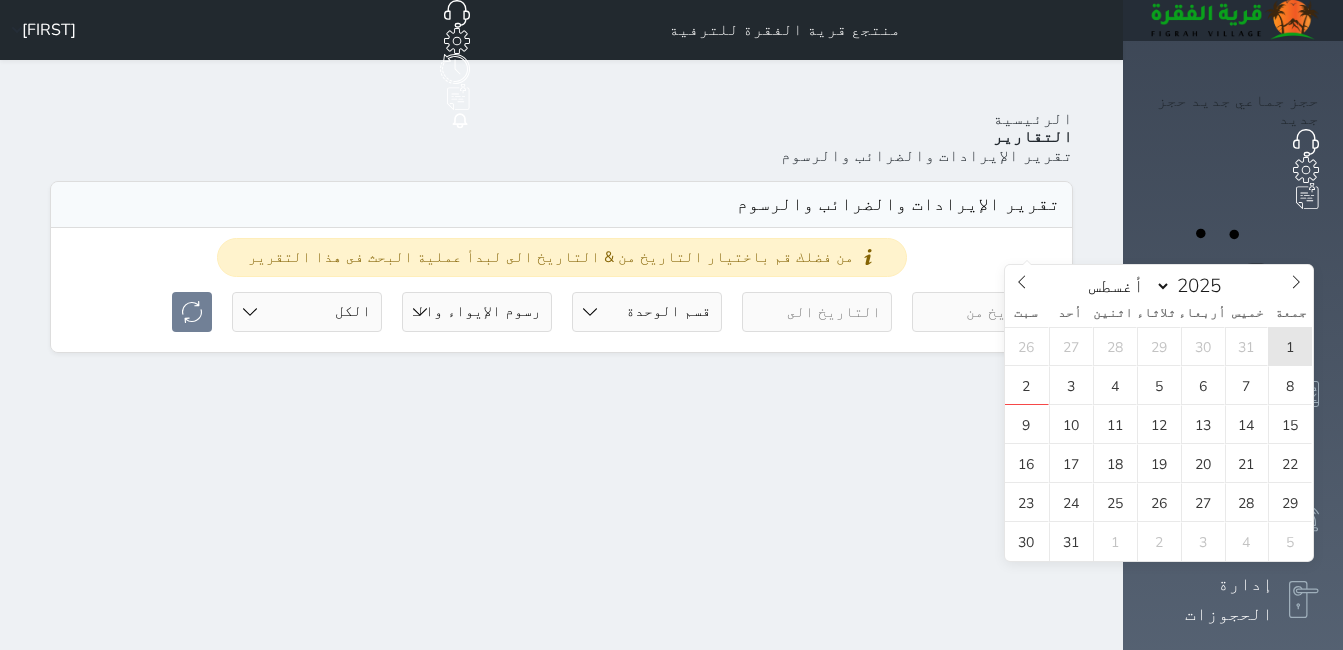 click on "1" at bounding box center [1290, 346] 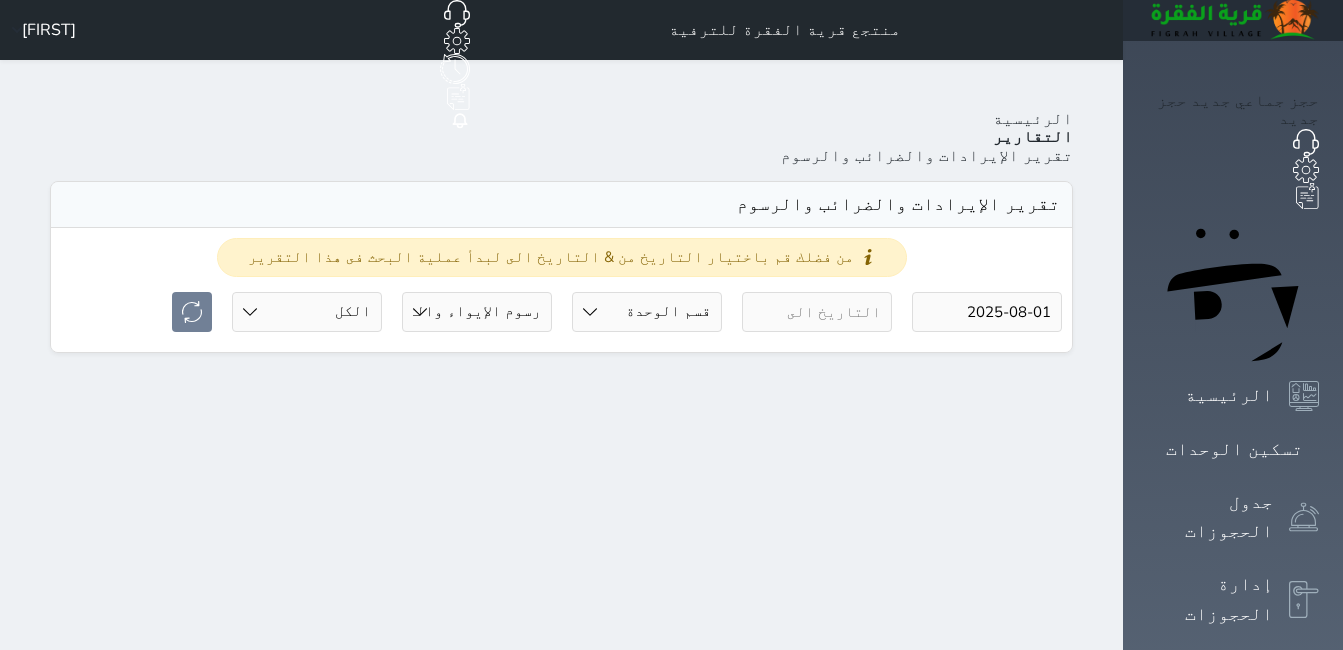 click at bounding box center (817, 312) 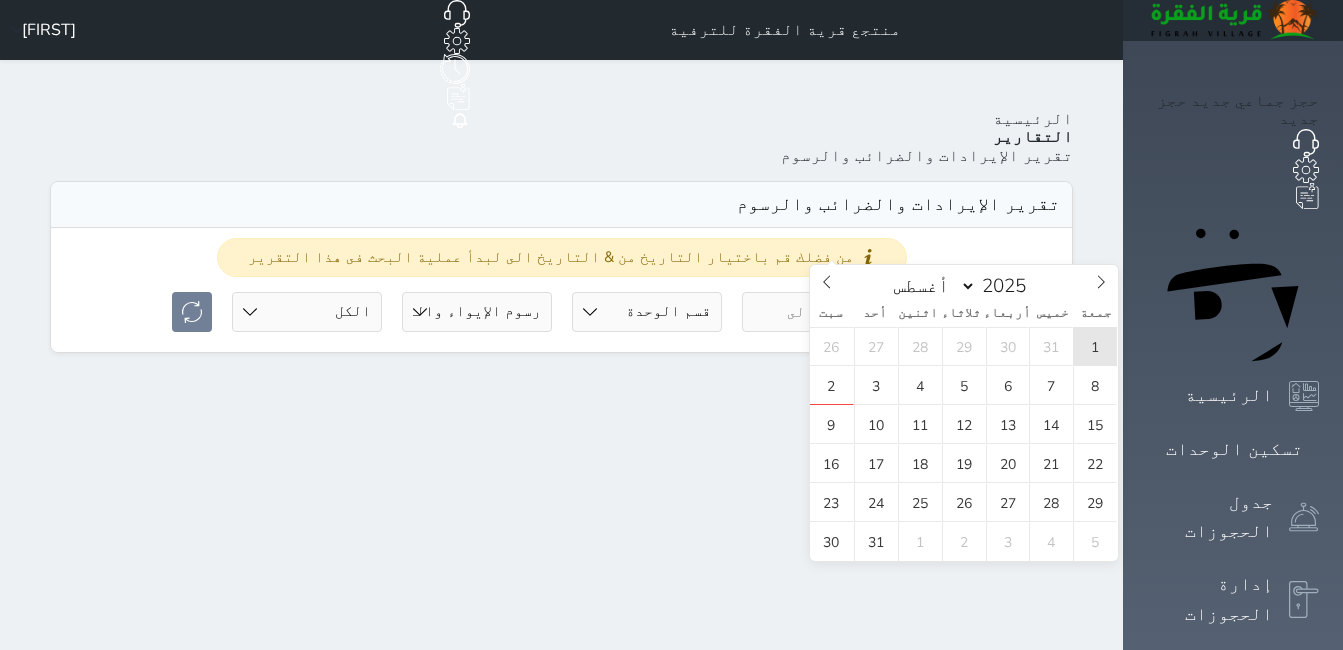 click on "1" at bounding box center [1095, 346] 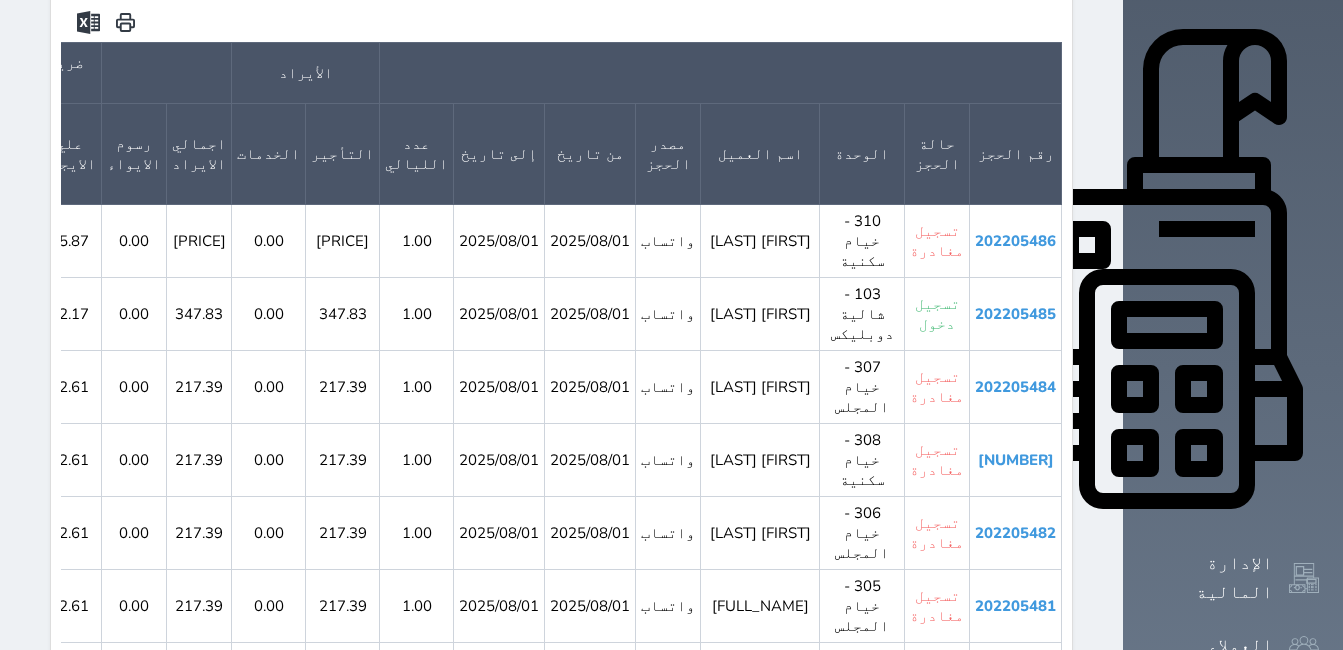 scroll, scrollTop: 800, scrollLeft: 0, axis: vertical 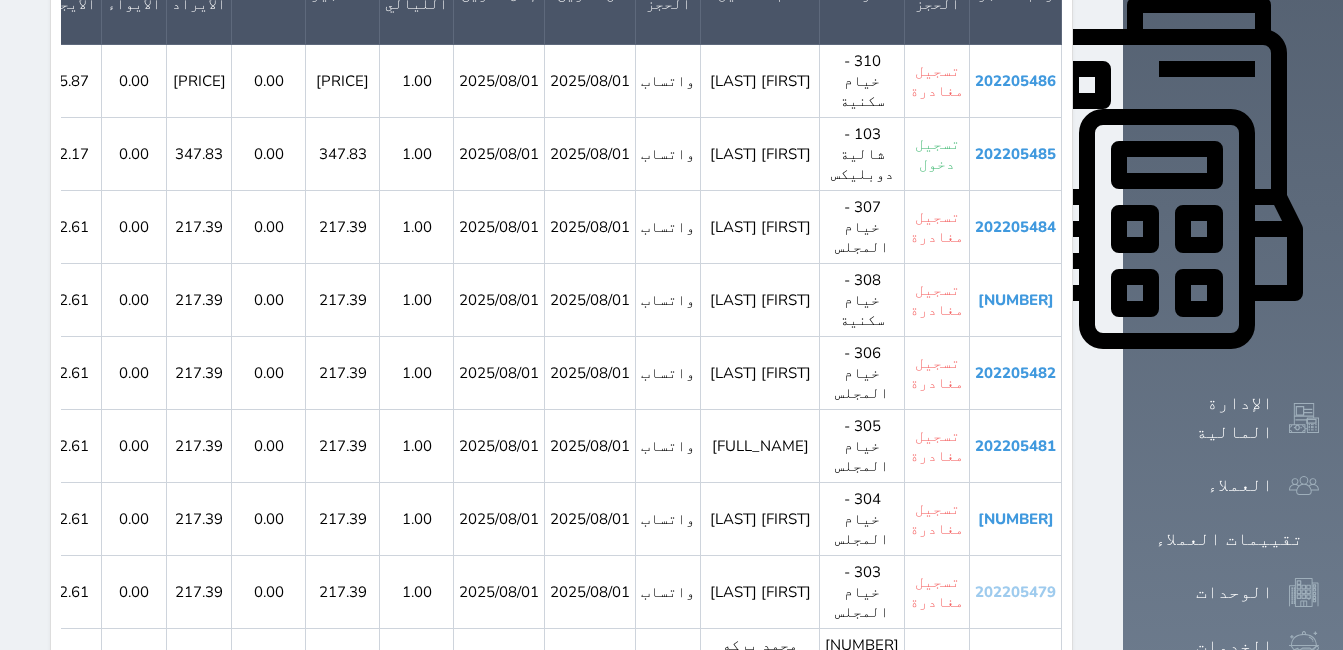 click on "202205479" at bounding box center [1015, 592] 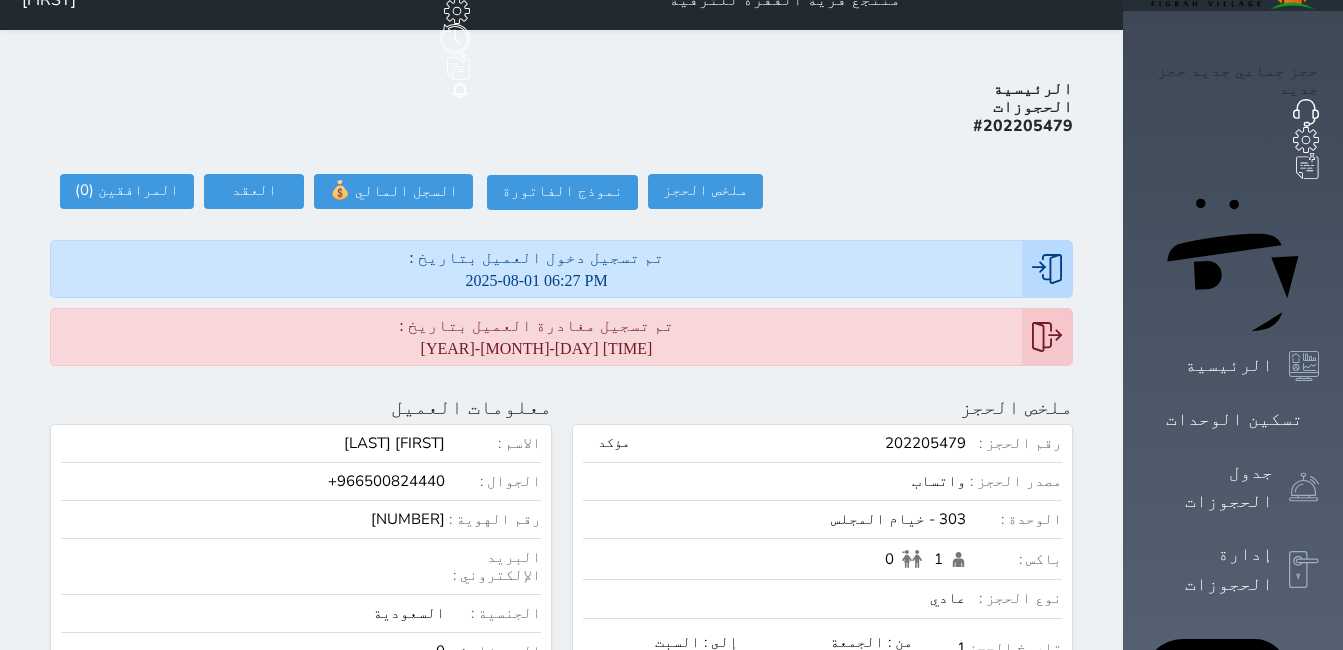 scroll, scrollTop: 0, scrollLeft: 0, axis: both 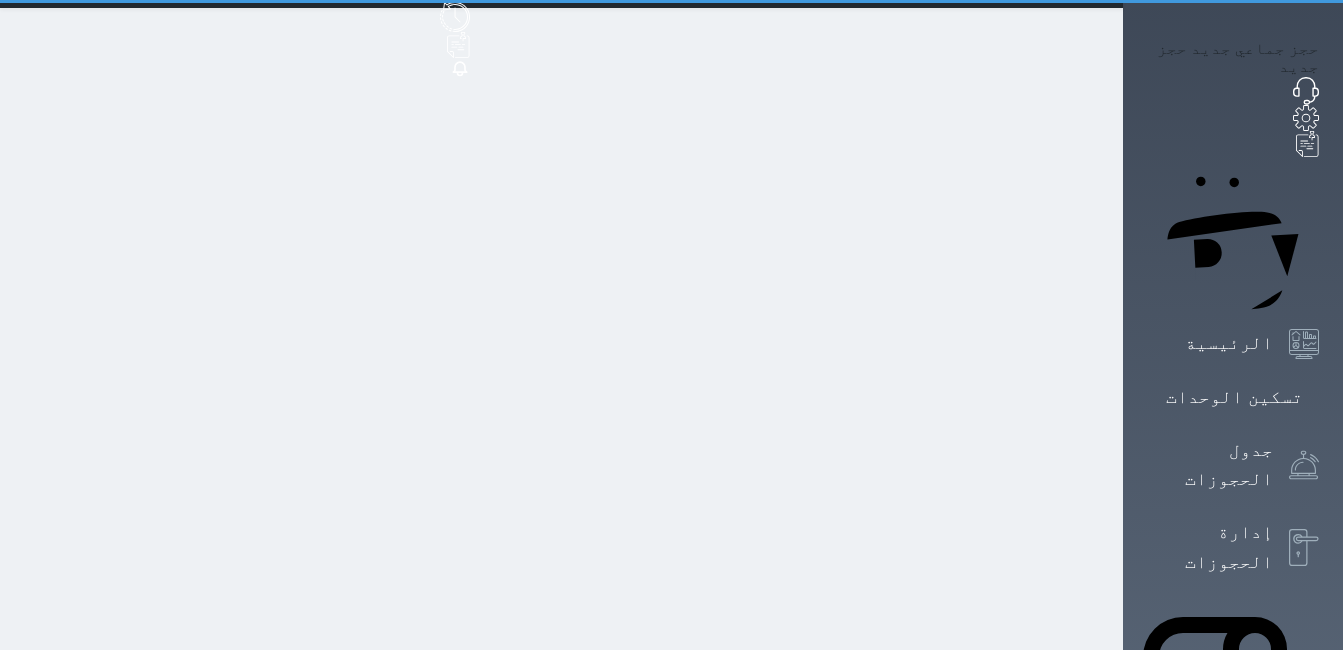 select on "full" 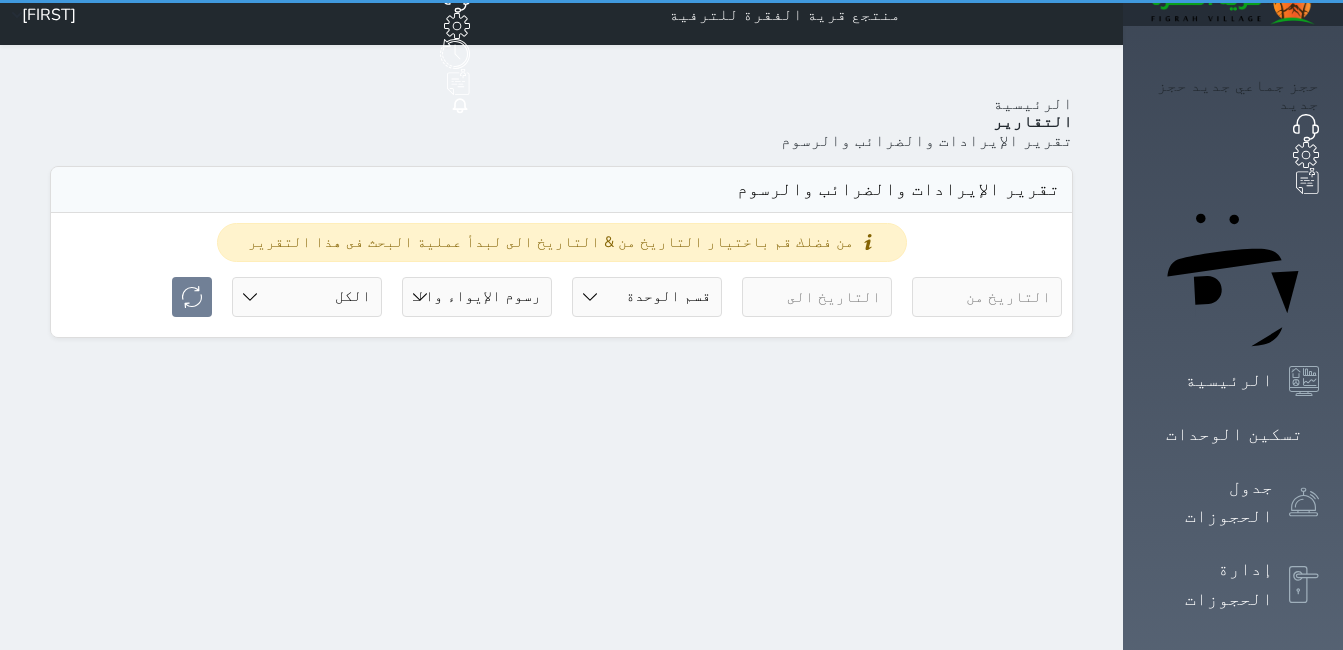 scroll, scrollTop: 0, scrollLeft: 0, axis: both 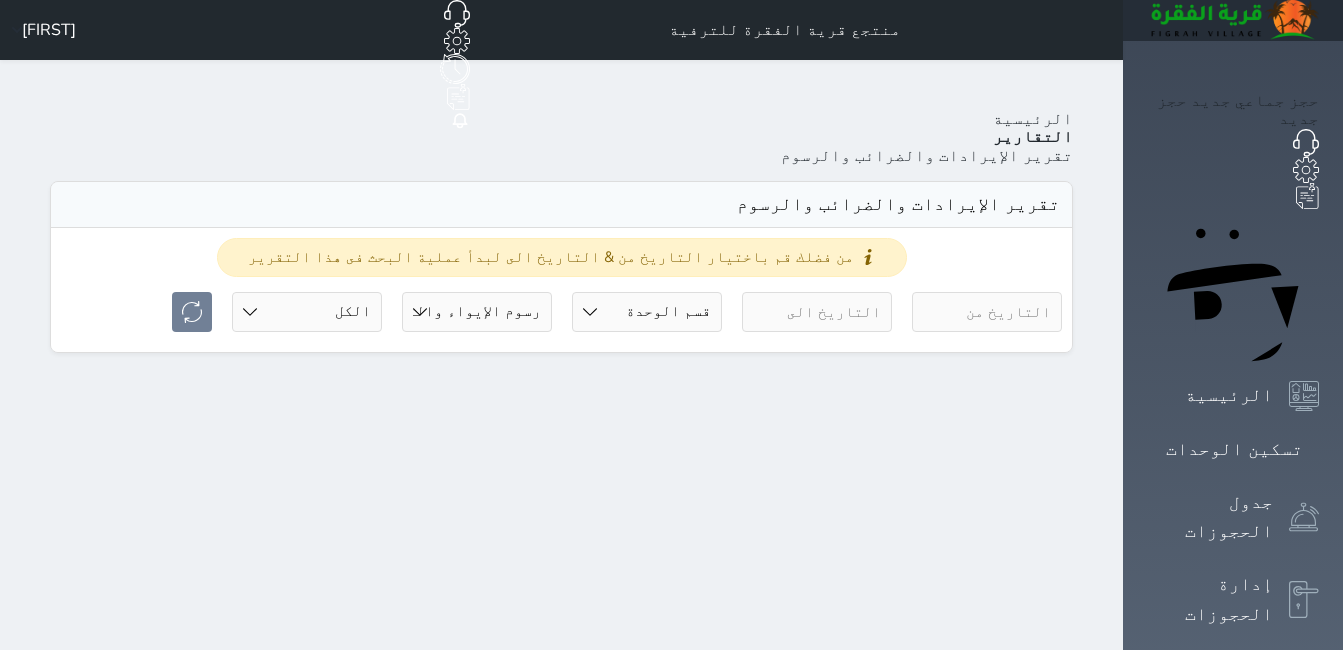 click at bounding box center [987, 312] 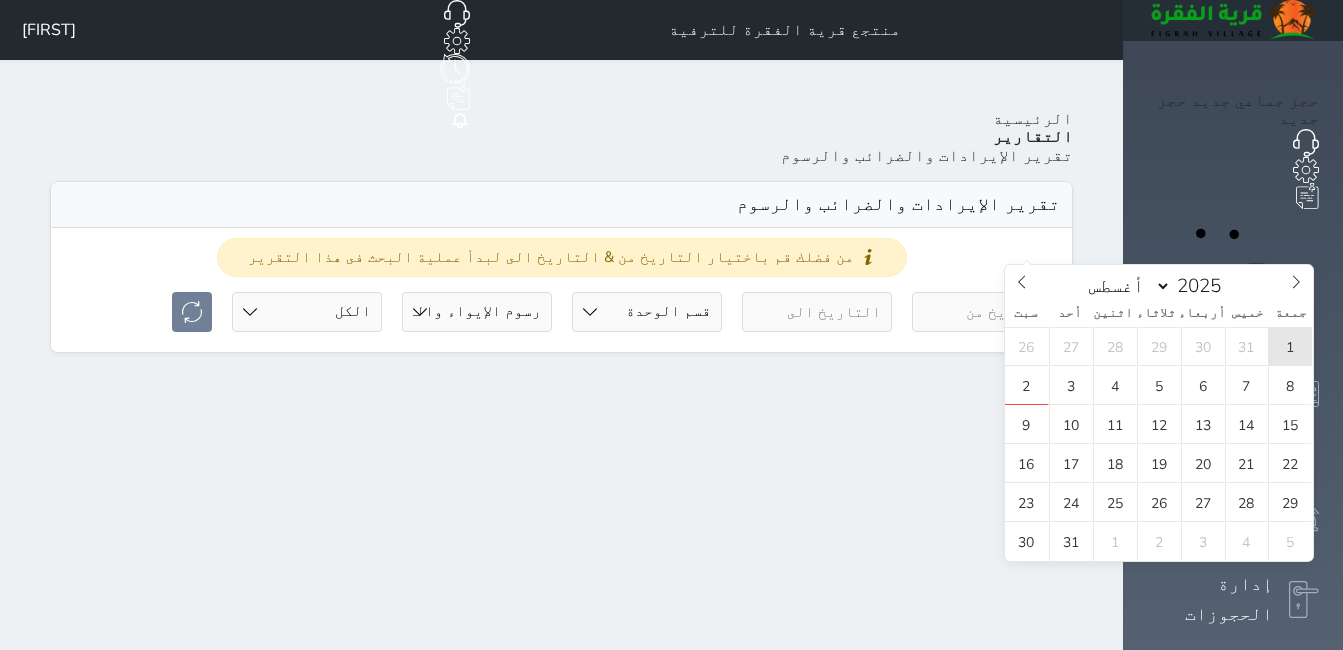 click on "1" at bounding box center [1290, 346] 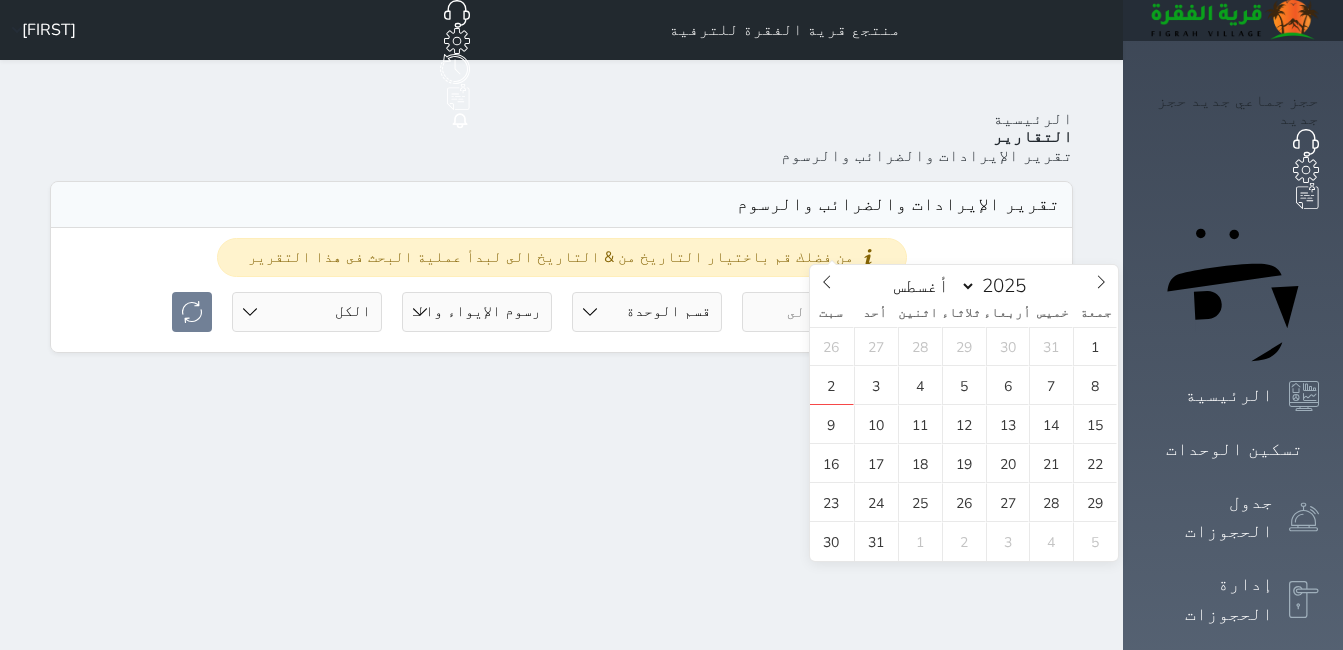 click at bounding box center (817, 312) 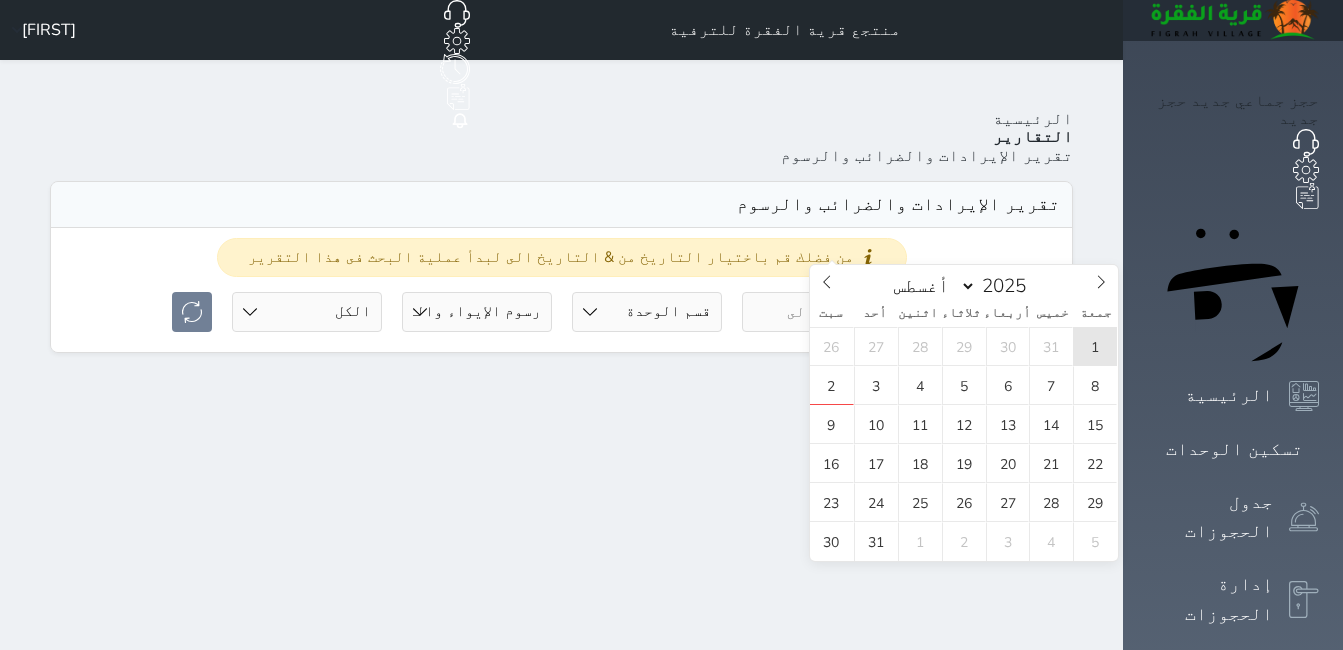 click on "1" at bounding box center [1095, 346] 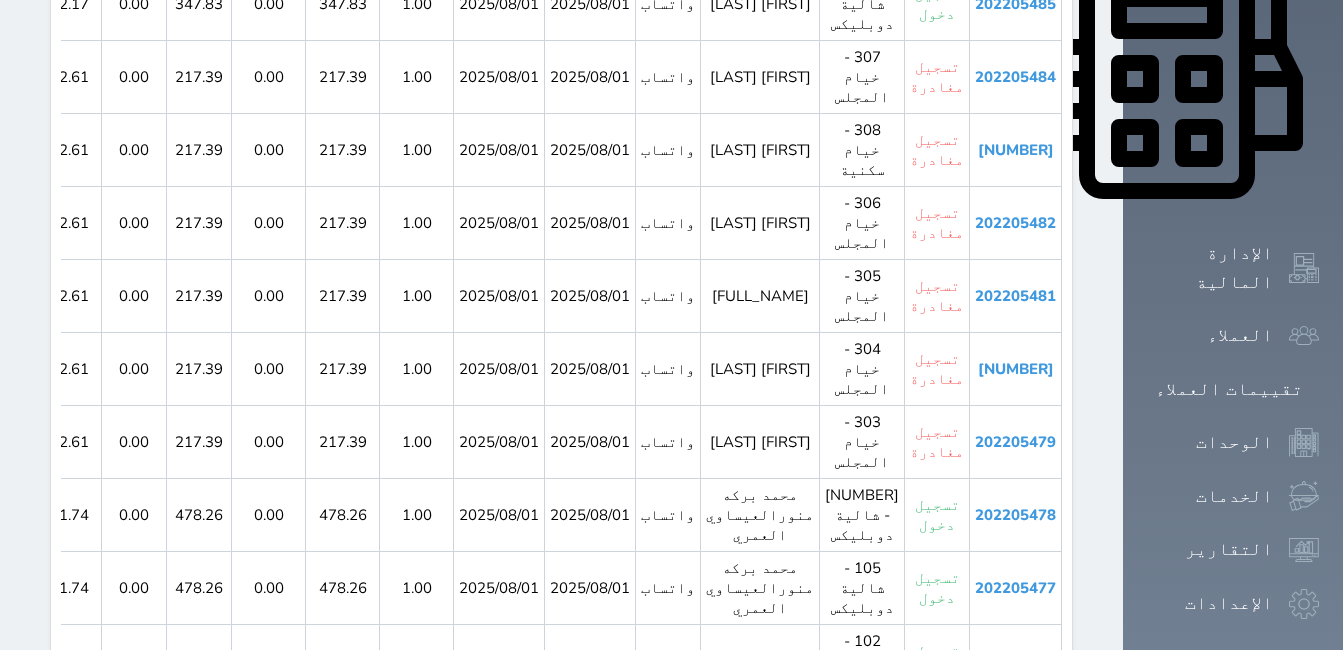 scroll, scrollTop: 1000, scrollLeft: 0, axis: vertical 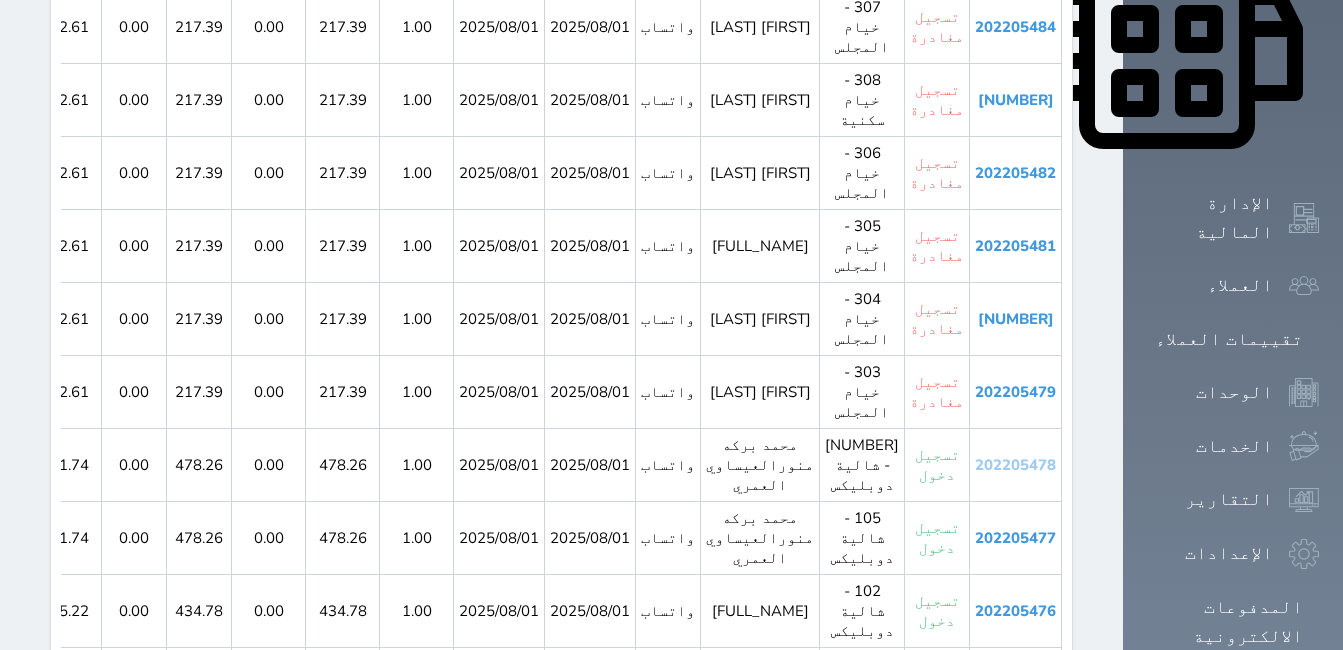 click on "202205478" at bounding box center (1015, 465) 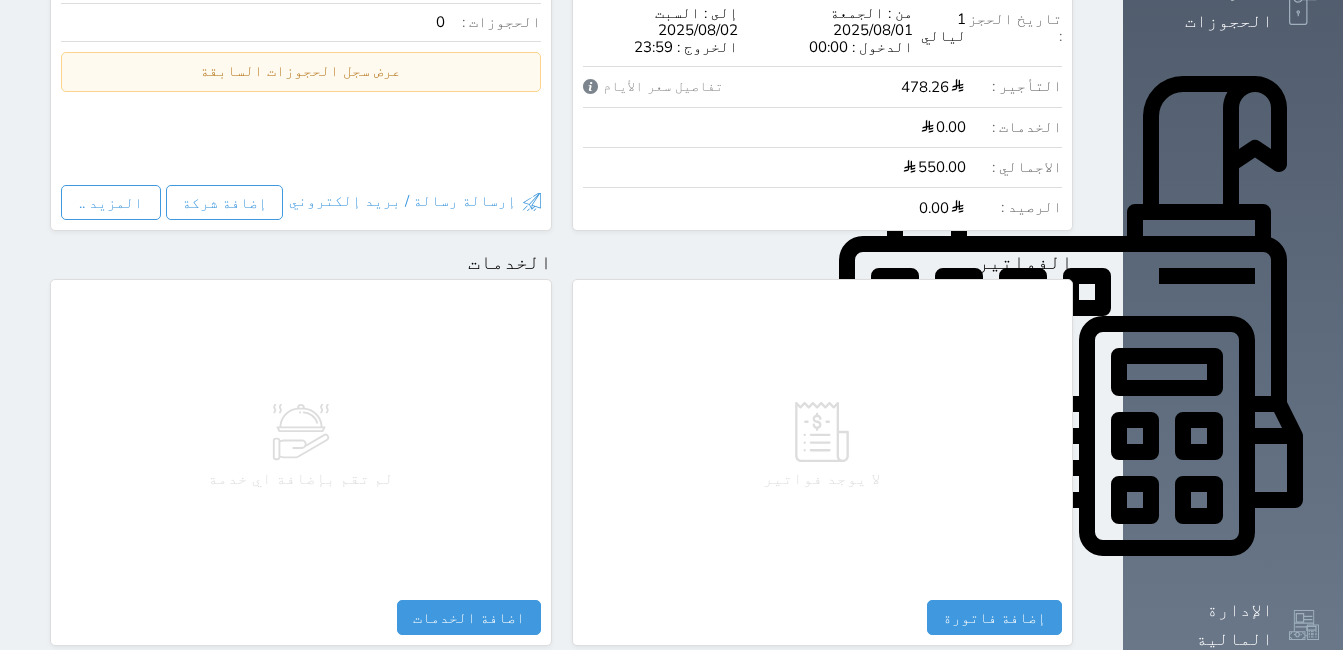 scroll, scrollTop: 300, scrollLeft: 0, axis: vertical 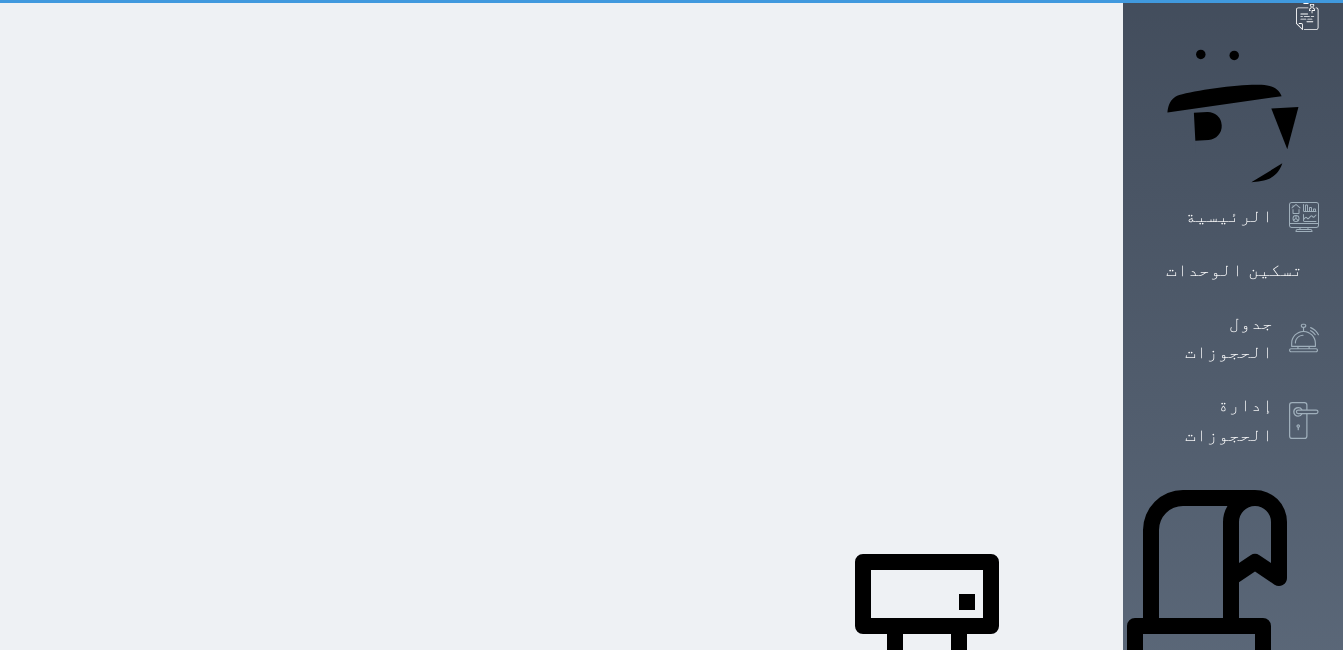 select on "full" 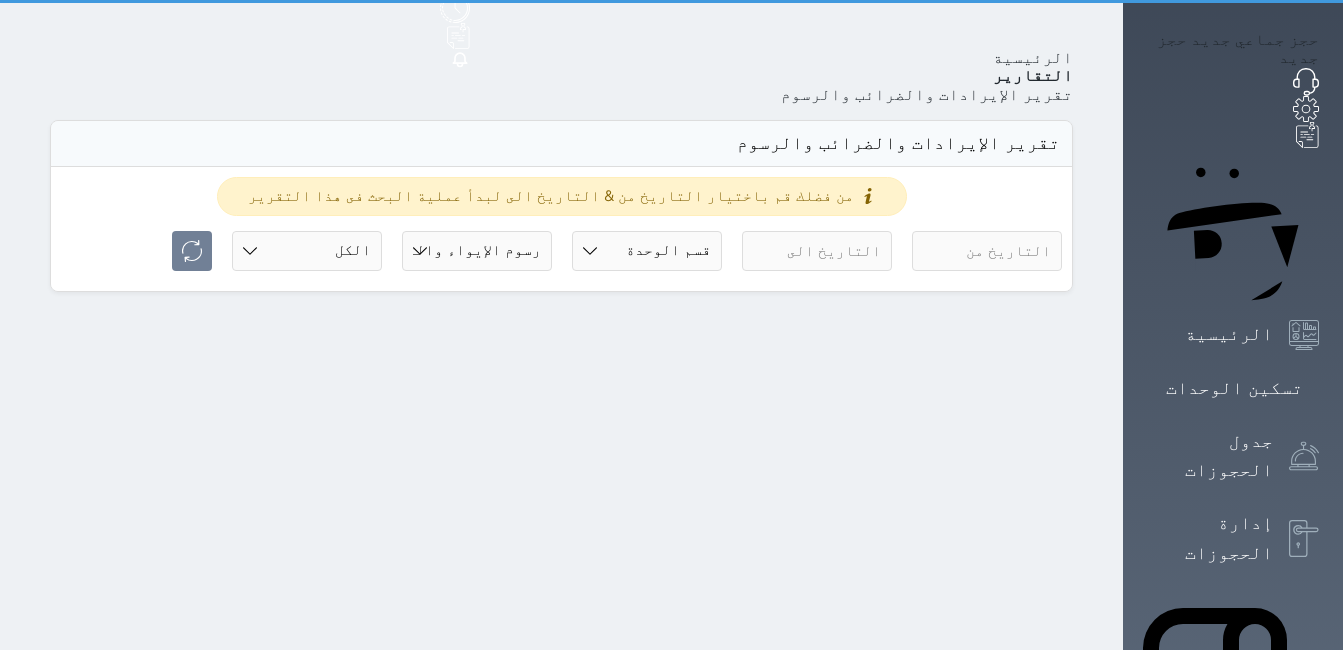 scroll, scrollTop: 0, scrollLeft: 0, axis: both 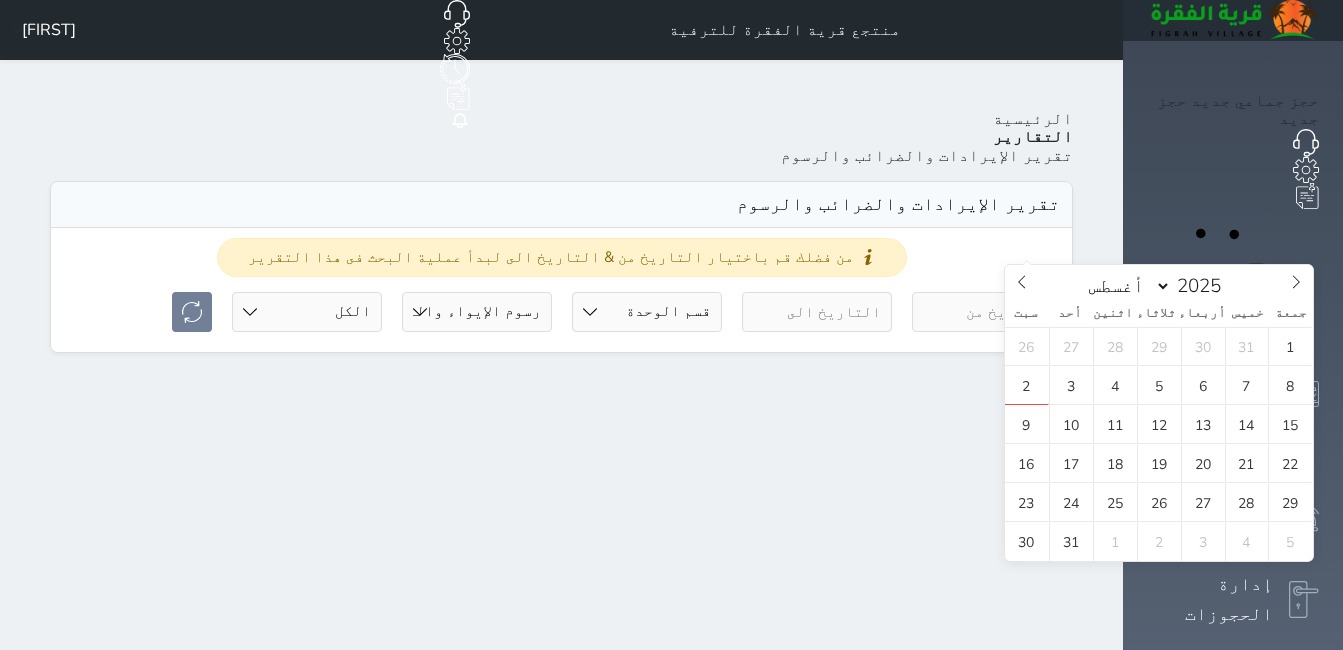 click at bounding box center (987, 312) 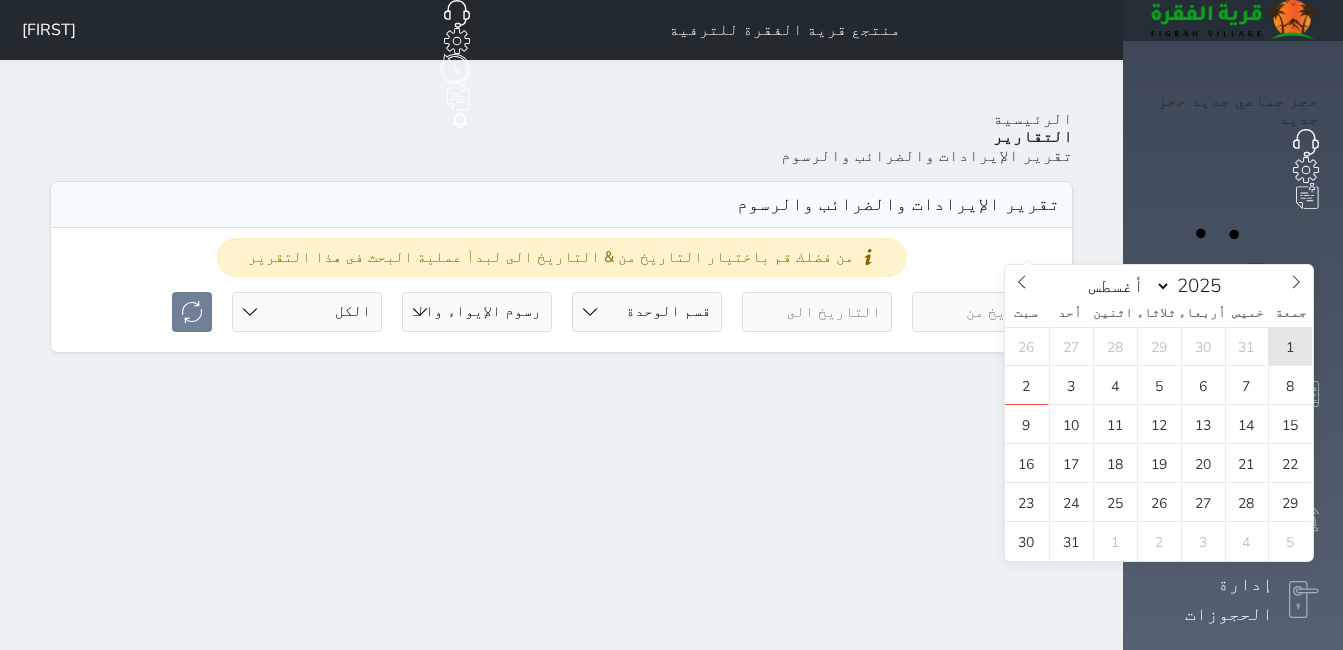 click on "1" at bounding box center [1290, 346] 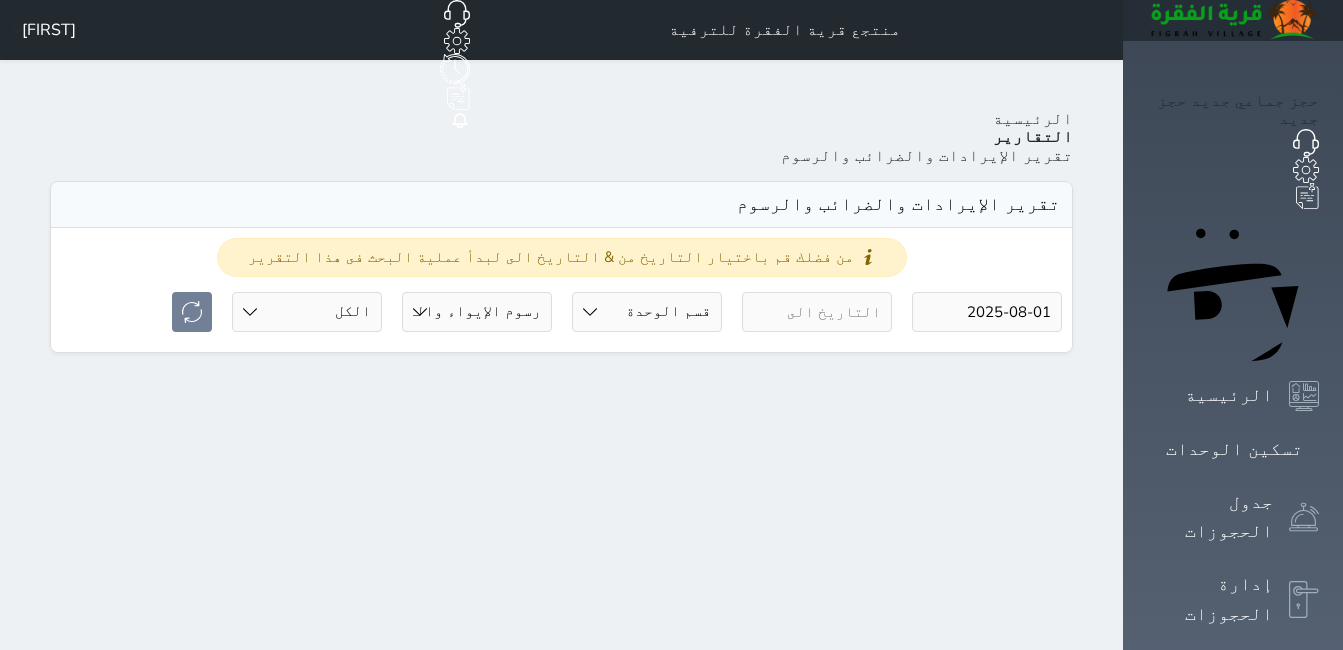 click at bounding box center [817, 312] 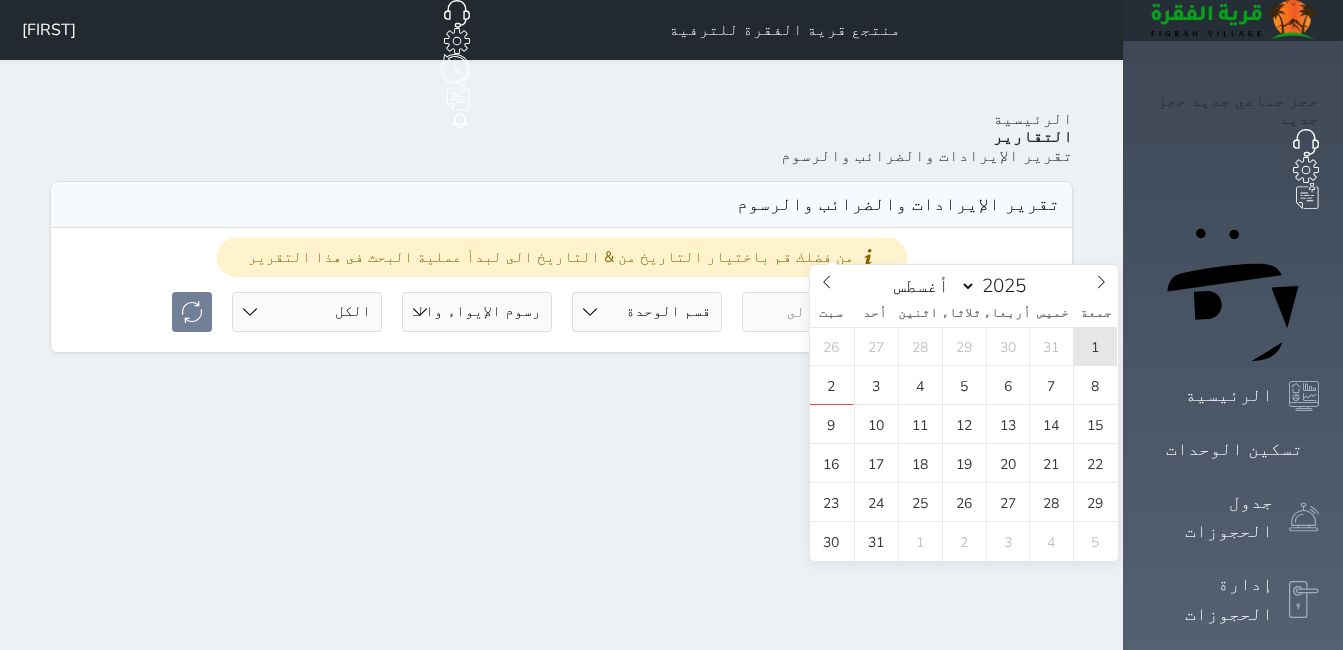 click on "1" at bounding box center [1095, 346] 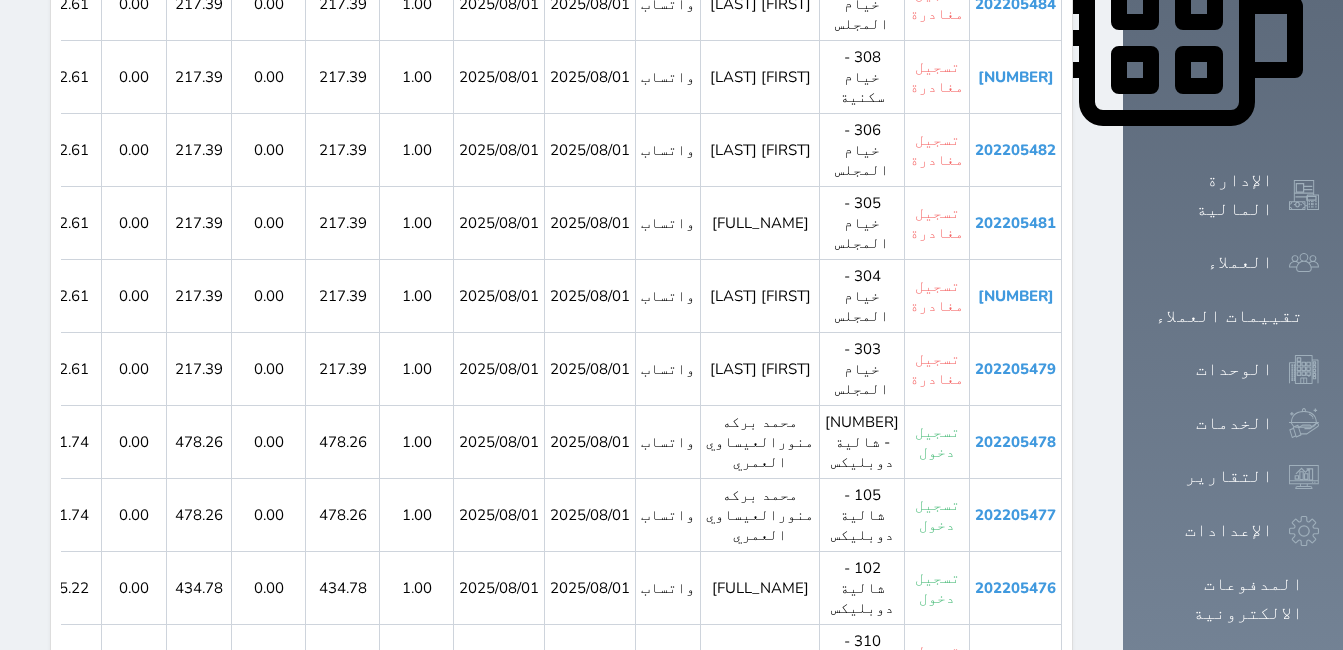 scroll, scrollTop: 1043, scrollLeft: 0, axis: vertical 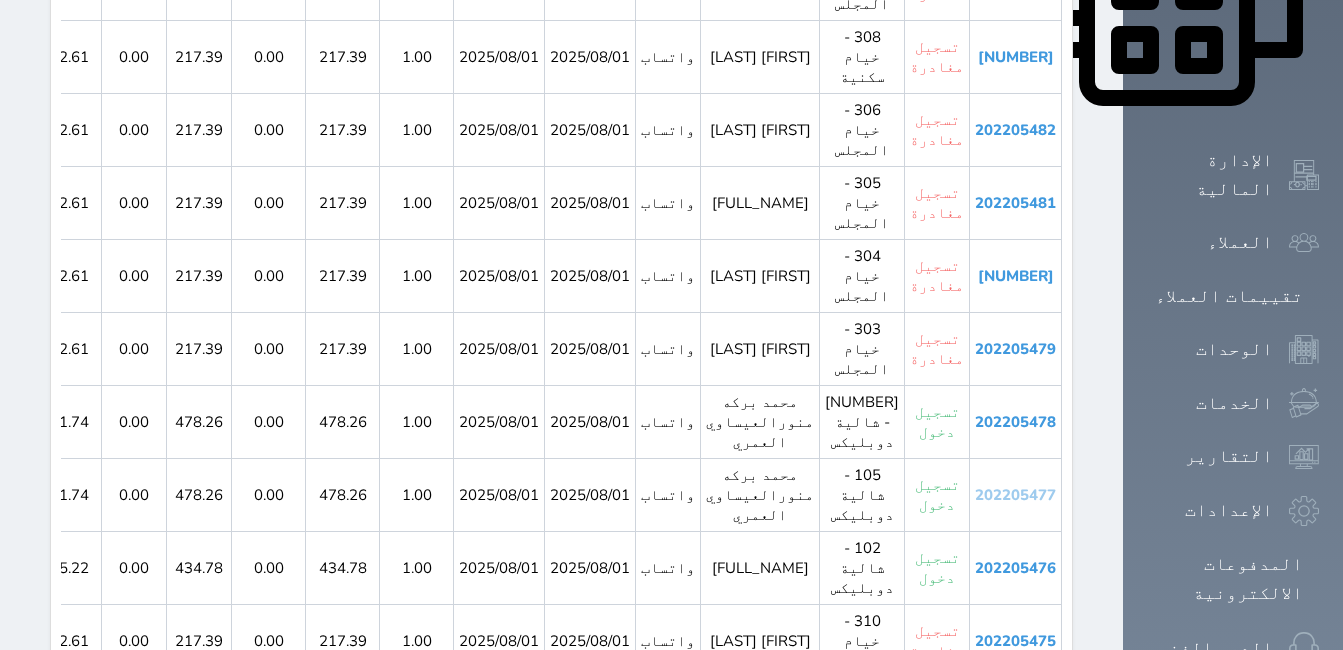 click on "202205477" at bounding box center [1015, 495] 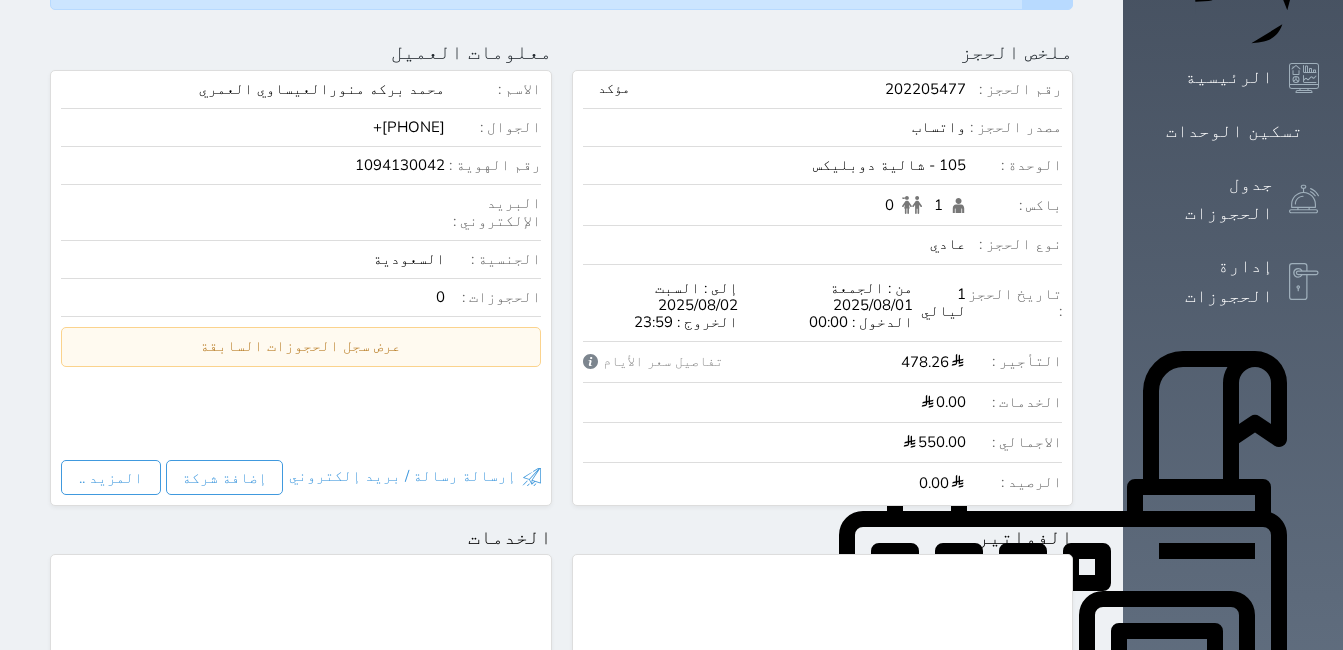 scroll, scrollTop: 300, scrollLeft: 0, axis: vertical 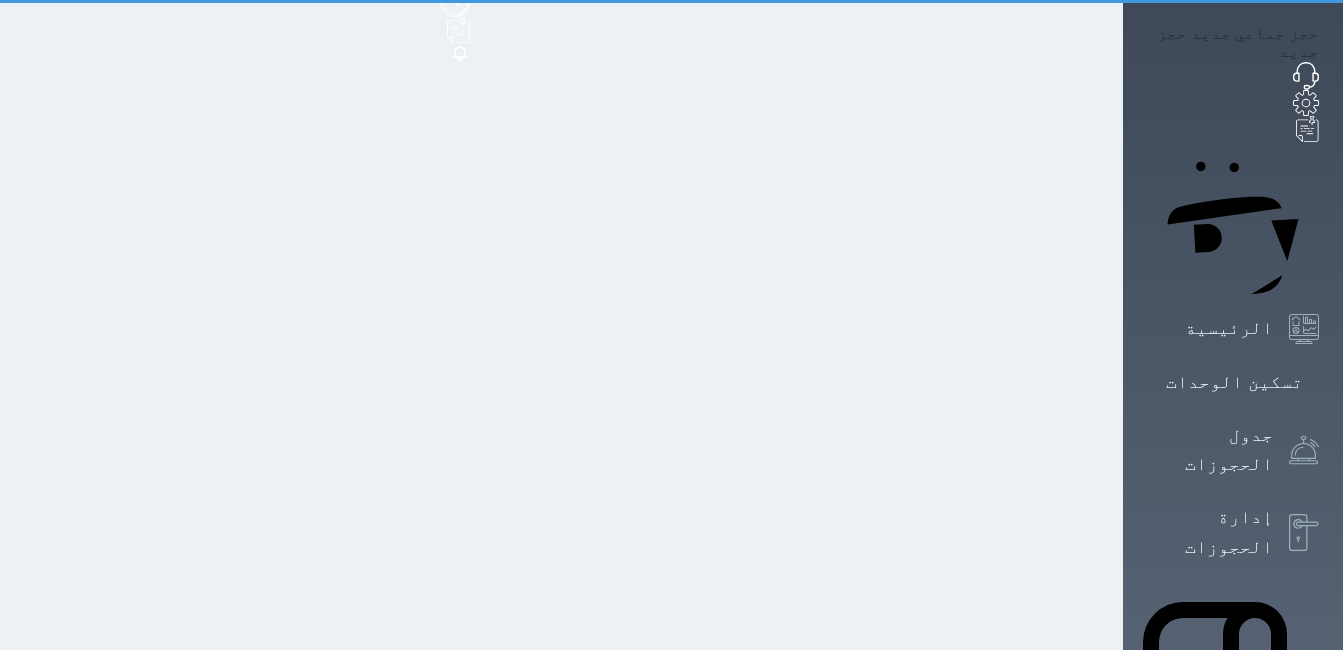 select on "full" 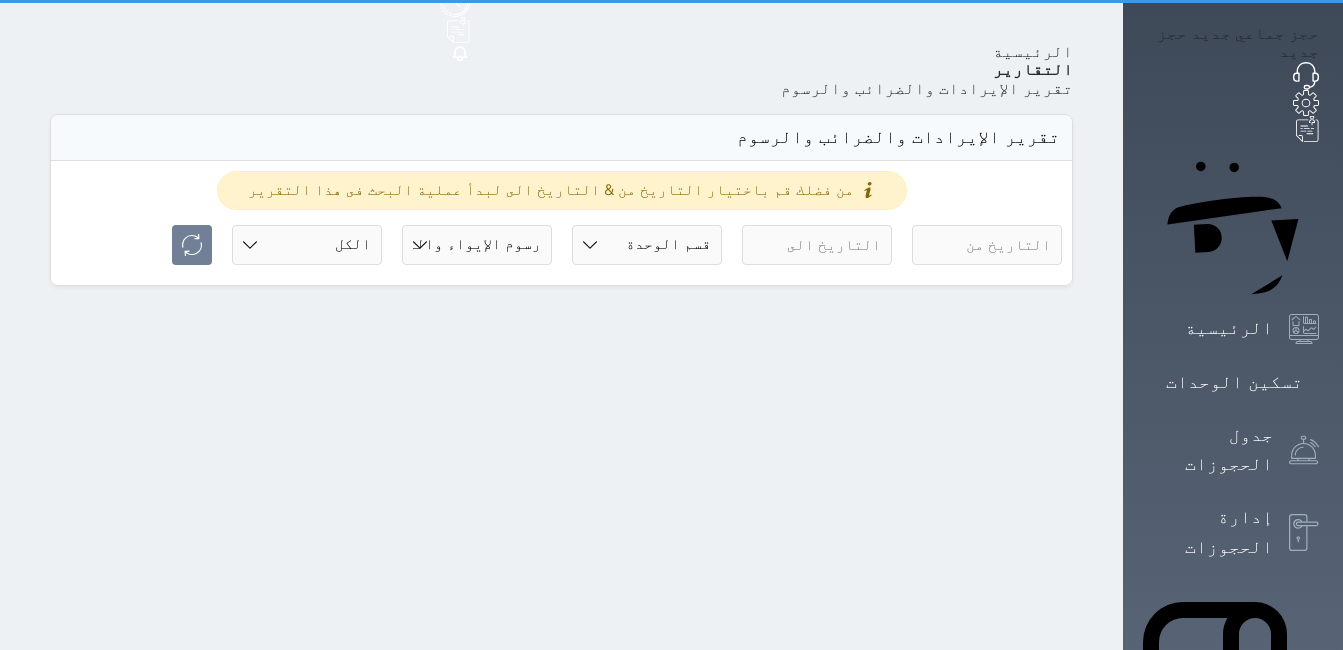scroll, scrollTop: 0, scrollLeft: 0, axis: both 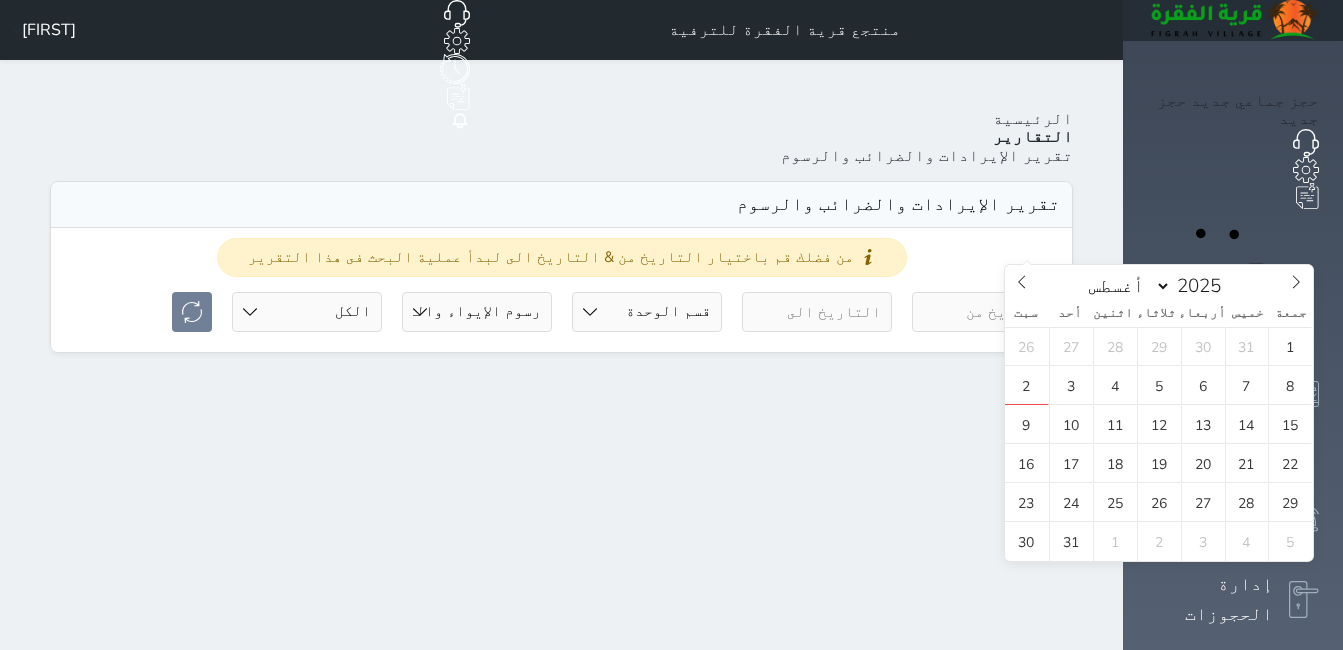 click at bounding box center [987, 312] 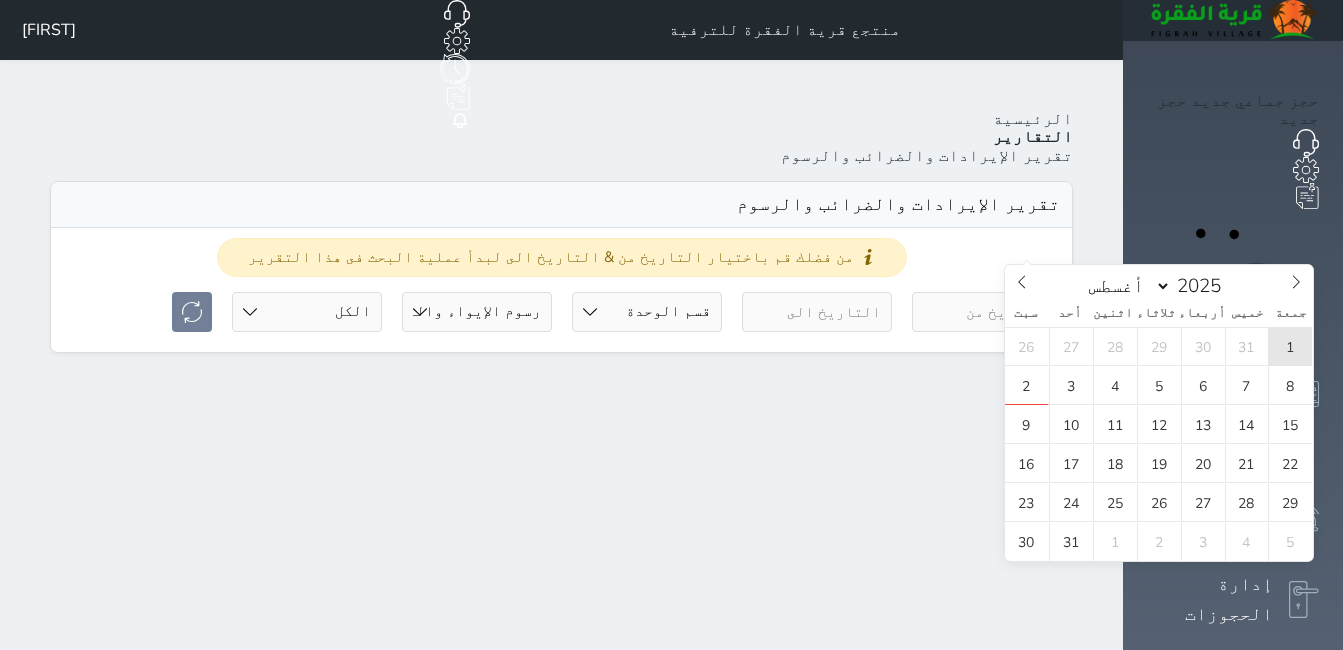 click on "1" at bounding box center [1290, 346] 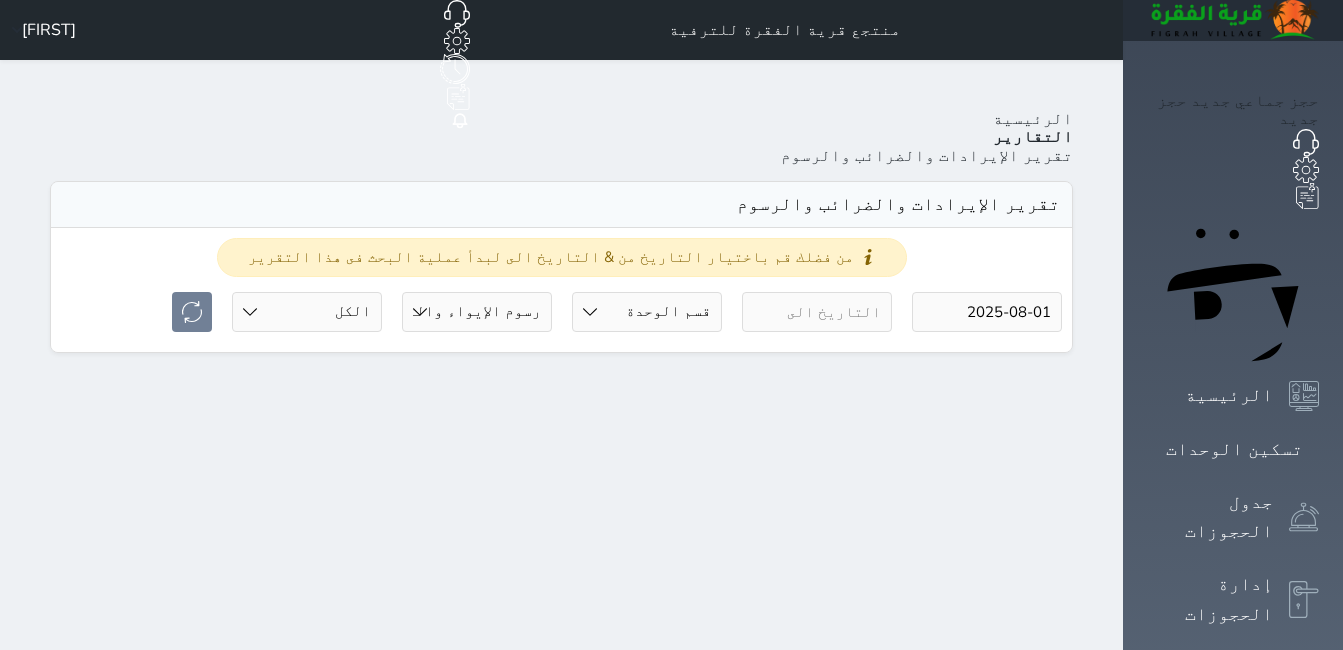 click at bounding box center [817, 312] 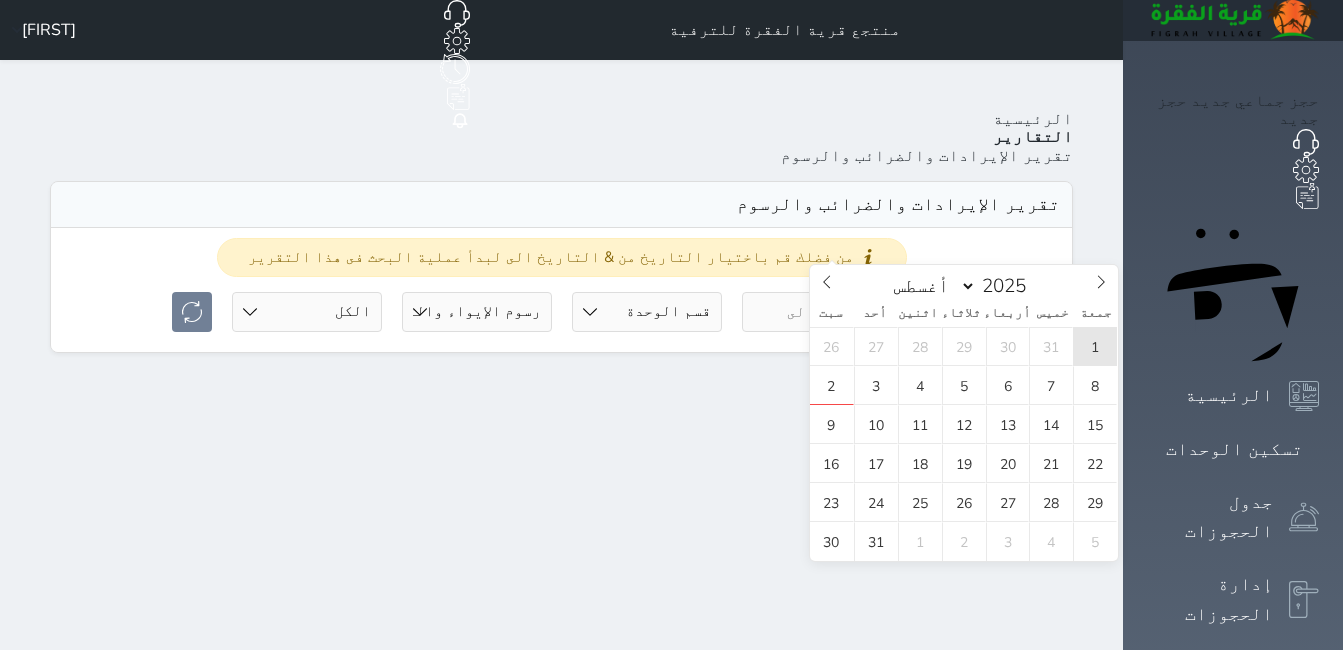 click on "1" at bounding box center [1095, 346] 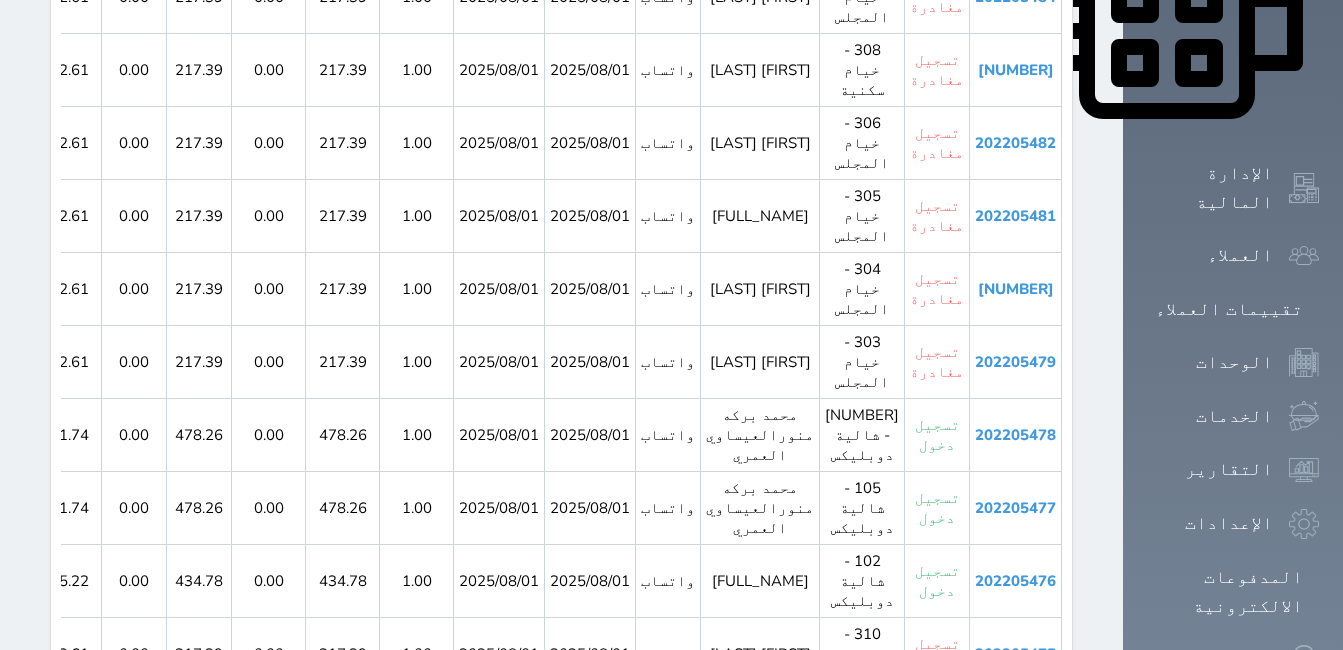 scroll, scrollTop: 1043, scrollLeft: 0, axis: vertical 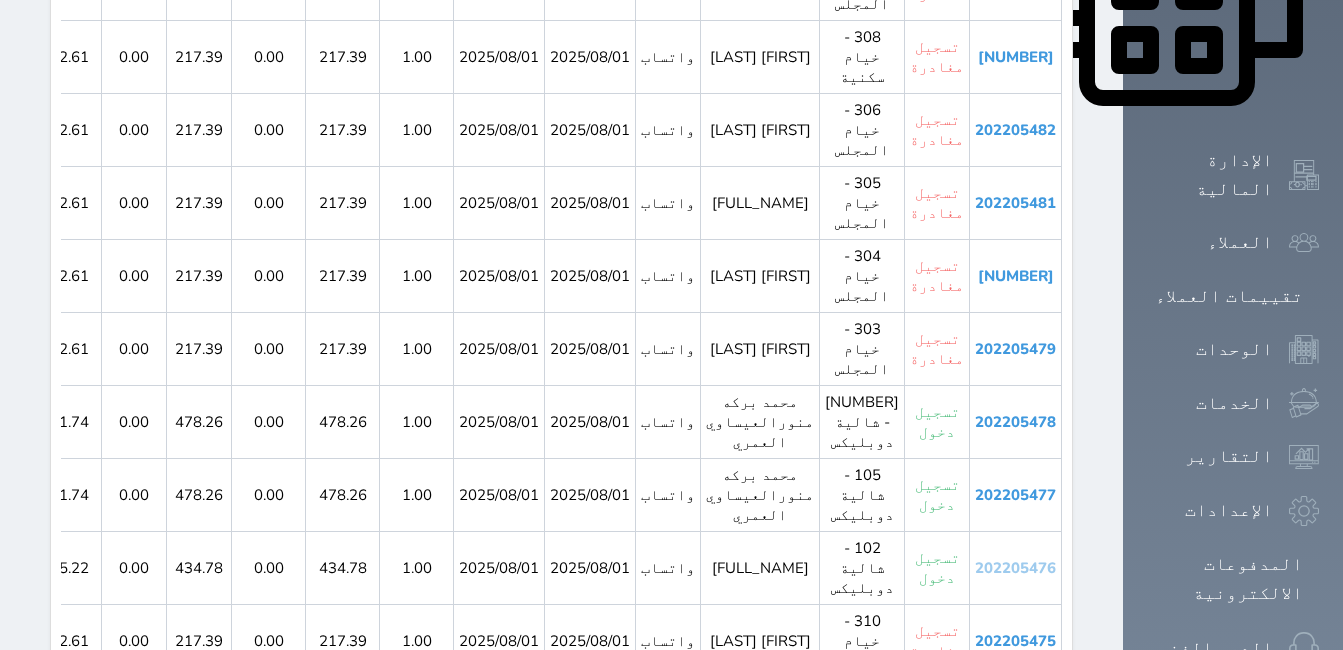 click on "202205476" at bounding box center [1015, 568] 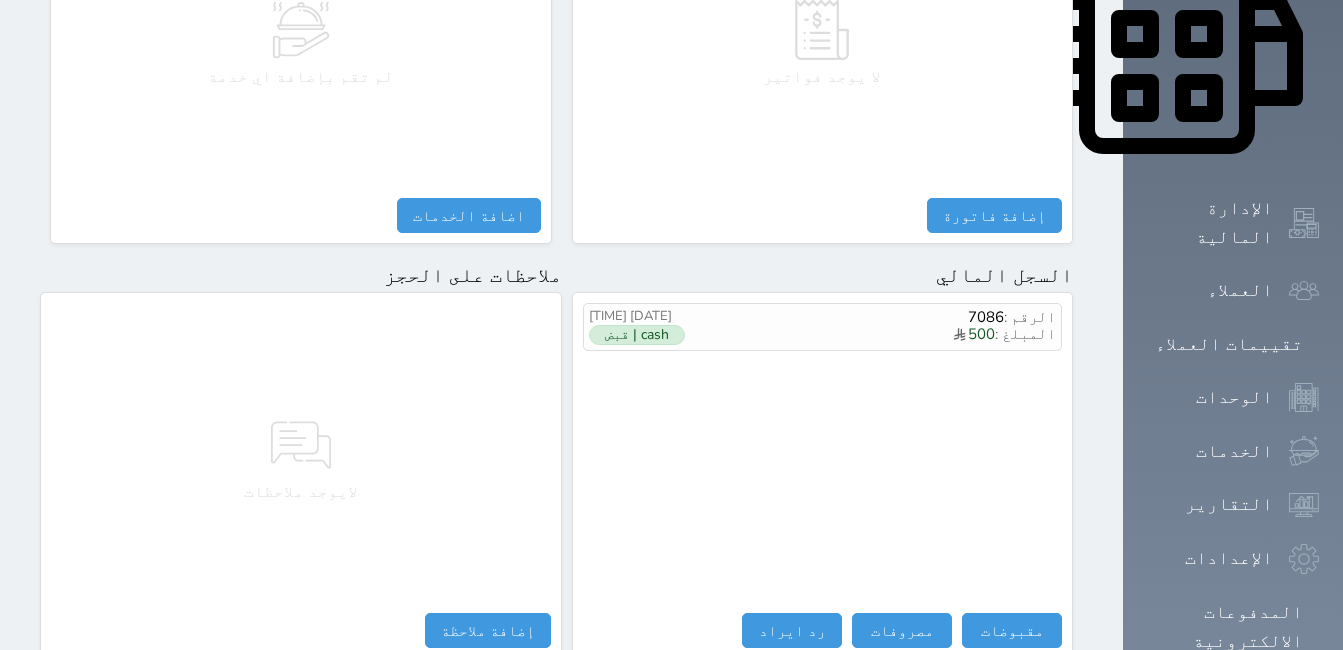 scroll, scrollTop: 1076, scrollLeft: 0, axis: vertical 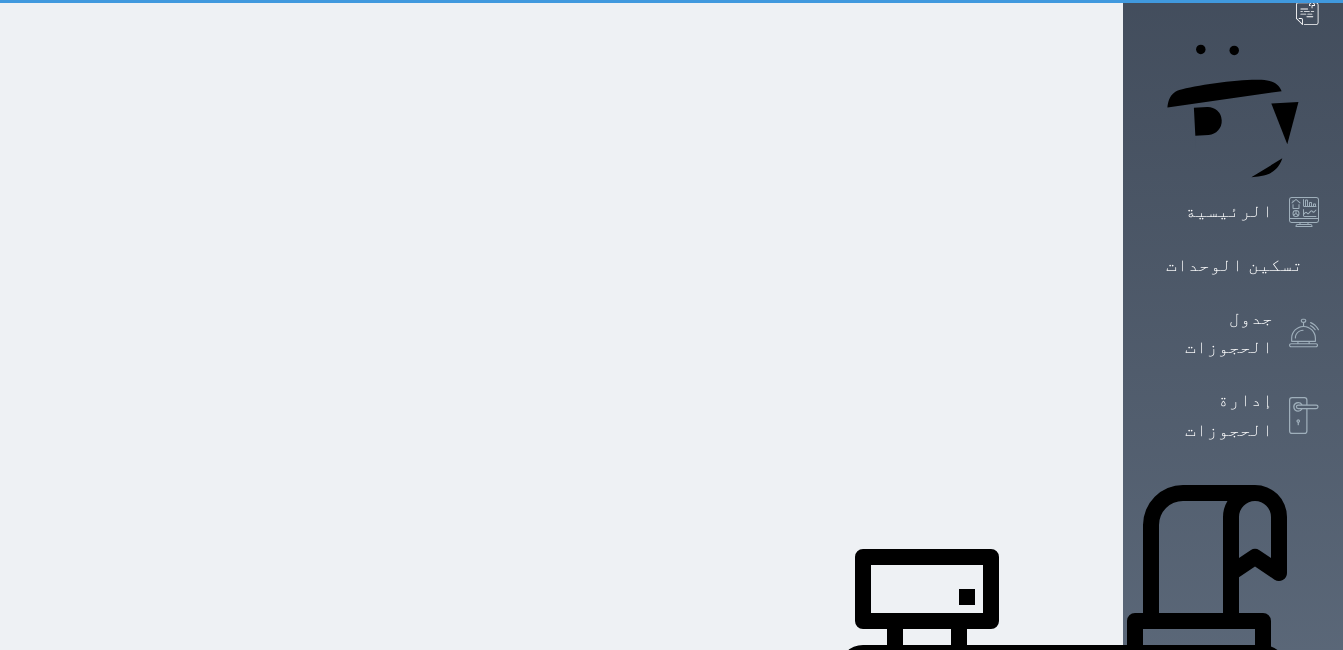 select on "full" 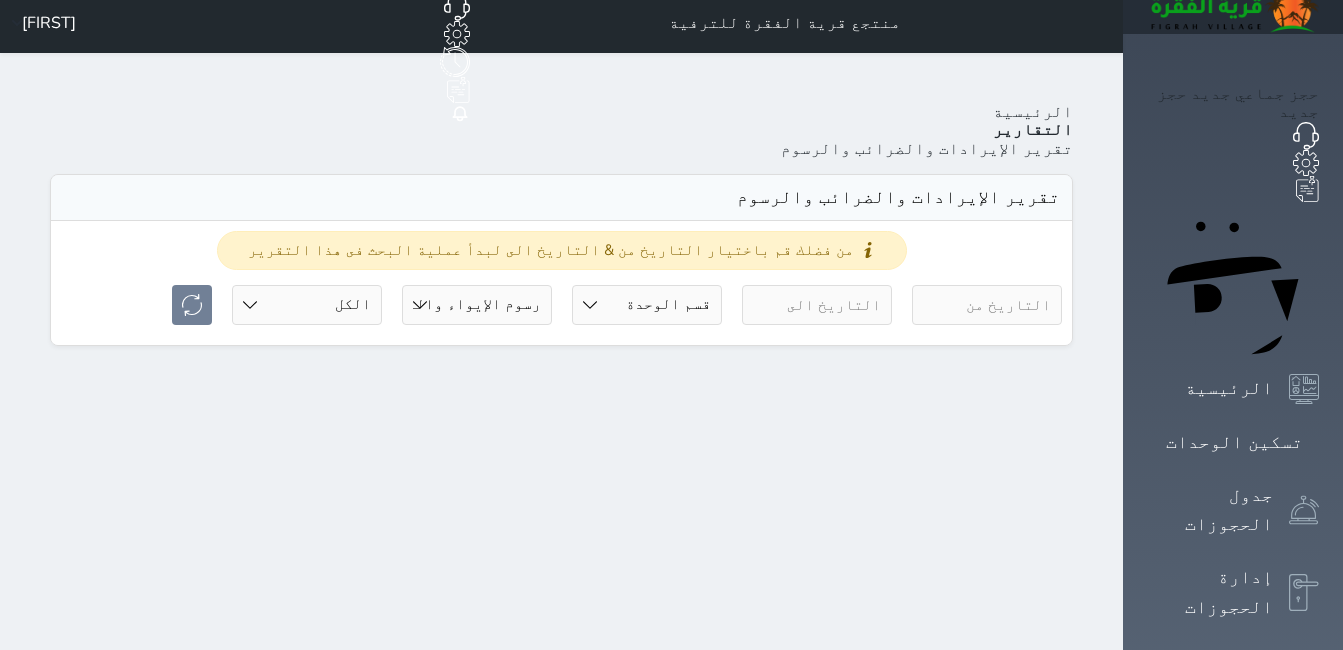 scroll, scrollTop: 0, scrollLeft: 0, axis: both 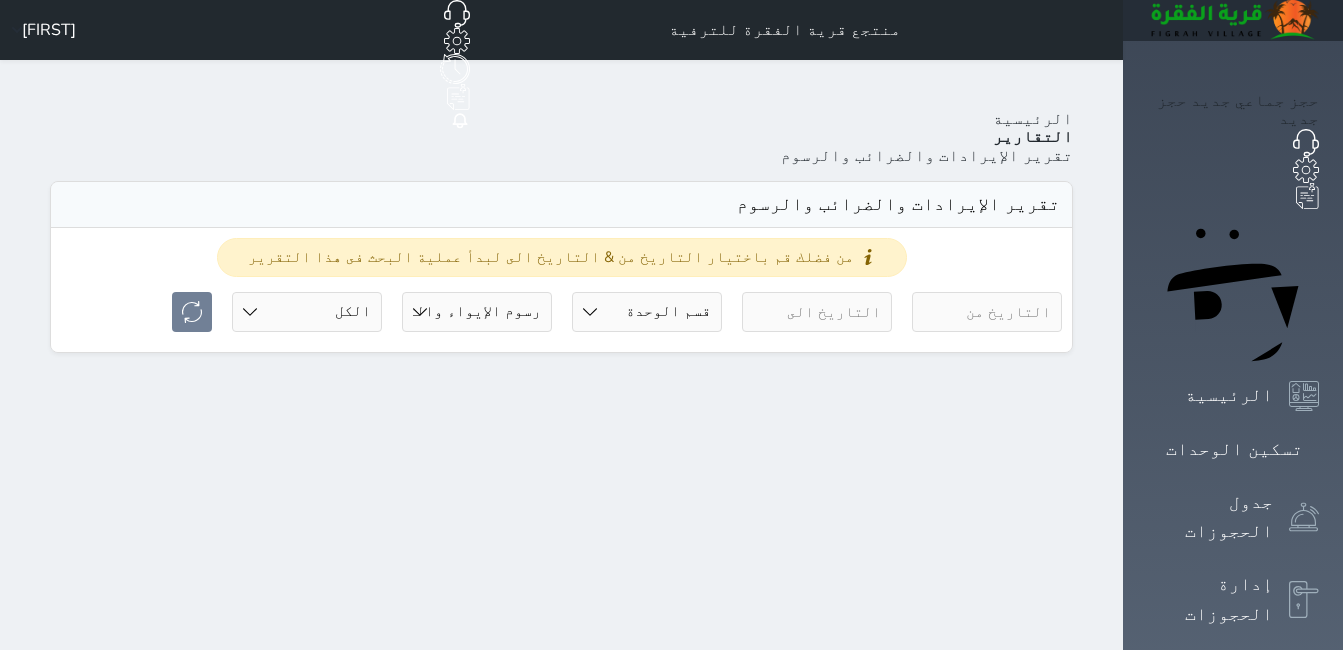 click at bounding box center (987, 312) 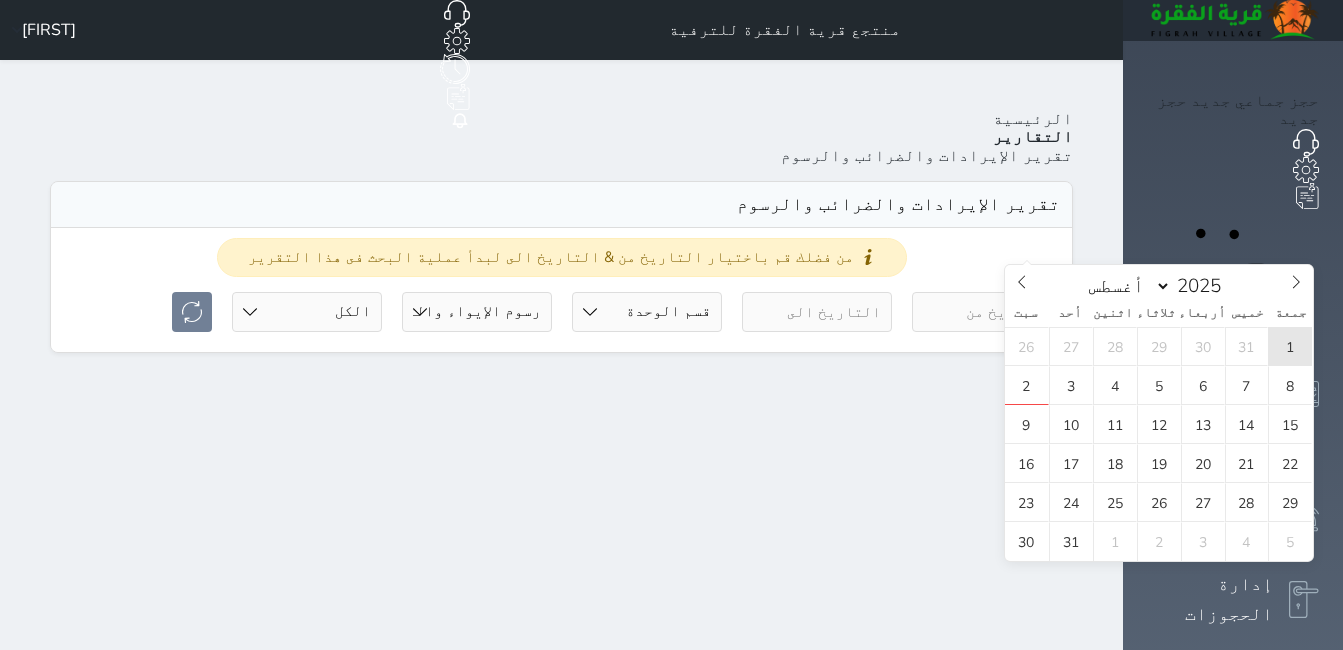 click on "1" at bounding box center [1290, 346] 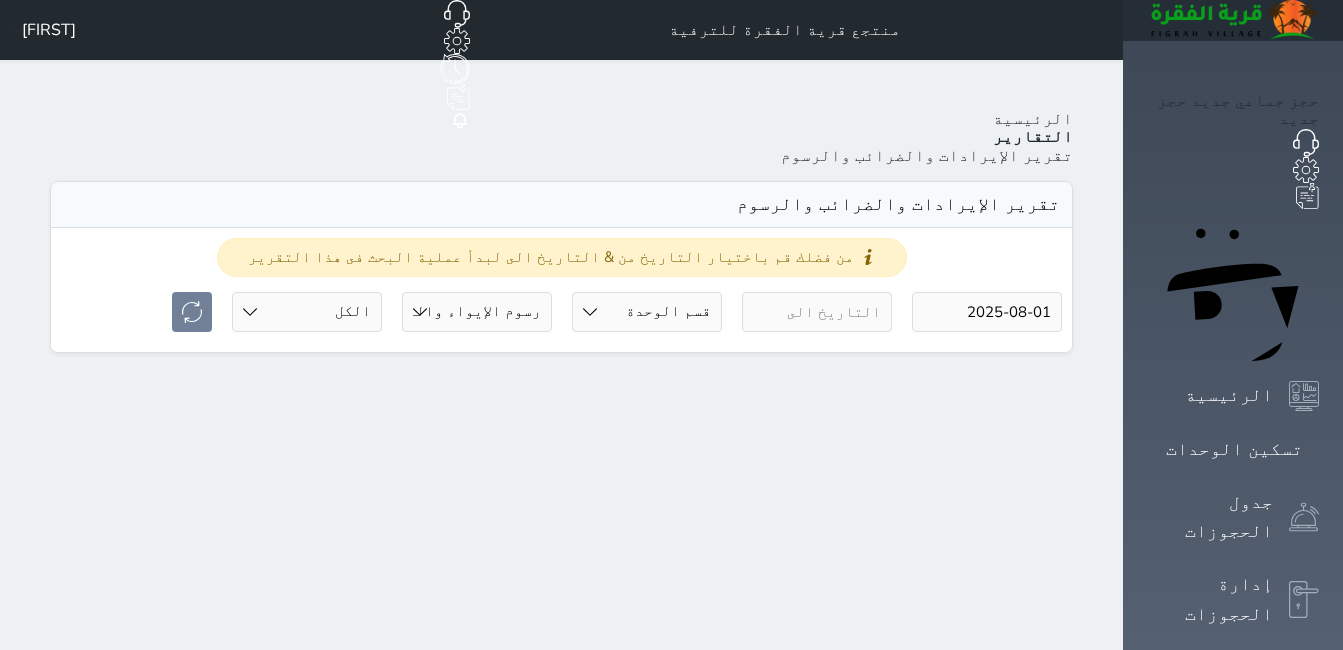 click at bounding box center (817, 312) 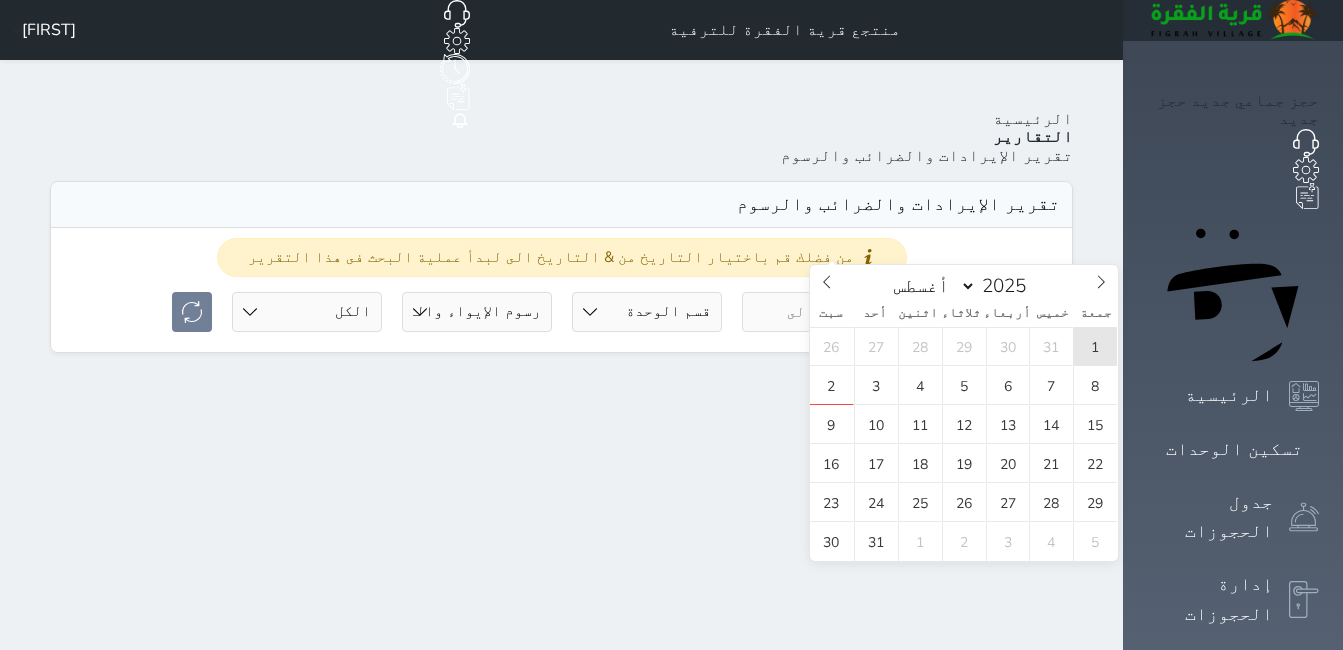 click on "1" at bounding box center (1095, 346) 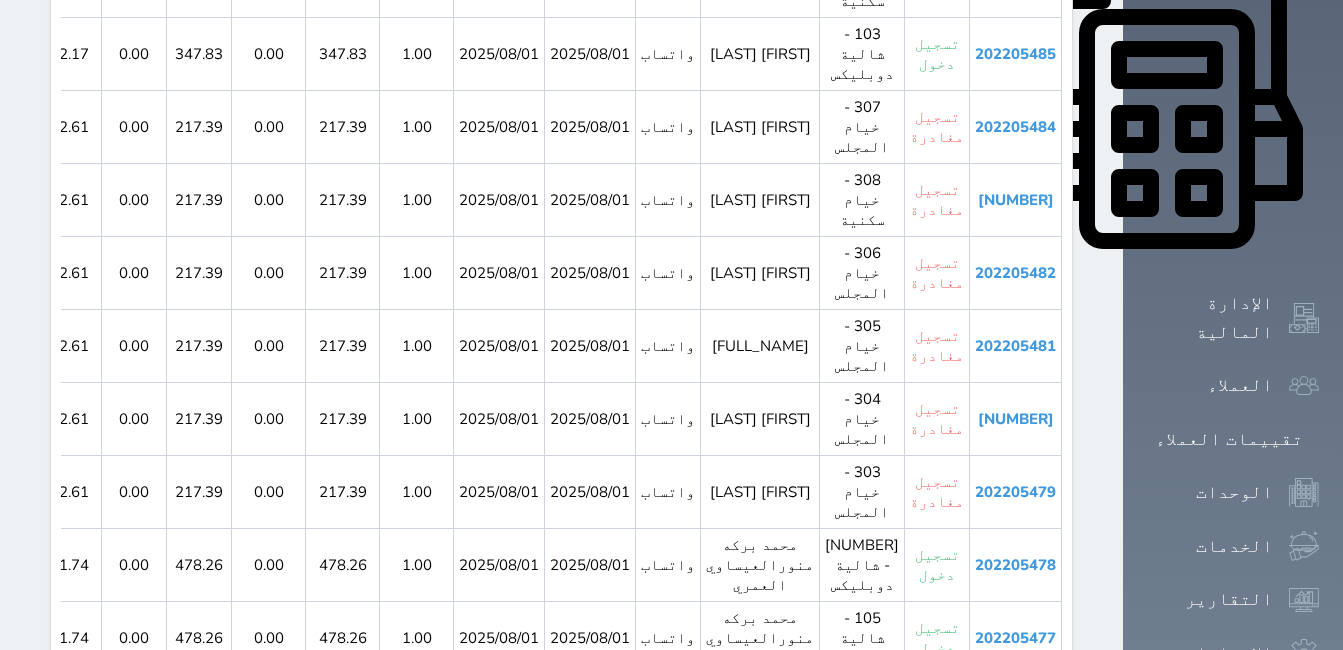 scroll, scrollTop: 1000, scrollLeft: 0, axis: vertical 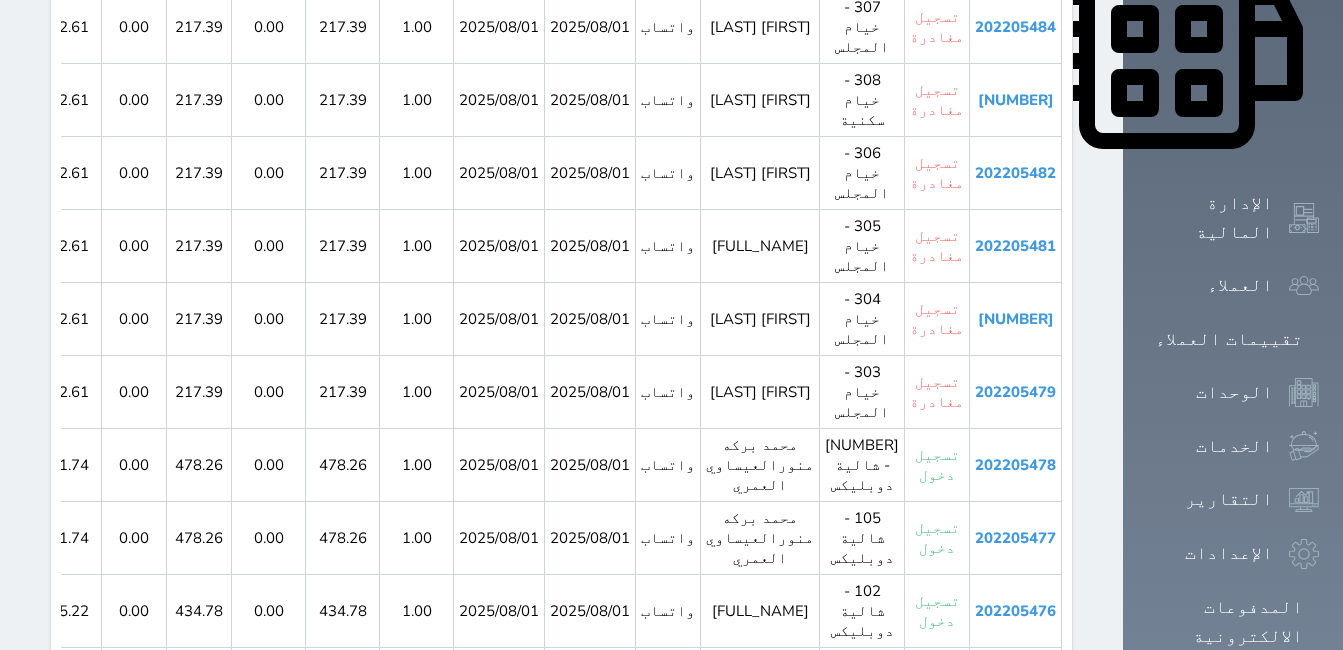 click on "202205475" at bounding box center (1015, 684) 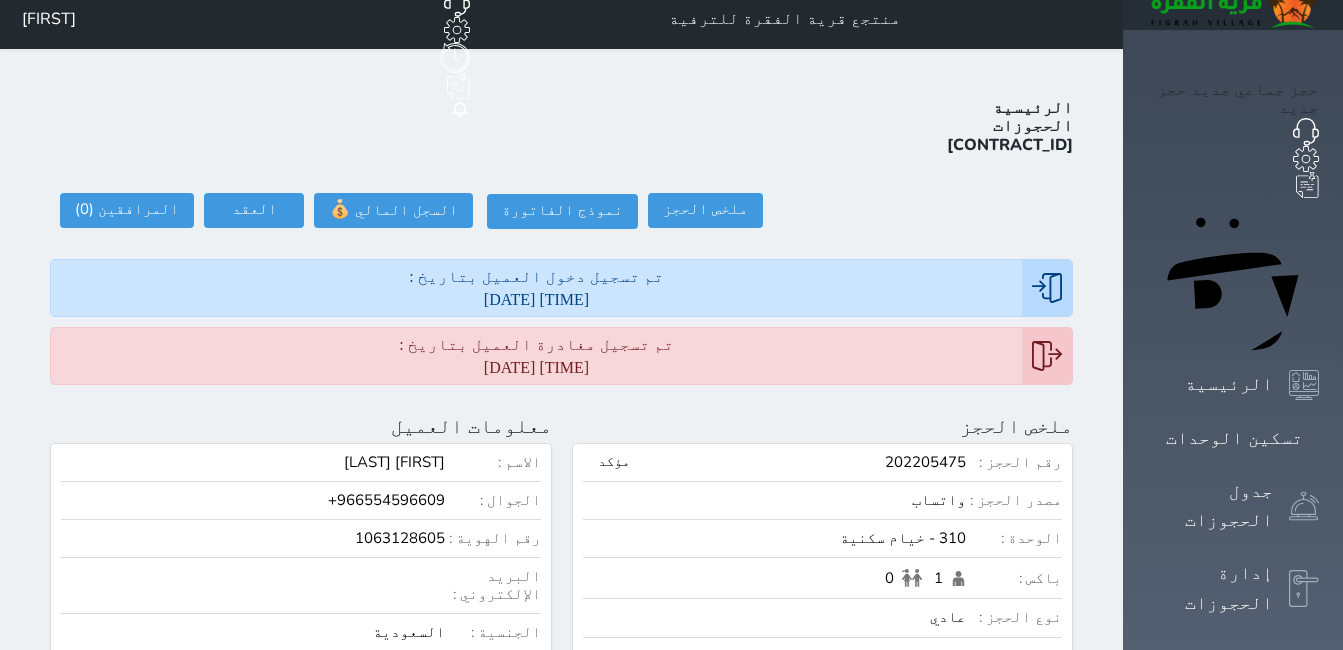 scroll, scrollTop: 0, scrollLeft: 0, axis: both 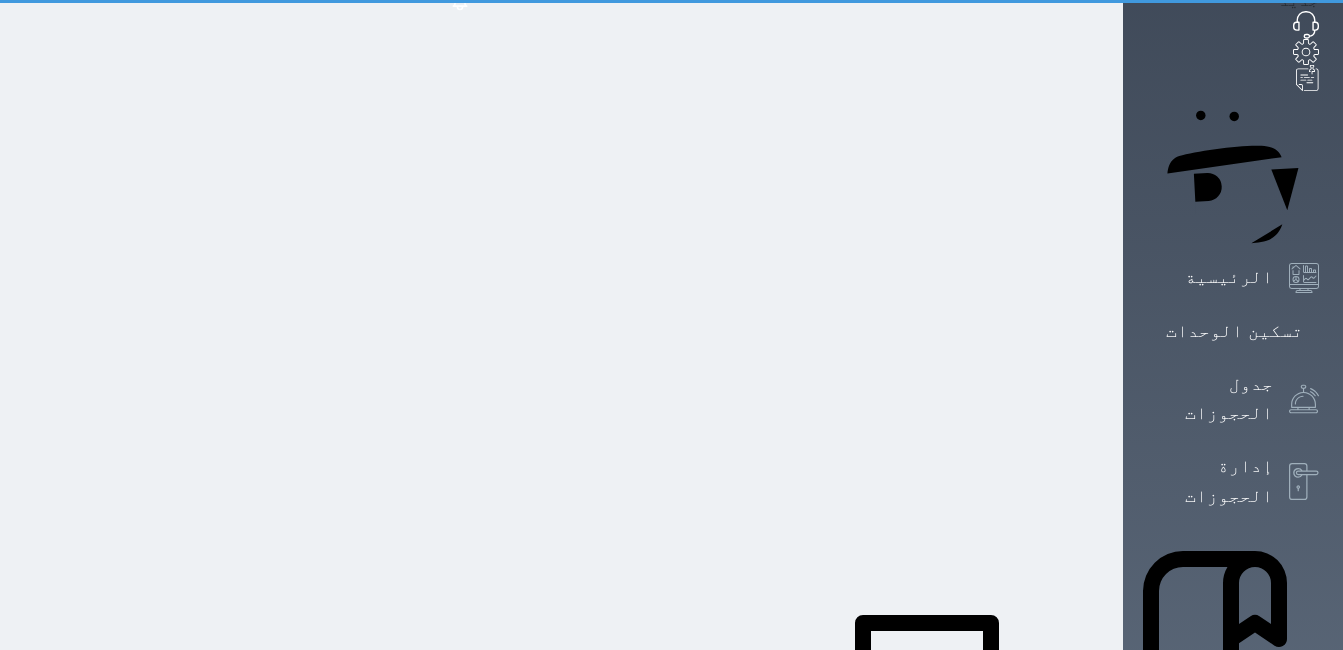 select on "full" 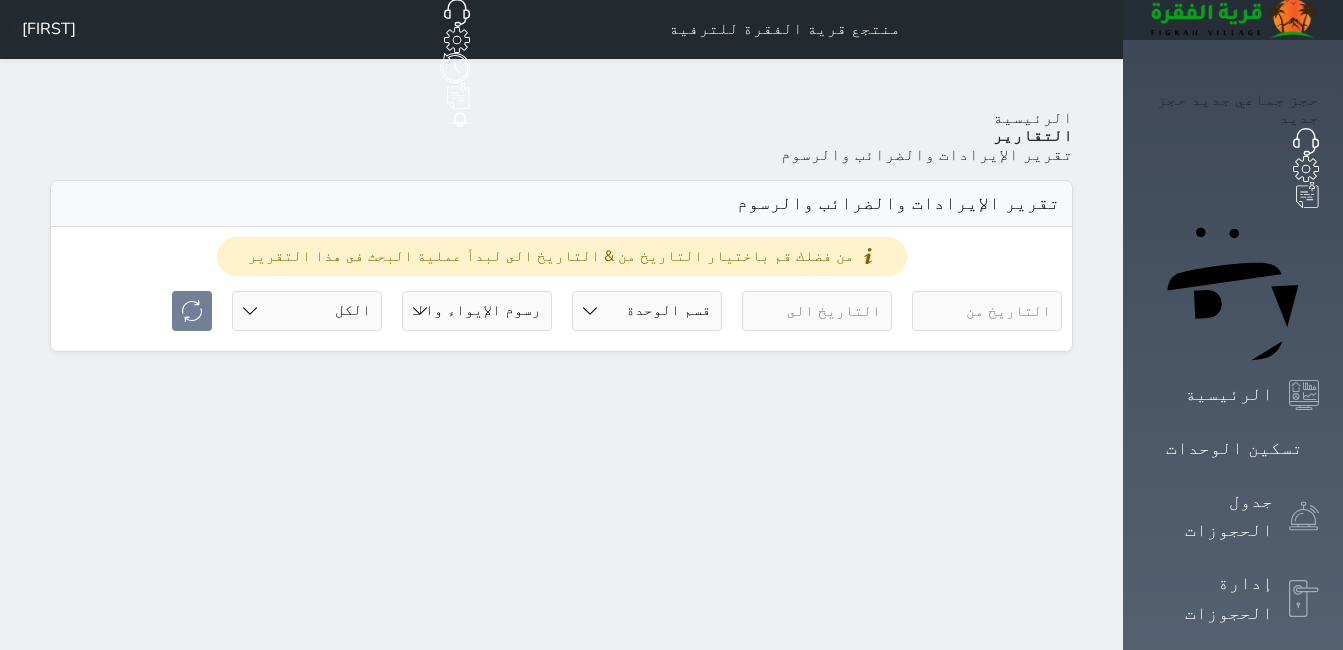 scroll, scrollTop: 0, scrollLeft: 0, axis: both 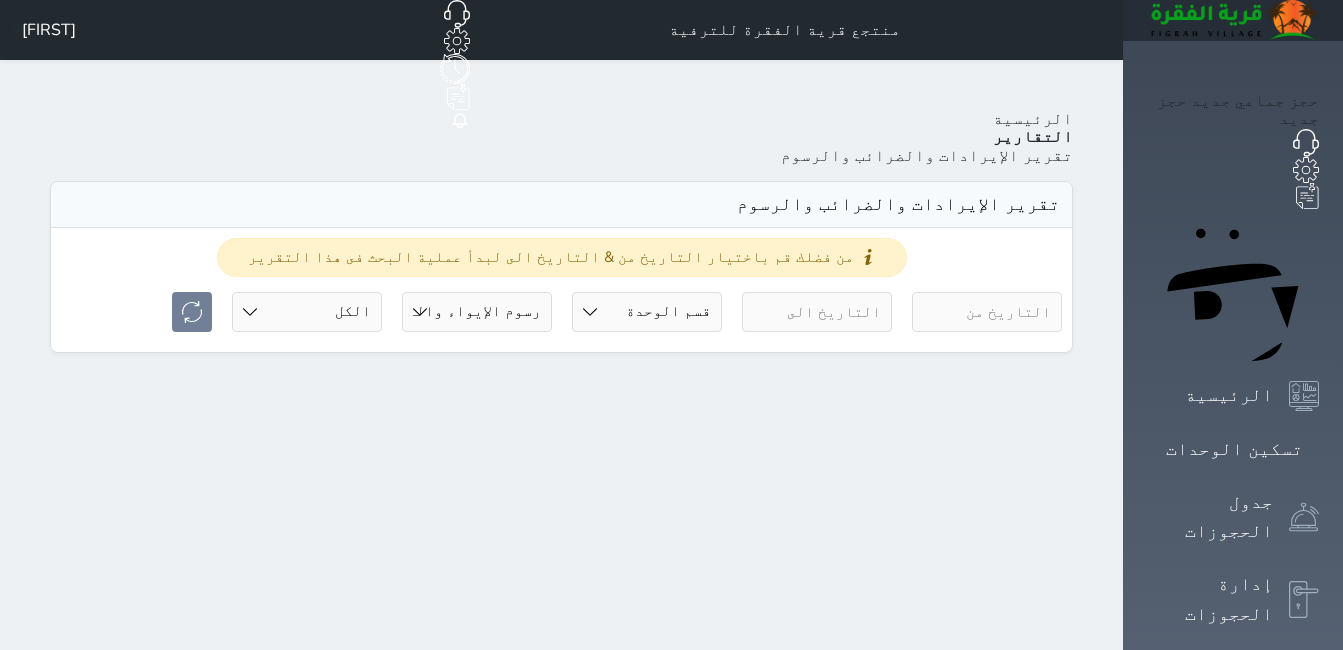 click at bounding box center (987, 312) 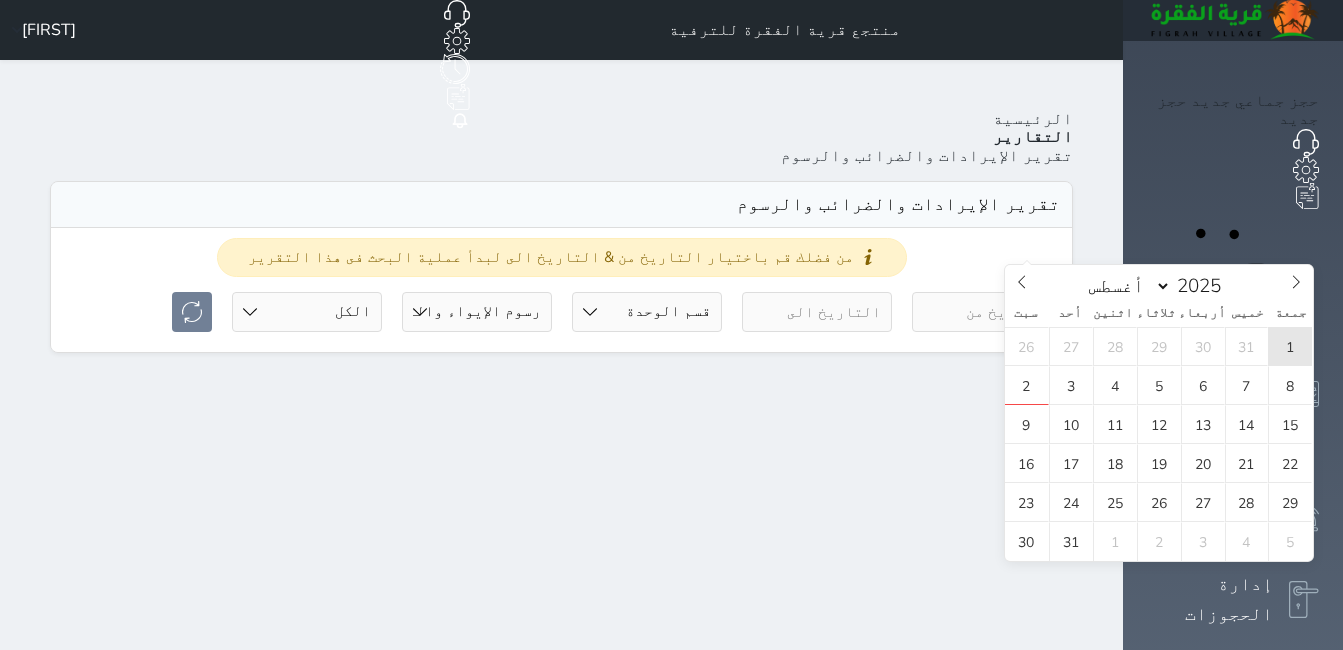 click on "1" at bounding box center [1290, 346] 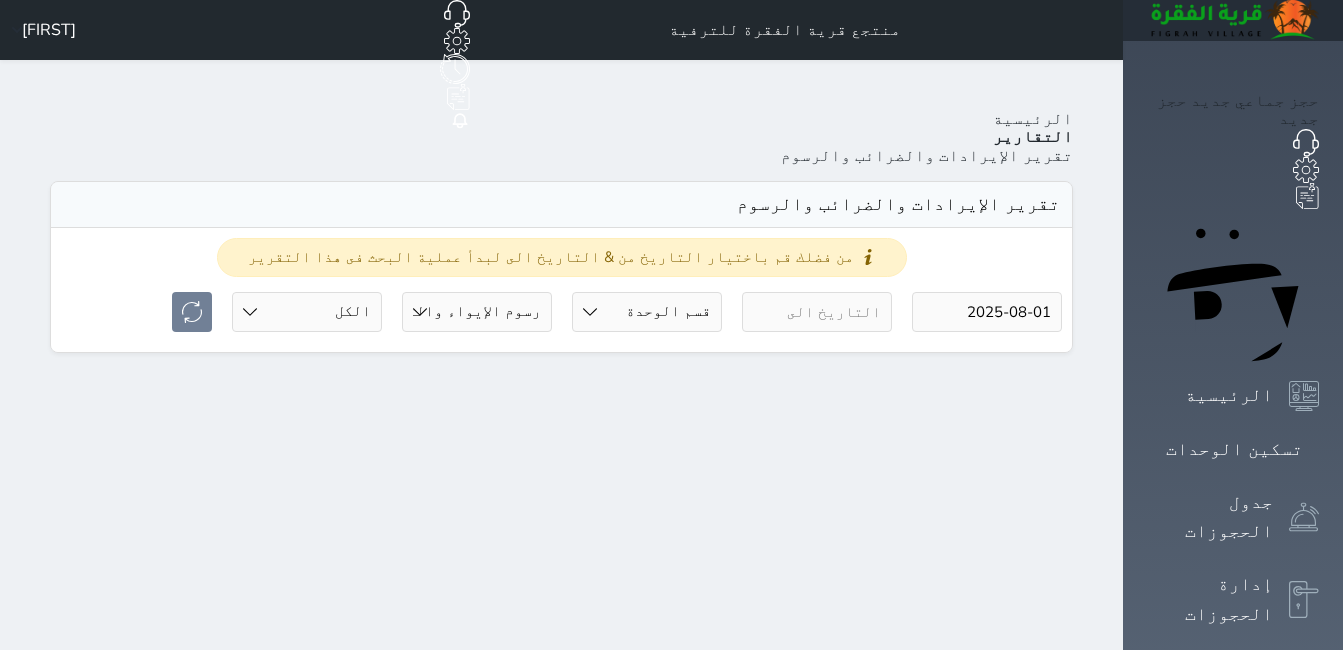 click at bounding box center [817, 312] 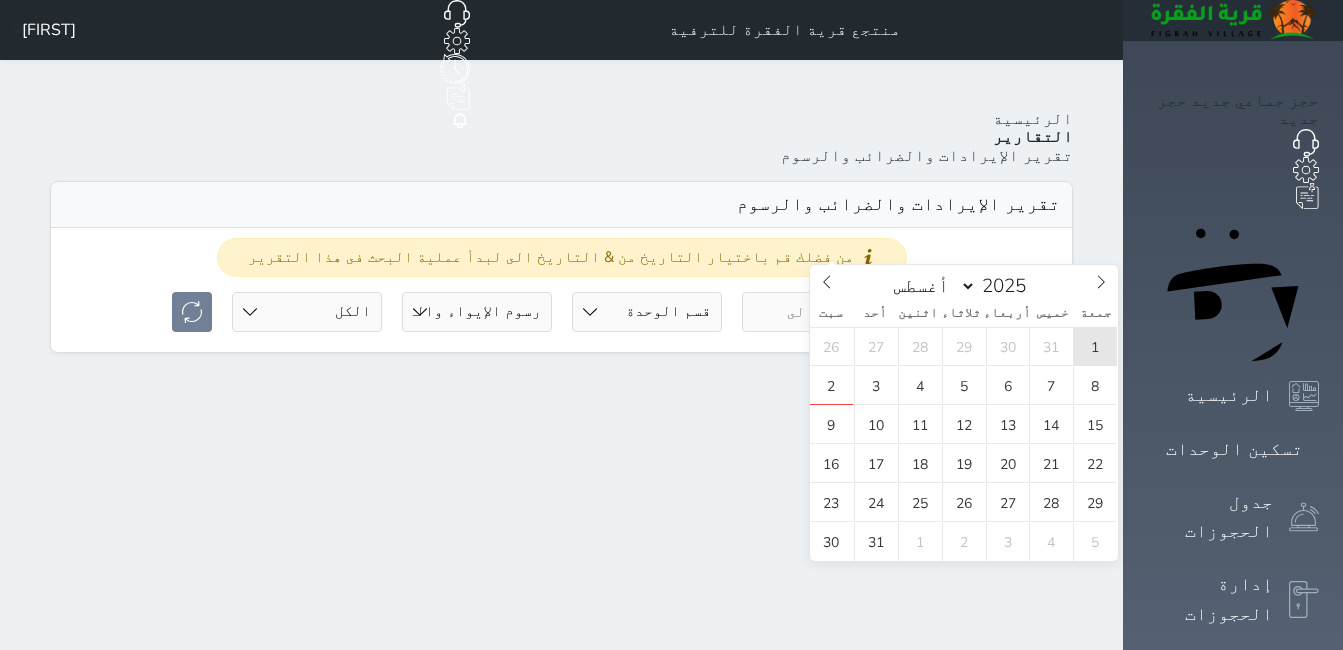 click on "1" at bounding box center [1095, 346] 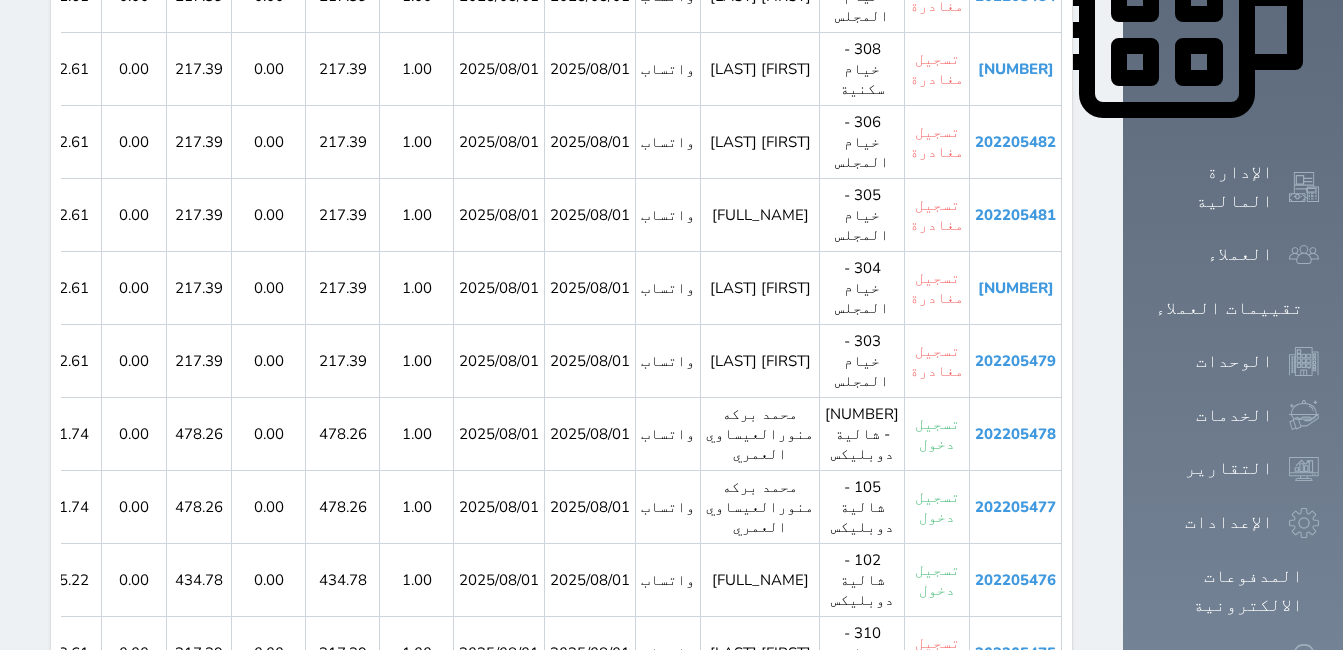 scroll, scrollTop: 1043, scrollLeft: 0, axis: vertical 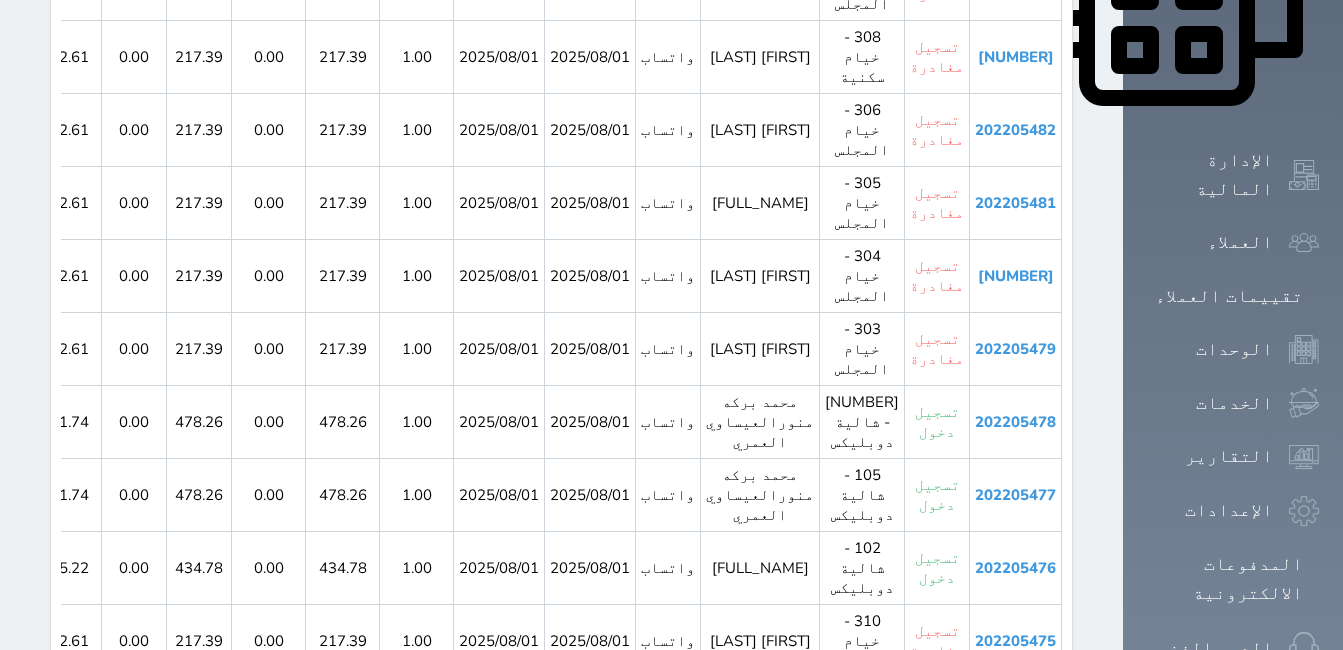 click on "202205472" at bounding box center (1015, 714) 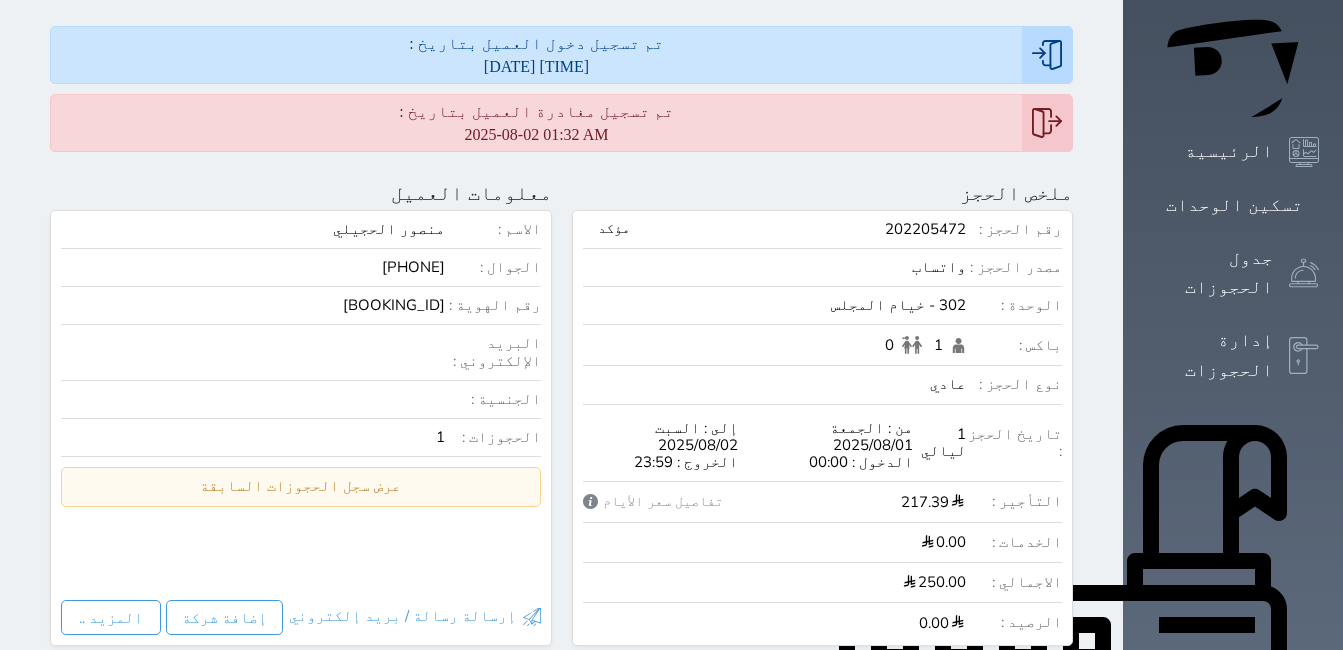 scroll, scrollTop: 0, scrollLeft: 0, axis: both 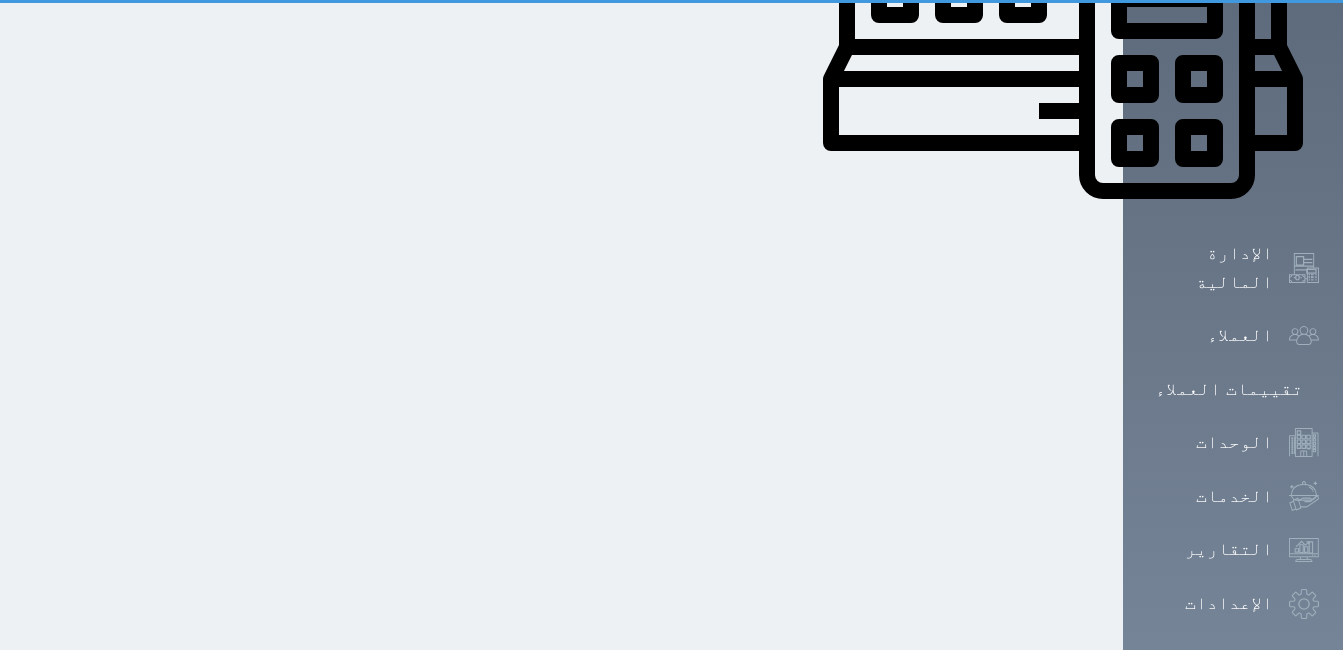 select on "full" 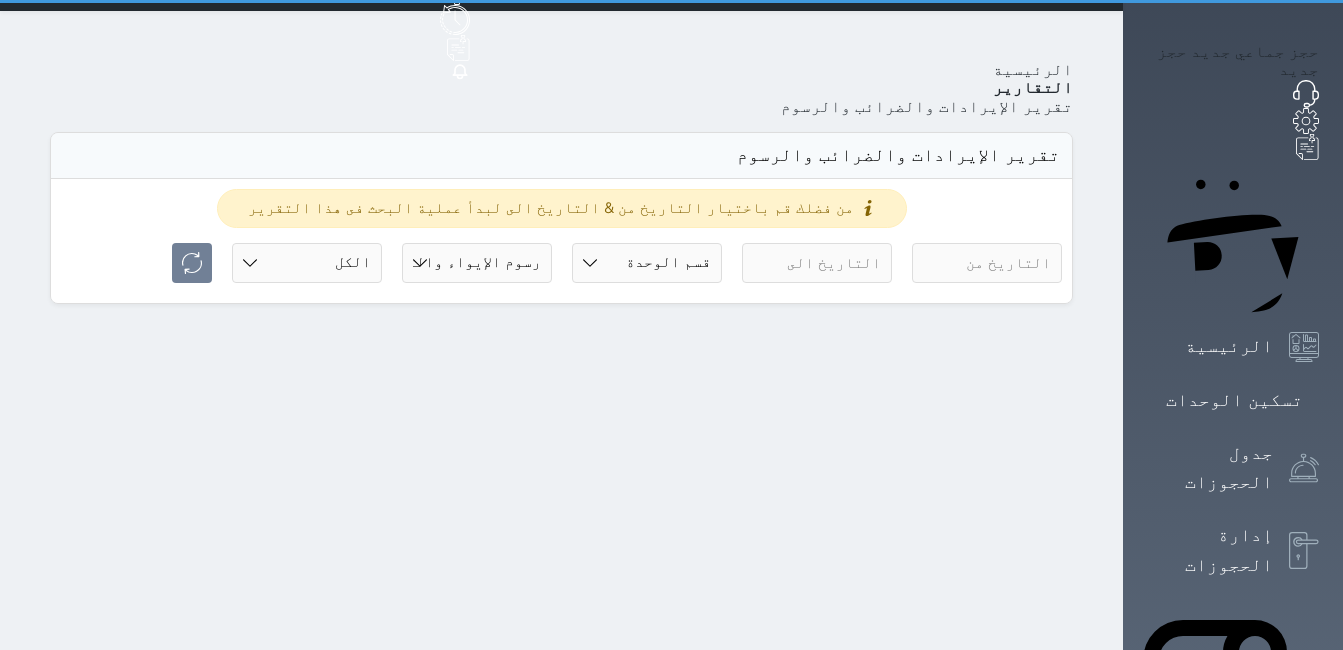 scroll, scrollTop: 0, scrollLeft: 0, axis: both 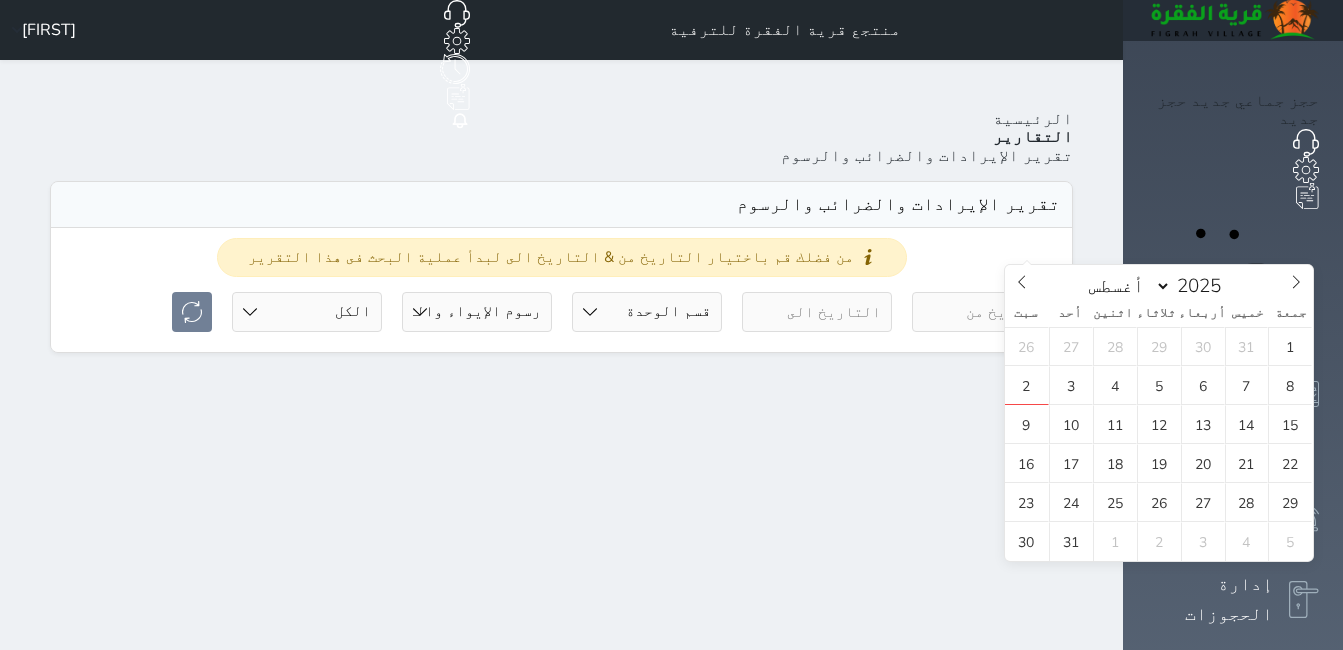 click at bounding box center [987, 312] 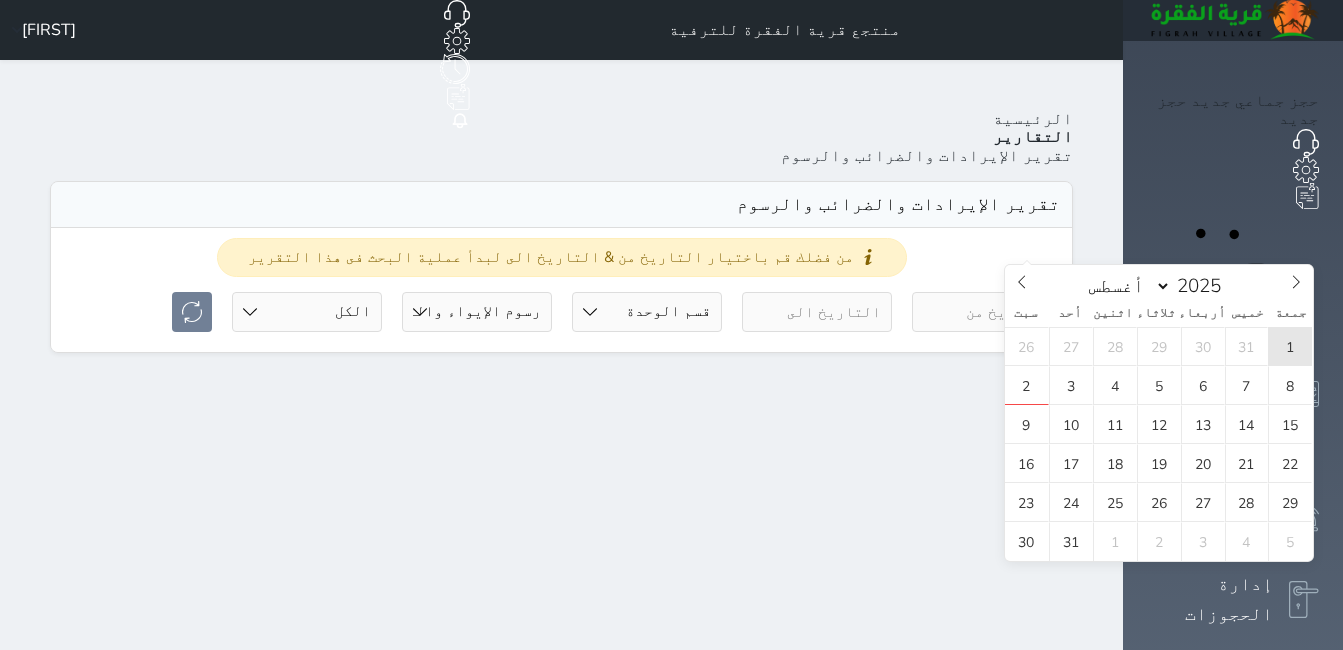 click on "1" at bounding box center (1290, 346) 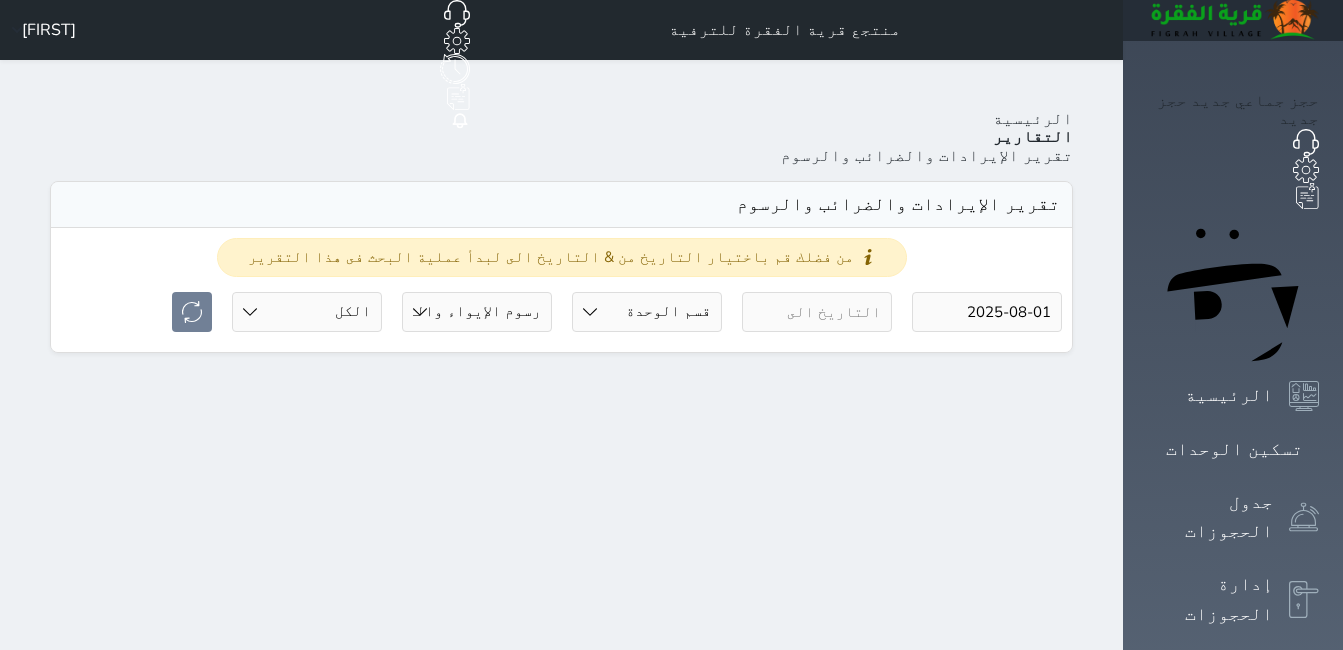 click at bounding box center (817, 312) 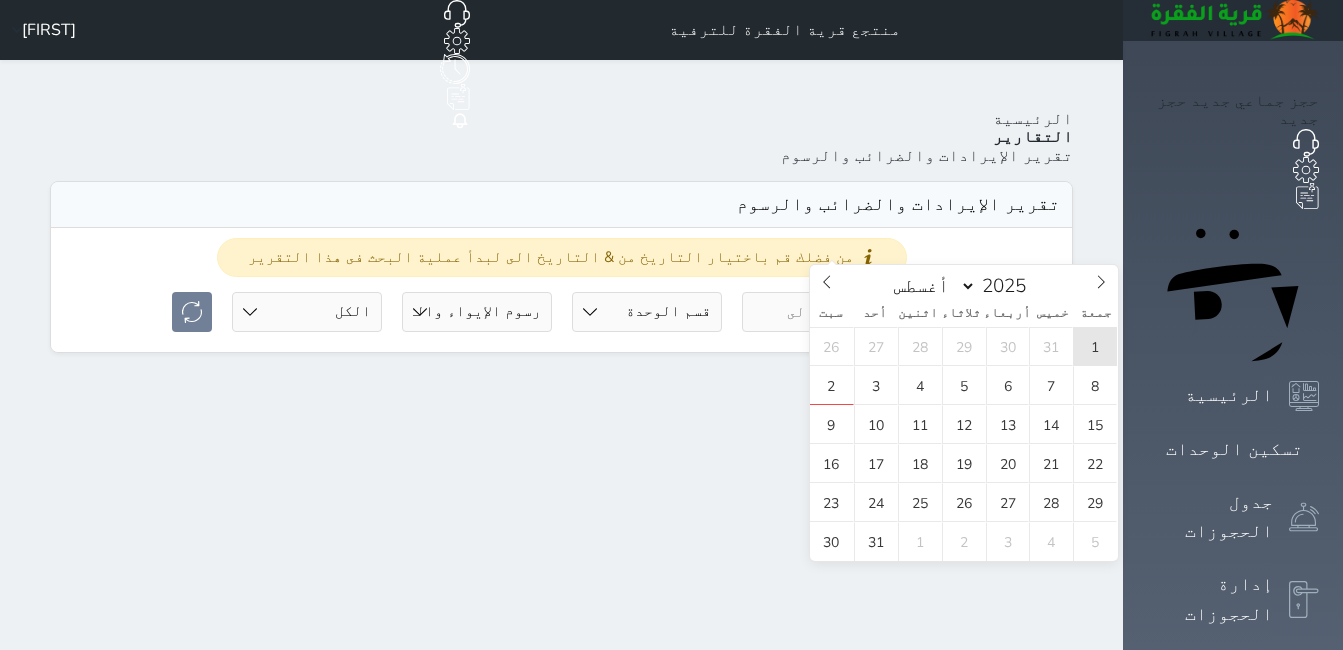 click on "1" at bounding box center (1095, 346) 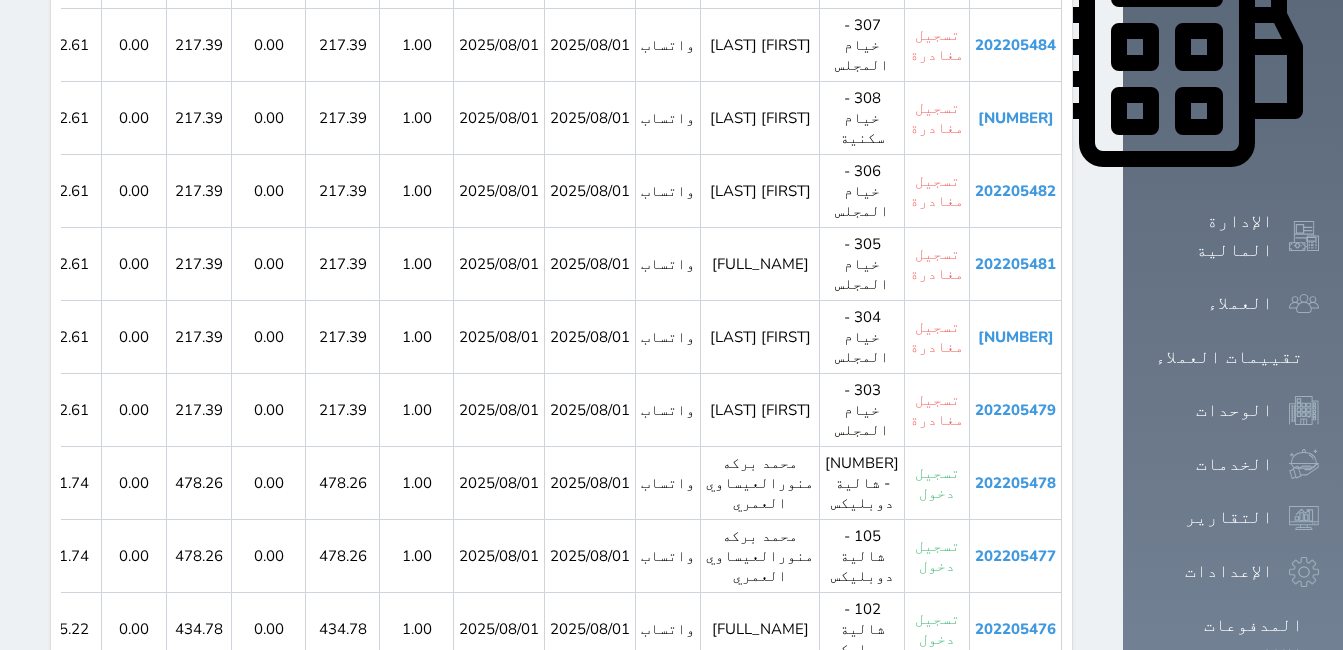 scroll, scrollTop: 1043, scrollLeft: 0, axis: vertical 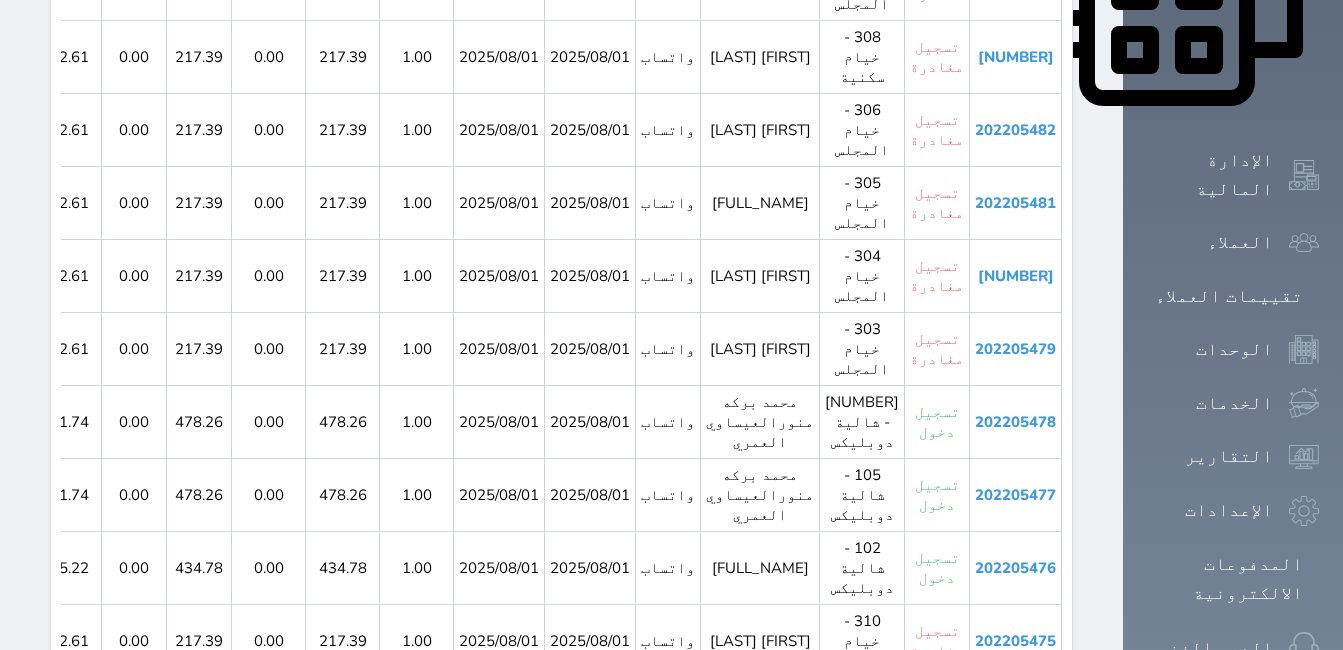 click on "202205458" at bounding box center [1015, 787] 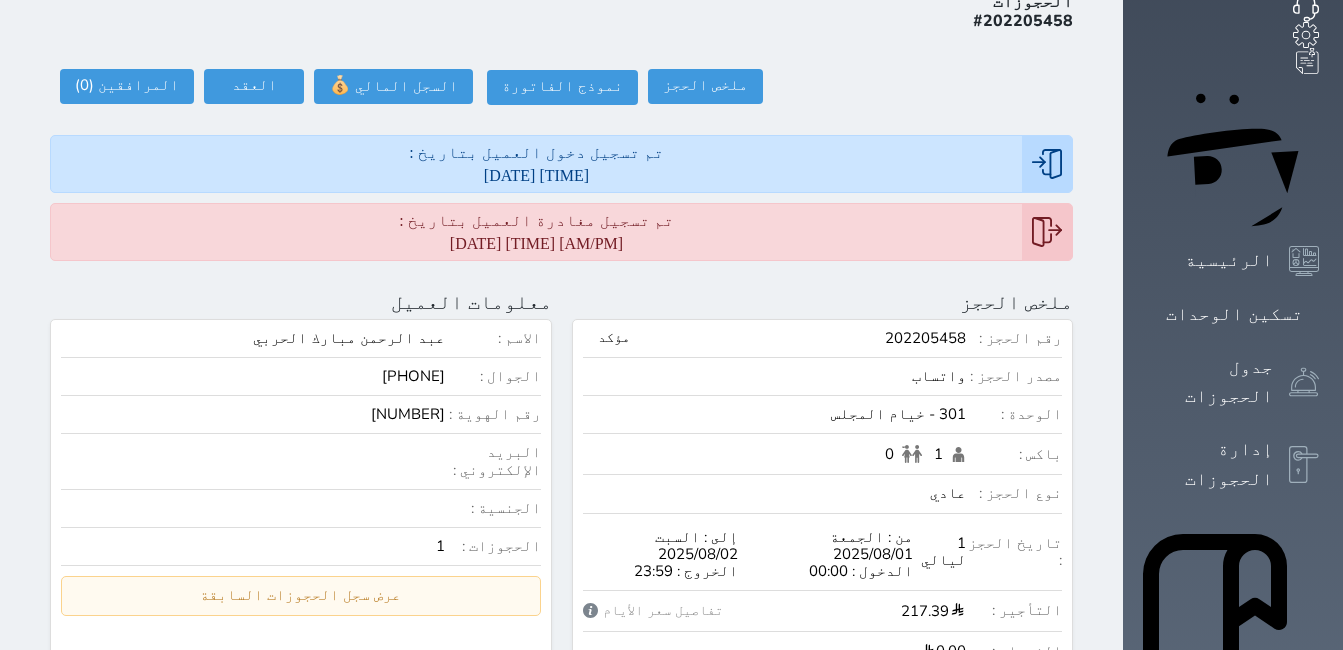 scroll, scrollTop: 100, scrollLeft: 0, axis: vertical 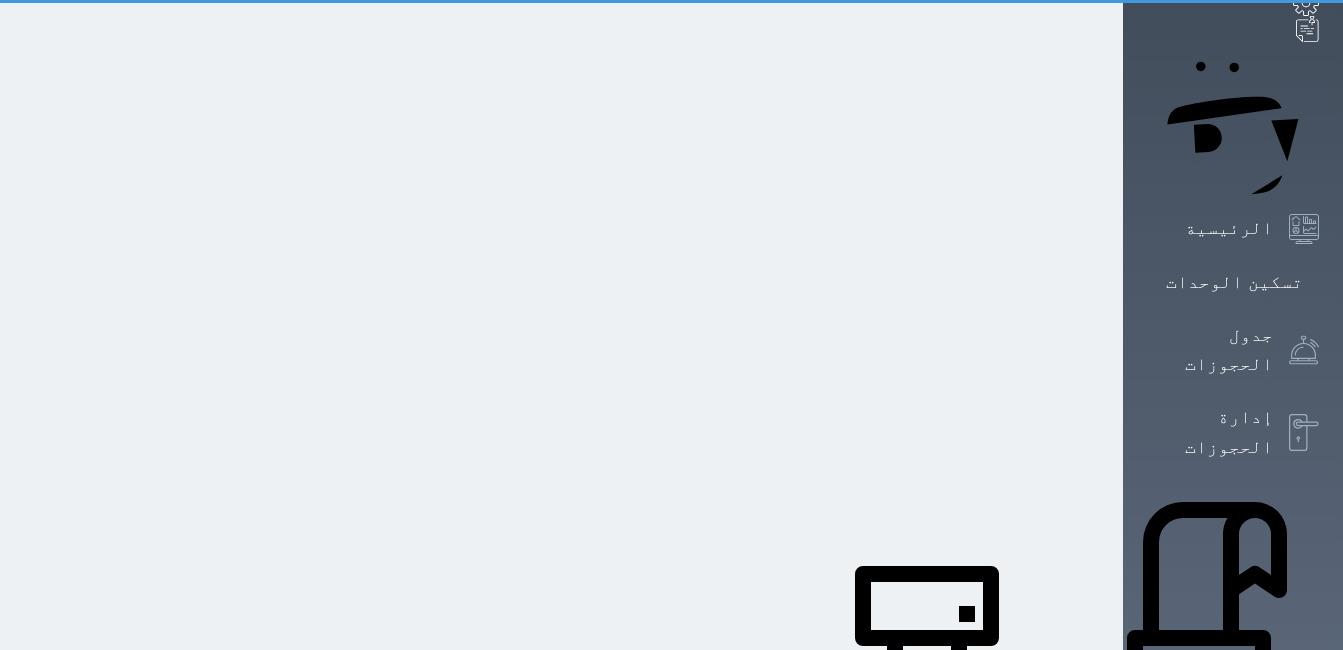 select on "full" 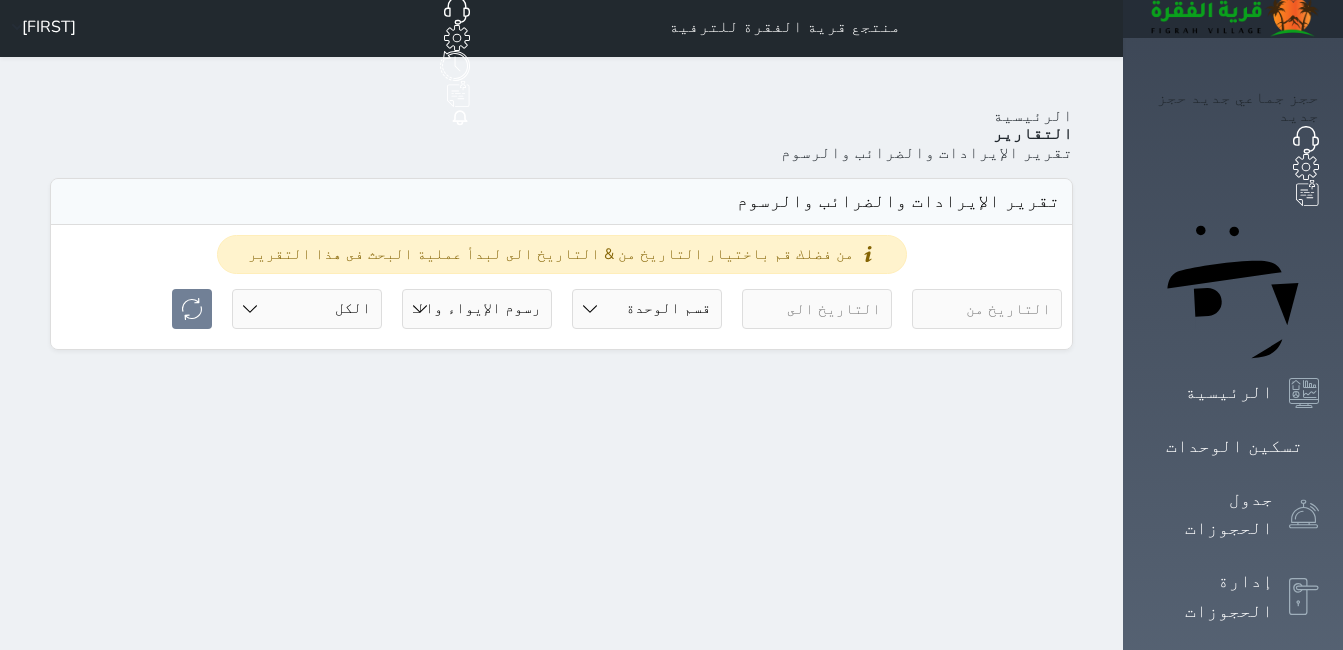 scroll, scrollTop: 0, scrollLeft: 0, axis: both 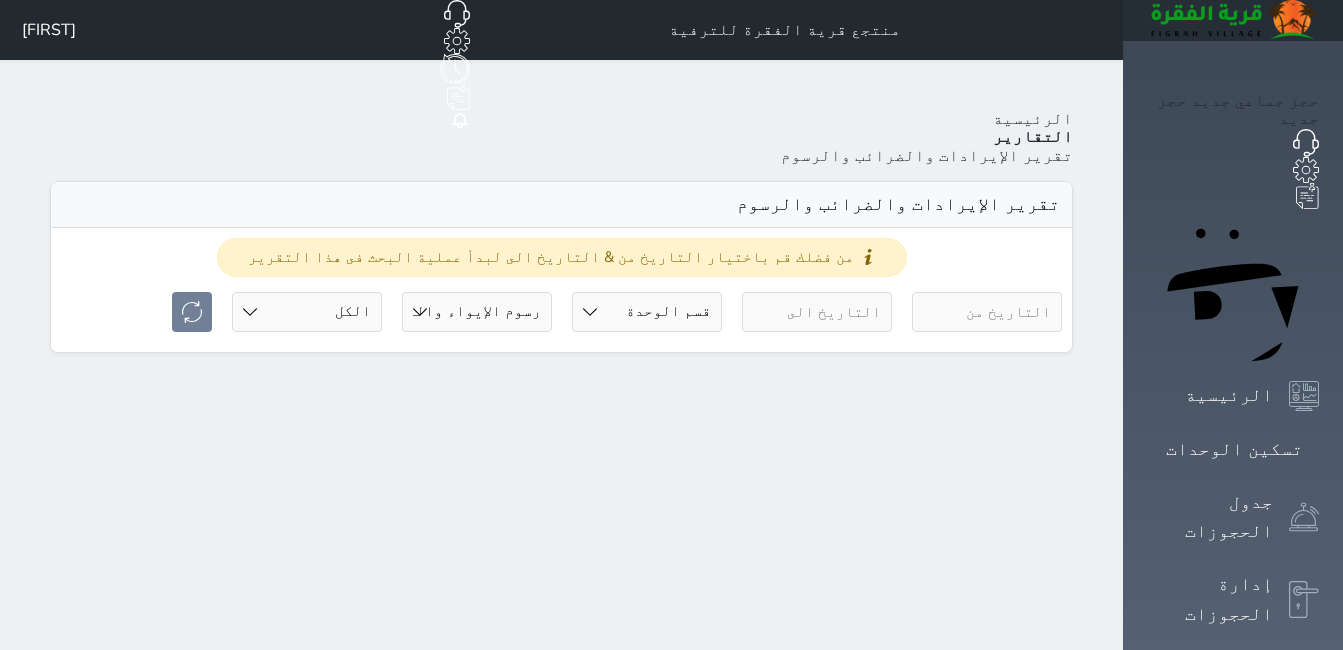 click at bounding box center (987, 312) 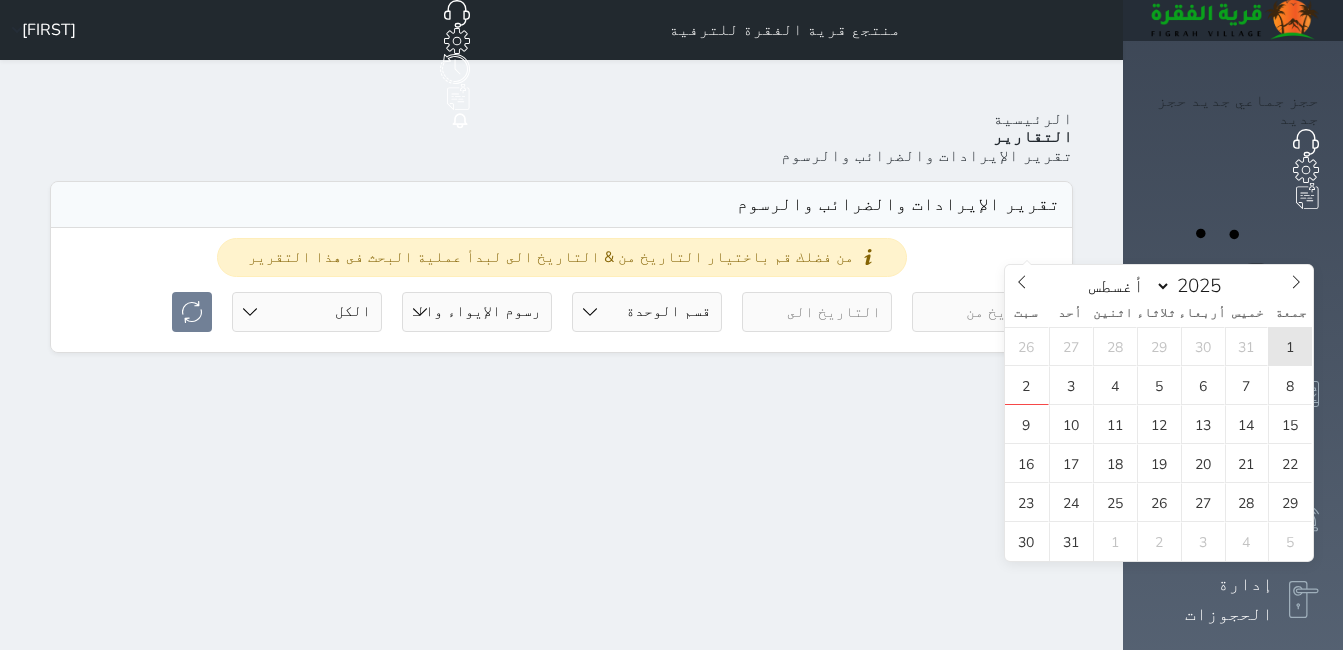 click on "1" at bounding box center [1290, 346] 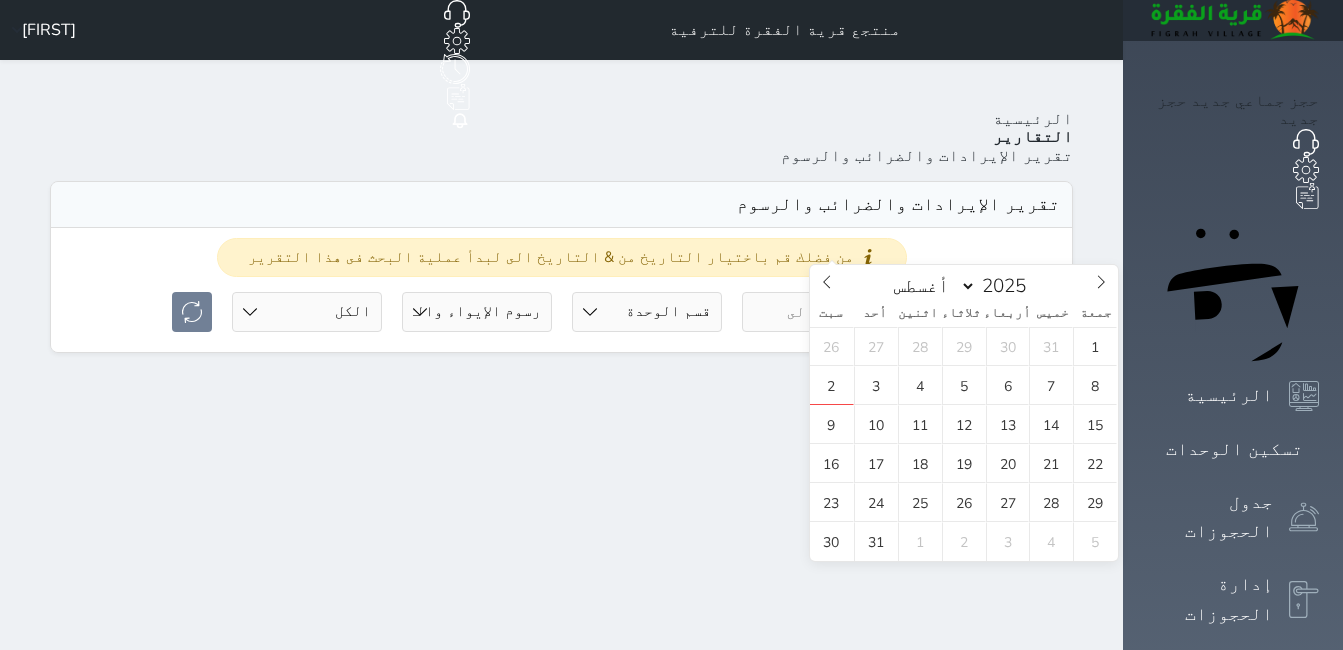 click at bounding box center (817, 312) 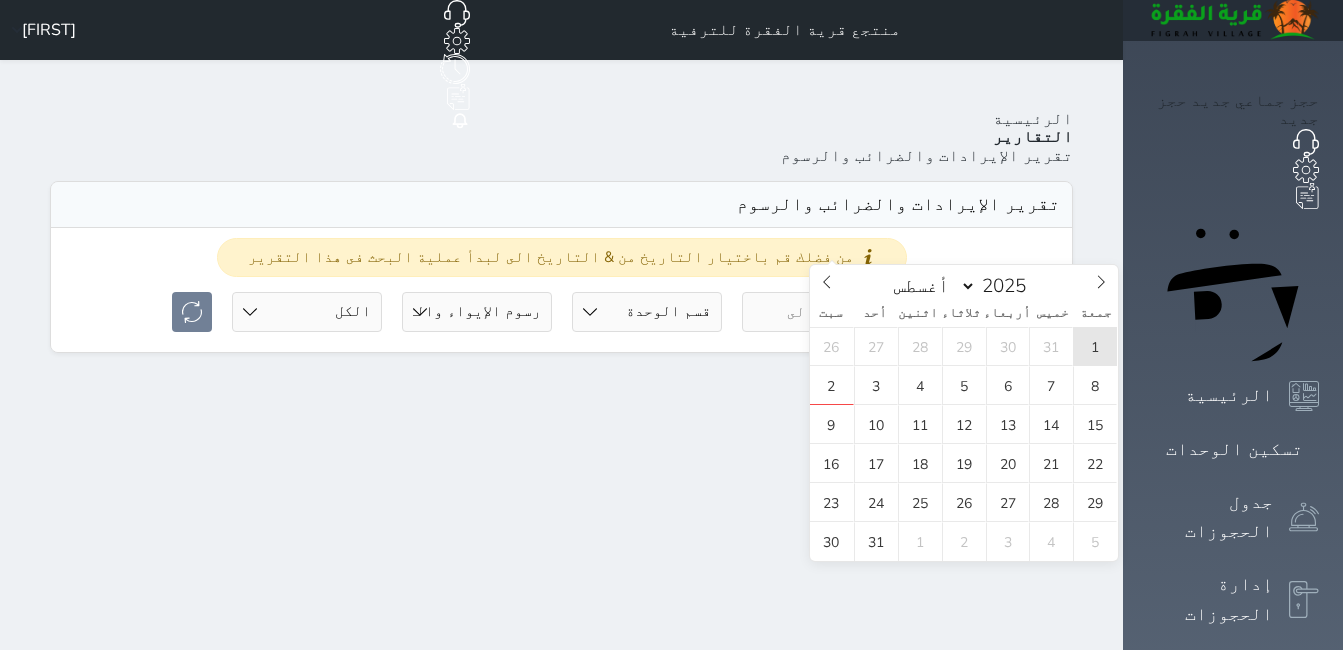 click on "1" at bounding box center [1095, 346] 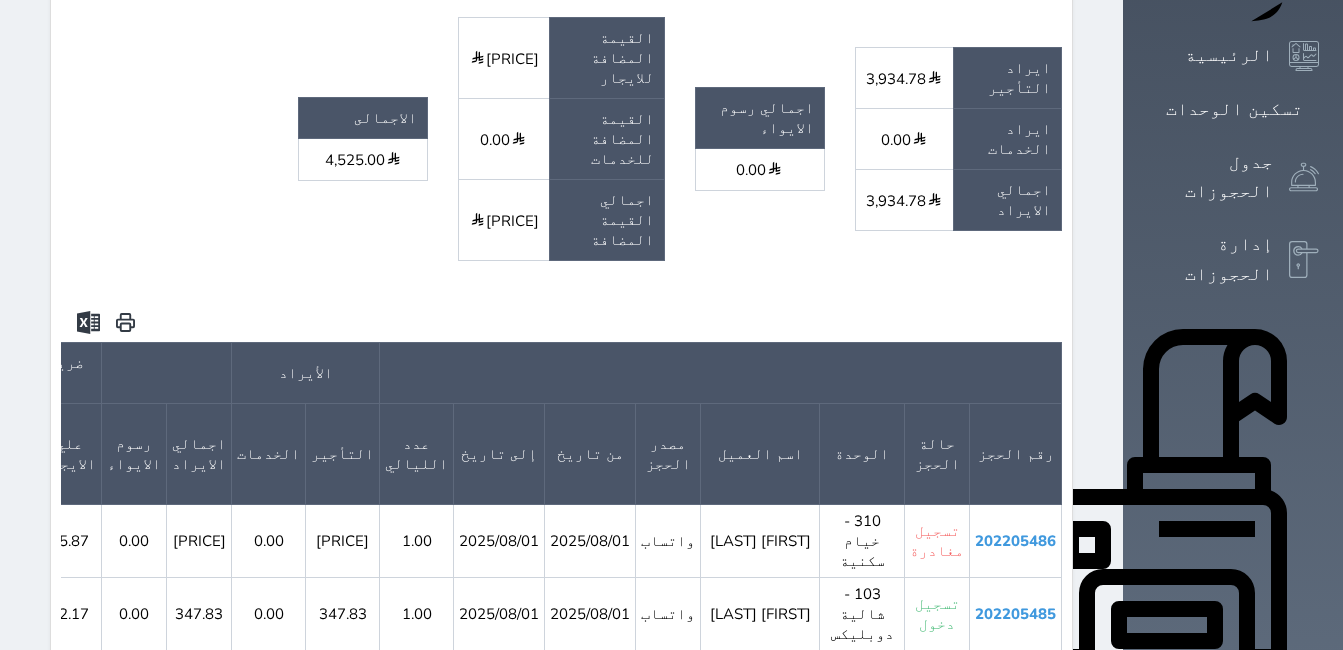 scroll, scrollTop: 400, scrollLeft: 0, axis: vertical 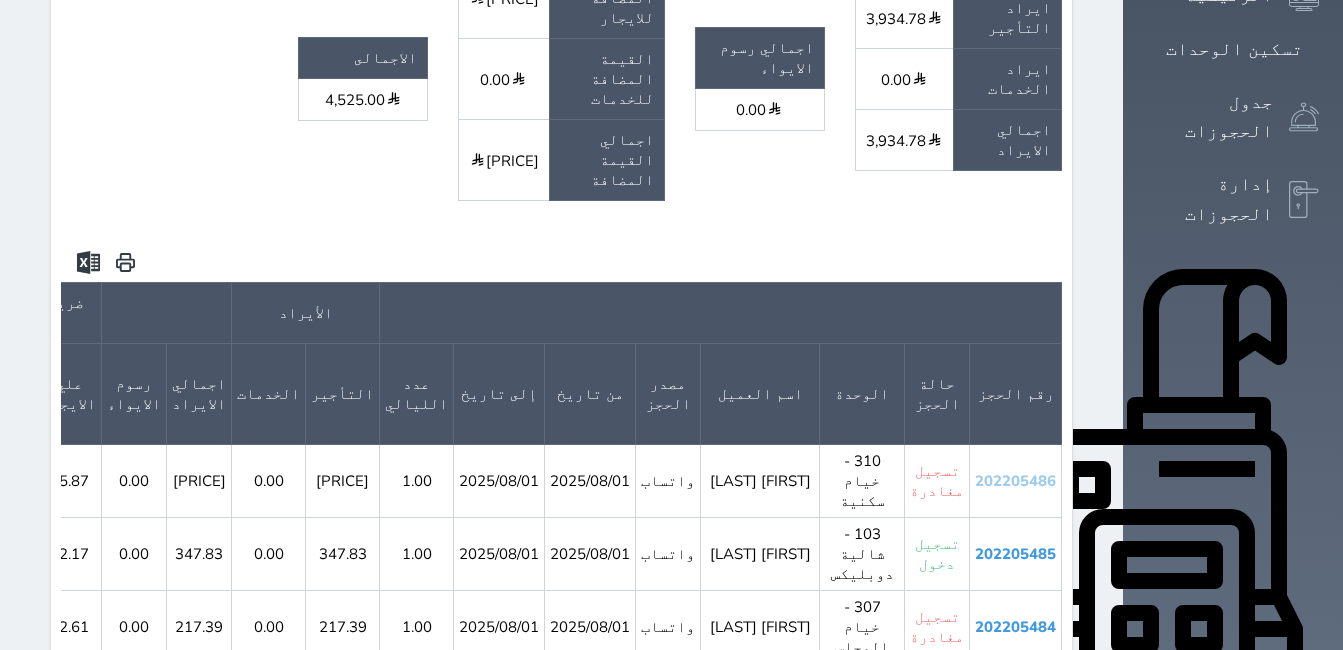 click on "202205486" at bounding box center (1015, 481) 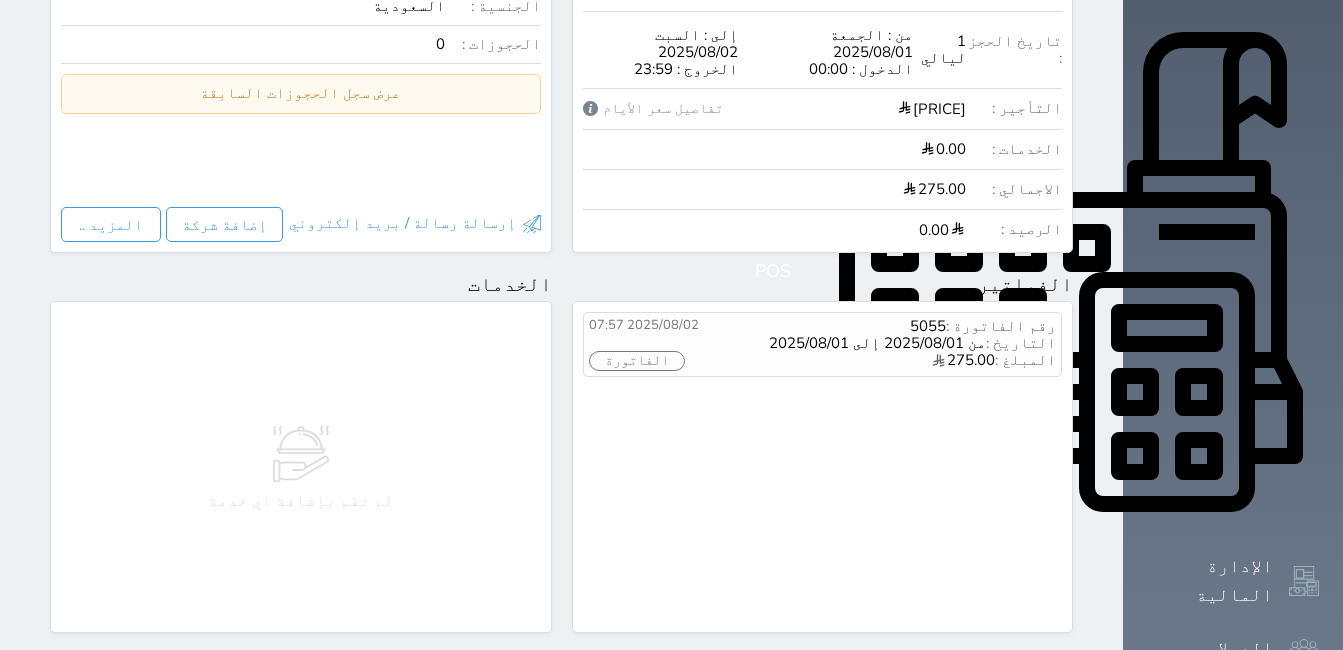 scroll, scrollTop: 900, scrollLeft: 0, axis: vertical 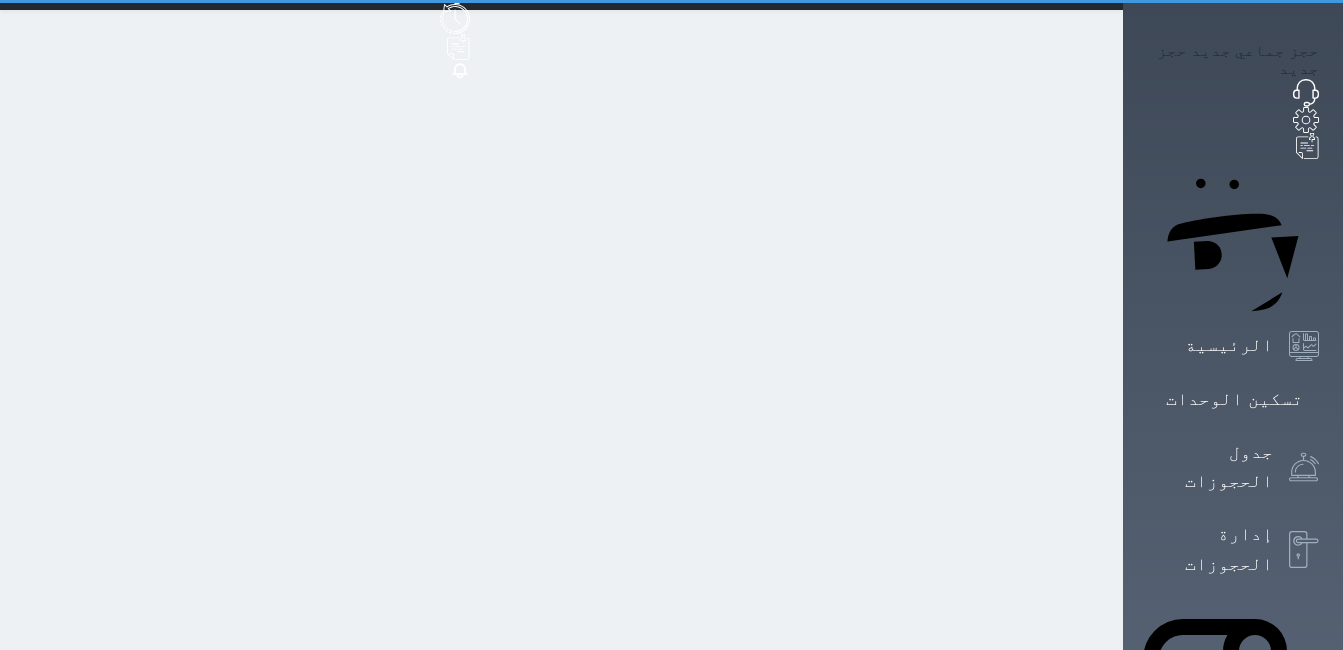select on "7" 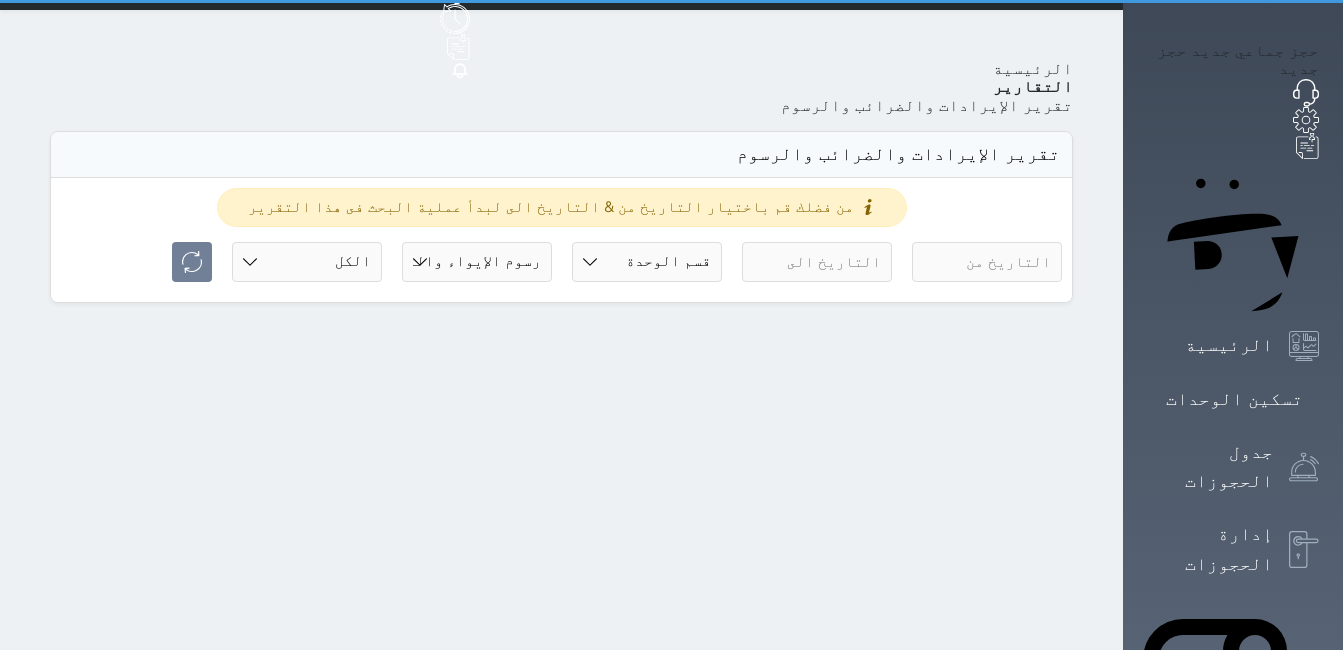 scroll, scrollTop: 0, scrollLeft: 0, axis: both 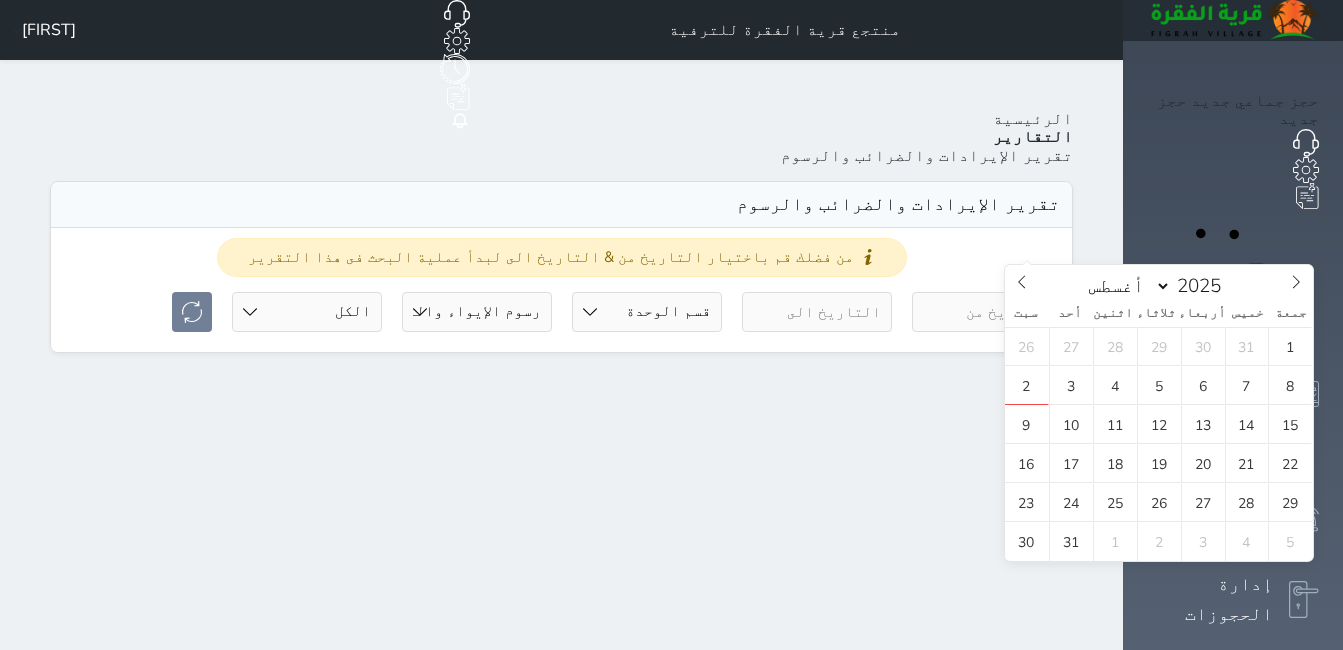 click at bounding box center [987, 312] 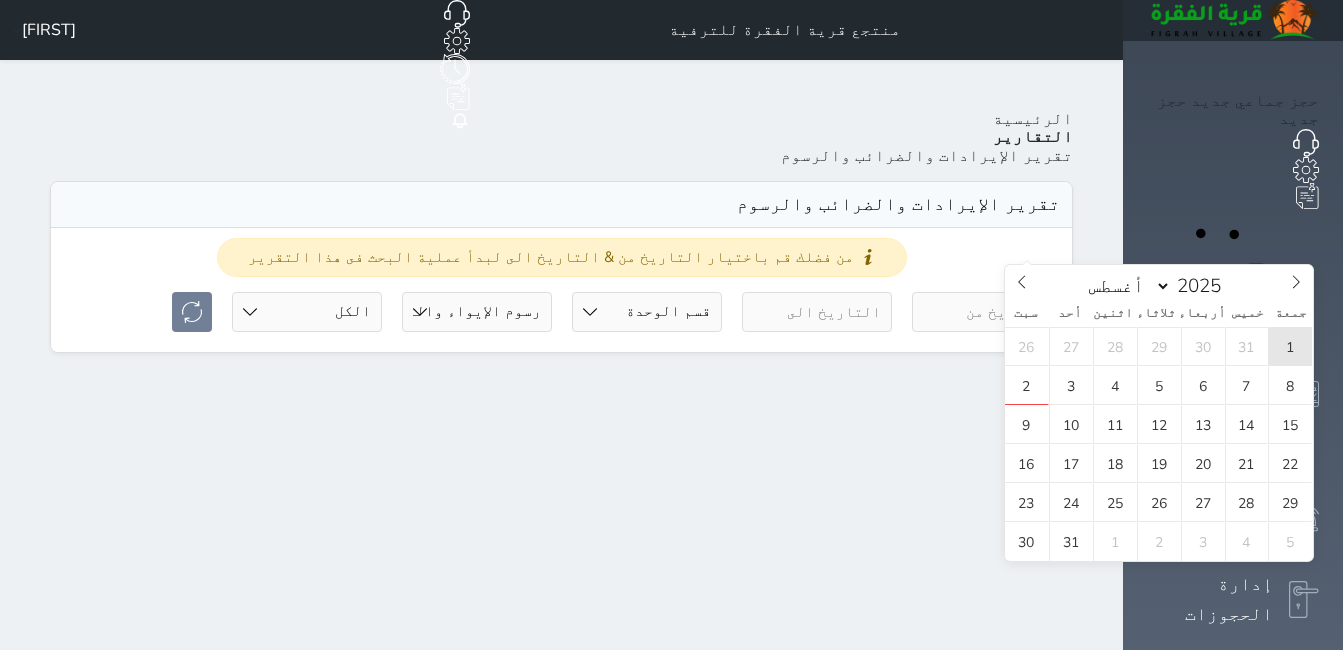 click on "1" at bounding box center [1290, 346] 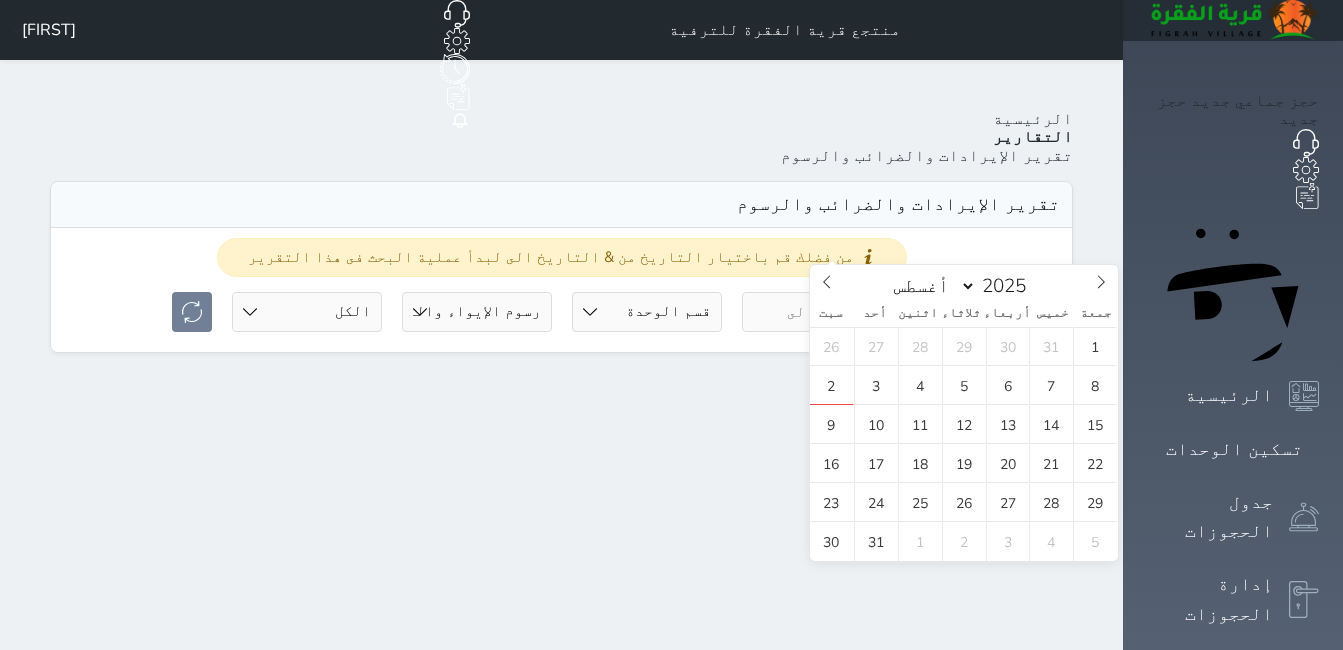 click at bounding box center [817, 312] 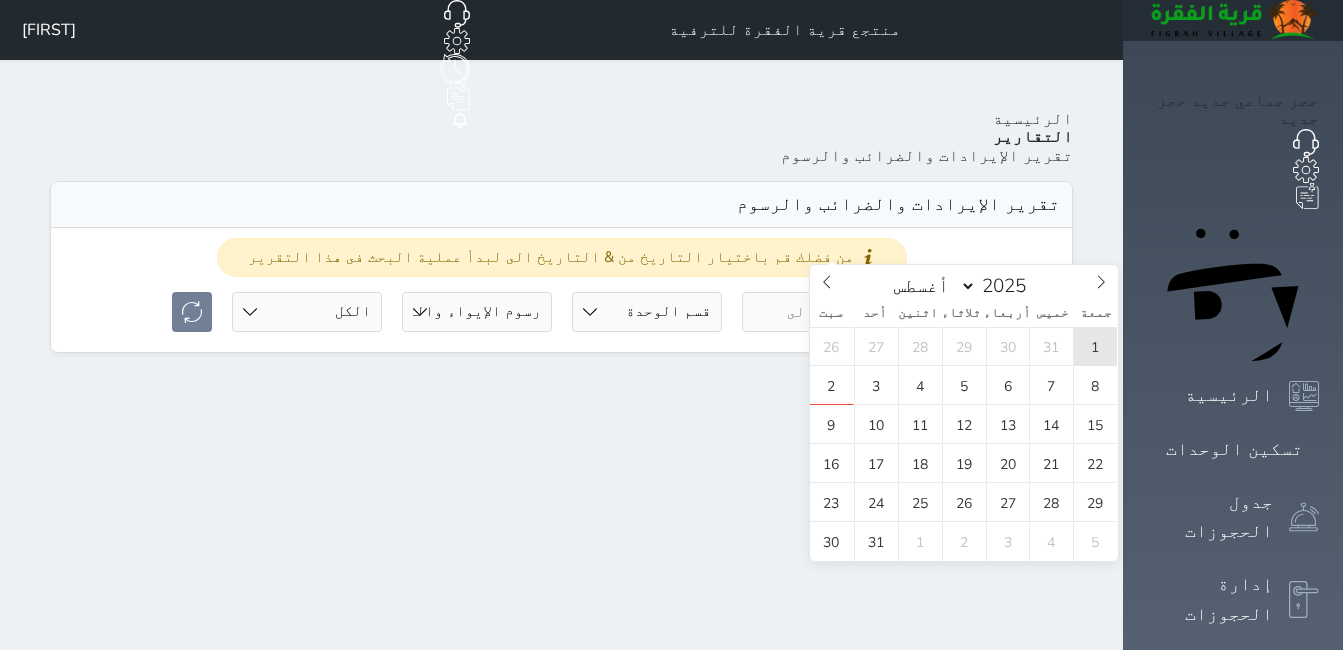 click on "1" at bounding box center [1095, 346] 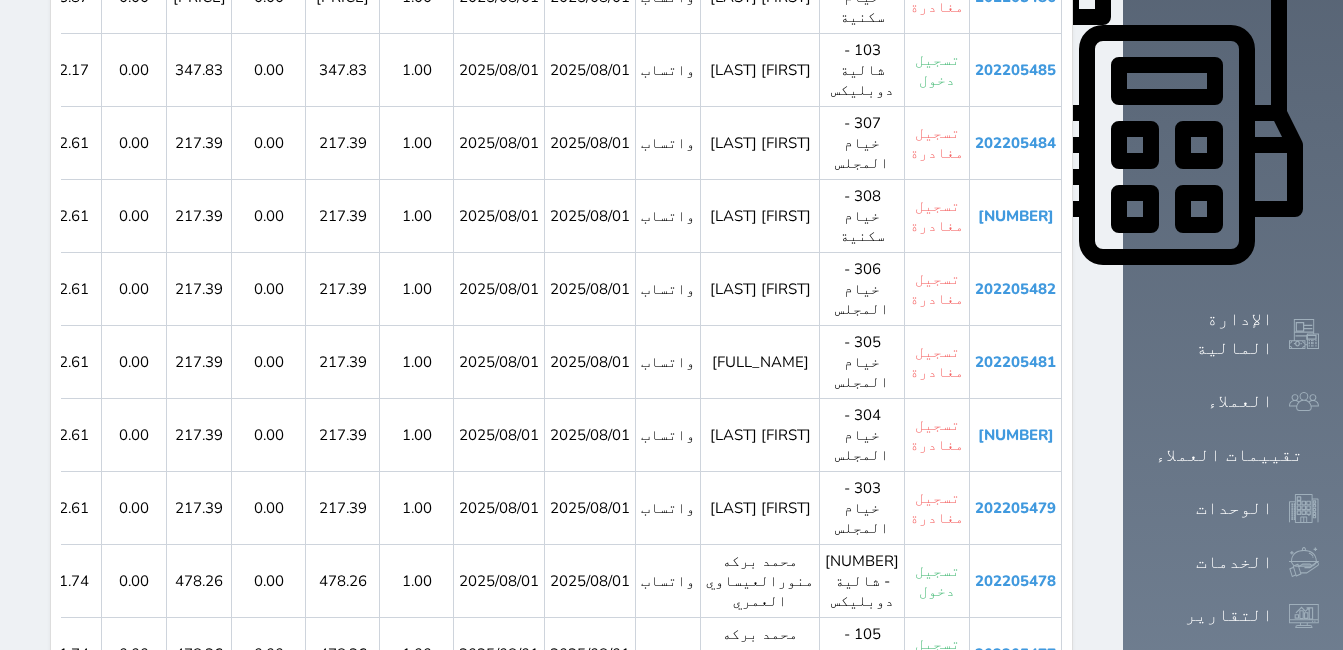scroll, scrollTop: 1043, scrollLeft: 0, axis: vertical 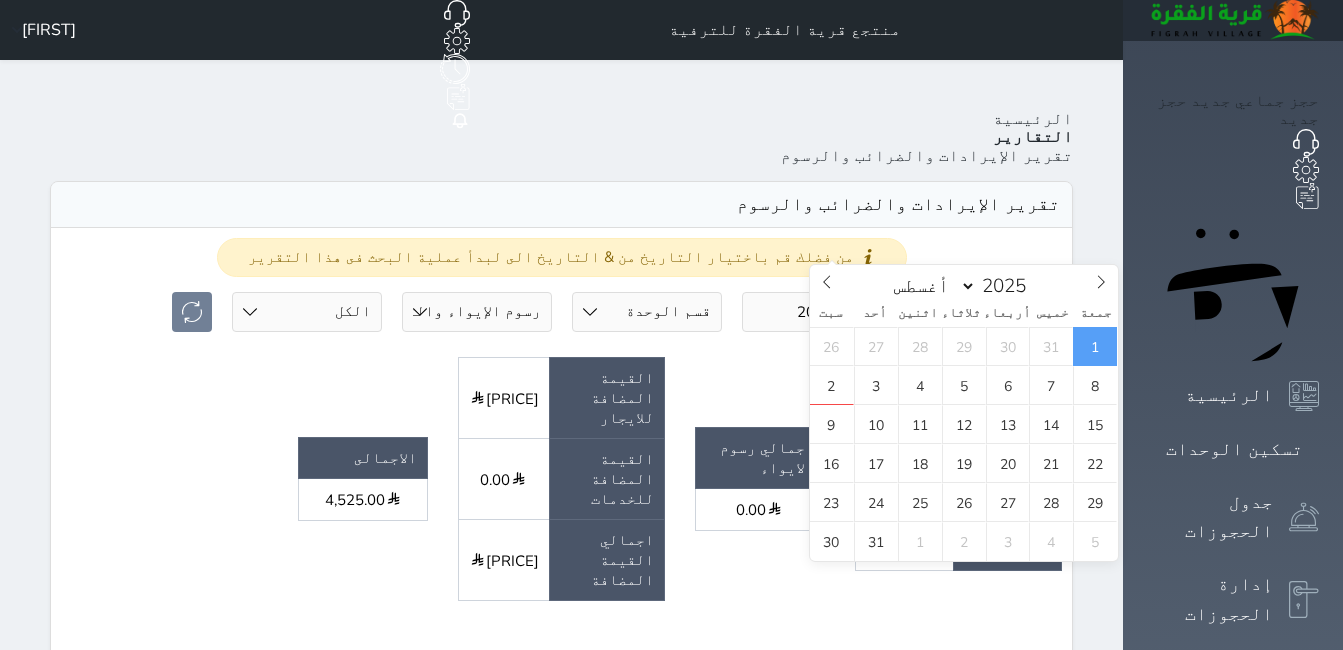 click on "2025-08-01" at bounding box center [987, 312] 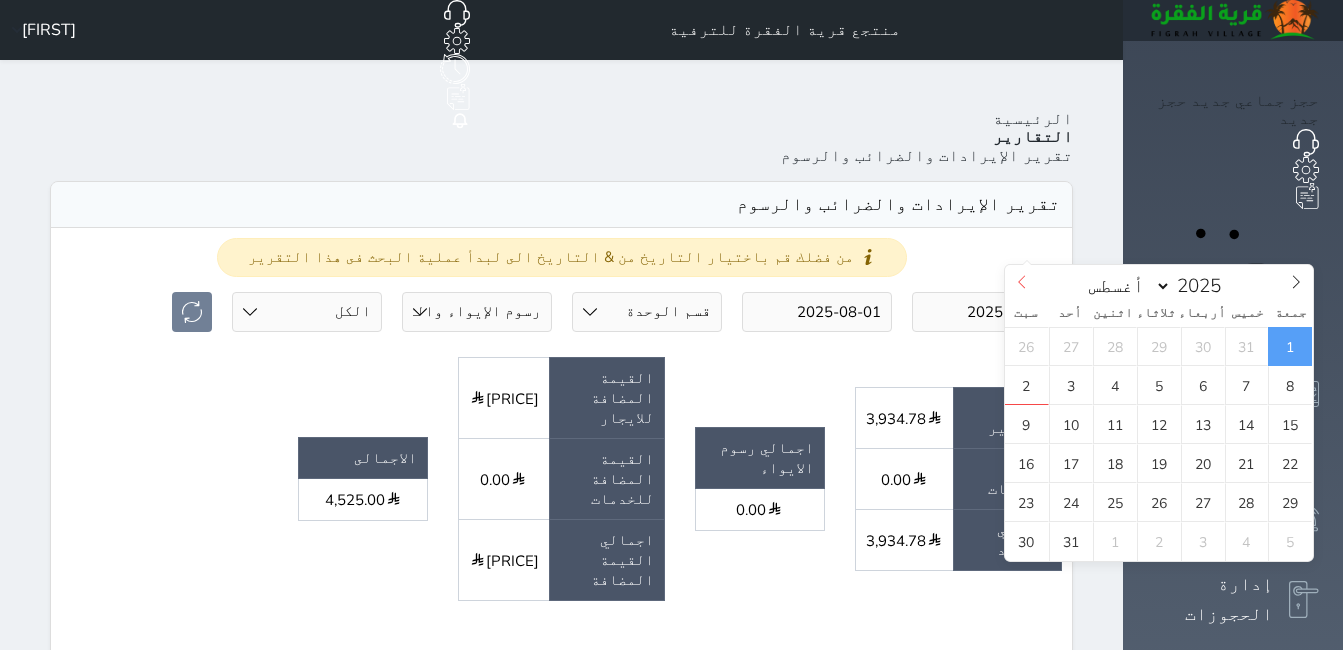 click 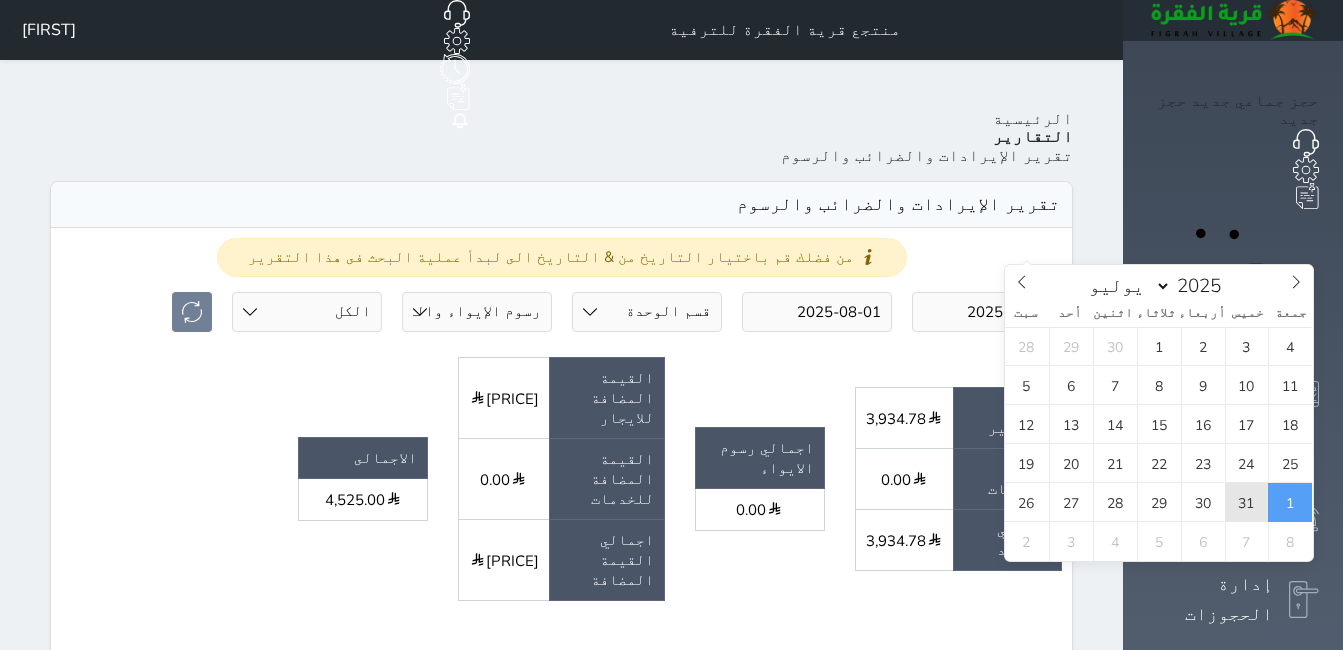 click on "31" at bounding box center (1247, 502) 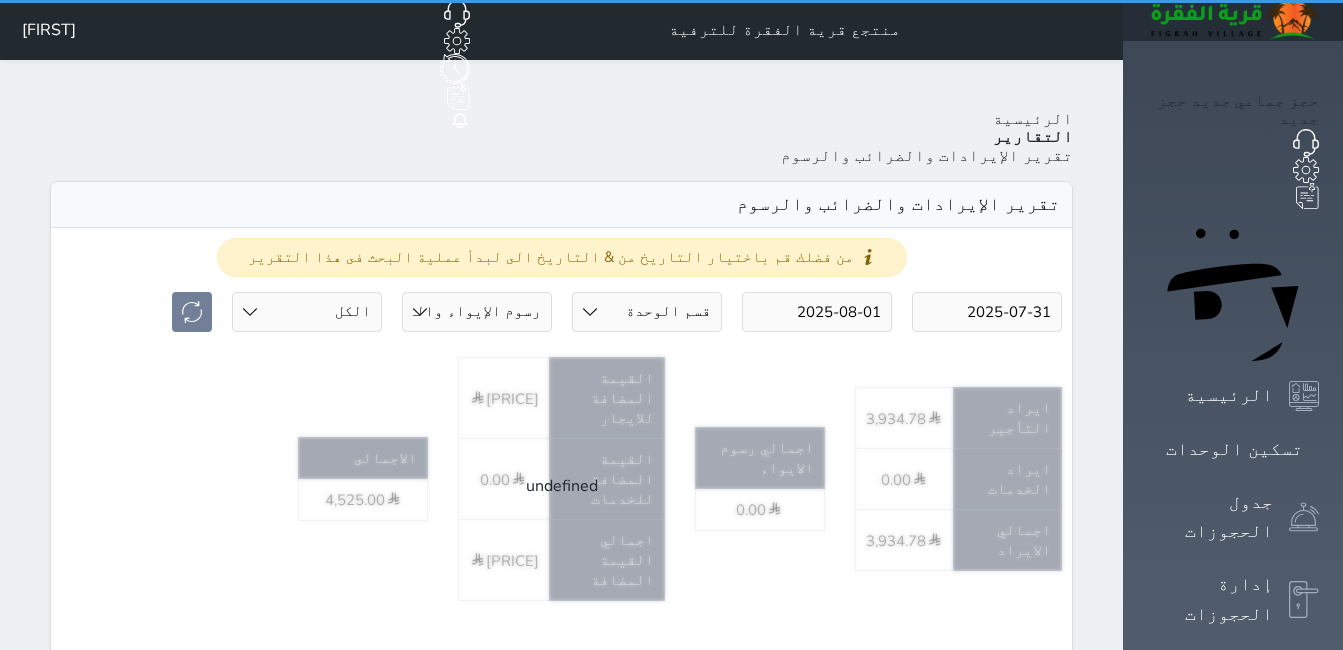 click on "2025-08-01" at bounding box center (817, 312) 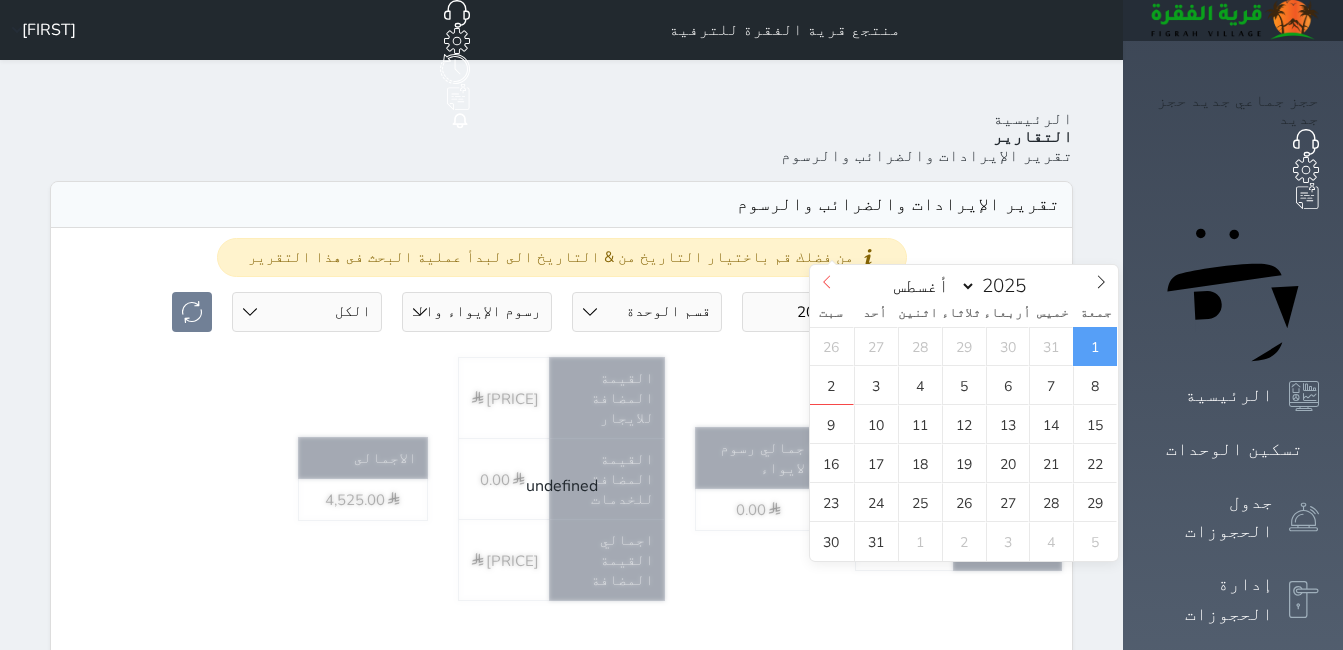 click 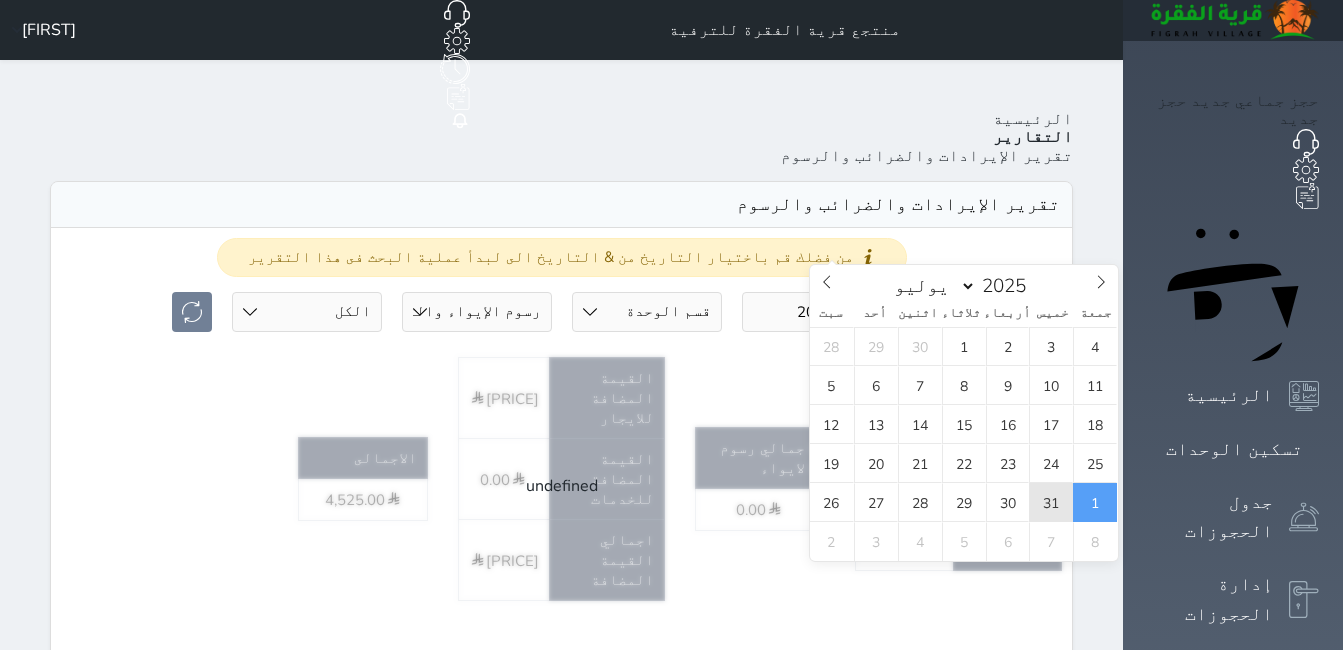 click on "31" at bounding box center [1051, 502] 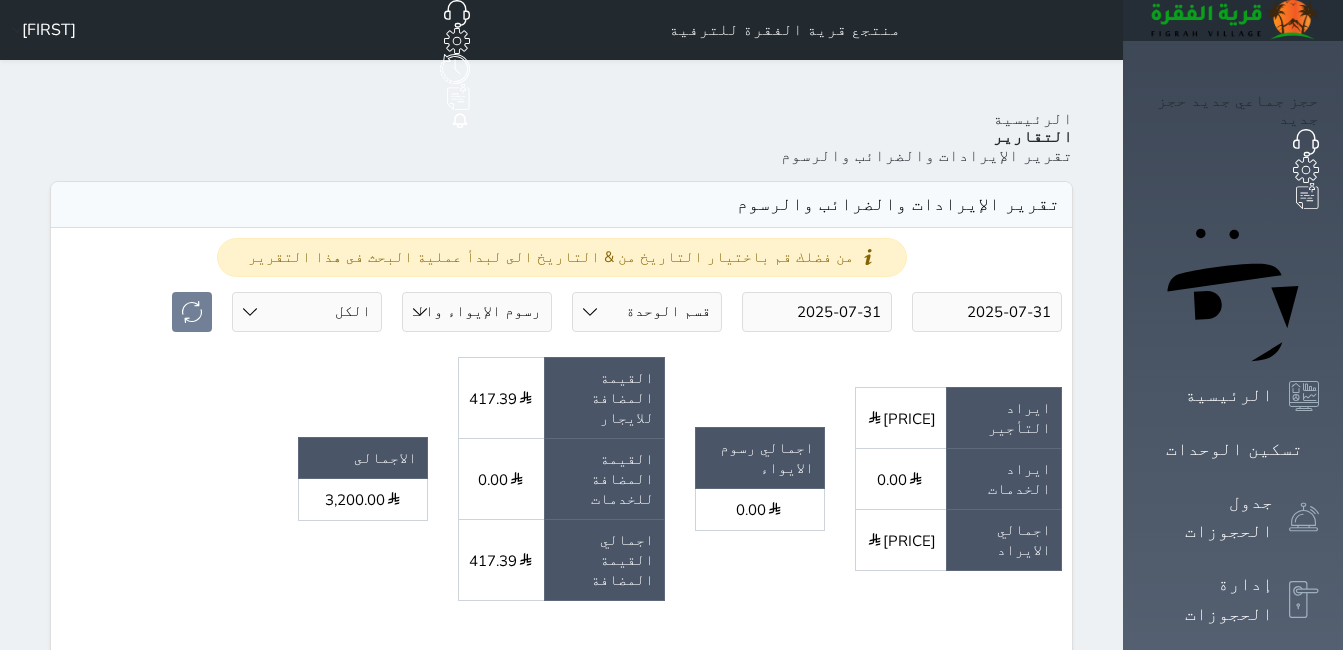 click on "من فضلك قم باختيار التاريخ من & التاريخ الى لبدأ عملية البحث فى هذا التقرير
[DATE]   [DATE]   قسم الوحدة   جلسات مؤقتة شالية دوبليكس خيام المجلس شاليه VIP خيام سكنية جلسة القصر
رسوم الإيواء
رسوم الإيواء والقيمه المضافة
حالة الحجز
الكل
لم يسجل دخول
تم الدخول
تم المغادرة
تم الدخول + تم المغادرة
undefined     ايراد التأجير" at bounding box center [561, 988] 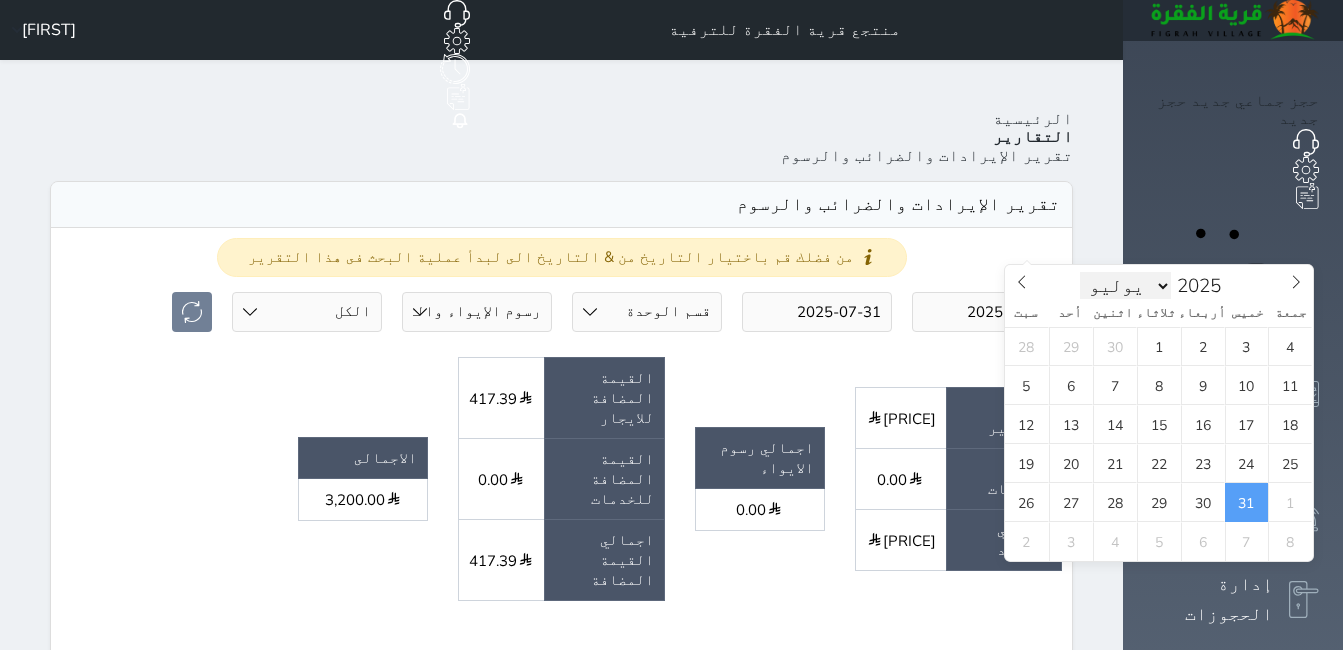 click on "يناير فبراير مارس أبريل مايو يونيو يوليو أغسطس سبتمبر أكتوبر نوفمبر ديسمبر" at bounding box center (1126, 286) 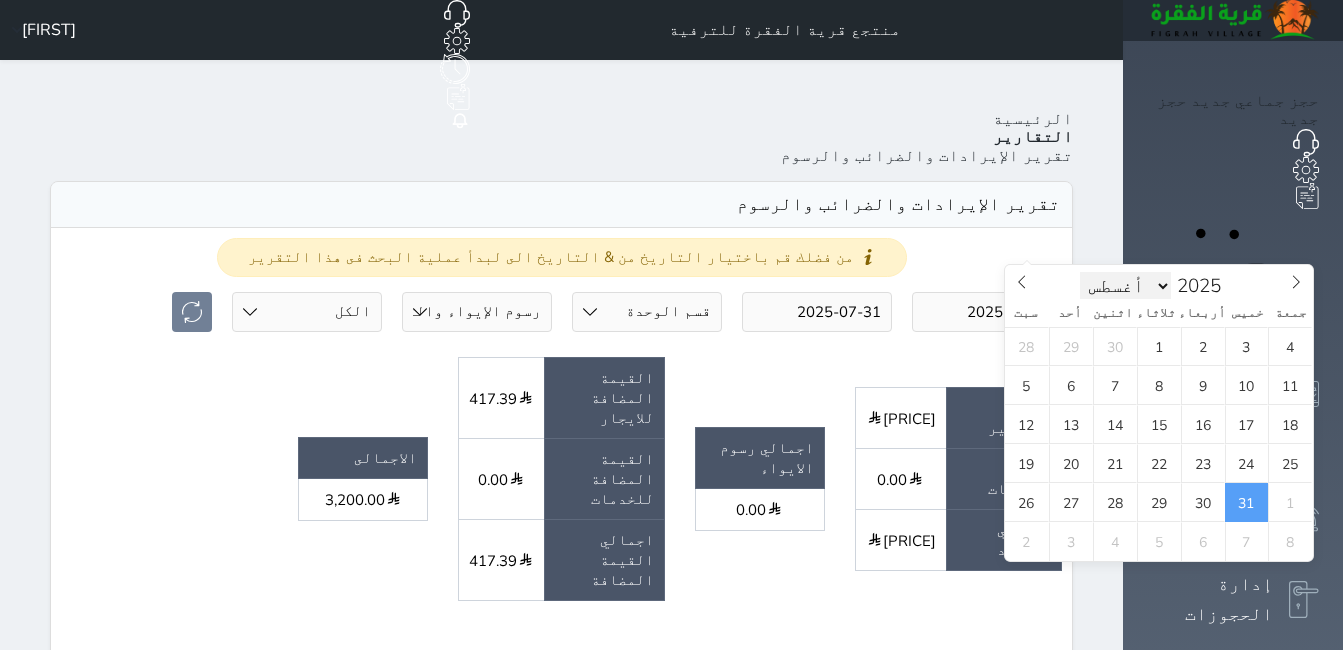 click on "يناير فبراير مارس أبريل مايو يونيو يوليو أغسطس سبتمبر أكتوبر نوفمبر ديسمبر" at bounding box center [1126, 286] 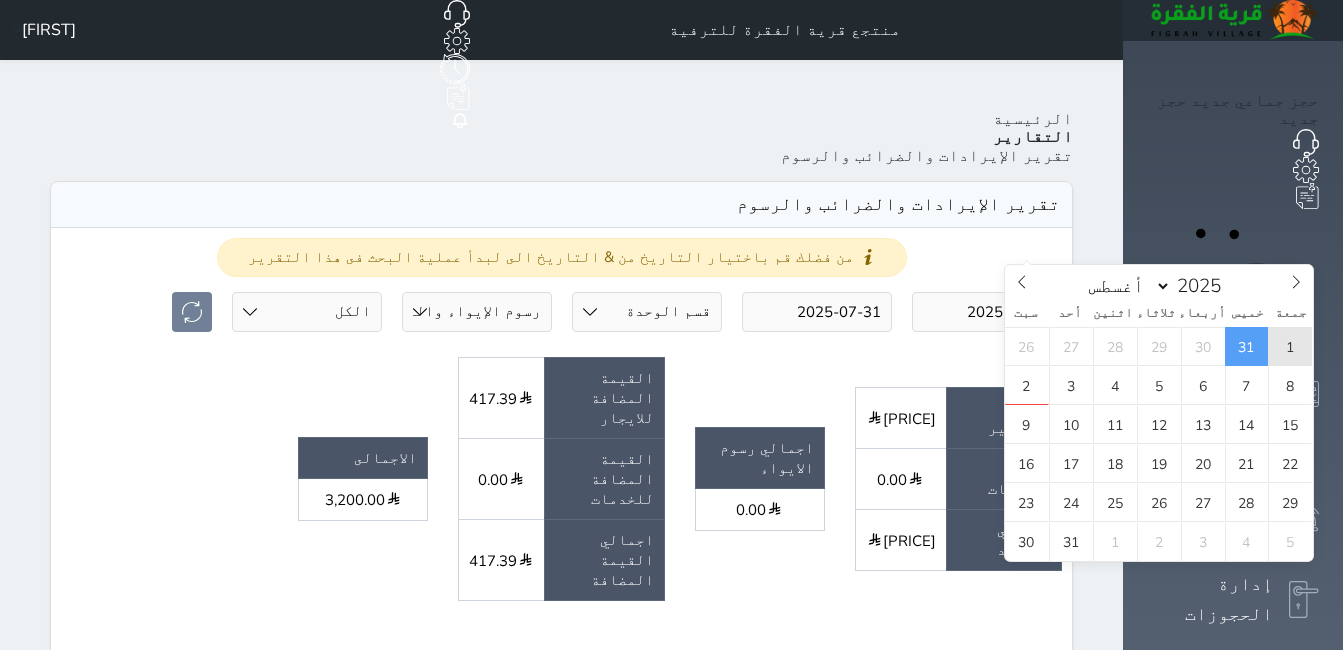 click on "1" at bounding box center (1290, 346) 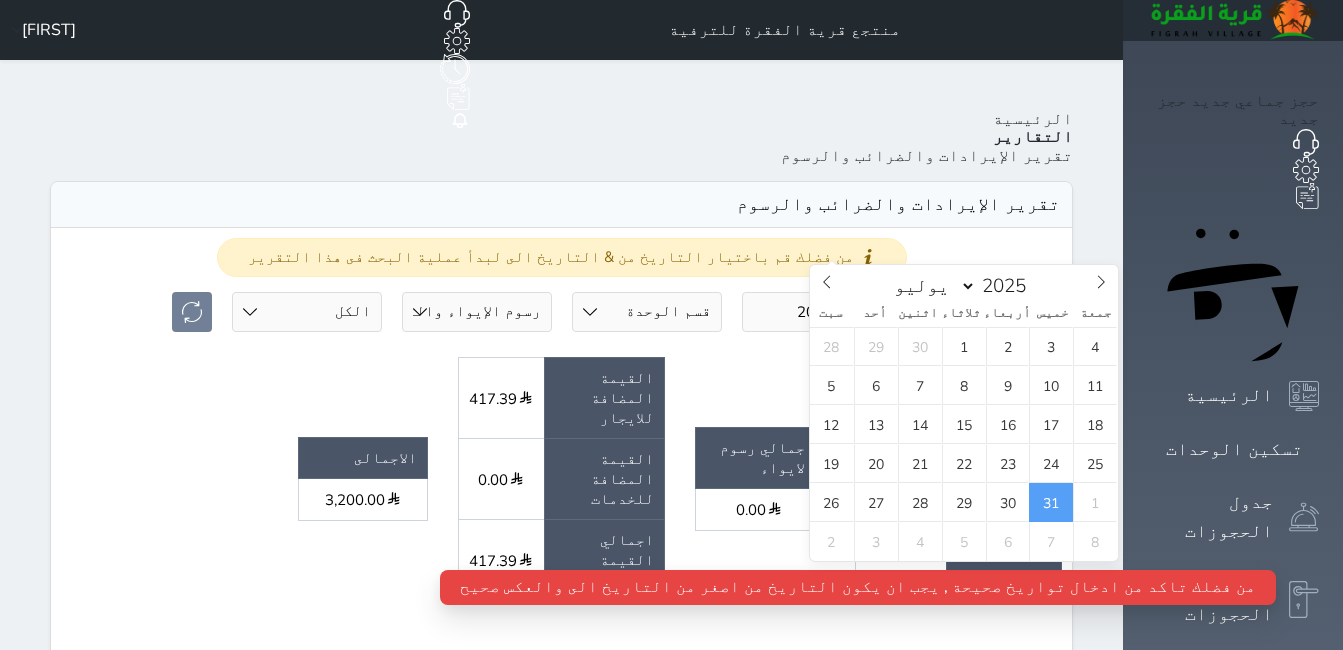click on "2025-07-31" at bounding box center [817, 312] 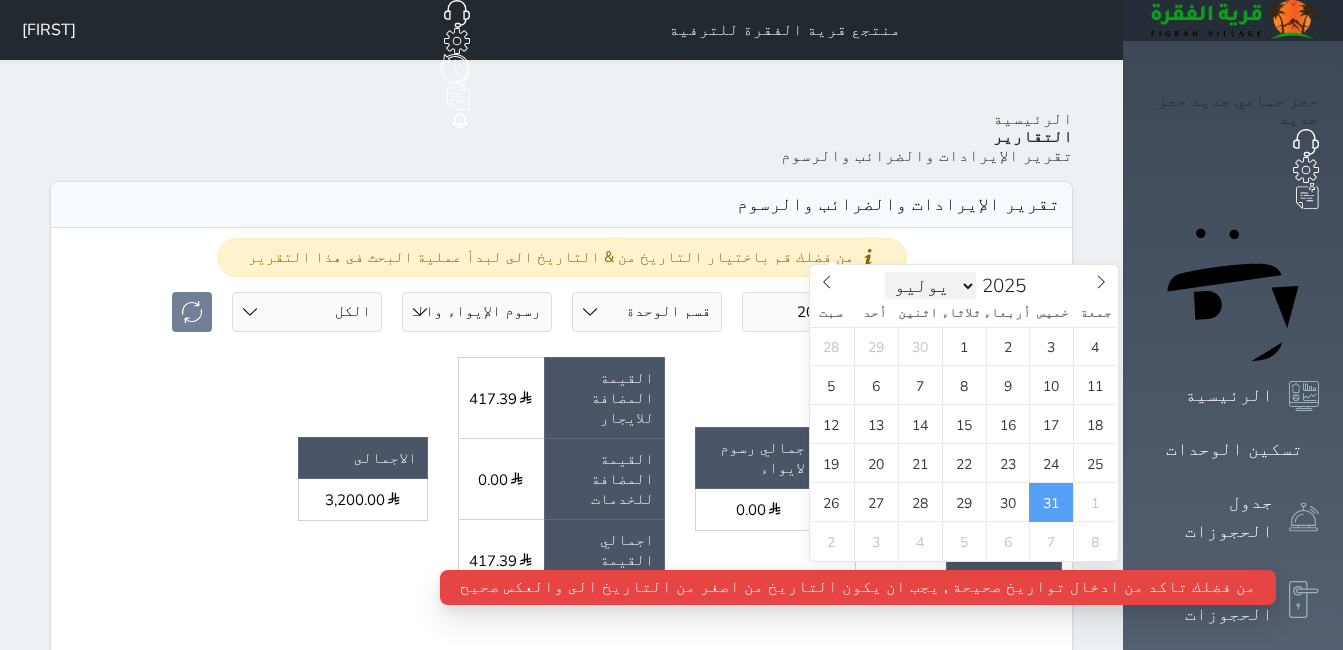 click on "يناير فبراير مارس أبريل مايو يونيو يوليو أغسطس سبتمبر أكتوبر نوفمبر ديسمبر" at bounding box center [931, 286] 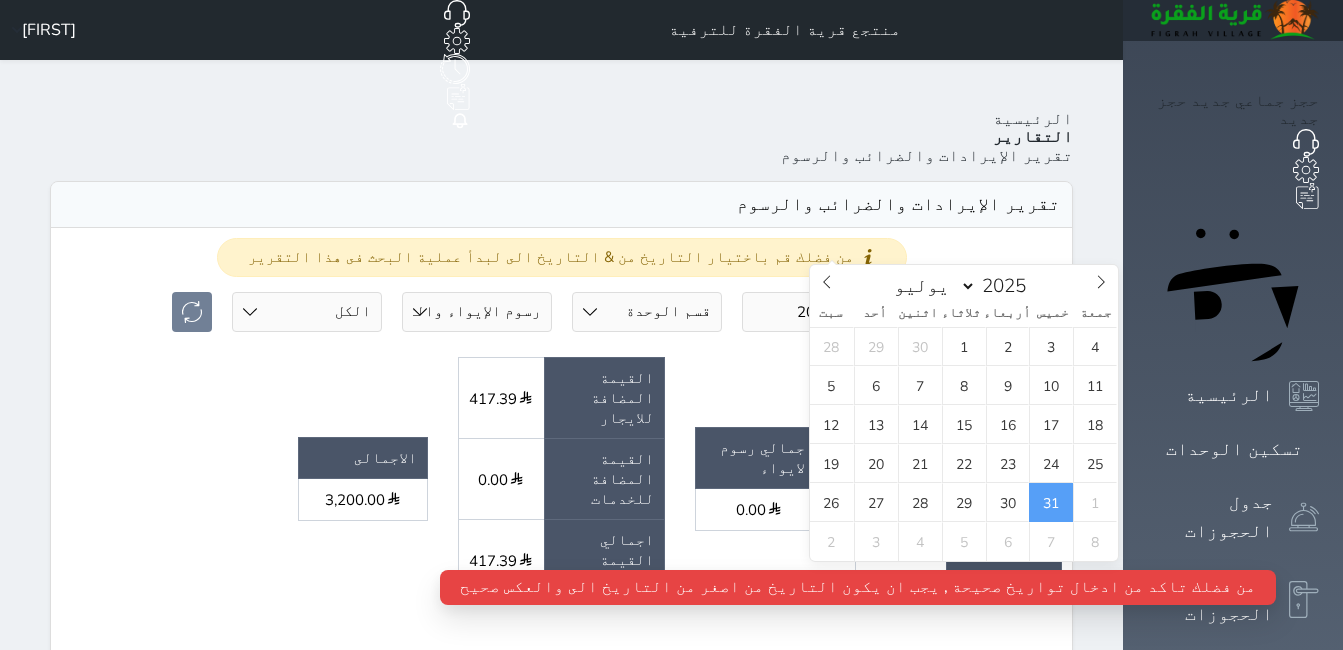 select on "7" 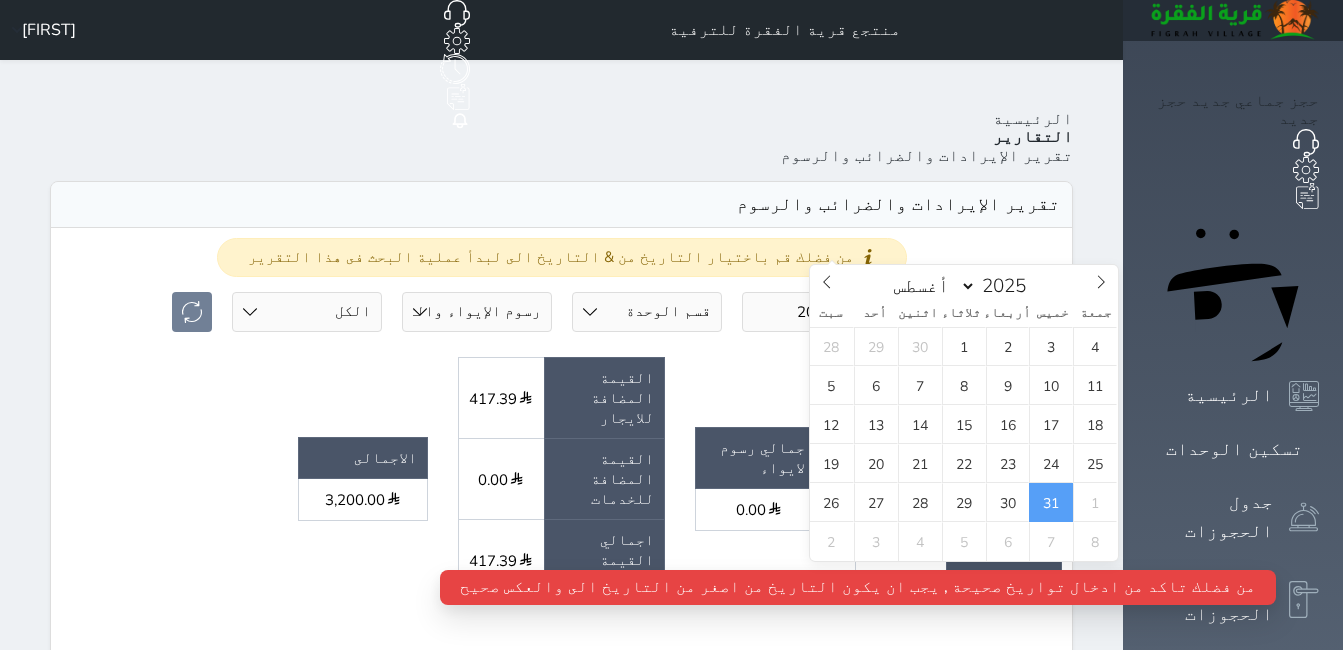click on "يناير فبراير مارس أبريل مايو يونيو يوليو أغسطس سبتمبر أكتوبر نوفمبر ديسمبر" at bounding box center [931, 286] 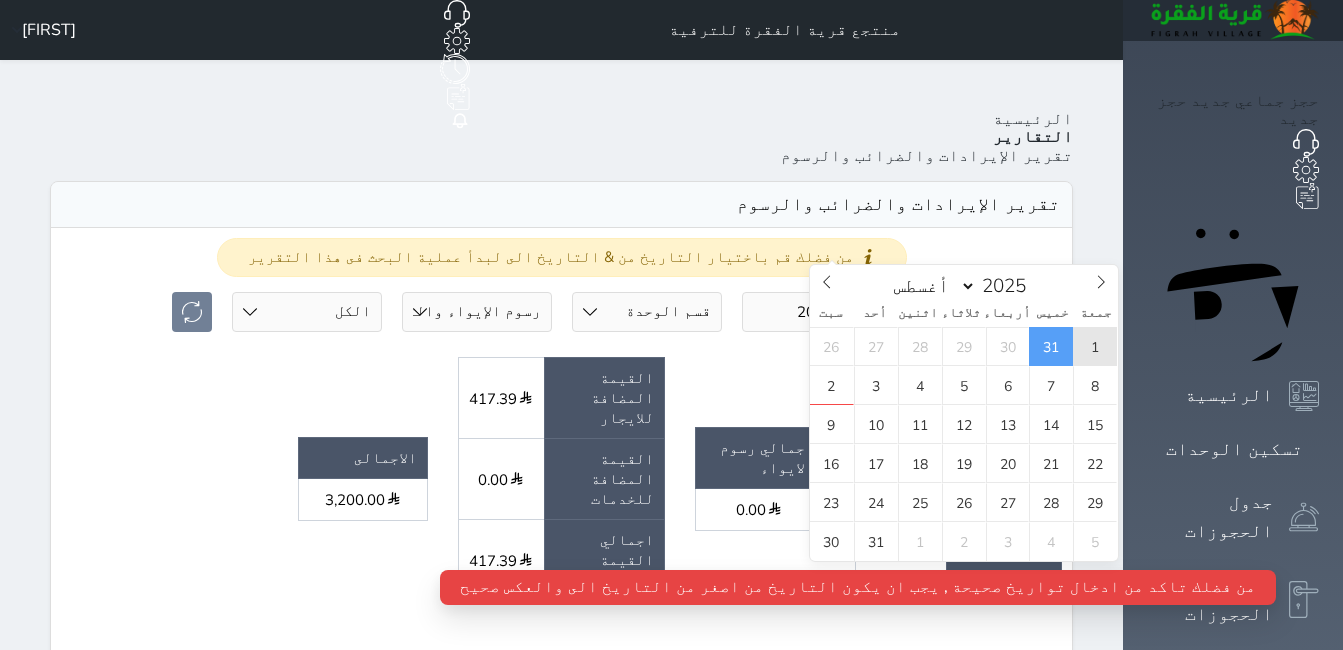 click on "1" at bounding box center [1095, 346] 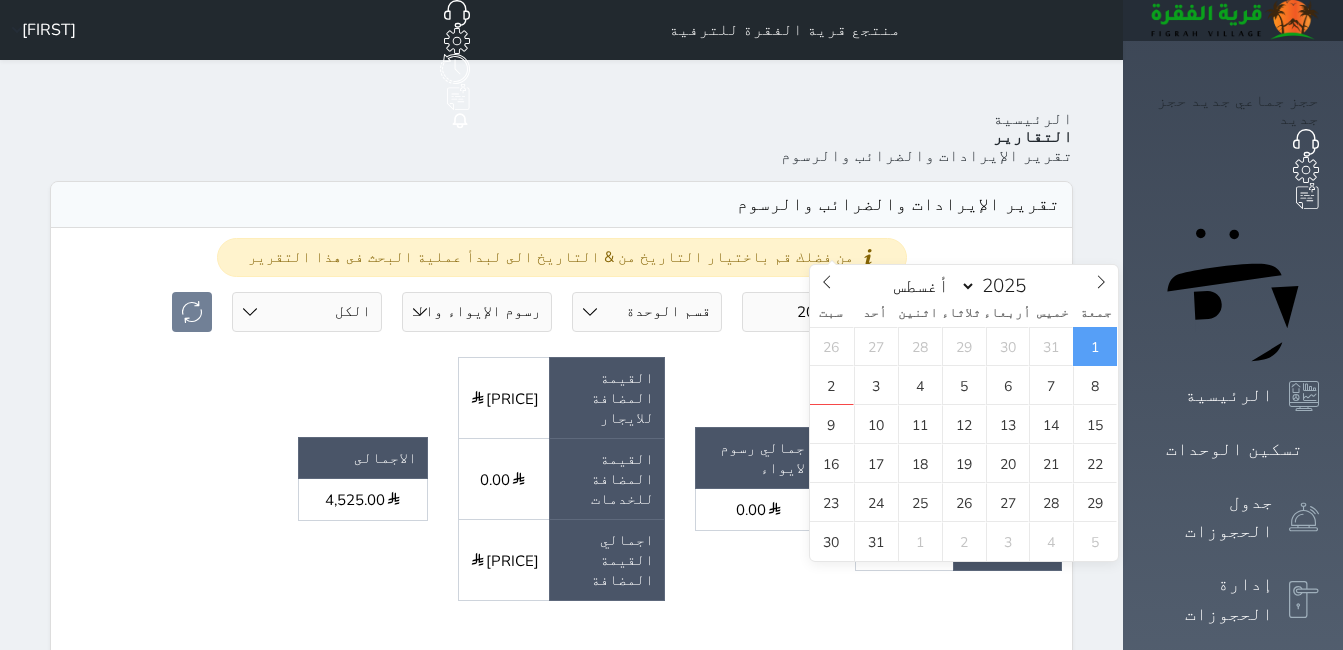 click on "undefined     ايراد التأجير   [PRICE]    ايراد الخدمات   [PRICE]    اجمالي الايراد   [PRICE]    اجمالي رسوم الايواء   [PRICE]    القيمة المضافة للايجار   [PRICE]    القيمة المضافة للخدمات   [PRICE]    اجمالي القيمة المضافة   [PRICE]      الاجمالى   [PRICE]" at bounding box center (561, 486) 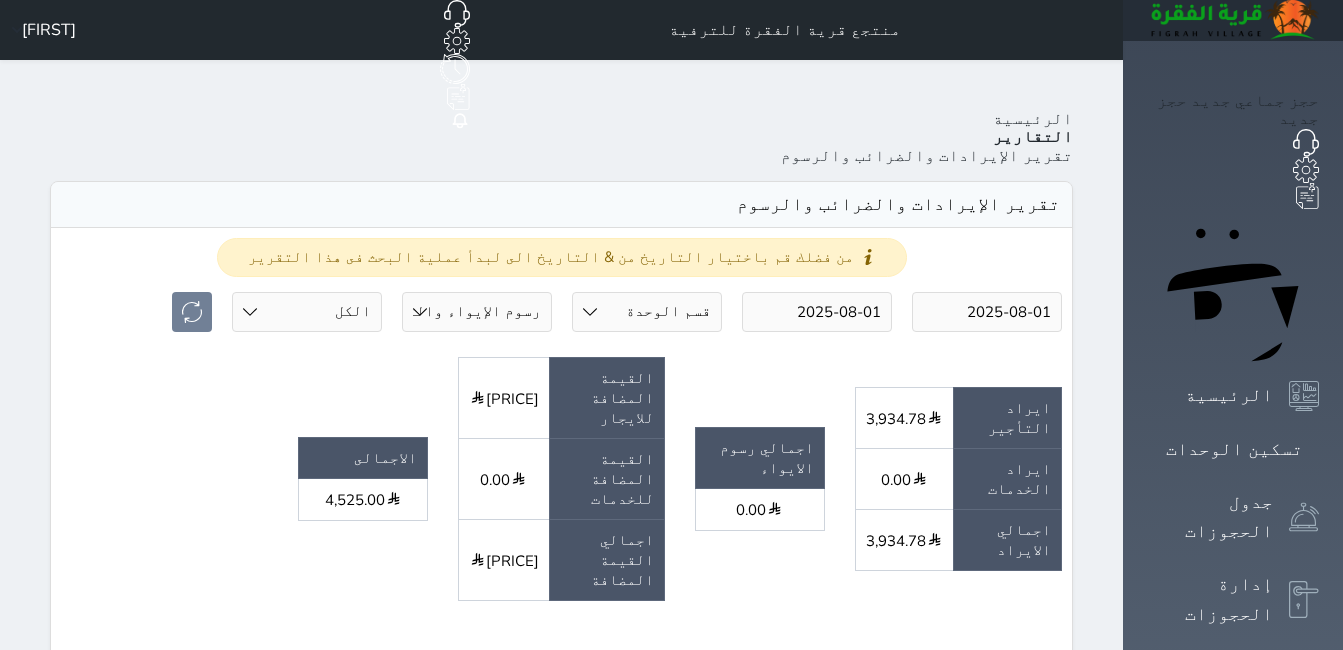 click on "2025-08-01" at bounding box center [987, 312] 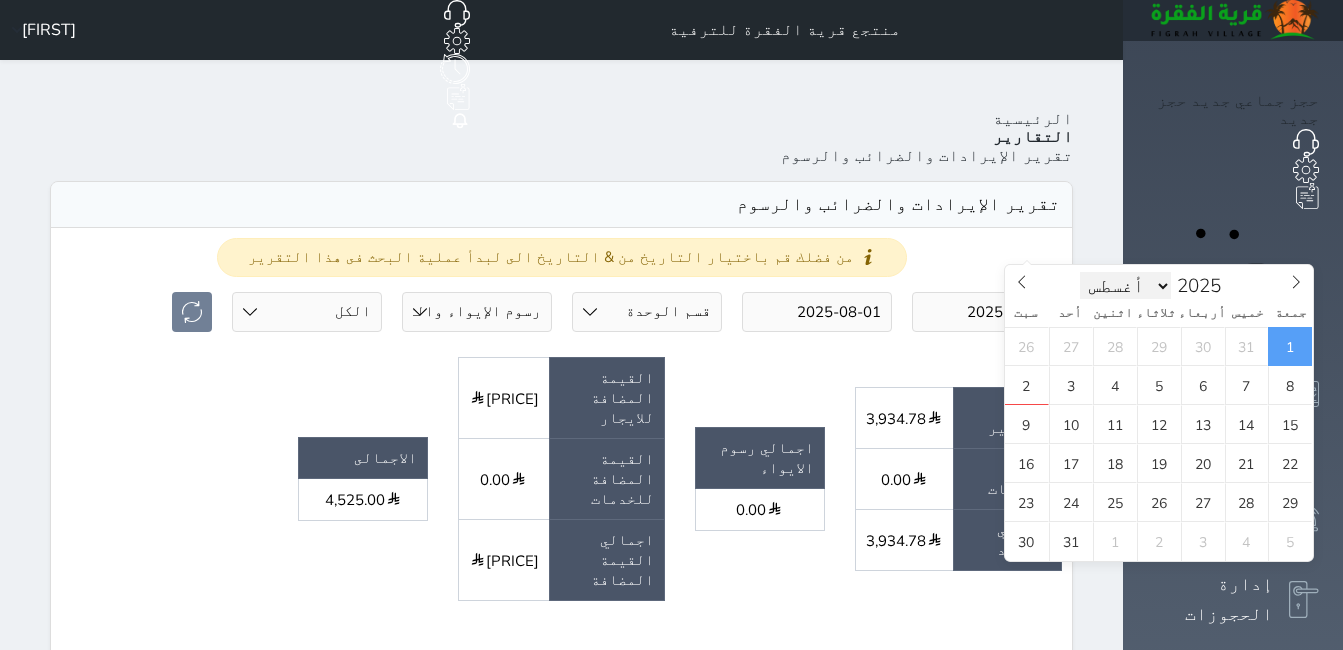 click on "يناير فبراير مارس أبريل مايو يونيو يوليو أغسطس سبتمبر أكتوبر نوفمبر ديسمبر" at bounding box center [1126, 286] 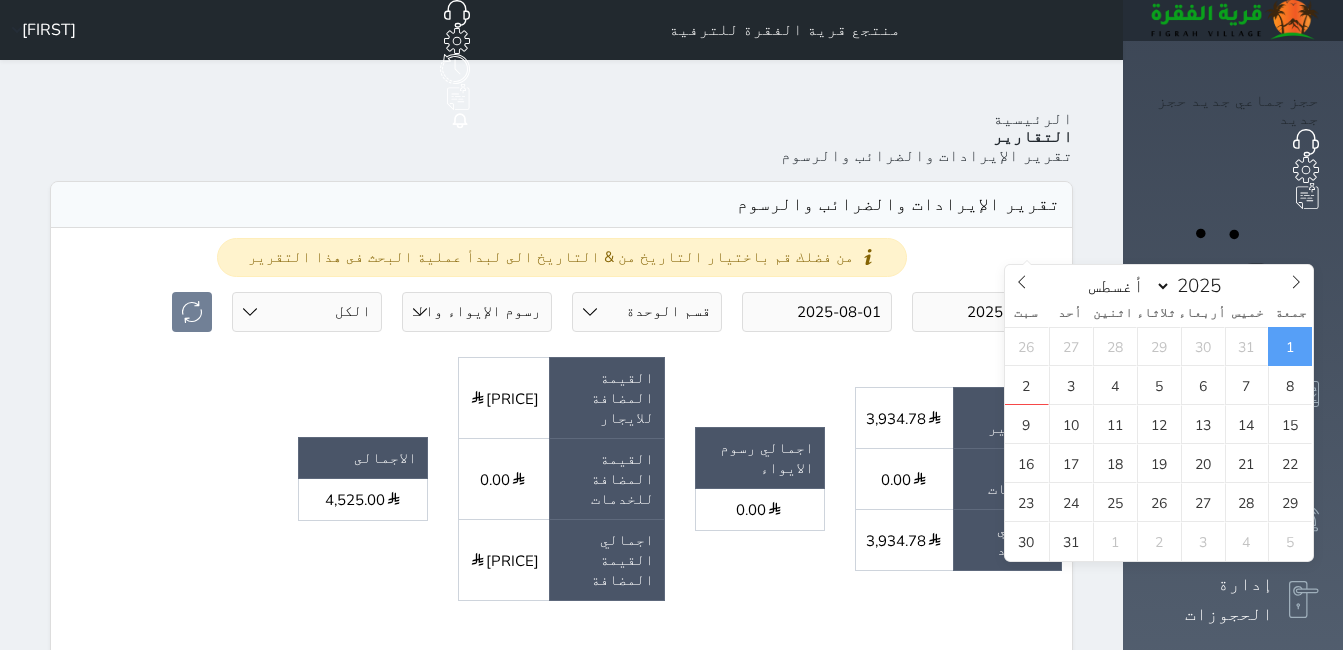 select on "6" 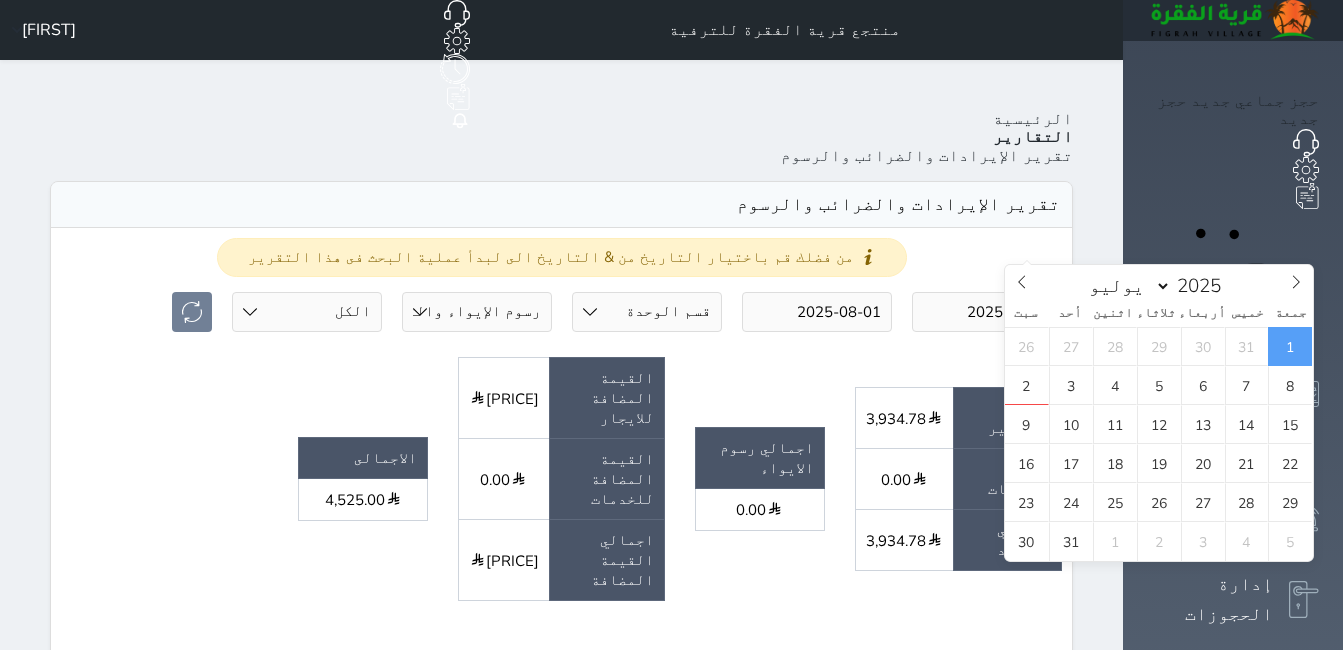 click on "يناير فبراير مارس أبريل مايو يونيو يوليو أغسطس سبتمبر أكتوبر نوفمبر ديسمبر" at bounding box center (1126, 286) 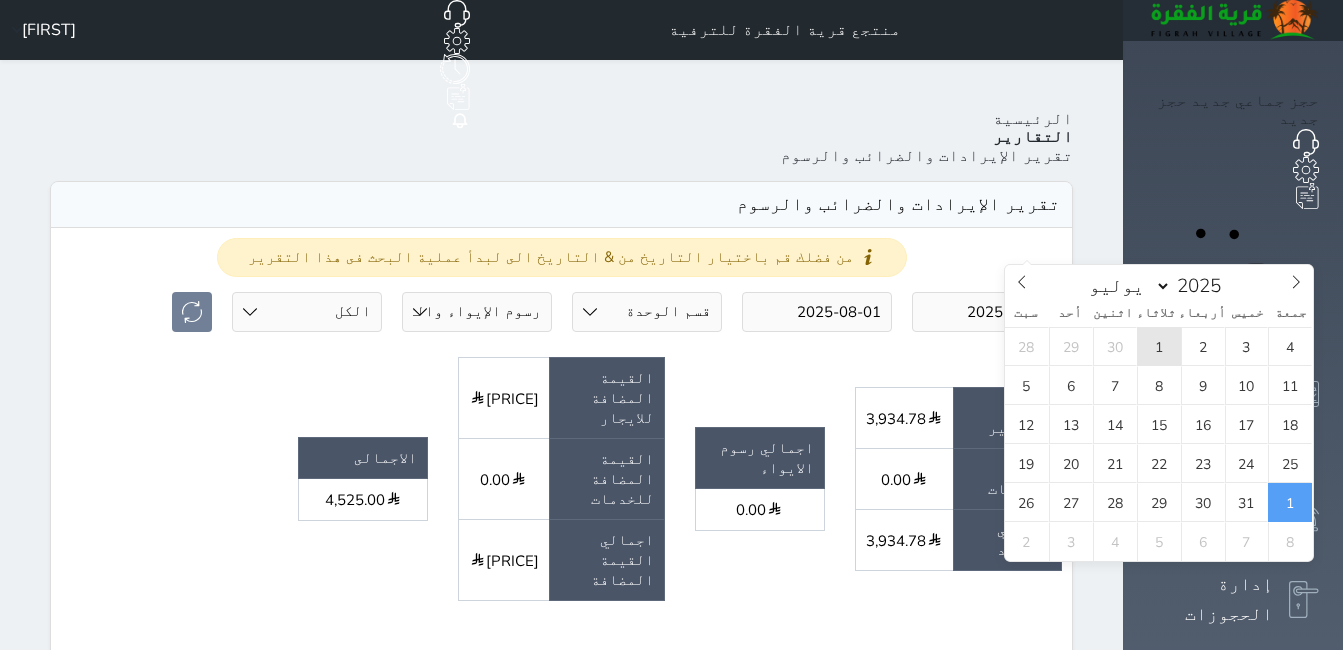 click on "1" at bounding box center [1159, 346] 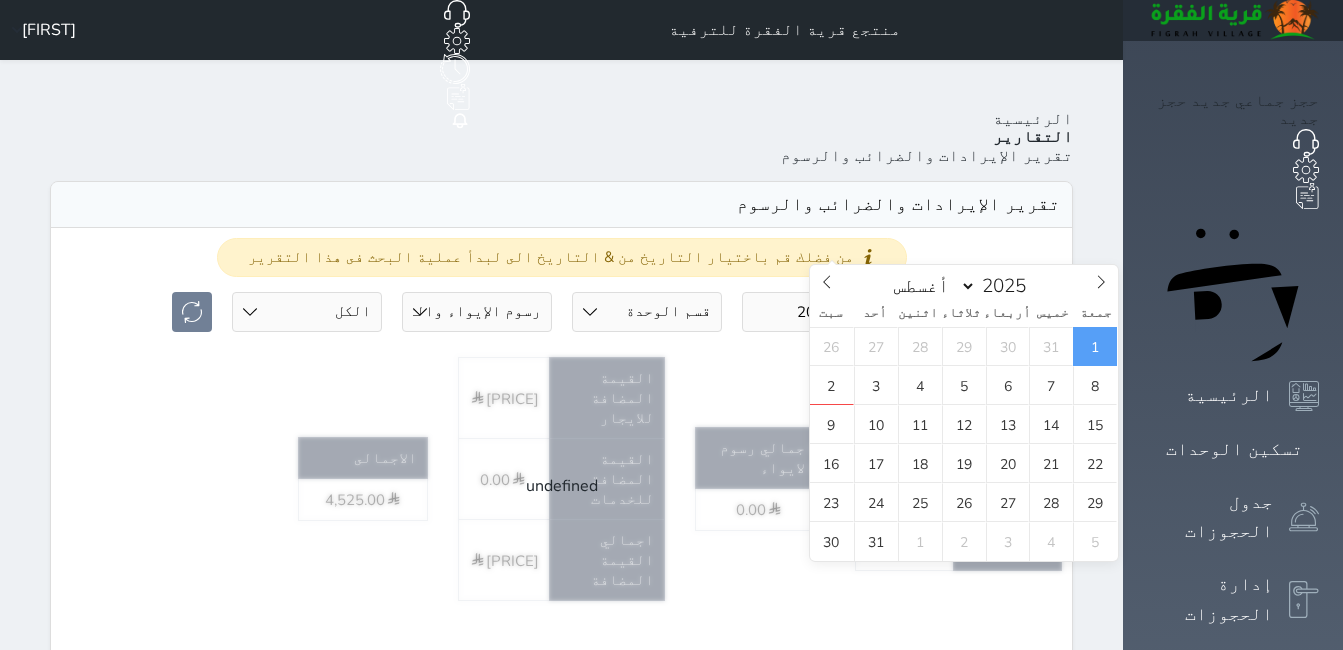 click on "2025-08-01" at bounding box center (817, 312) 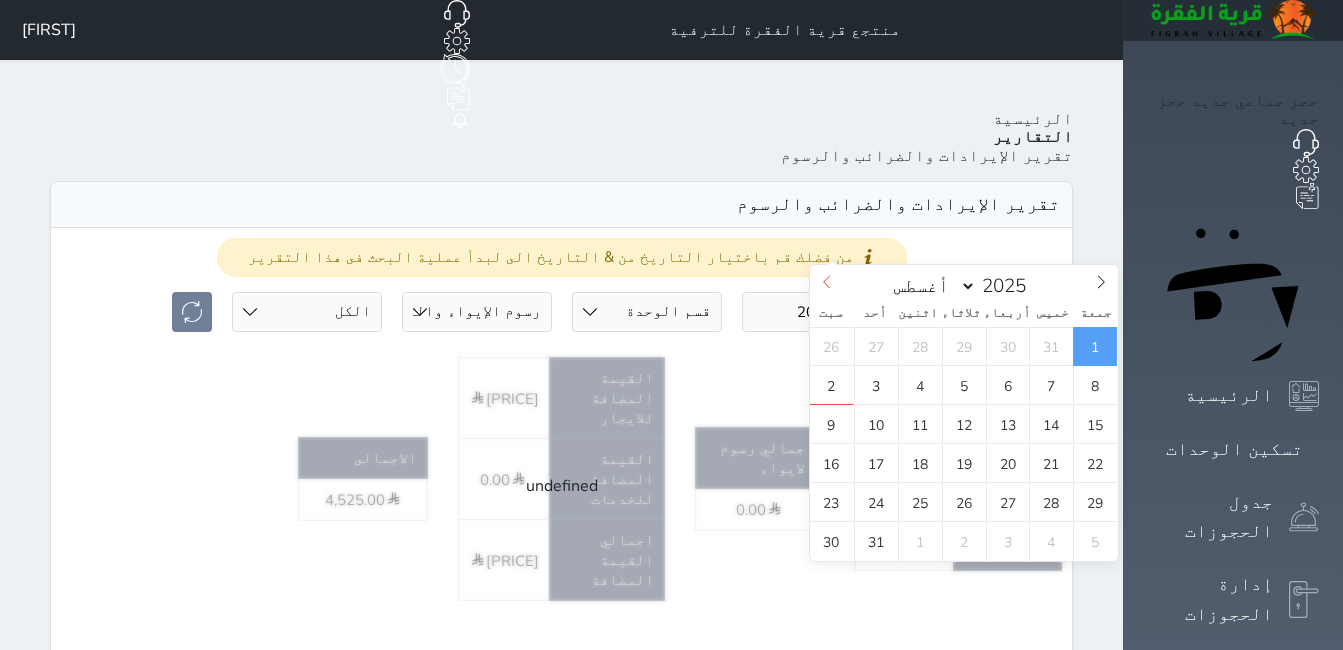 click 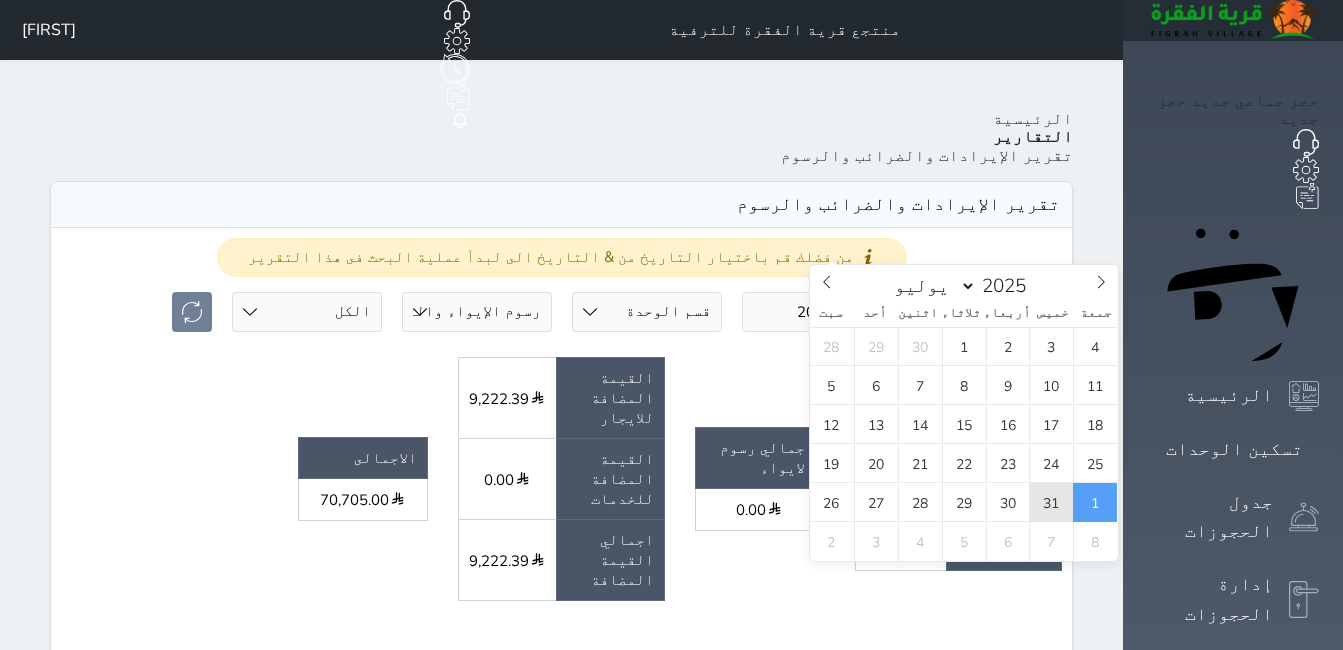 click on "31" at bounding box center (1051, 502) 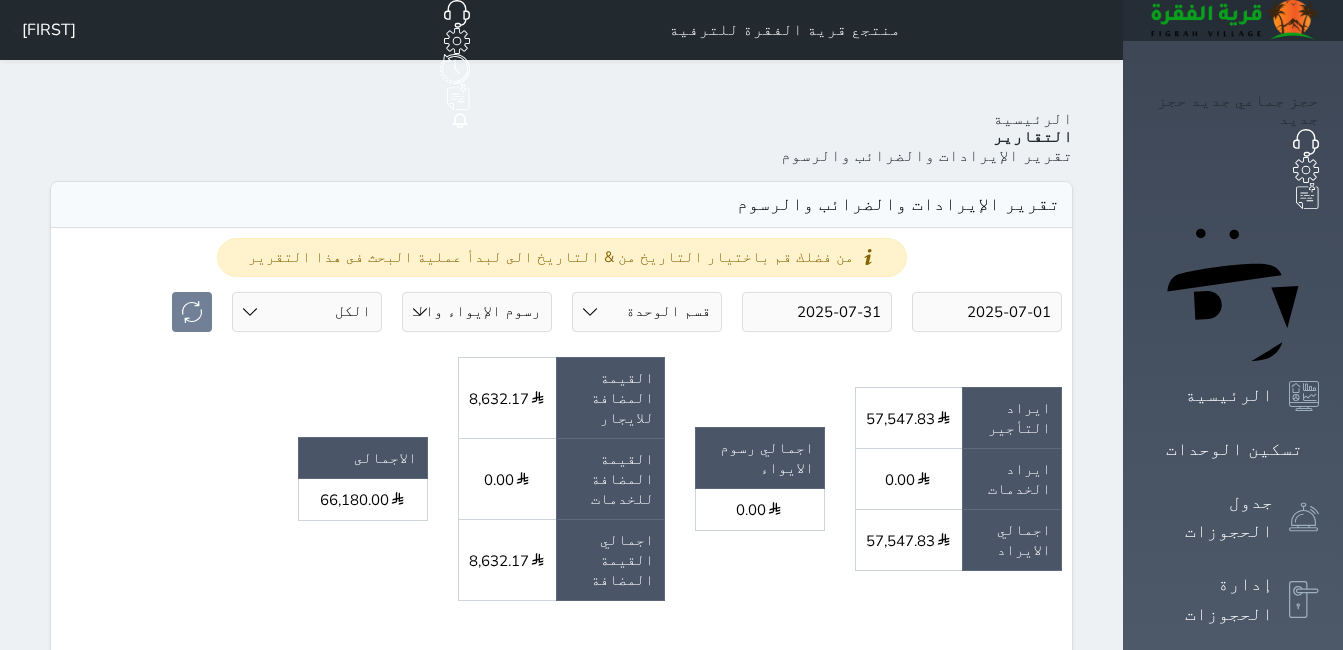 click on "القيمة المضافة للايجار   8,632.17    القيمة المضافة للخدمات   0.00    اجمالي القيمة المضافة   8,632.17" at bounding box center [561, 486] 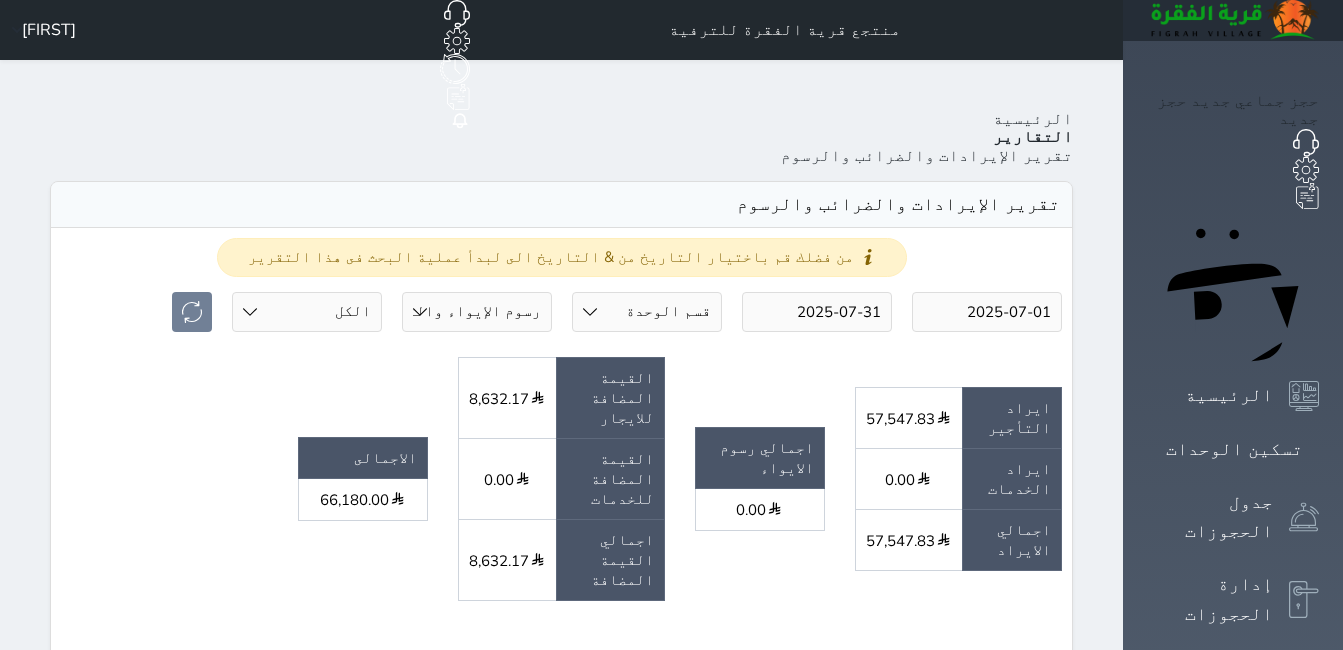 click on "2025-07-01" at bounding box center (987, 312) 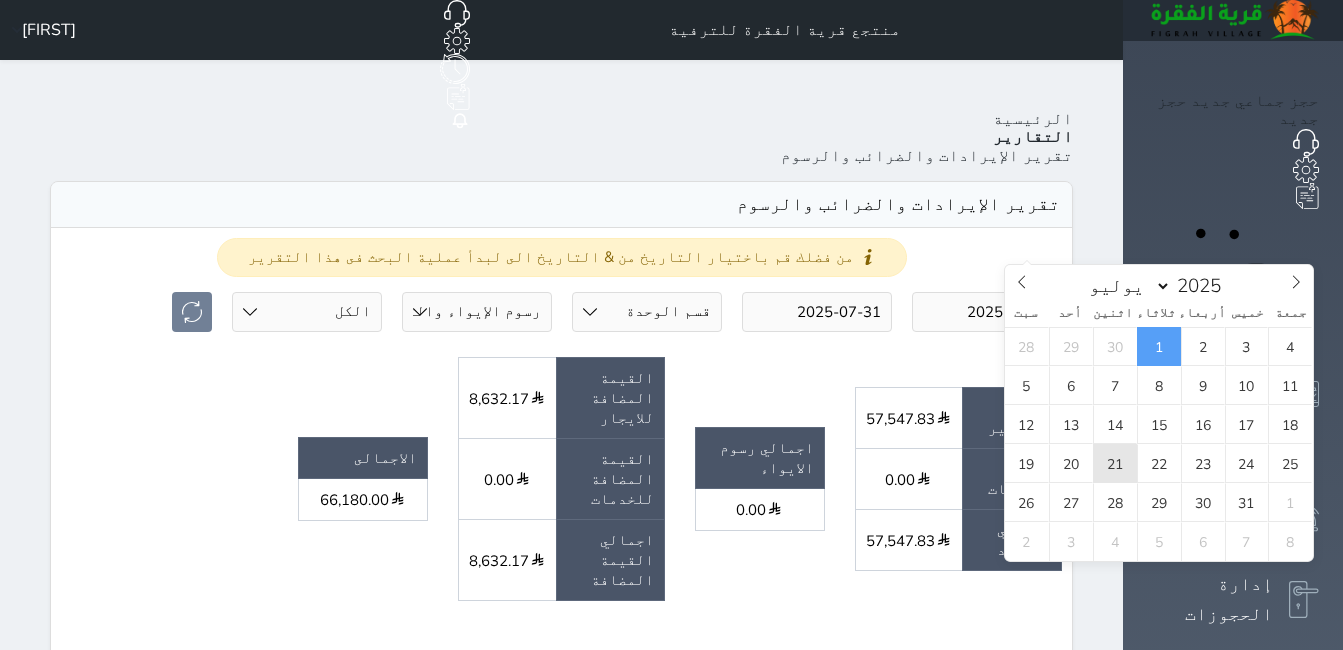 click on "21" at bounding box center [1115, 463] 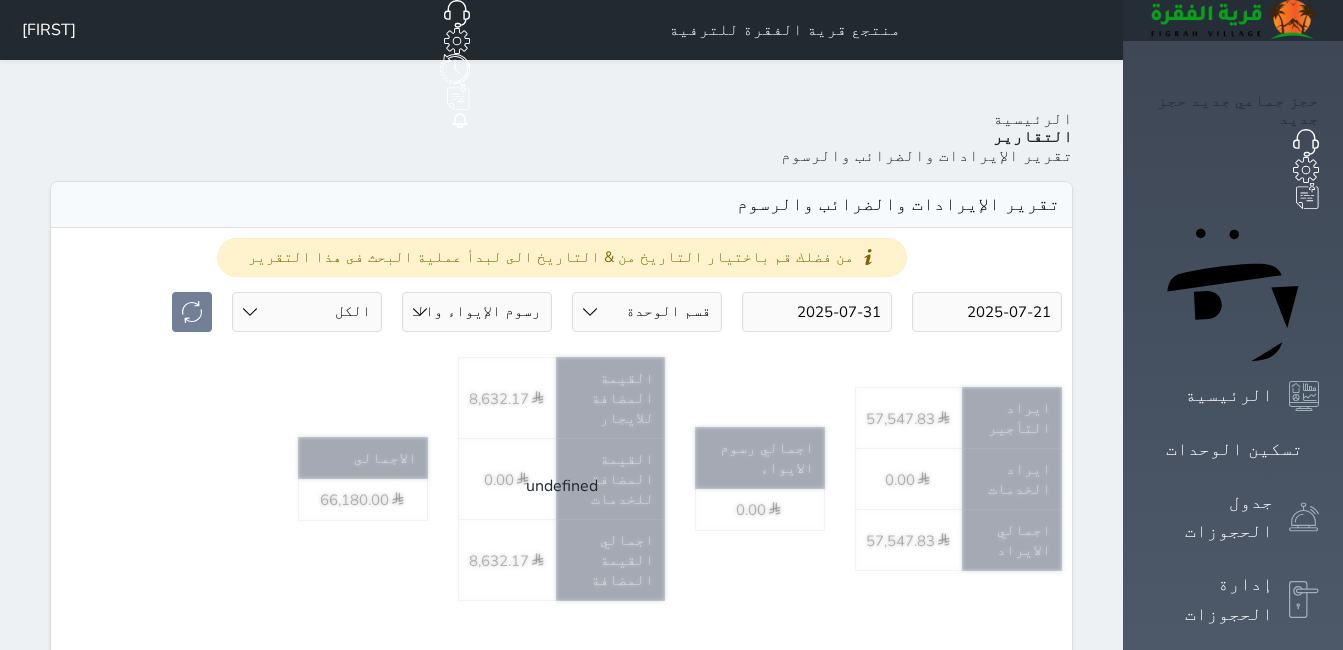 click on "2025-07-31" at bounding box center [817, 312] 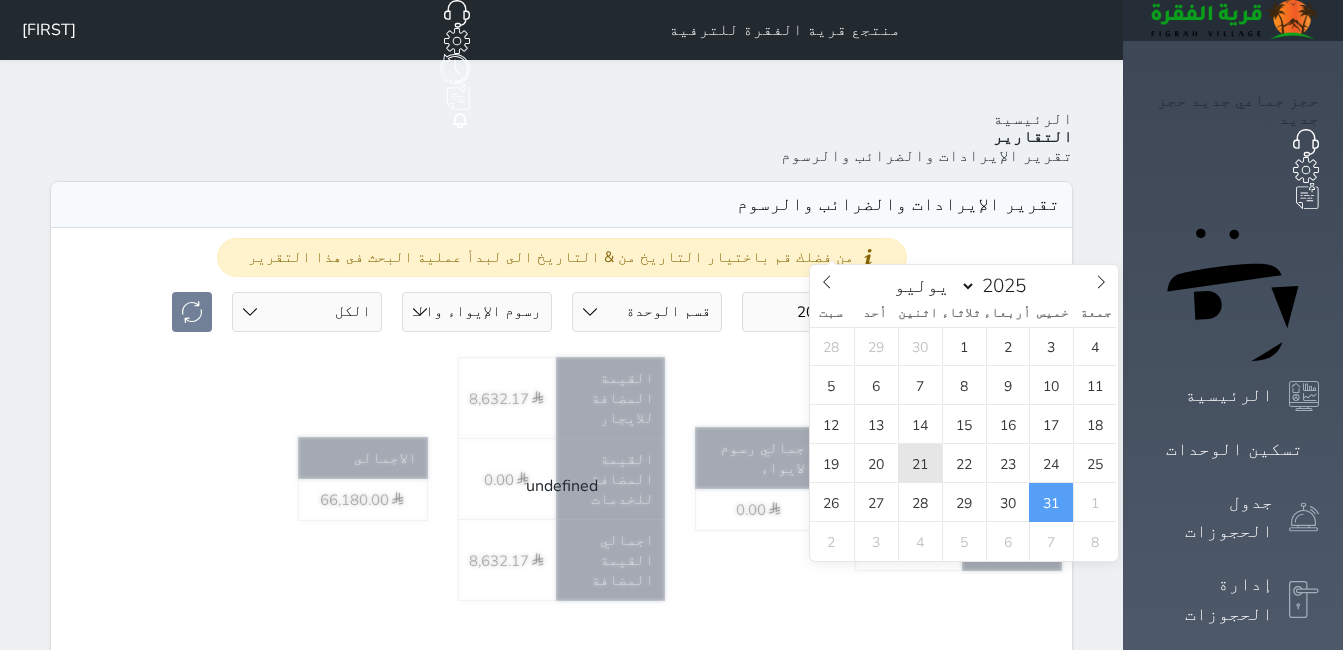 click on "21" at bounding box center (920, 463) 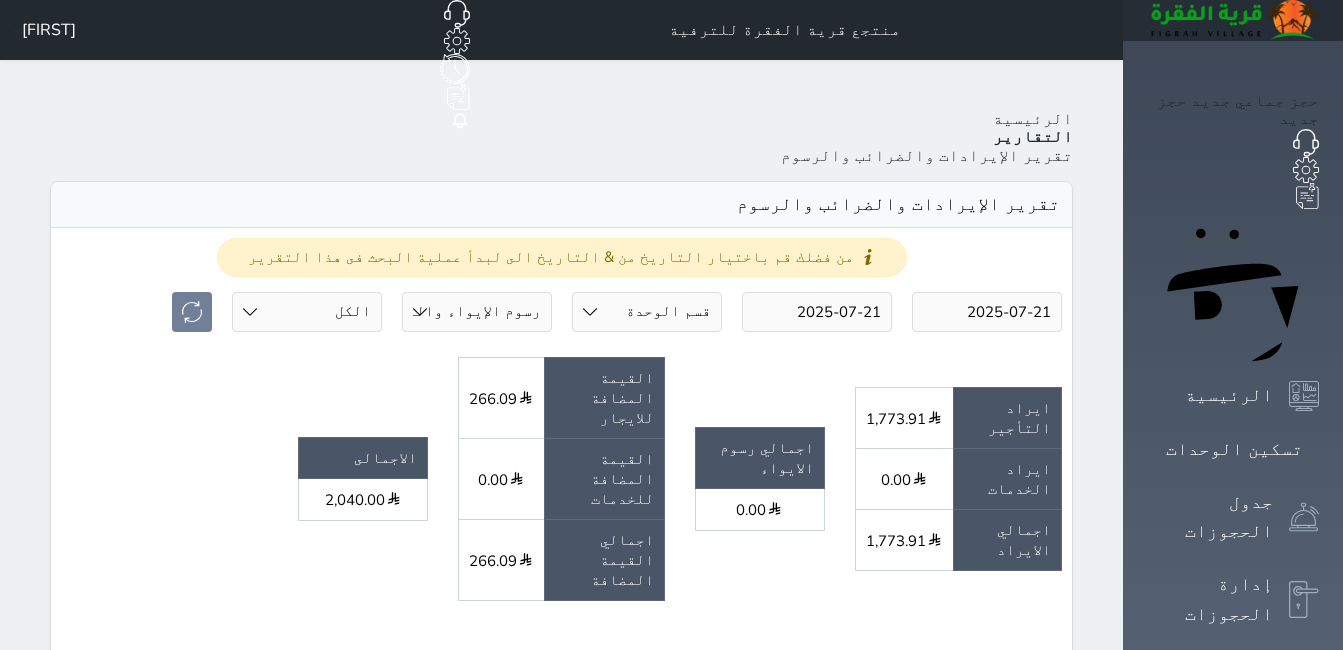 click on "undefined     ايراد التأجير   [PRICE]    ايراد الخدمات   [PRICE]    اجمالي الايراد   [PRICE]    اجمالي رسوم الايواء   [PRICE]    القيمة المضافة للايجار   [PRICE]    القيمة المضافة للخدمات   [PRICE]    اجمالي القيمة المضافة   [PRICE]      الاجمالى   [PRICE]" at bounding box center [561, 486] 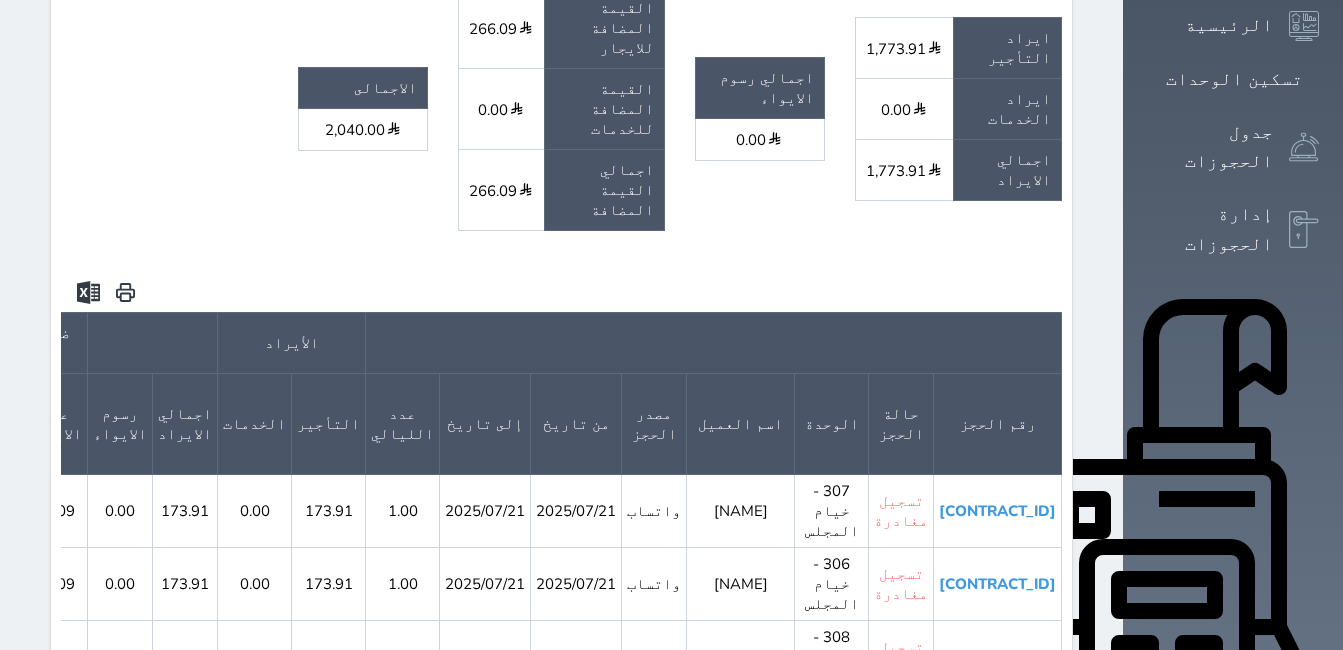 scroll, scrollTop: 300, scrollLeft: 0, axis: vertical 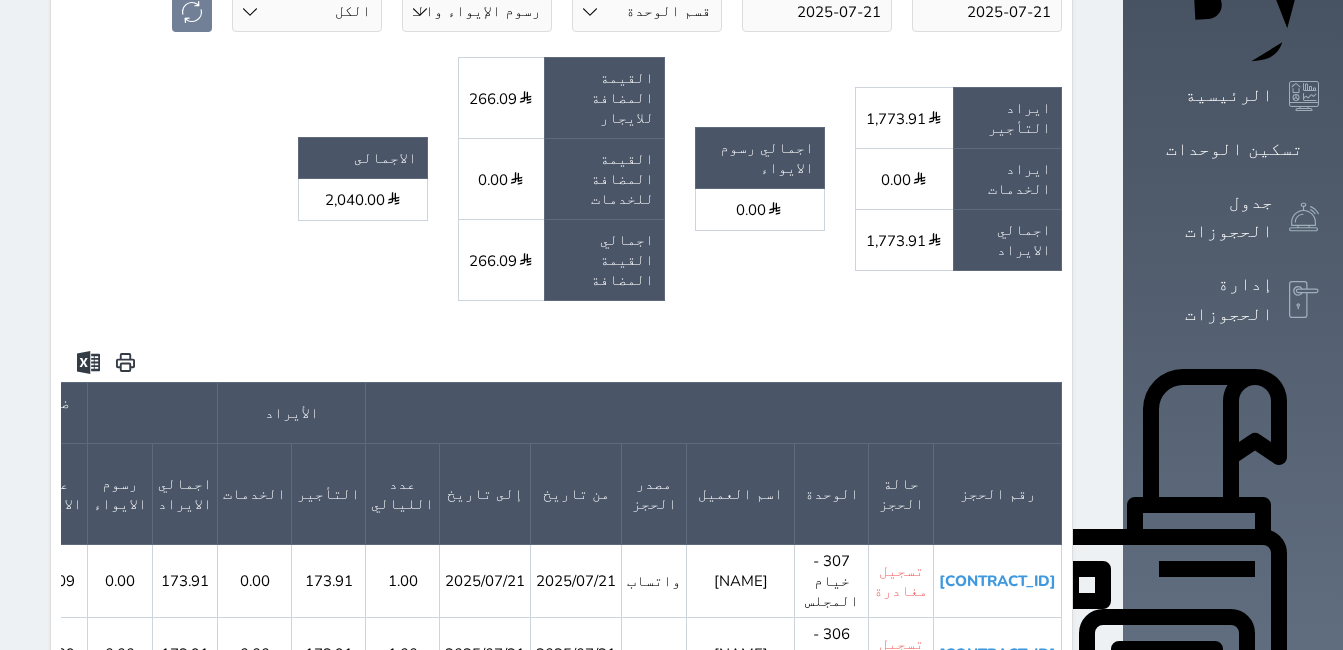 click on "من فضلك قم باختيار التاريخ من & التاريخ الى لبدأ عملية البحث فى هذا التقرير
[DATE]   [DATE]   قسم الوحدة   جلسات مؤقتة شالية دوبليكس خيام المجلس شاليه VIP خيام سكنية جلسة القصر
رسوم الإيواء
رسوم الإيواء والقيمه المضافة
حالة الحجز
الكل
لم يسجل دخول
تم الدخول
تم المغادرة
تم الدخول + تم المغادرة
undefined     ايراد التأجير" at bounding box center [561, 615] 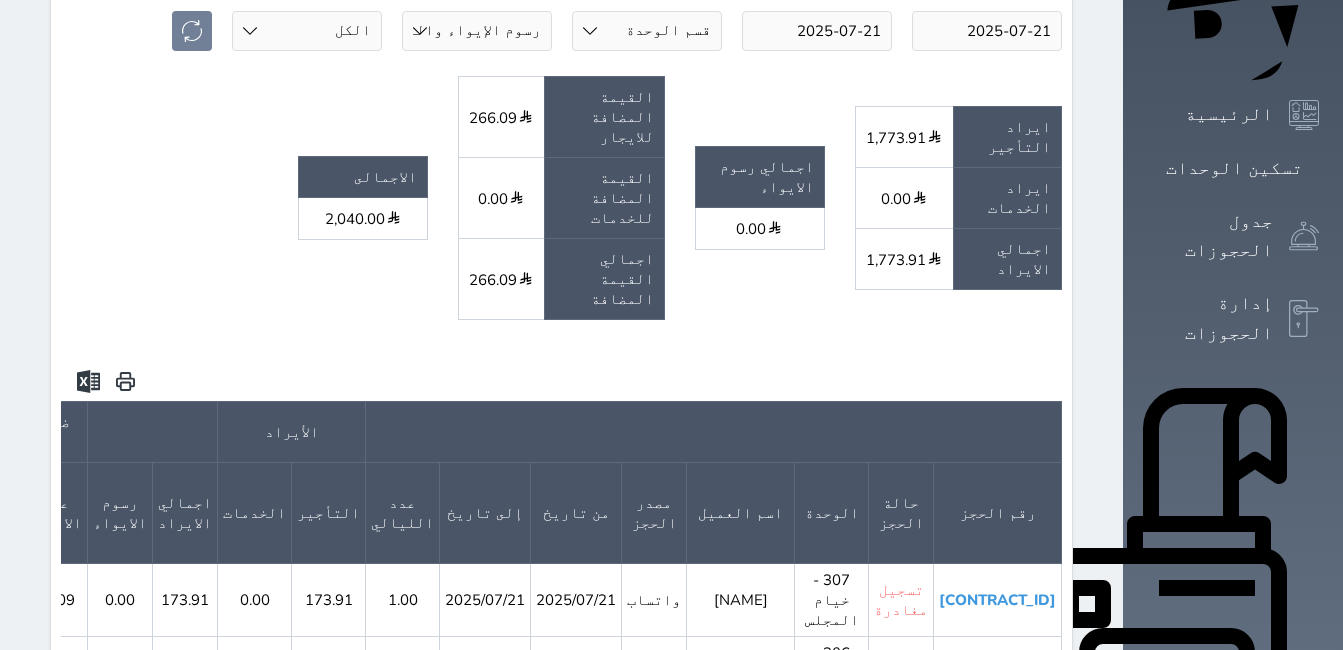 scroll, scrollTop: 300, scrollLeft: 0, axis: vertical 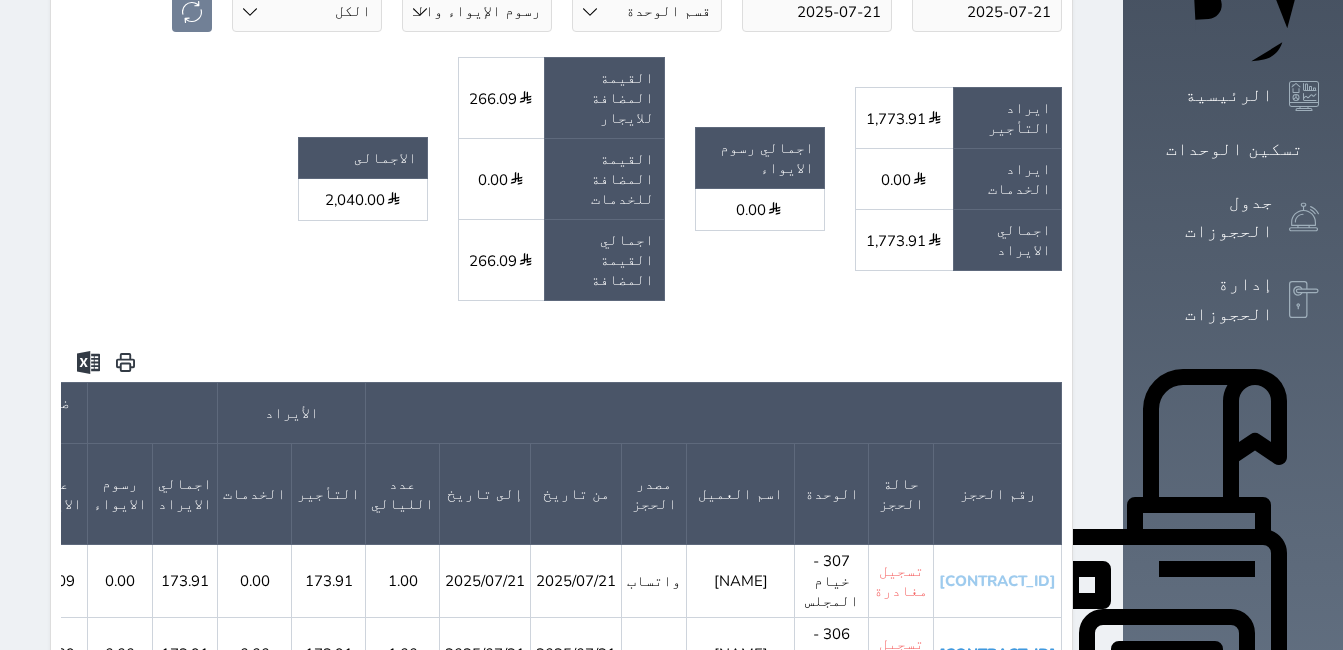 click on "[CONTRACT_ID]" at bounding box center [997, 581] 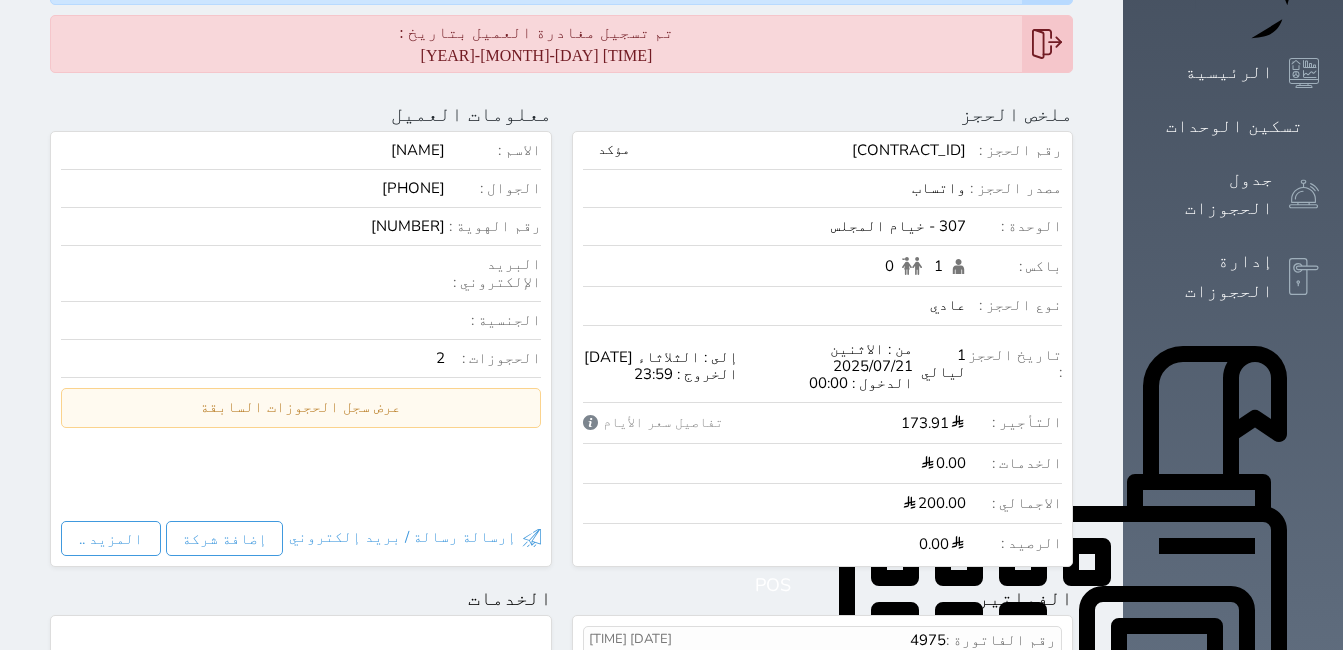 scroll, scrollTop: 0, scrollLeft: 0, axis: both 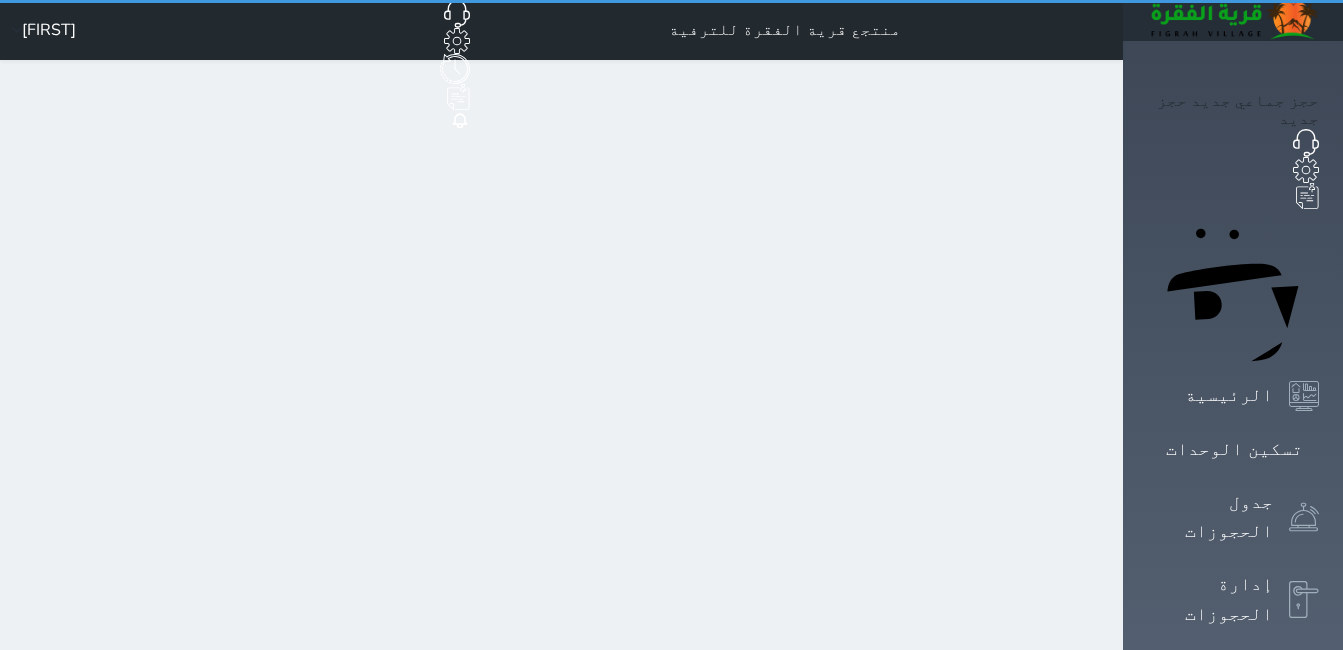 select on "7" 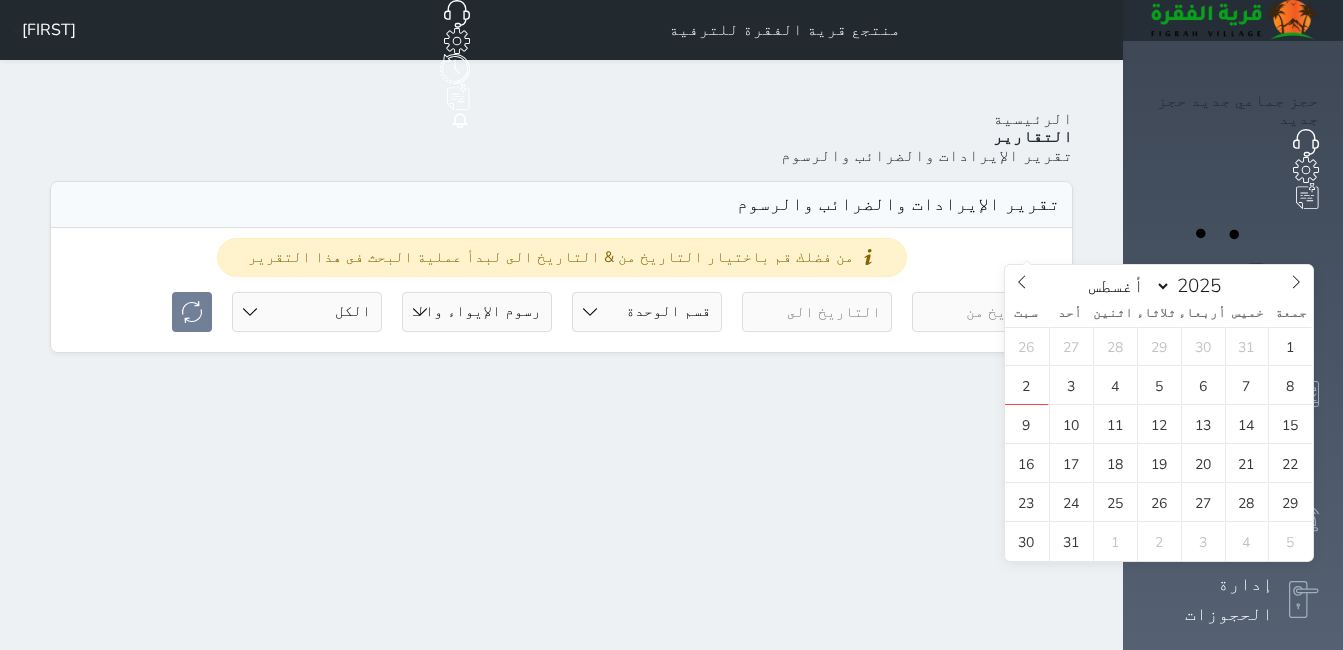 click at bounding box center [987, 312] 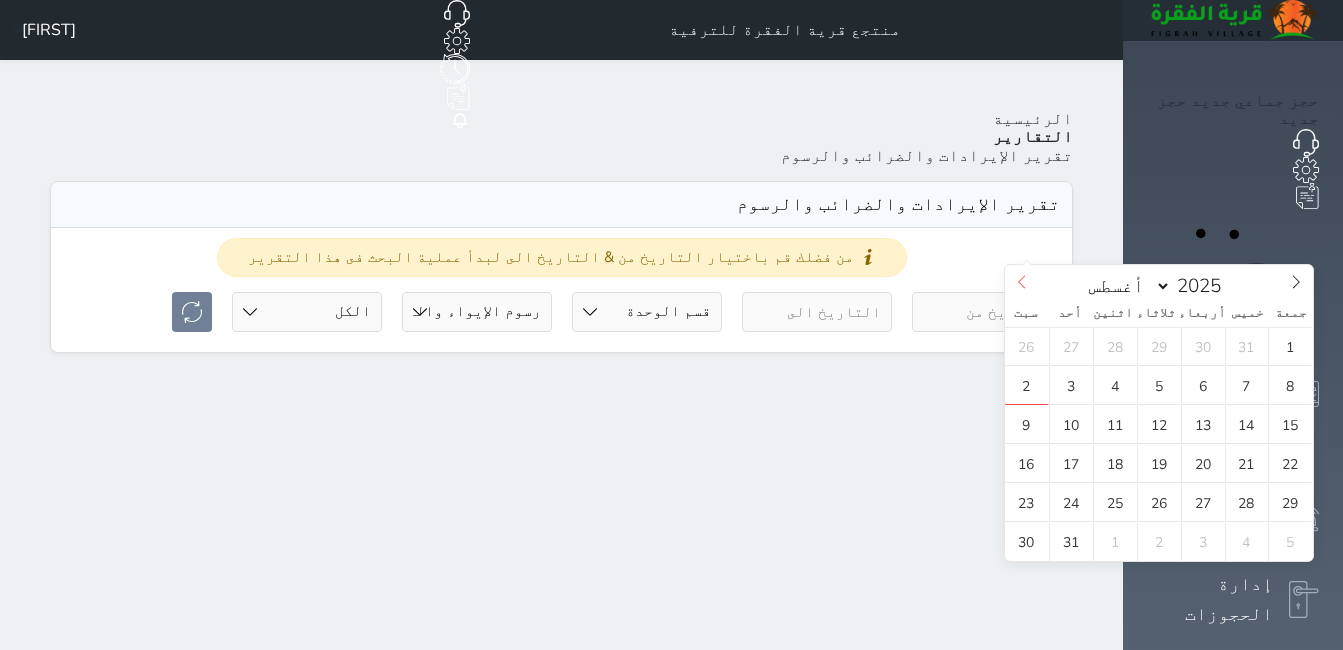 click 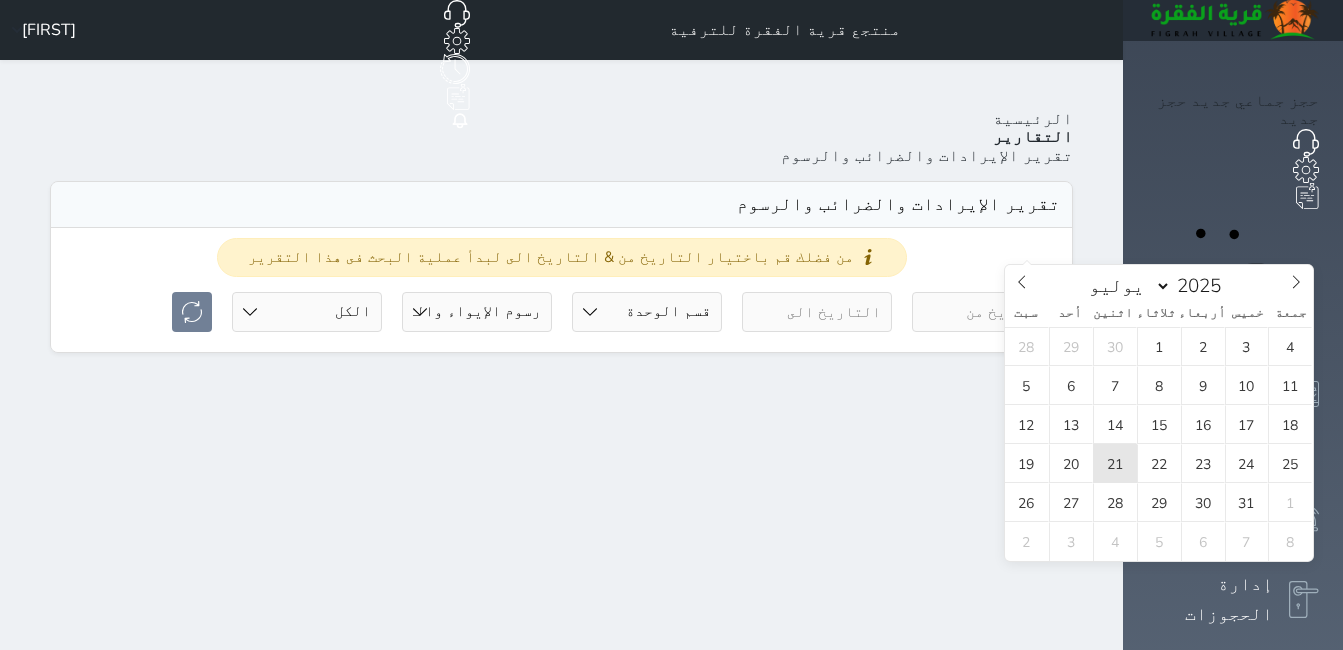 click on "21" at bounding box center (1115, 463) 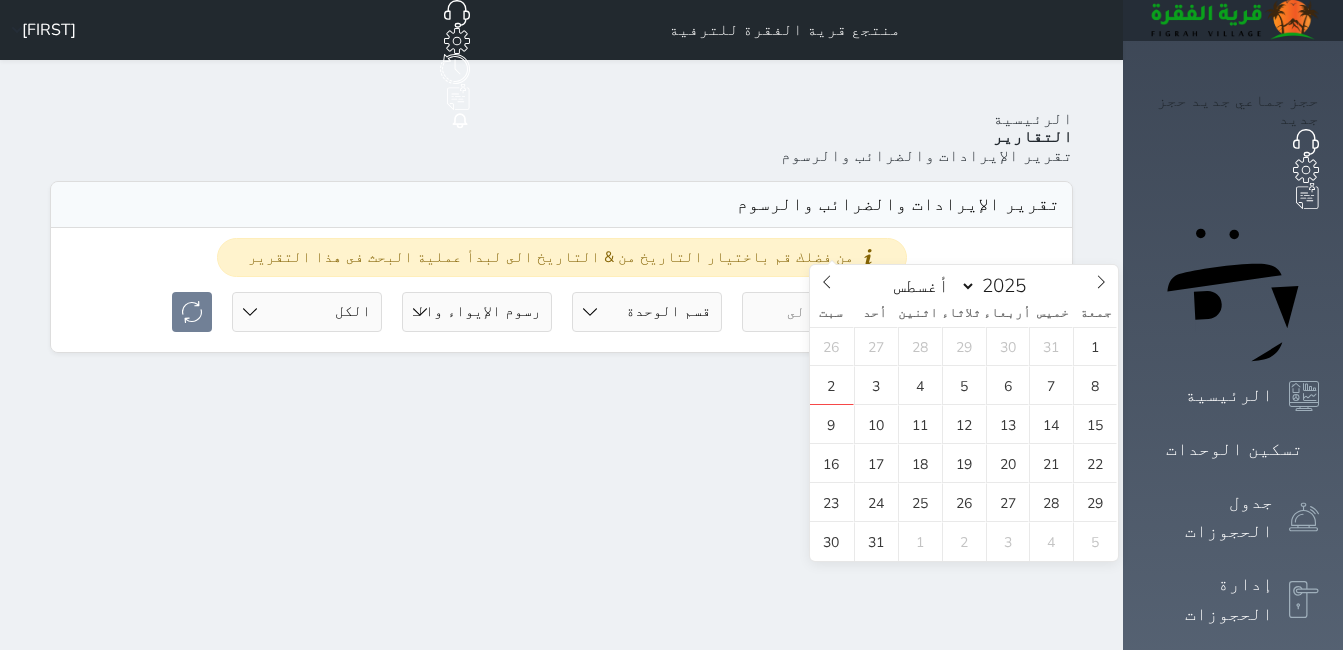 click at bounding box center [817, 312] 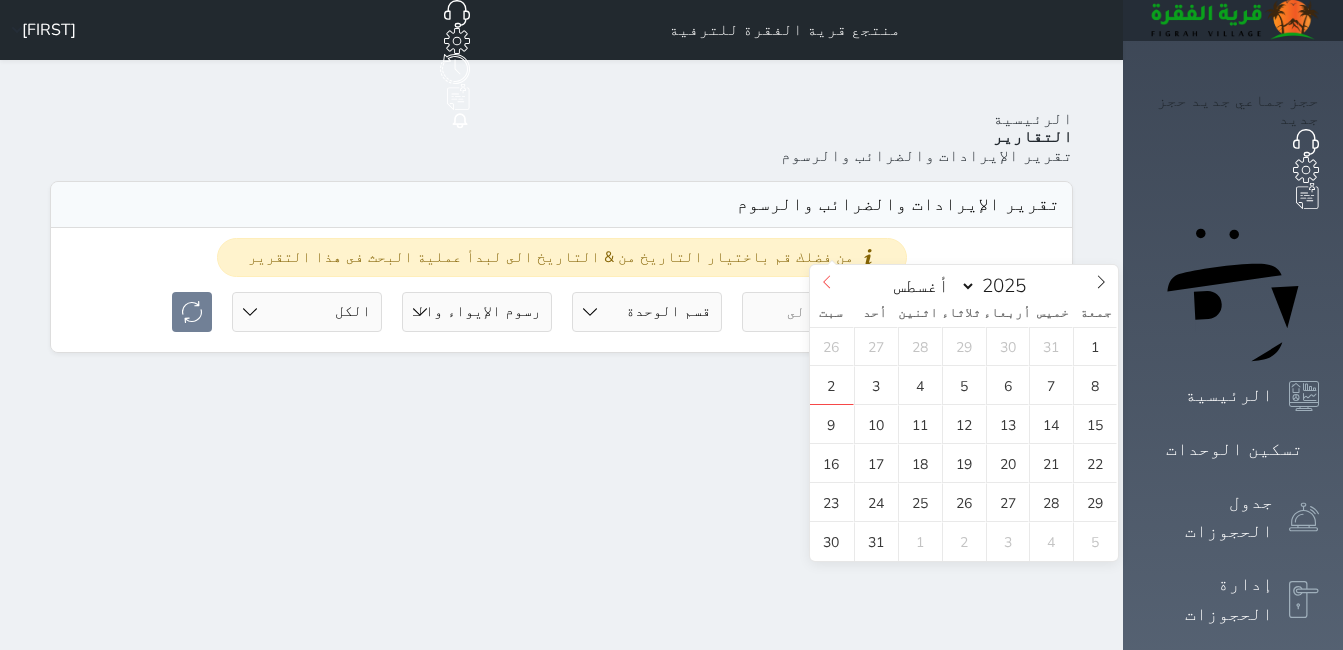 click 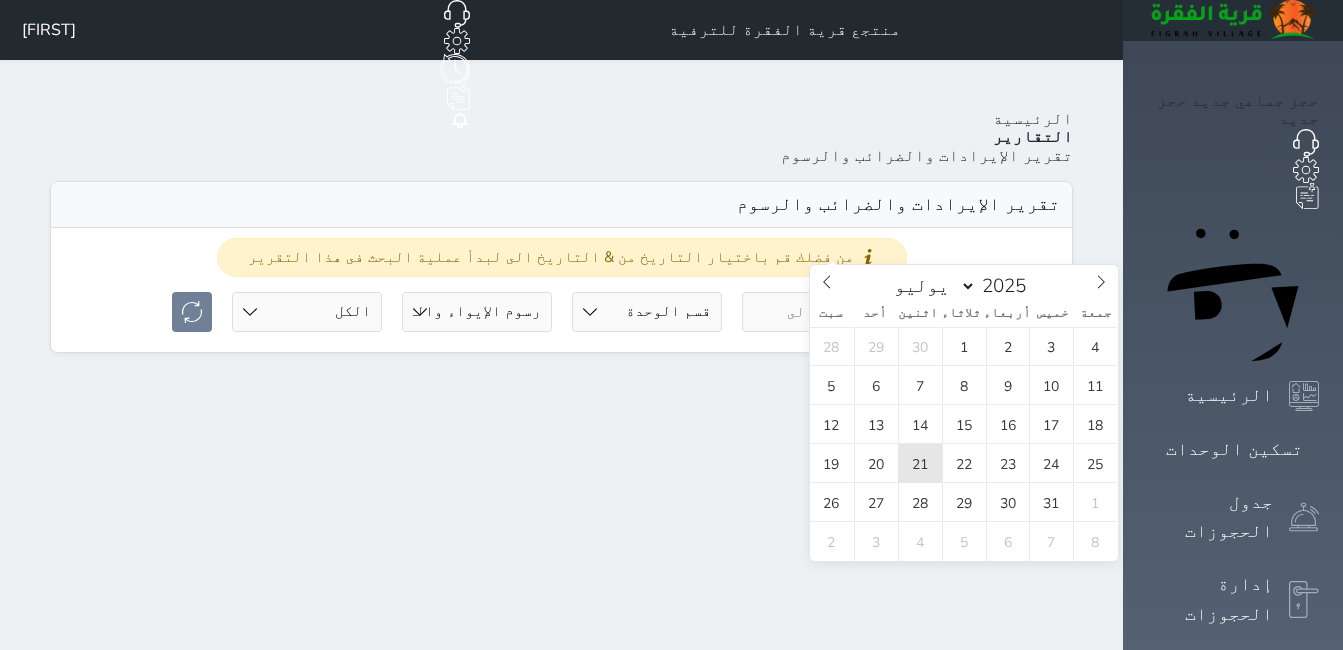 click on "21" at bounding box center (920, 463) 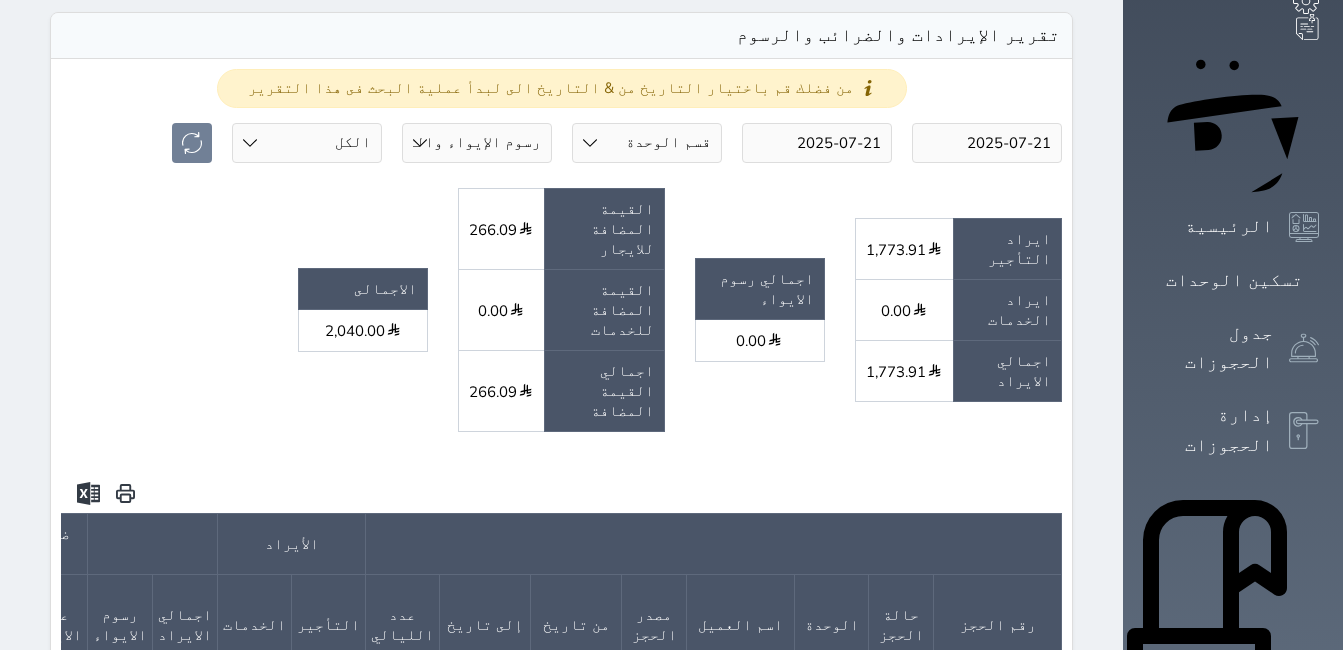 scroll, scrollTop: 400, scrollLeft: 0, axis: vertical 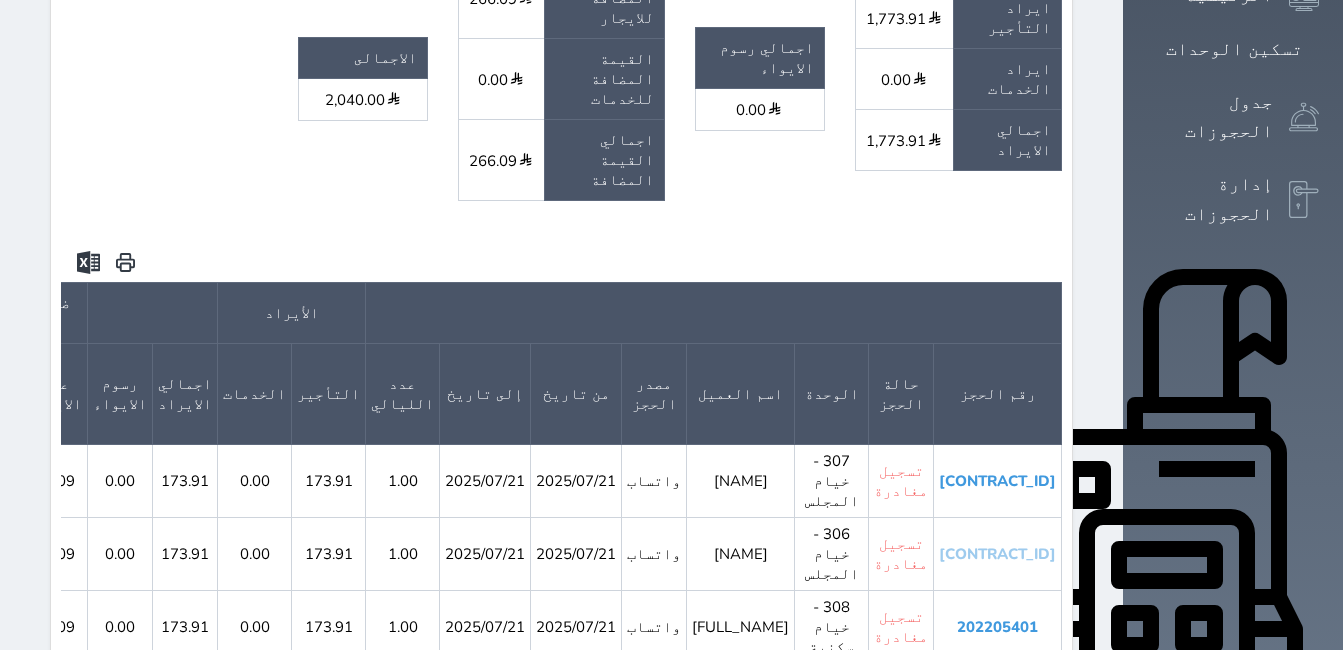 click on "[CONTRACT_ID]" at bounding box center (997, 554) 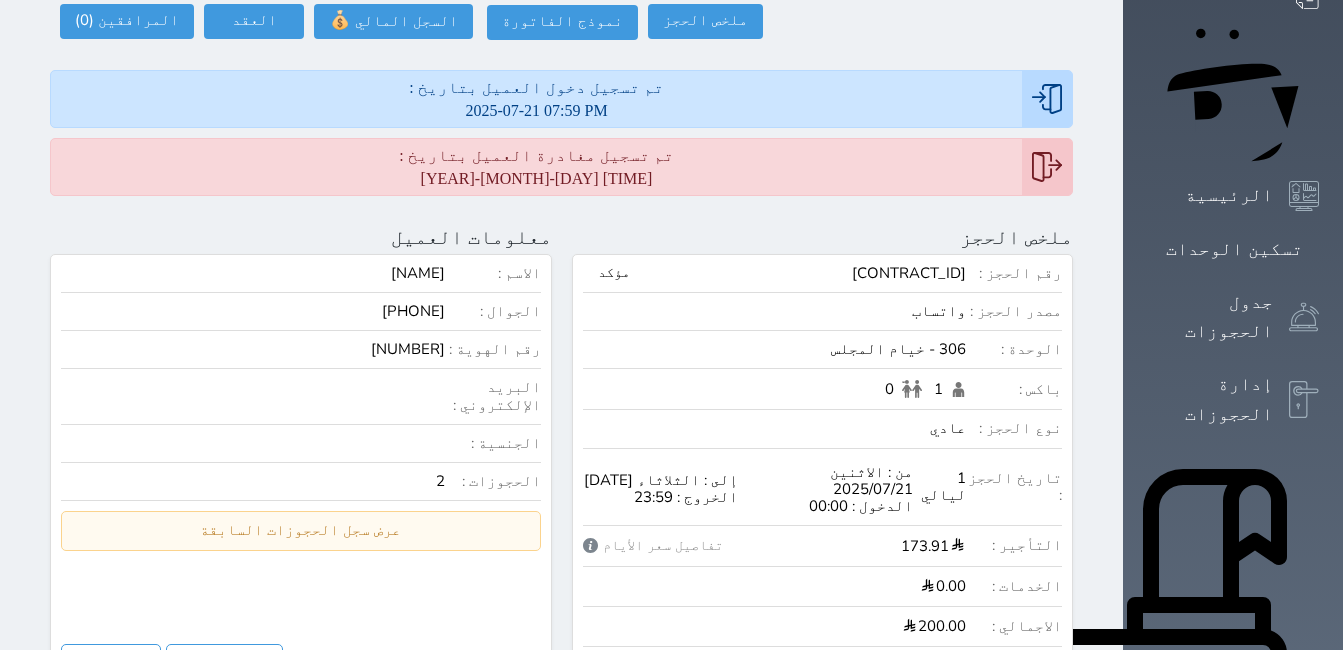 scroll, scrollTop: 100, scrollLeft: 0, axis: vertical 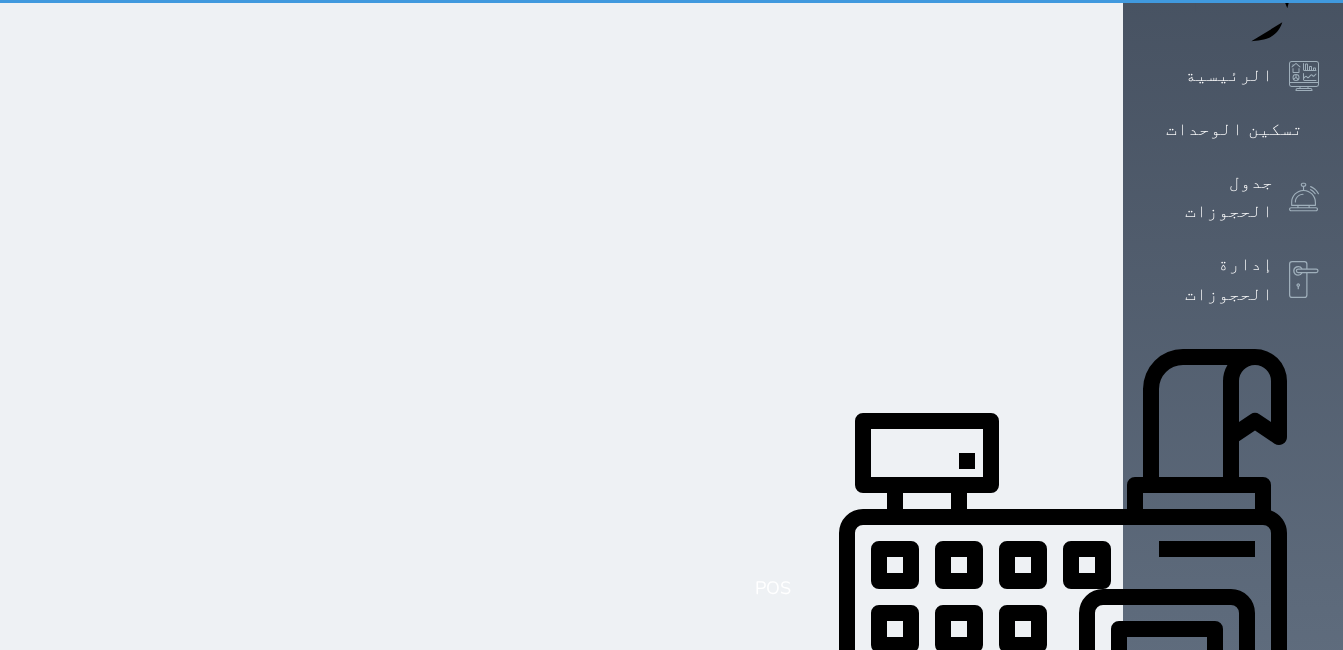 select on "7" 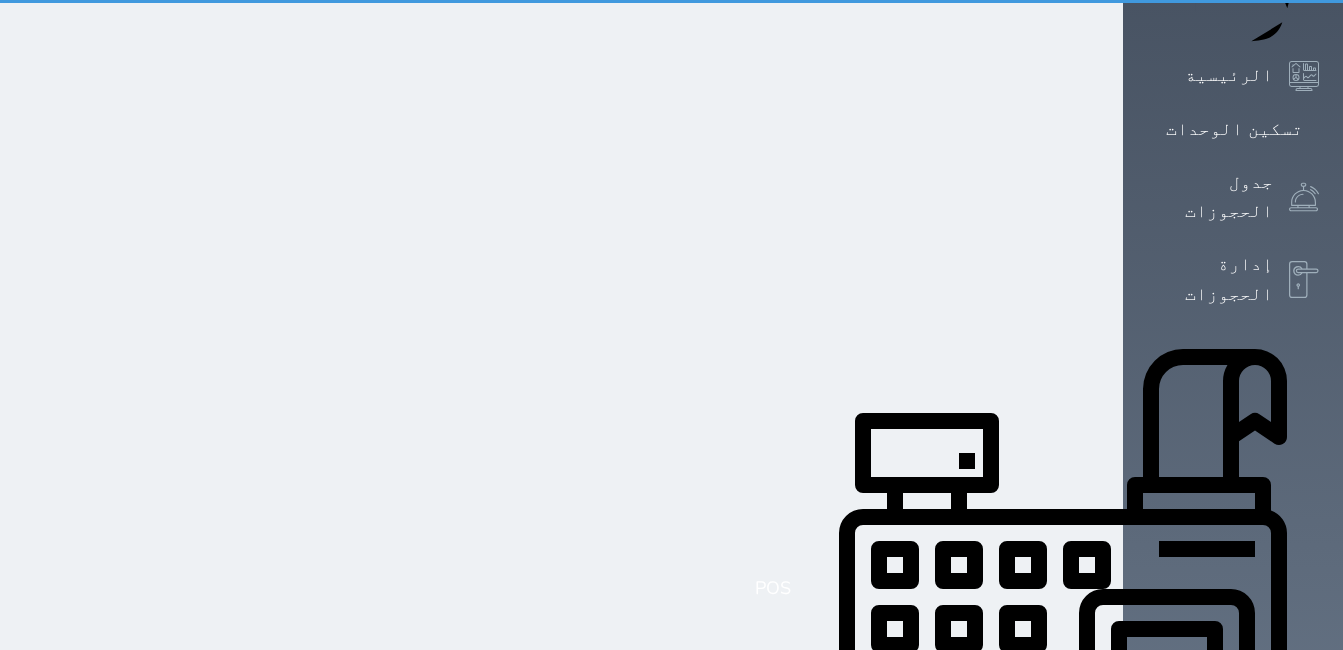 scroll, scrollTop: 0, scrollLeft: 0, axis: both 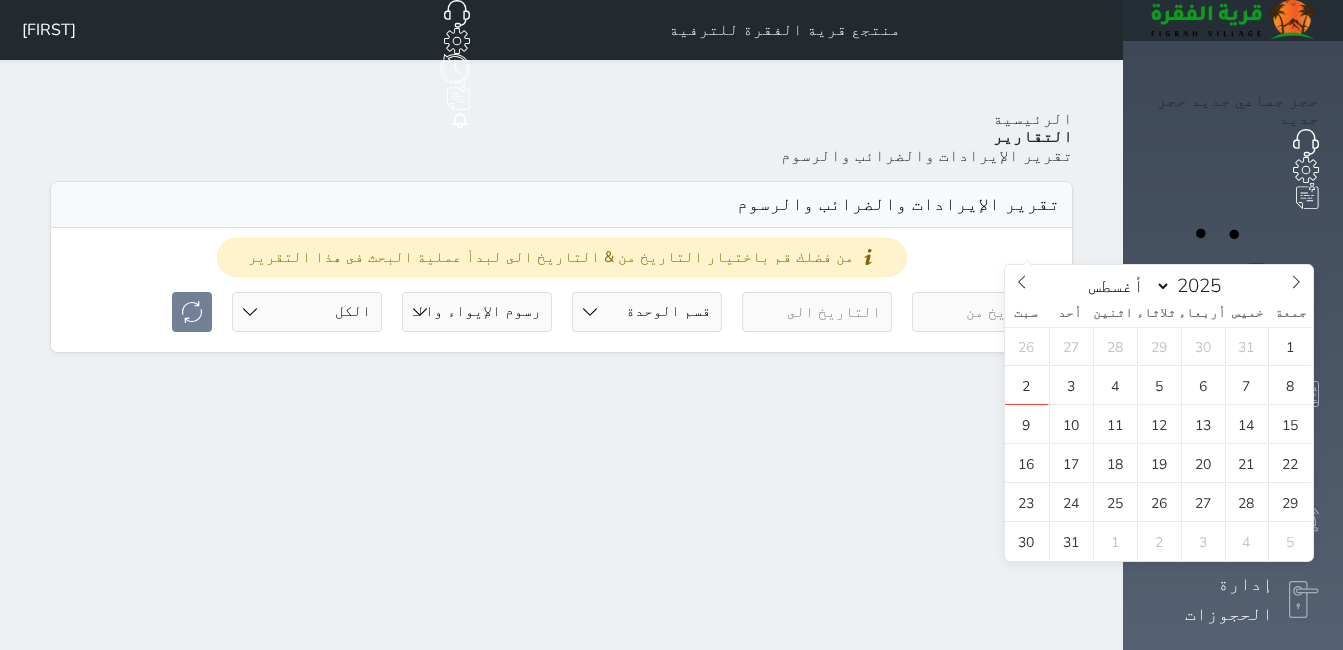 click at bounding box center [987, 312] 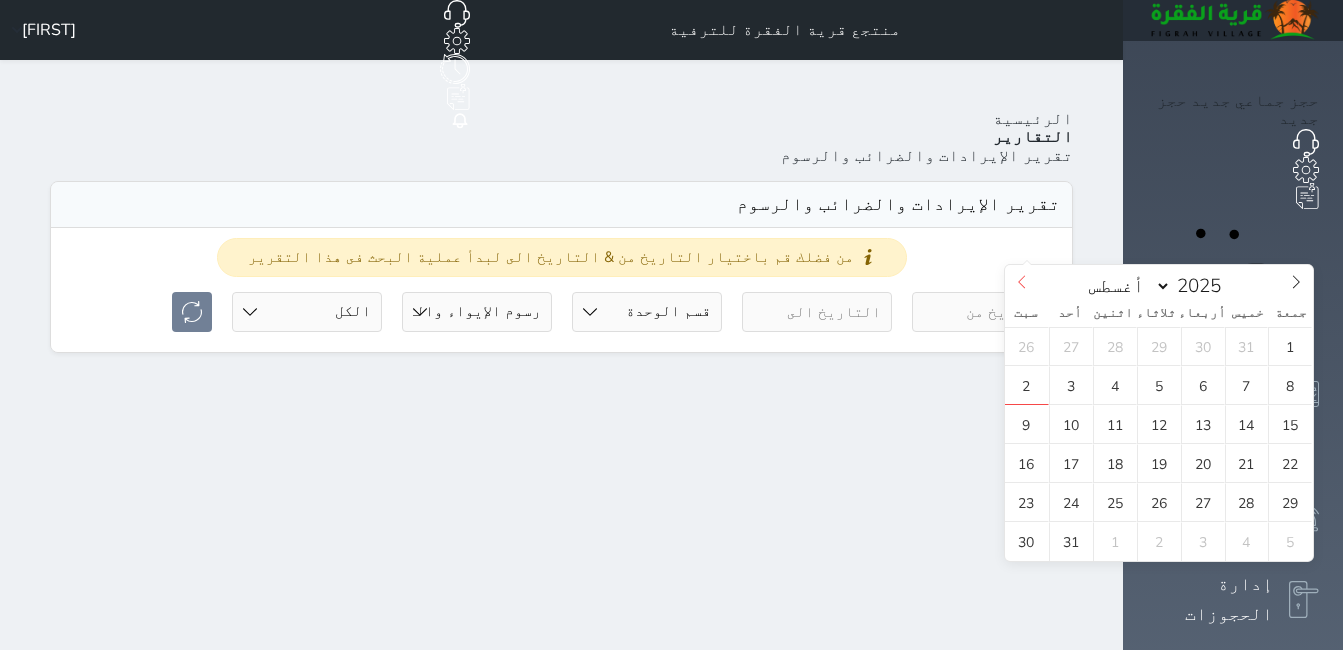 click 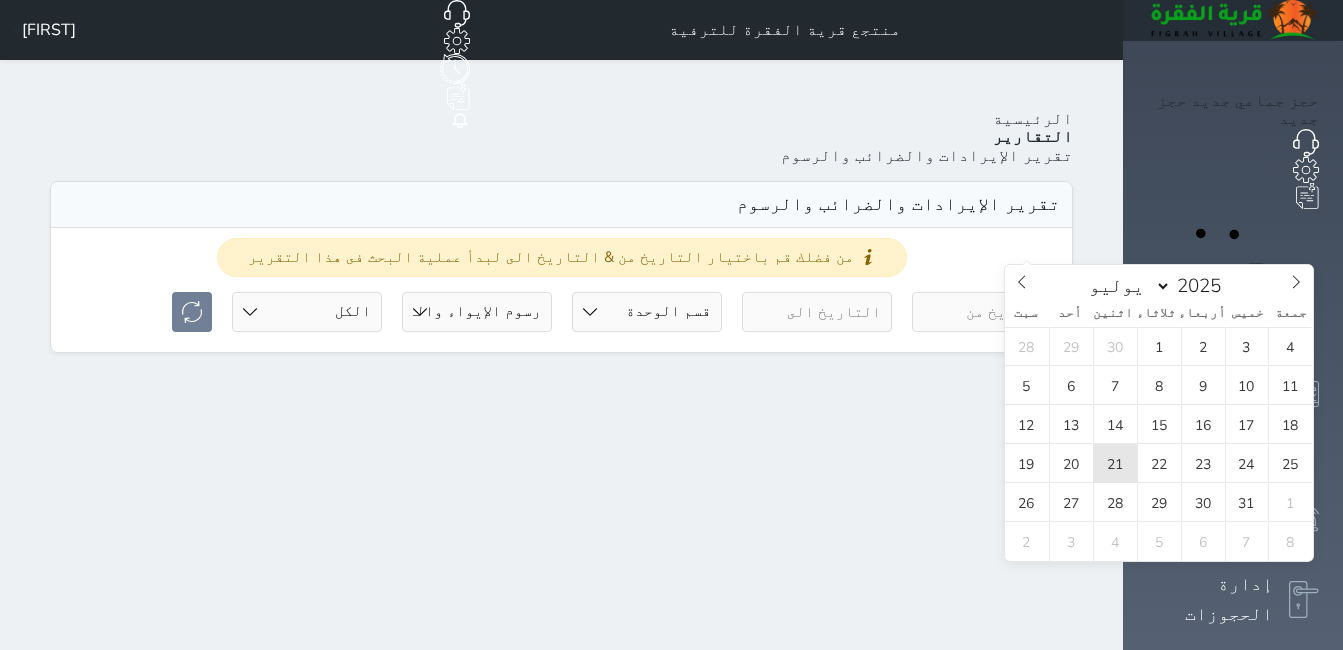 click on "21" at bounding box center (1115, 463) 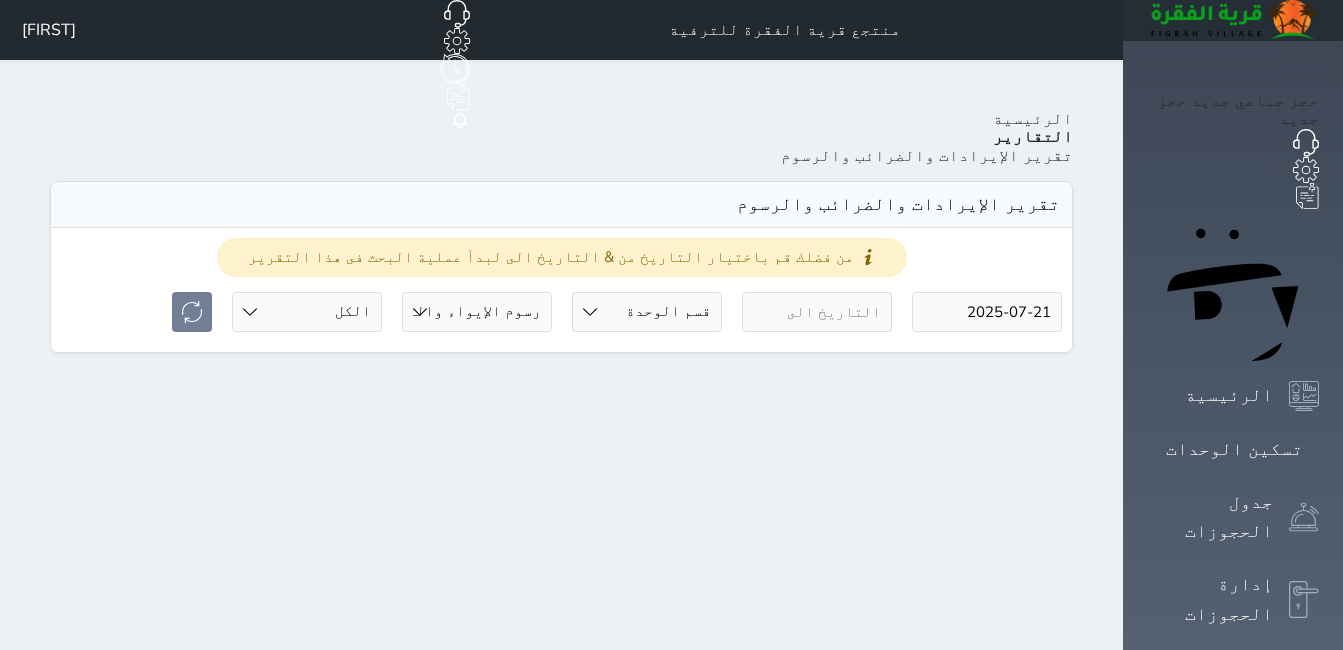 click at bounding box center (817, 312) 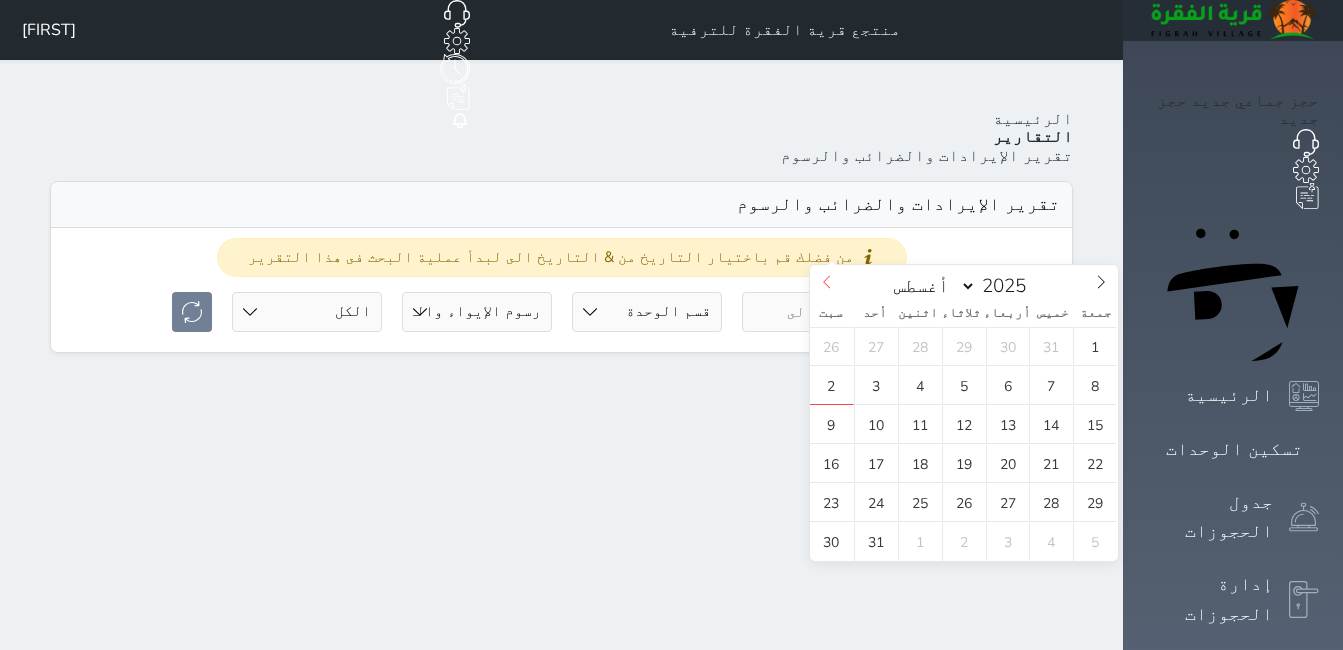 click at bounding box center (827, 282) 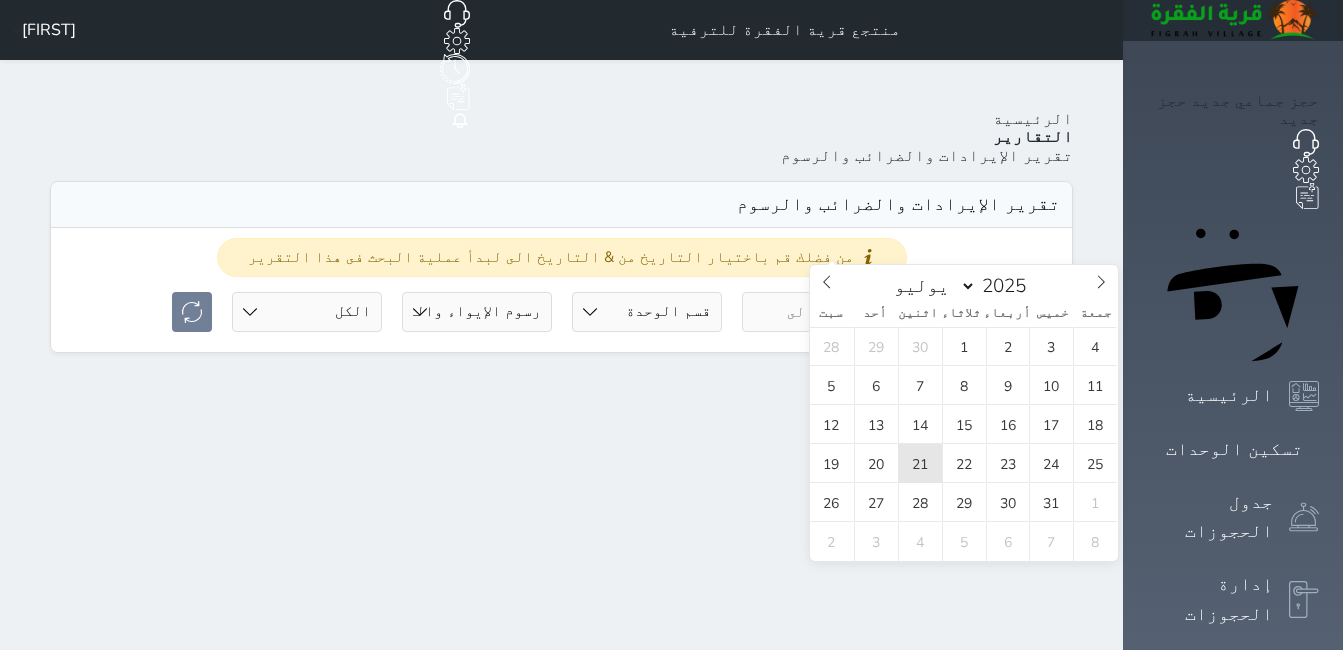 click on "21" at bounding box center [920, 463] 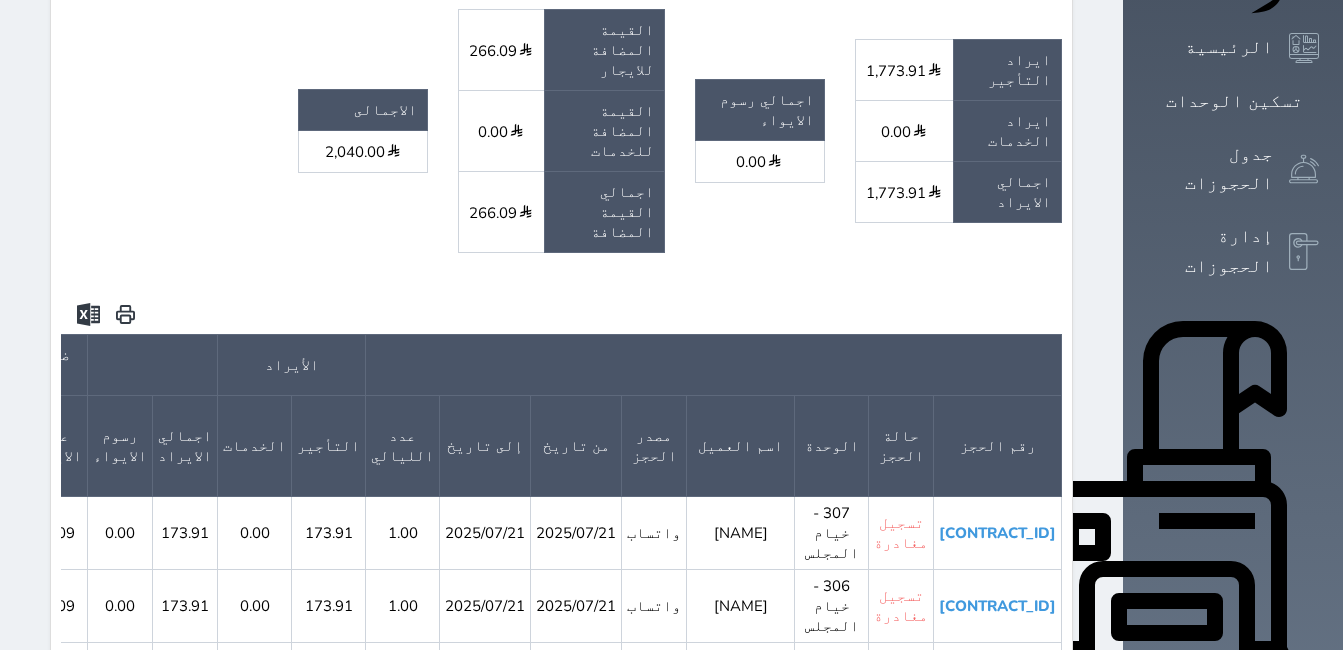 scroll, scrollTop: 400, scrollLeft: 0, axis: vertical 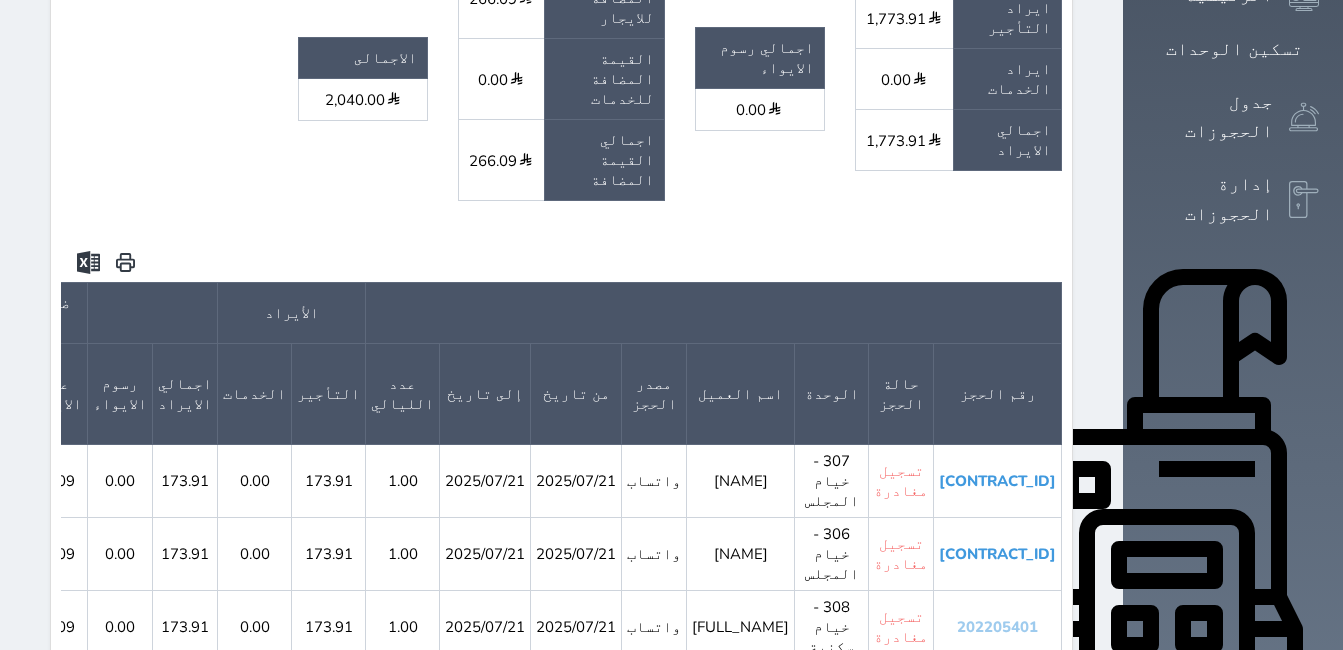click on "202205401" at bounding box center (997, 627) 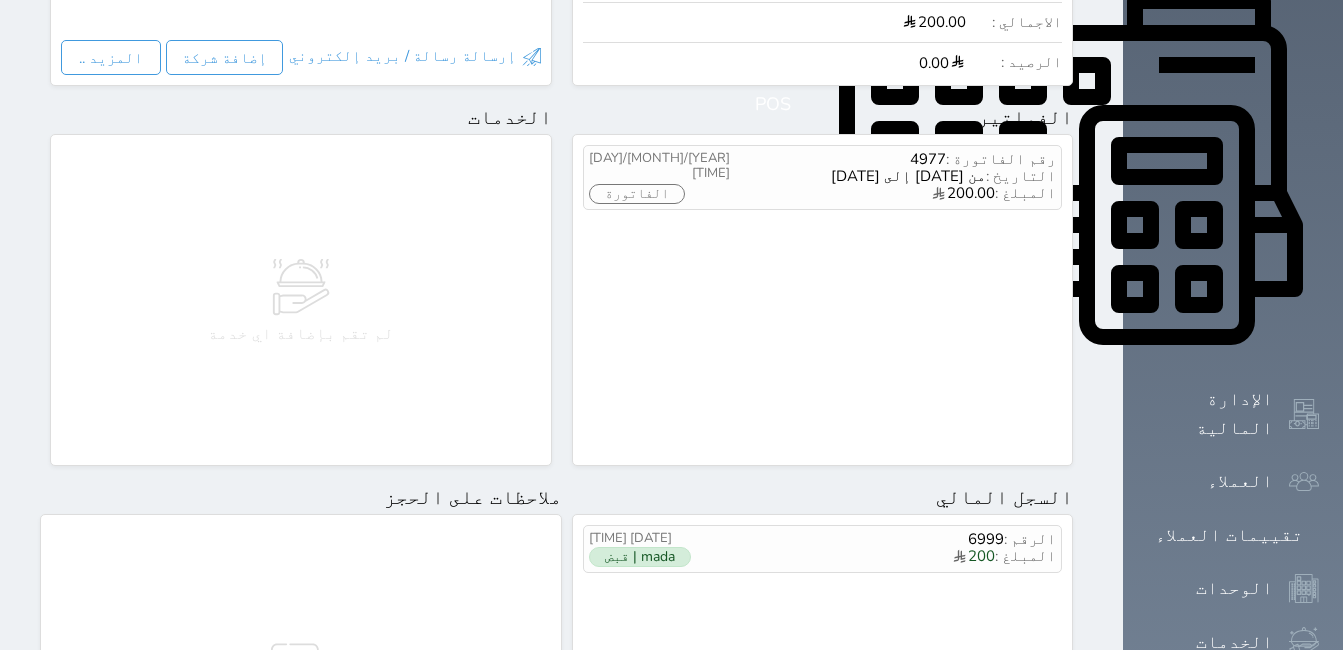 scroll, scrollTop: 900, scrollLeft: 0, axis: vertical 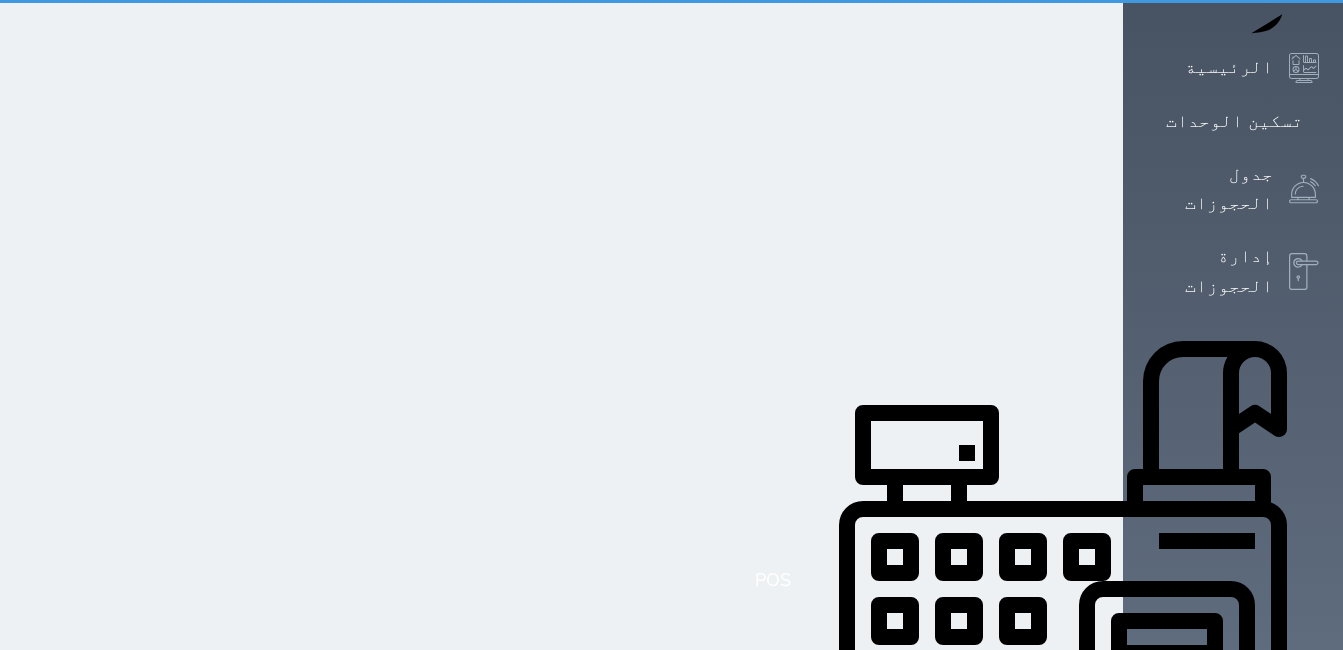 select on "7" 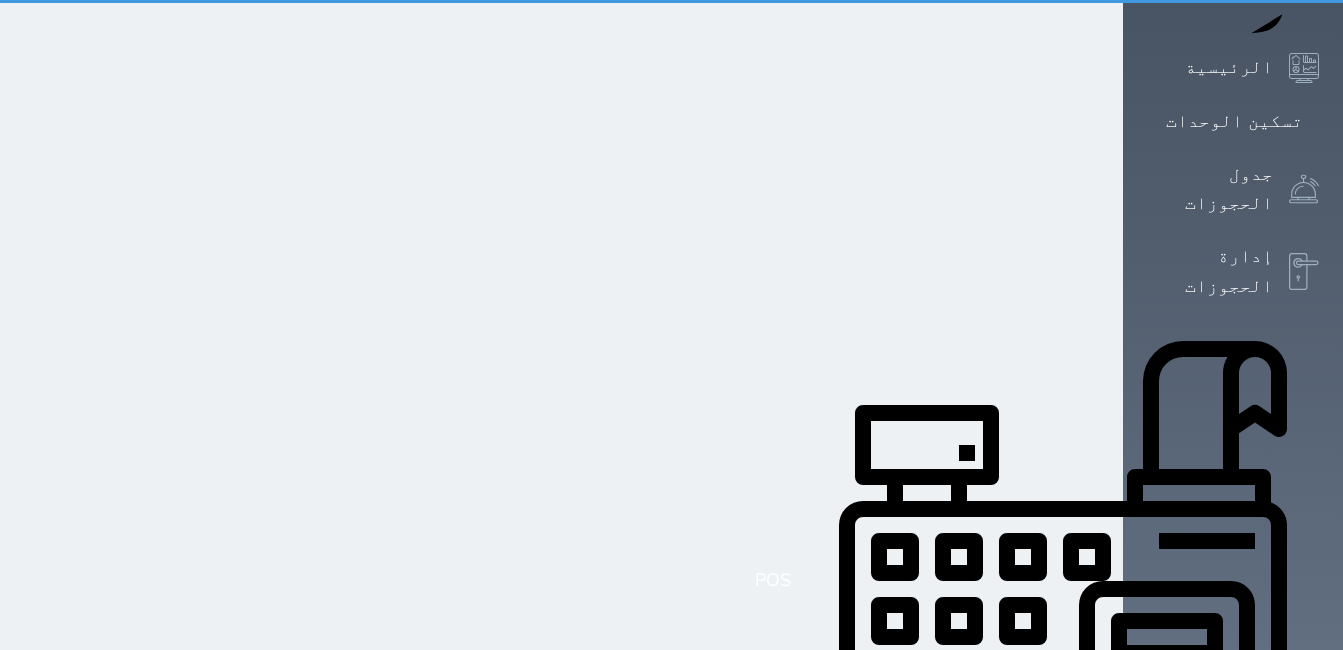 scroll, scrollTop: 0, scrollLeft: 0, axis: both 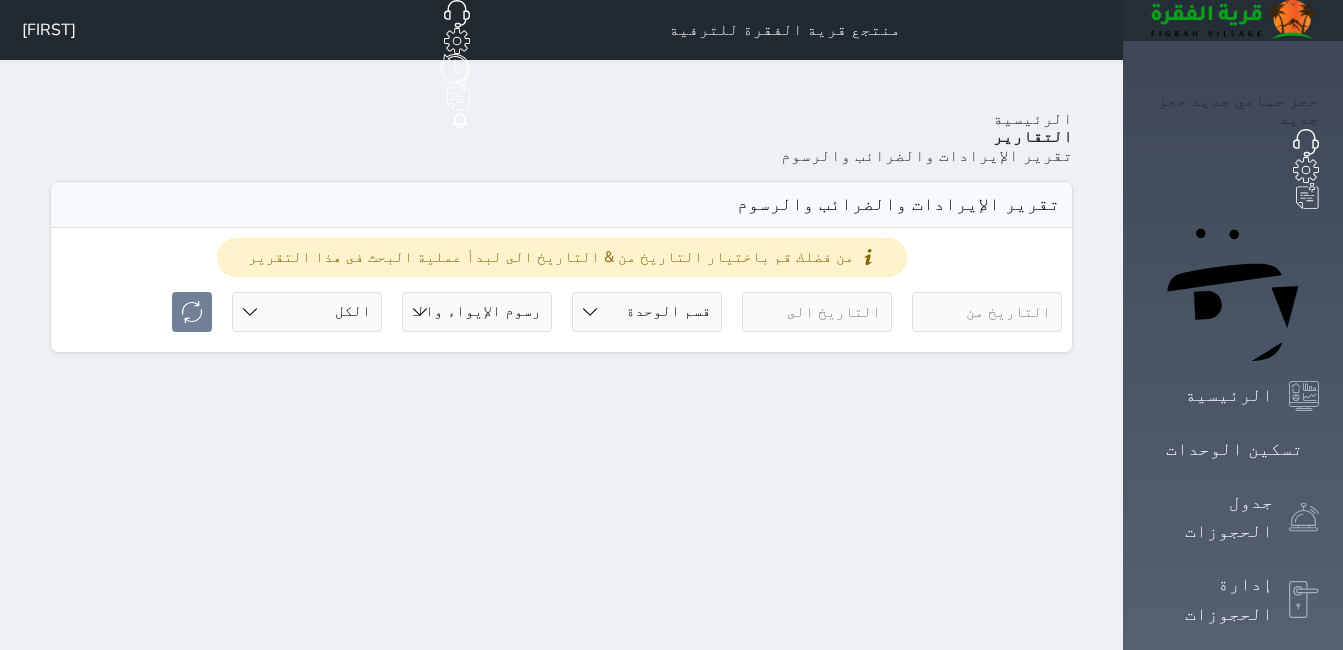 click on "من فضلك قم باختيار التاريخ من & التاريخ الى لبدأ عملية البحث فى هذا التقرير
قسم الوحدة   جلسات مؤقتة شالية دوبليكس خيام المجلس شاليه VIP خيام سكنية جلسة القصر
رسوم الإيواء
رسوم الإيواء والقيمه المضافة
حالة الحجز
الكل
لم يسجل دخول
تم الدخول
تم المغادرة
تم الدخول + تم المغادرة" at bounding box center (561, 290) 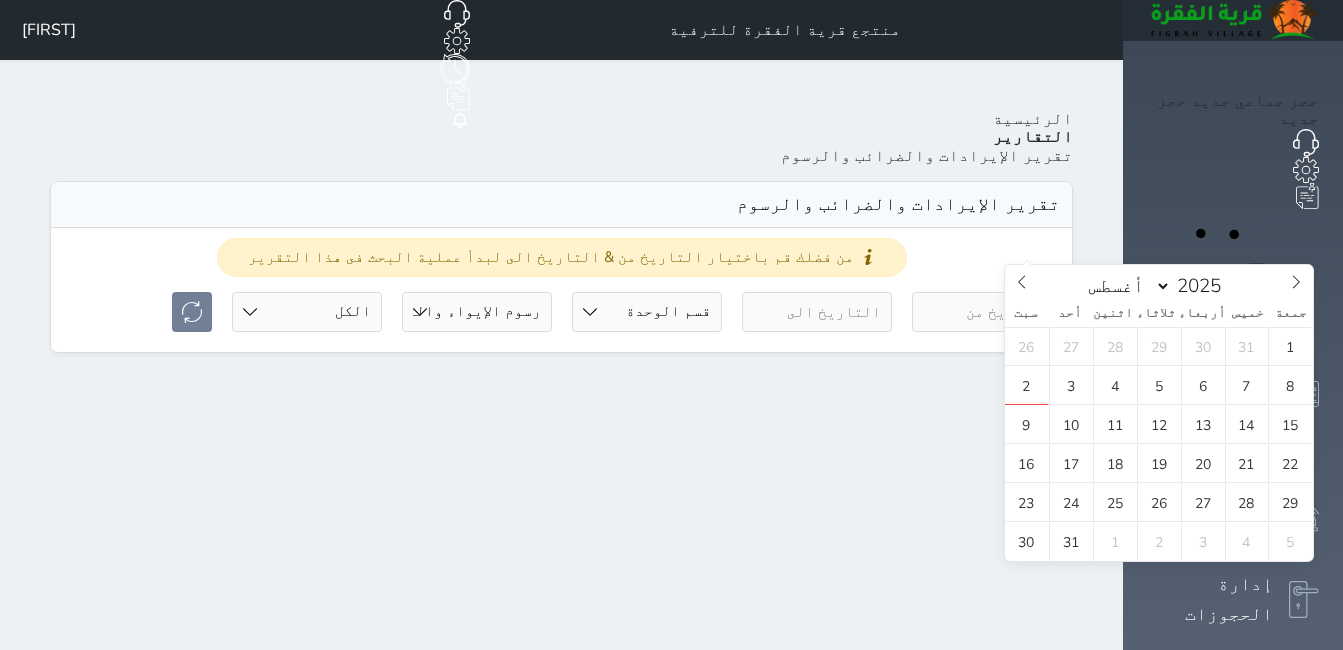 click at bounding box center [987, 312] 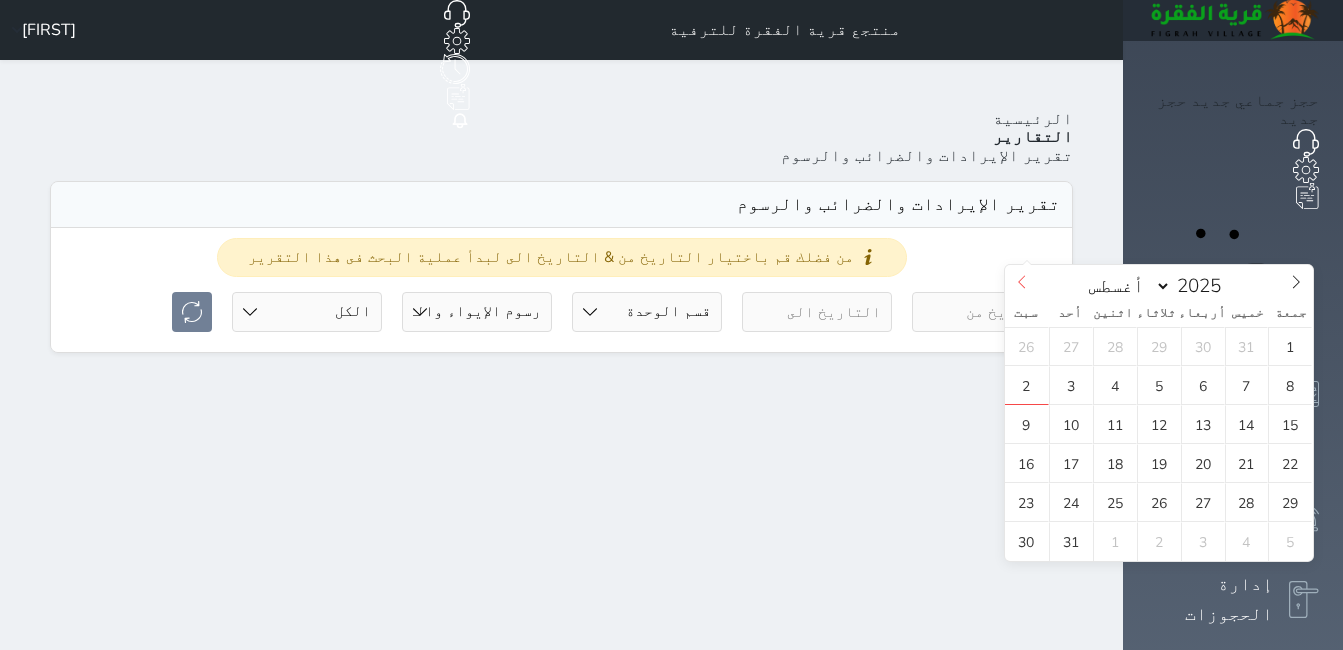 click 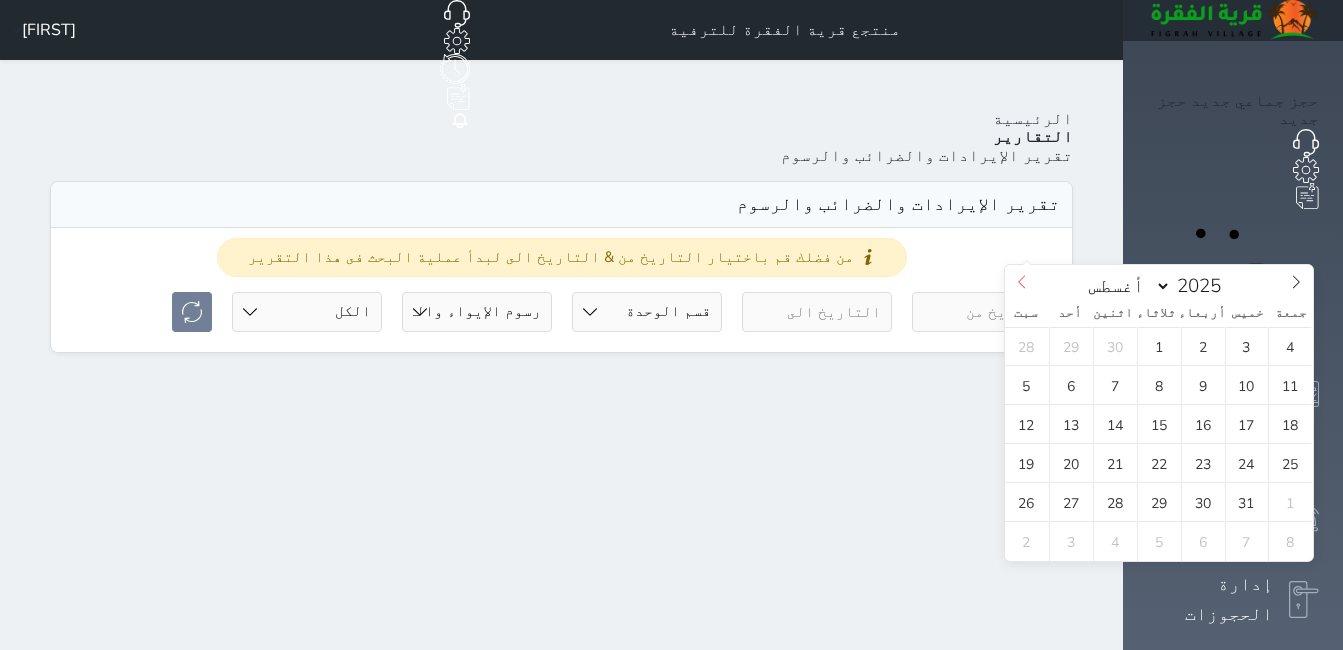 select on "6" 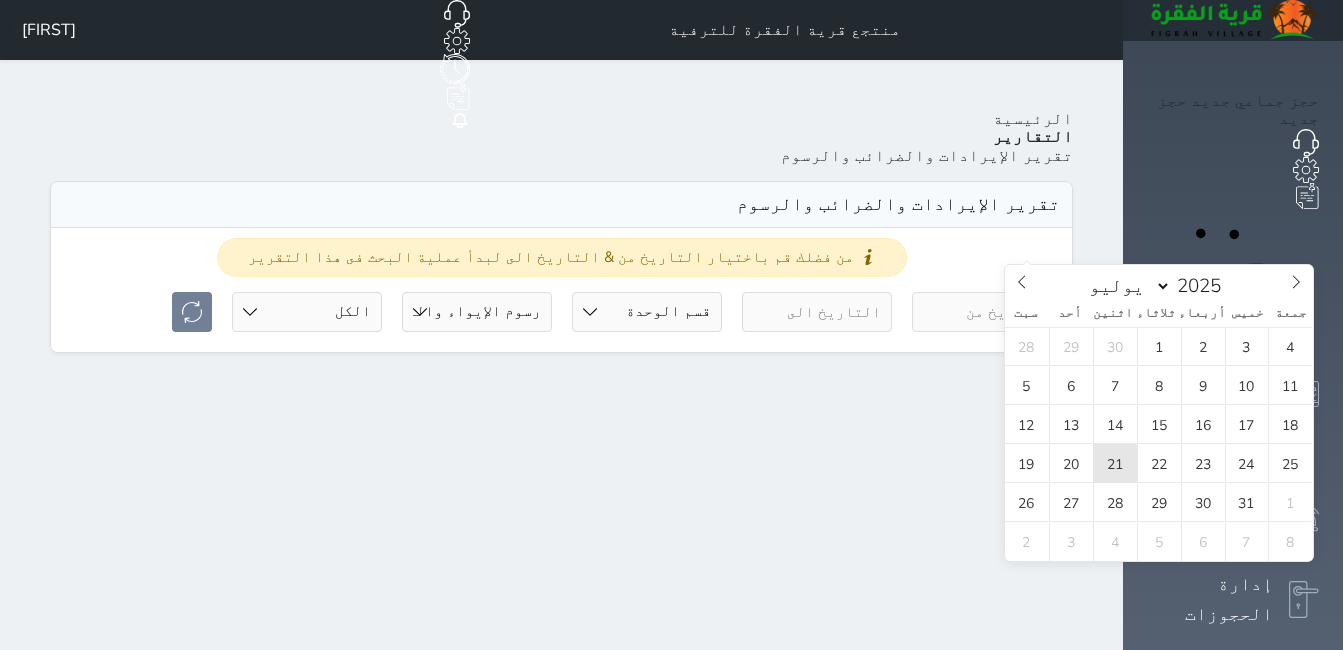 click on "21" at bounding box center [1115, 463] 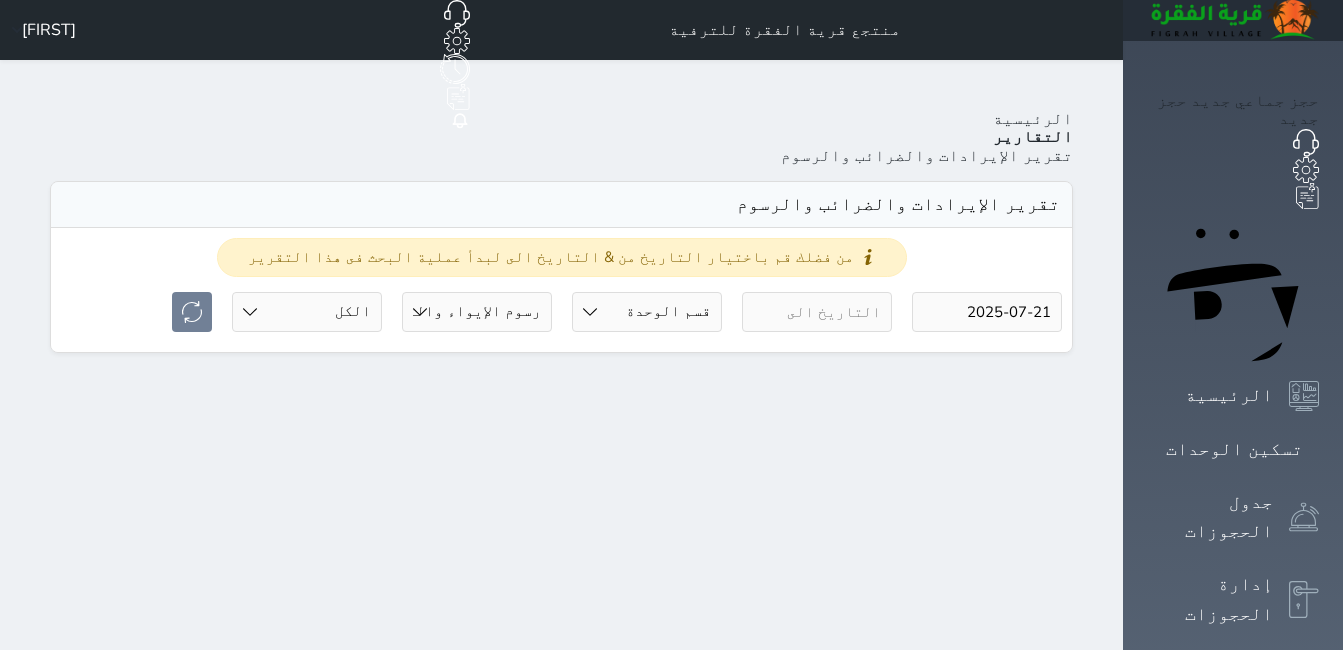click at bounding box center (817, 312) 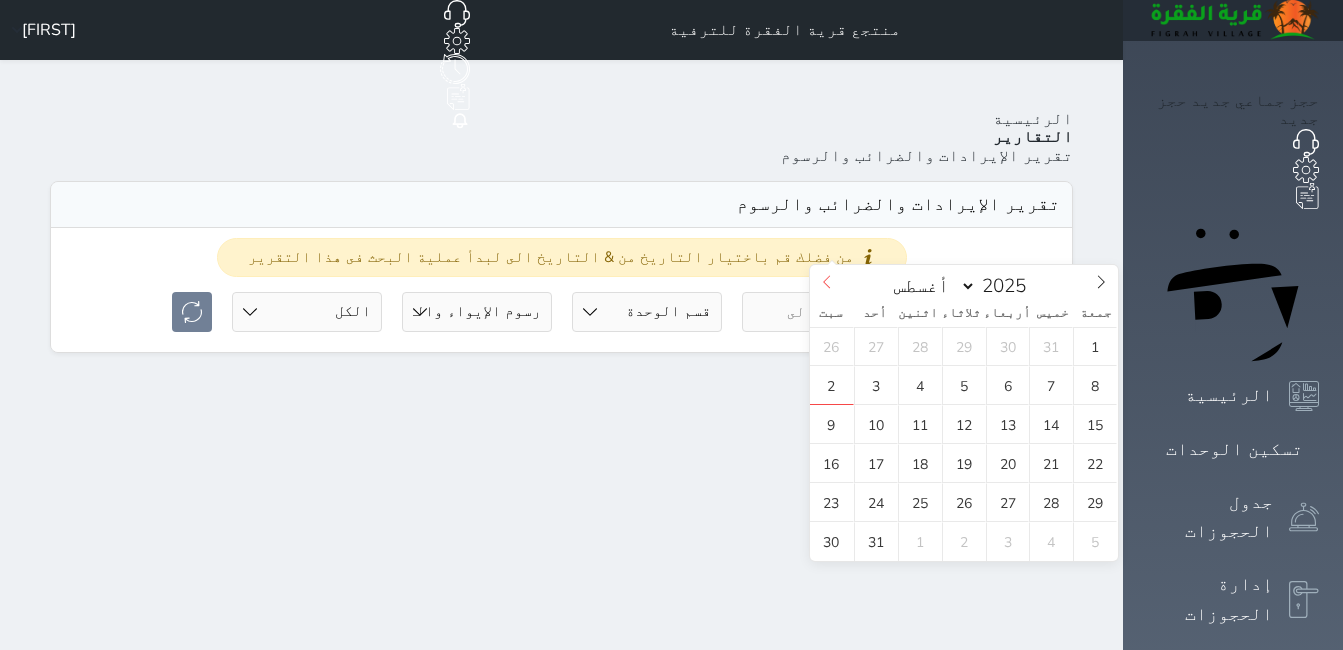 click at bounding box center (827, 282) 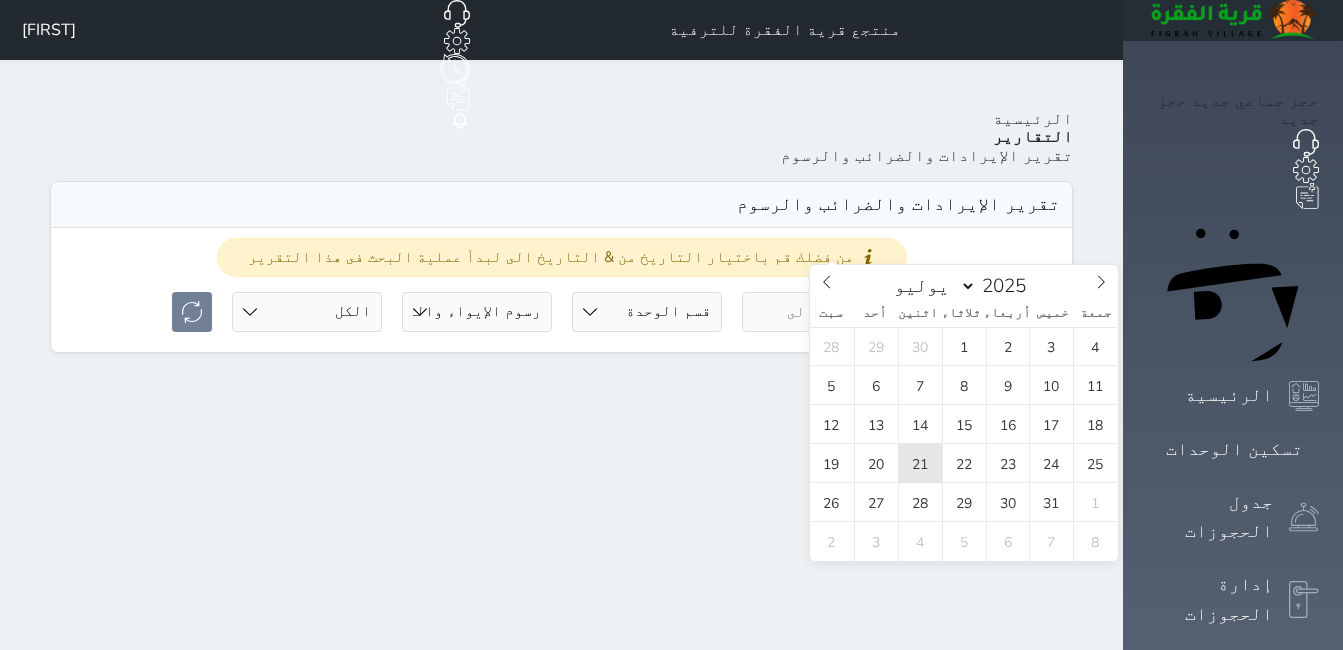 click on "21" at bounding box center (920, 463) 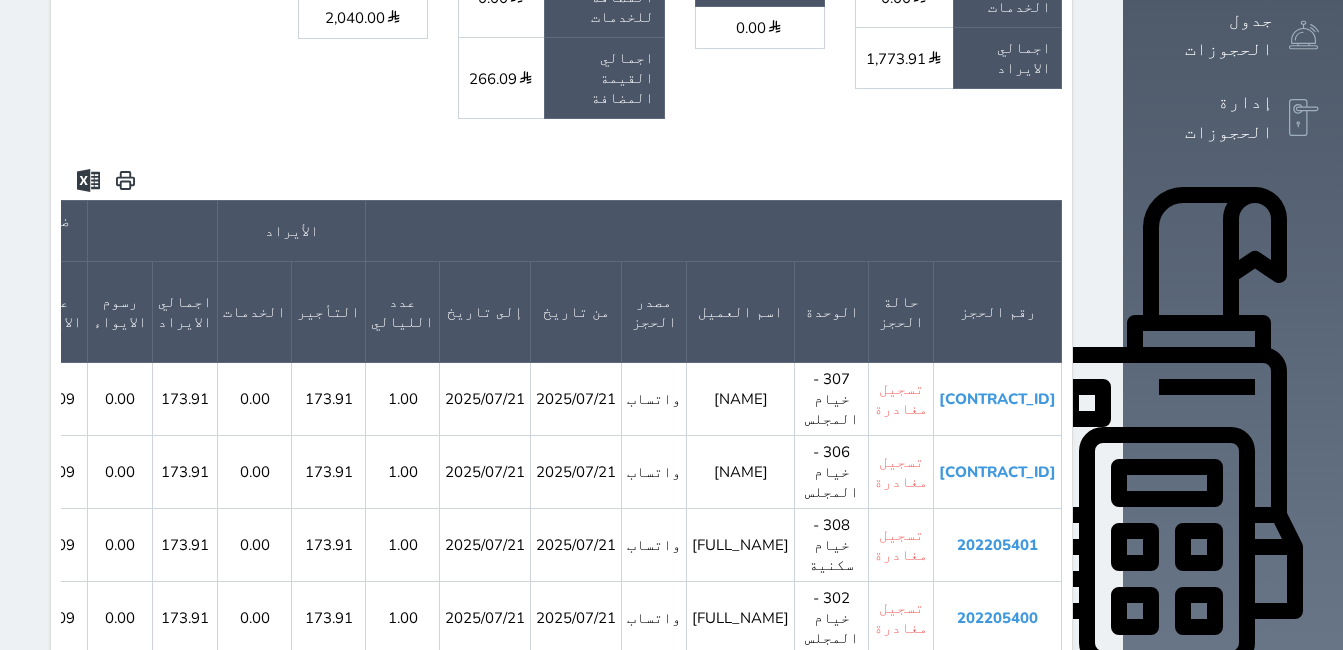 scroll, scrollTop: 500, scrollLeft: 0, axis: vertical 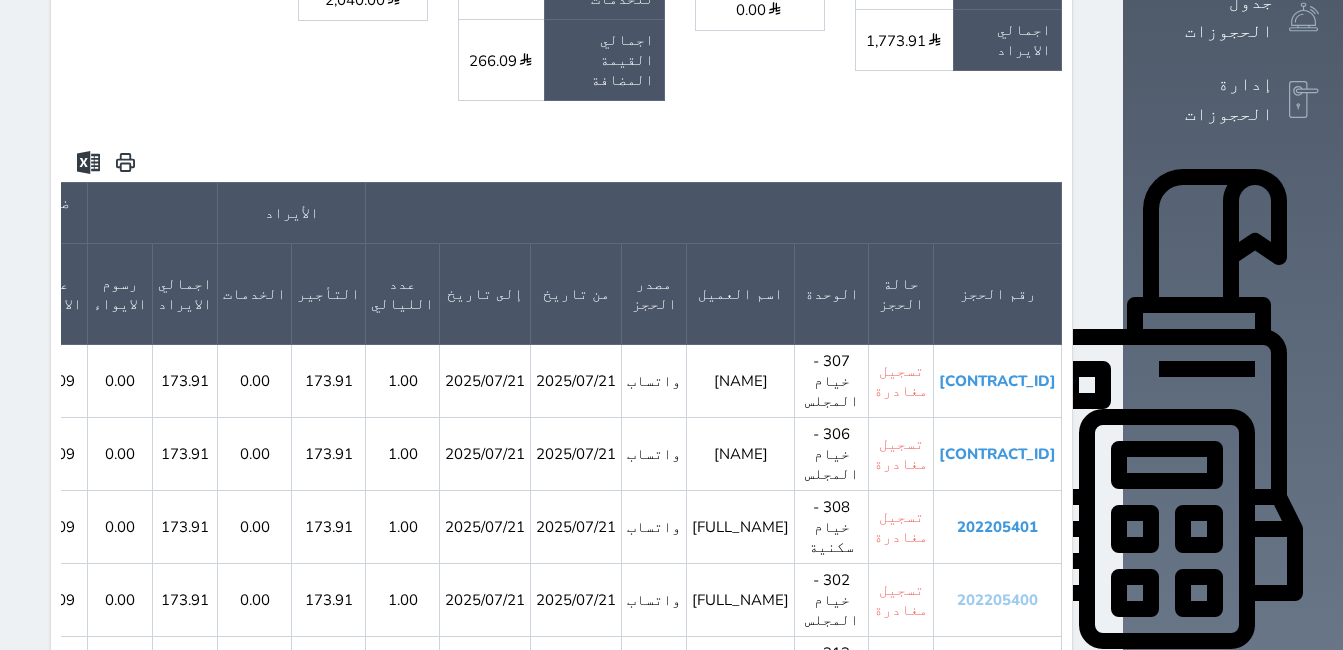 click on "202205400" at bounding box center (997, 600) 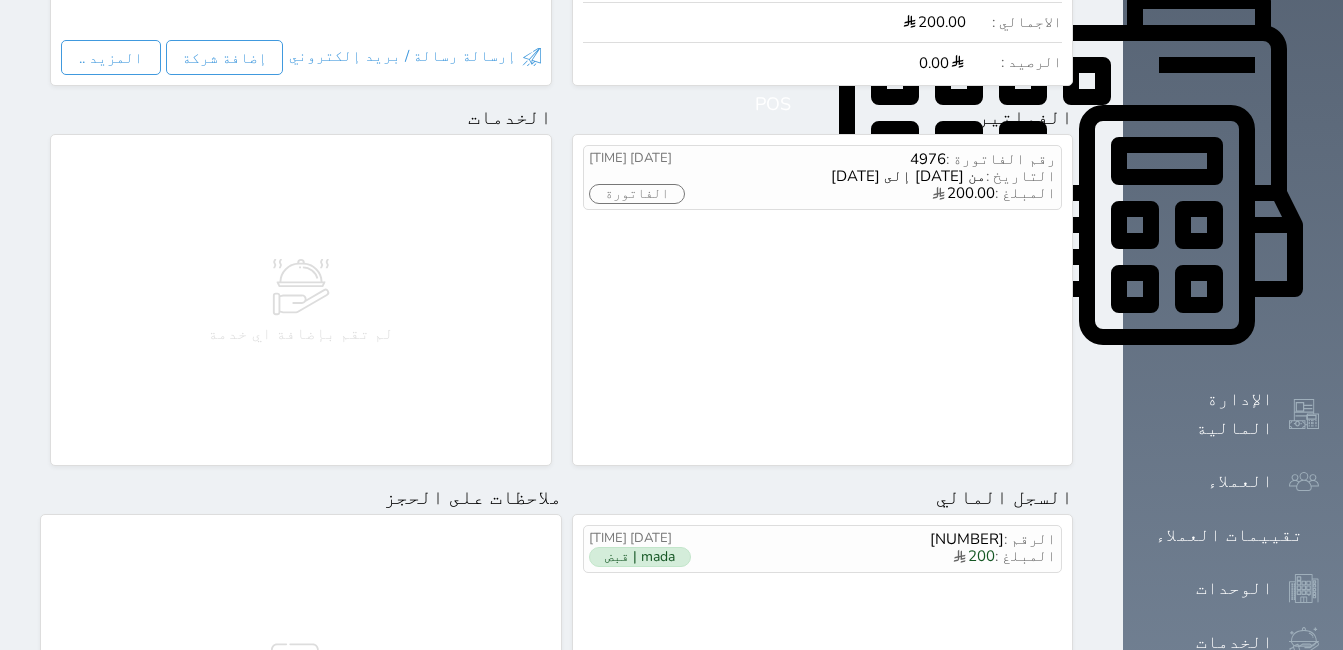 scroll, scrollTop: 900, scrollLeft: 0, axis: vertical 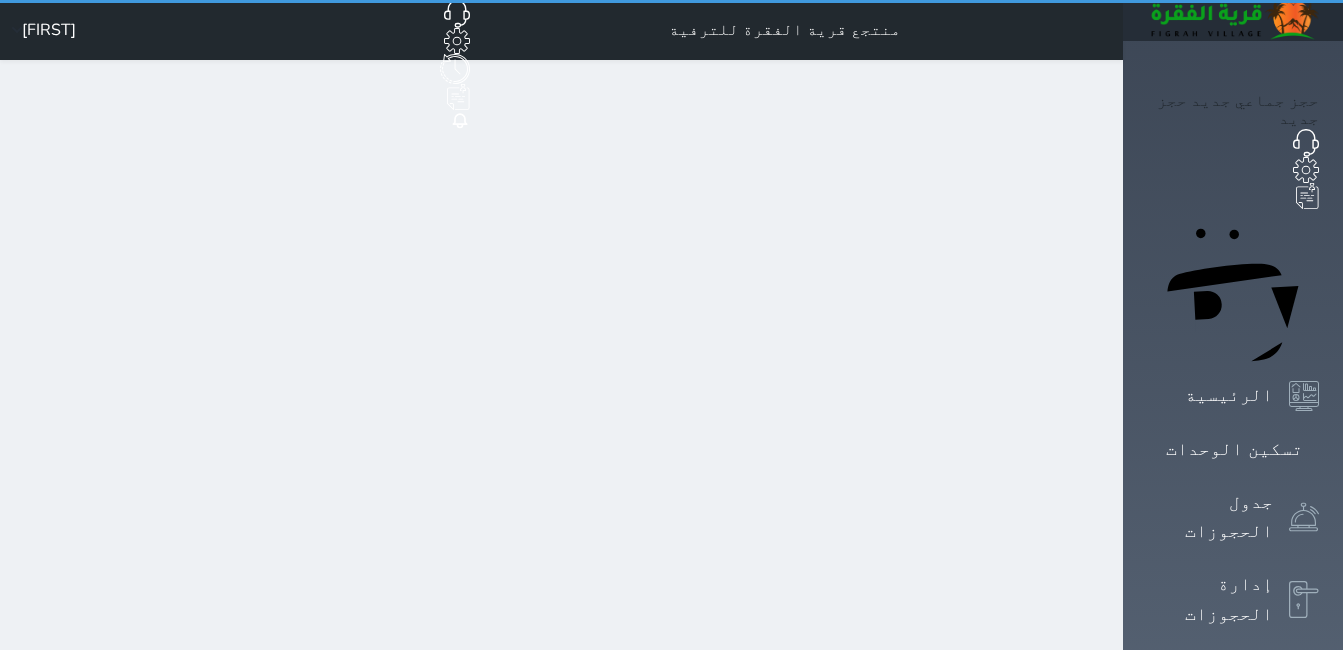 select on "7" 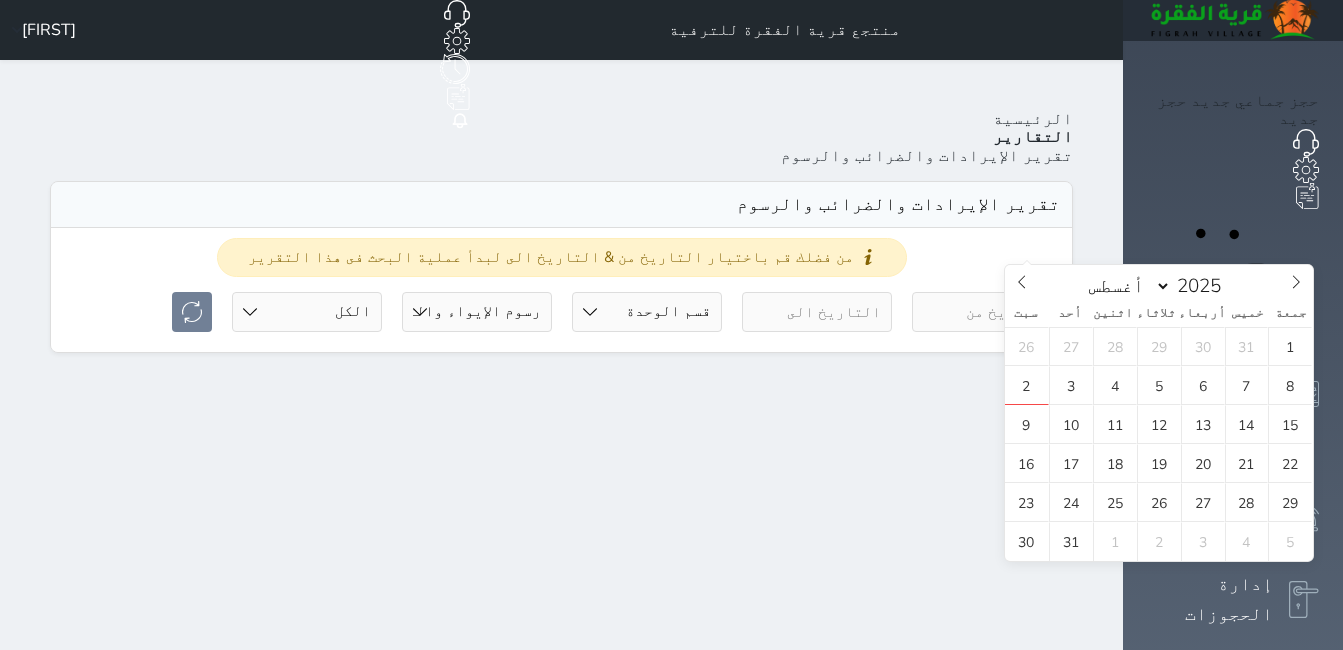click at bounding box center [987, 312] 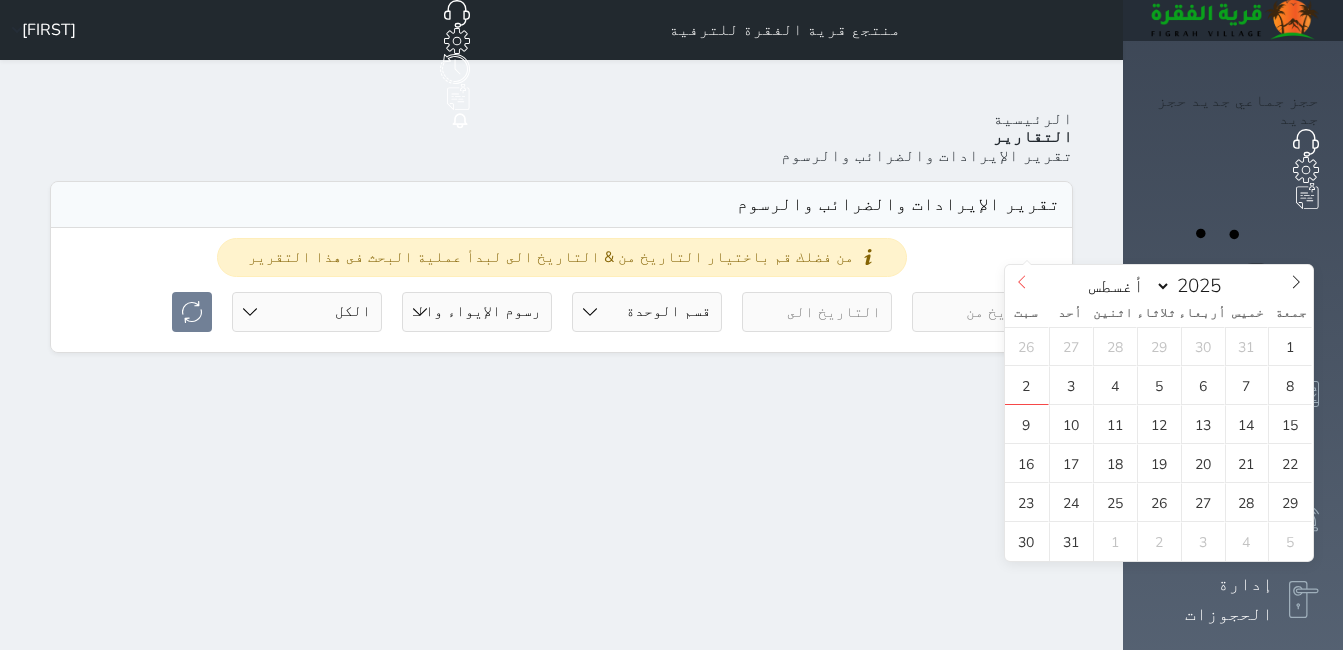 click 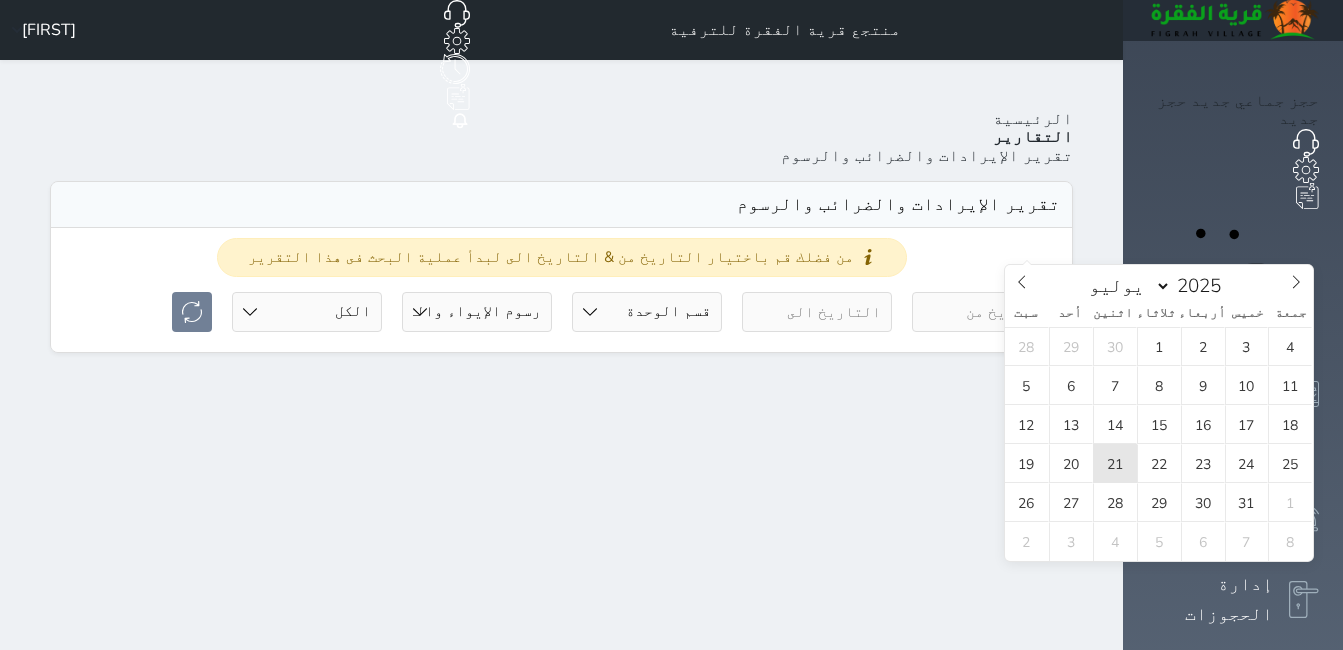 click on "21" at bounding box center [1115, 463] 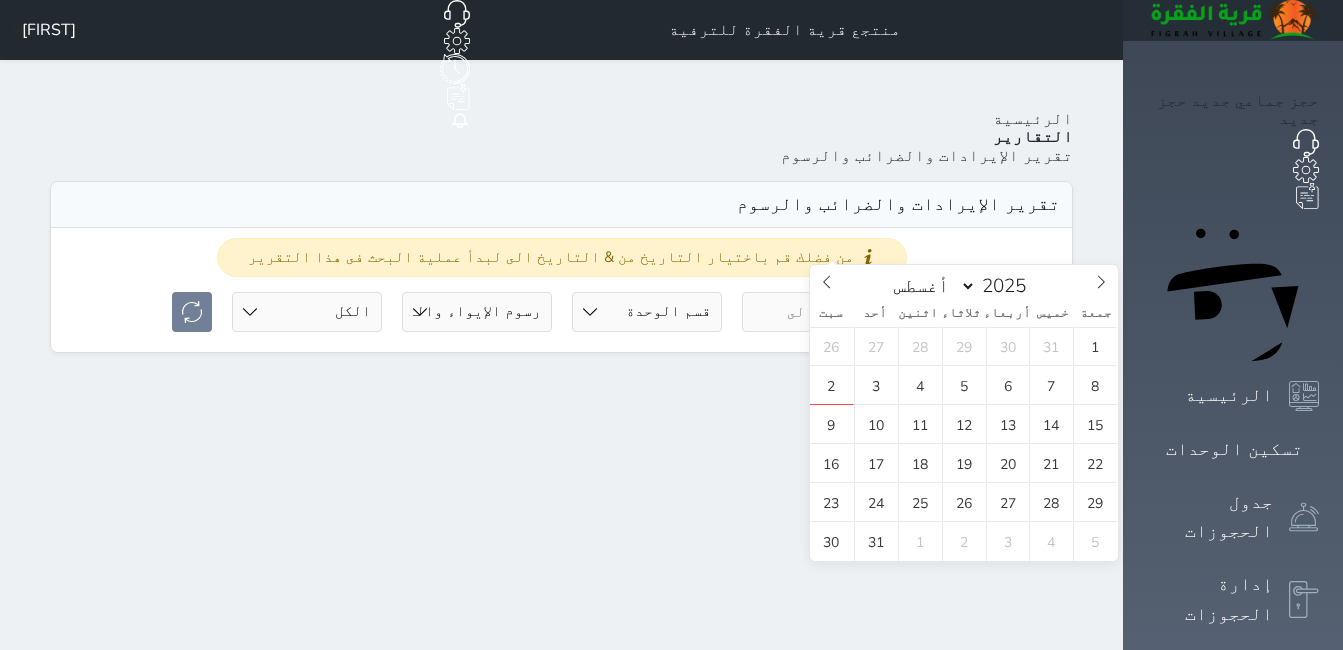click on "Your browser does not support the audio element.
حجز جماعي جديد   حجز جديد             الرئيسية     تسكين الوحدات     جدول الحجوزات     إدارة الحجوزات     POS     الإدارة المالية     العملاء     تقييمات العملاء     الوحدات     الخدمات     التقارير     الإعدادات                                 المدفوعات الالكترونية     الدعم الفني
منتجع قرية الفقرة للترفية
حجز جماعي جديد   حجز جديد   غير مرتبط مع منصة زاتكا المرحلة الثانية   غير مرتبط مع شموس   غير مرتبط مع المنصة الوطنية للرصد السياحي             إشعار   الغرفة   النزيل   المصدر
hadeel
الرئيسية التقارير تقرير الإيرادات والضرائب والرسوم" at bounding box center [671, 865] 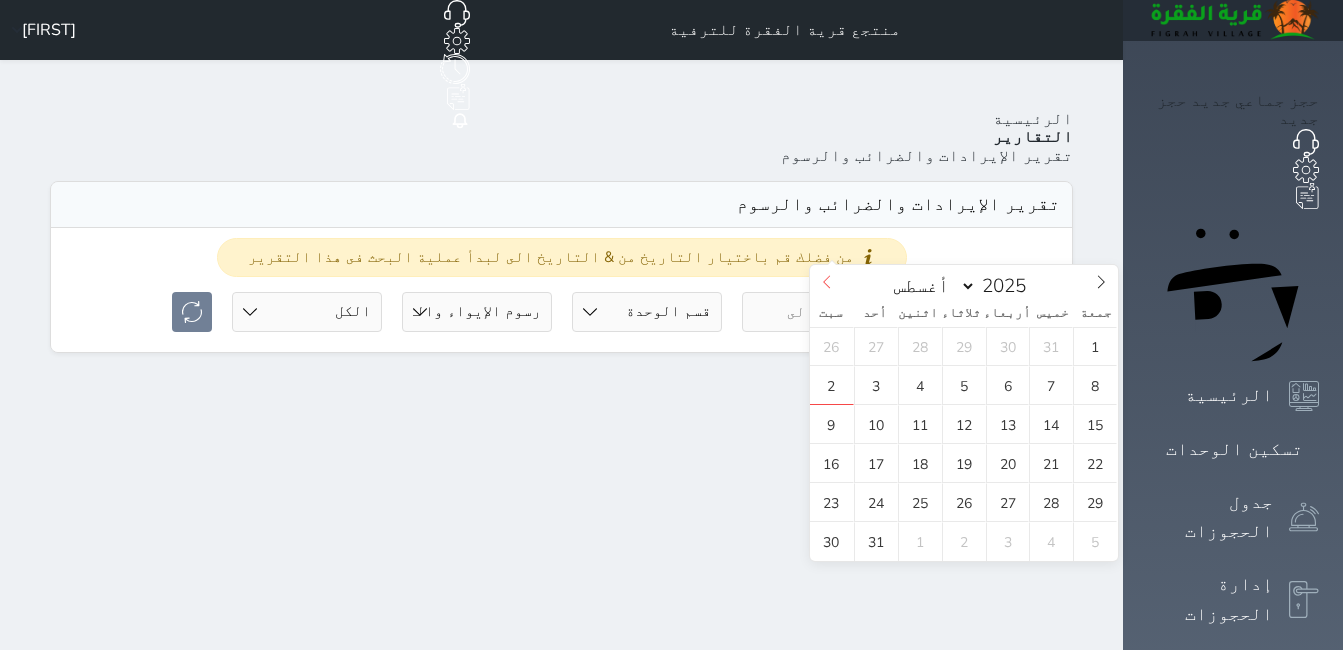 click at bounding box center (827, 282) 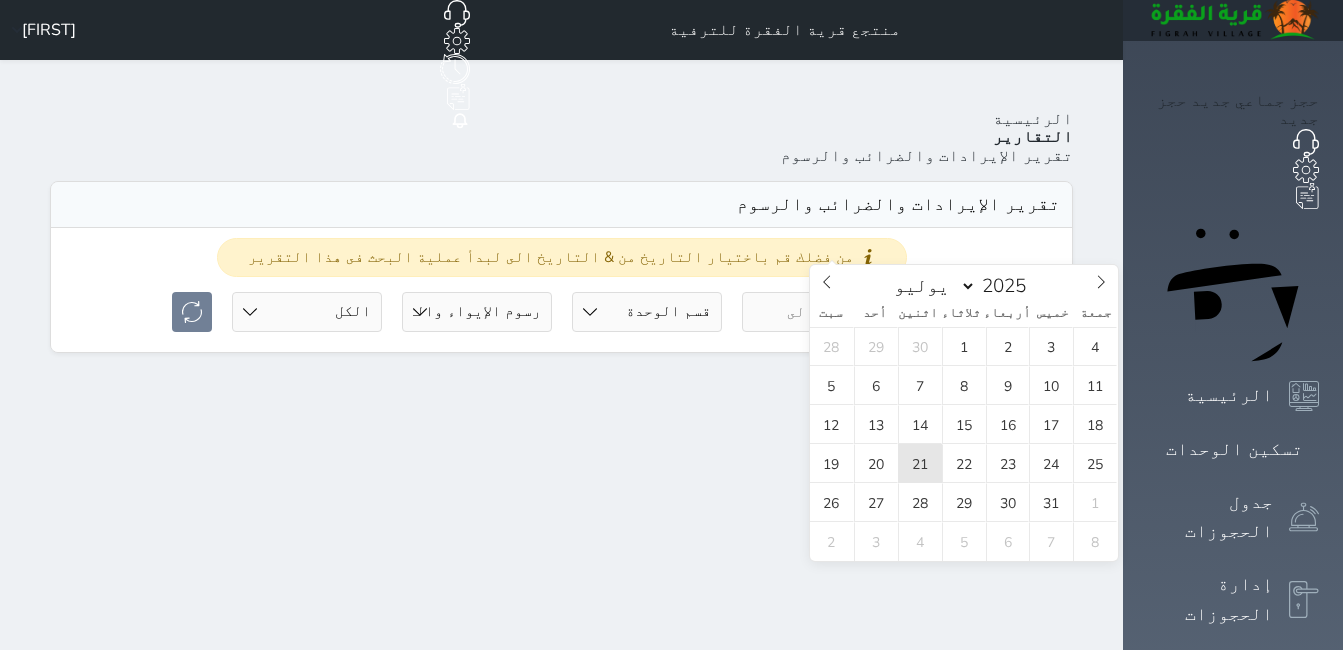 click on "21" at bounding box center (920, 463) 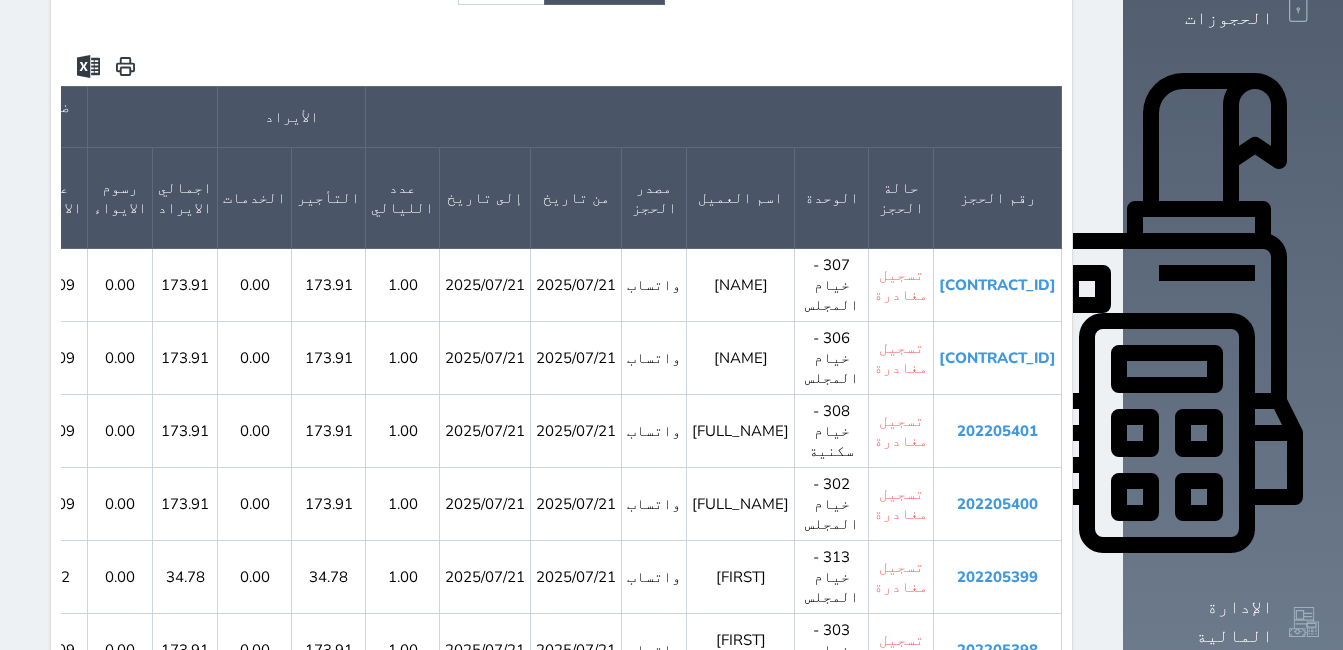 scroll, scrollTop: 600, scrollLeft: 0, axis: vertical 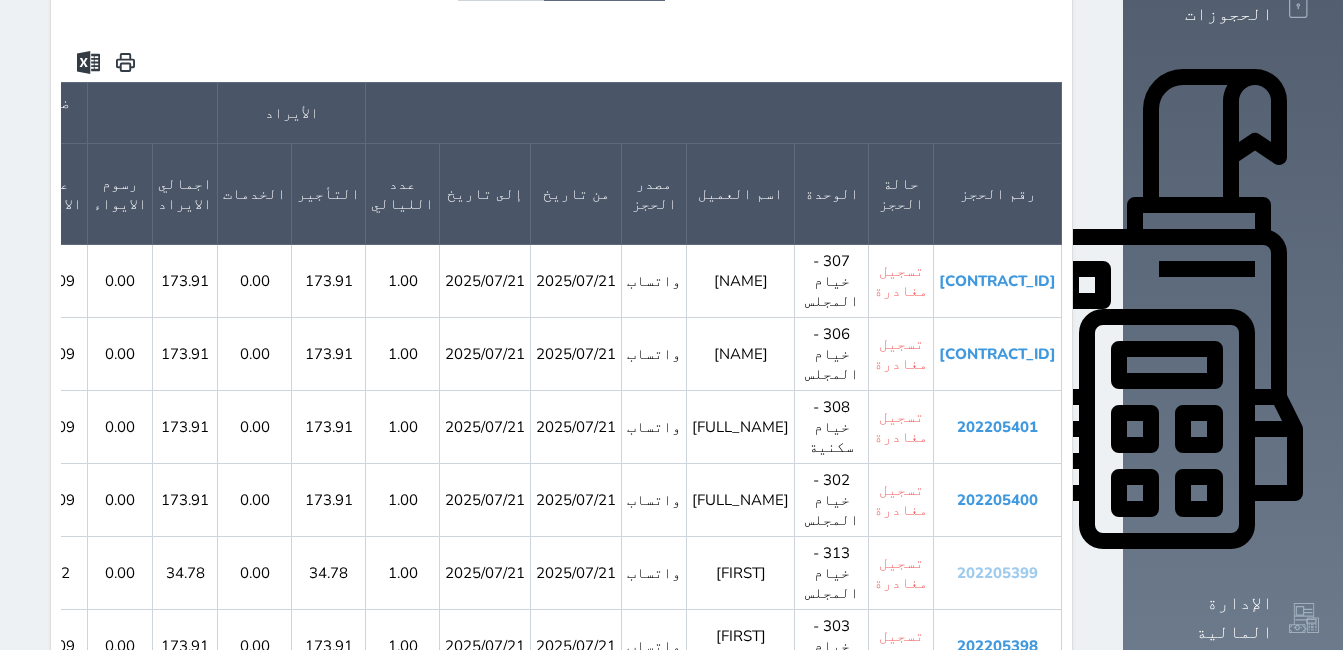 click on "202205399" at bounding box center (997, 573) 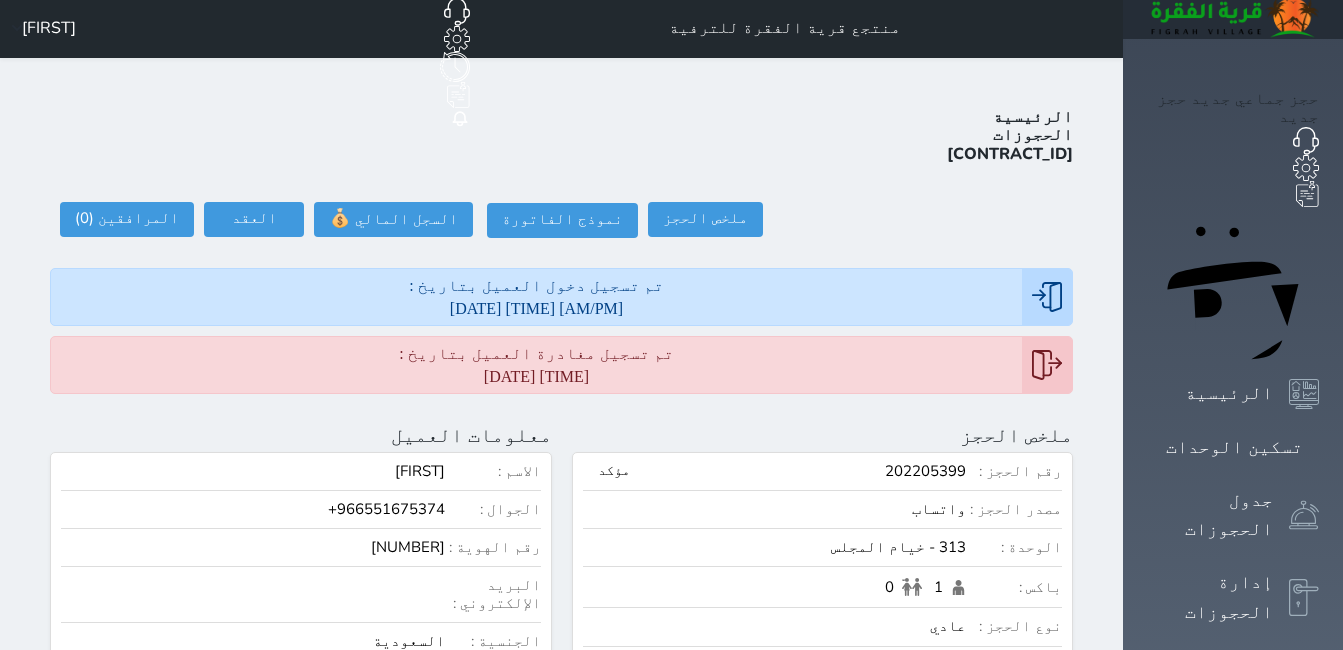 scroll, scrollTop: 0, scrollLeft: 0, axis: both 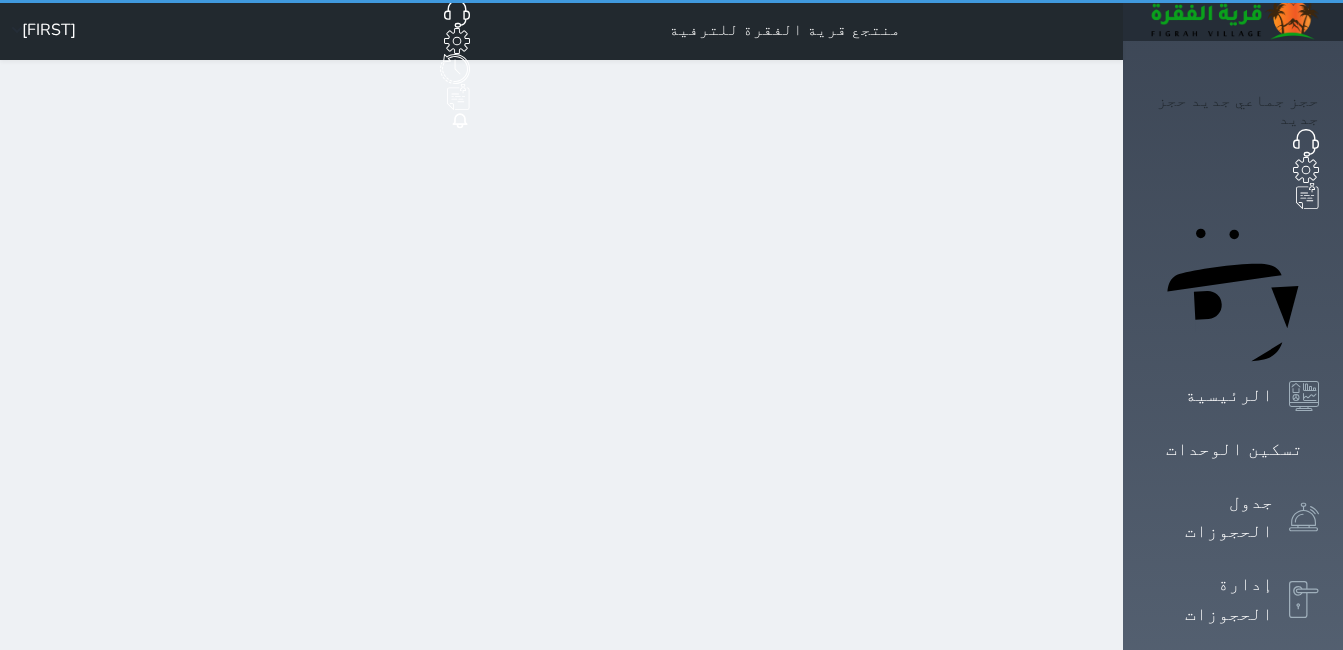 select on "7" 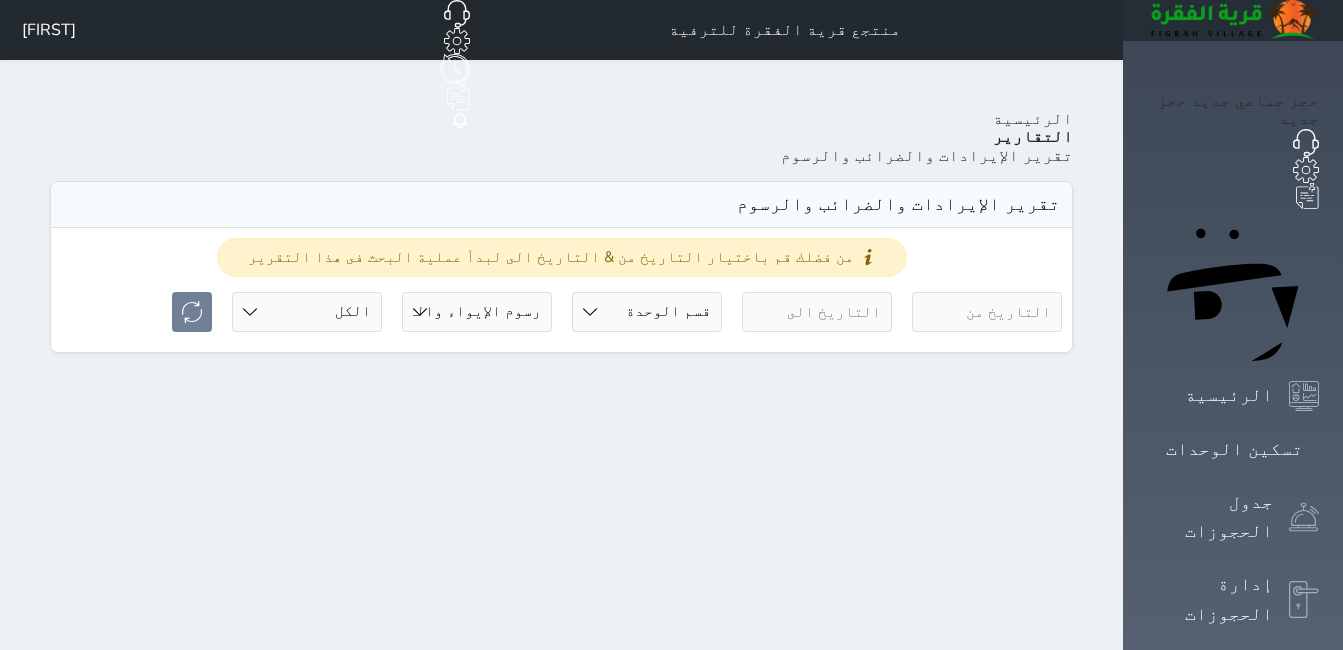 click at bounding box center [987, 312] 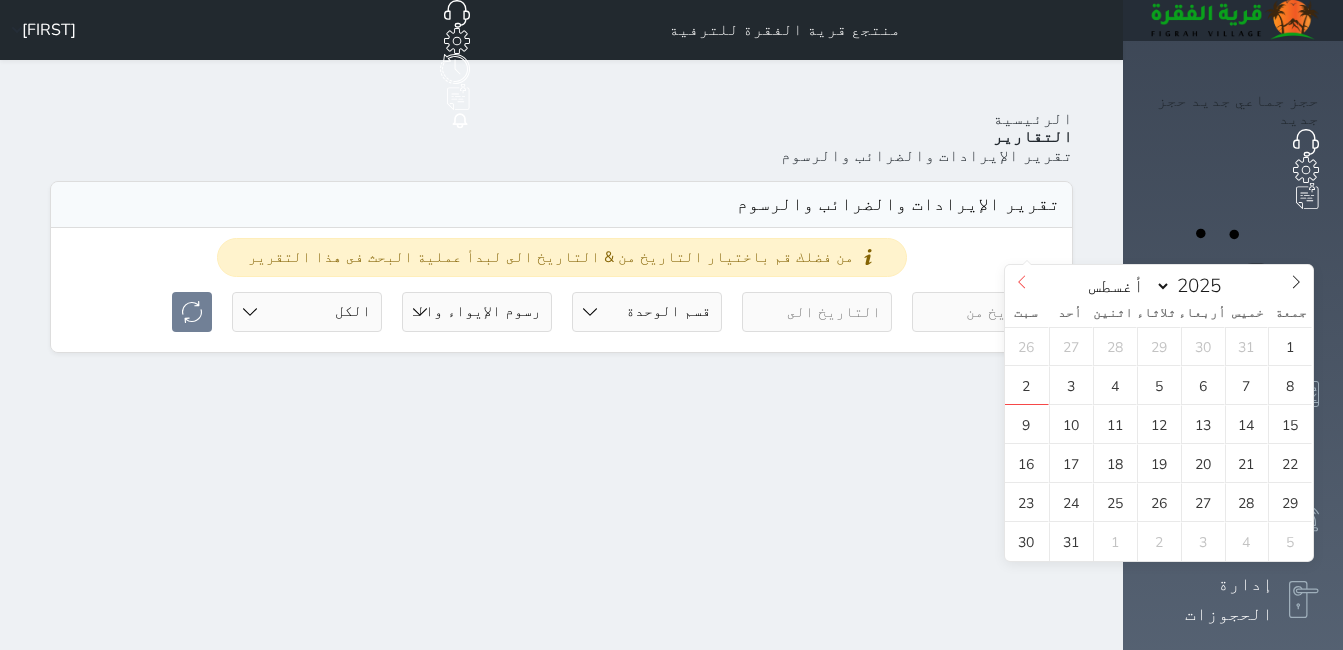 click 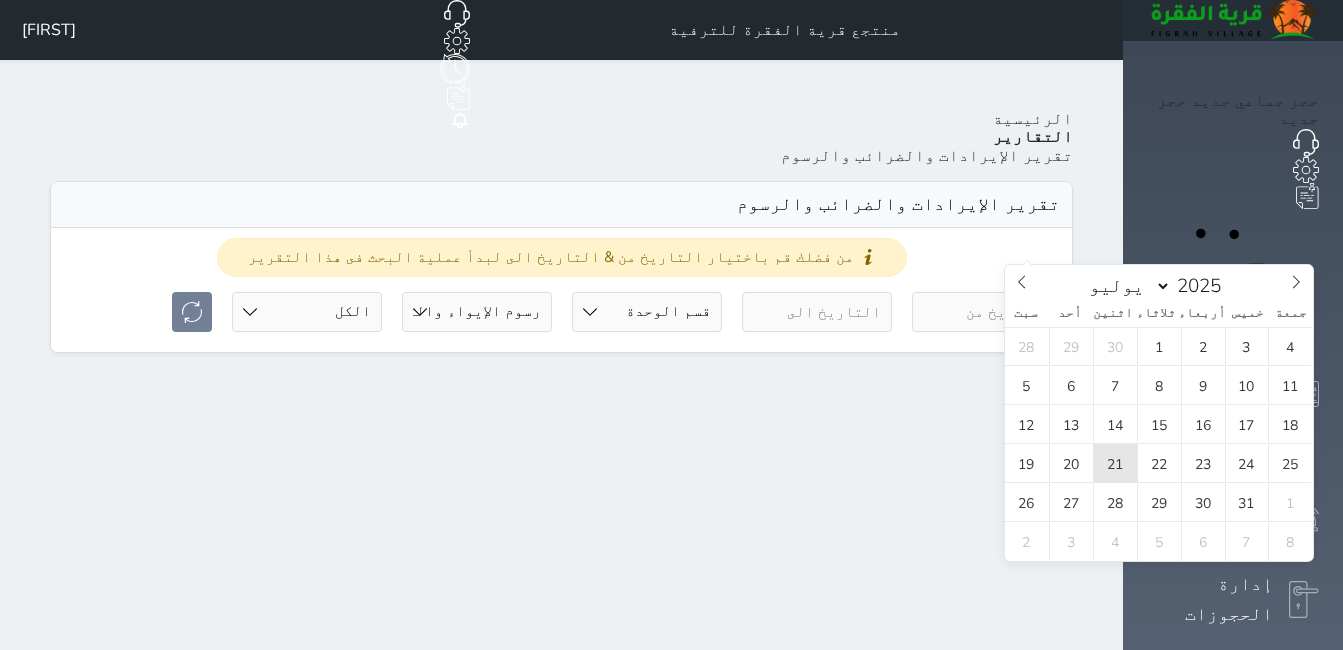 click on "21" at bounding box center [1115, 463] 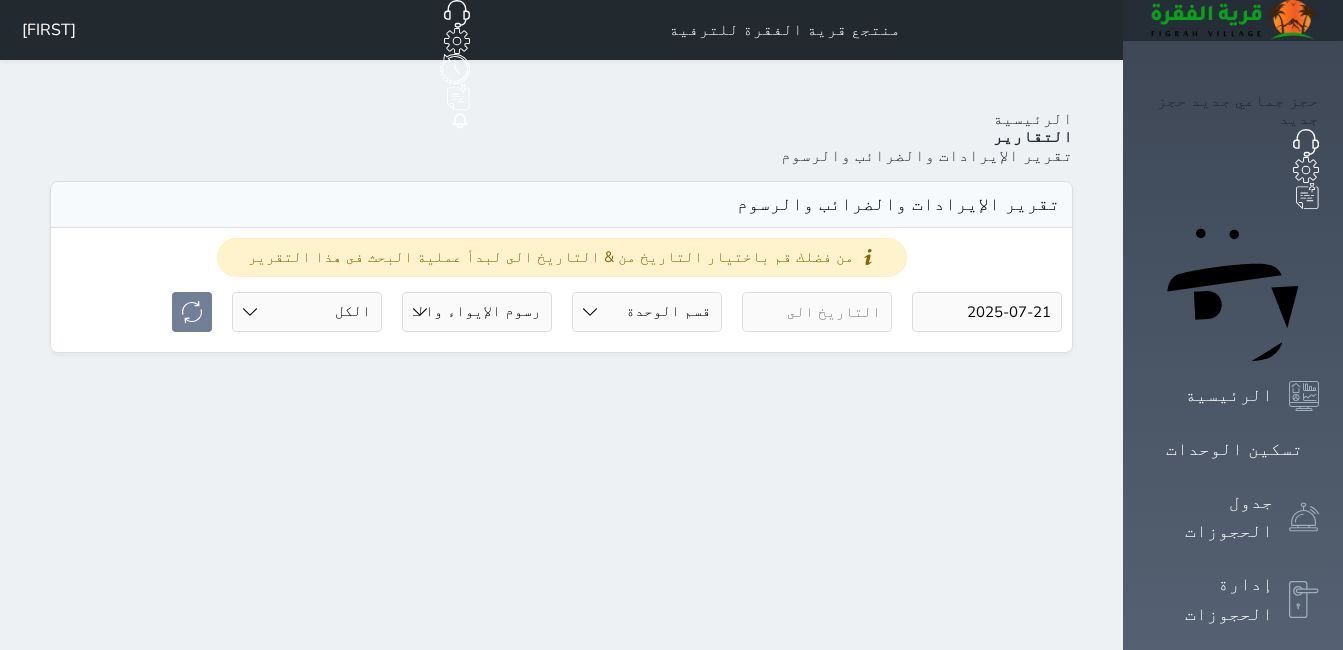 click on "Your browser does not support the audio element.
حجز جماعي جديد   حجز جديد             الرئيسية     تسكين الوحدات     جدول الحجوزات     إدارة الحجوزات     POS     الإدارة المالية     العملاء     تقييمات العملاء     الوحدات     الخدمات     التقارير     الإعدادات                                 المدفوعات الالكترونية     الدعم الفني
منتجع قرية الفقرة للترفية
حجز جماعي جديد   حجز جديد   غير مرتبط مع منصة زاتكا المرحلة الثانية   غير مرتبط مع شموس   غير مرتبط مع المنصة الوطنية للرصد السياحي             إشعار   الغرفة   النزيل   المصدر
hadeel
الرئيسية التقارير تقرير الإيرادات والضرائب والرسوم" at bounding box center [671, 865] 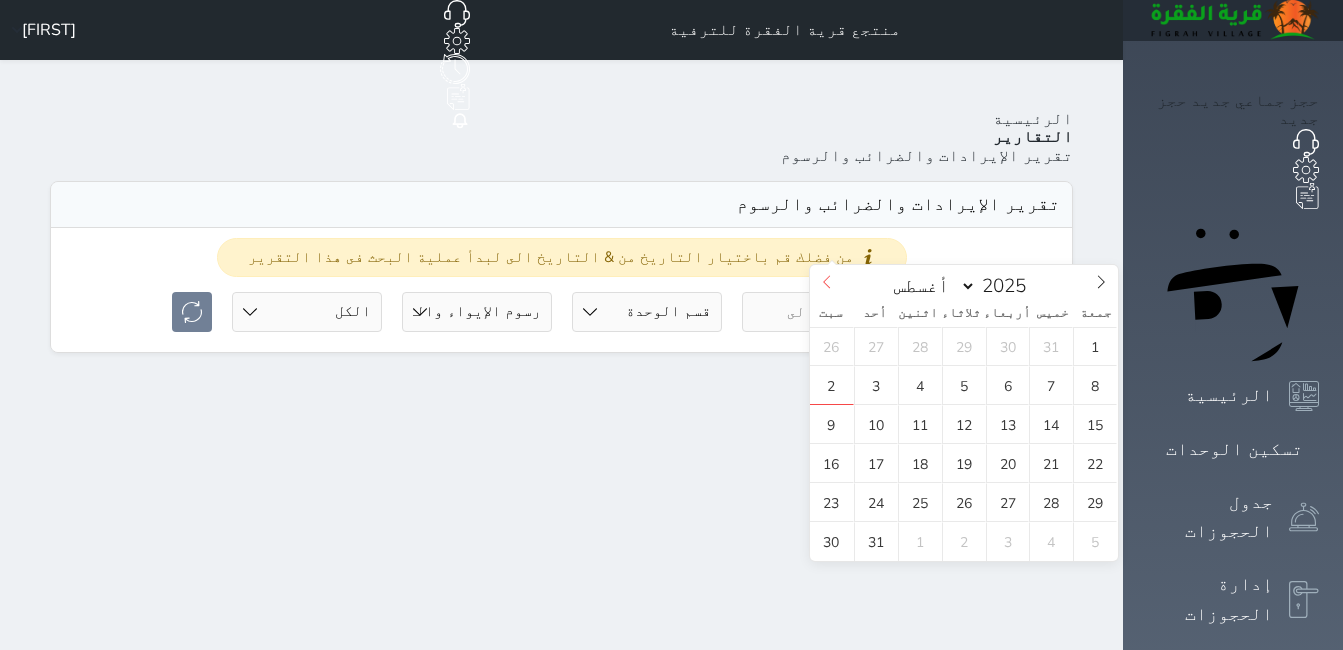 click at bounding box center (827, 282) 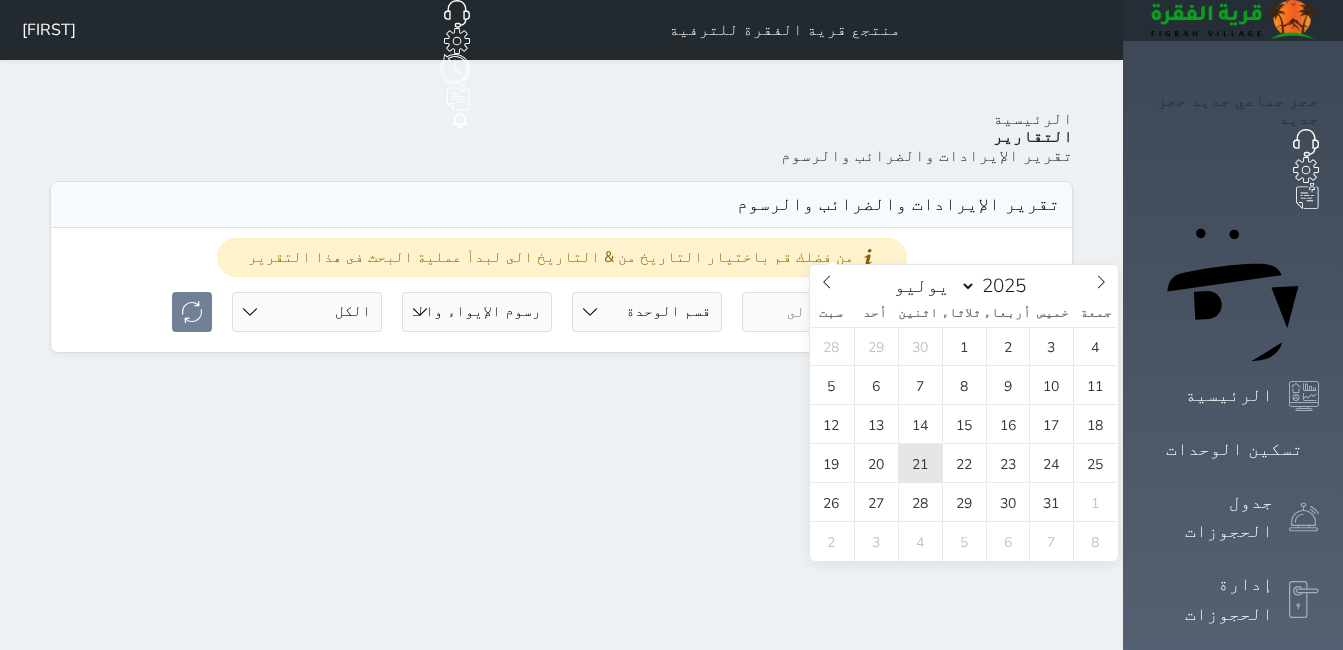 click on "21" at bounding box center (920, 463) 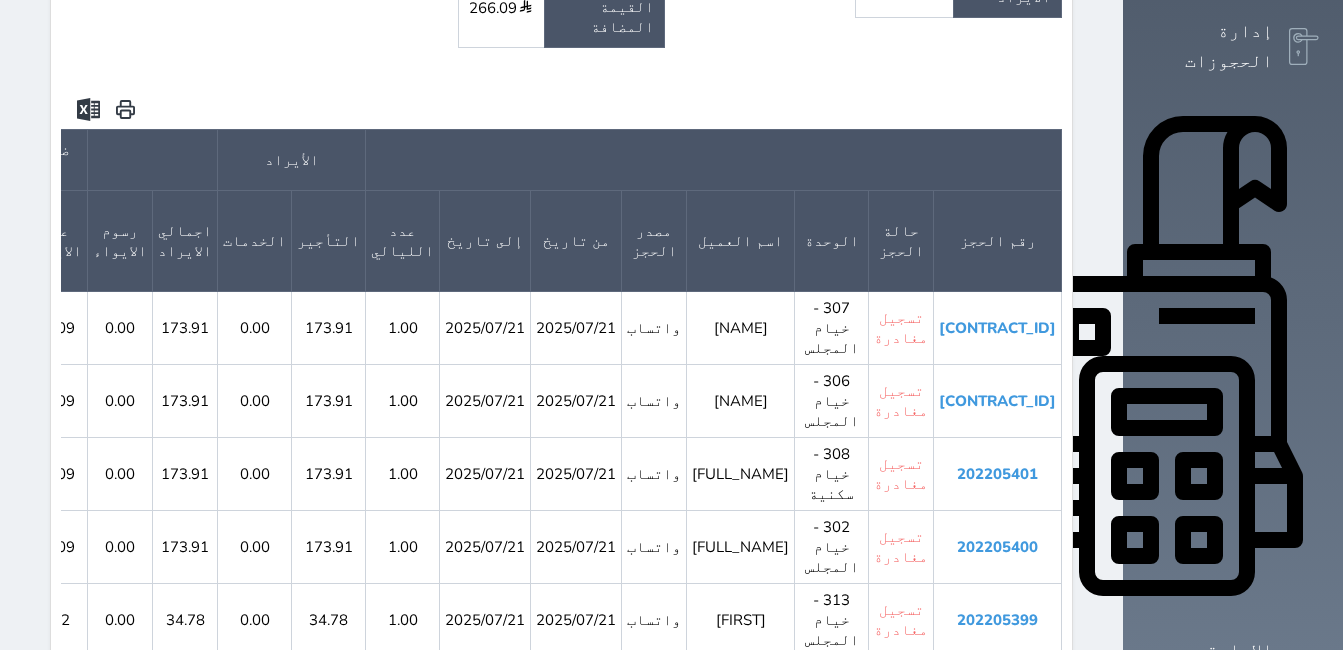 scroll, scrollTop: 600, scrollLeft: 0, axis: vertical 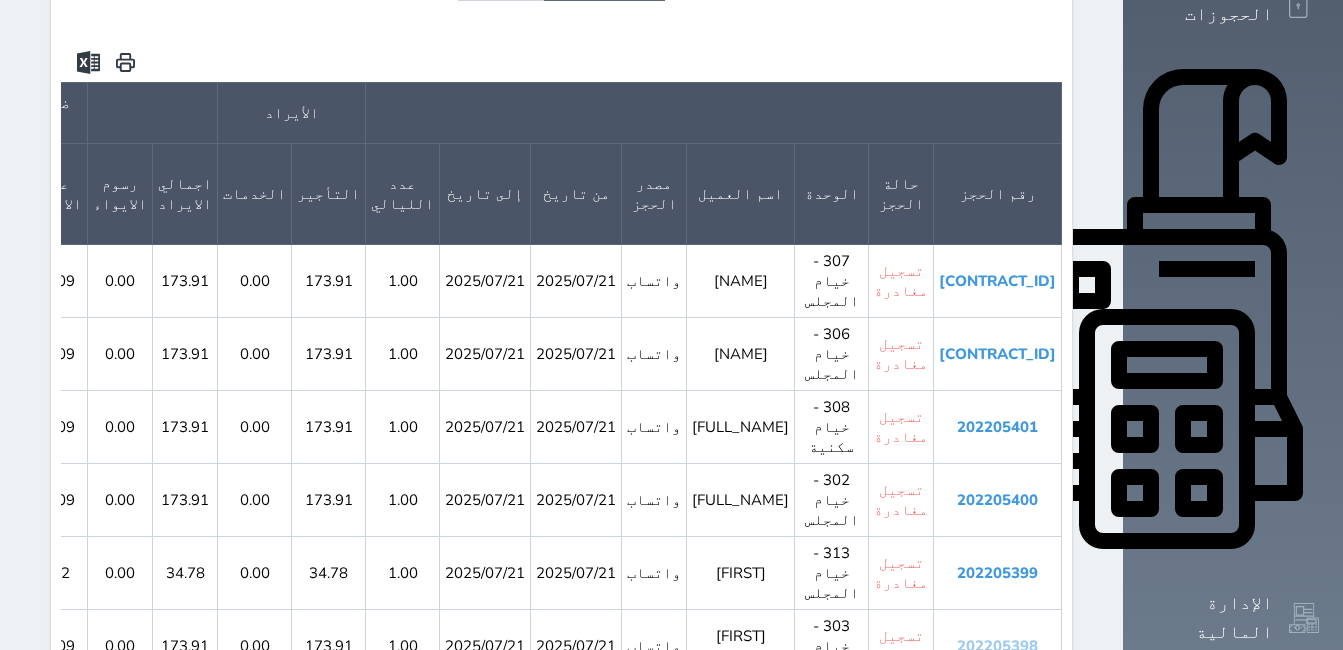 click on "202205398" at bounding box center (997, 646) 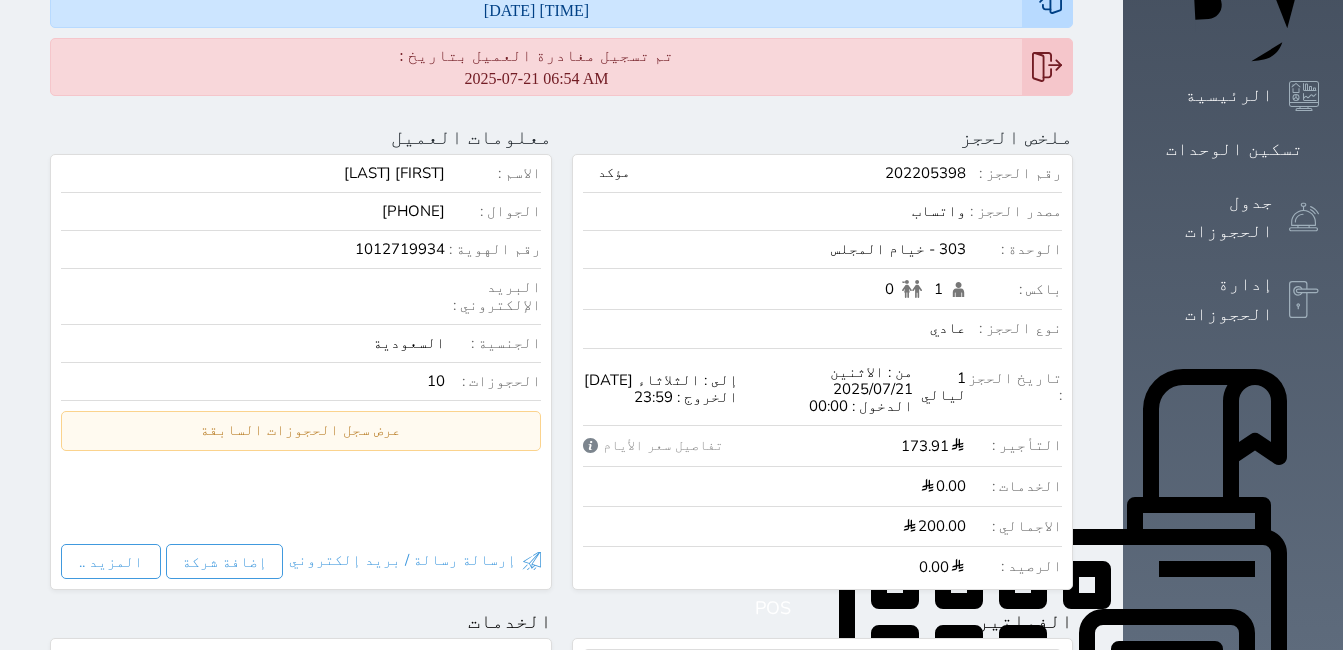 scroll, scrollTop: 0, scrollLeft: 0, axis: both 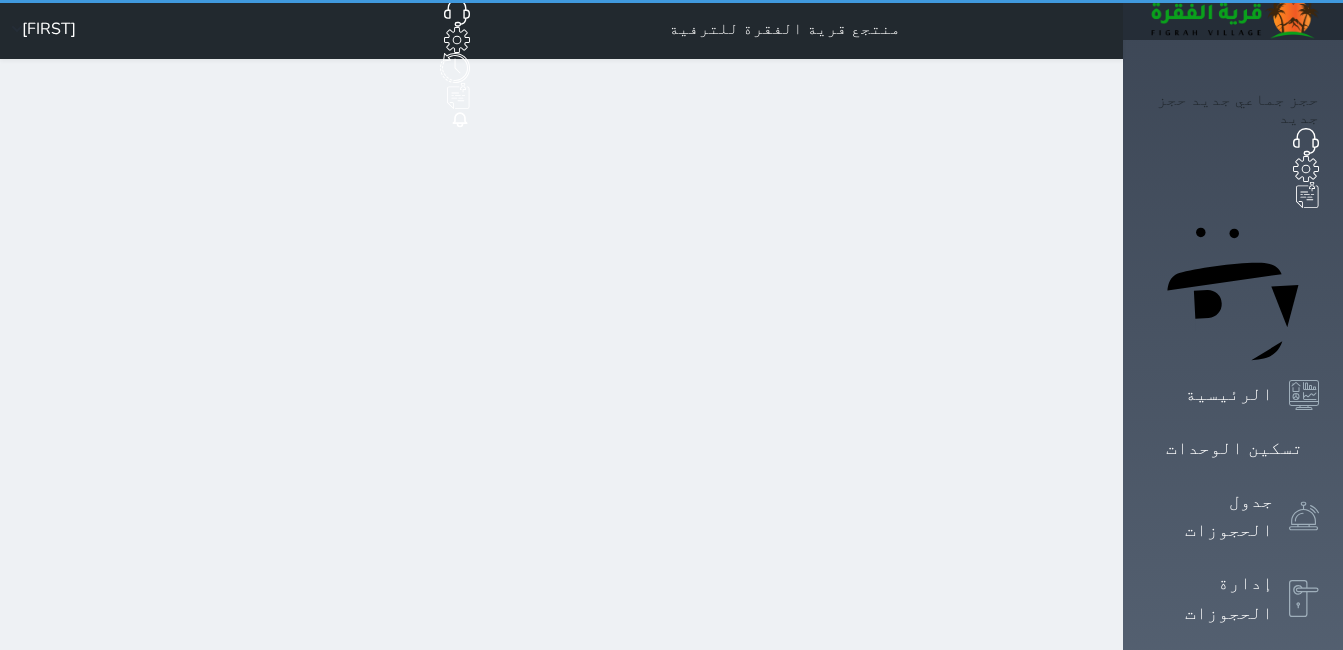 select on "7" 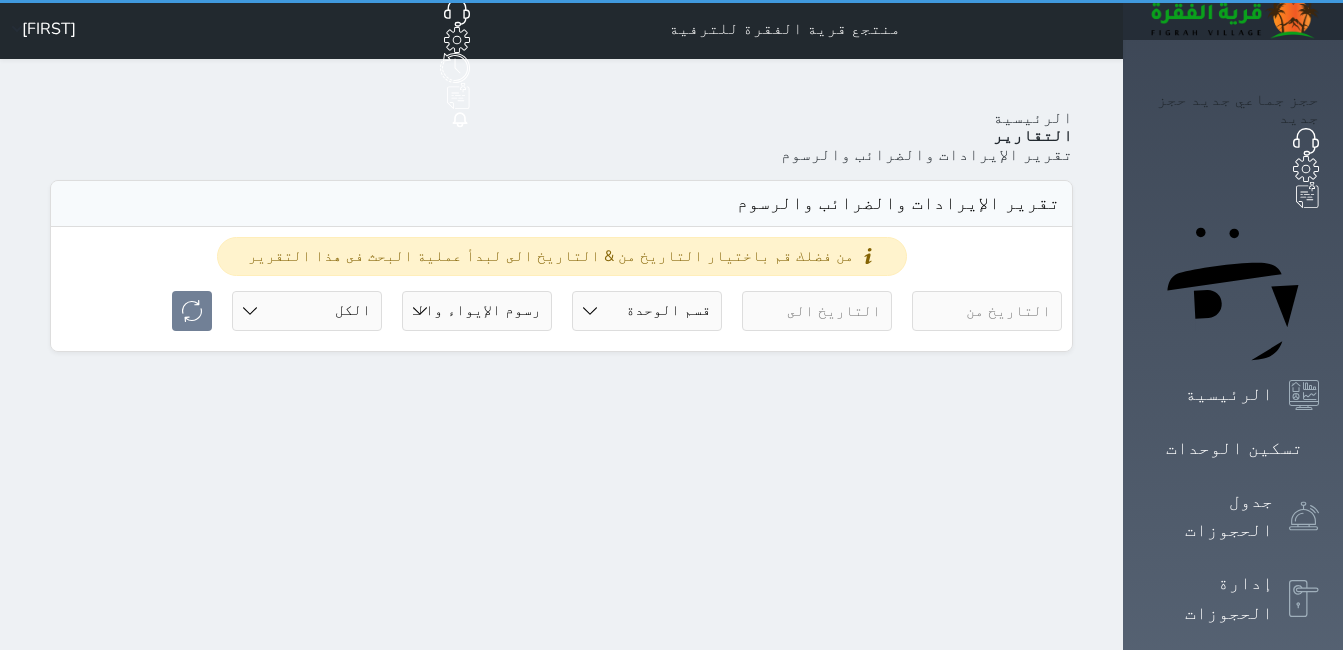 scroll, scrollTop: 0, scrollLeft: 0, axis: both 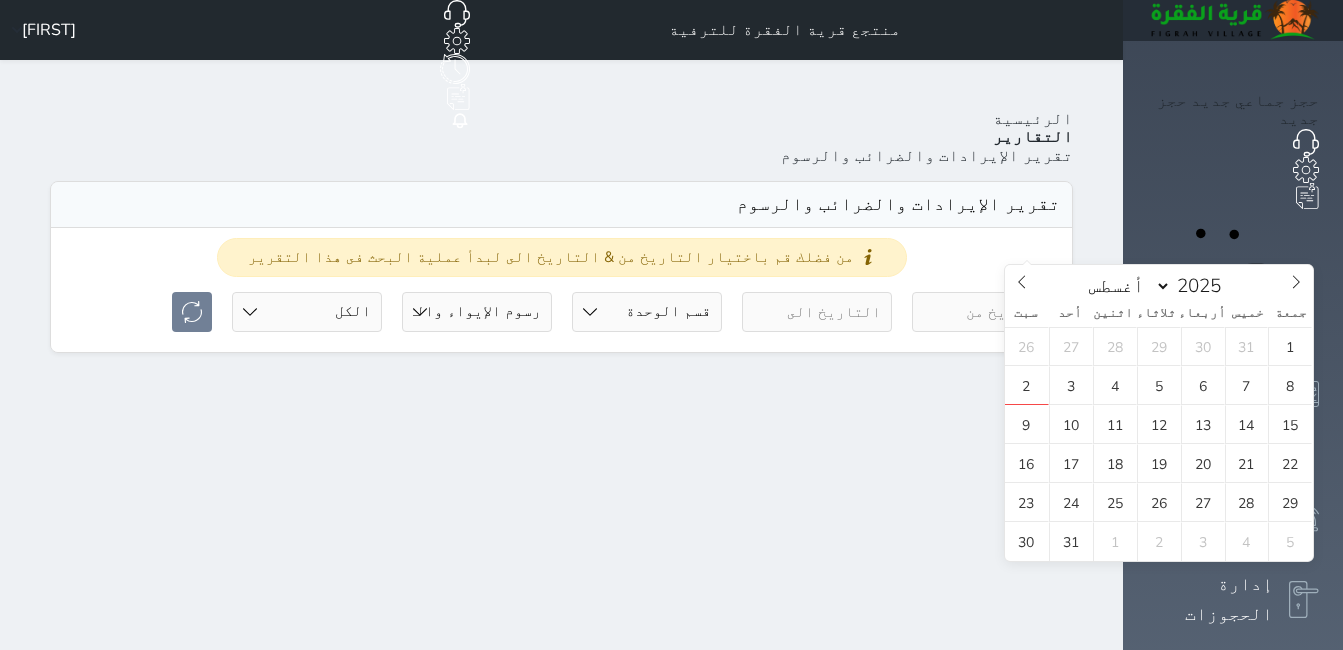 click at bounding box center [987, 312] 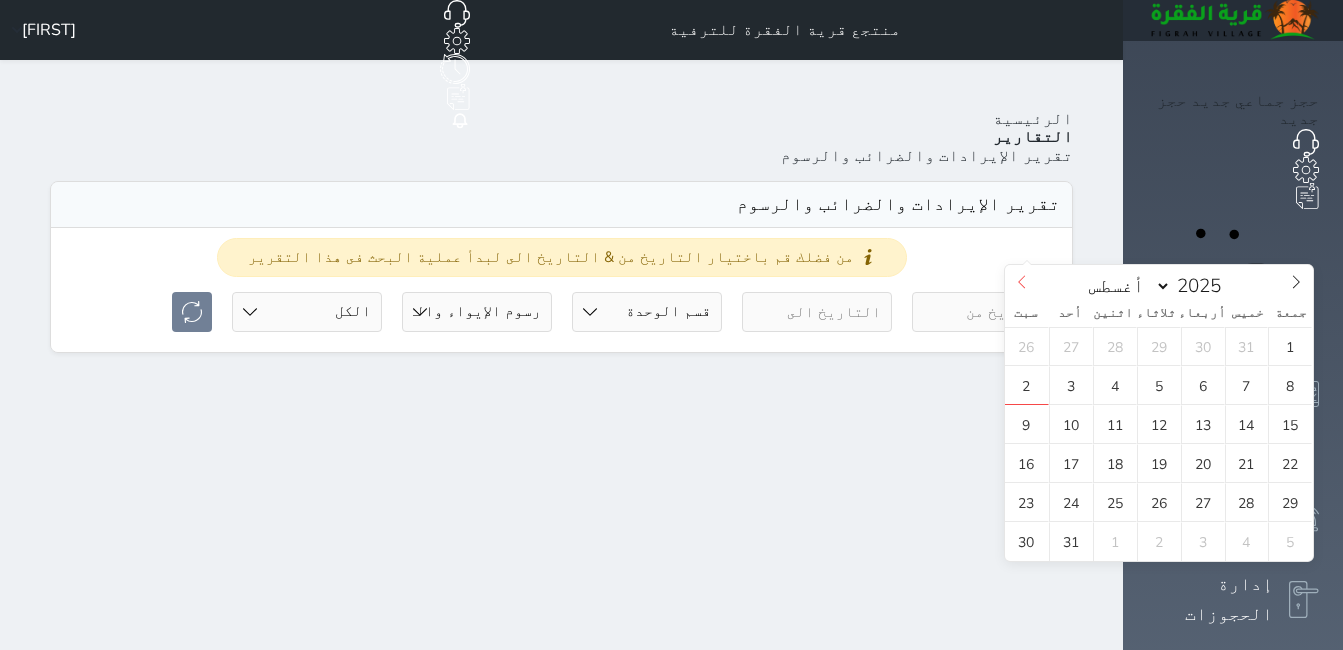 click 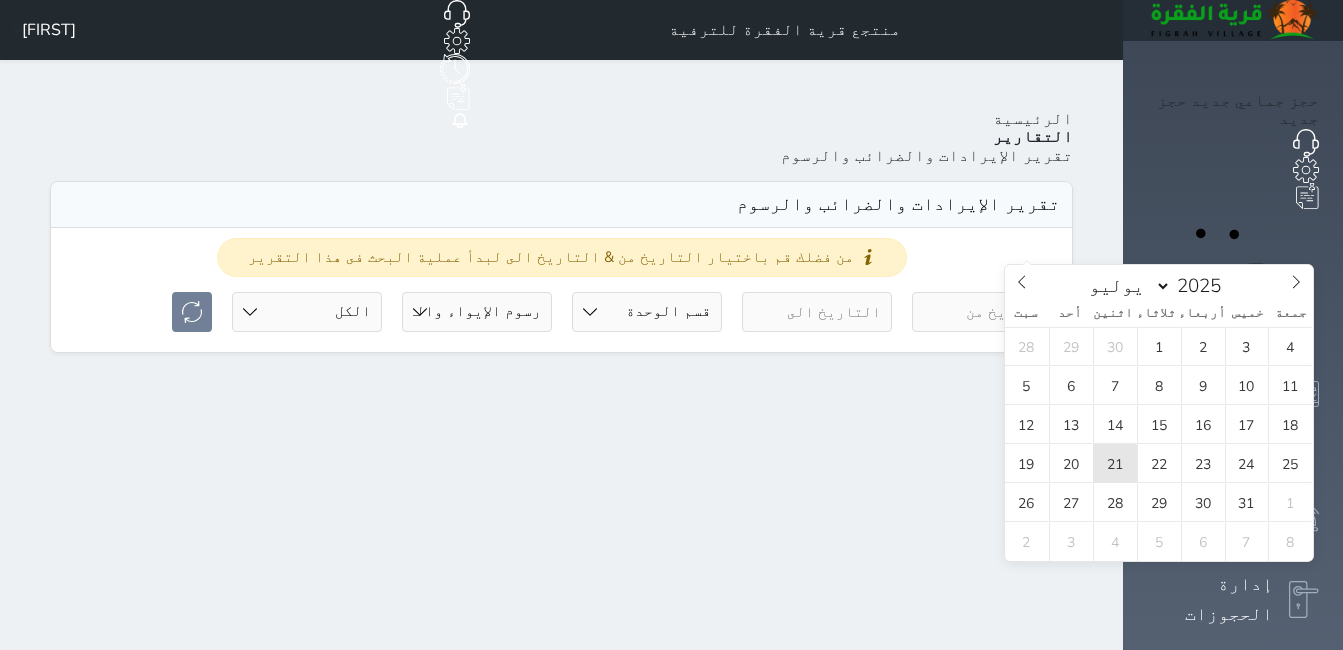 click on "21" at bounding box center [1115, 463] 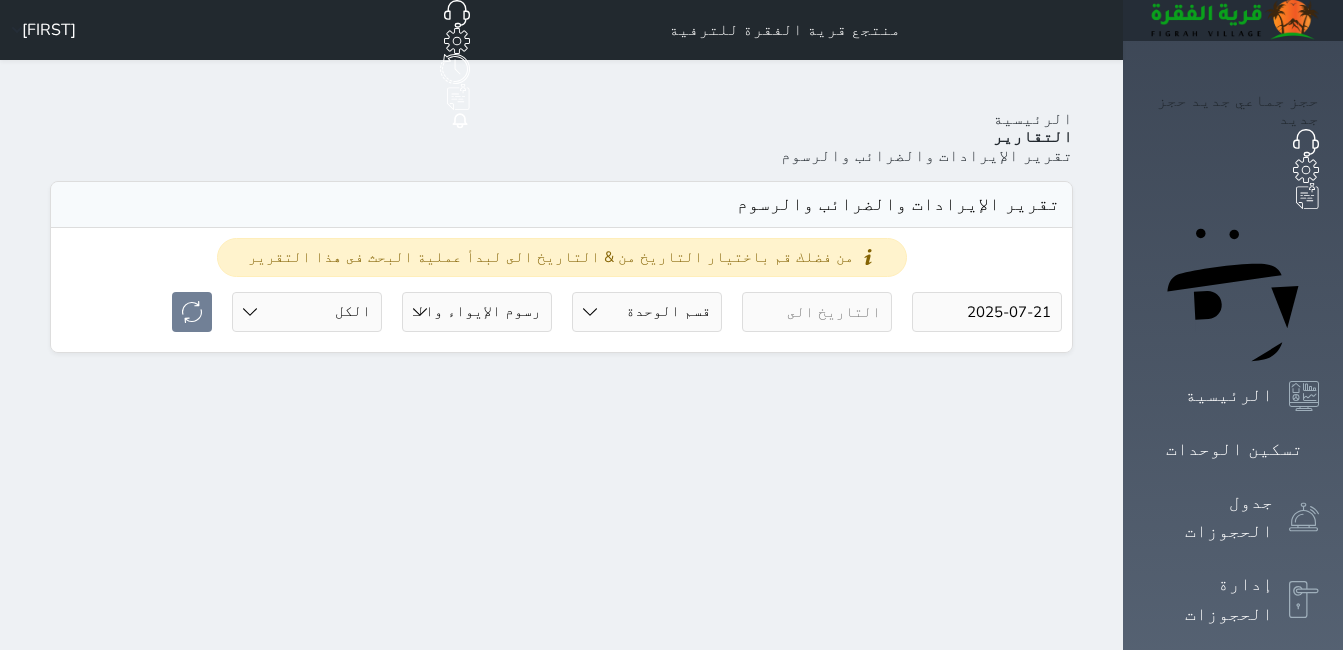 click at bounding box center (817, 312) 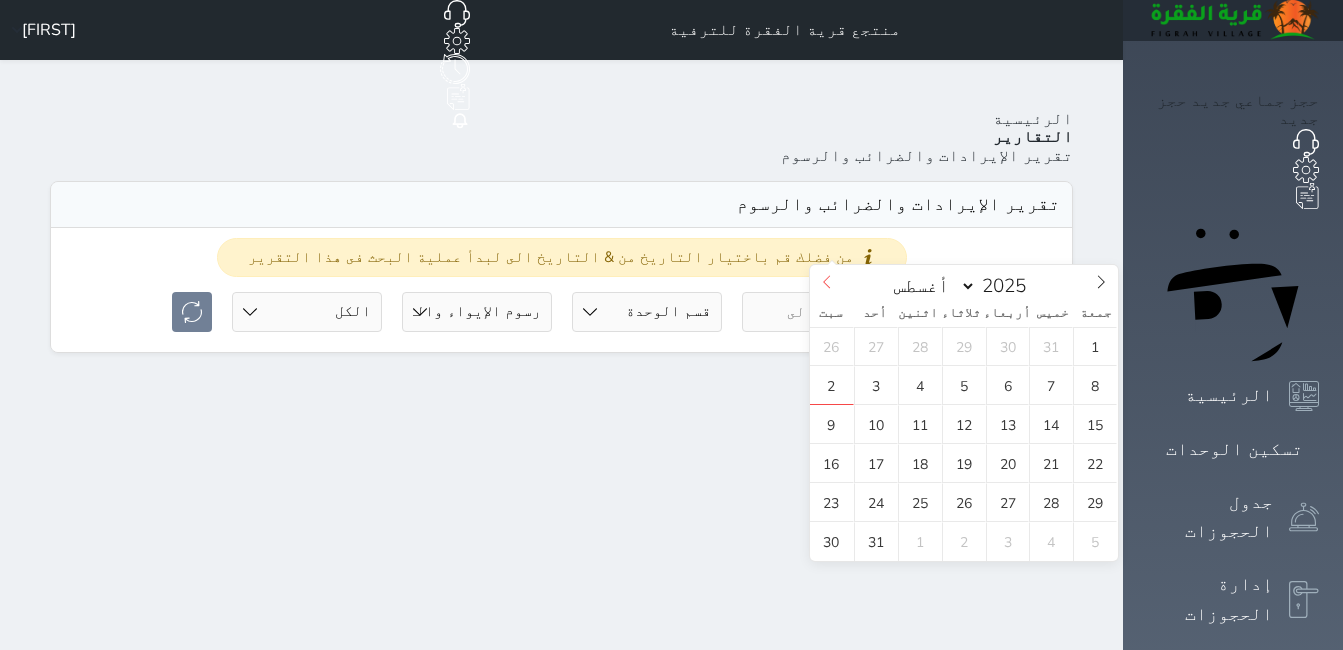 click at bounding box center (827, 282) 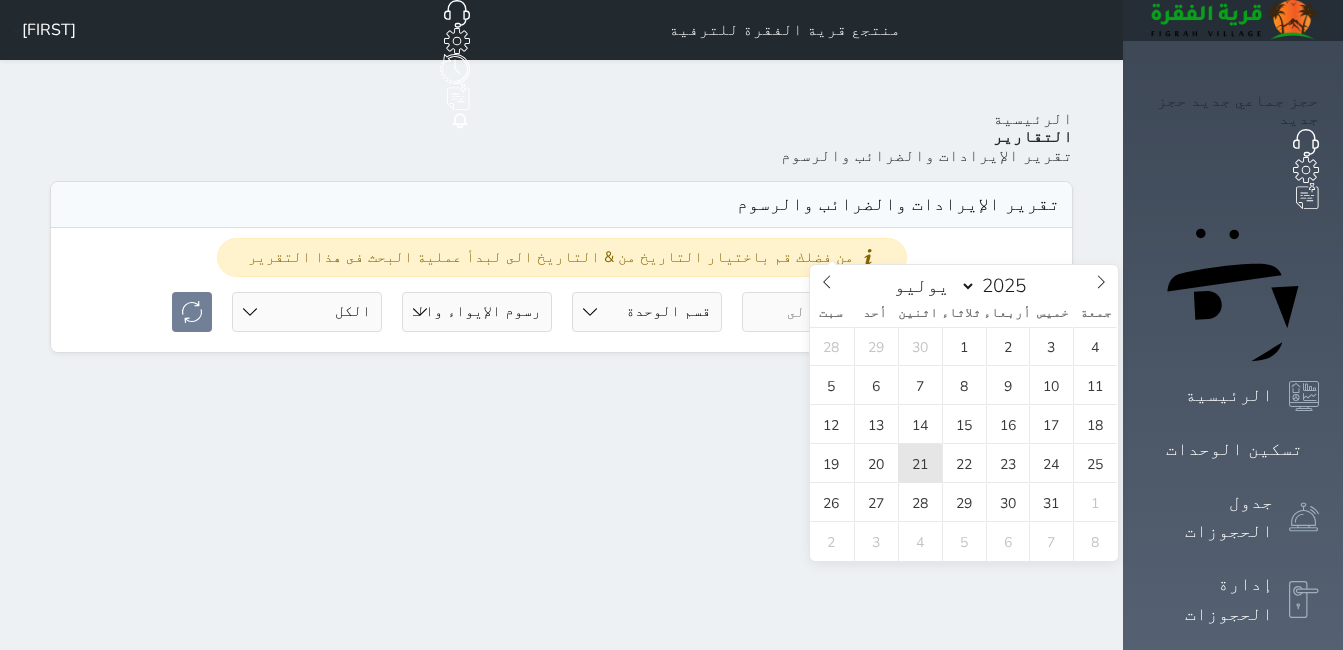 click on "21" at bounding box center (920, 463) 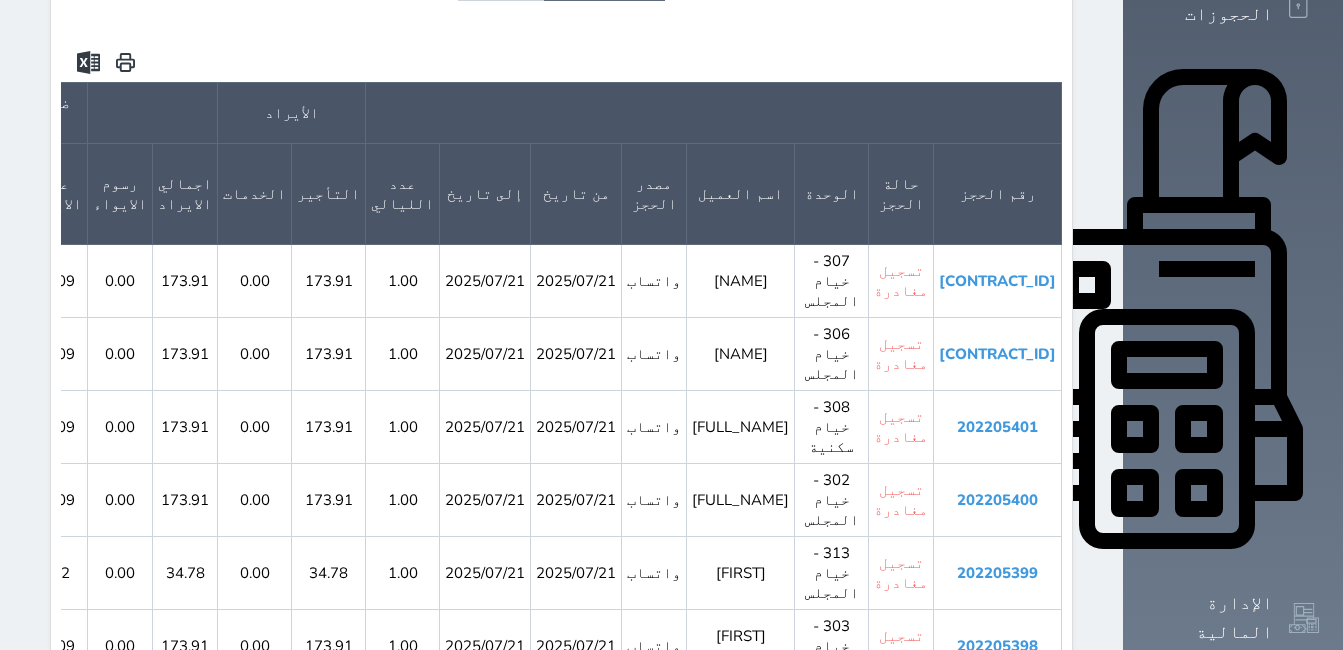 scroll, scrollTop: 678, scrollLeft: 0, axis: vertical 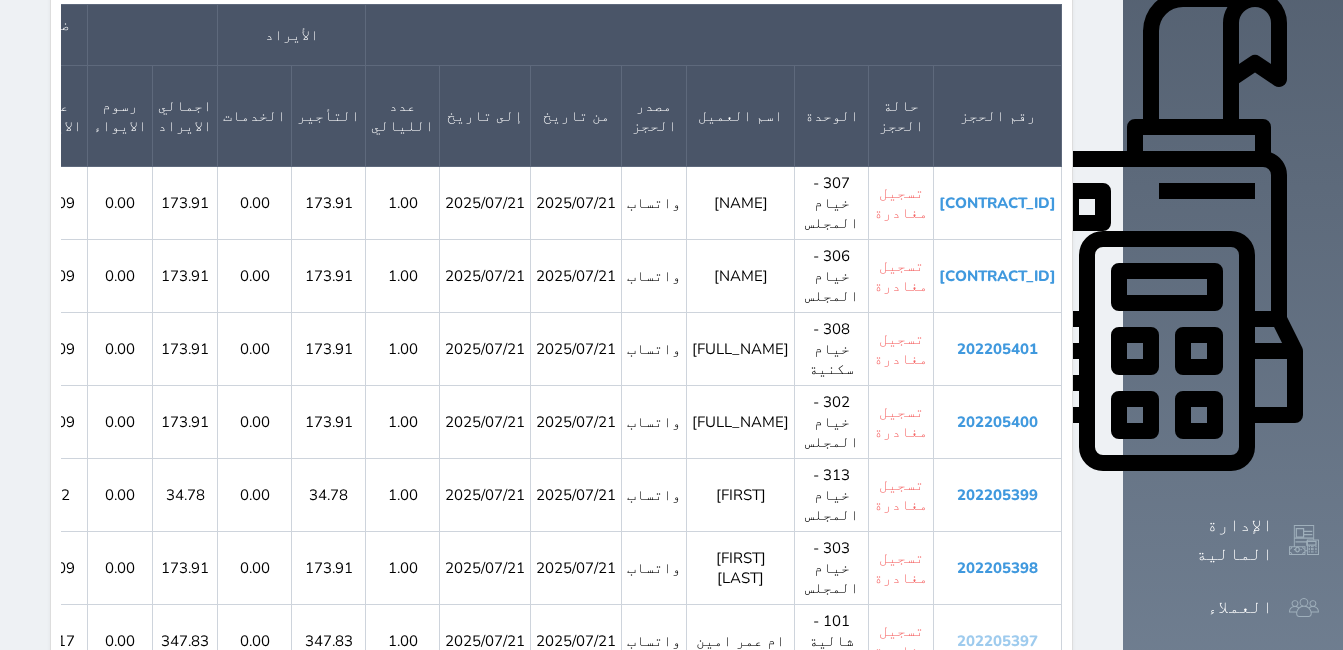 click on "202205397" at bounding box center (997, 641) 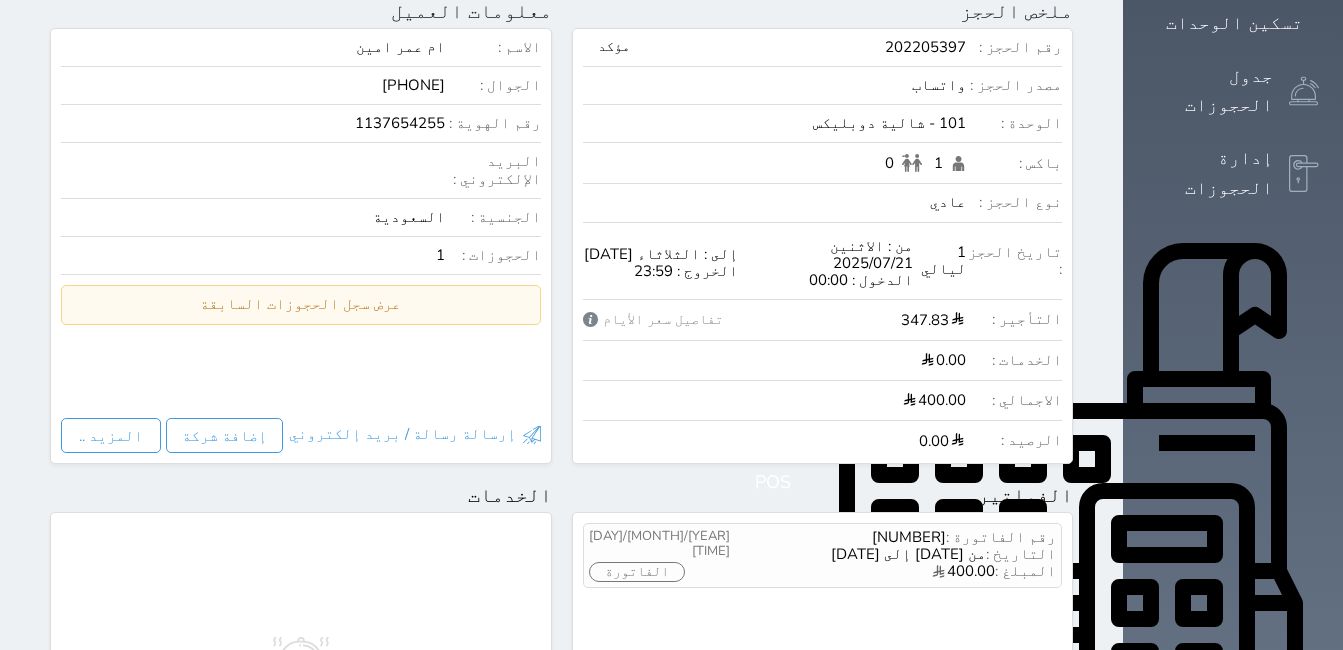 scroll, scrollTop: 0, scrollLeft: 0, axis: both 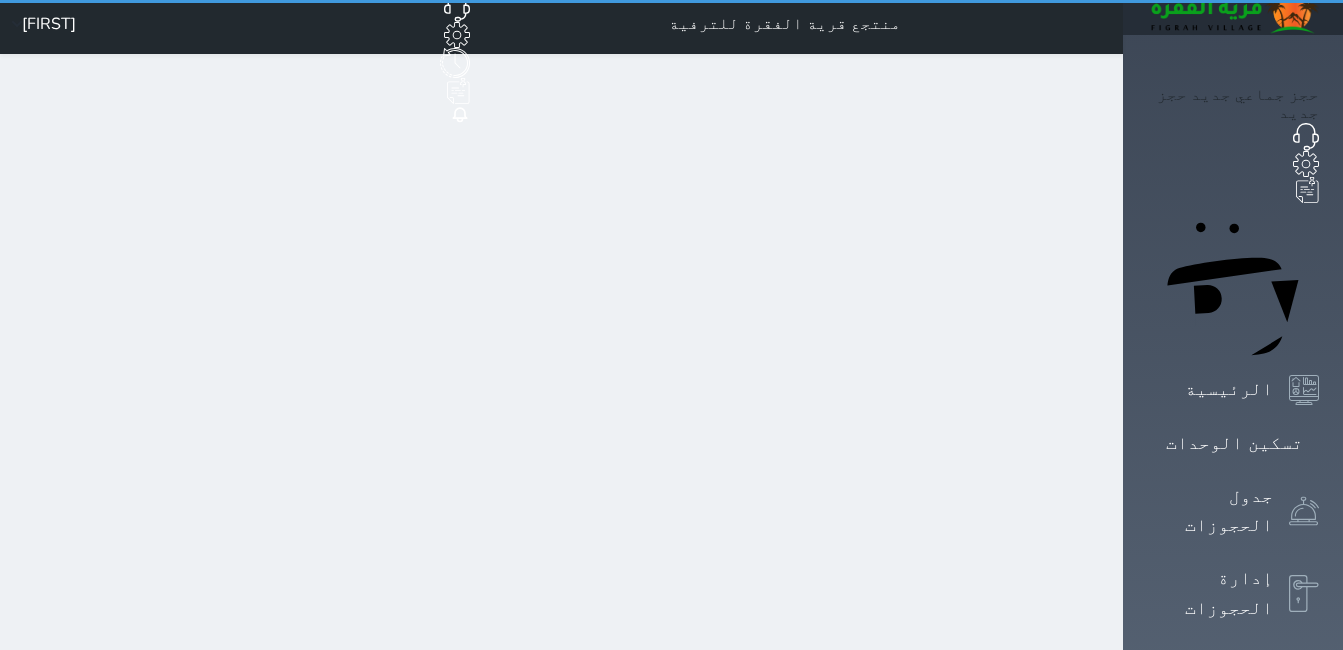 select on "7" 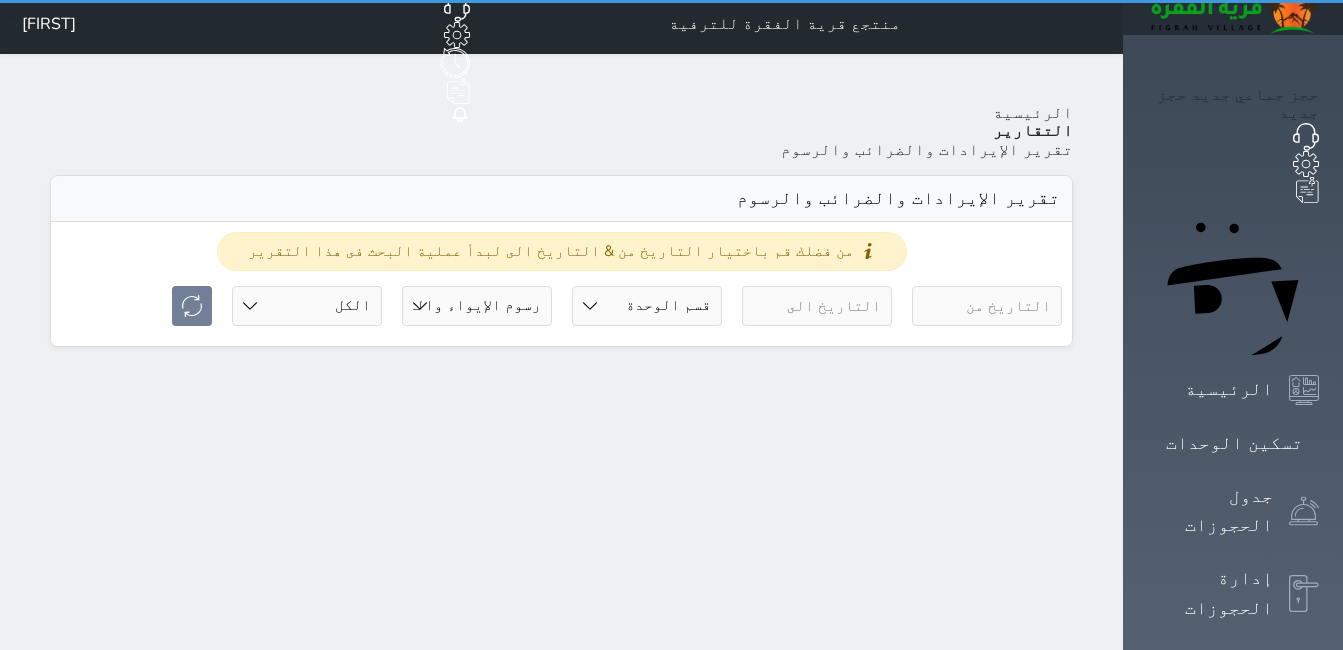 scroll, scrollTop: 0, scrollLeft: 0, axis: both 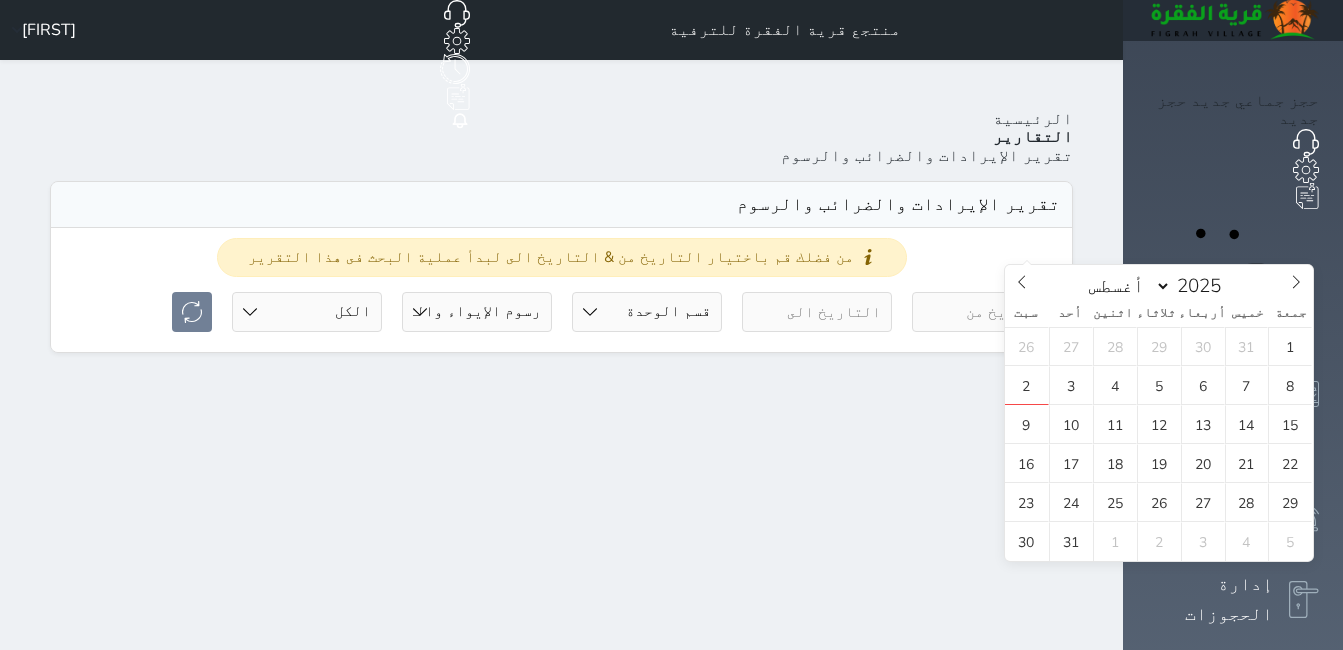 click at bounding box center [987, 312] 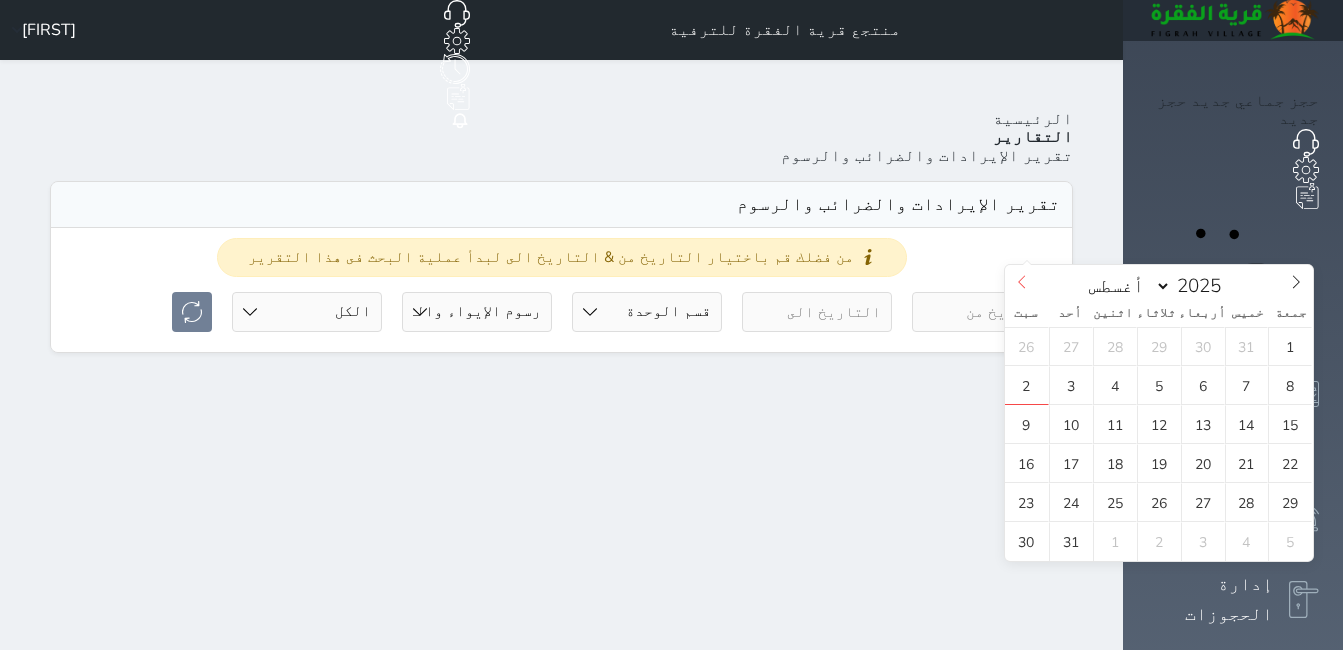 click 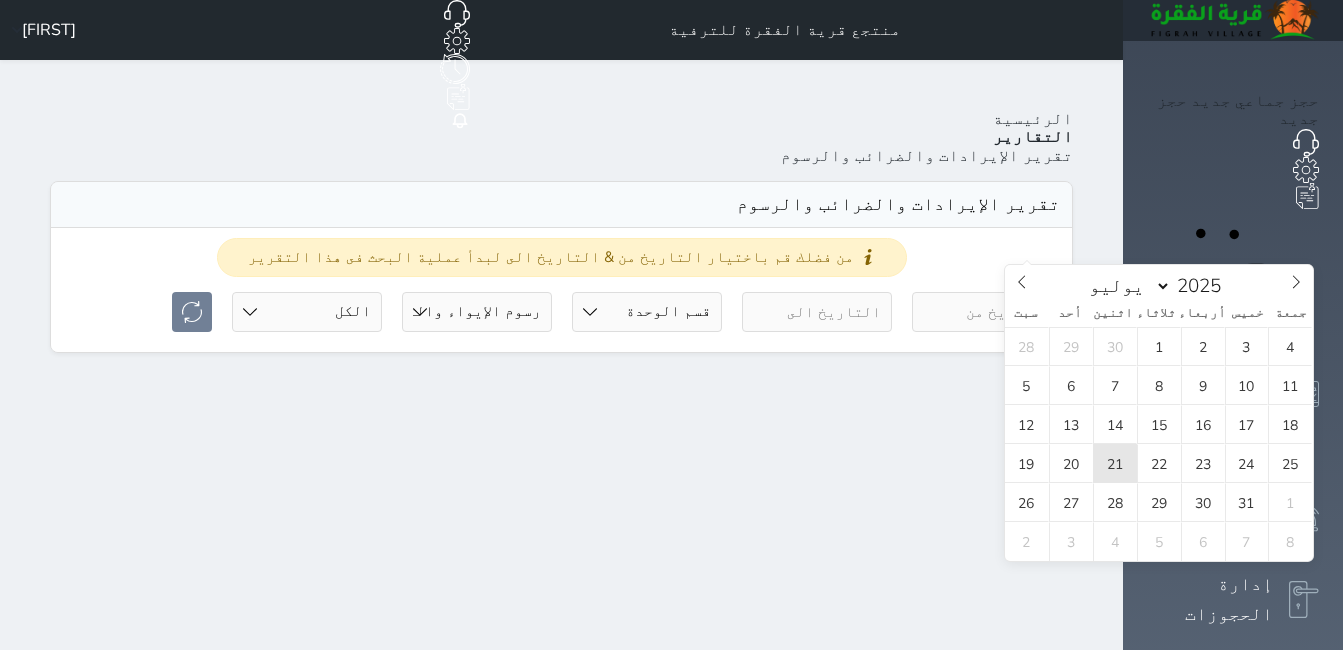 click on "21" at bounding box center (1115, 463) 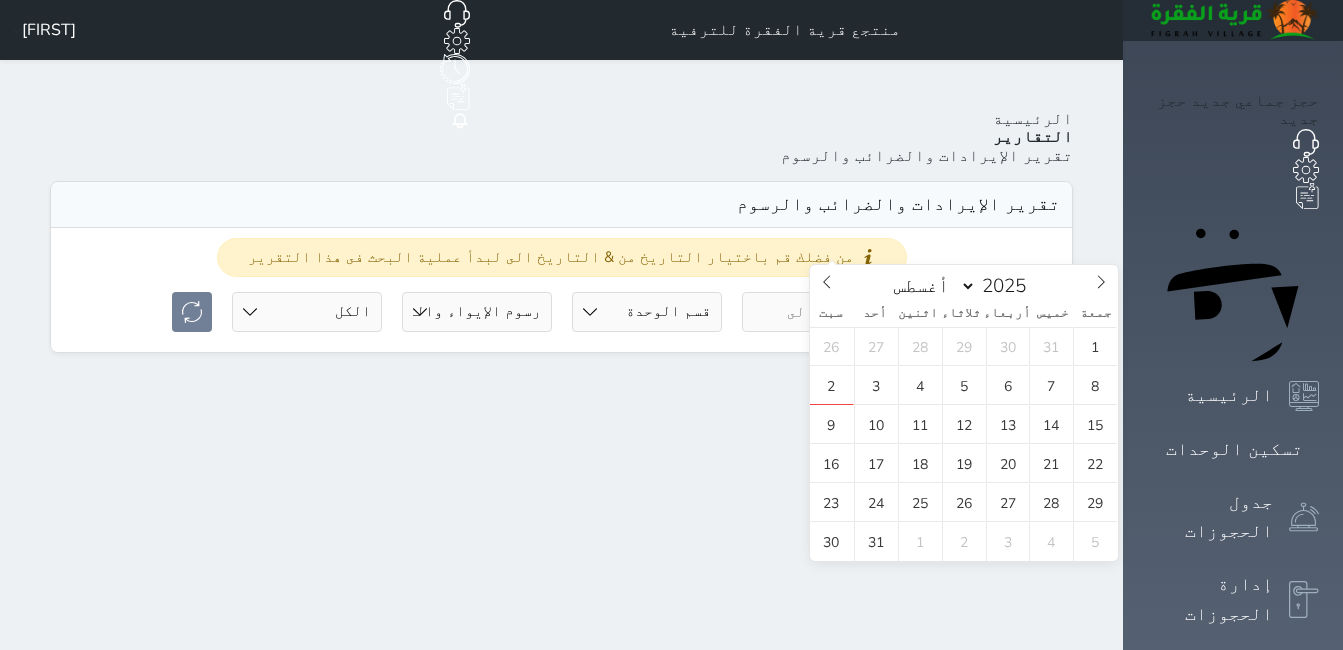 click at bounding box center (817, 312) 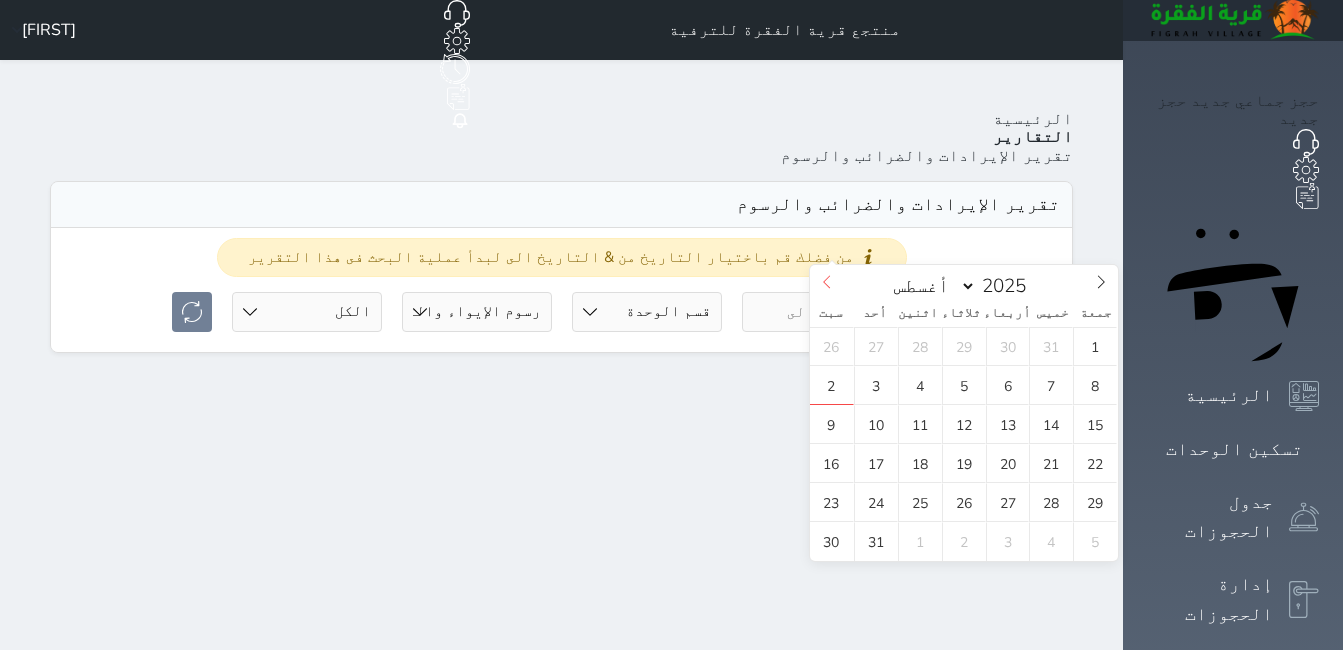 click 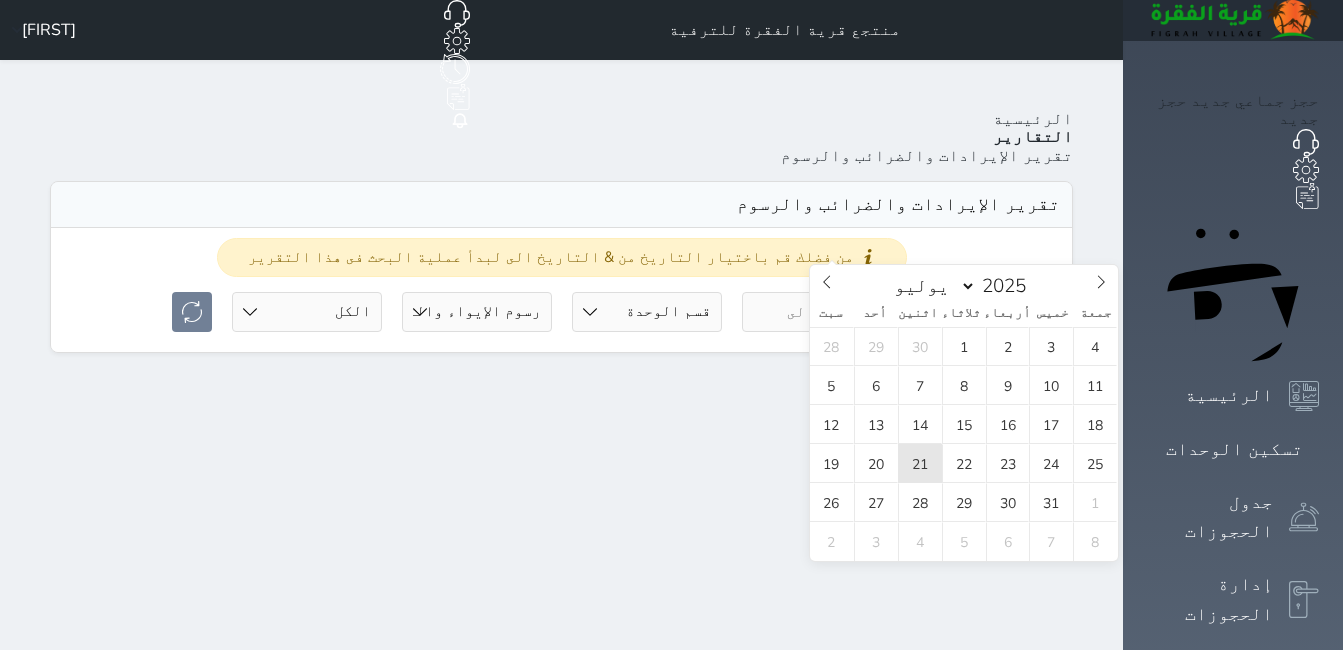 click on "21" at bounding box center [920, 463] 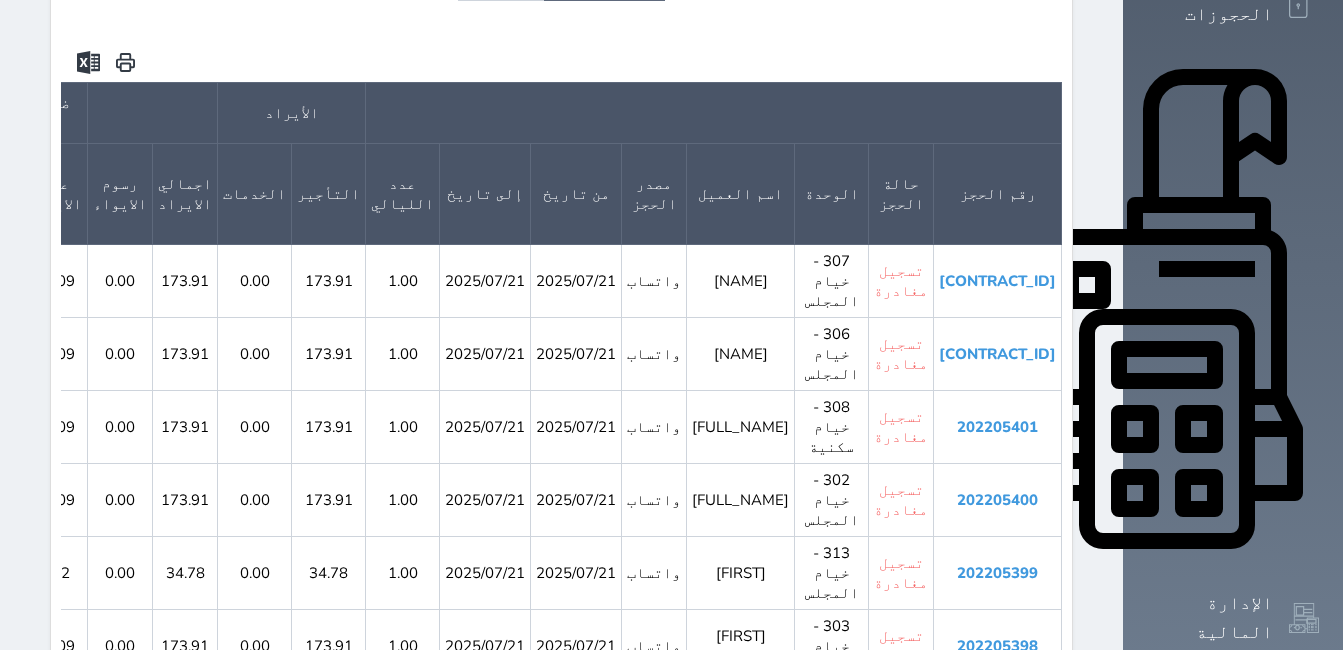 scroll, scrollTop: 678, scrollLeft: 0, axis: vertical 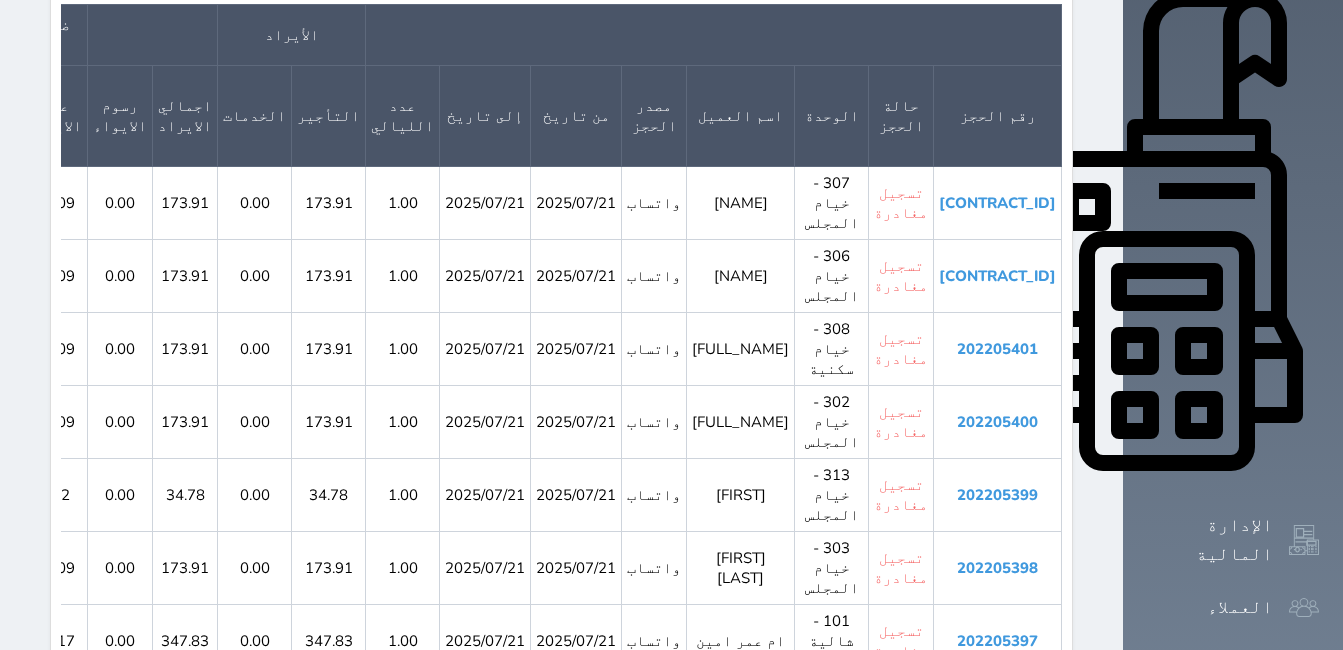 click on "202205396" at bounding box center (997, 714) 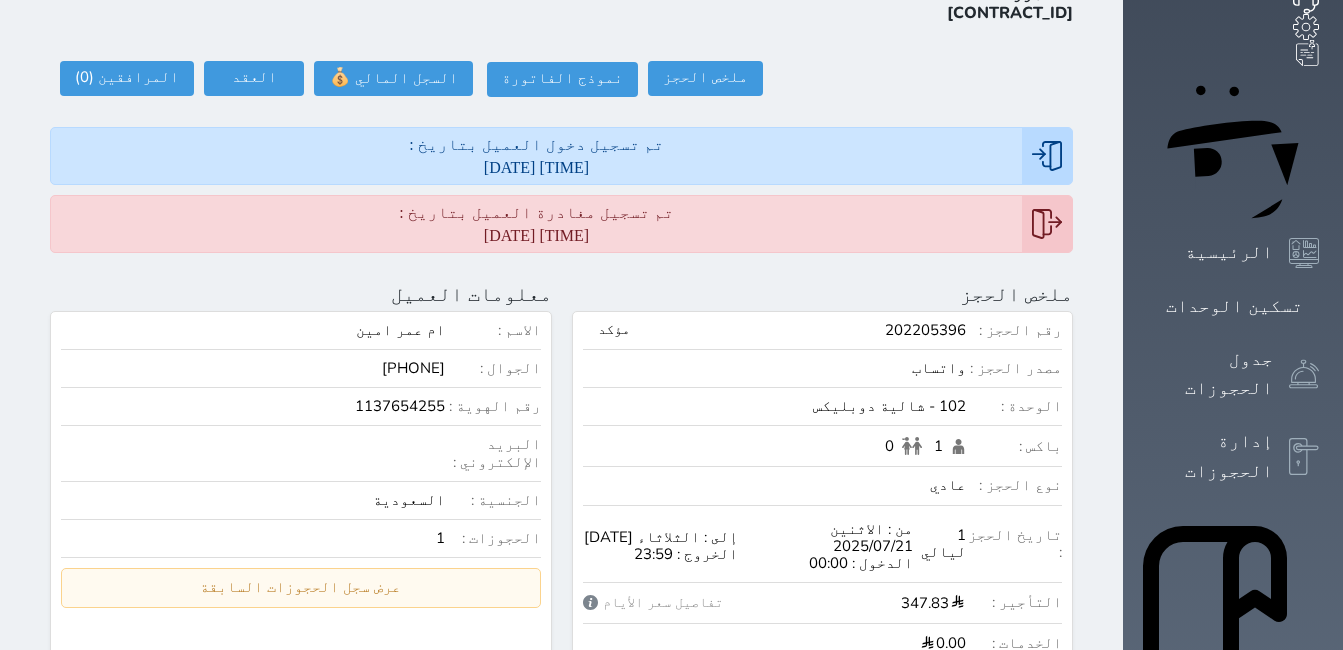 scroll, scrollTop: 0, scrollLeft: 0, axis: both 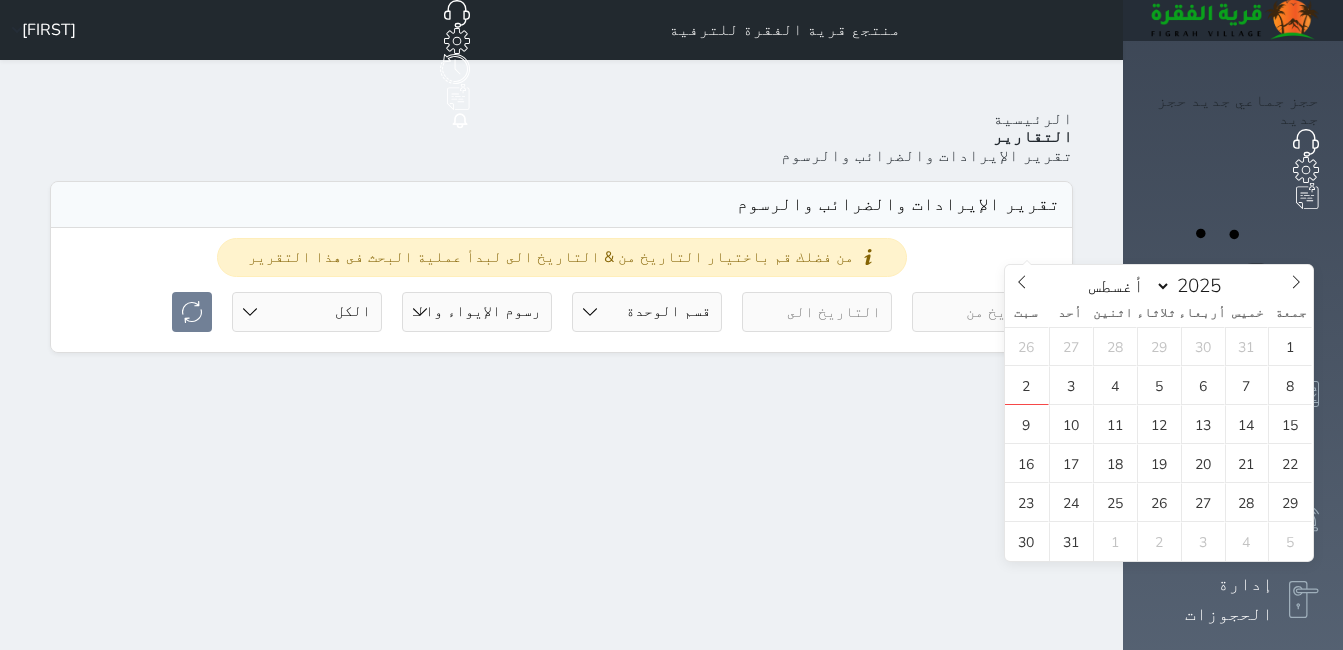 click at bounding box center (987, 312) 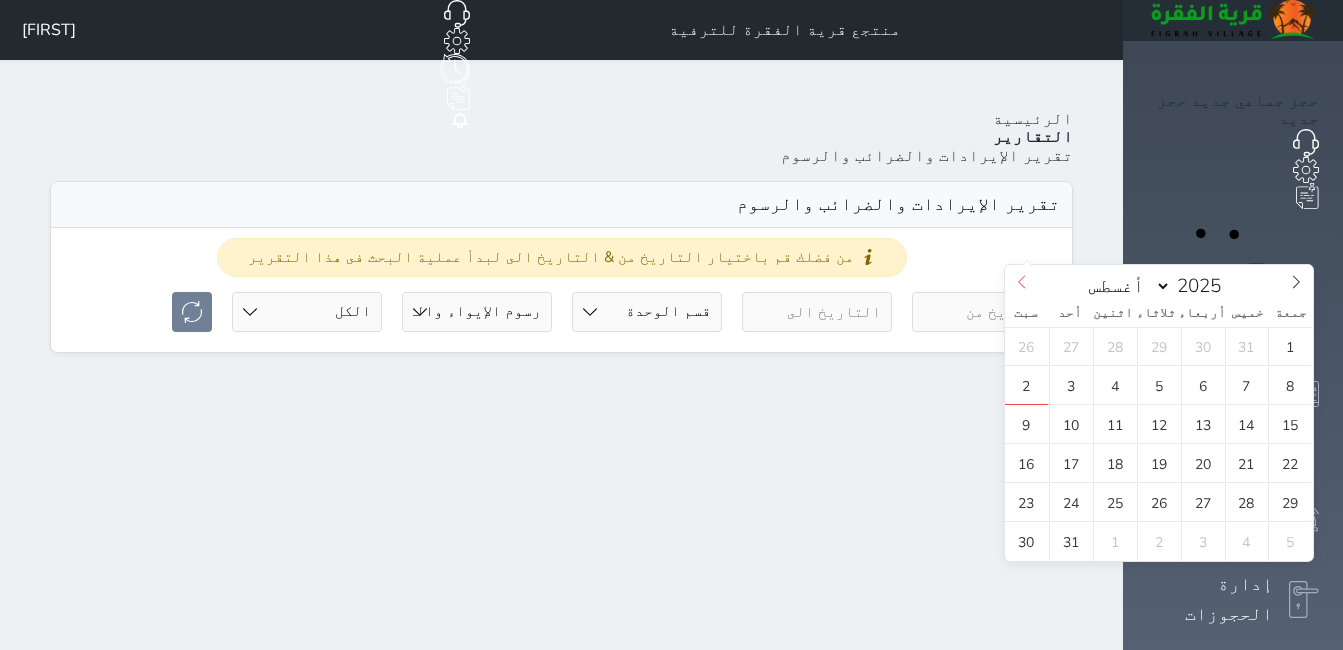 click 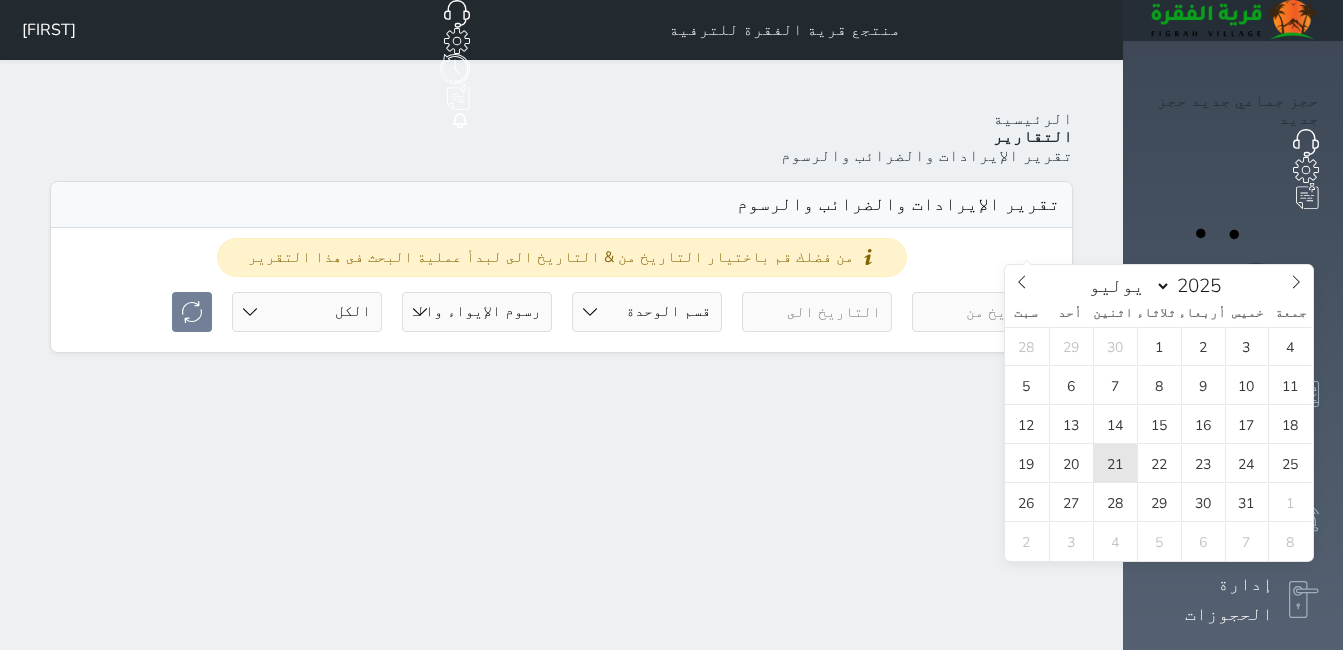 click on "21" at bounding box center [1115, 463] 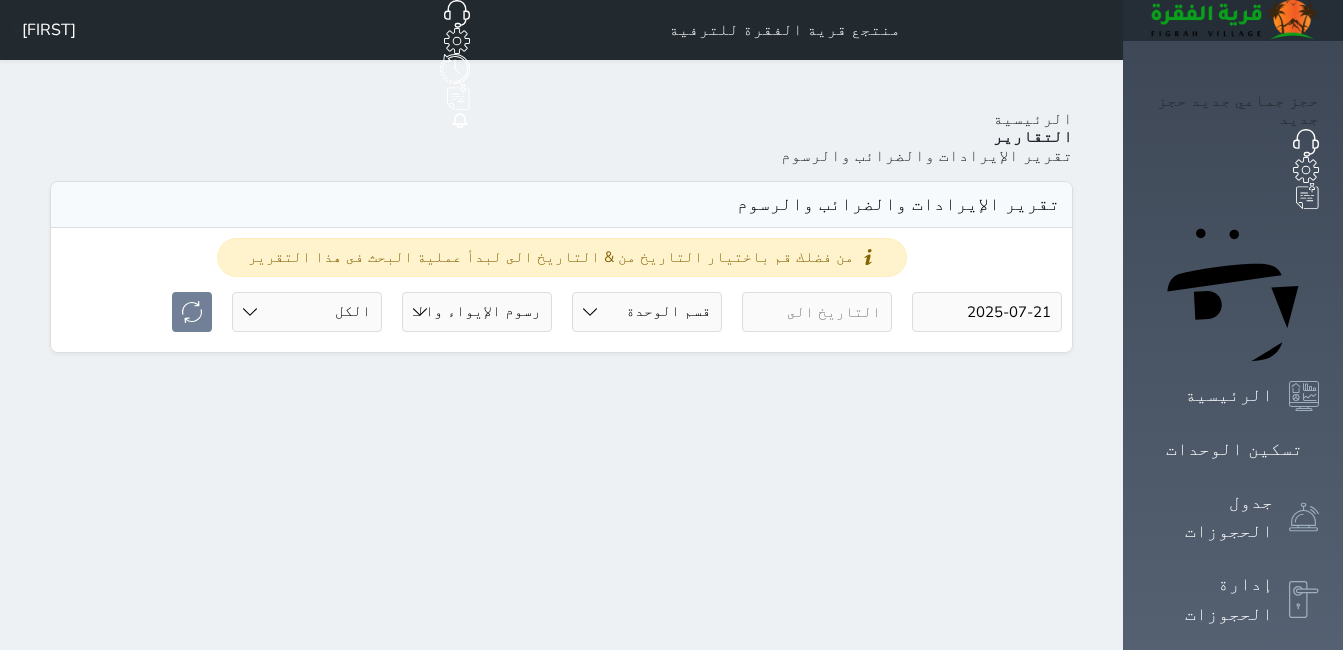 click at bounding box center (817, 312) 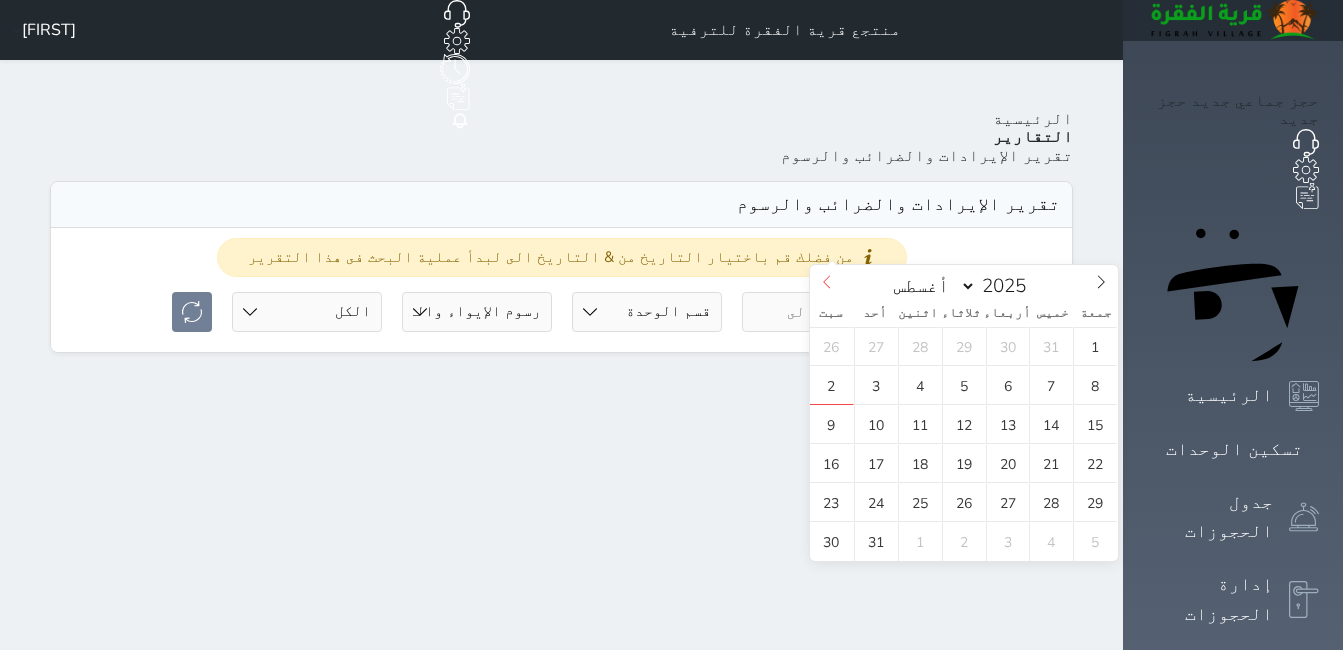 click at bounding box center [827, 282] 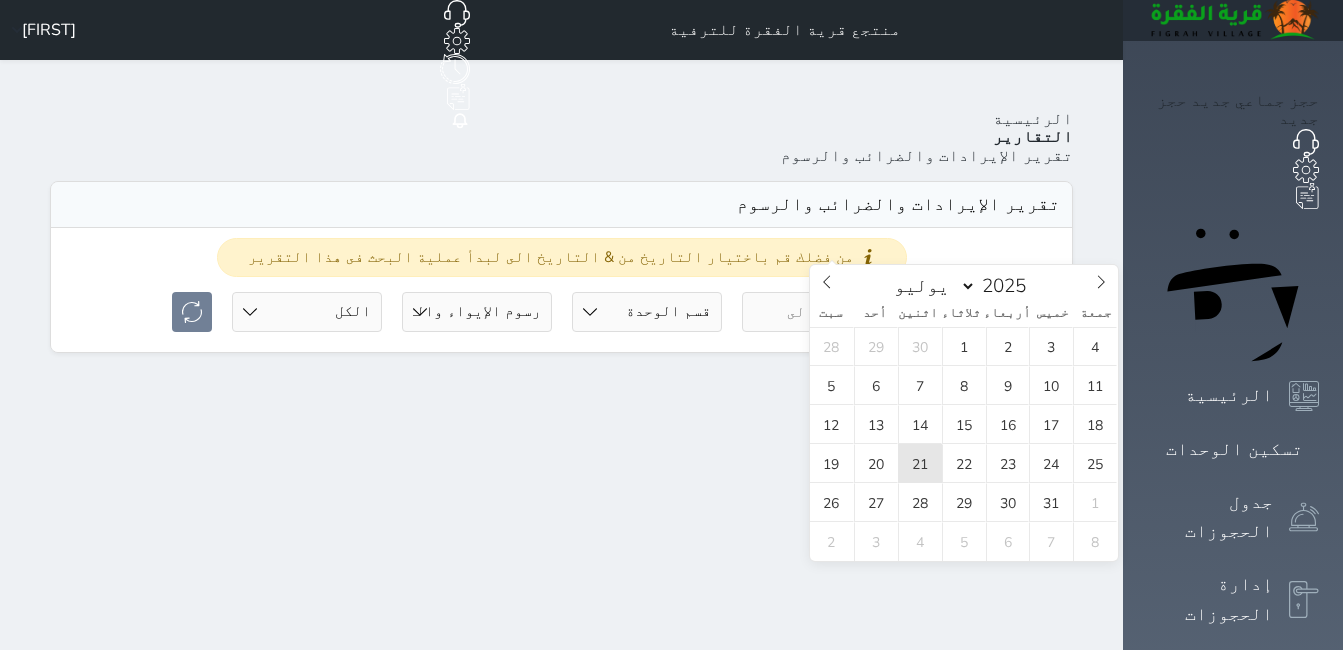 click on "21" at bounding box center [920, 463] 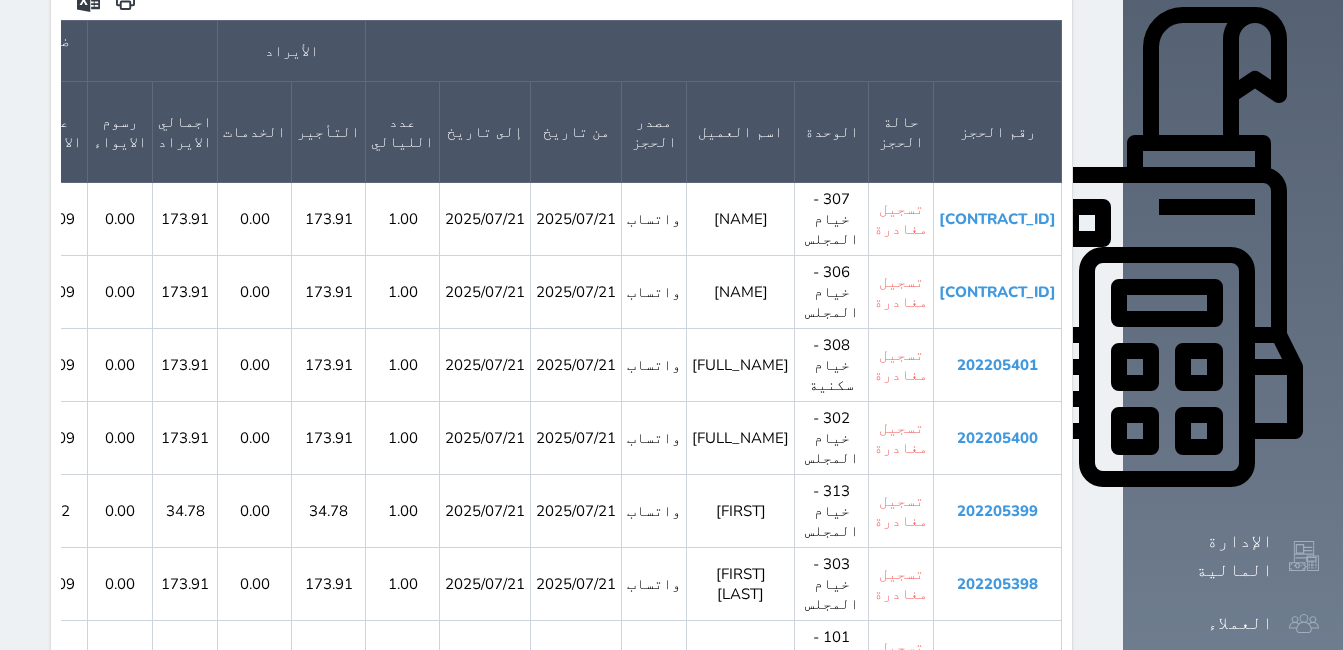 scroll, scrollTop: 678, scrollLeft: 0, axis: vertical 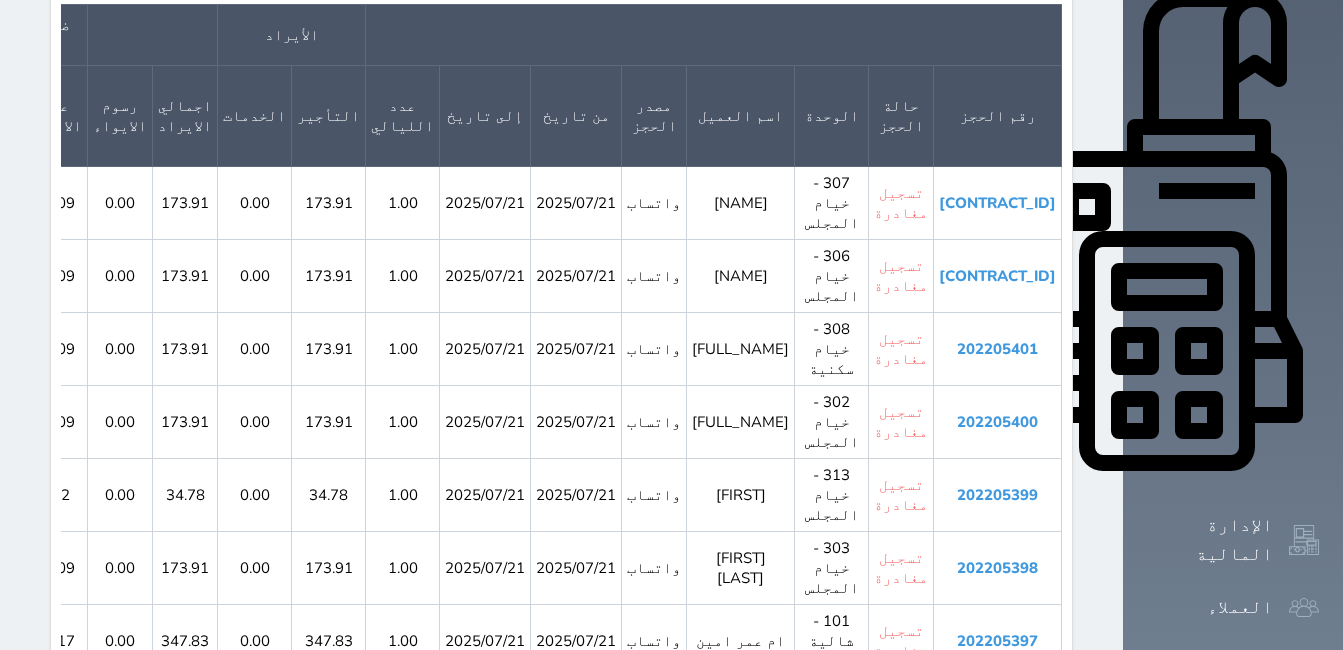 click on "202205351" at bounding box center [997, 787] 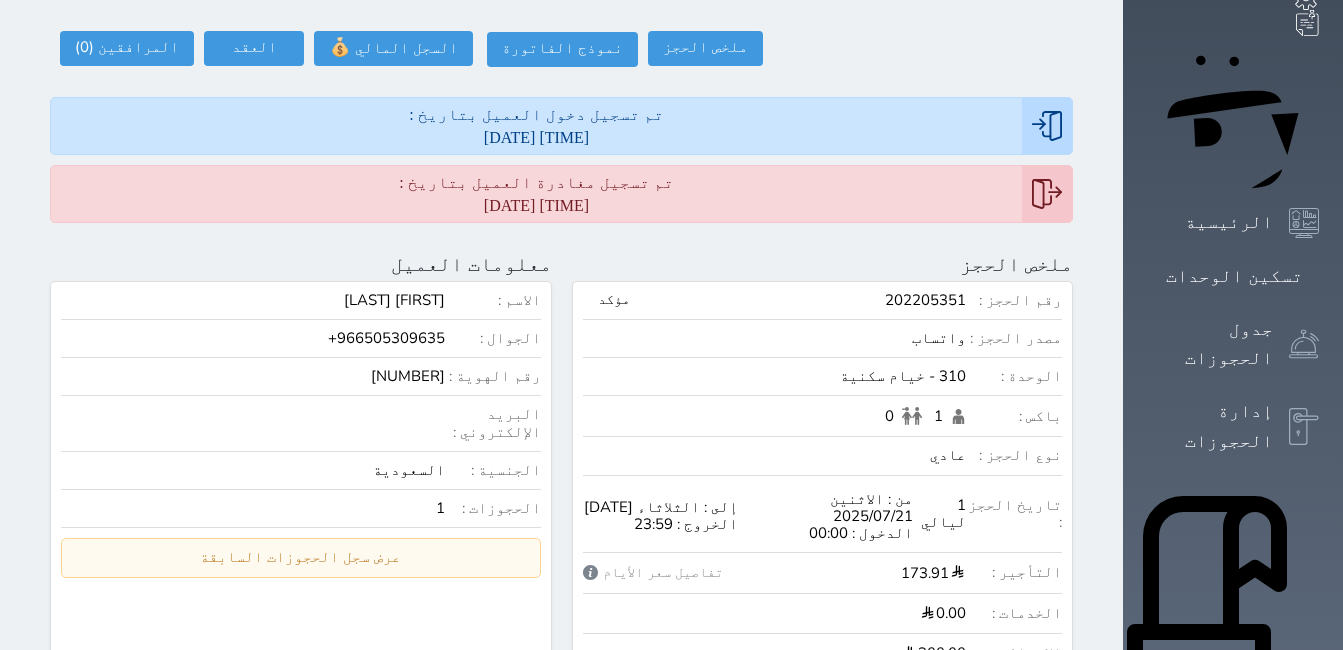 scroll, scrollTop: 0, scrollLeft: 0, axis: both 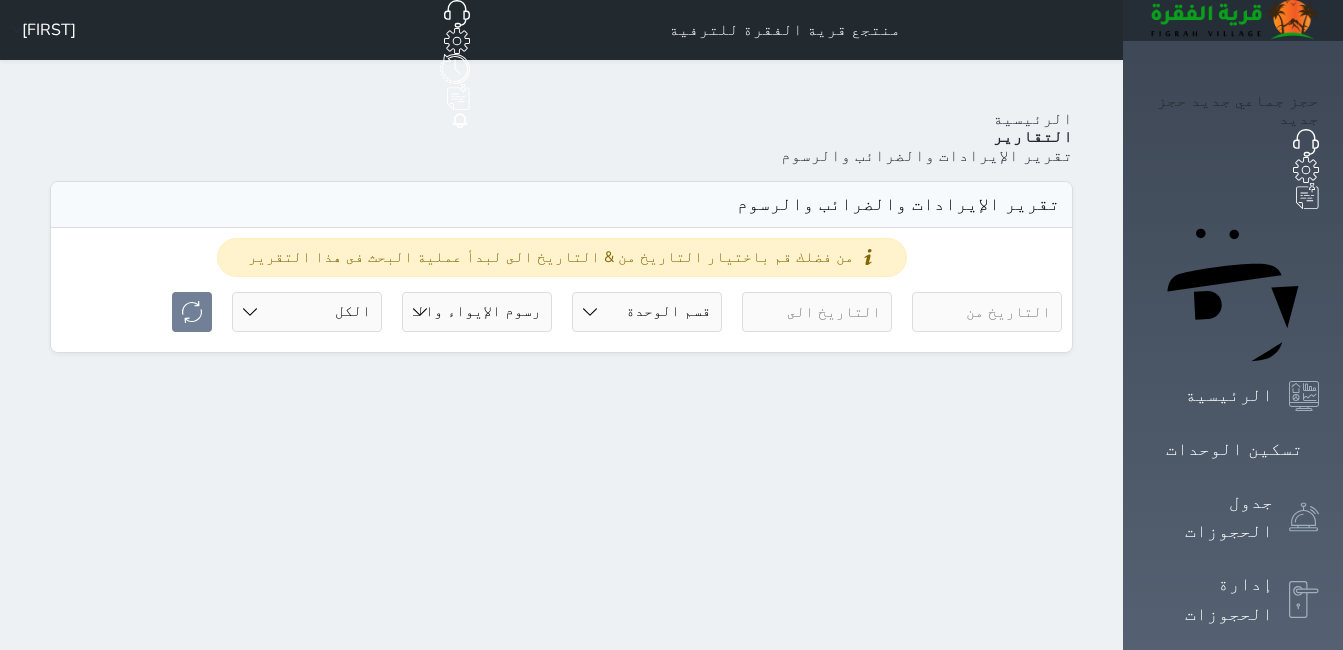 click at bounding box center (987, 312) 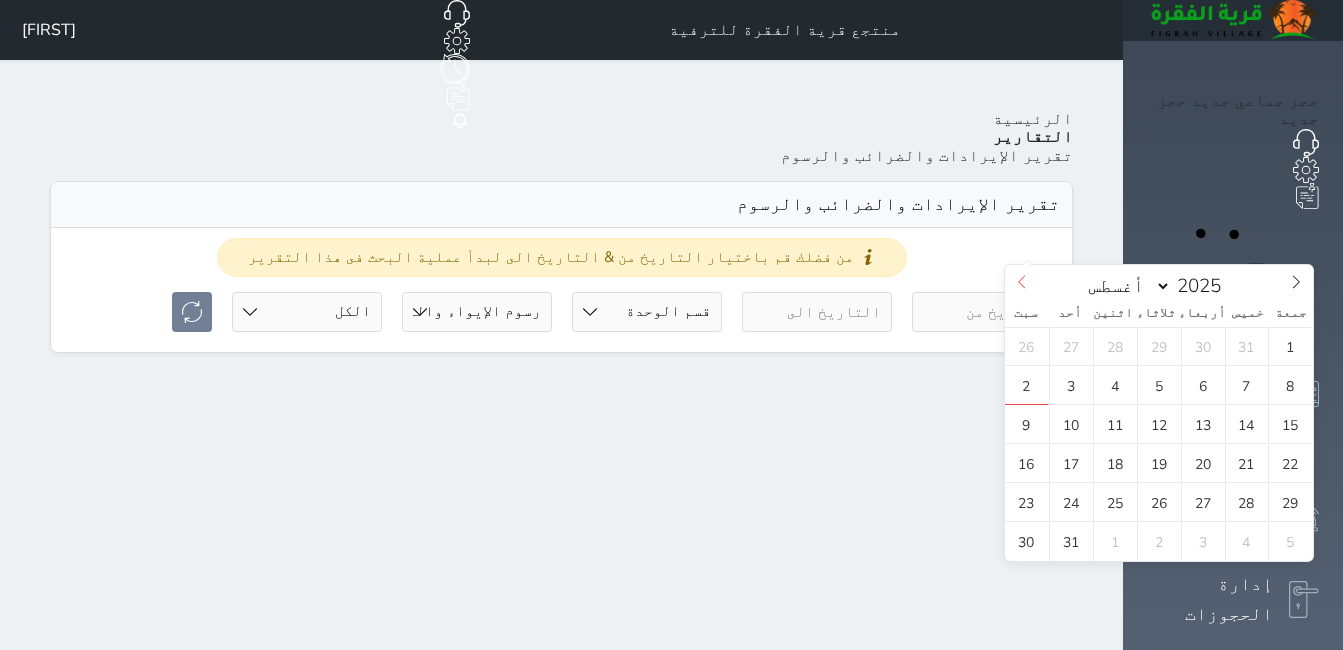 click at bounding box center (1022, 282) 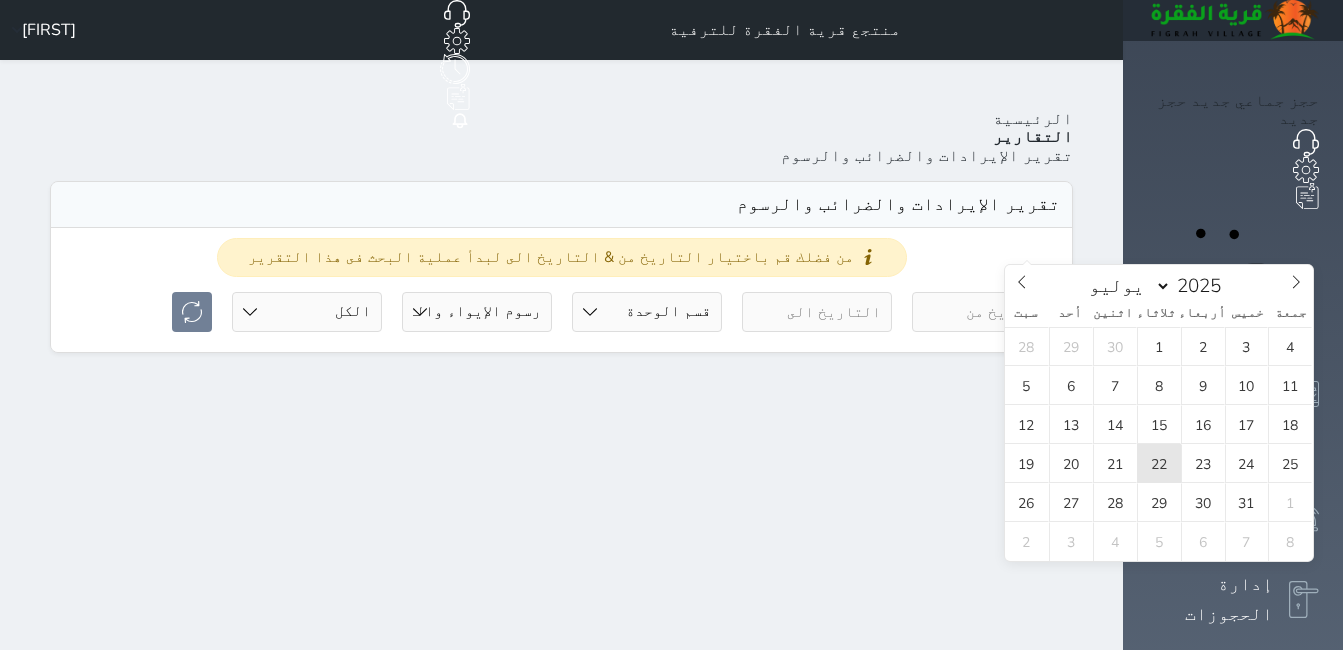 click on "22" at bounding box center (1159, 463) 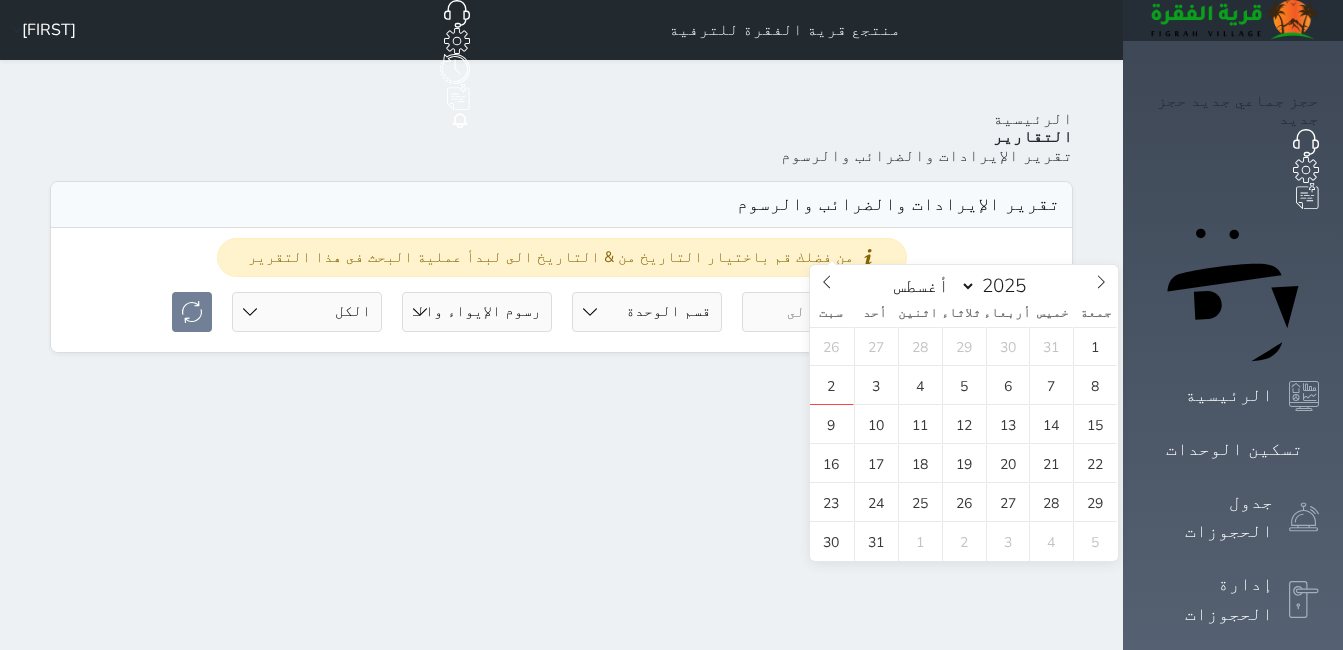 click at bounding box center [817, 312] 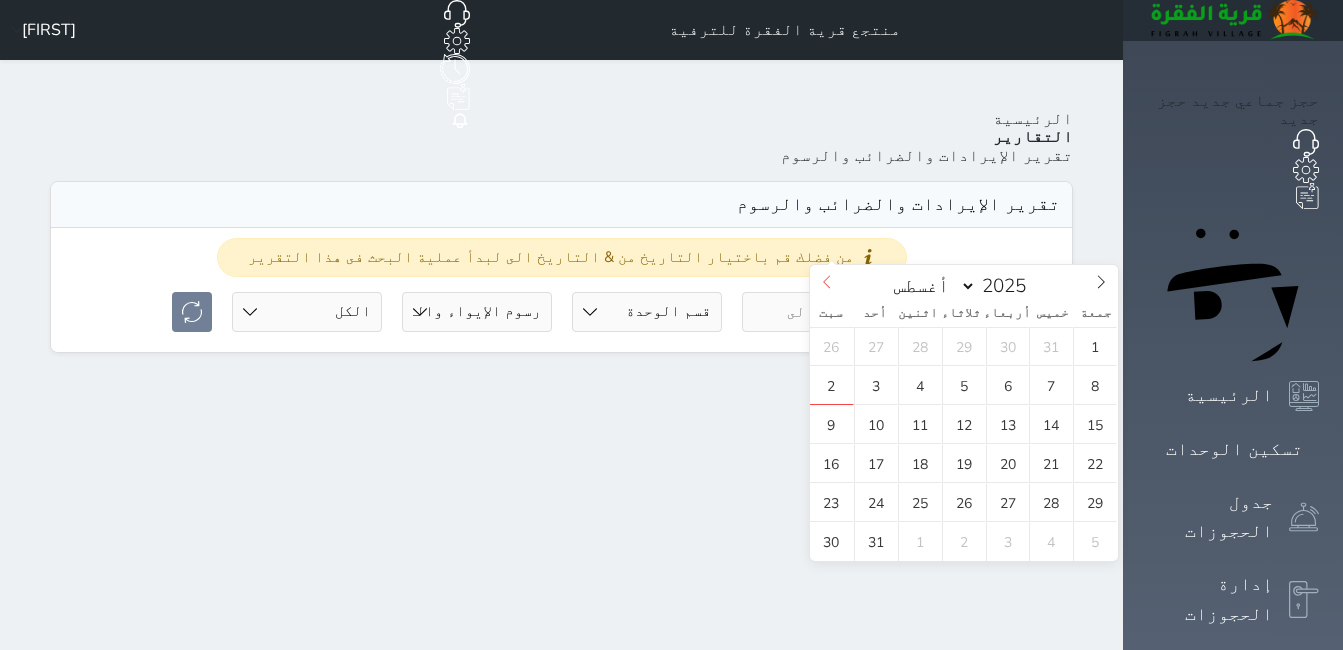 click at bounding box center [827, 282] 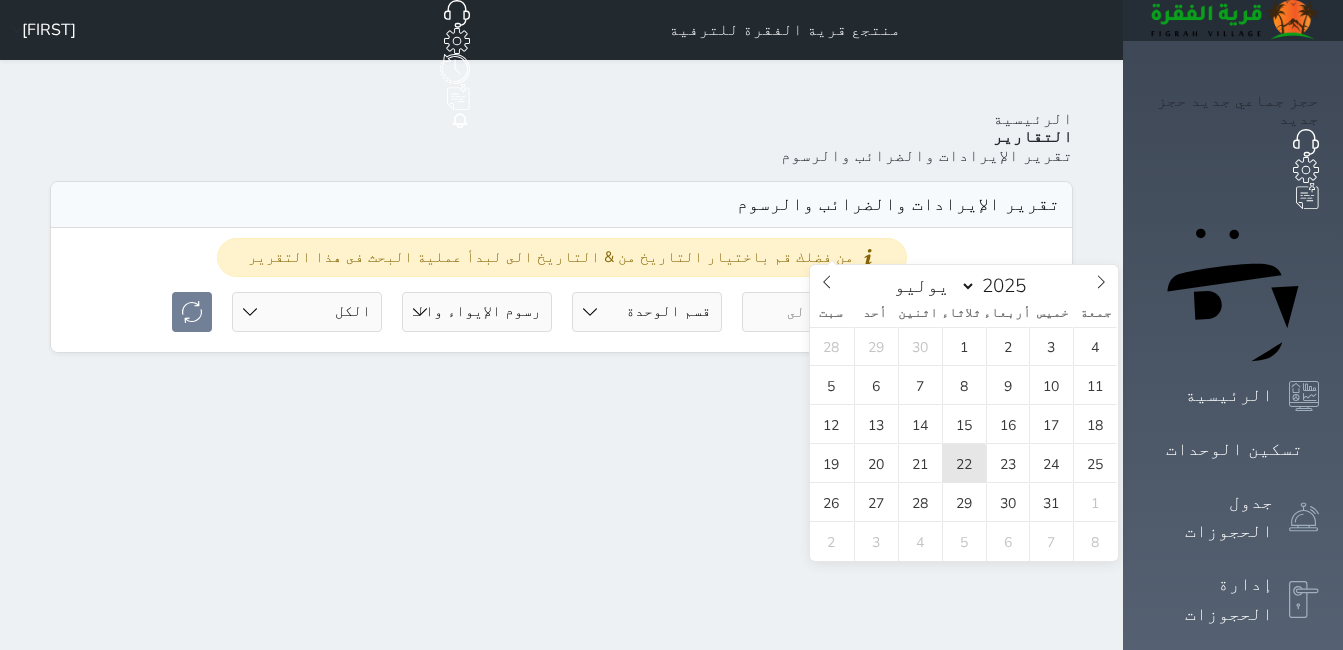 click on "22" at bounding box center (964, 463) 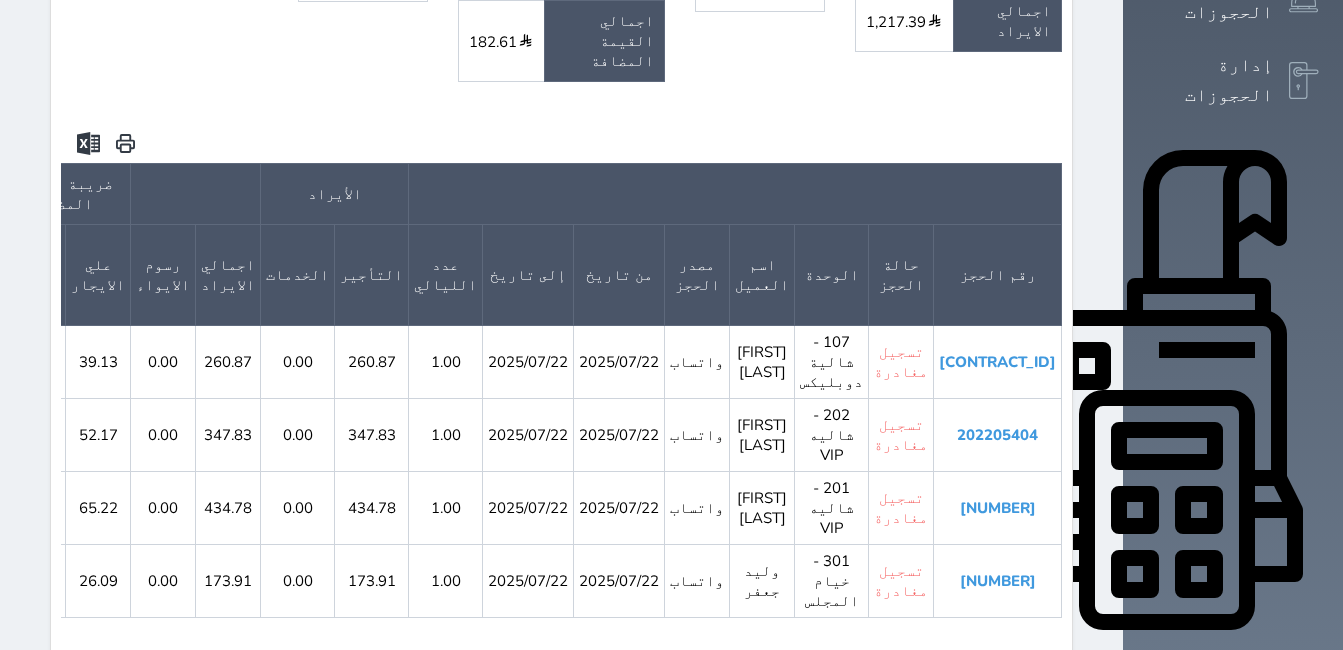 scroll, scrollTop: 400, scrollLeft: 0, axis: vertical 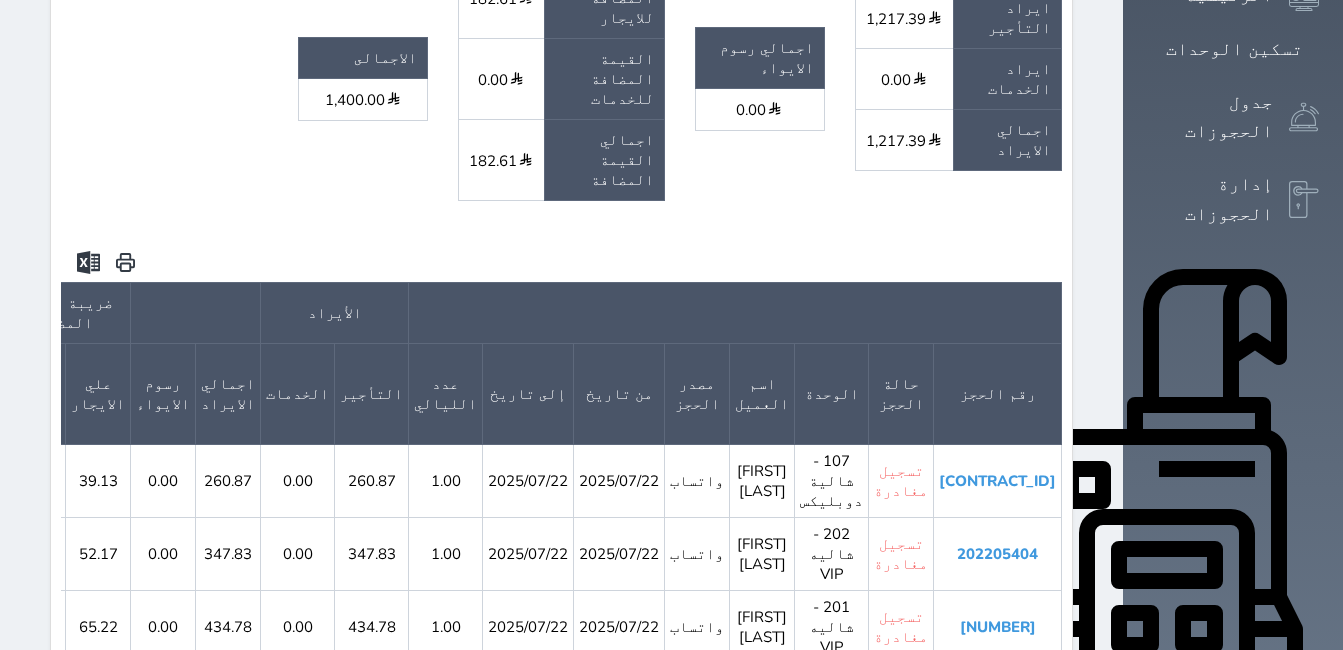 drag, startPoint x: 653, startPoint y: 571, endPoint x: 1108, endPoint y: 343, distance: 508.92926 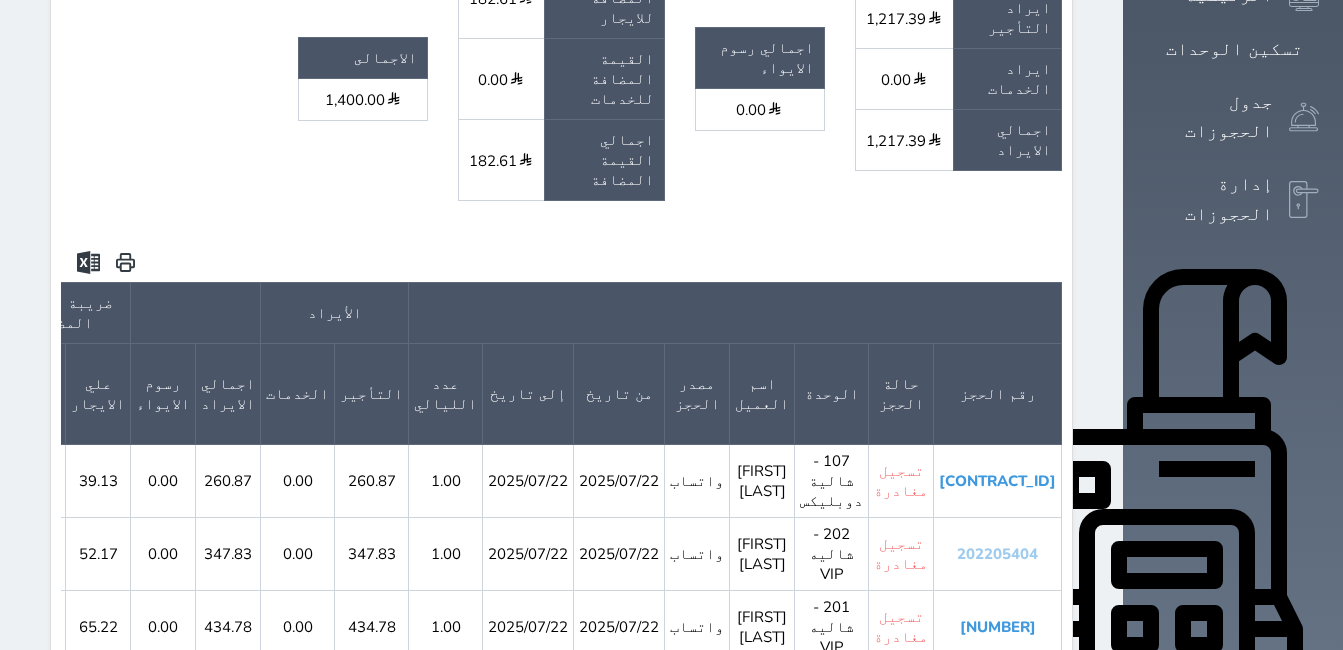 click on "من فضلك قم باختيار التاريخ من & التاريخ الى لبدأ عملية البحث فى هذا التقرير
[YEAR]-[MONTH]-[DAY]   [YEAR]-[MONTH]-[DAY]   قسم الوحدة   جلسات مؤقتة شالية دوبليكس خيام المجلس شاليه VIP خيام سكنية جلسة القصر
رسوم الإيواء
رسوم الإيواء والقيمه المضافة
حالة الحجز
الكل
لم يسجل دخول
تم الدخول
تم المغادرة
تم الدخول + تم المغادرة
undefined     ايراد التأجير" at bounding box center [561, 332] 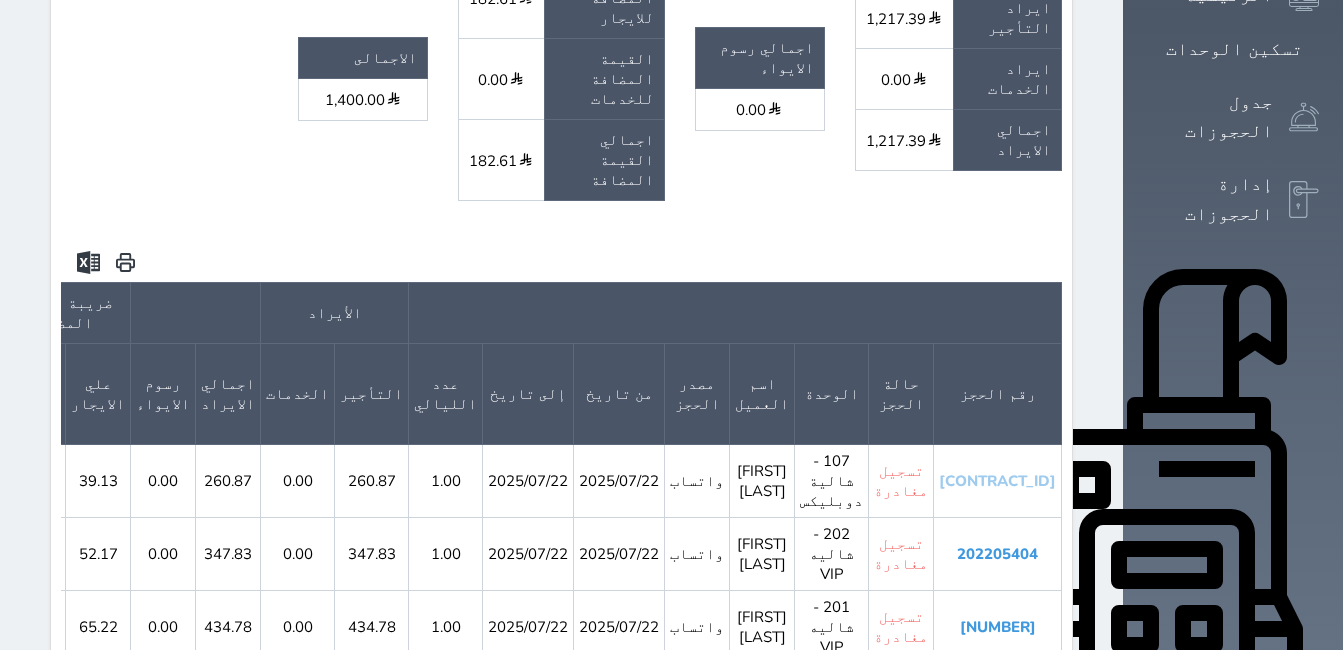 click on "[CONTRACT_ID]" at bounding box center [997, 481] 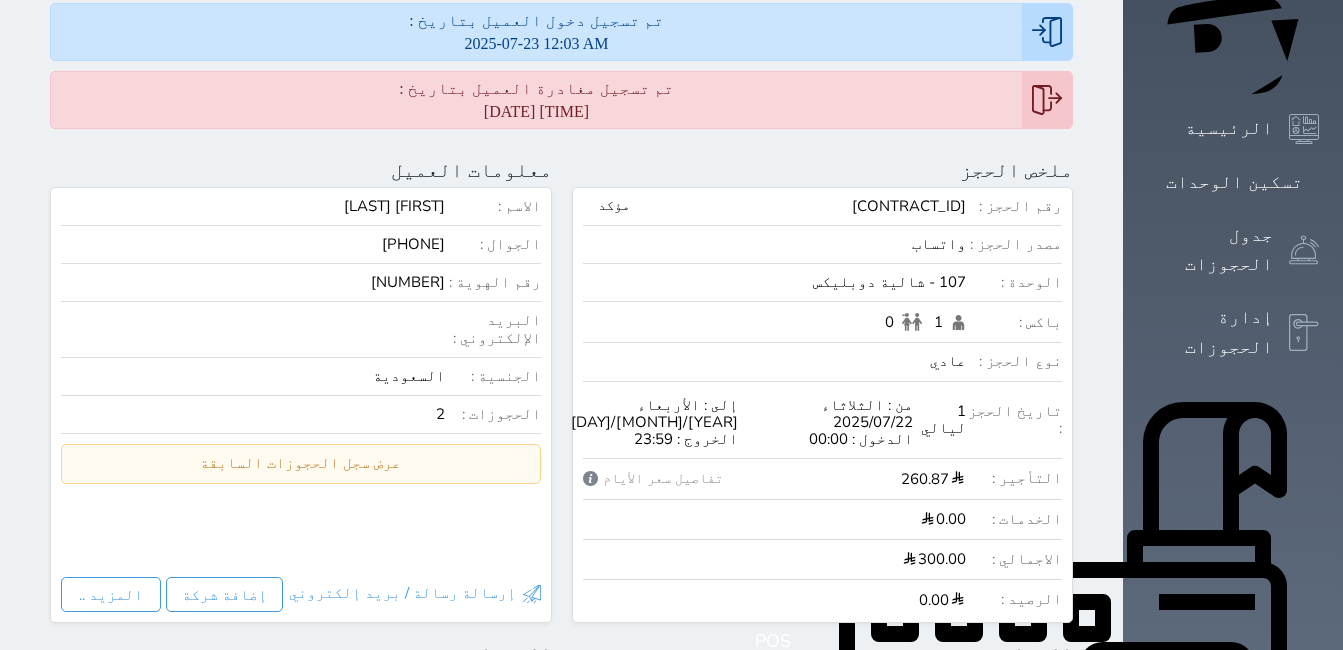 scroll, scrollTop: 100, scrollLeft: 0, axis: vertical 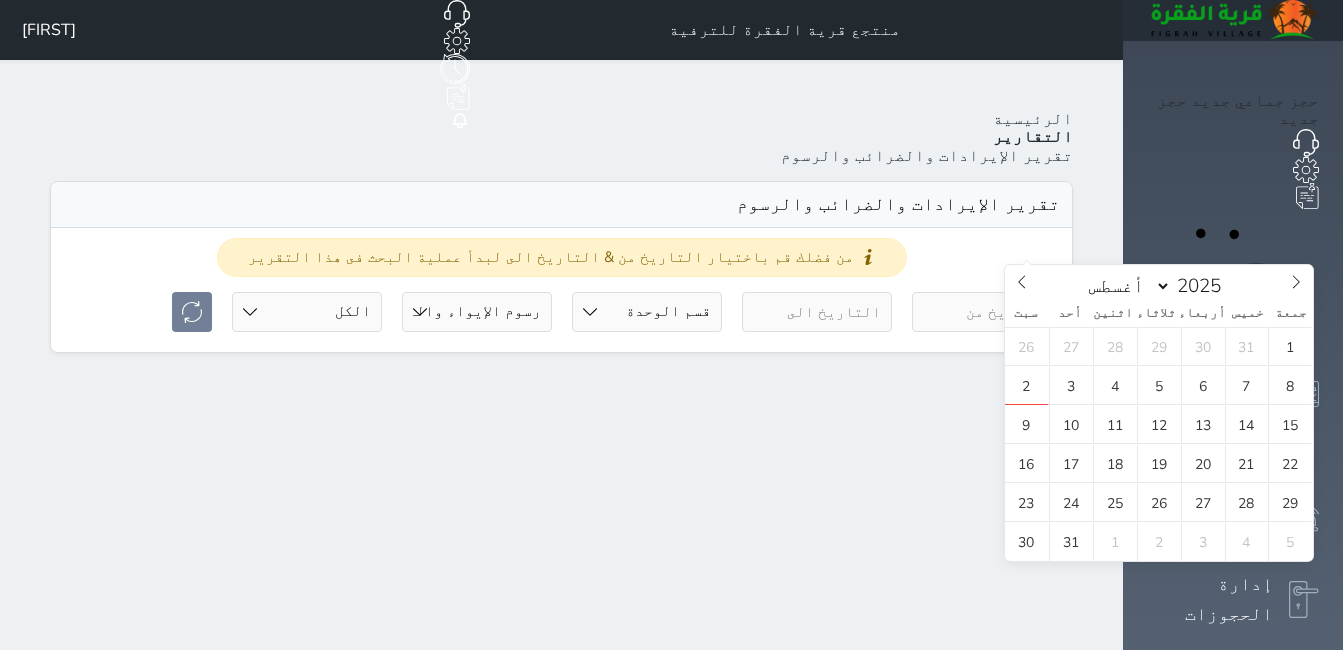 click at bounding box center (987, 312) 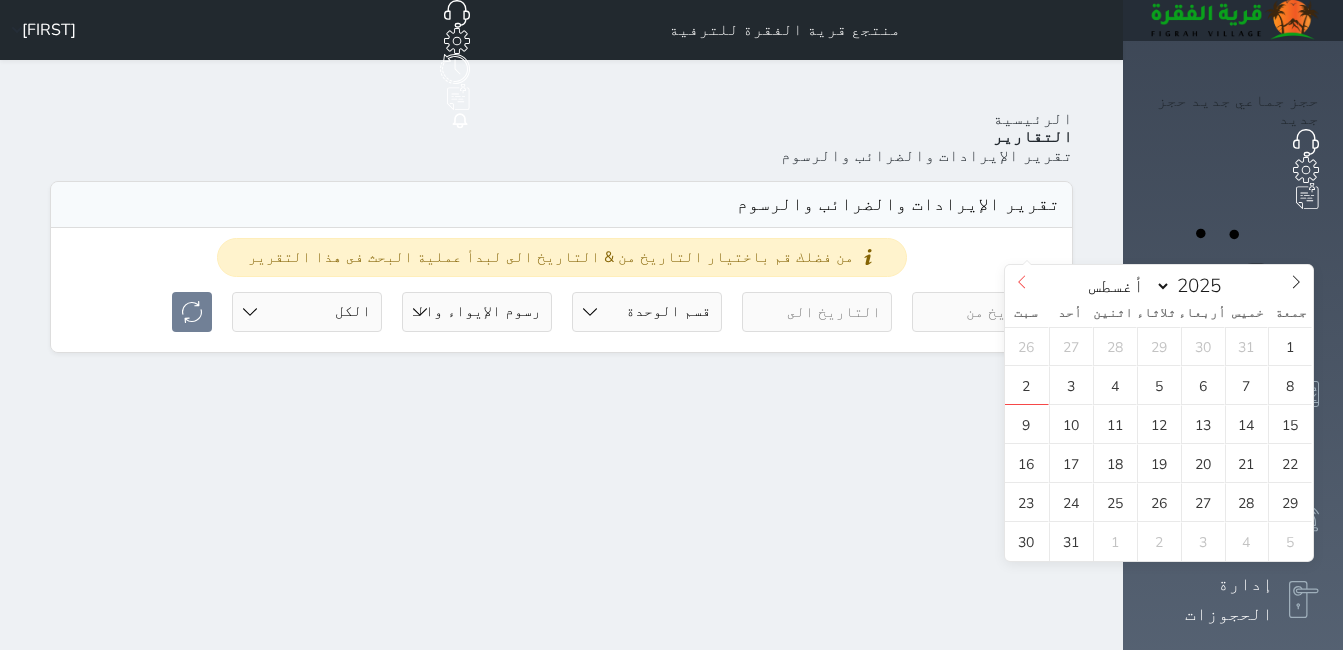 click at bounding box center (1022, 282) 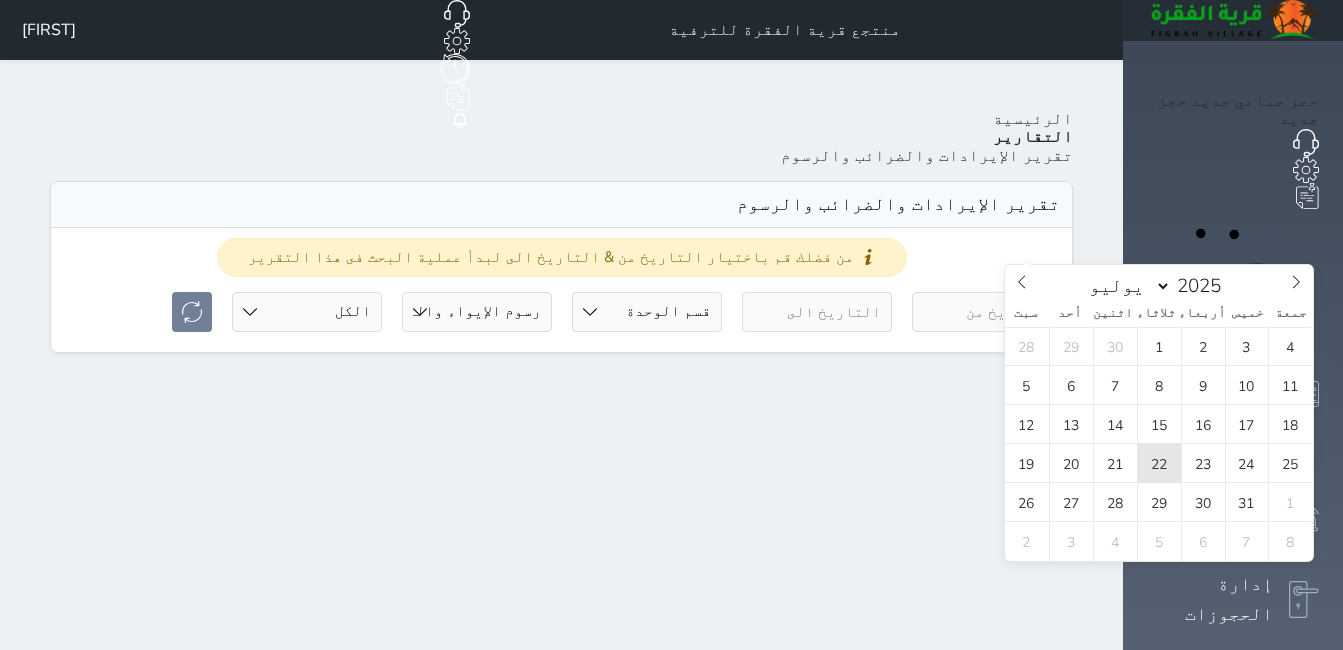 click on "22" at bounding box center (1159, 463) 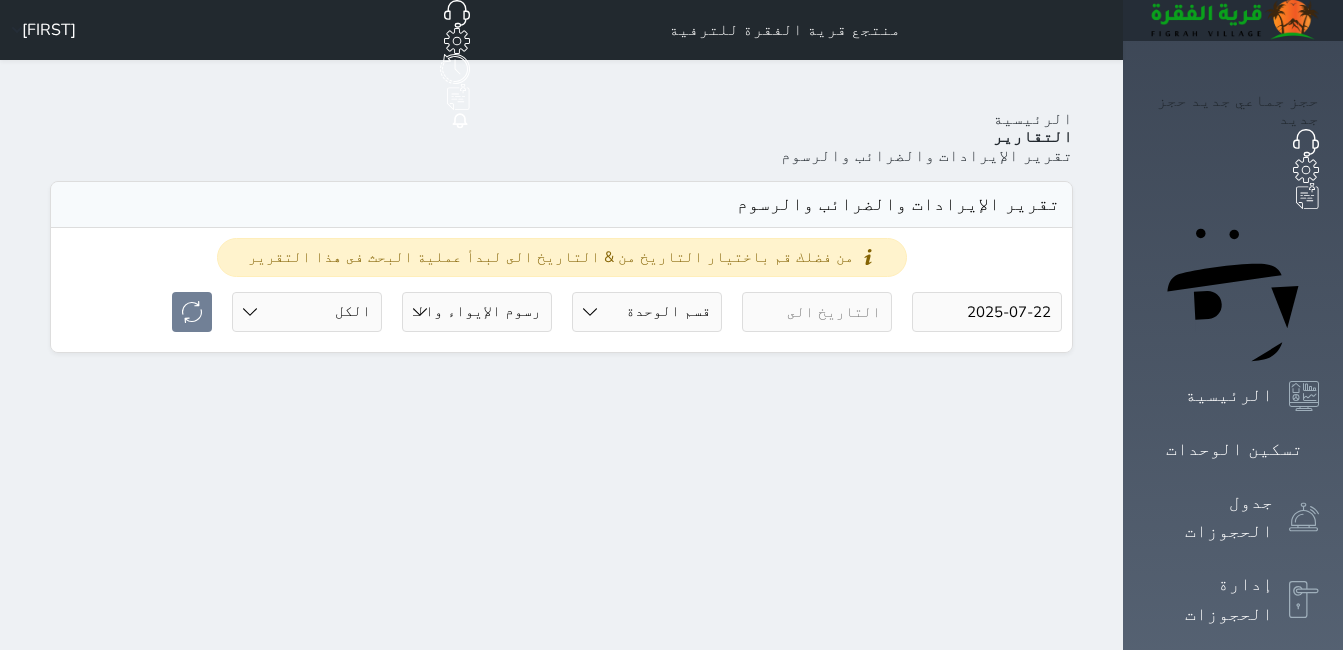 click at bounding box center [817, 312] 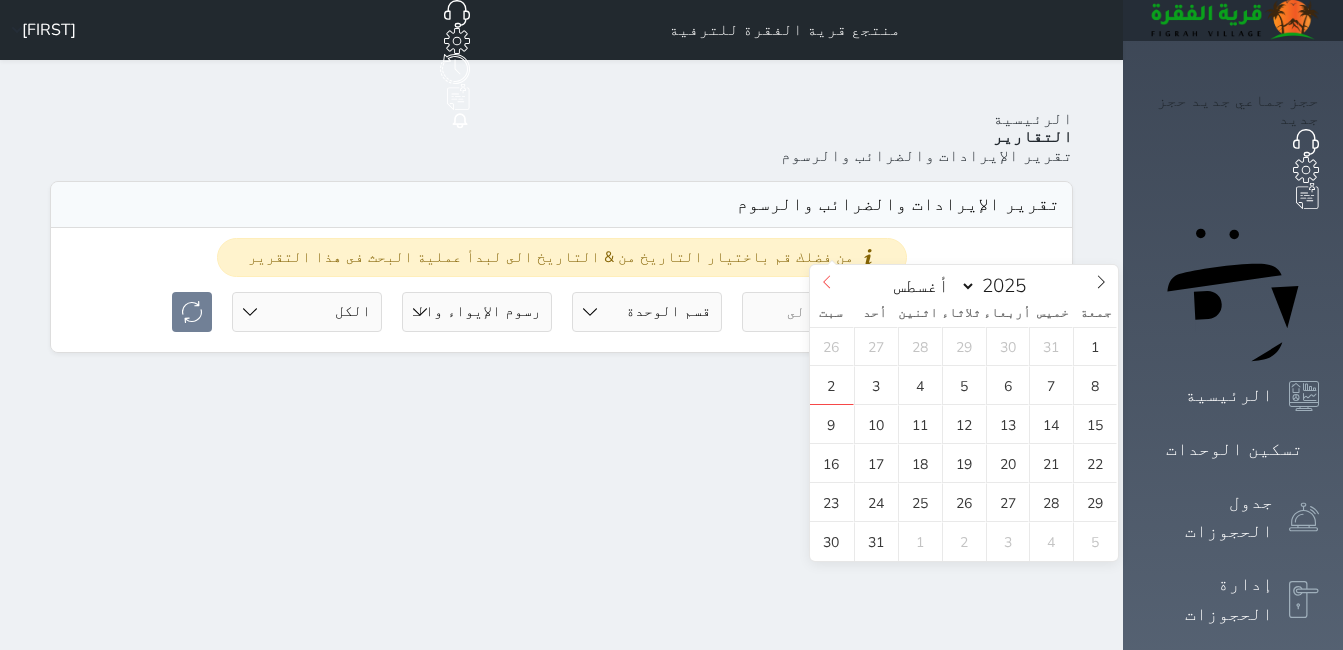 click 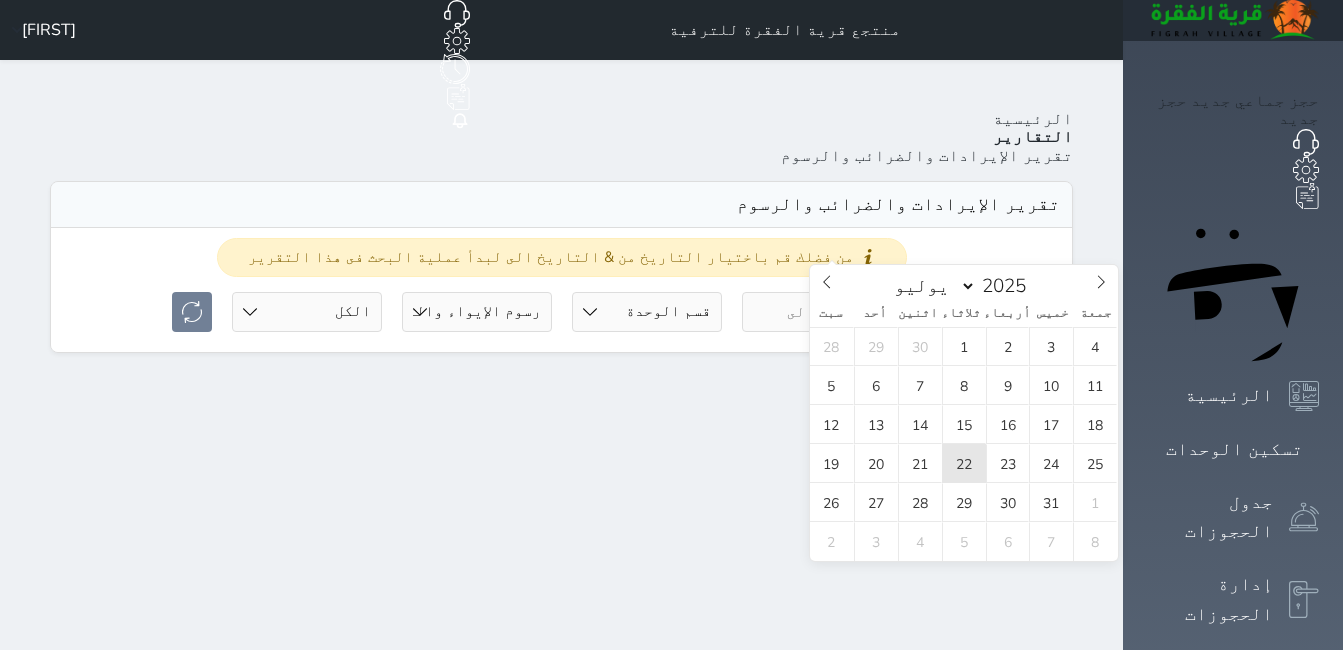 click on "22" at bounding box center (964, 463) 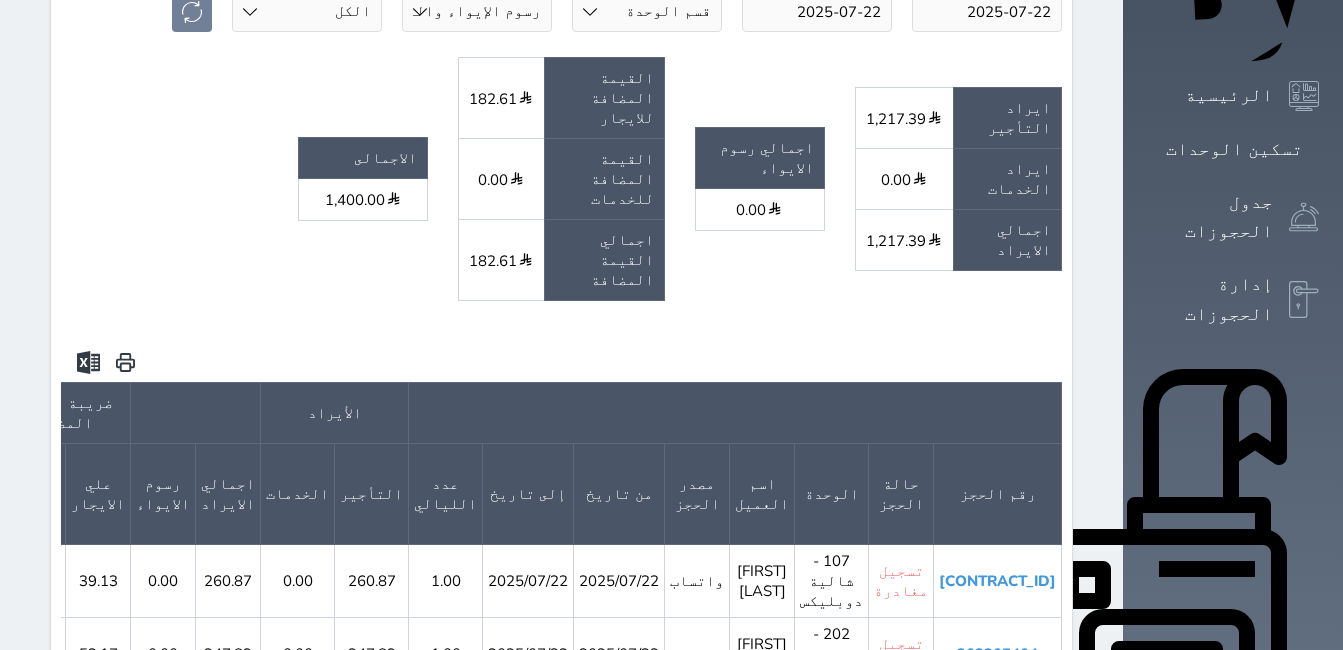 scroll, scrollTop: 400, scrollLeft: 0, axis: vertical 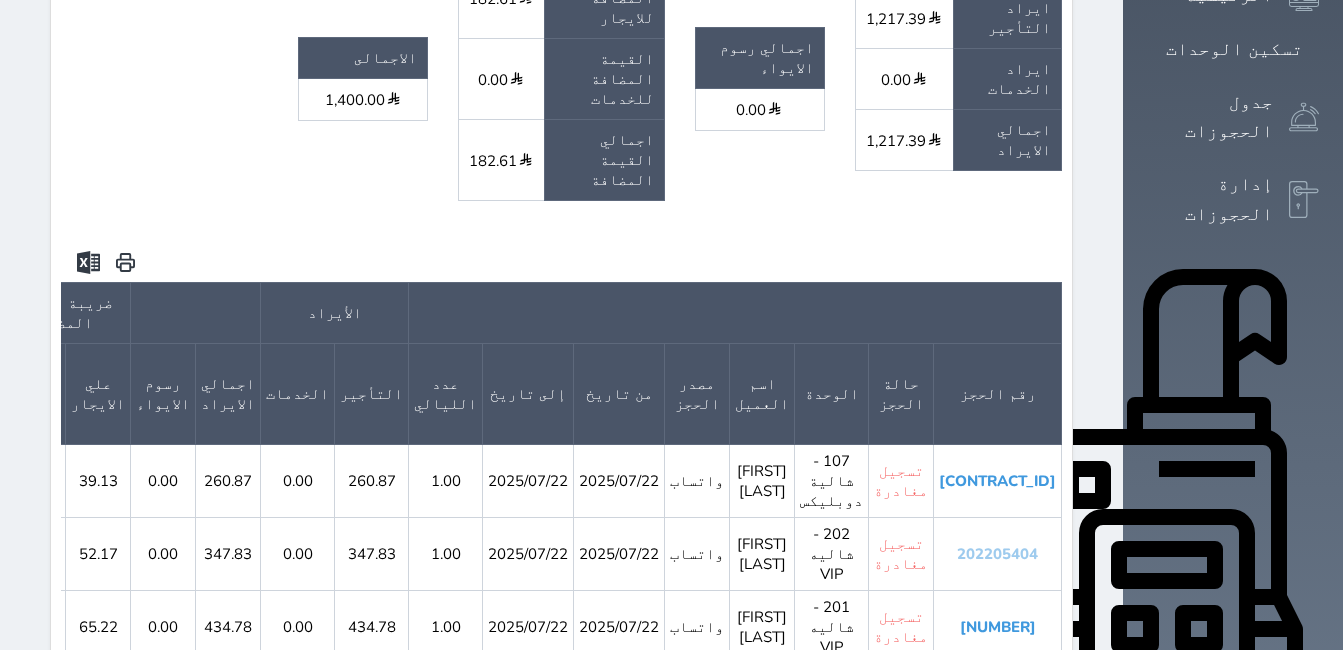 click on "202205404" at bounding box center (997, 554) 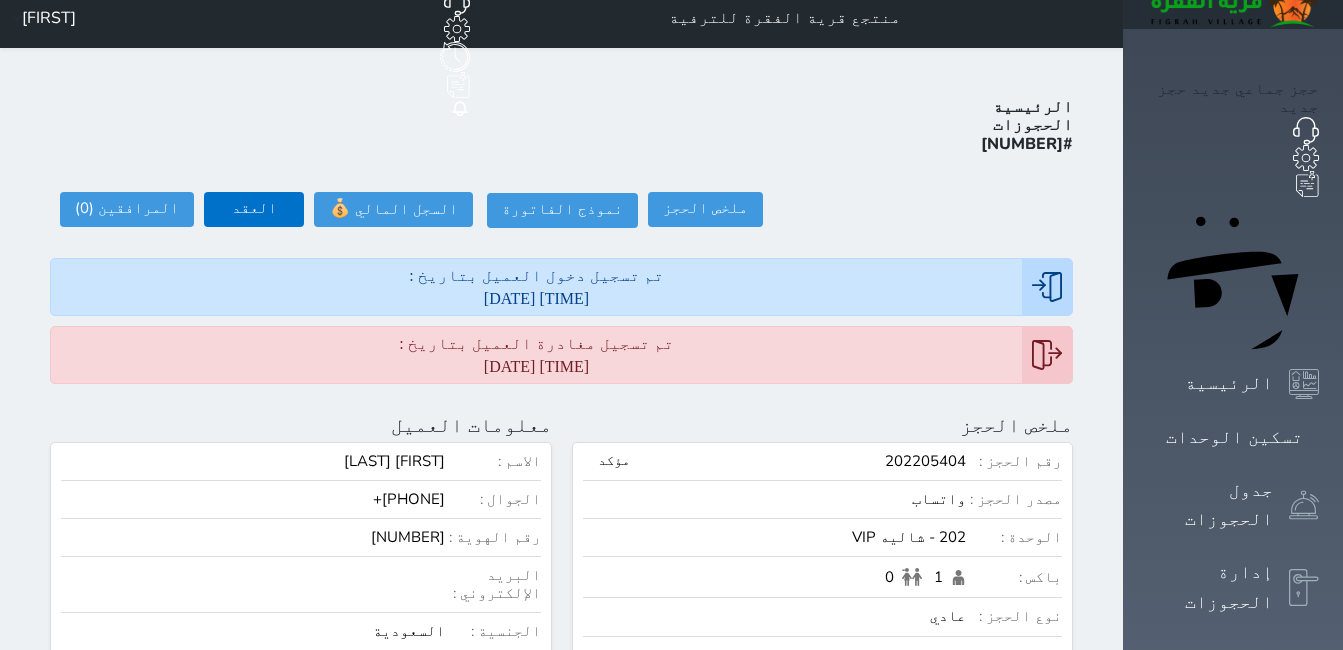scroll, scrollTop: 0, scrollLeft: 0, axis: both 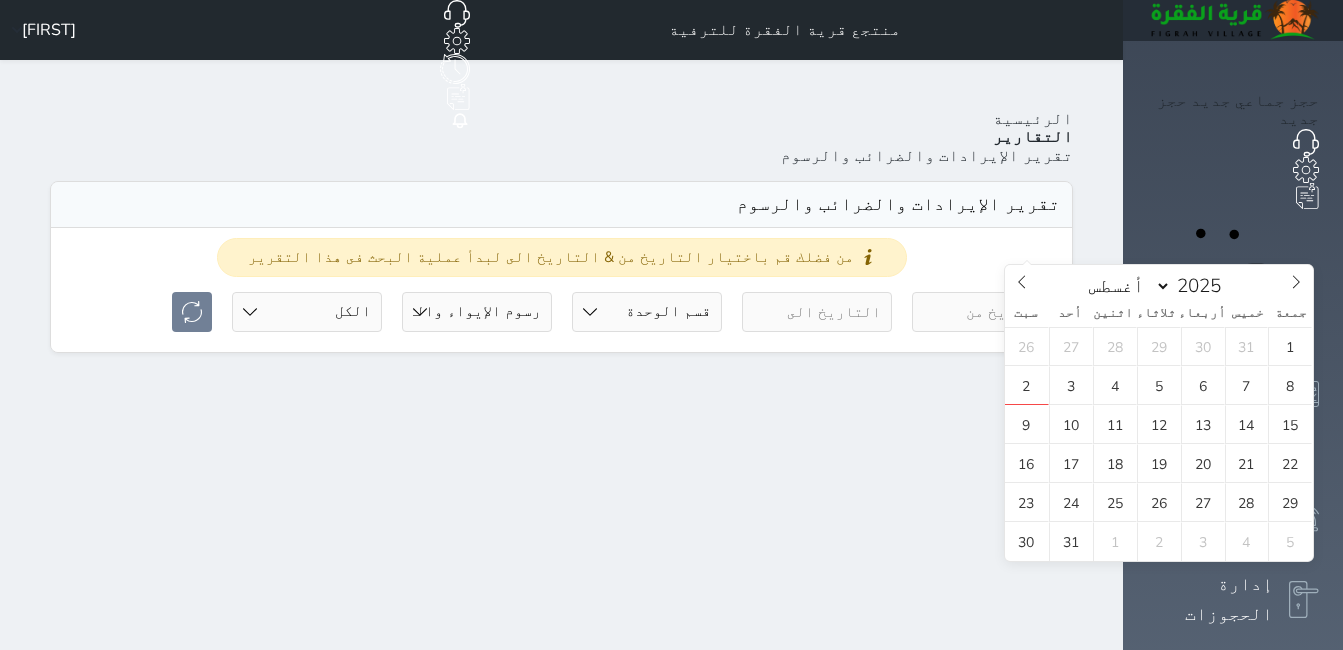 click at bounding box center (987, 312) 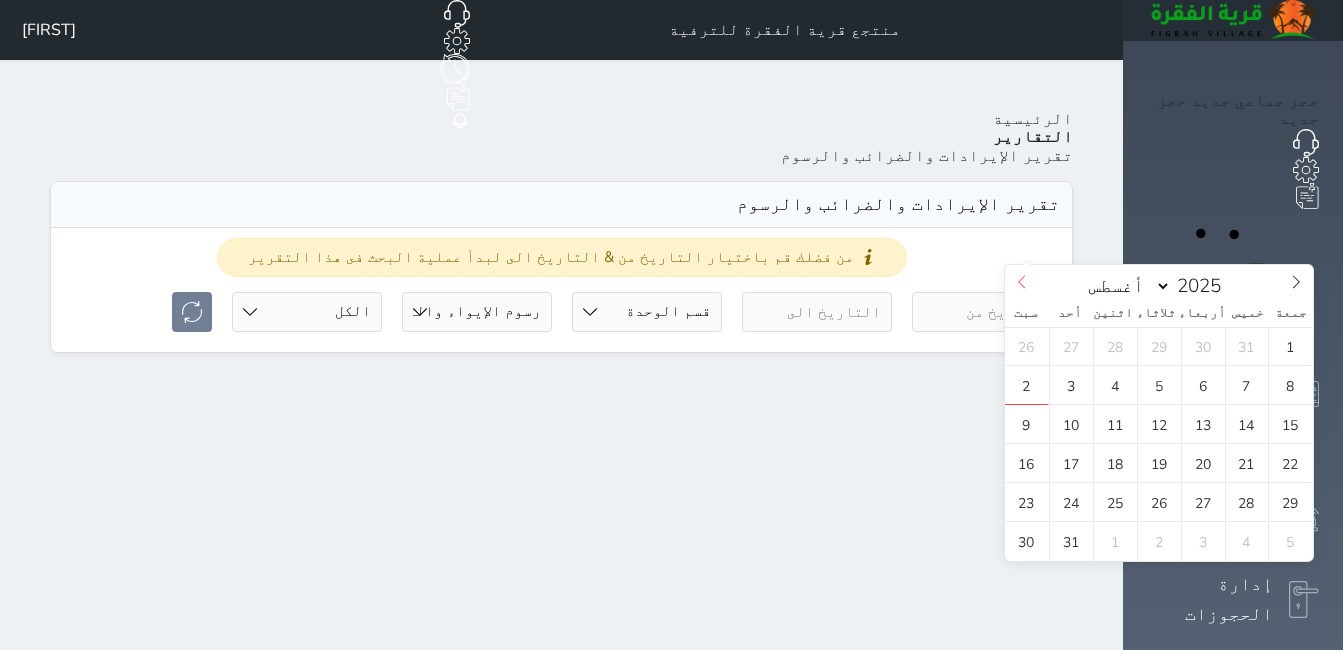 click 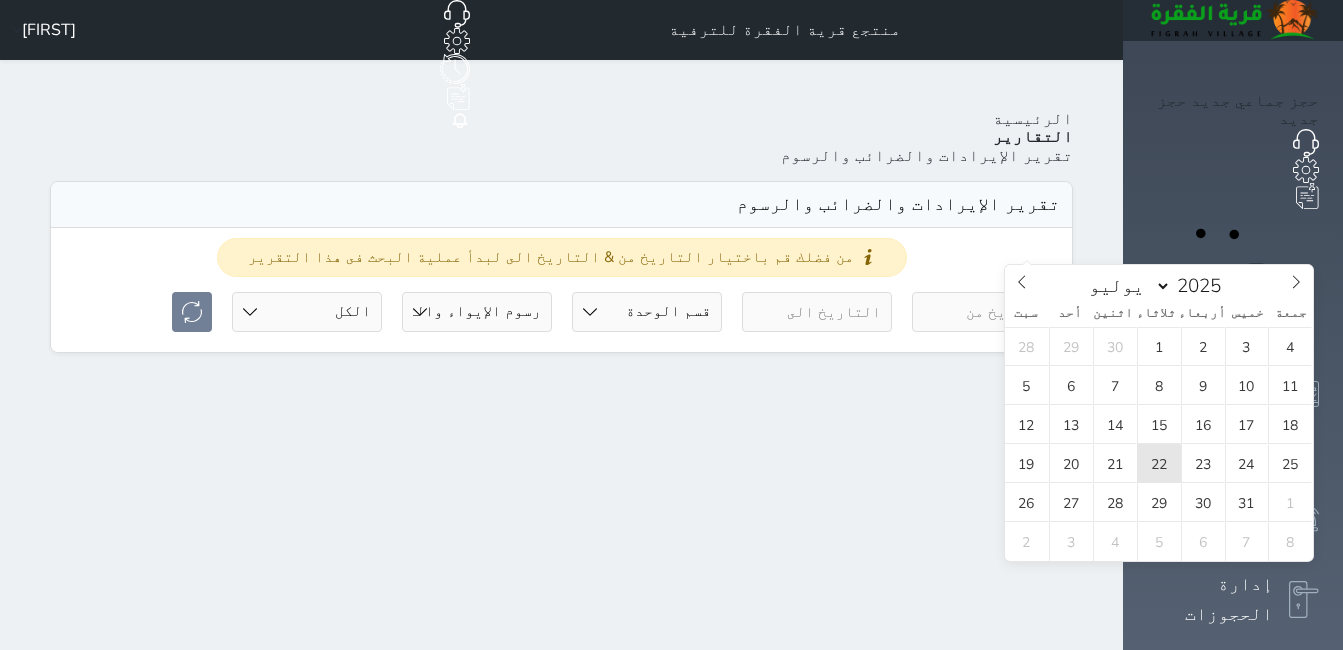 click on "22" at bounding box center (1159, 463) 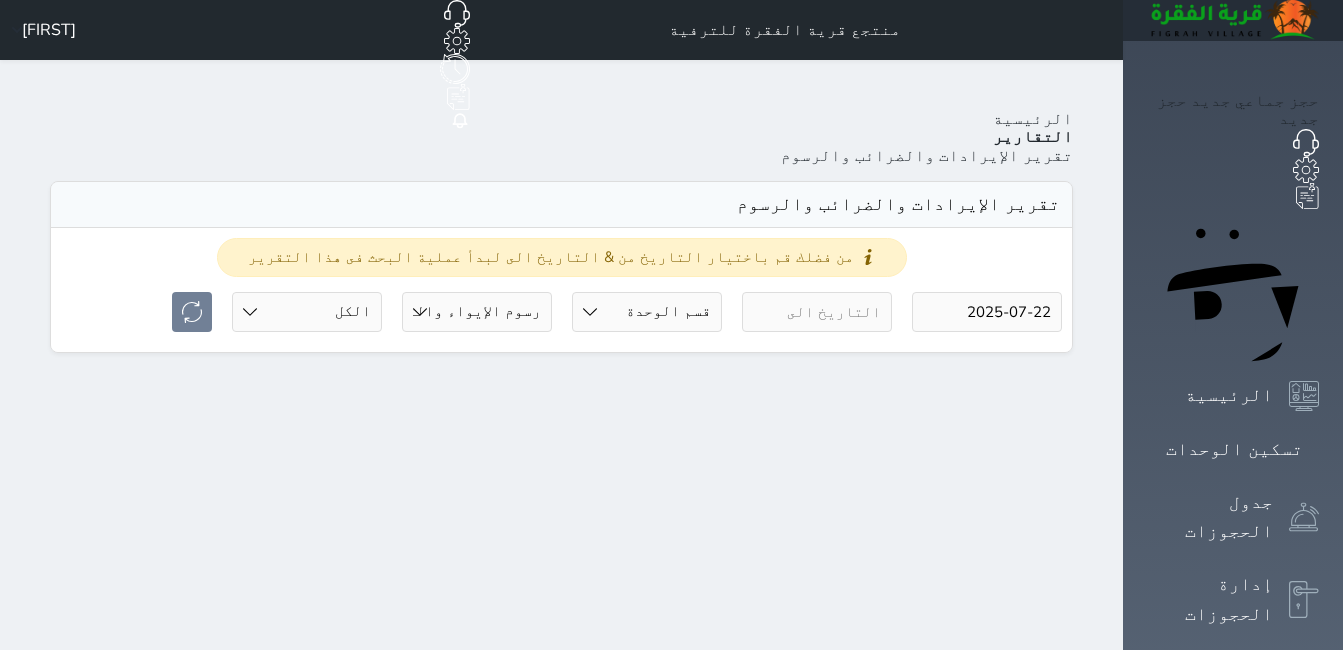 click at bounding box center [817, 312] 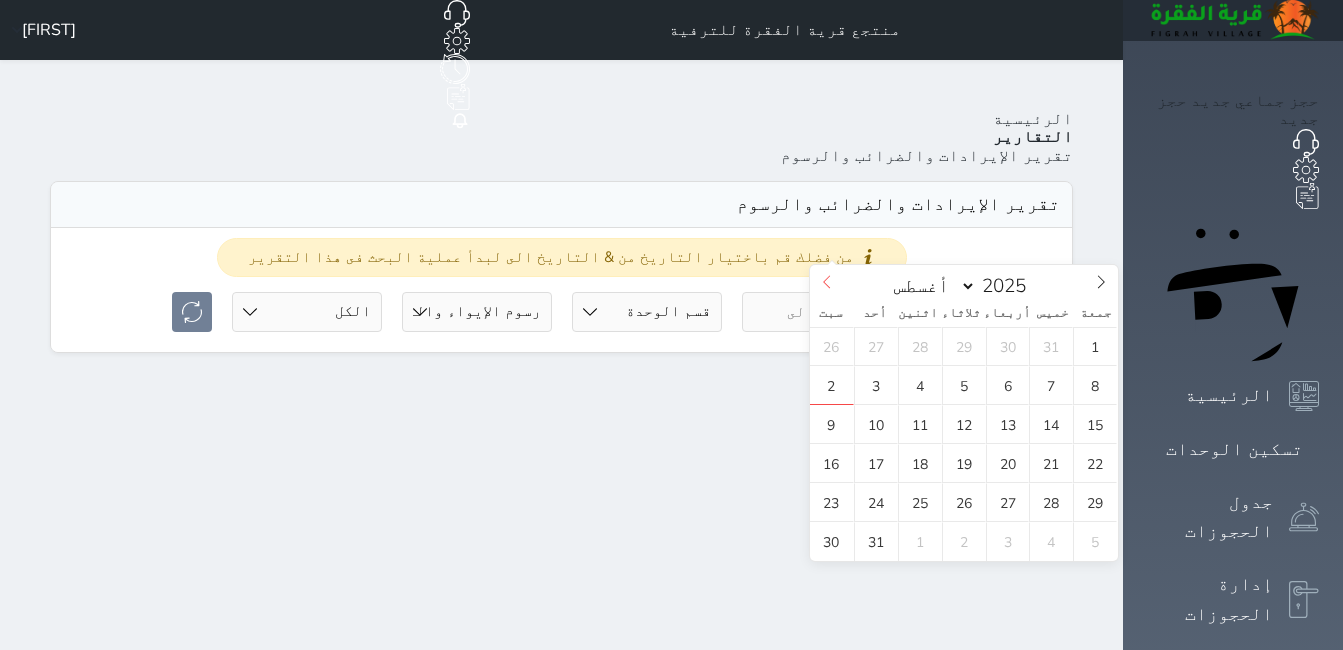 click at bounding box center [827, 282] 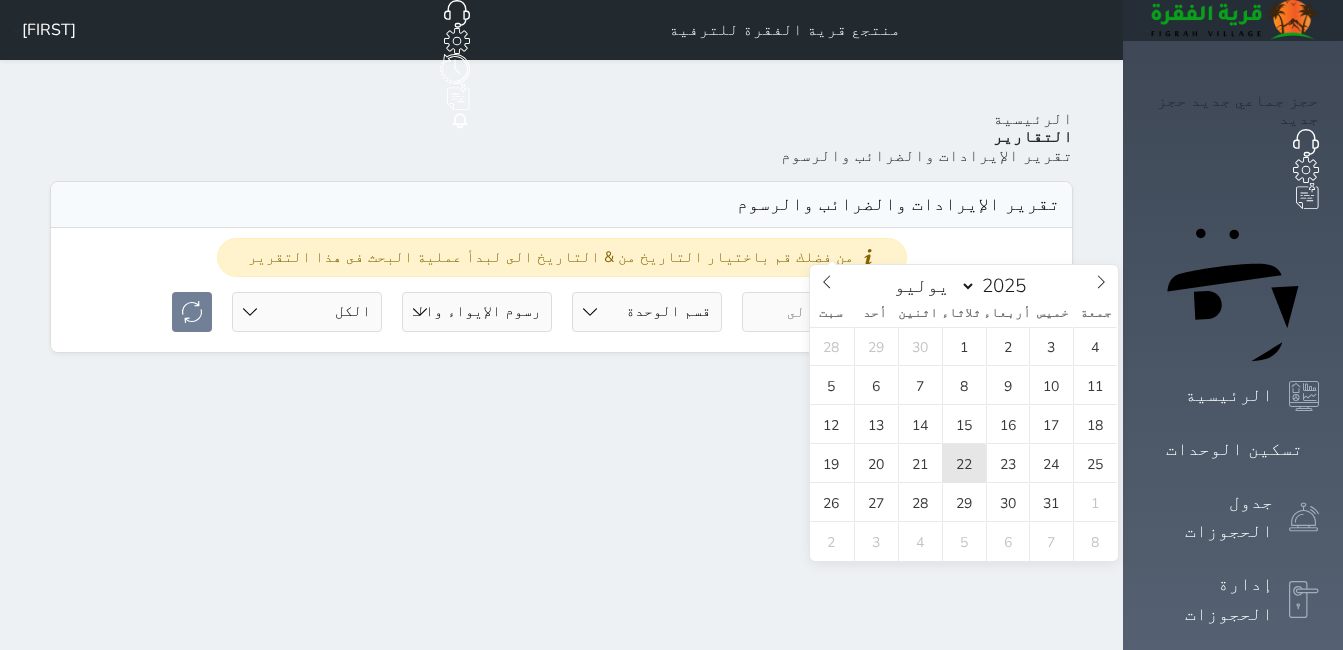 click on "22" at bounding box center [964, 463] 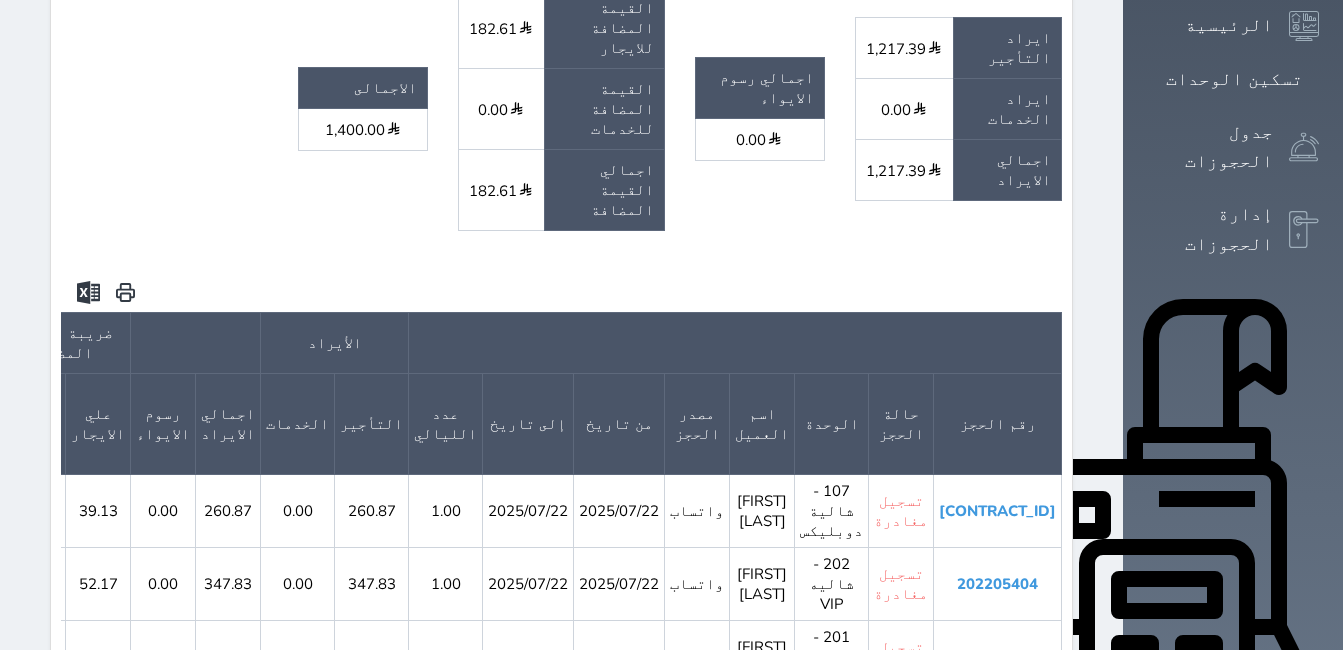 scroll, scrollTop: 400, scrollLeft: 0, axis: vertical 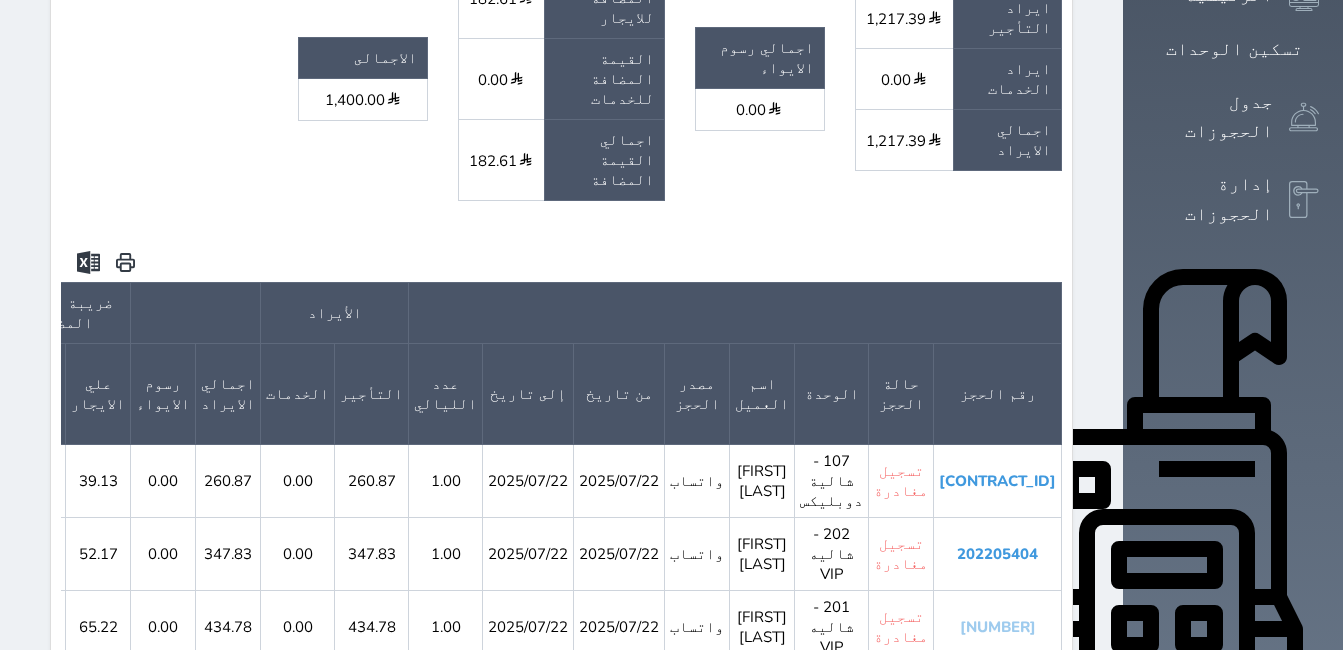 click on "[NUMBER]" at bounding box center (998, 627) 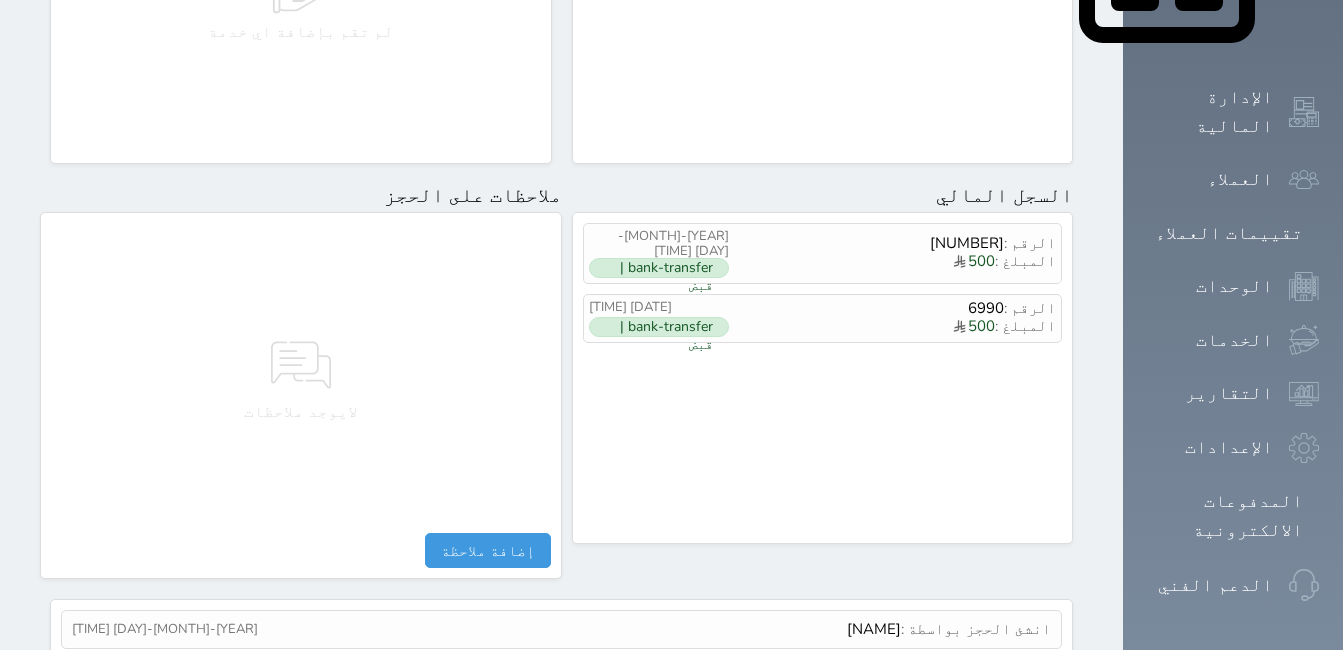 scroll, scrollTop: 1107, scrollLeft: 0, axis: vertical 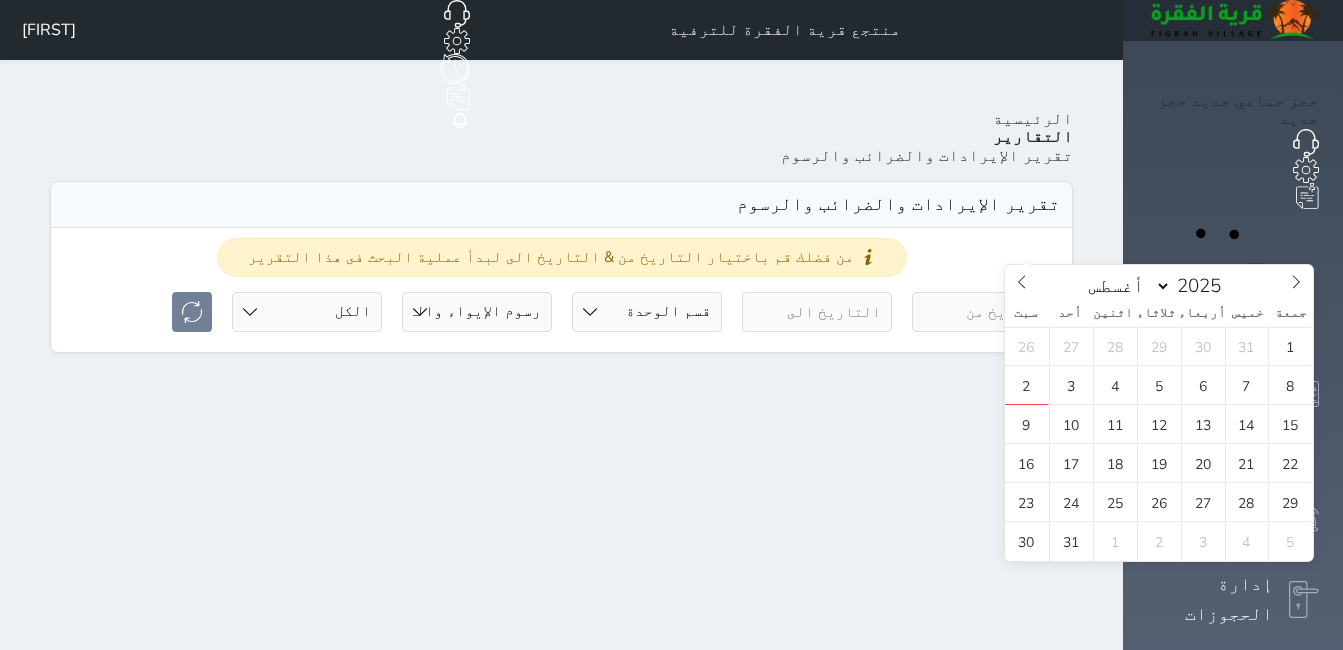 click at bounding box center (987, 312) 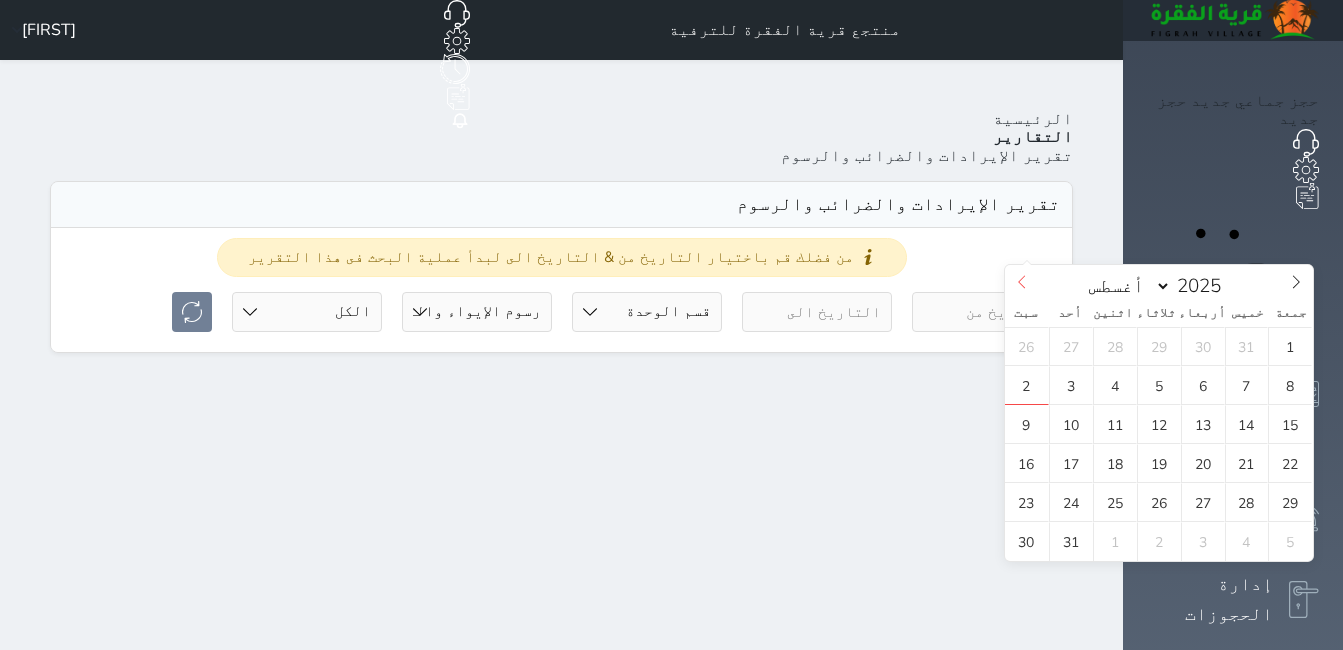 click 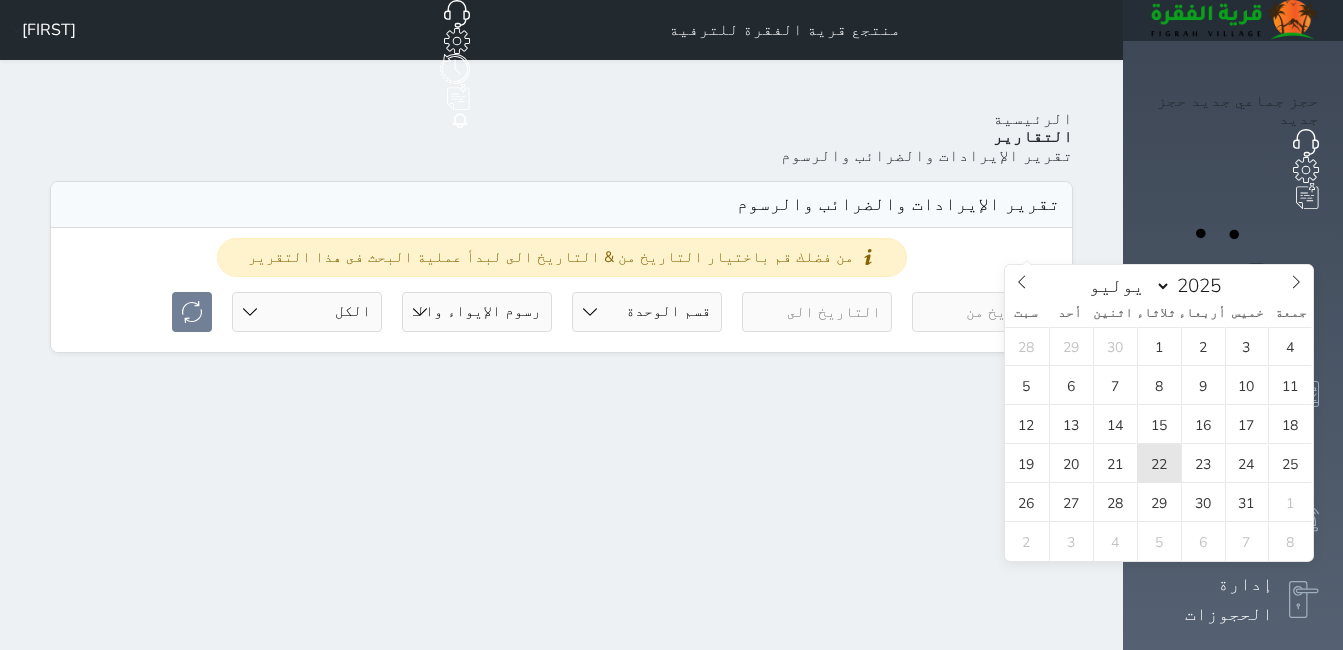 click on "22" at bounding box center [1159, 463] 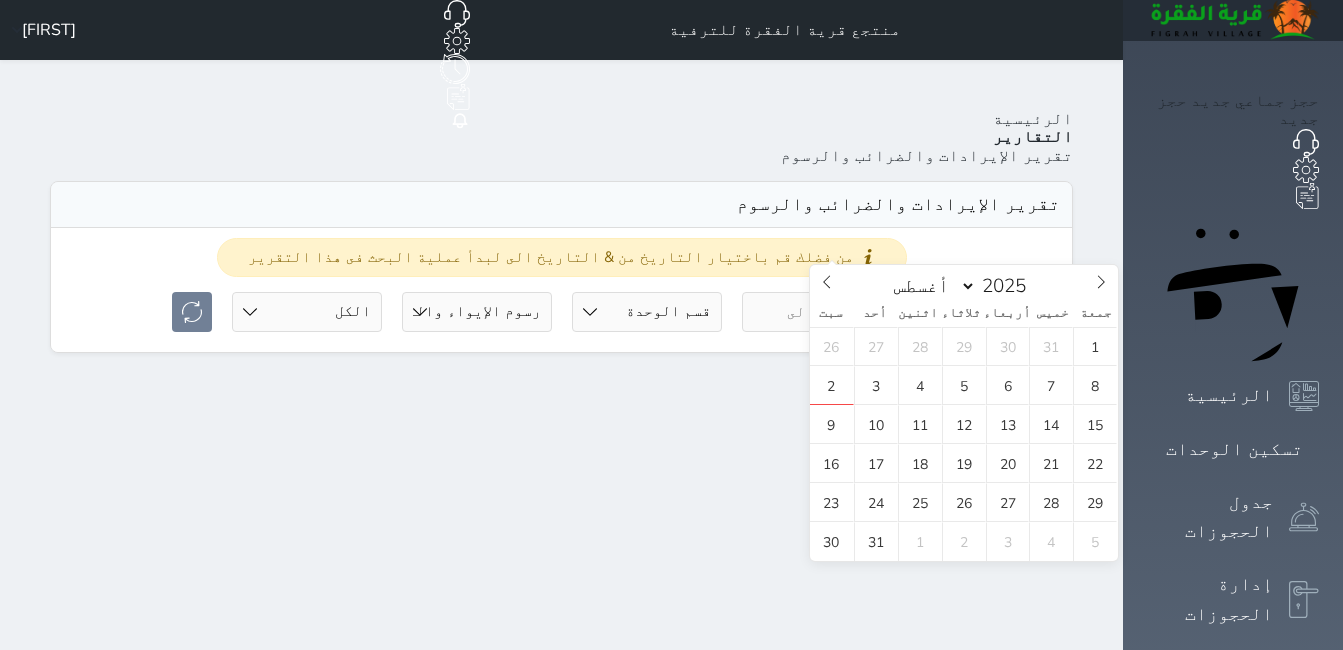 click at bounding box center [817, 312] 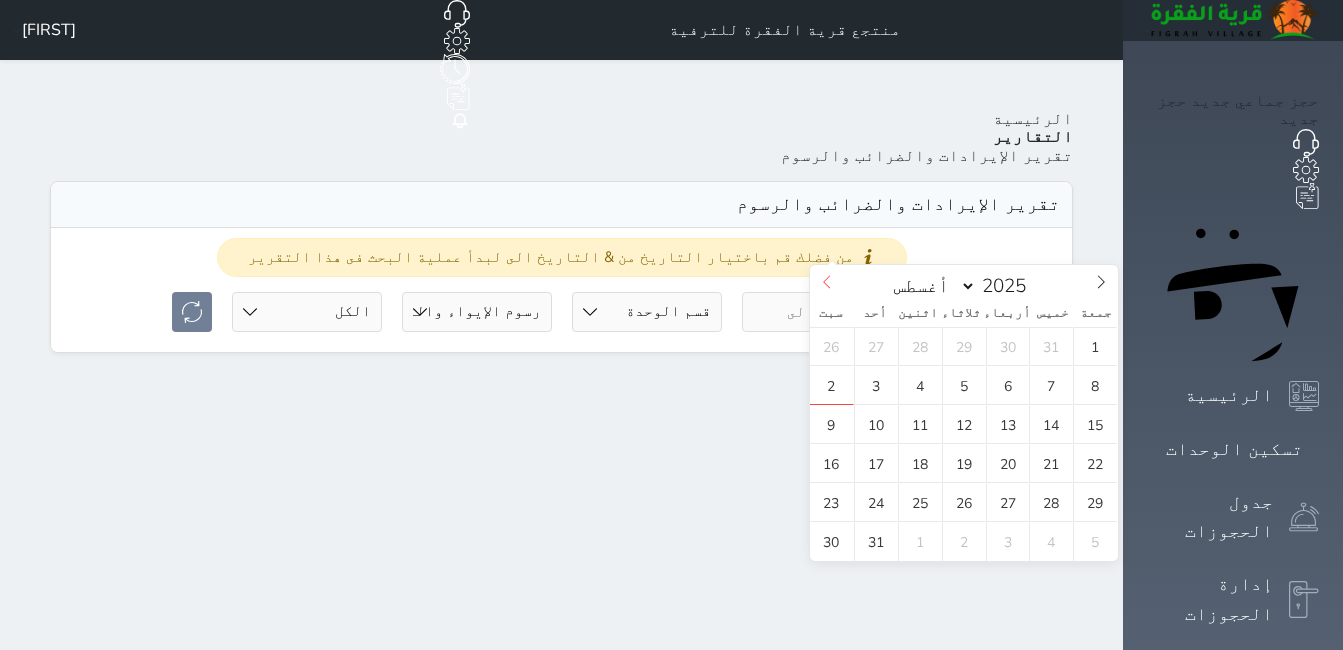 click at bounding box center [827, 282] 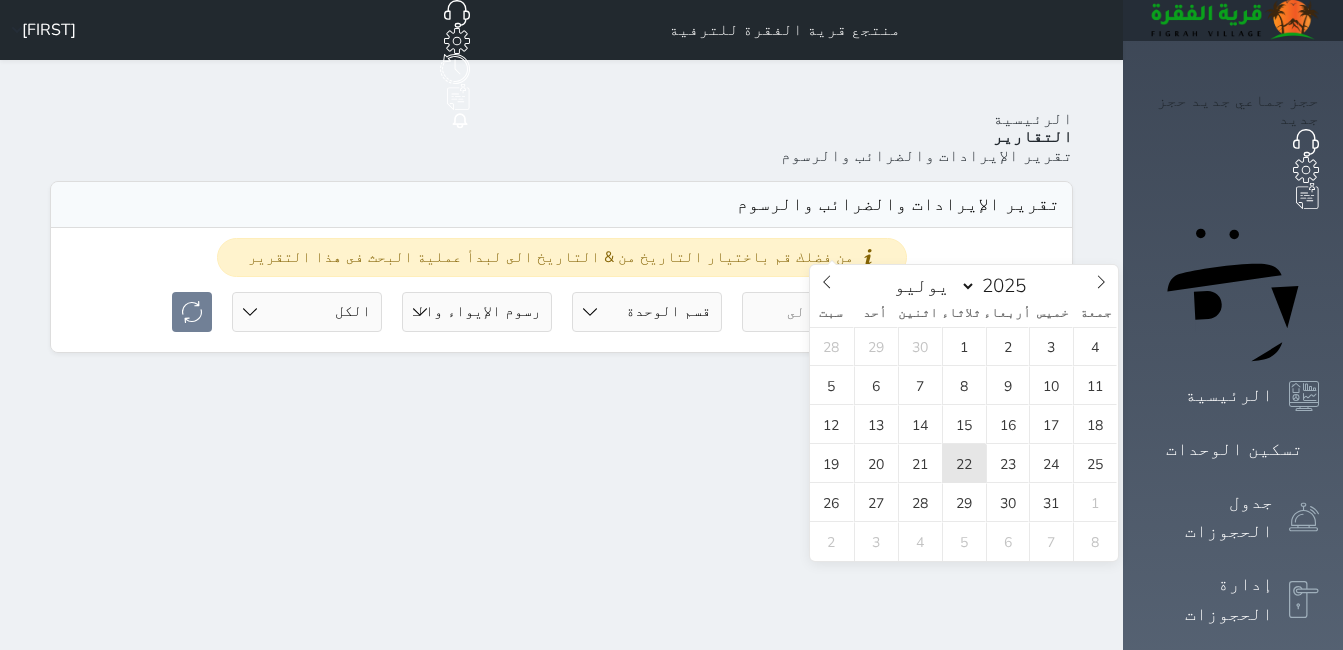 click on "22" at bounding box center (964, 463) 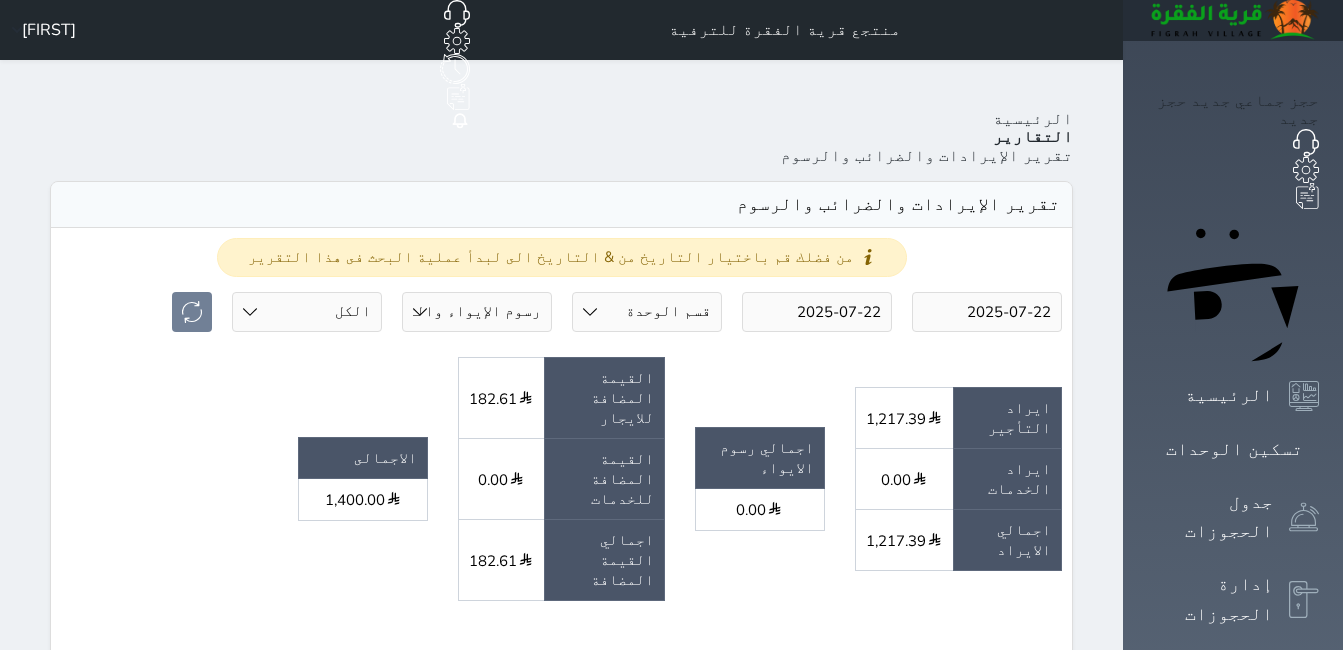 click on "من فضلك قم باختيار التاريخ من & التاريخ الى لبدأ عملية البحث فى هذا التقرير
[YEAR]-[MONTH]-[DAY]   [YEAR]-[MONTH]-[DAY]   قسم الوحدة   جلسات مؤقتة شالية دوبليكس خيام المجلس شاليه VIP خيام سكنية جلسة القصر
رسوم الإيواء
رسوم الإيواء والقيمه المضافة
حالة الحجز
الكل
لم يسجل دخول
تم الدخول
تم المغادرة
تم الدخول + تم المغادرة
undefined     ايراد التأجير" at bounding box center (561, 732) 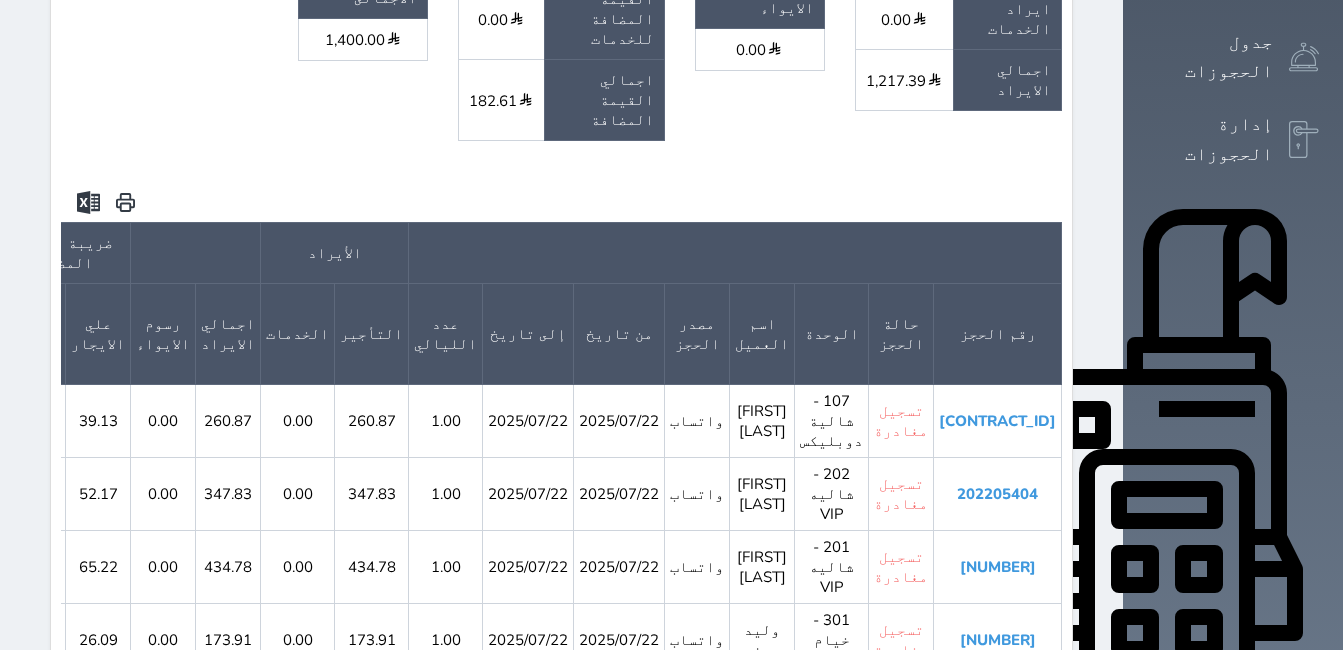 scroll, scrollTop: 500, scrollLeft: 0, axis: vertical 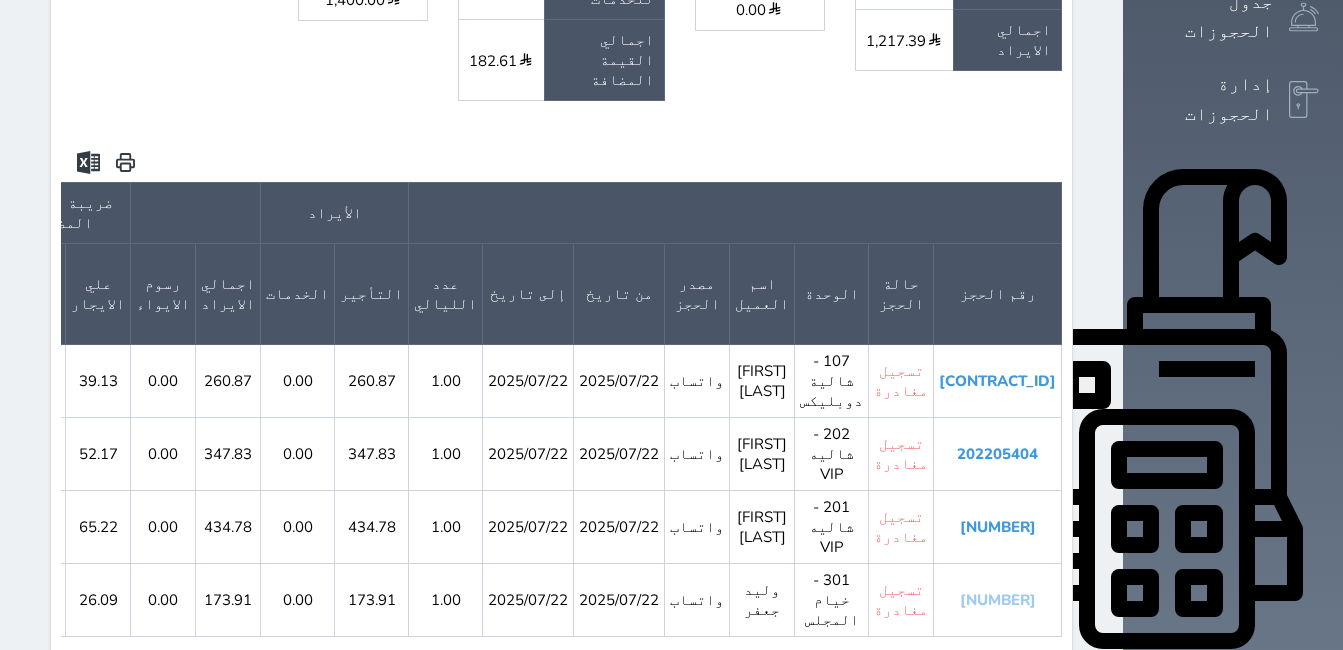 click on "[NUMBER]" at bounding box center [998, 600] 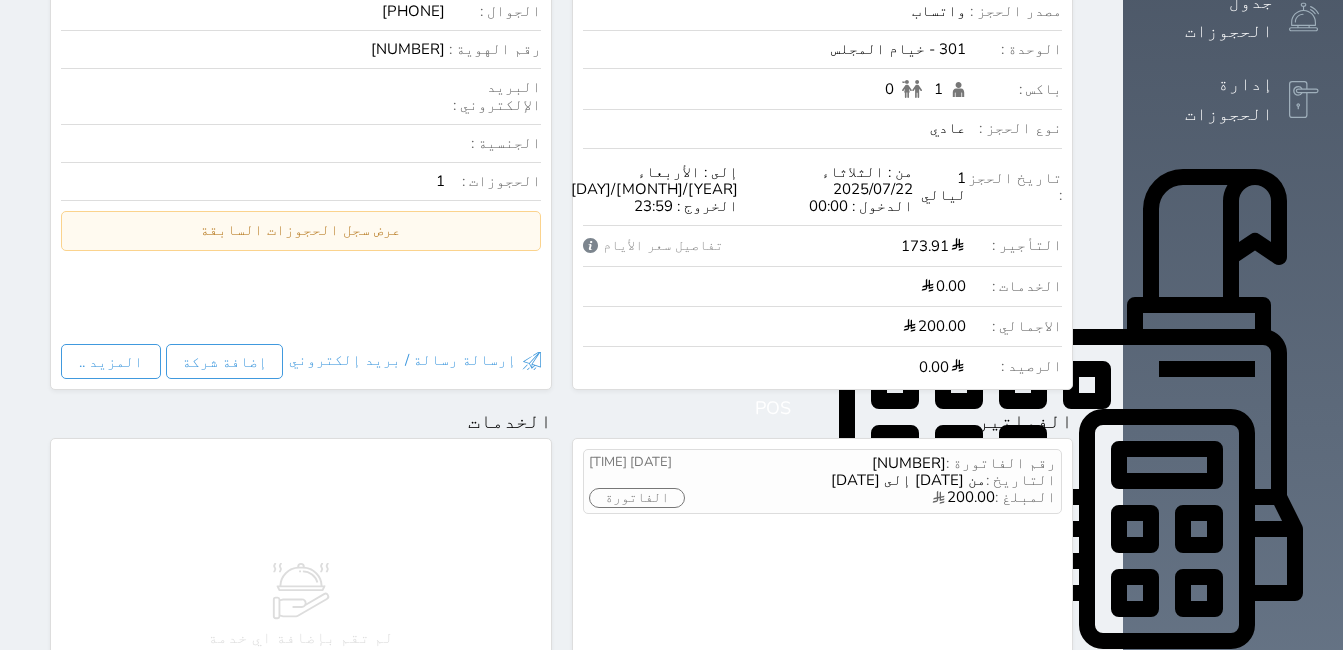 scroll, scrollTop: 0, scrollLeft: 0, axis: both 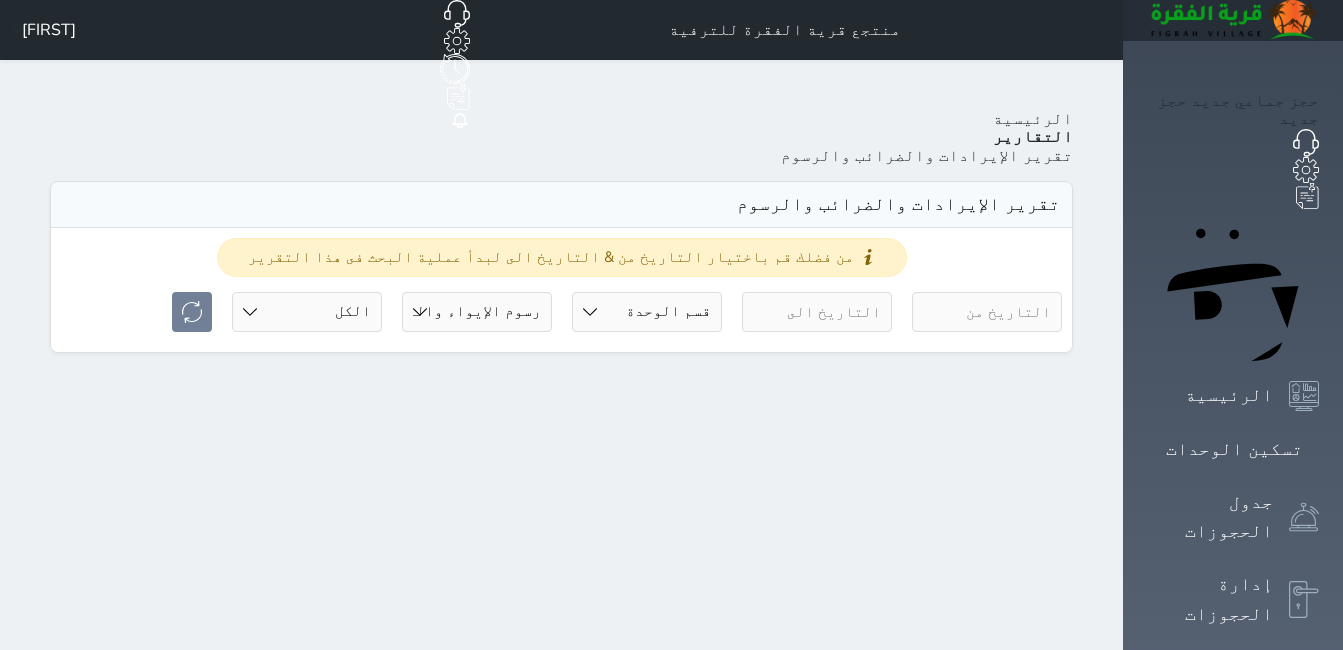 click at bounding box center (987, 312) 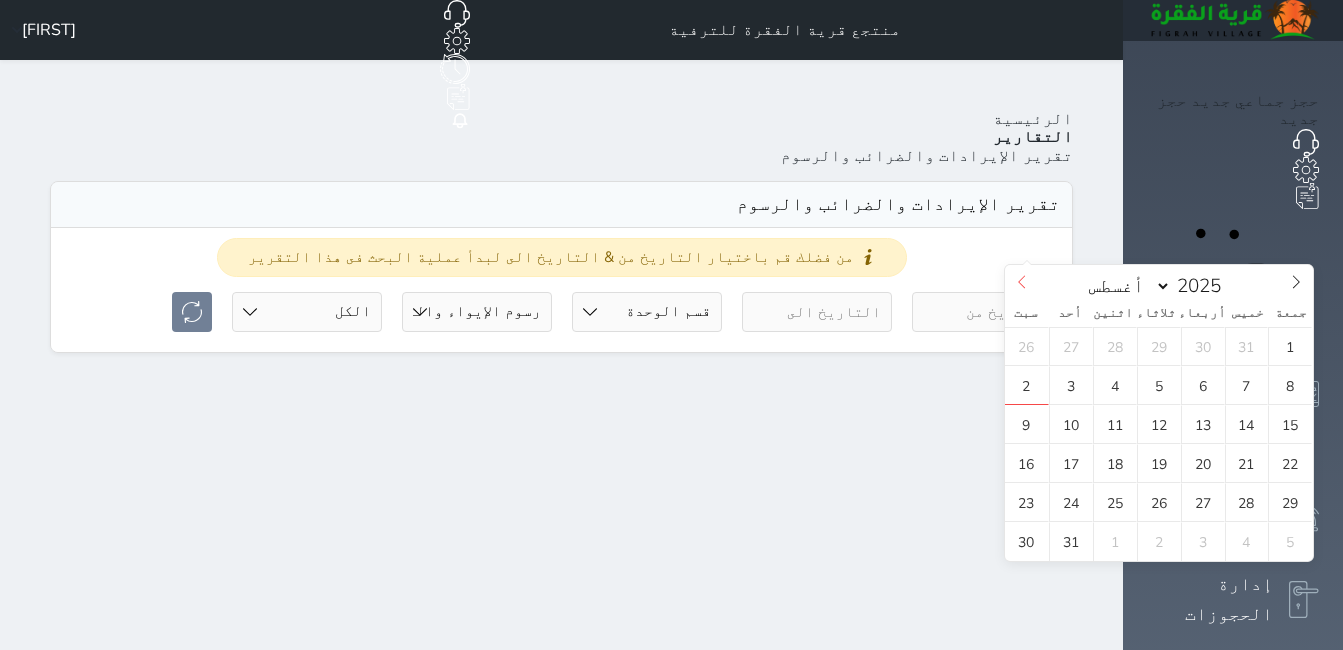 click 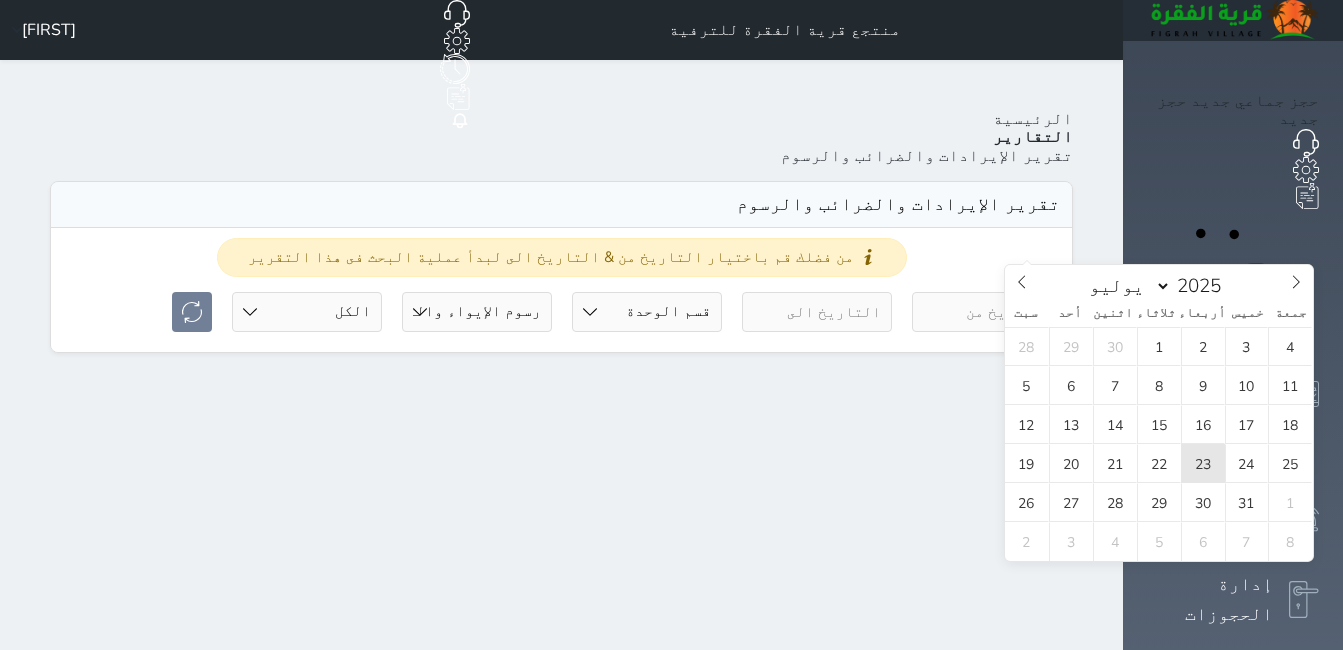 click on "23" at bounding box center (1203, 463) 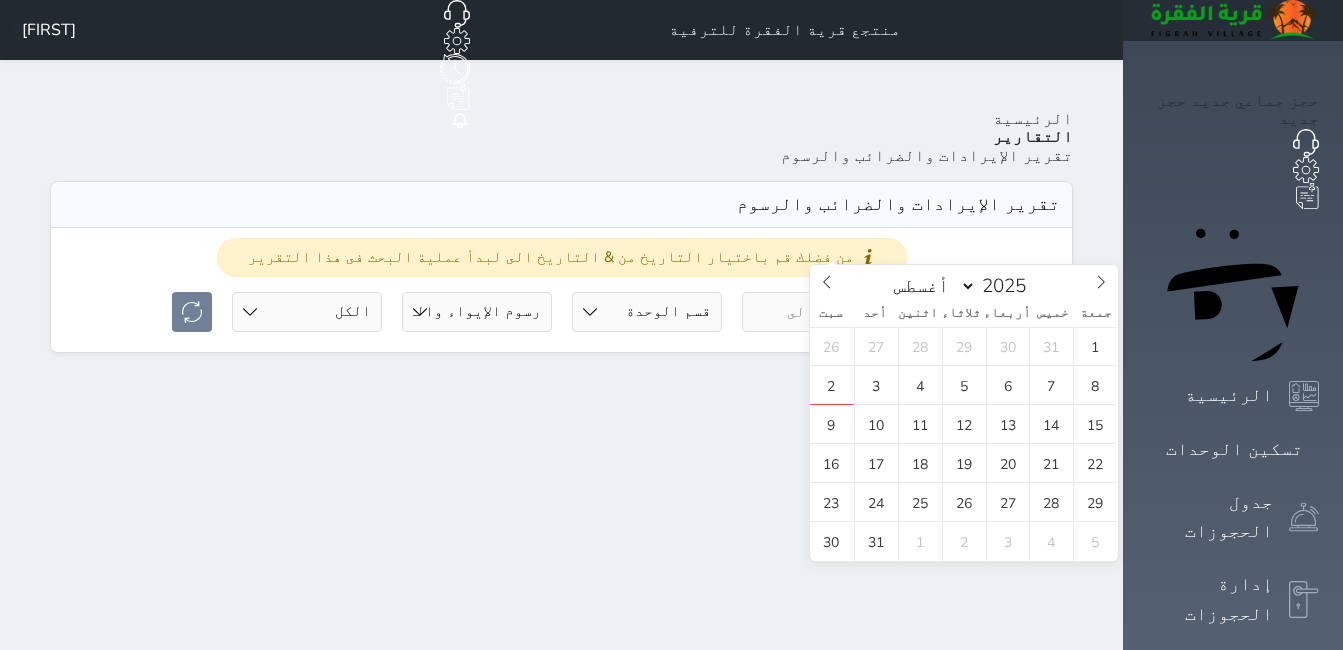 click on "Your browser does not support the audio element.
حجز جماعي جديد   حجز جديد             الرئيسية     تسكين الوحدات     جدول الحجوزات     إدارة الحجوزات     POS     الإدارة المالية     العملاء     تقييمات العملاء     الوحدات     الخدمات     التقارير     الإعدادات                                 المدفوعات الالكترونية     الدعم الفني
منتجع قرية الفقرة للترفية
حجز جماعي جديد   حجز جديد   غير مرتبط مع منصة زاتكا المرحلة الثانية   غير مرتبط مع شموس   غير مرتبط مع المنصة الوطنية للرصد السياحي             إشعار   الغرفة   النزيل   المصدر
hadeel
الرئيسية التقارير تقرير الإيرادات والضرائب والرسوم" at bounding box center (671, 865) 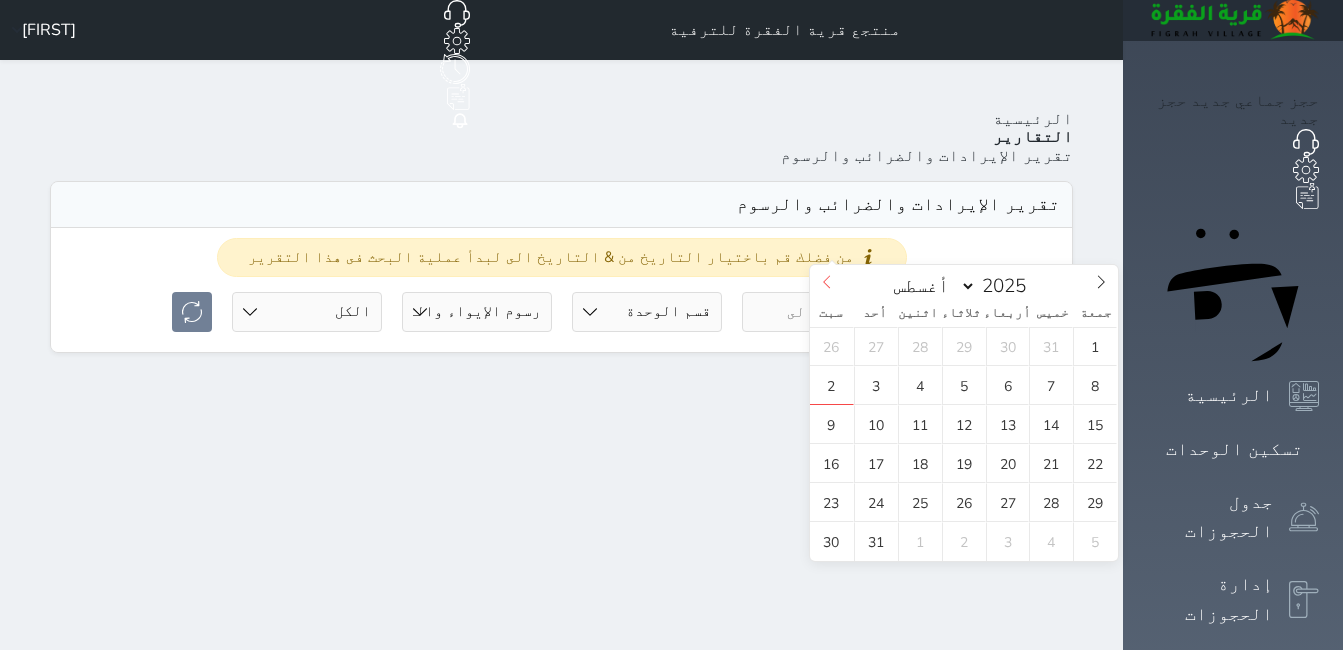 click 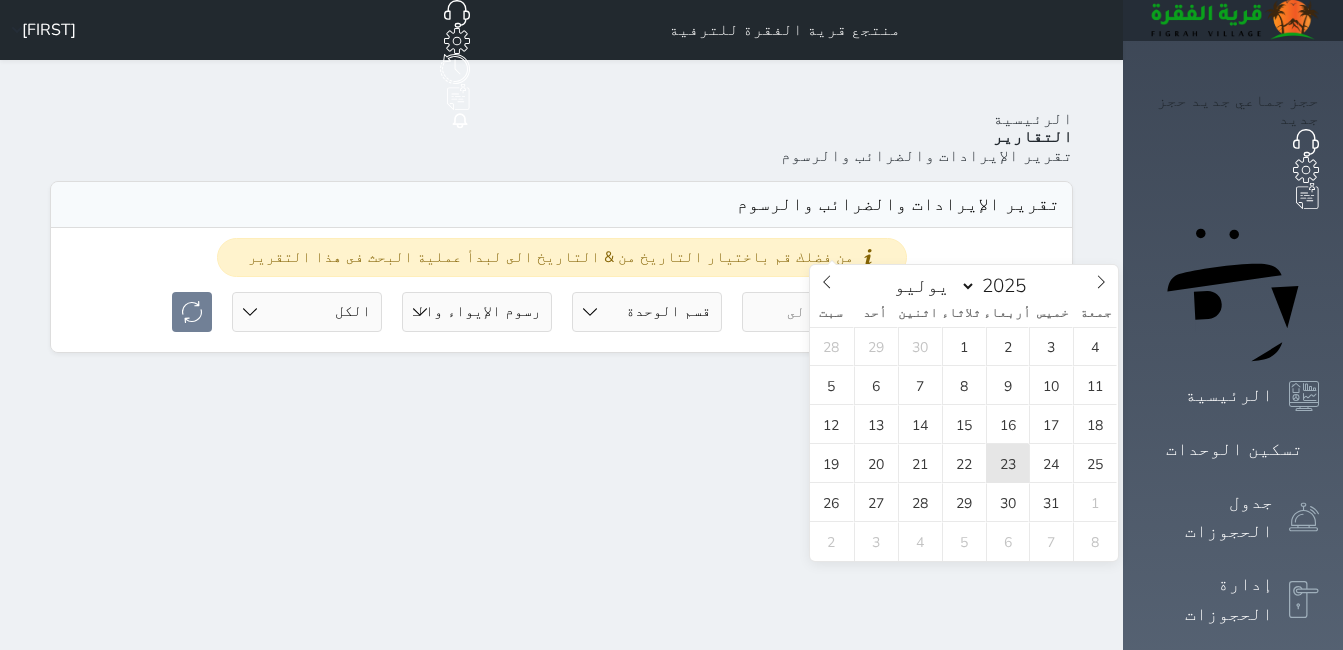 click on "23" at bounding box center (1008, 463) 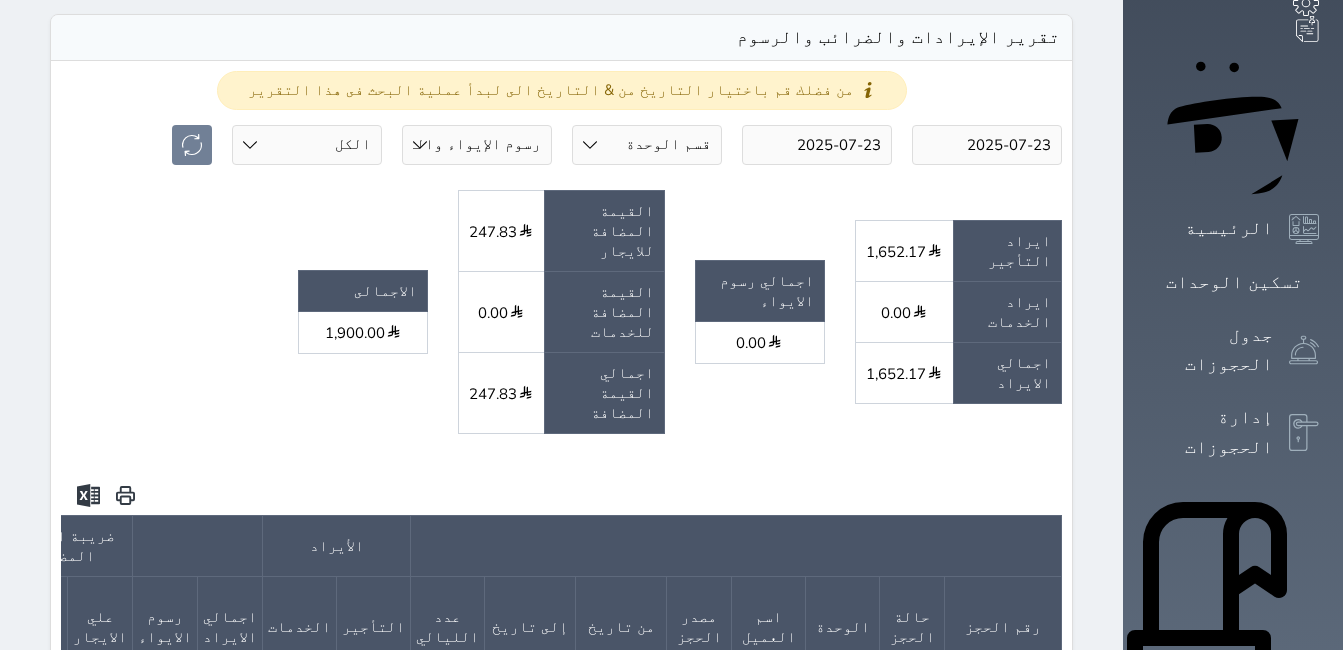 scroll, scrollTop: 400, scrollLeft: 0, axis: vertical 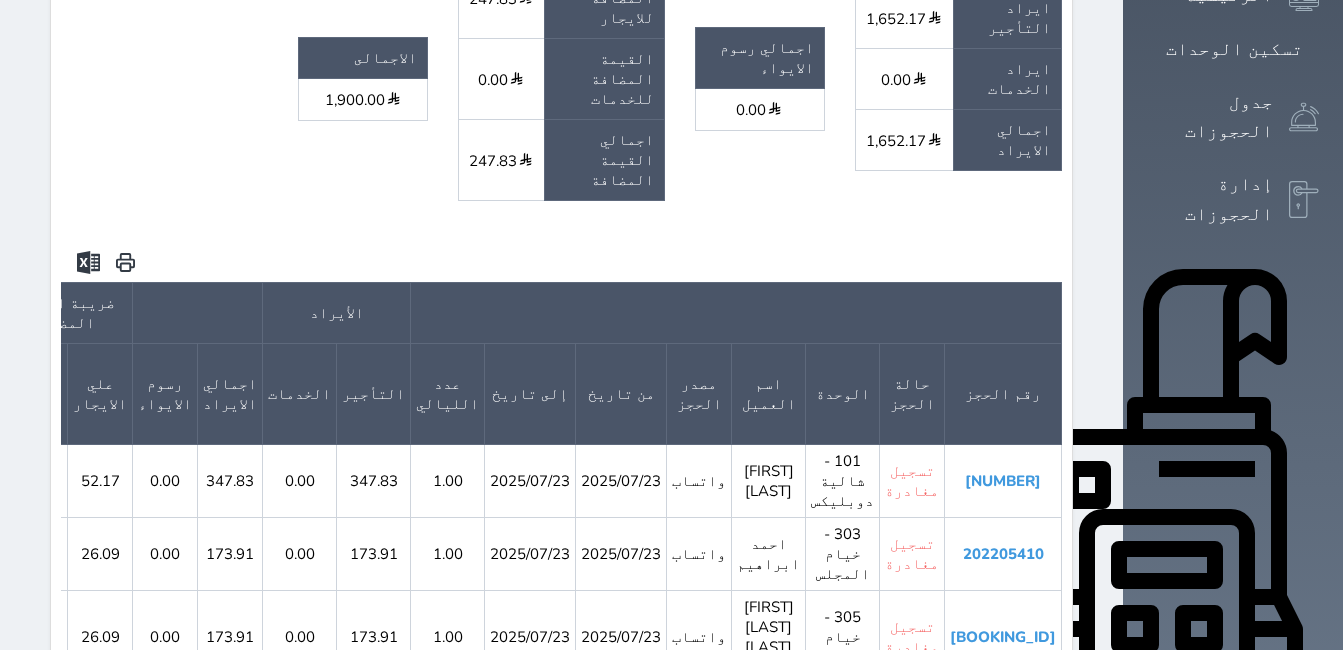click on "[NUMBER]" at bounding box center [1003, 481] 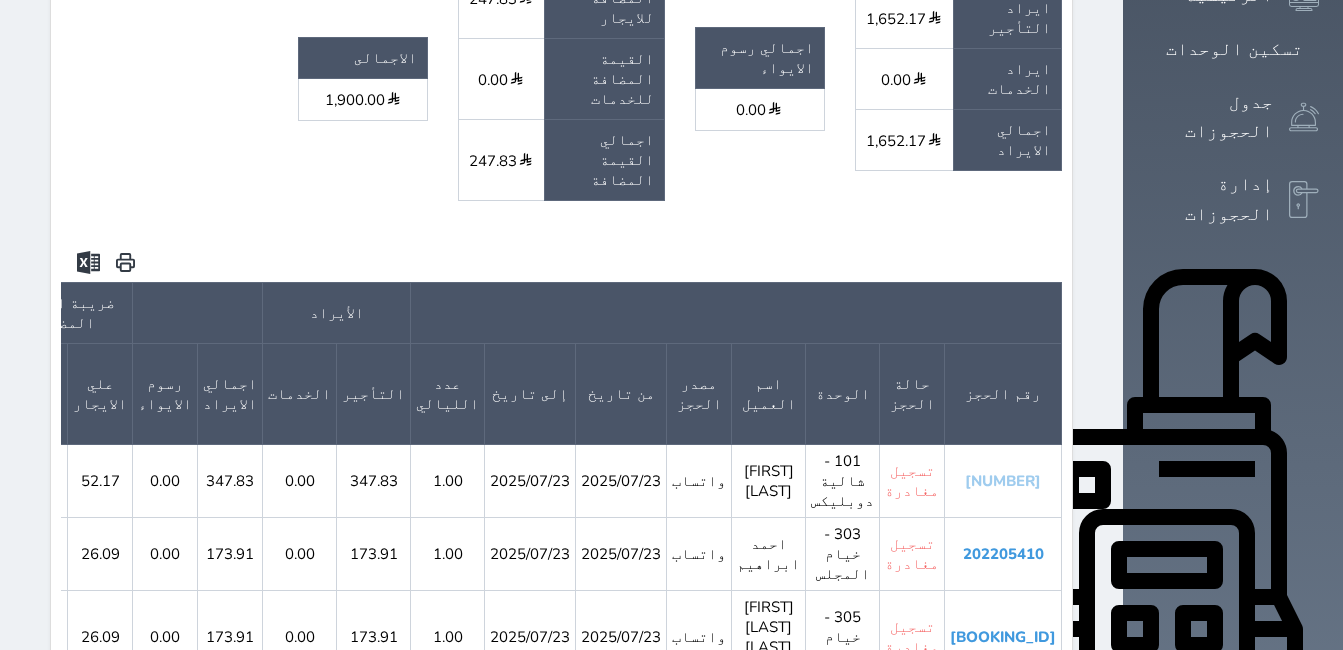click on "[NUMBER]" at bounding box center (1003, 481) 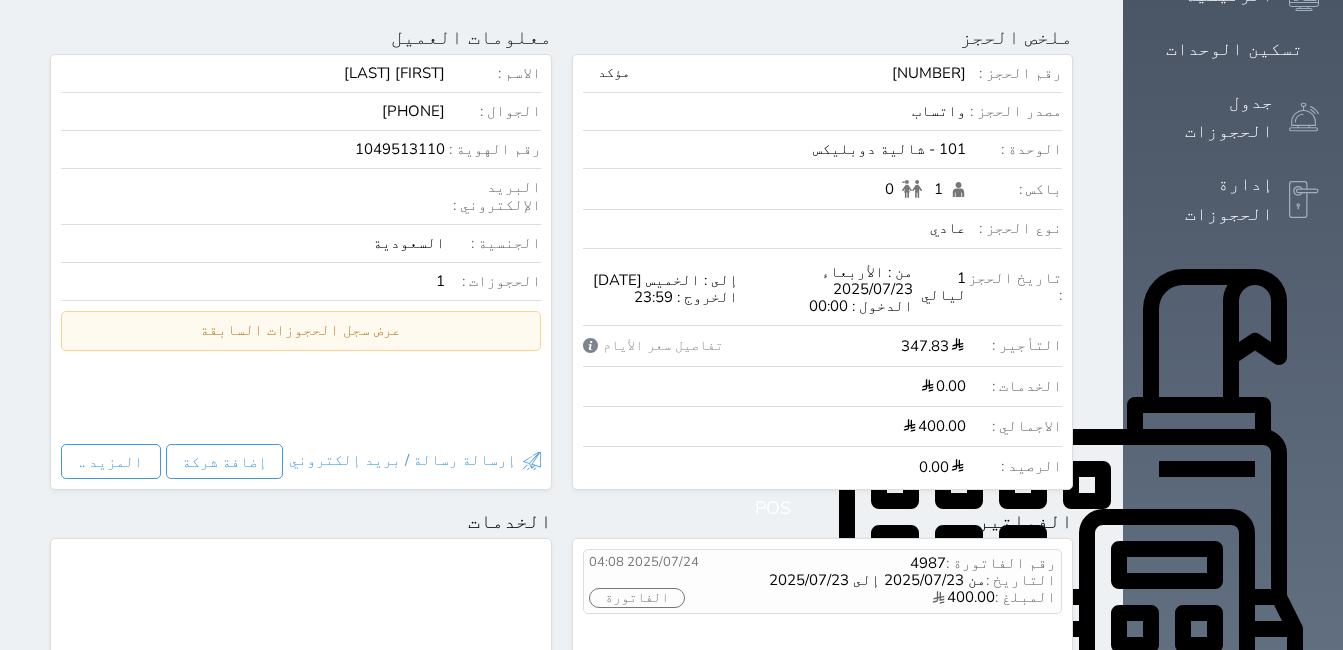 scroll, scrollTop: 0, scrollLeft: 0, axis: both 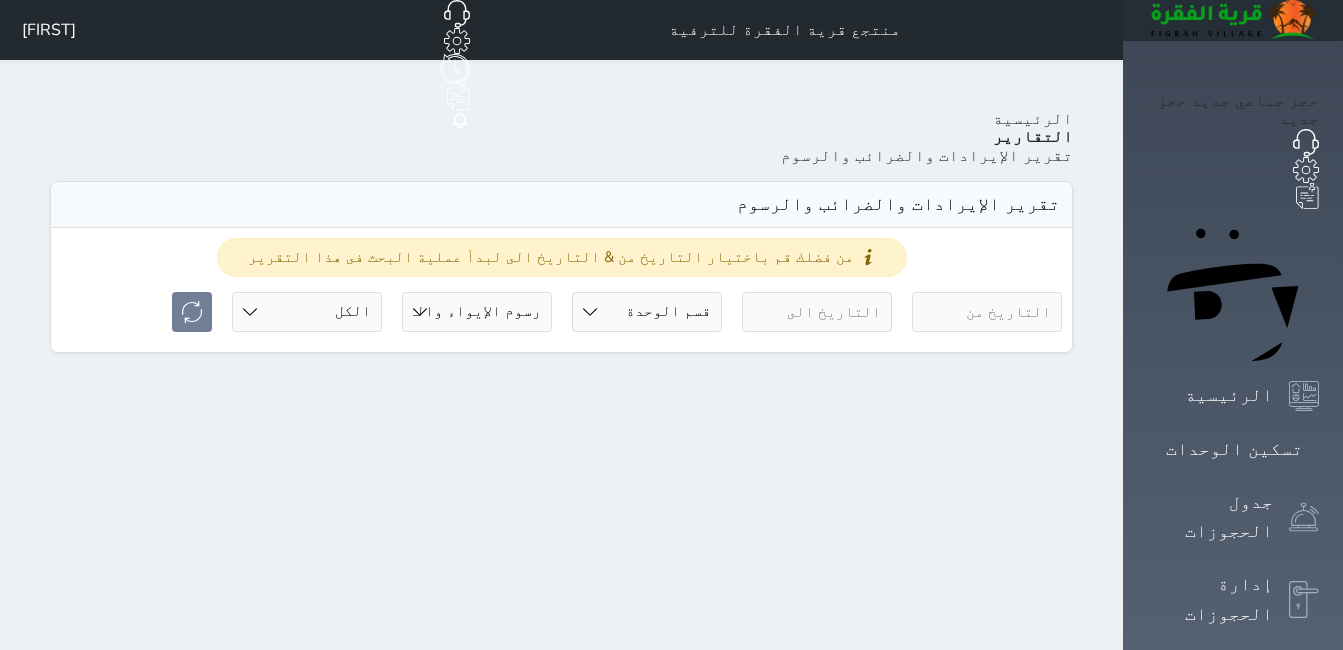 click at bounding box center [987, 312] 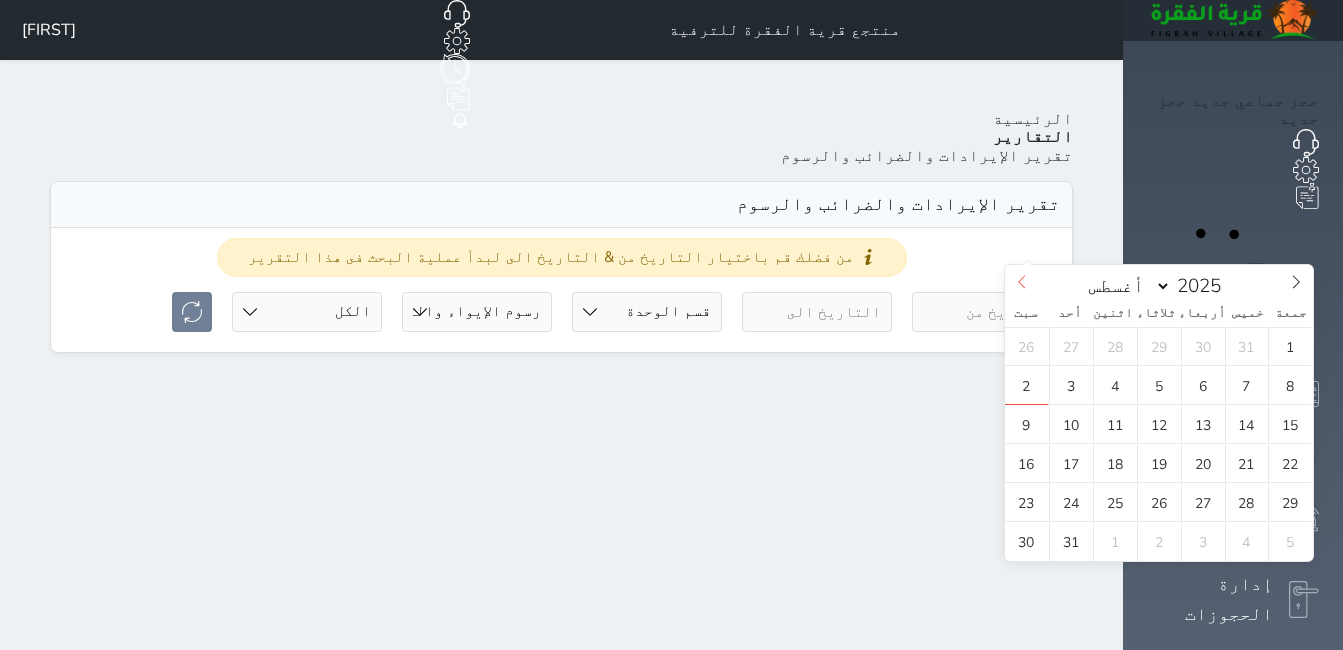 click 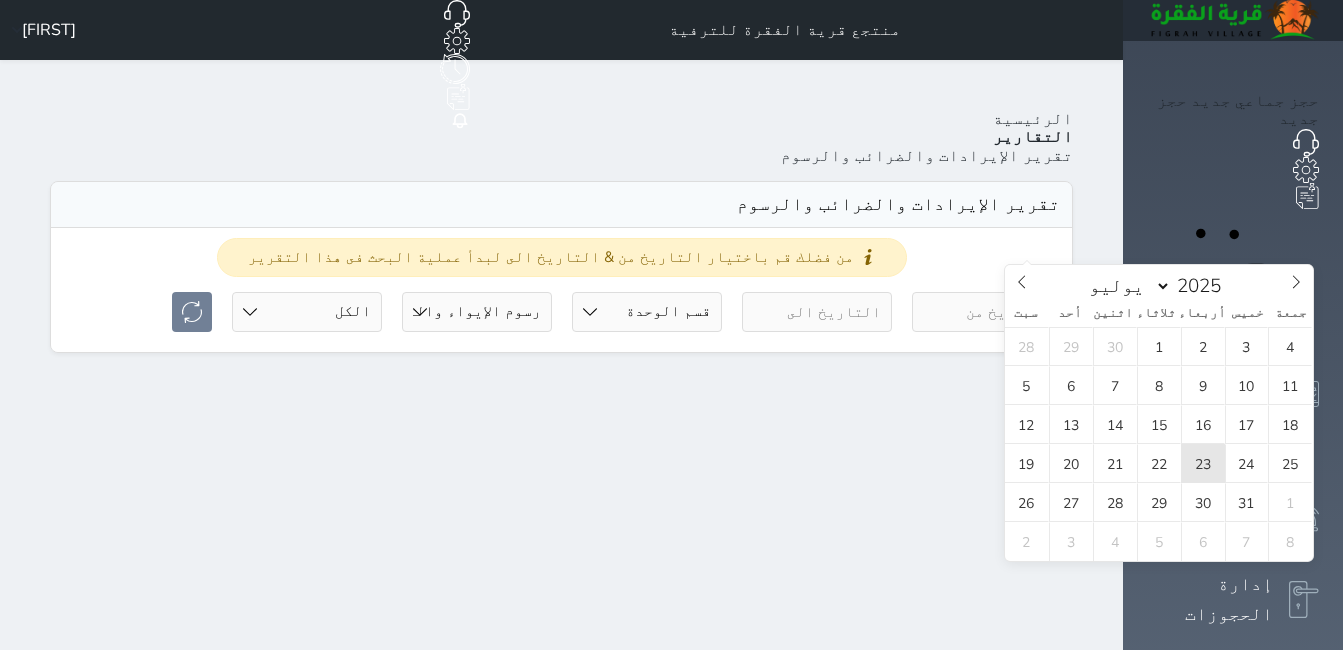 click on "23" at bounding box center (1203, 463) 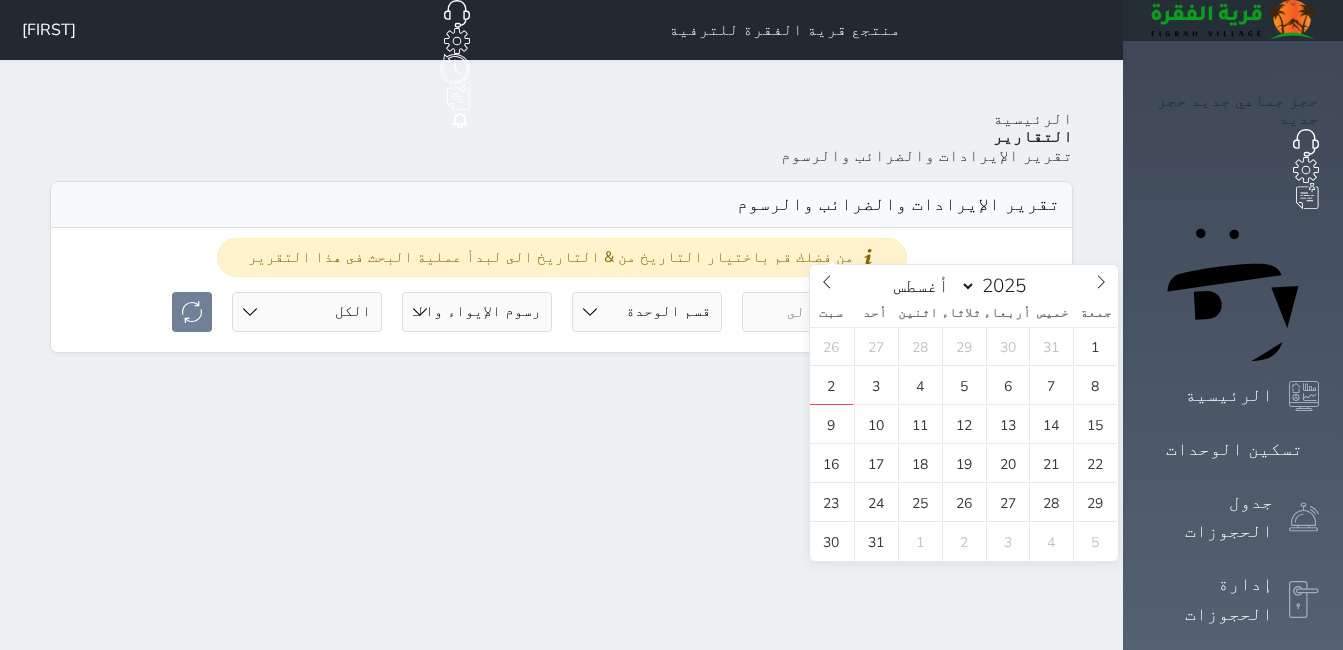 click at bounding box center [817, 312] 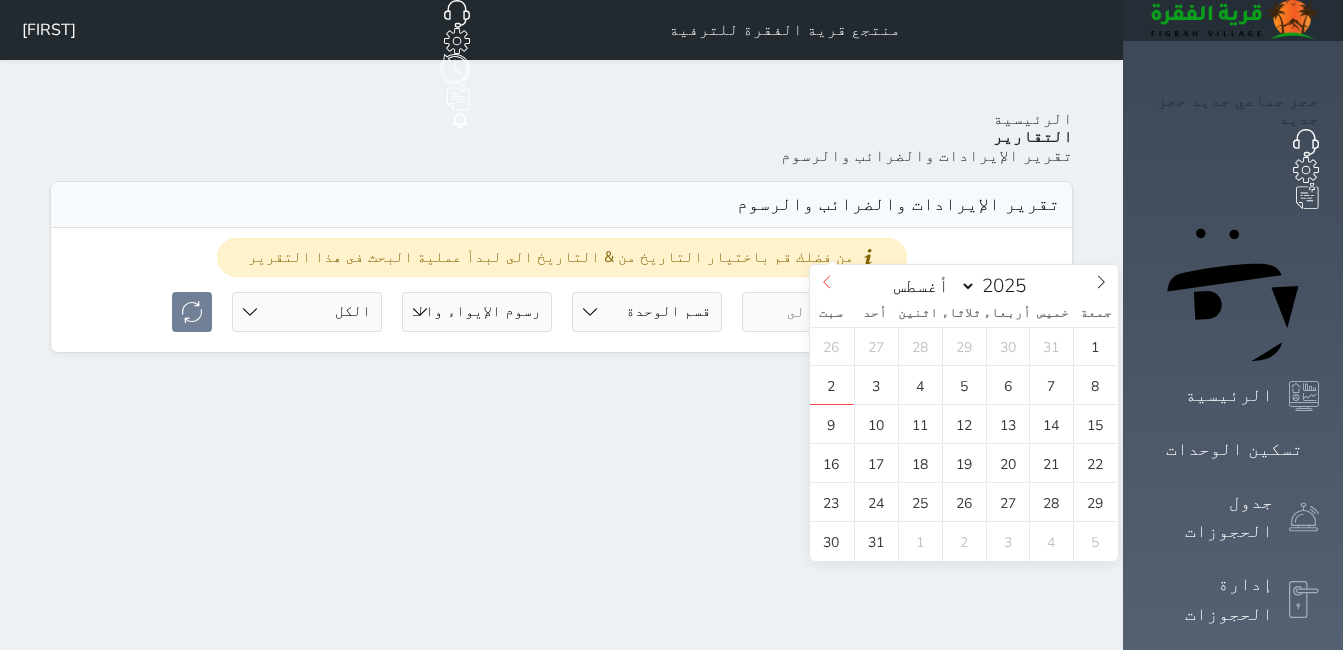 click 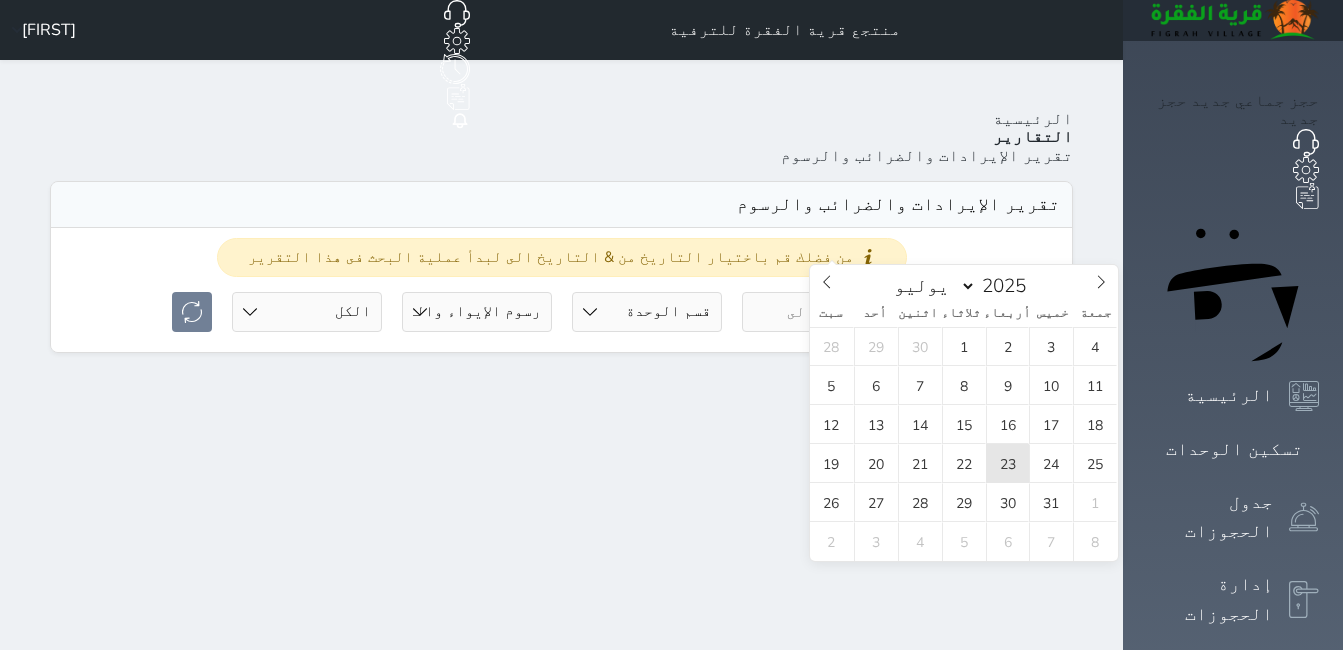 click on "23" at bounding box center [1008, 463] 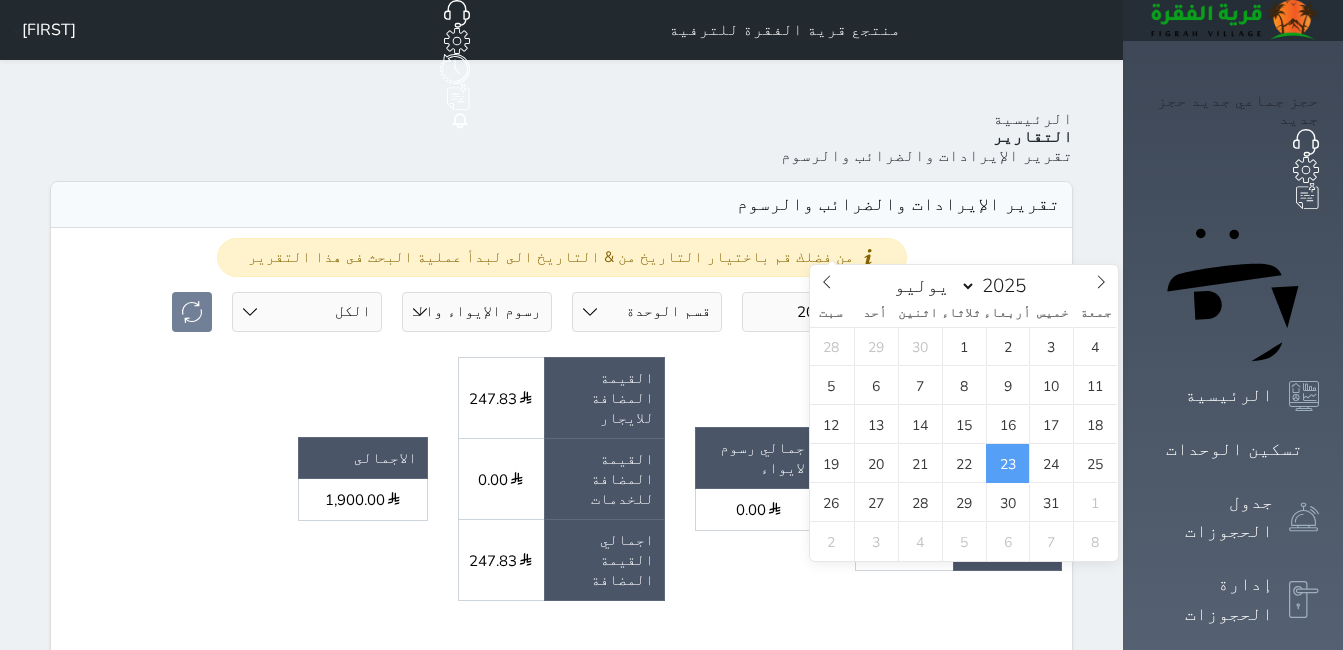 click on "من فضلك قم باختيار التاريخ من & التاريخ الى لبدأ عملية البحث فى هذا التقرير
[YEAR]-[MONTH]-[DAY]   [YEAR]-[MONTH]-[DAY]   قسم الوحدة   جلسات مؤقتة شالية دوبليكس خيام المجلس شاليه VIP خيام سكنية جلسة القصر
رسوم الإيواء
رسوم الإيواء والقيمه المضافة
حالة الحجز
الكل
لم يسجل دخول
تم الدخول
تم المغادرة
تم الدخول + تم المغادرة
undefined     ايراد التأجير" at bounding box center (561, 815) 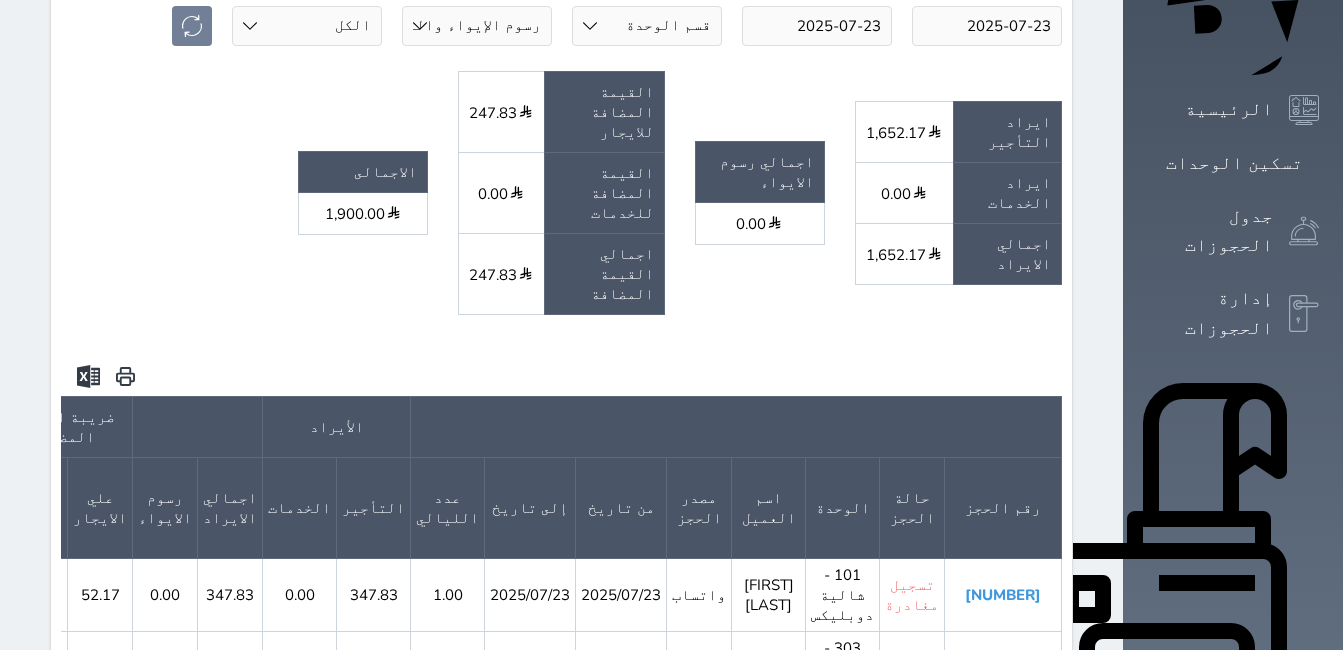 scroll, scrollTop: 300, scrollLeft: 0, axis: vertical 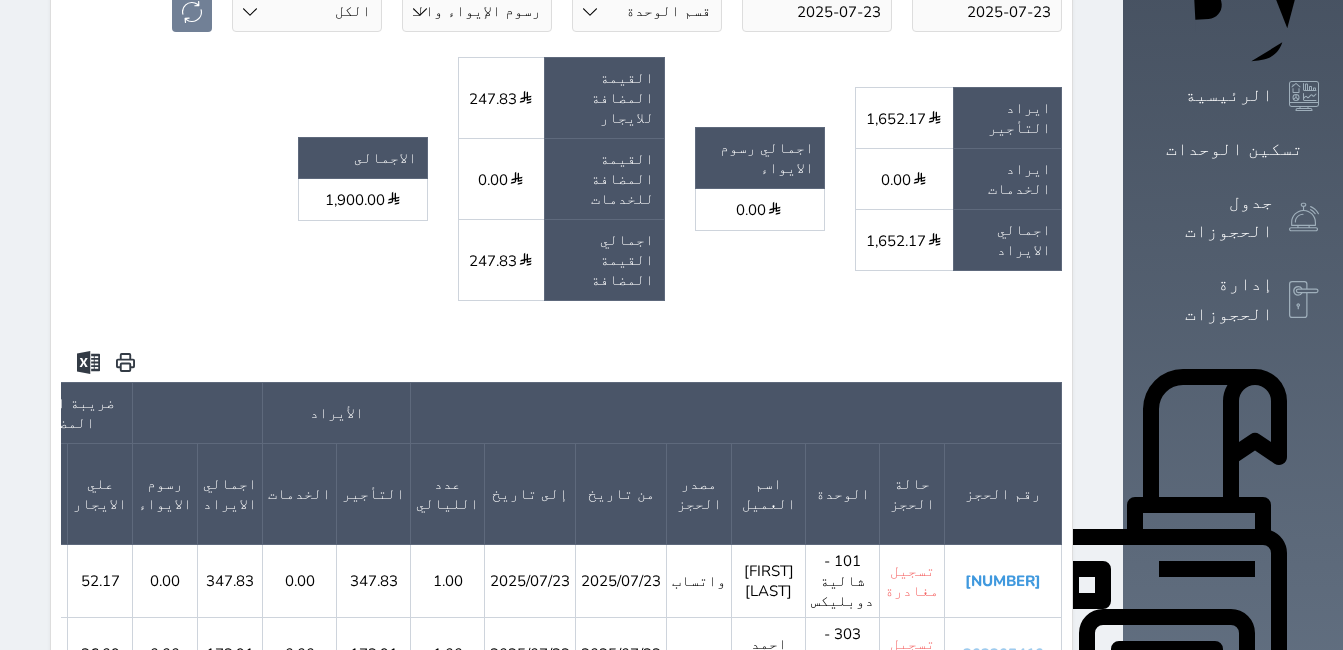 click on "202205410" at bounding box center [1003, 654] 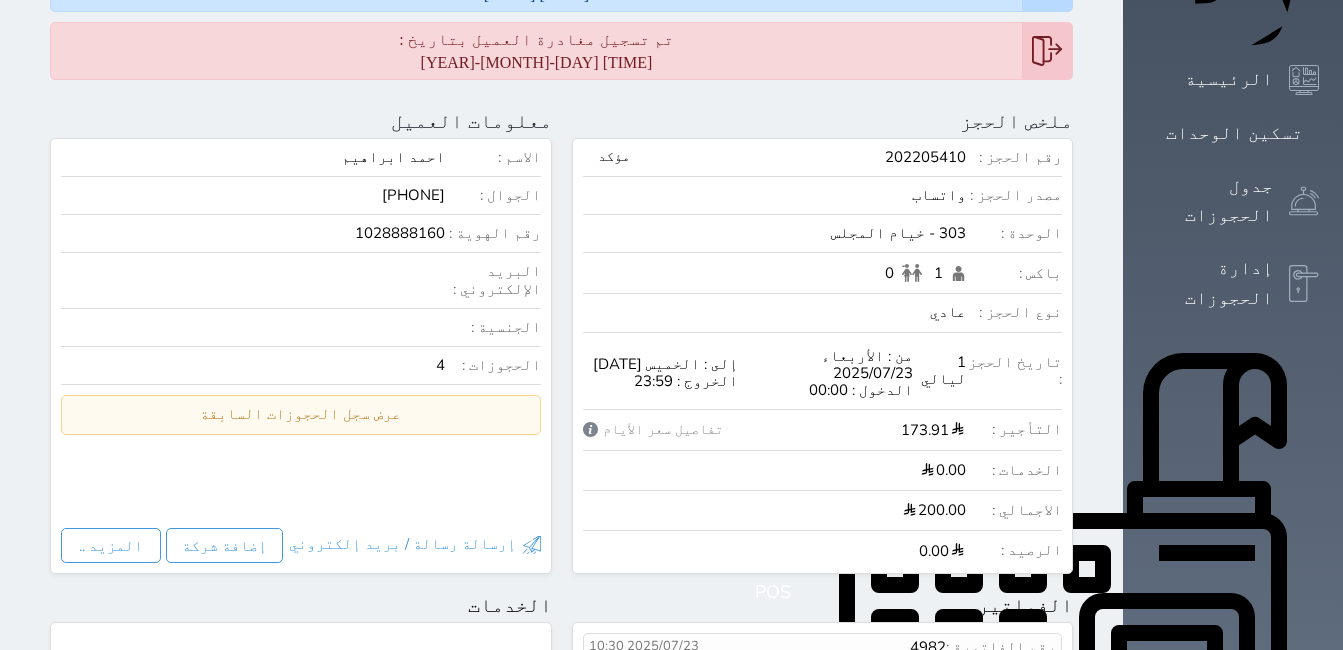 scroll, scrollTop: 0, scrollLeft: 0, axis: both 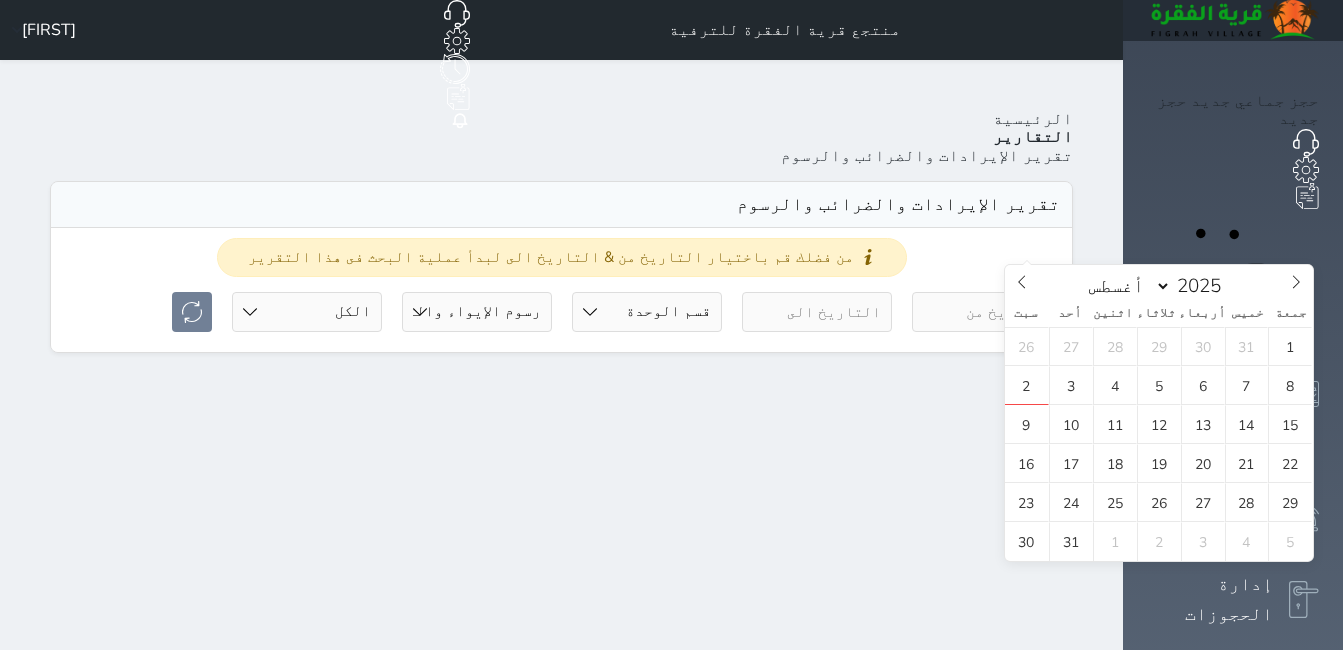 click at bounding box center [987, 312] 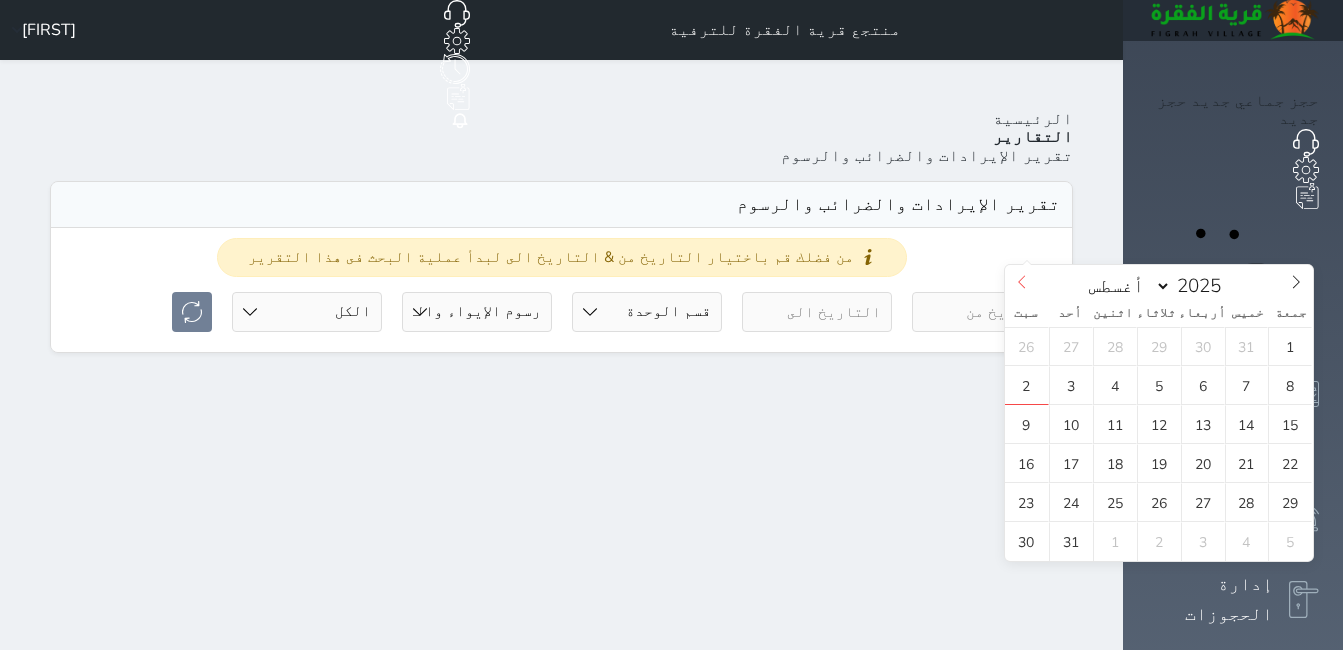click 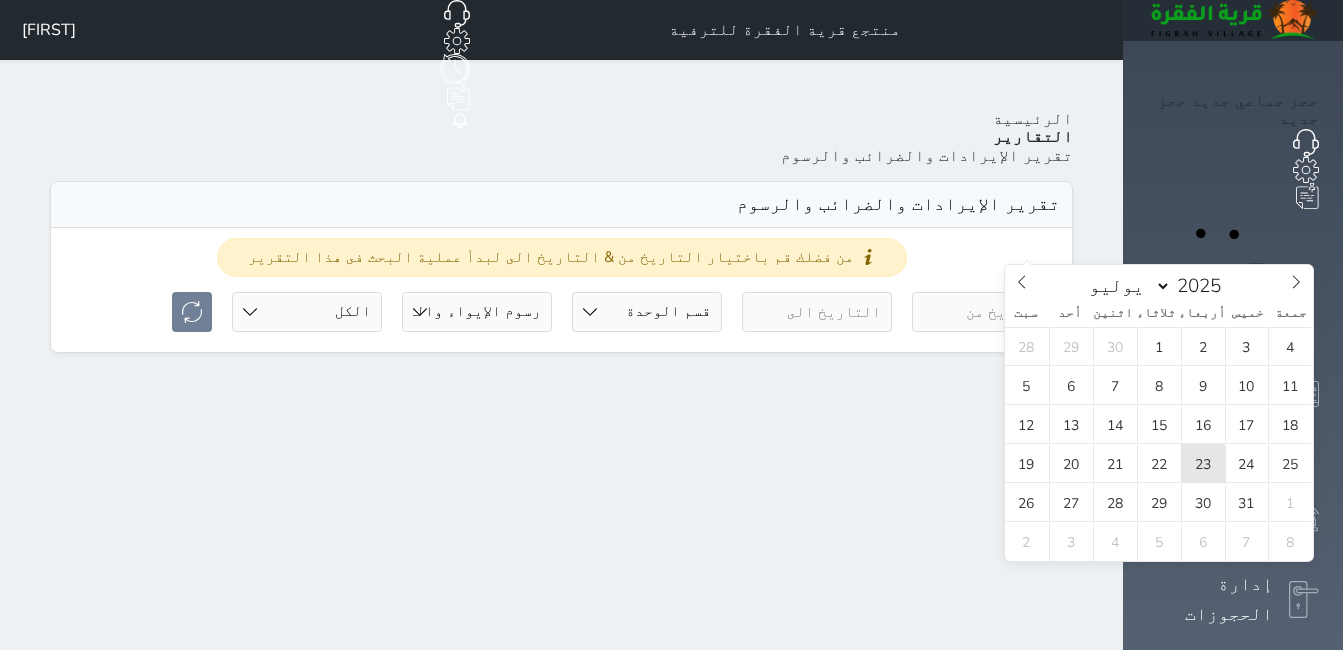click on "23" at bounding box center (1203, 463) 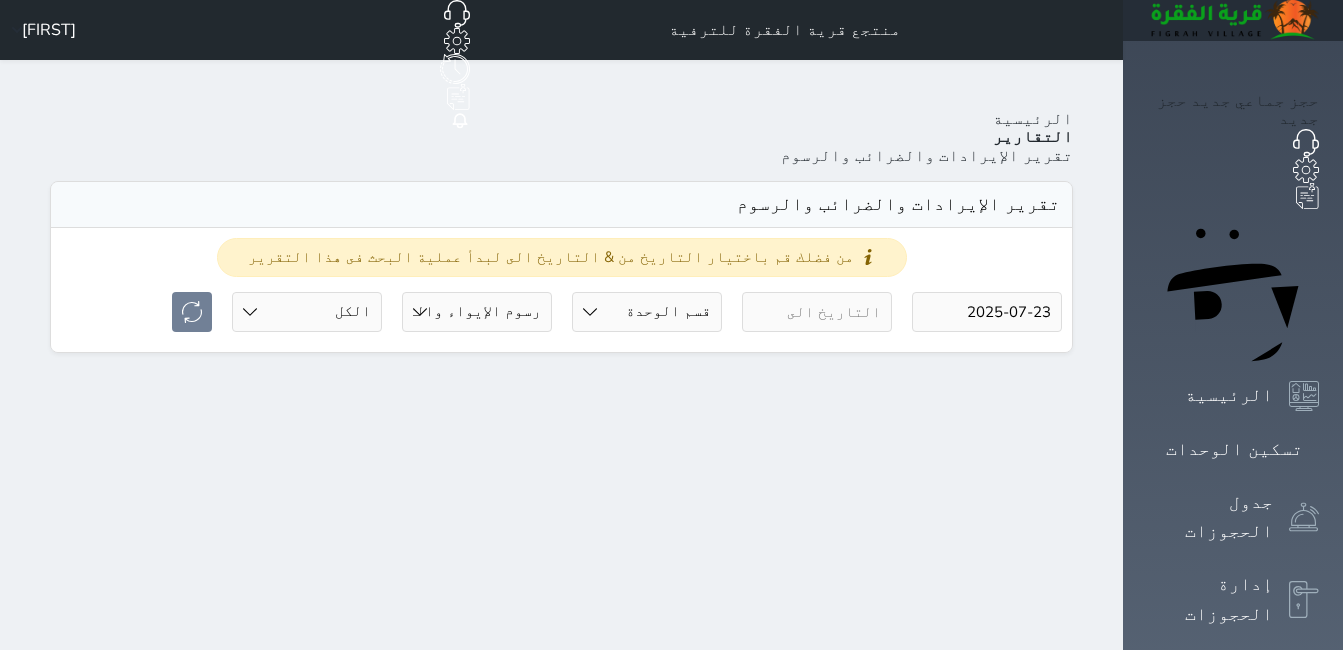 click at bounding box center (817, 312) 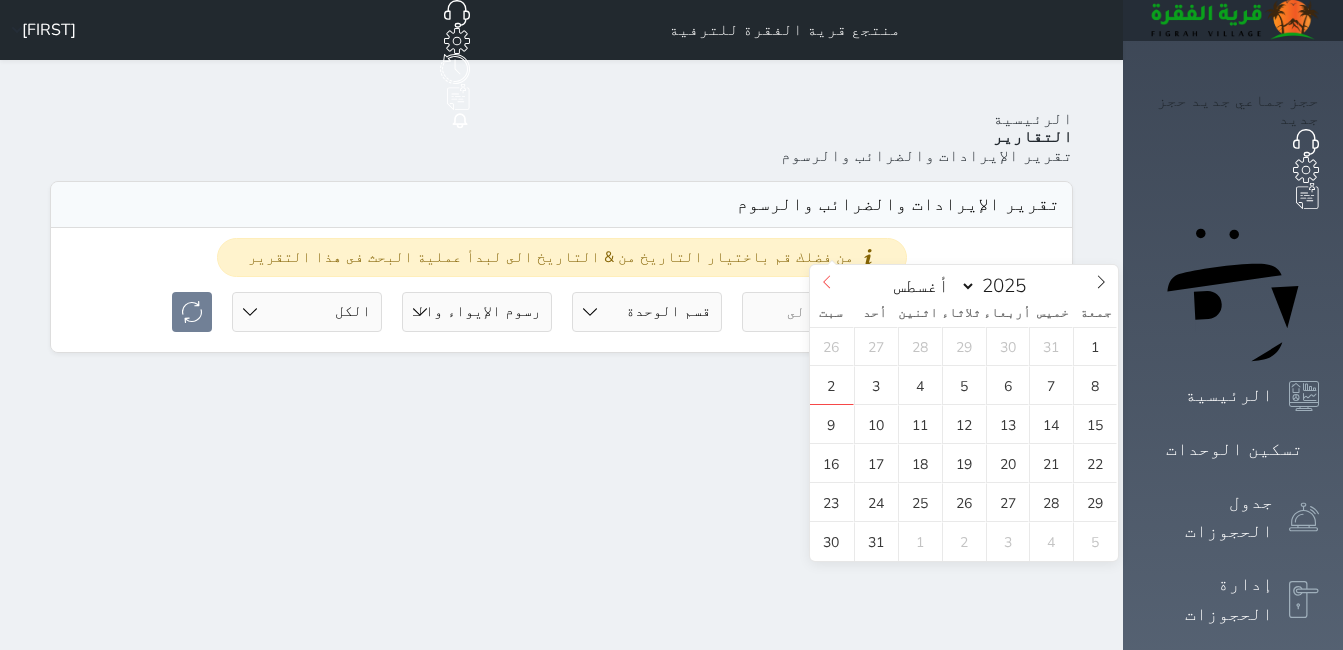click at bounding box center (827, 282) 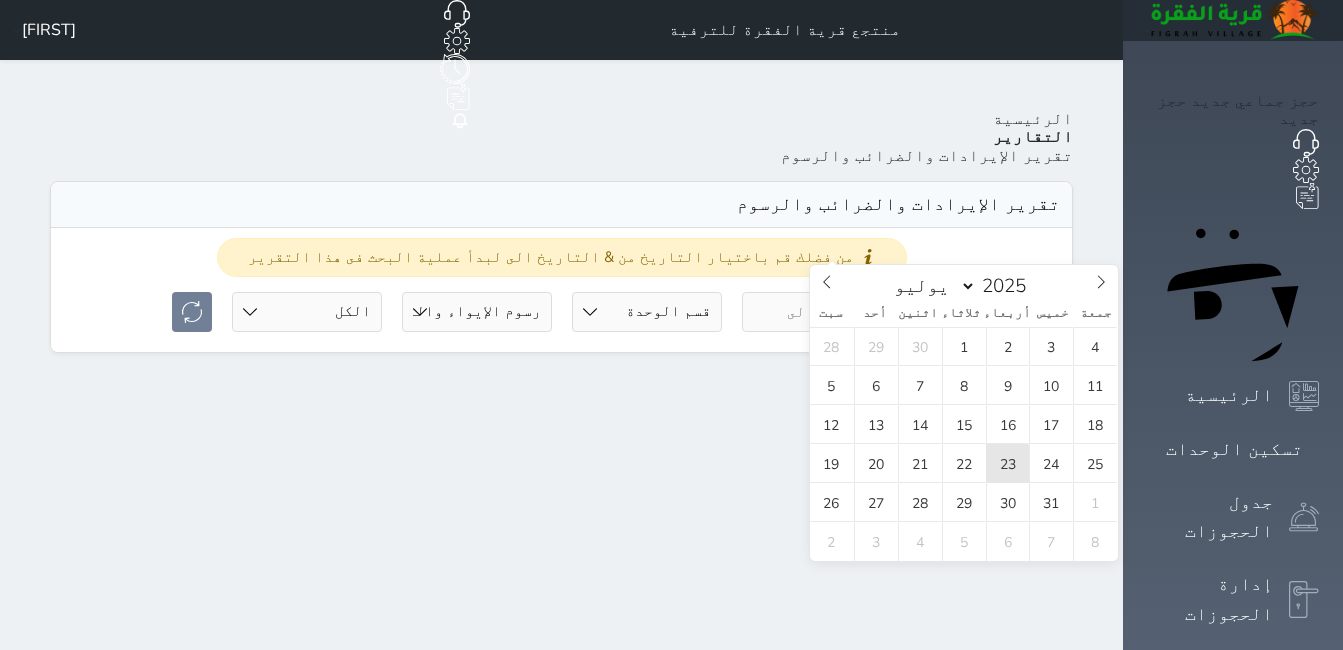 click on "23" at bounding box center [1008, 463] 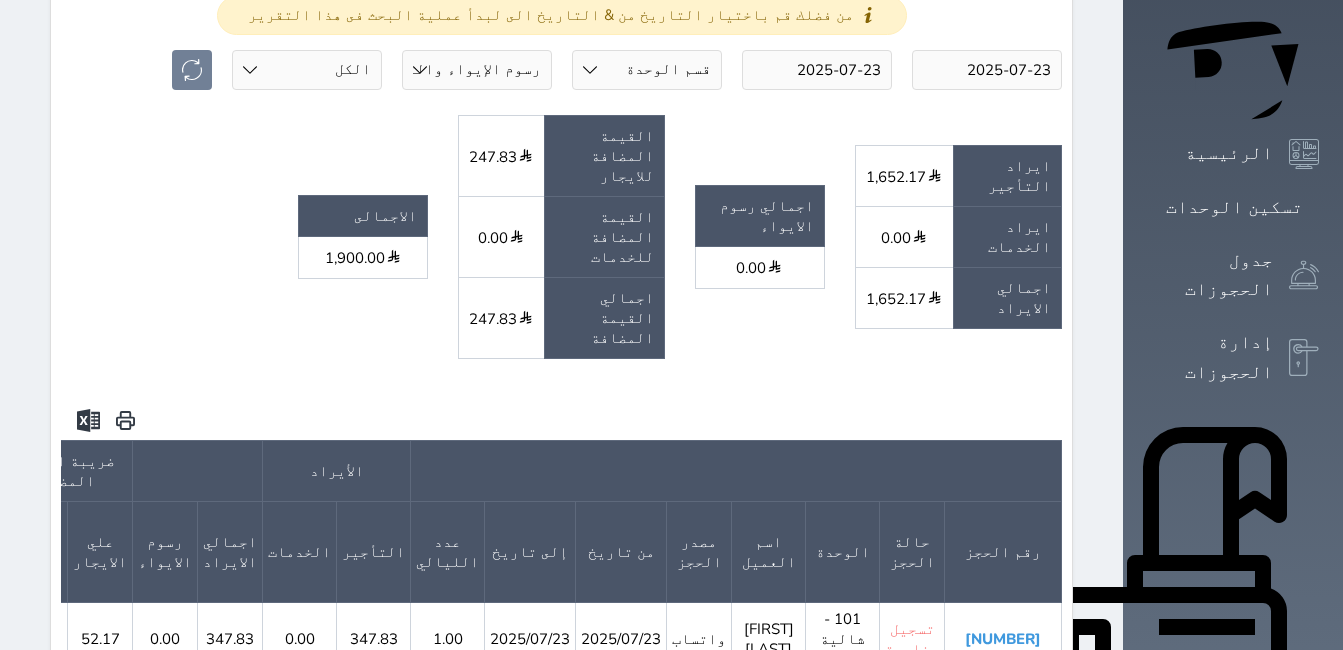 scroll, scrollTop: 300, scrollLeft: 0, axis: vertical 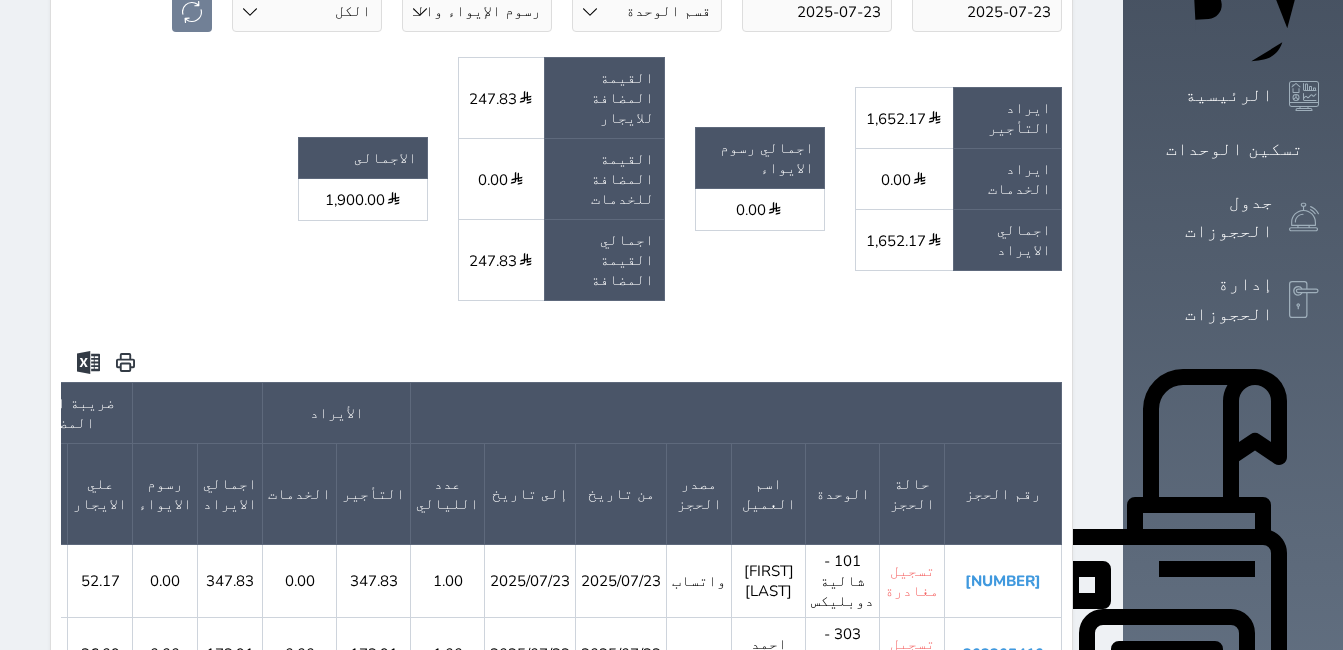 click on "[BOOKING_ID]" at bounding box center (1003, 737) 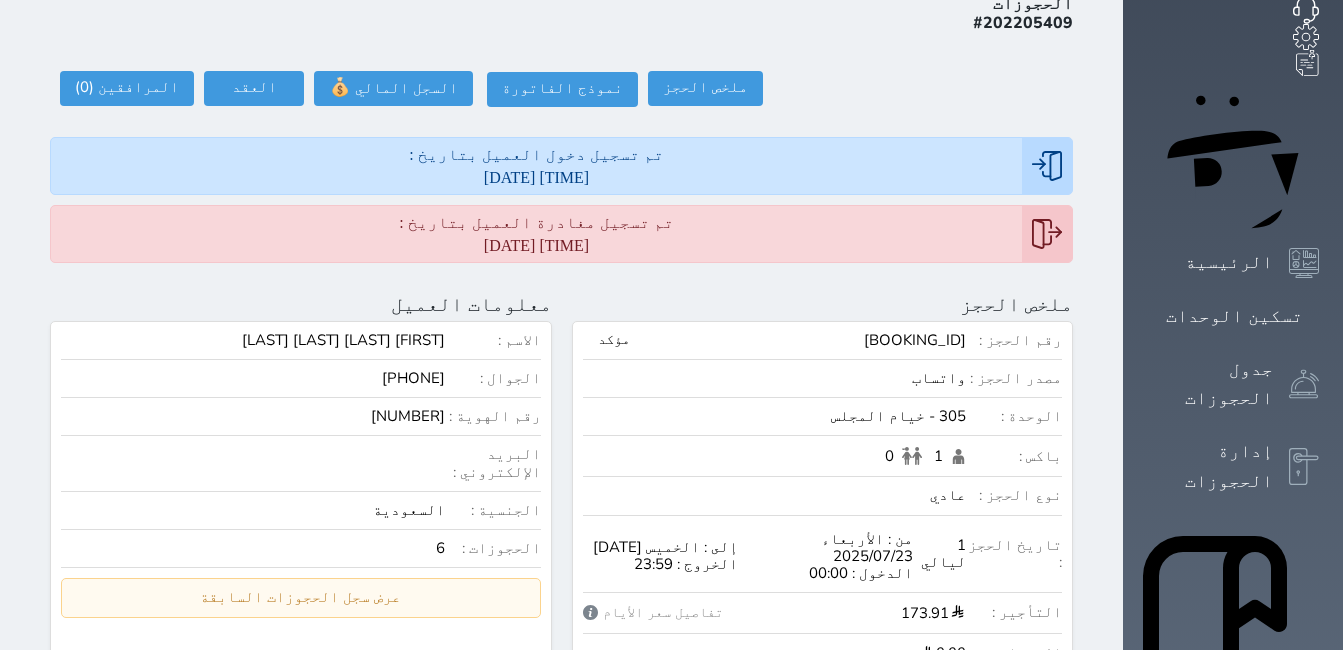 scroll, scrollTop: 0, scrollLeft: 0, axis: both 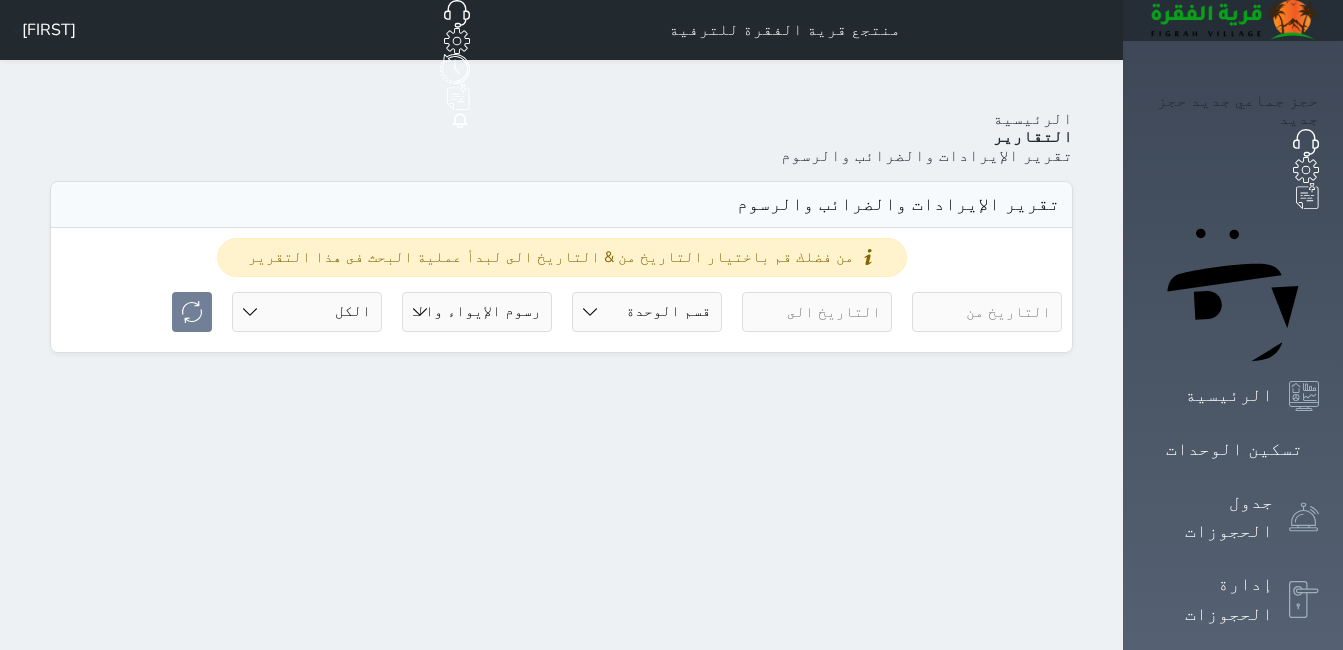 click at bounding box center [987, 312] 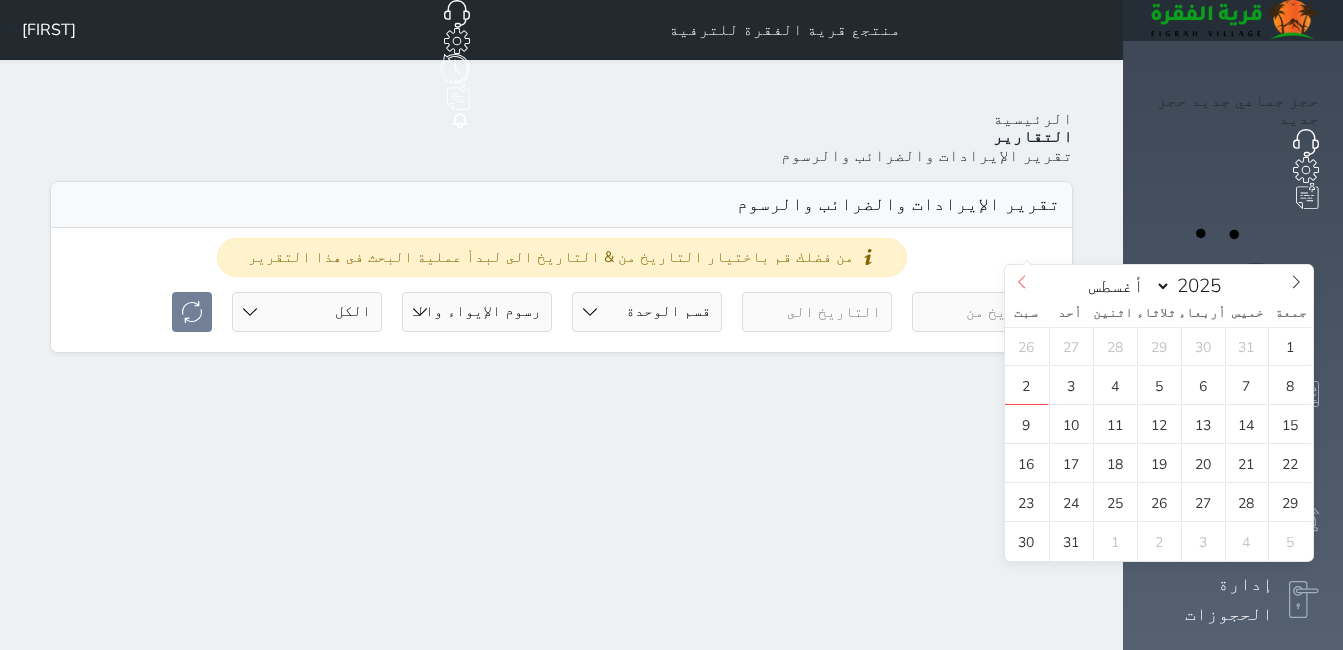 click 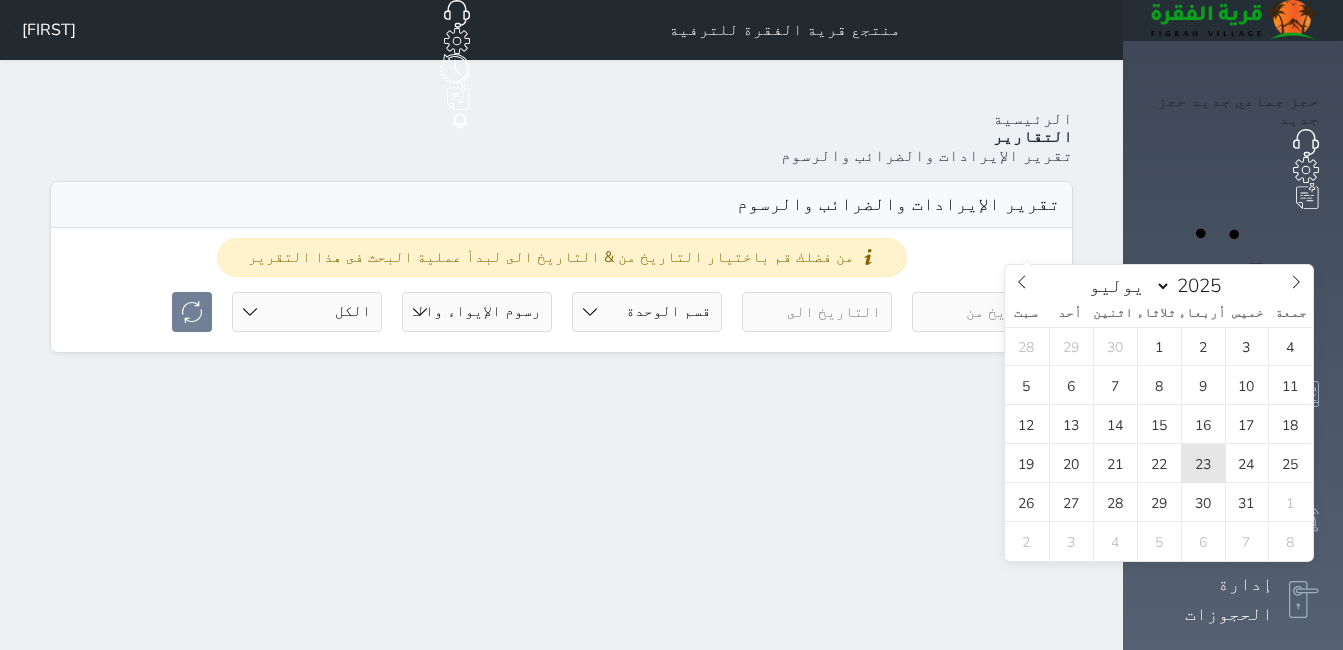 click on "23" at bounding box center (1203, 463) 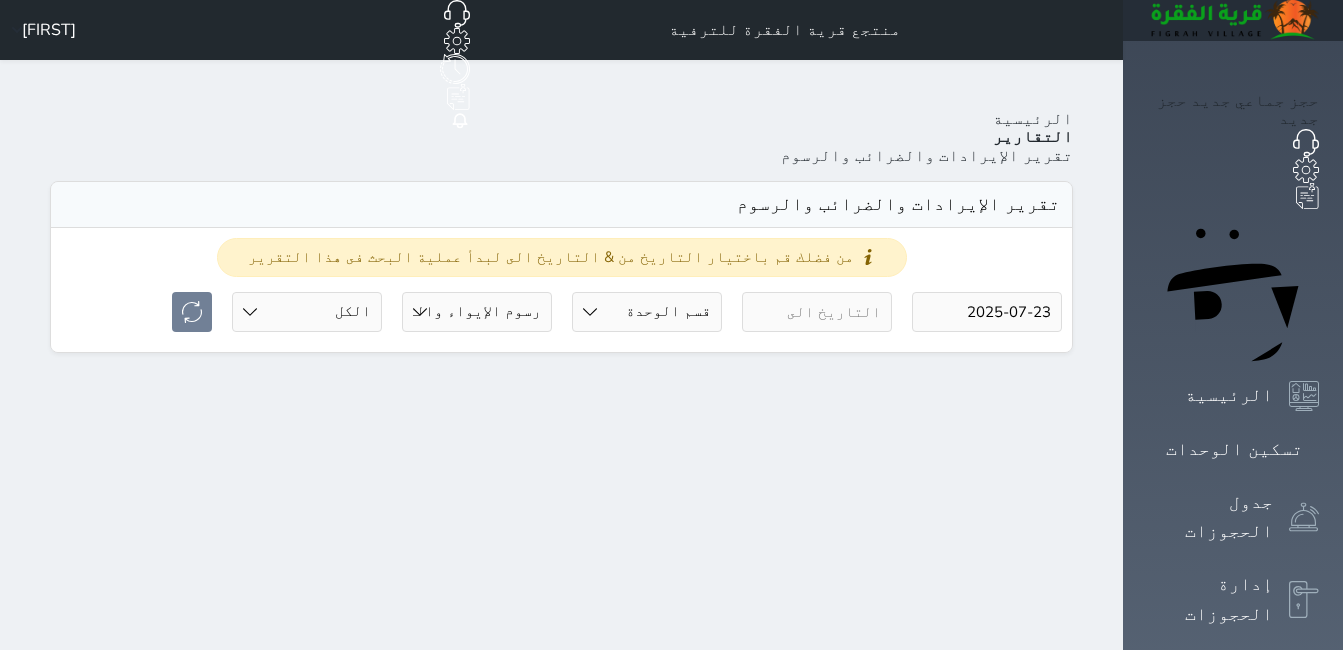 click at bounding box center (817, 312) 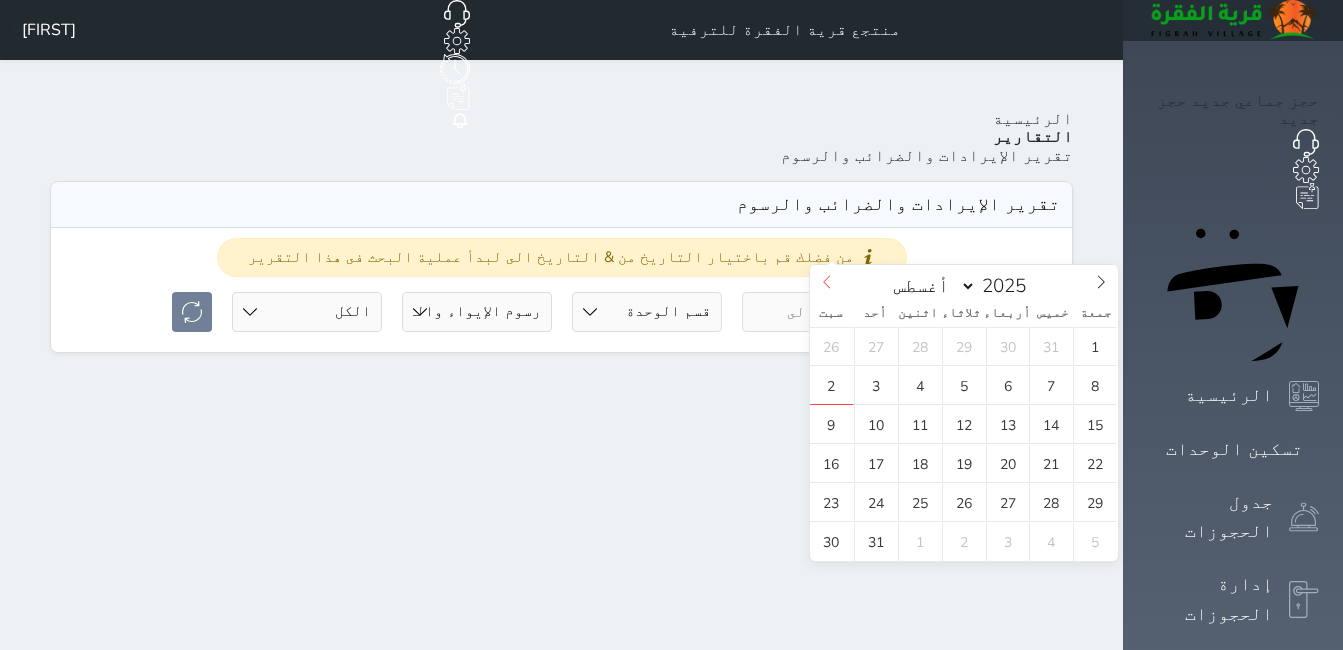click at bounding box center [827, 282] 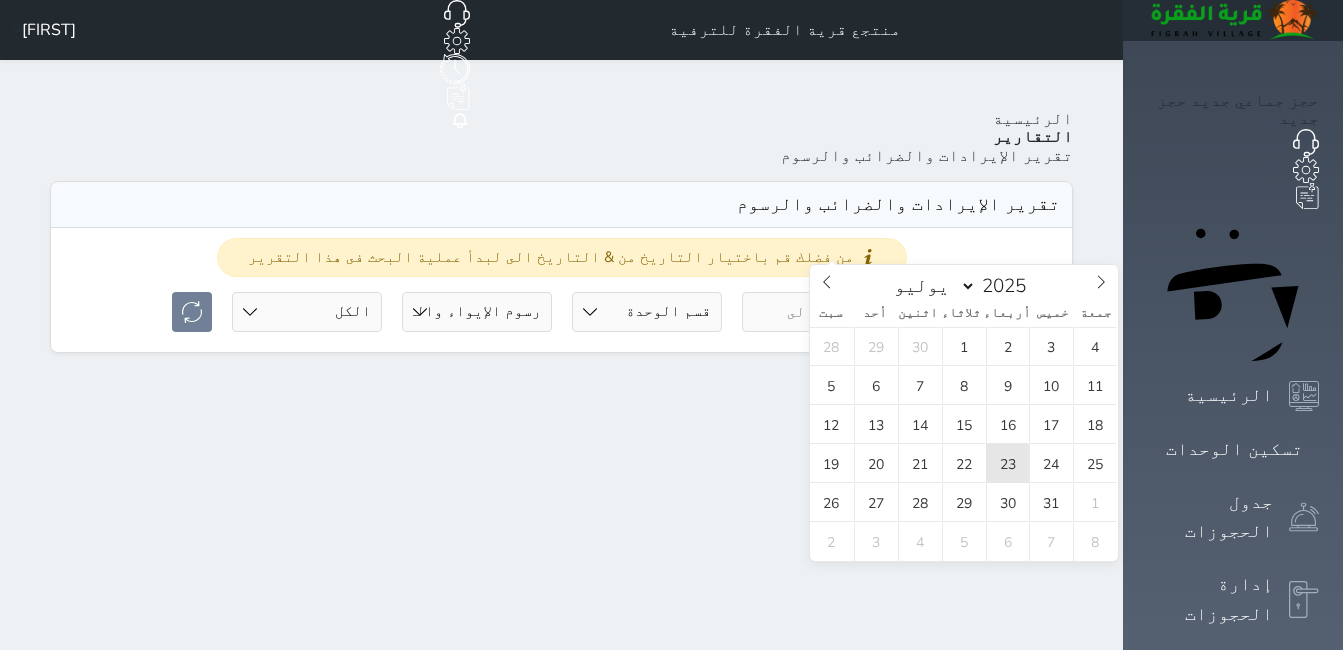 click on "23" at bounding box center (1008, 463) 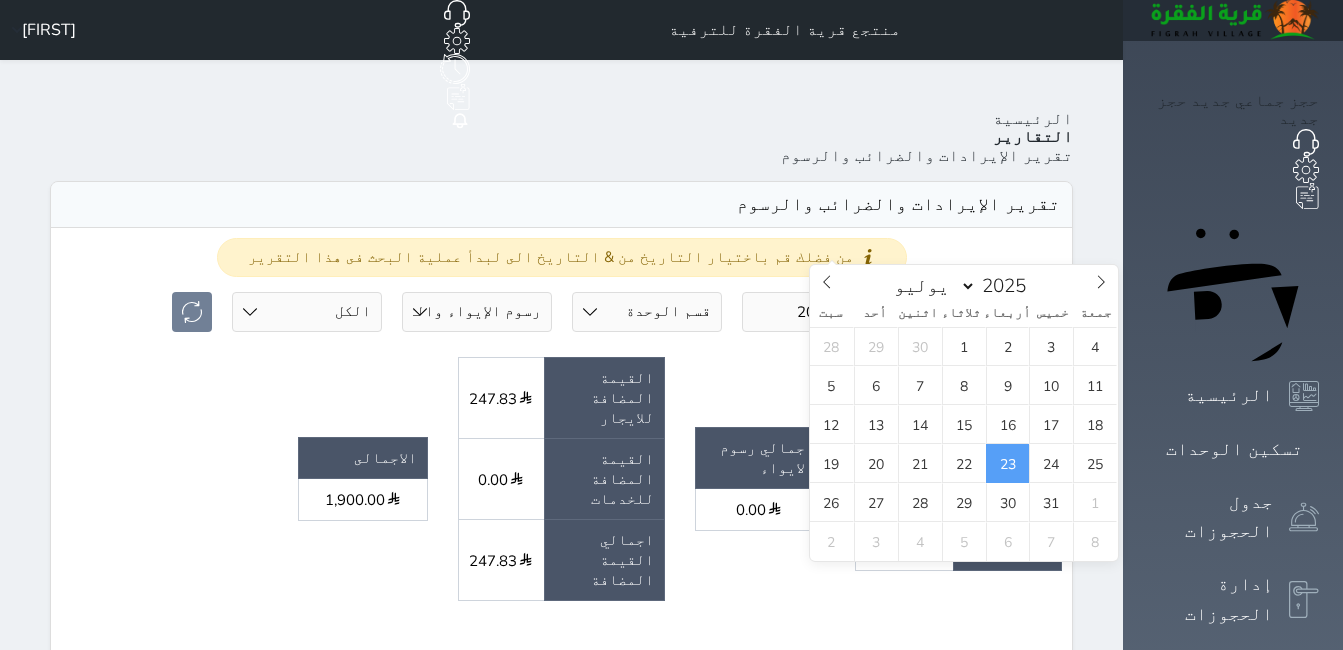 click on "من فضلك قم باختيار التاريخ من & التاريخ الى لبدأ عملية البحث فى هذا التقرير
[YEAR]-[MONTH]-[DAY]   [YEAR]-[MONTH]-[DAY]   قسم الوحدة   جلسات مؤقتة شالية دوبليكس خيام المجلس شاليه VIP خيام سكنية جلسة القصر
رسوم الإيواء
رسوم الإيواء والقيمه المضافة
حالة الحجز
الكل
لم يسجل دخول
تم الدخول
تم المغادرة
تم الدخول + تم المغادرة
undefined     ايراد التأجير" at bounding box center (561, 815) 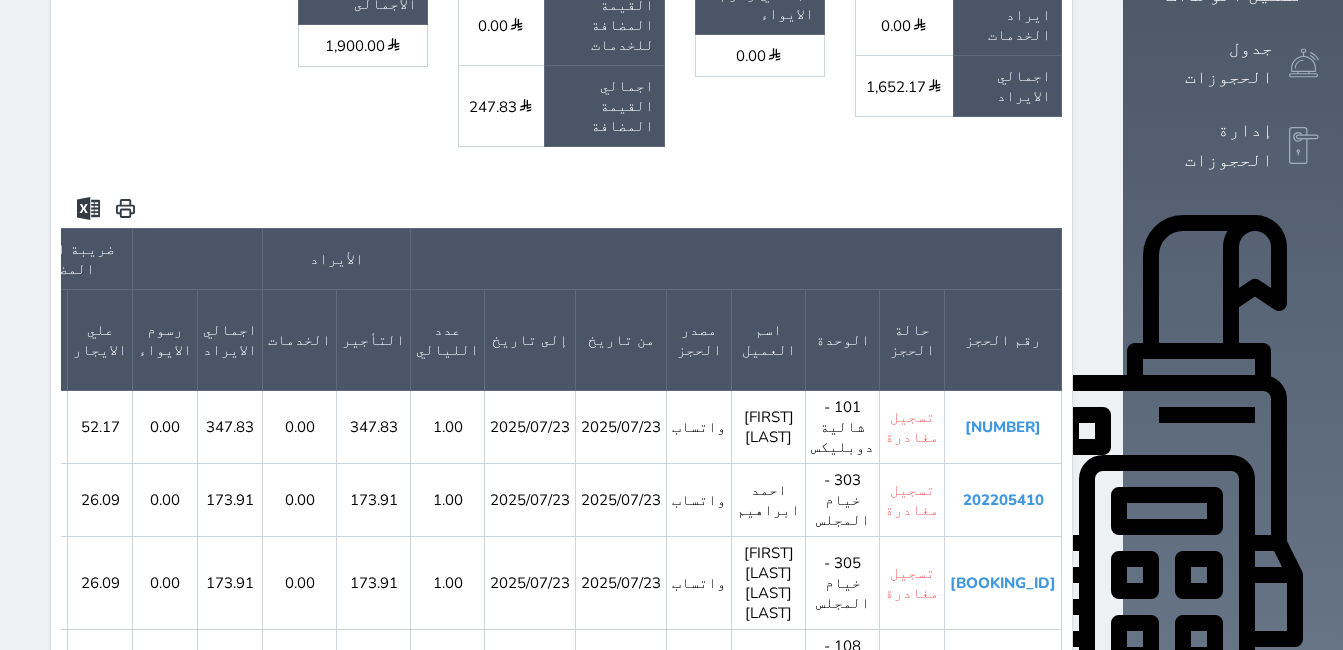 scroll, scrollTop: 500, scrollLeft: 0, axis: vertical 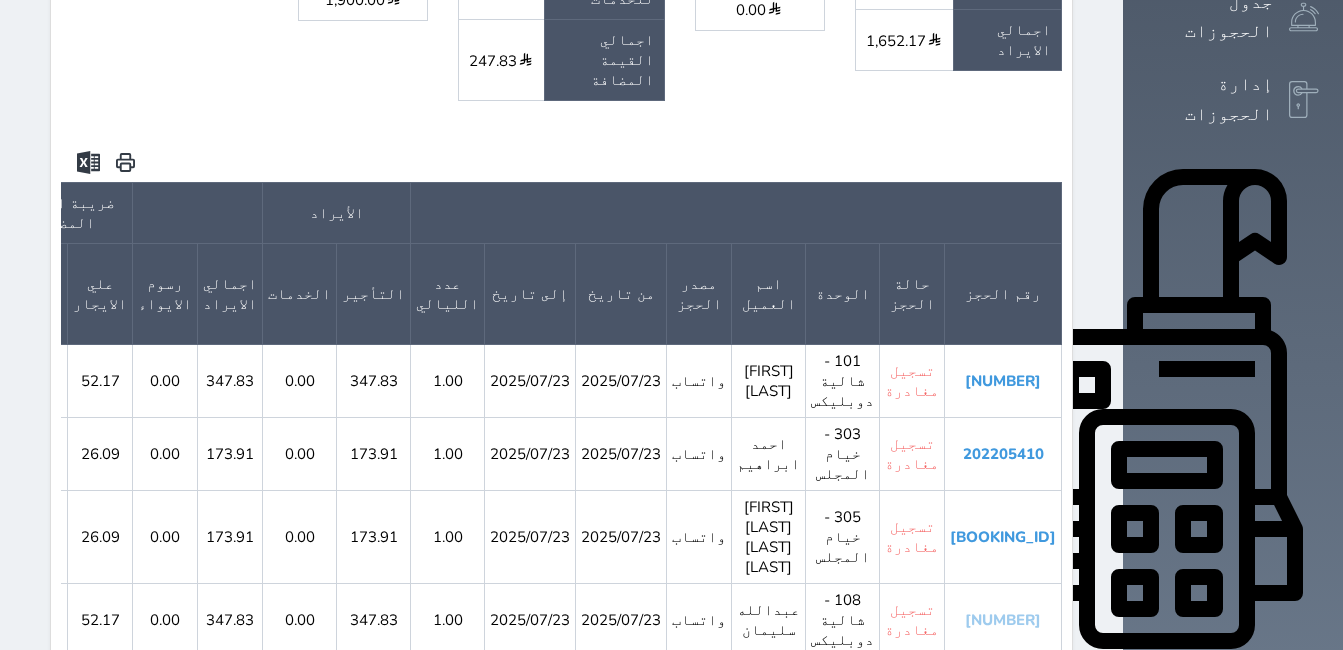 click on "[NUMBER]" at bounding box center (1003, 620) 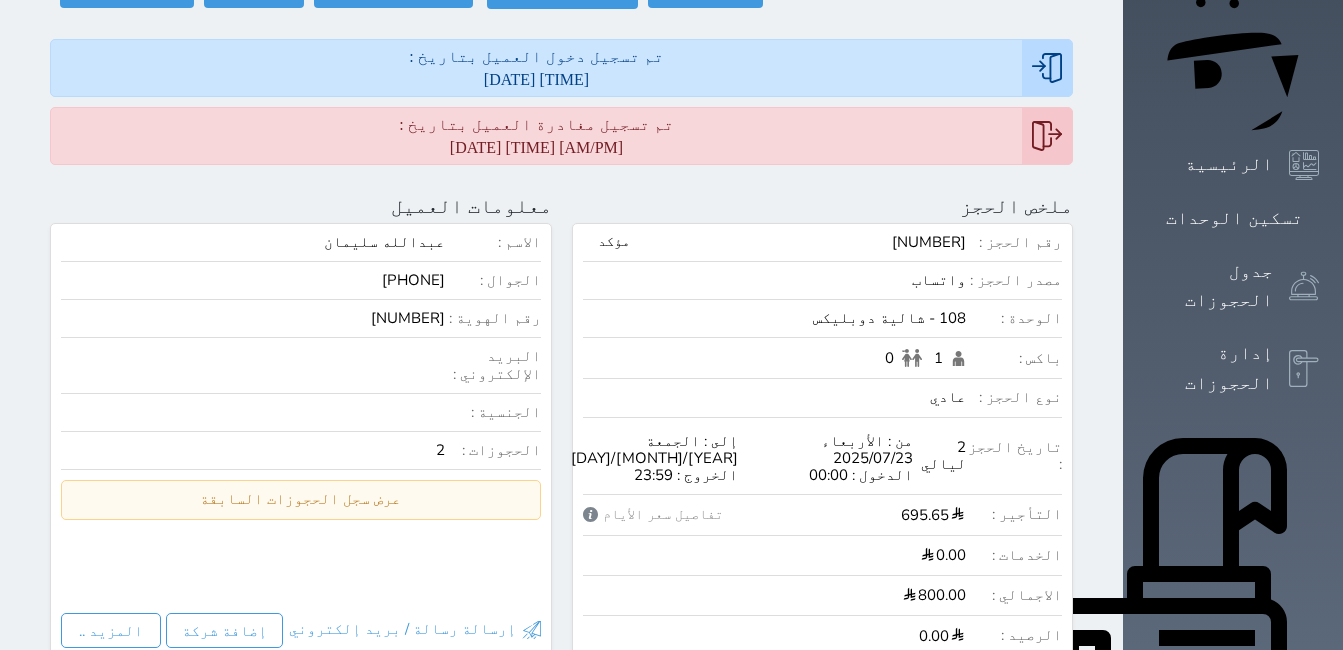 scroll, scrollTop: 207, scrollLeft: 0, axis: vertical 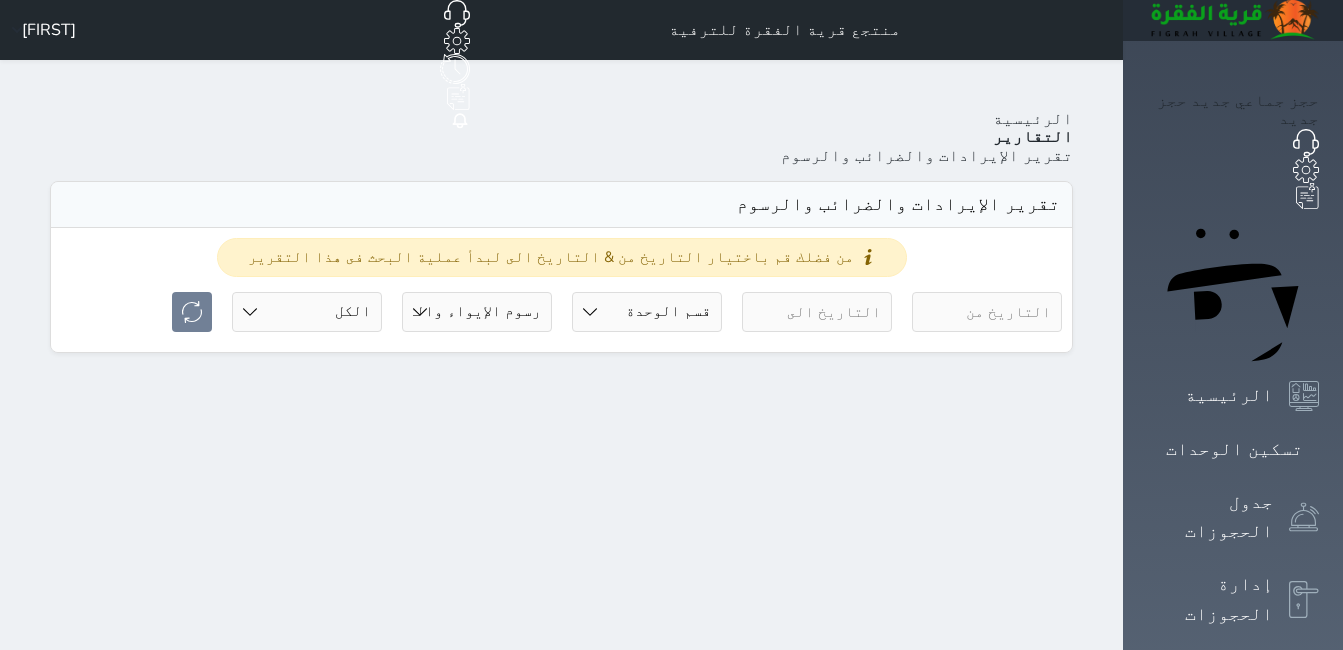 click at bounding box center [987, 312] 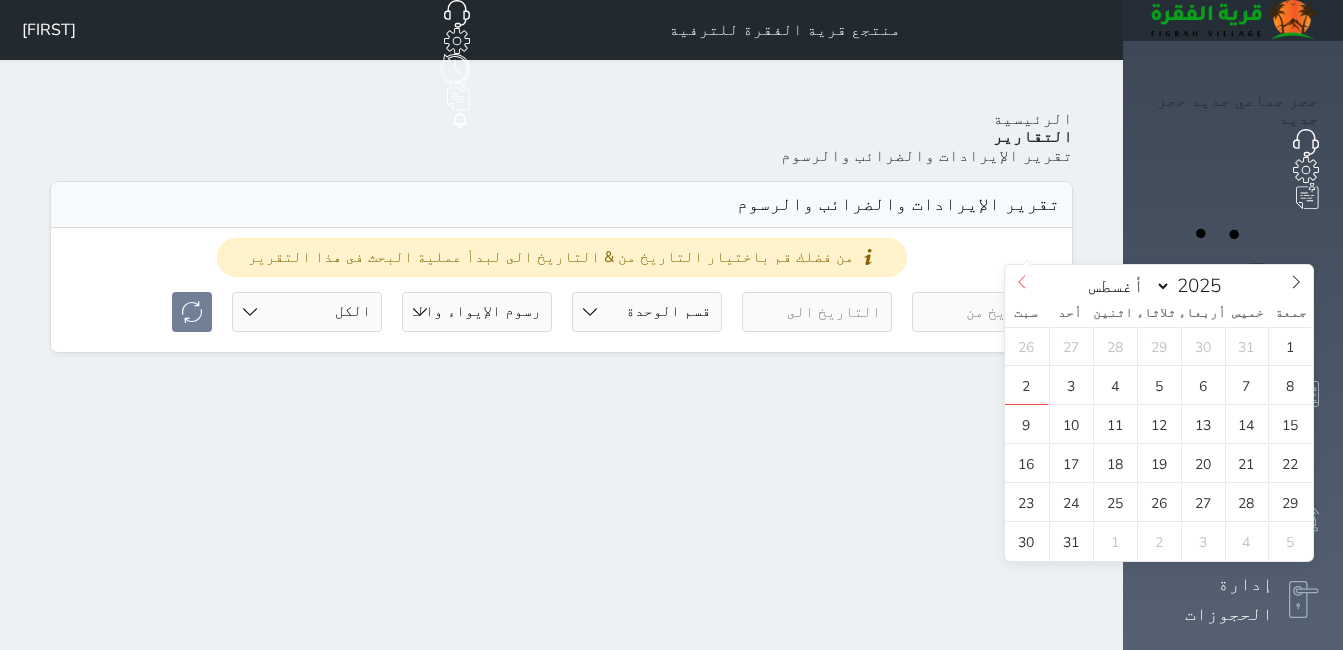 click 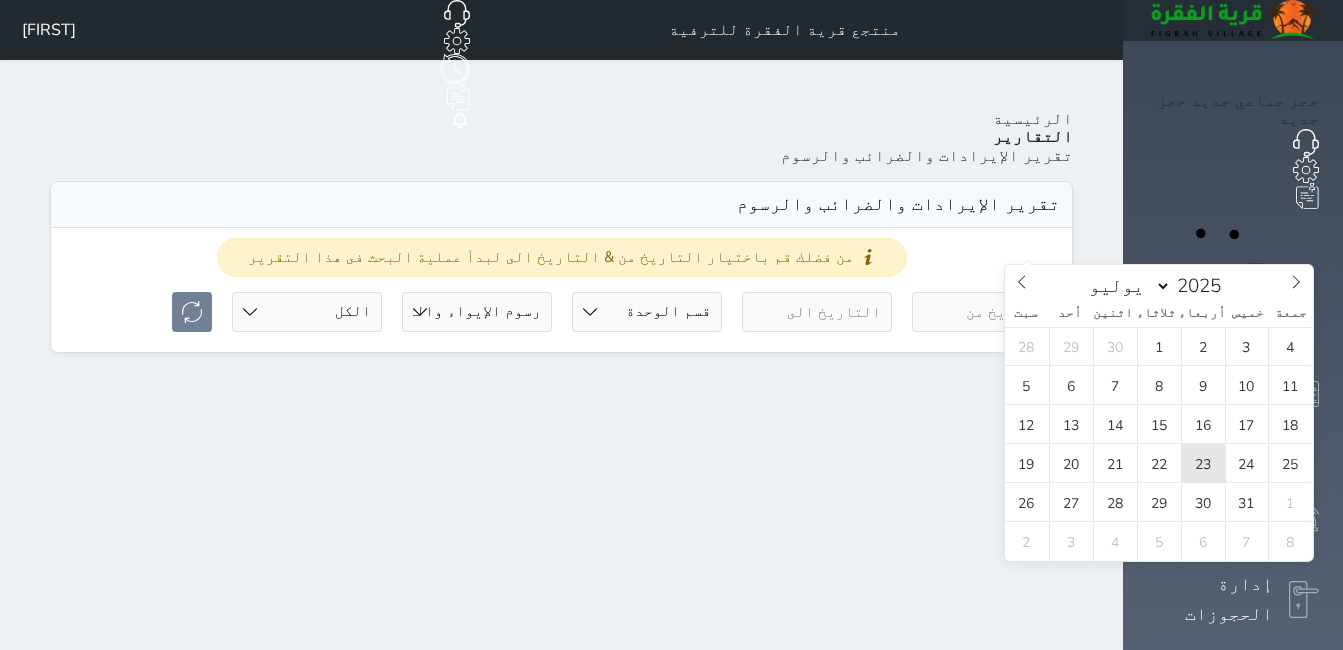click on "23" at bounding box center [1203, 463] 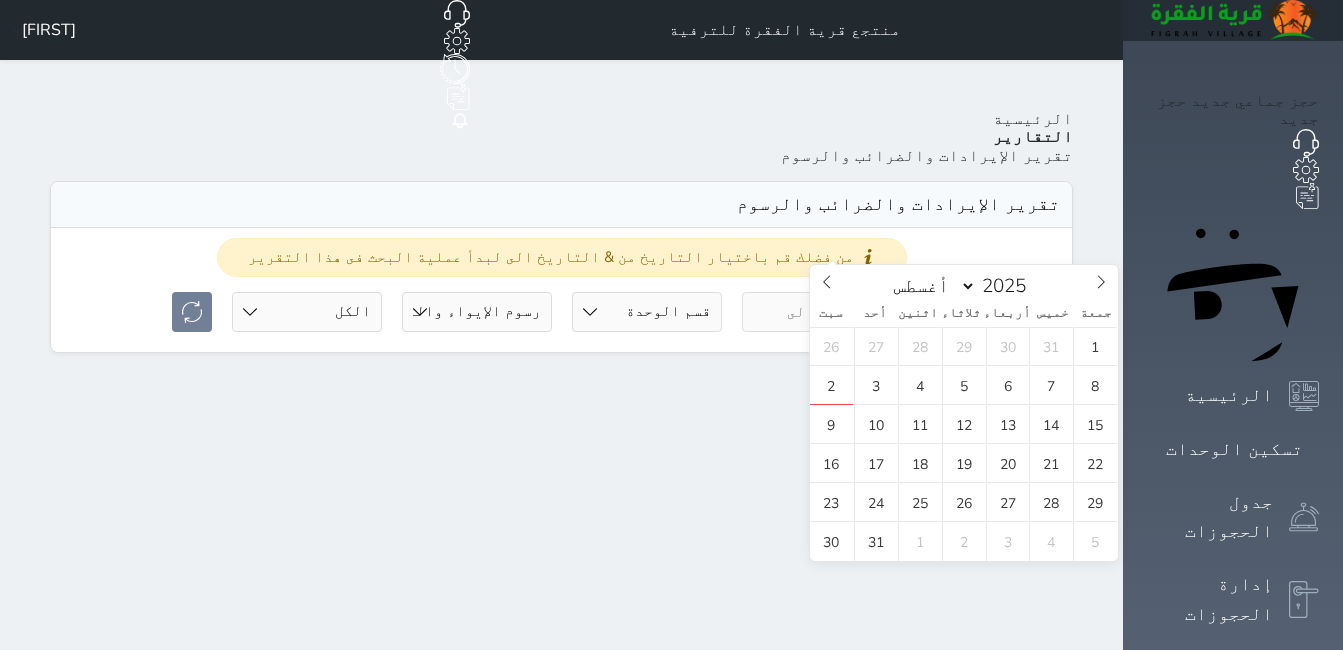 click at bounding box center [817, 312] 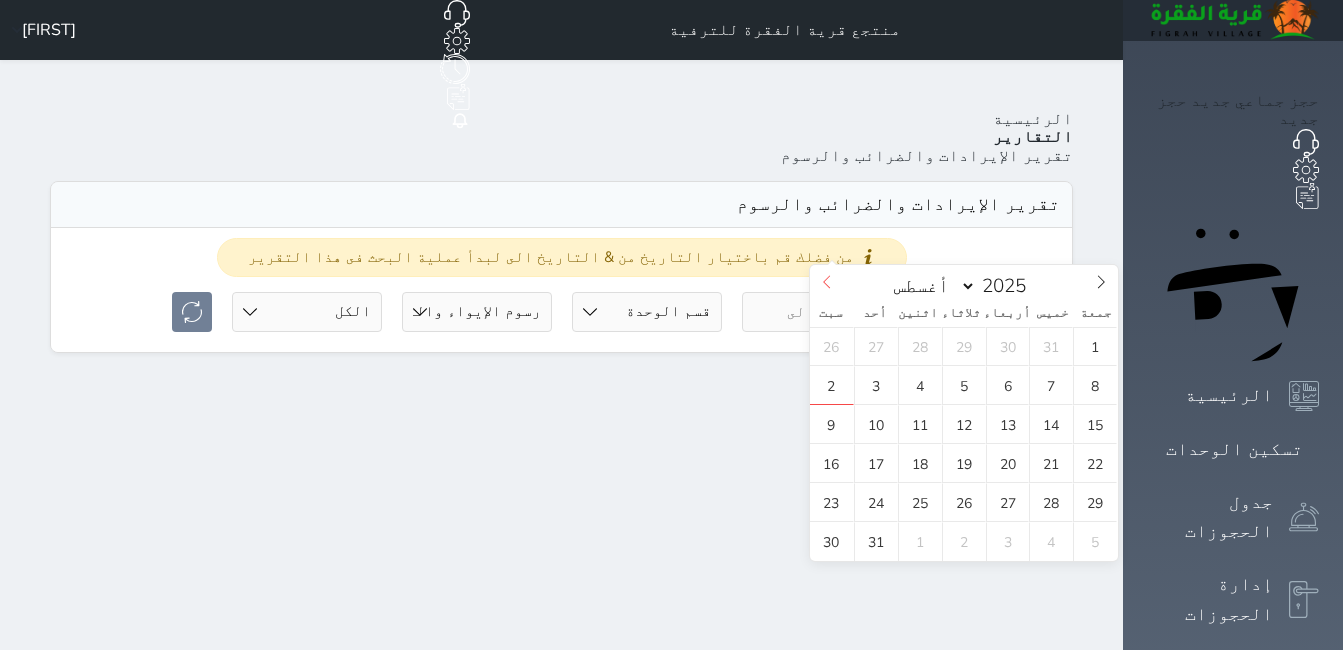 click 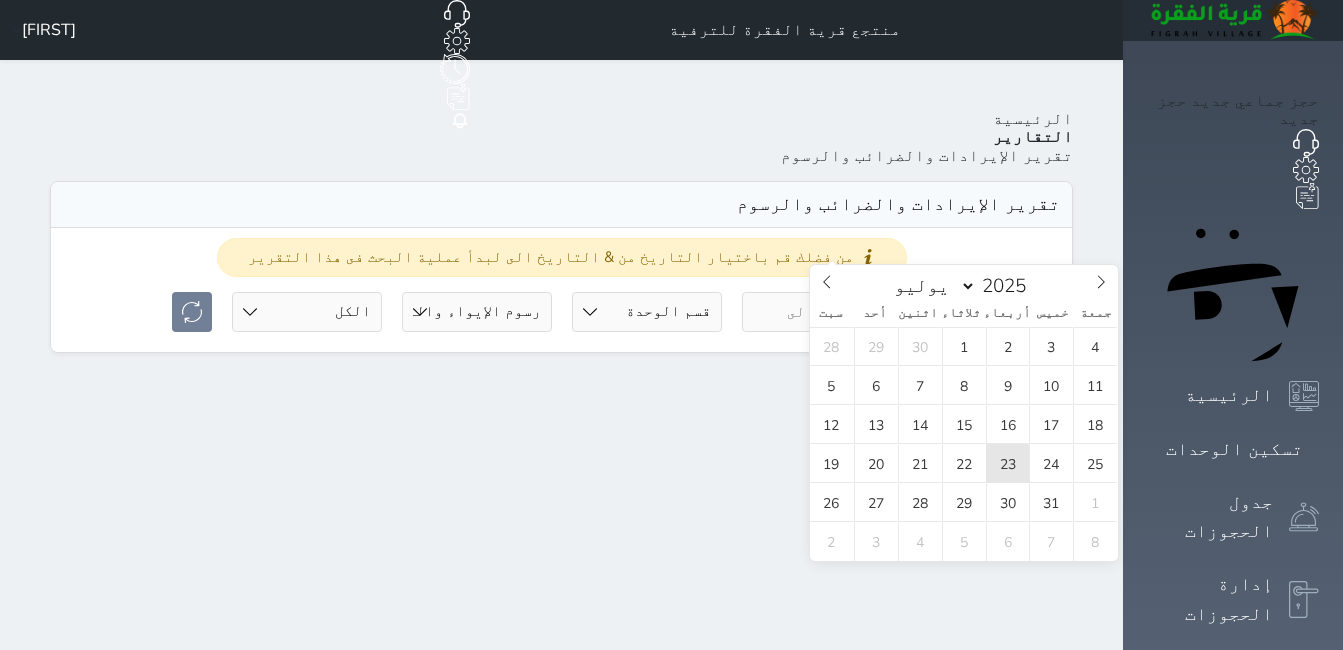 click on "23" at bounding box center (1008, 463) 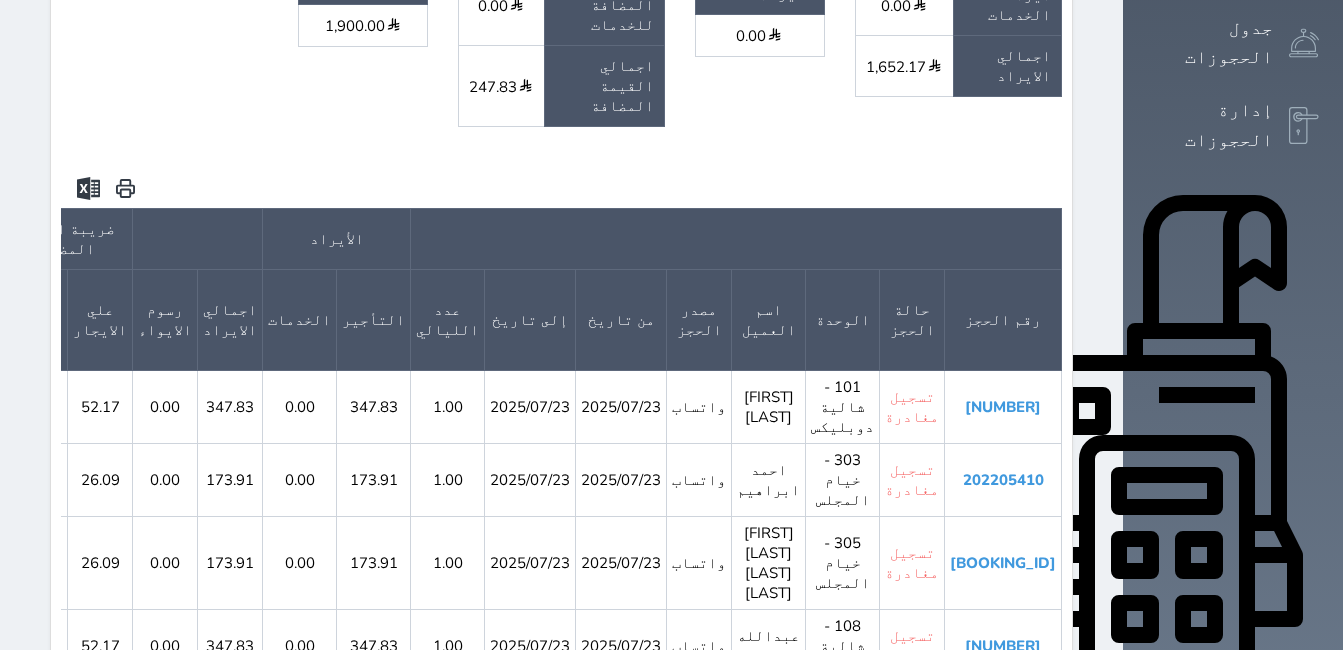 scroll, scrollTop: 500, scrollLeft: 0, axis: vertical 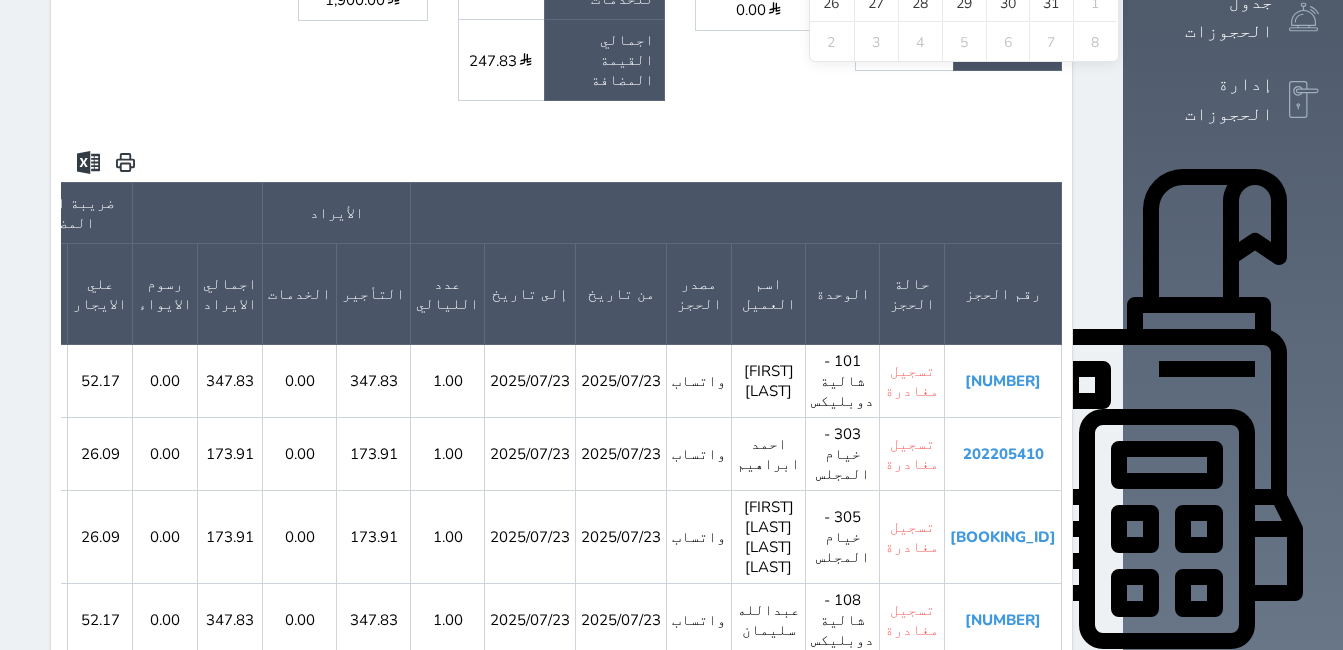 click on "undefined         الأيراد     ضريبة القيمة المضافة         رقم الحجز   حالة الحجز   الوحدة   اسم العميل   مصدر الحجز   من تاريخ   إلى تاريخ   عدد الليالي   التأجير   الخدمات   اجمالي الايراد   رسوم الايواء   علي الايجار   على الخدمات   إجمالي ضريبة القيمة المضافة     الاجمالى    202205413
تسجيل مغادرة
101 - شالية دوبليكس   على بن عويتق     واتساب
2025/07/23   2025/07/23    1.00     347.83     0.00     347.83     0.00     52.17     0.00     52.17       400.00   202205410
تسجيل مغادرة
303 - خيام المجلس   احمد ابراهيم     2025/07/23   2025/07/23    1.00" at bounding box center (561, 512) 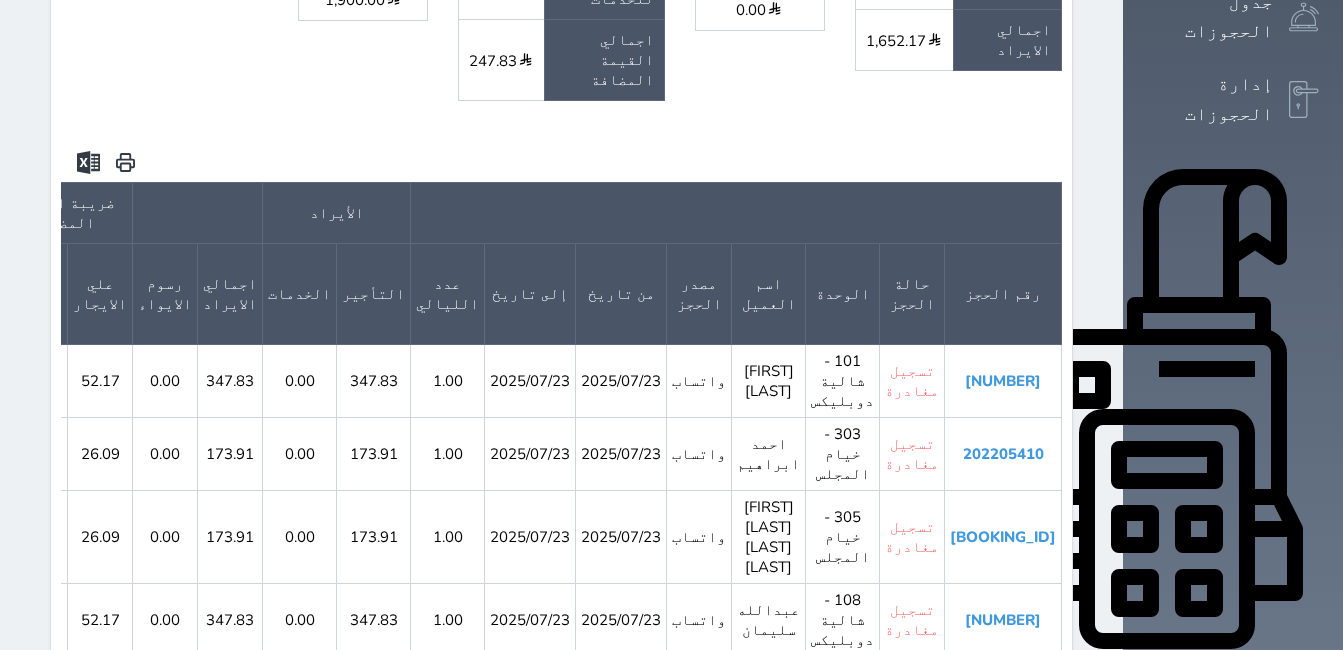 click on "202205407" at bounding box center [1003, 693] 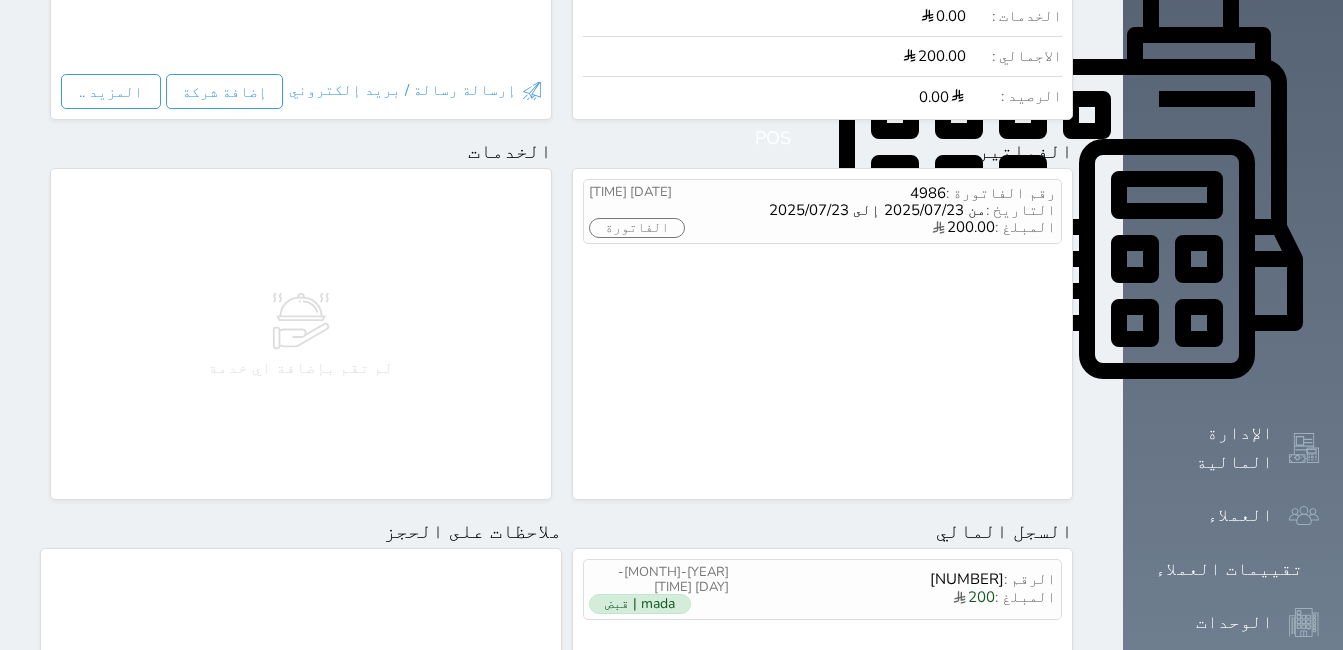 scroll, scrollTop: 800, scrollLeft: 0, axis: vertical 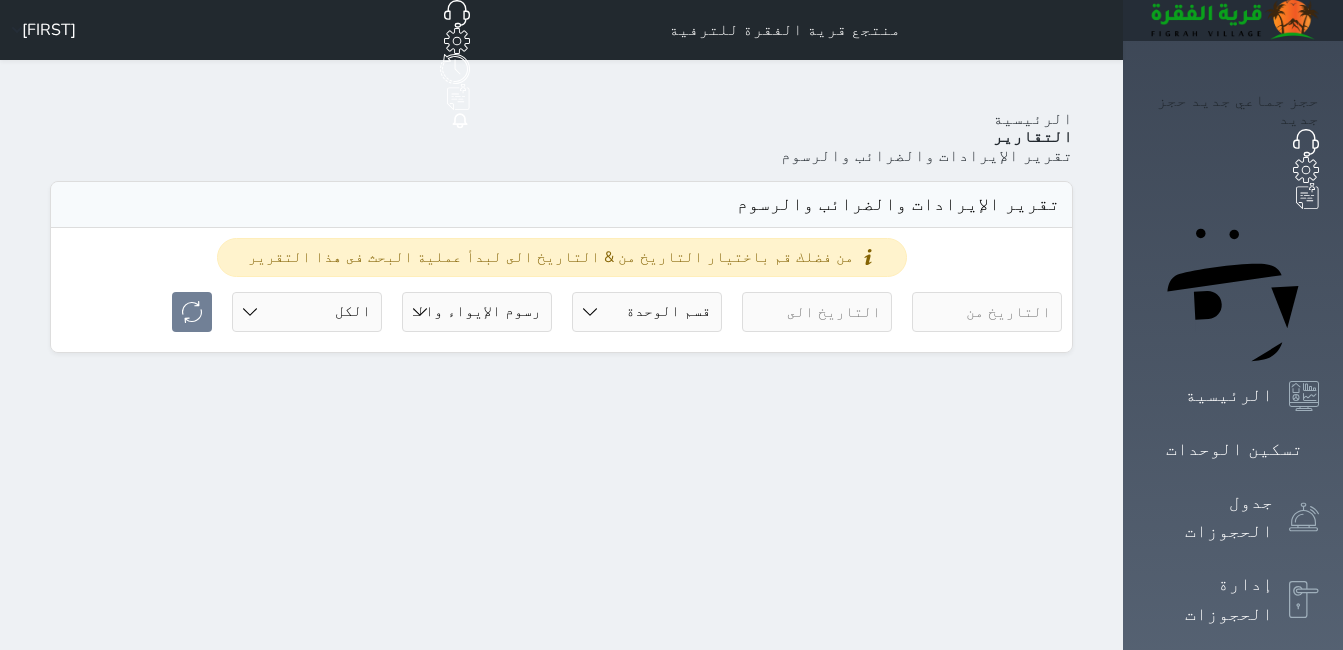 click on "من فضلك قم باختيار التاريخ من & التاريخ الى لبدأ عملية البحث فى هذا التقرير
قسم الوحدة   جلسات مؤقتة شالية دوبليكس خيام المجلس شاليه VIP خيام سكنية جلسة القصر
رسوم الإيواء
رسوم الإيواء والقيمه المضافة
حالة الحجز
الكل
لم يسجل دخول
تم الدخول
تم المغادرة
تم الدخول + تم المغادرة" at bounding box center (561, 290) 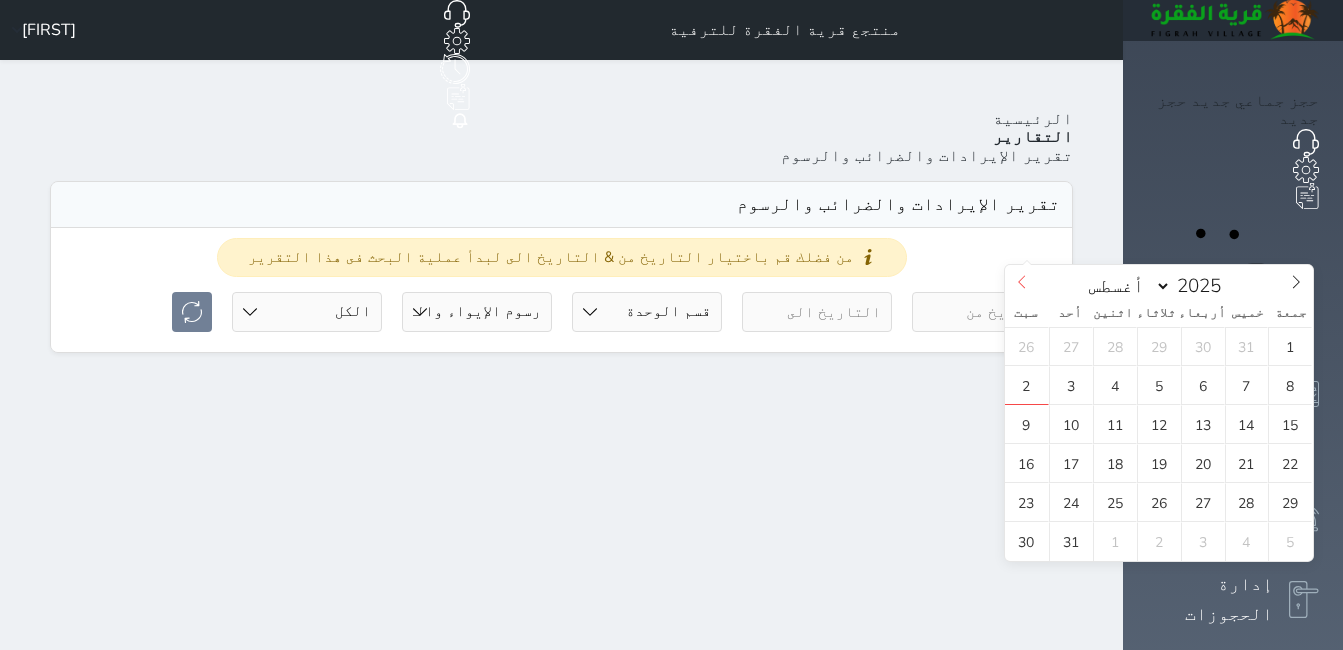 click 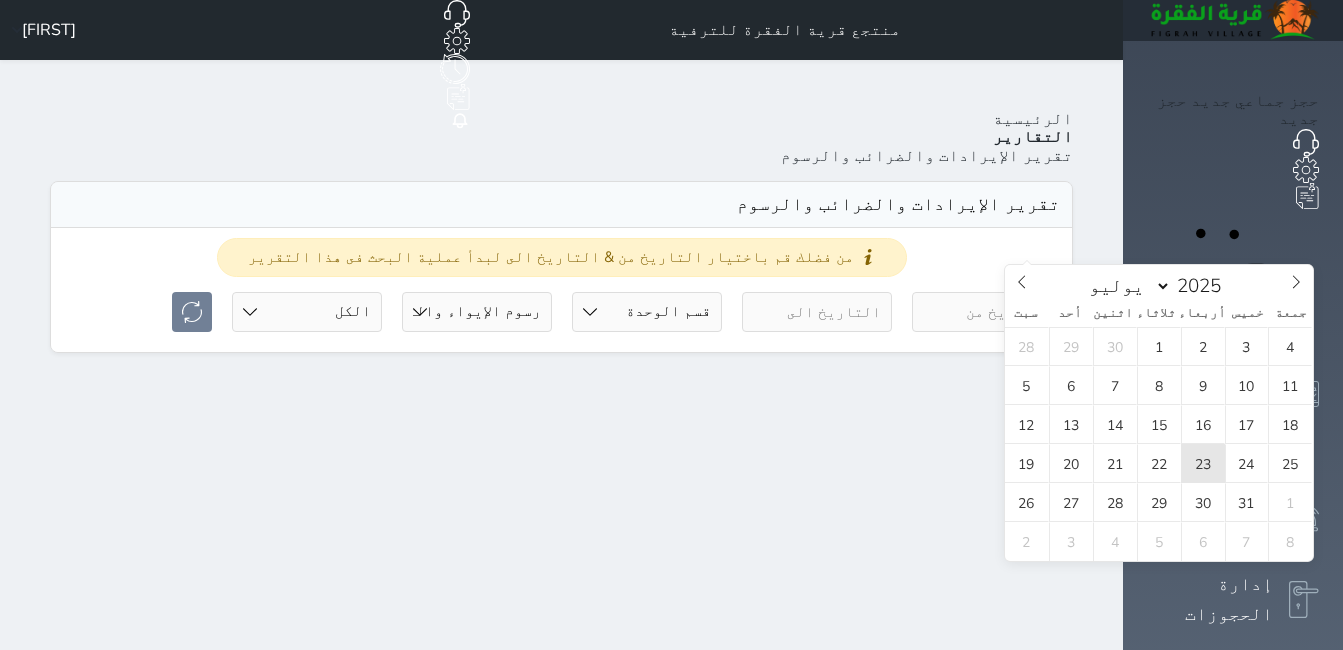 click on "23" at bounding box center (1203, 463) 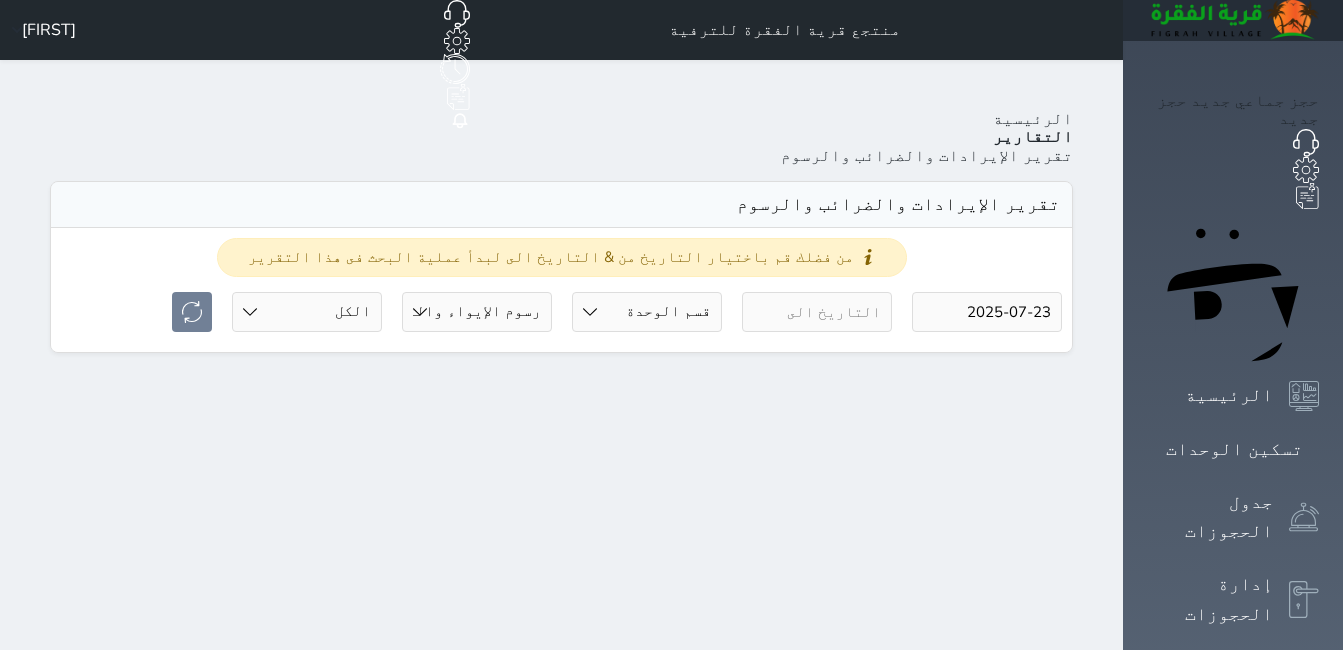 click at bounding box center (817, 312) 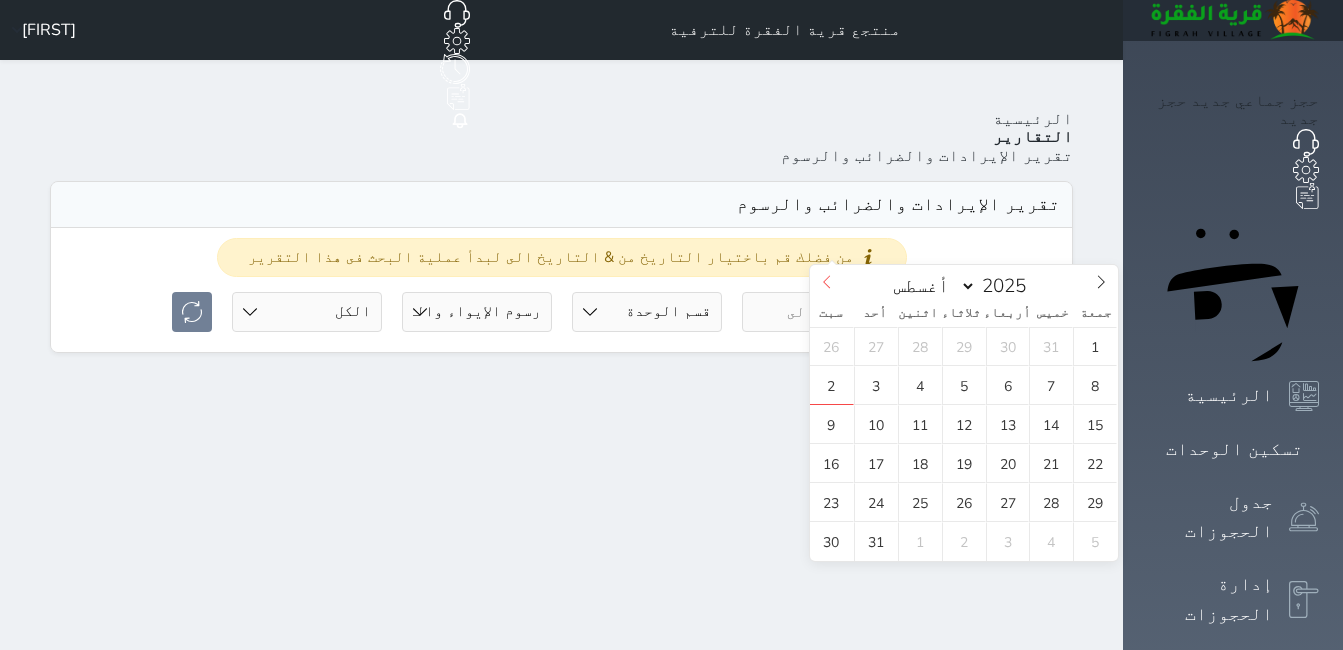 click 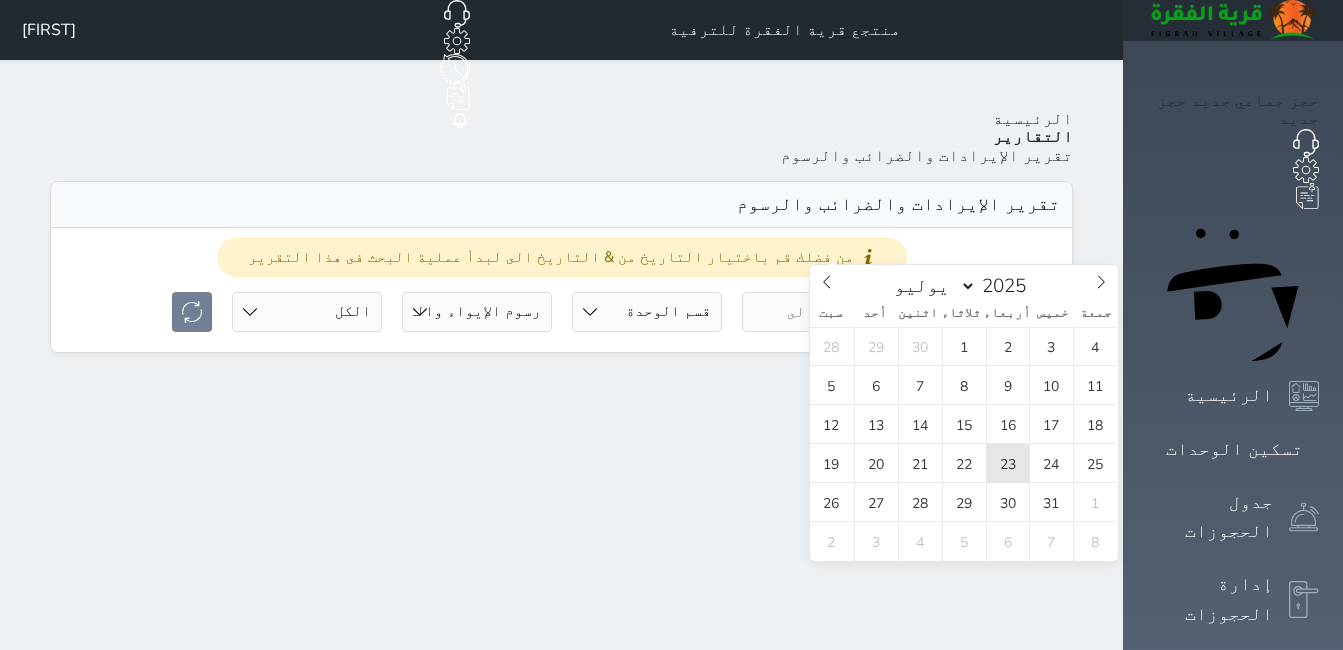 click on "23" at bounding box center (1008, 463) 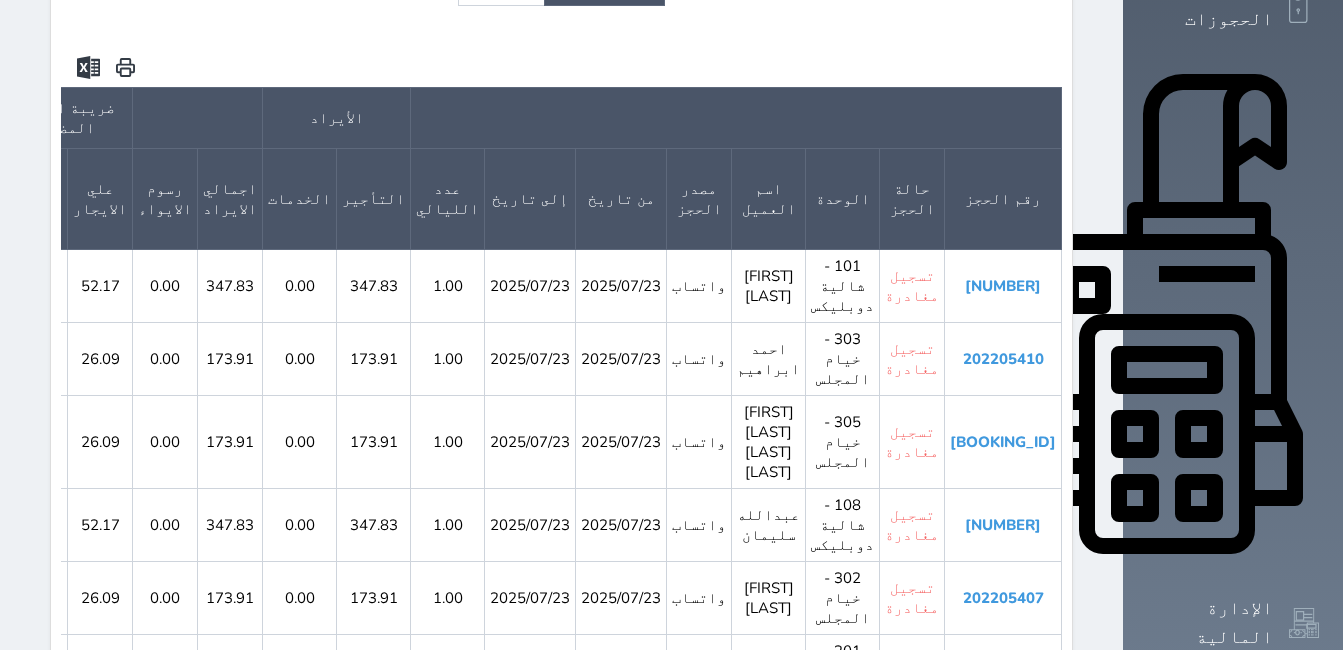 scroll, scrollTop: 600, scrollLeft: 0, axis: vertical 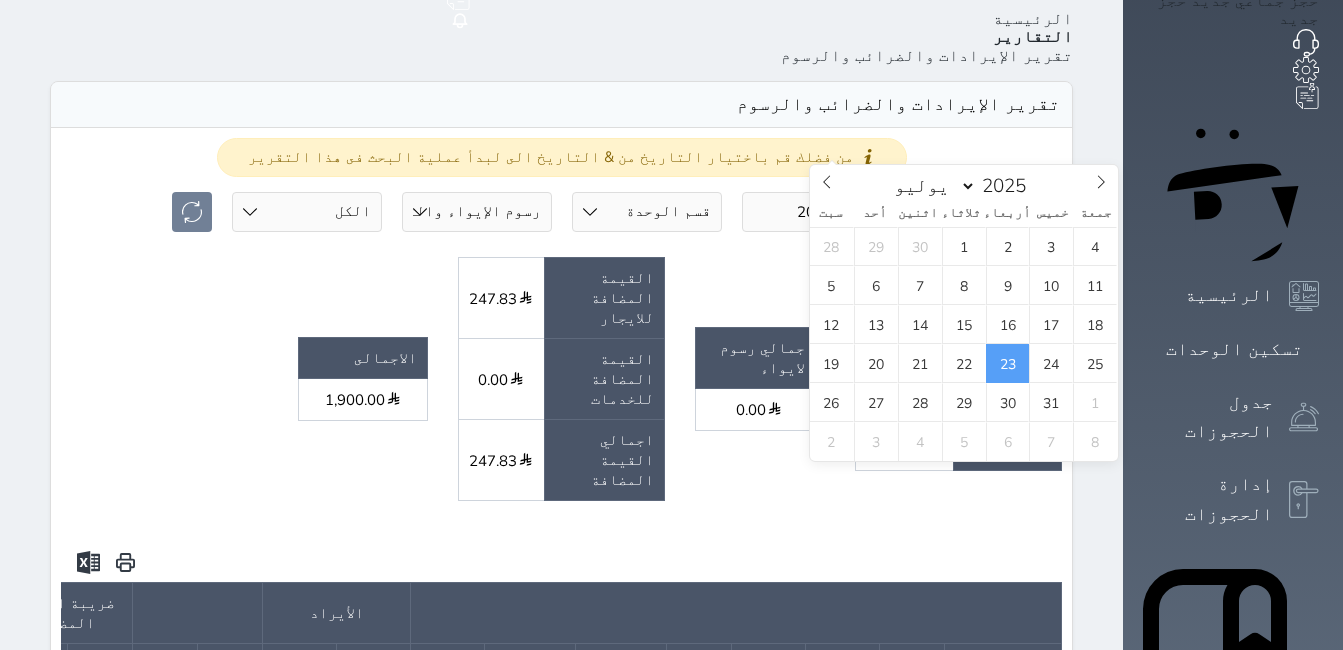 click at bounding box center (561, 562) 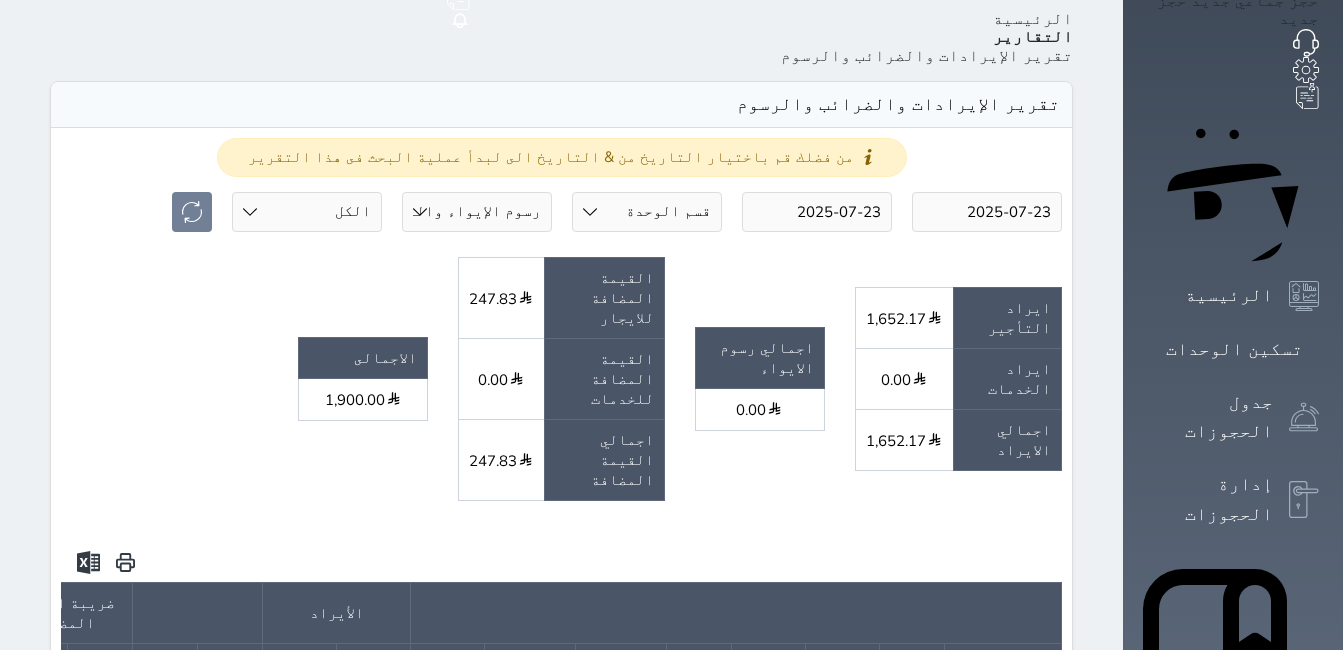click on "2025-07-23" at bounding box center [987, 212] 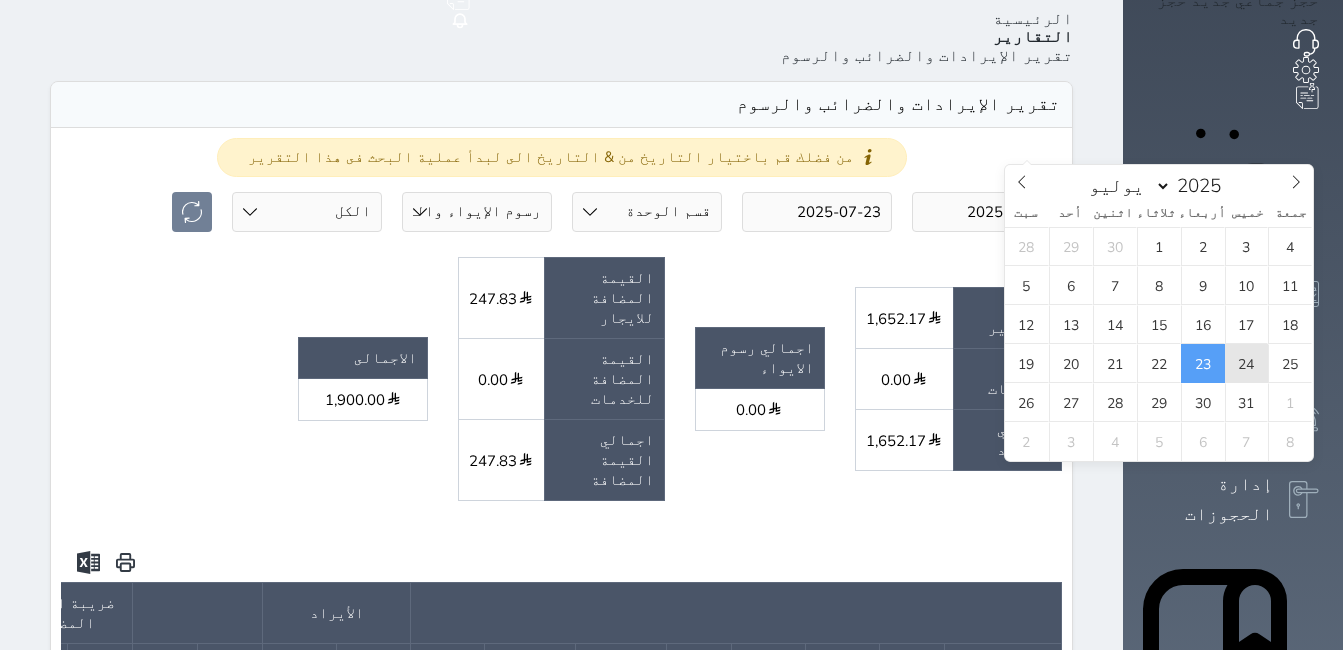 click on "24" at bounding box center [1247, 363] 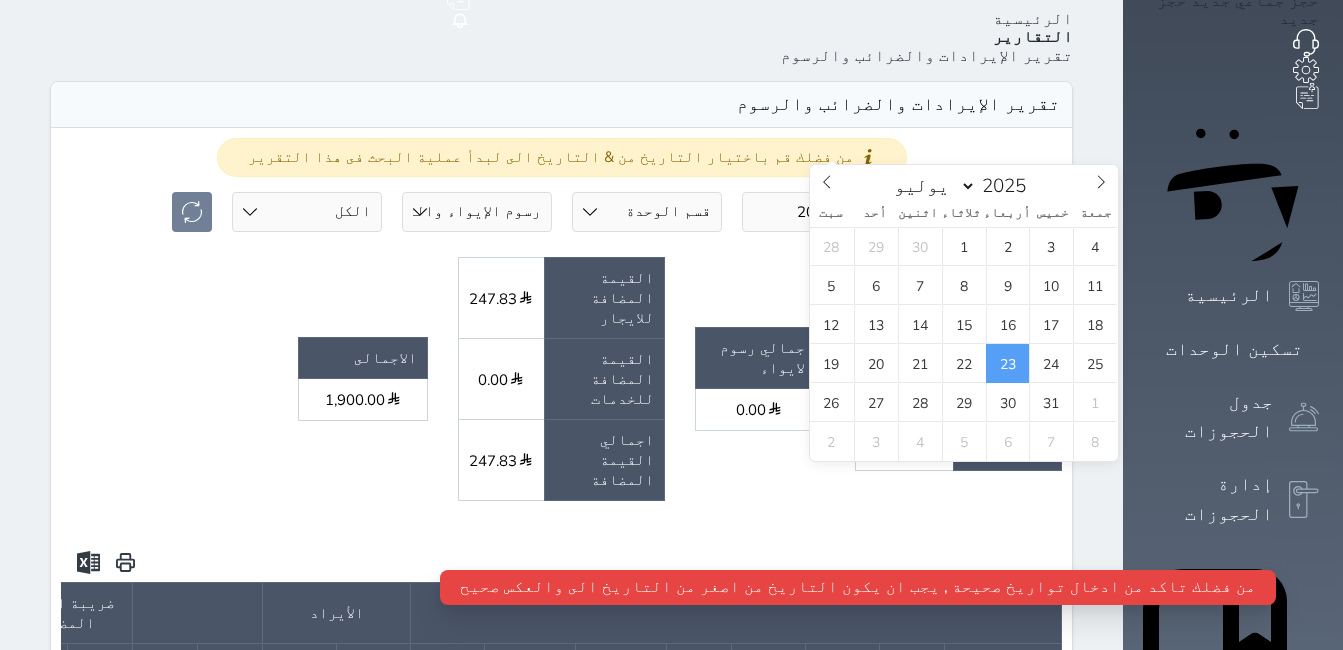 click on "2025-07-23" at bounding box center (817, 212) 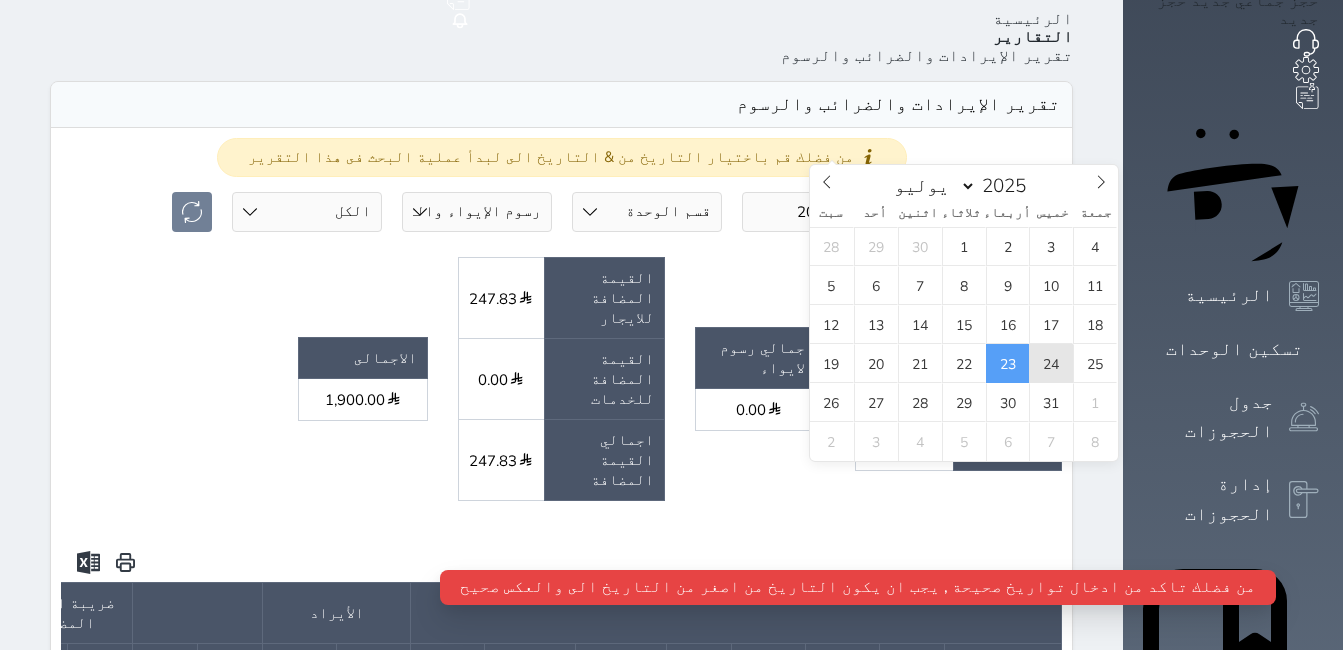 click on "24" at bounding box center (1051, 363) 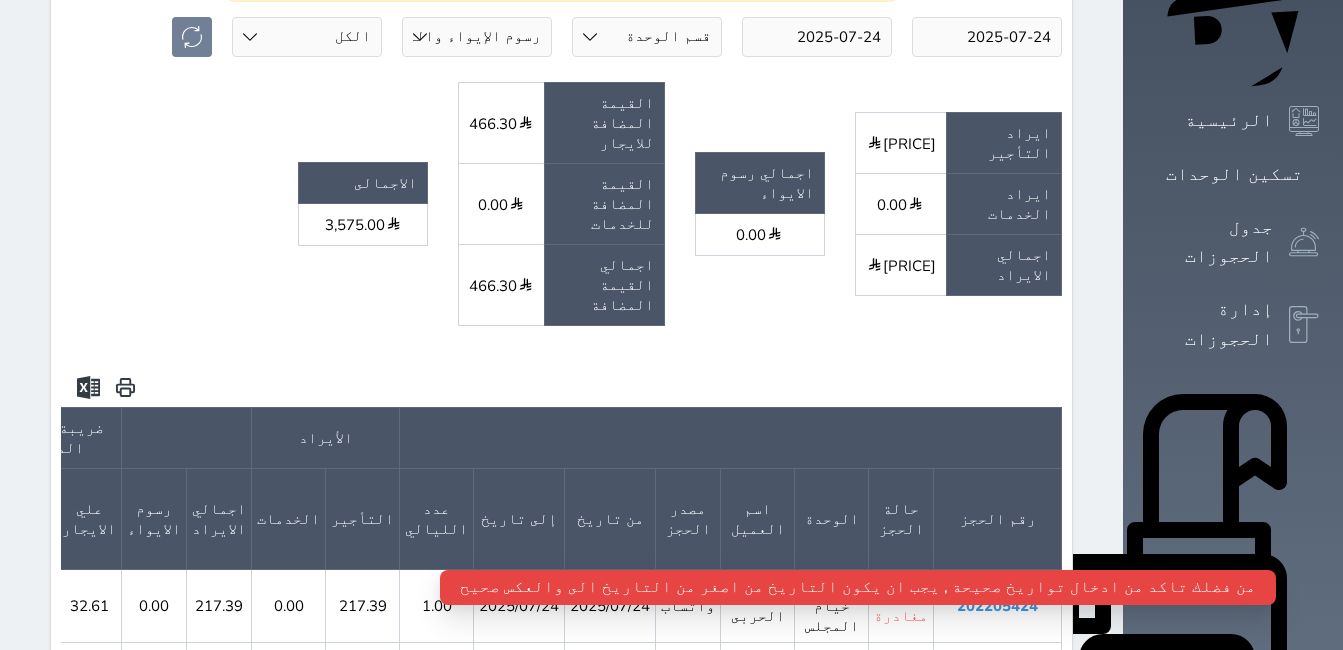 scroll, scrollTop: 300, scrollLeft: 0, axis: vertical 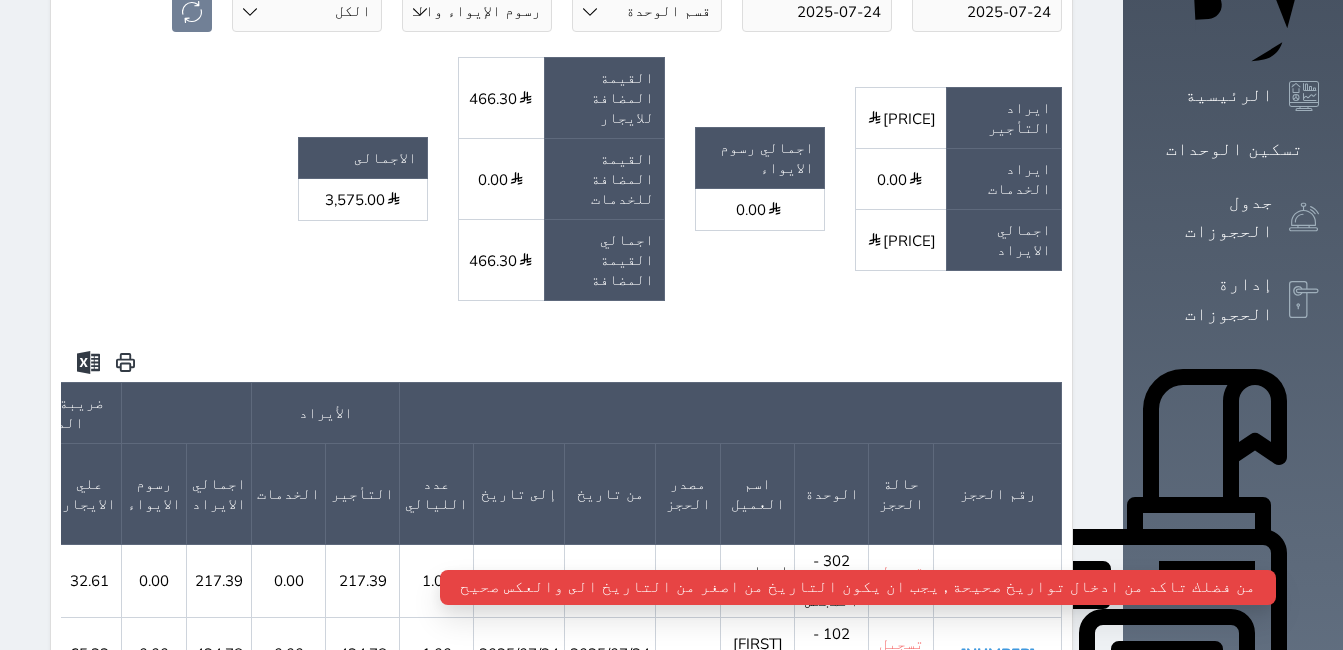 click on "202205424" at bounding box center (997, 581) 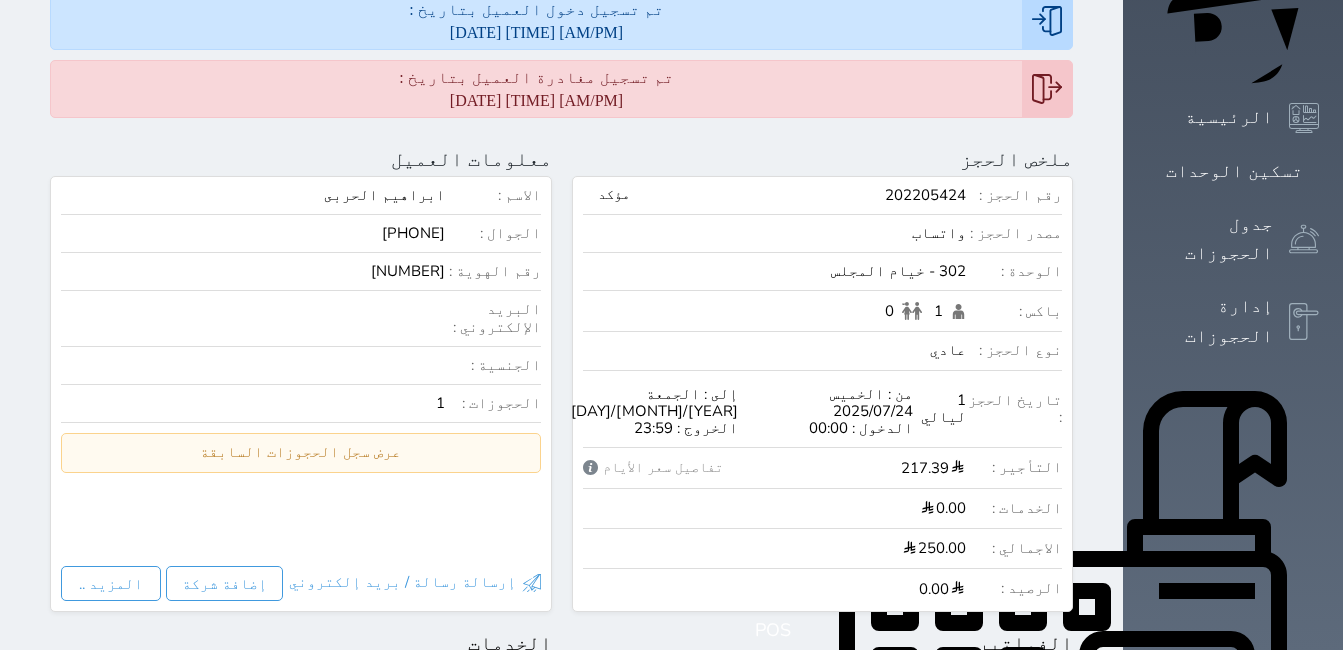 scroll, scrollTop: 0, scrollLeft: 0, axis: both 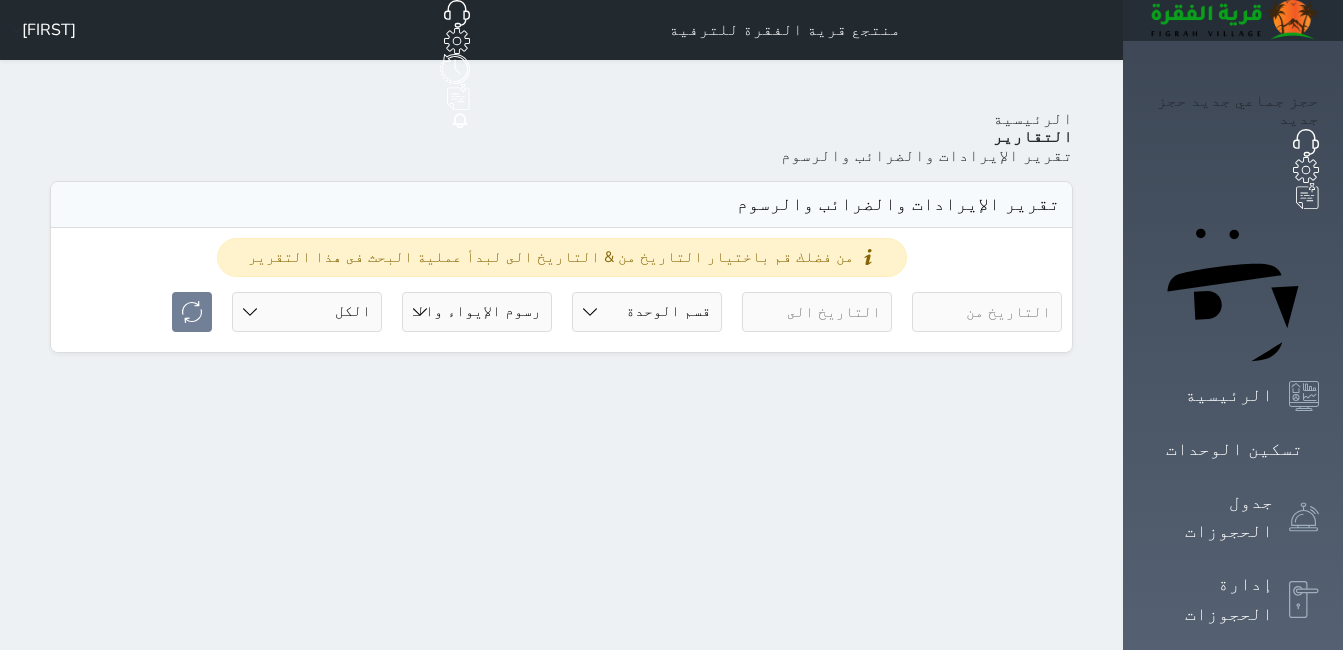 click at bounding box center (987, 312) 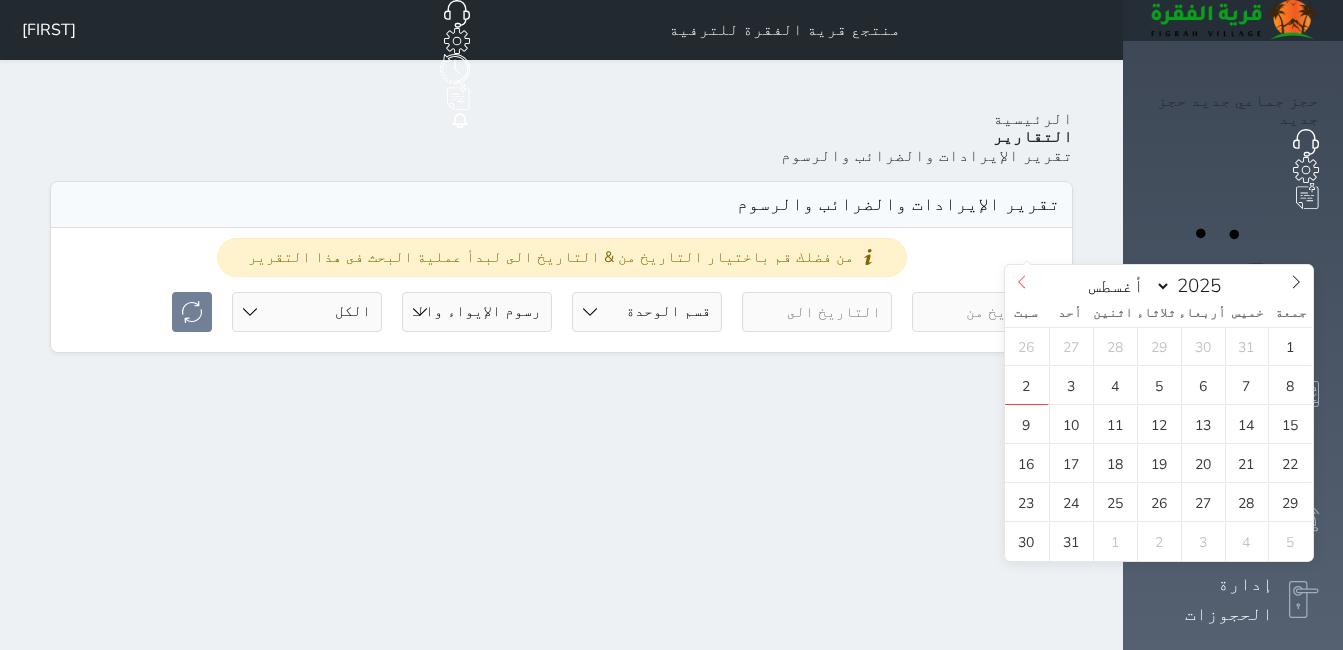 click 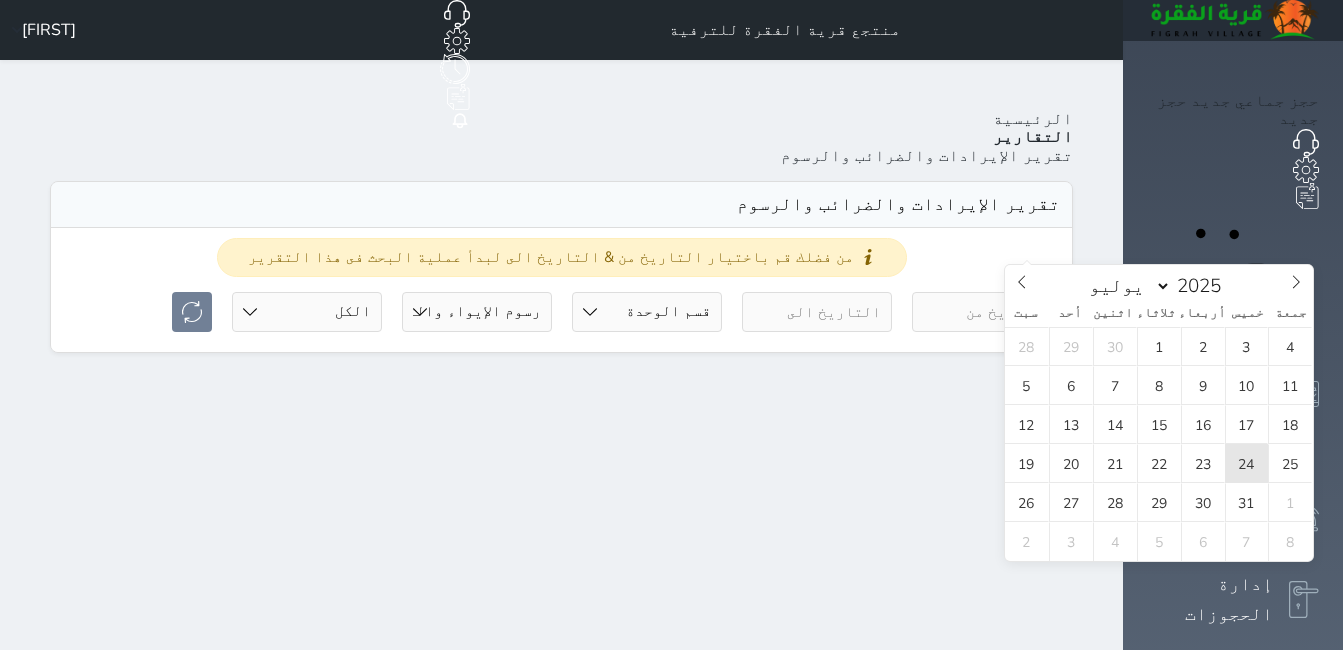 click on "24" at bounding box center (1247, 463) 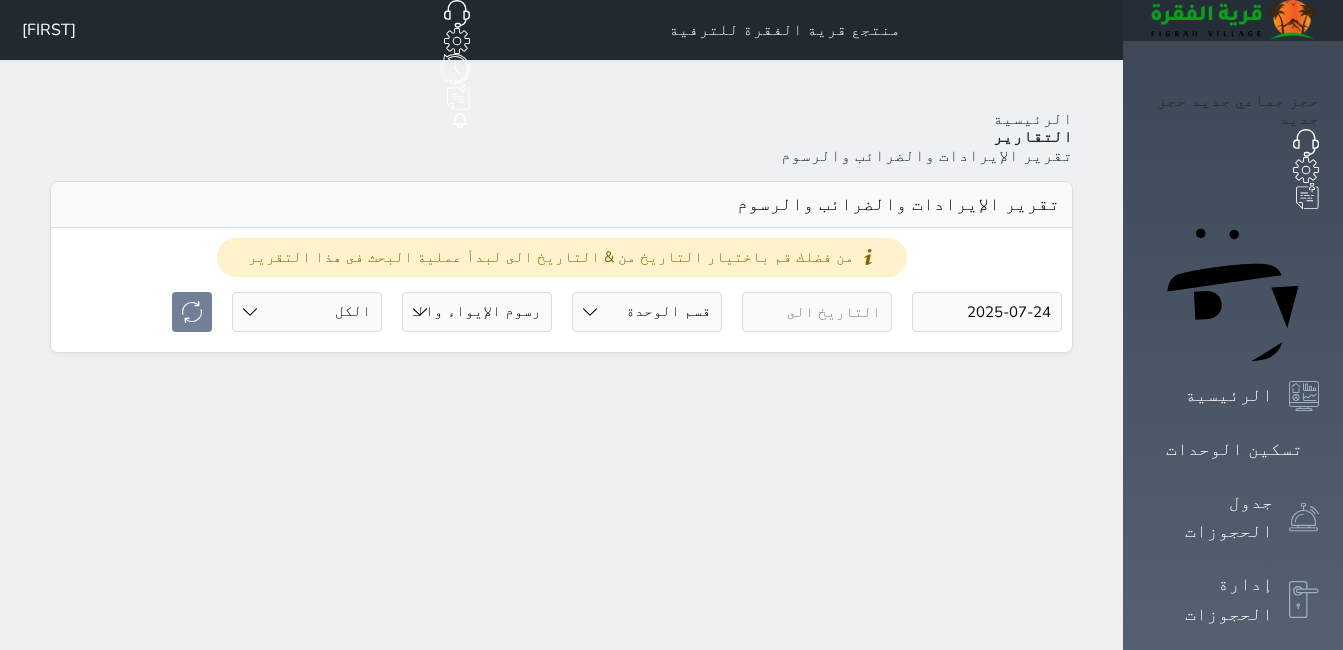 click at bounding box center [817, 312] 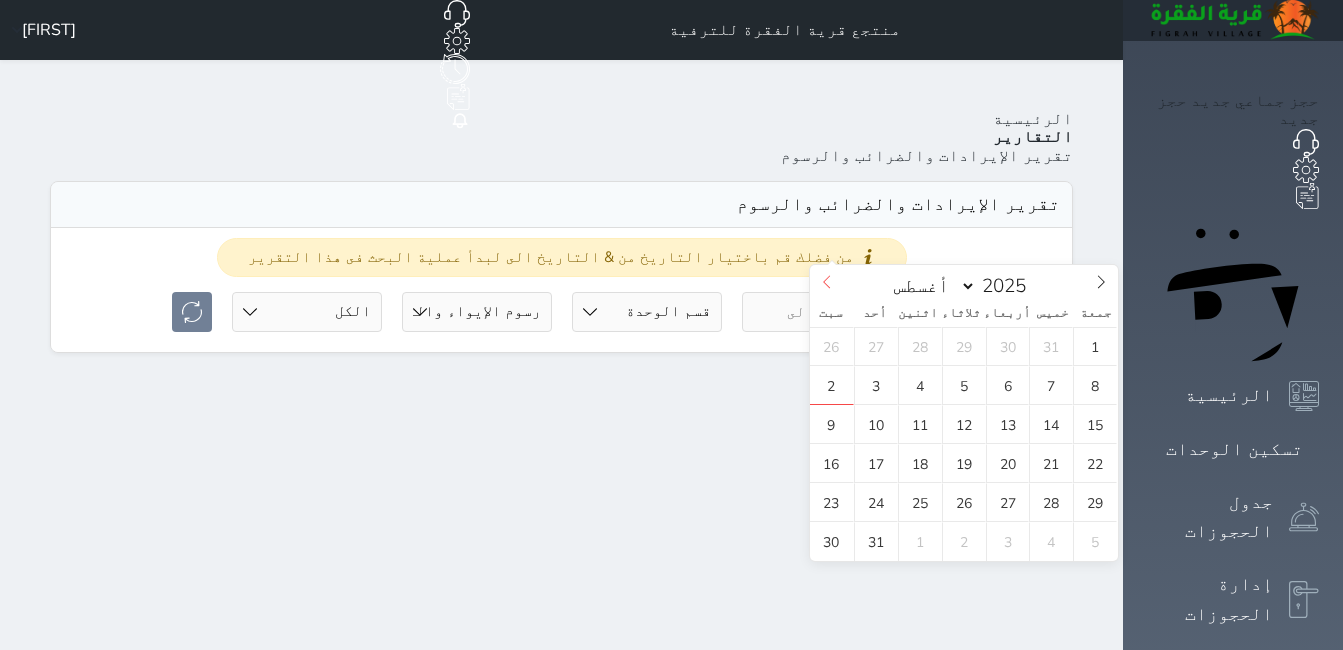 click 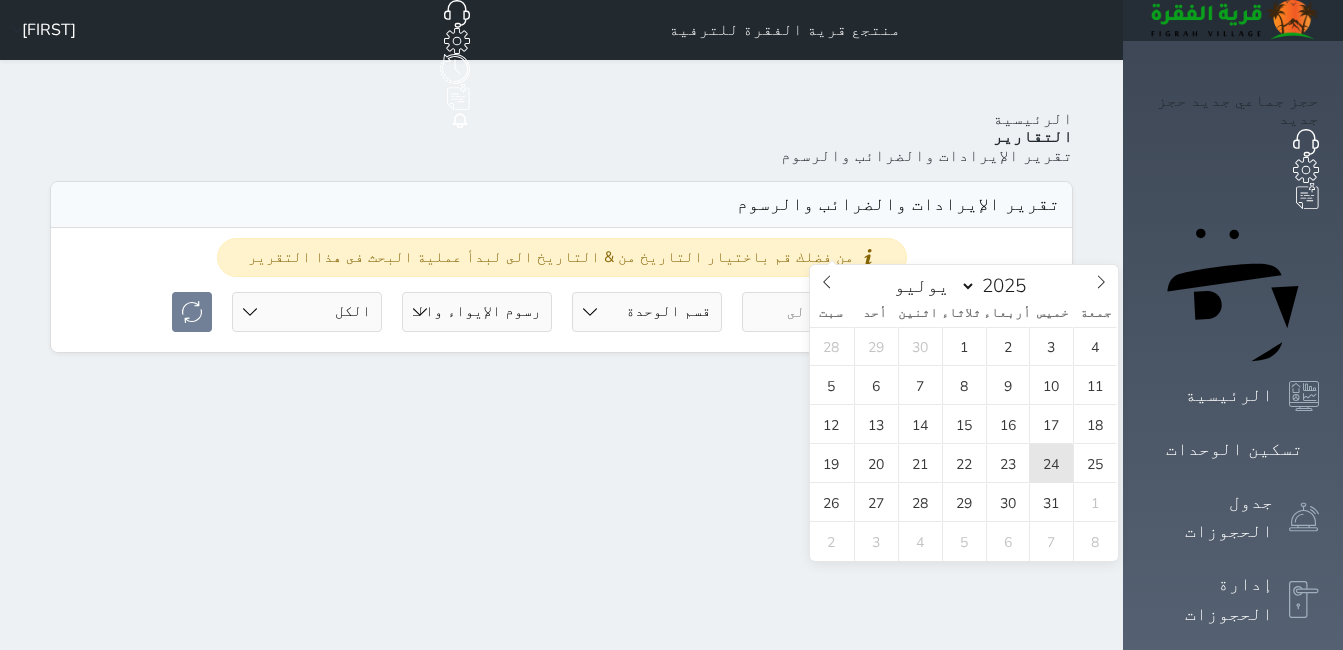 click on "24" at bounding box center (1051, 463) 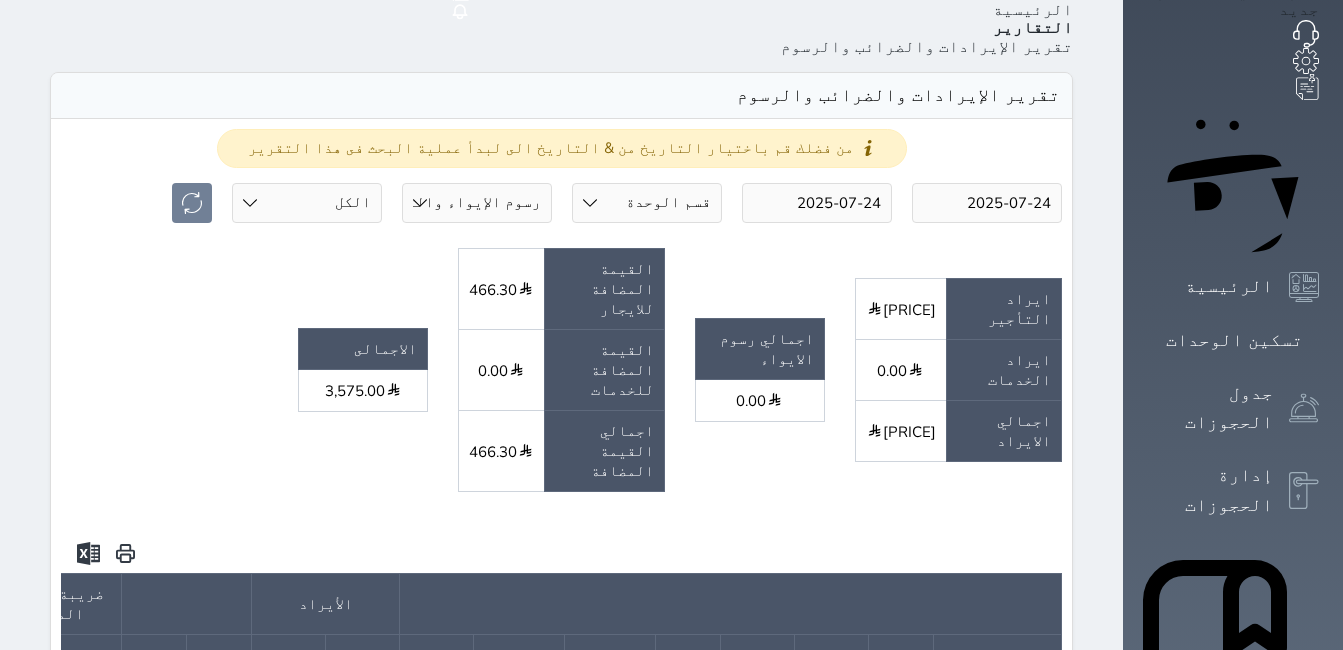 scroll, scrollTop: 300, scrollLeft: 0, axis: vertical 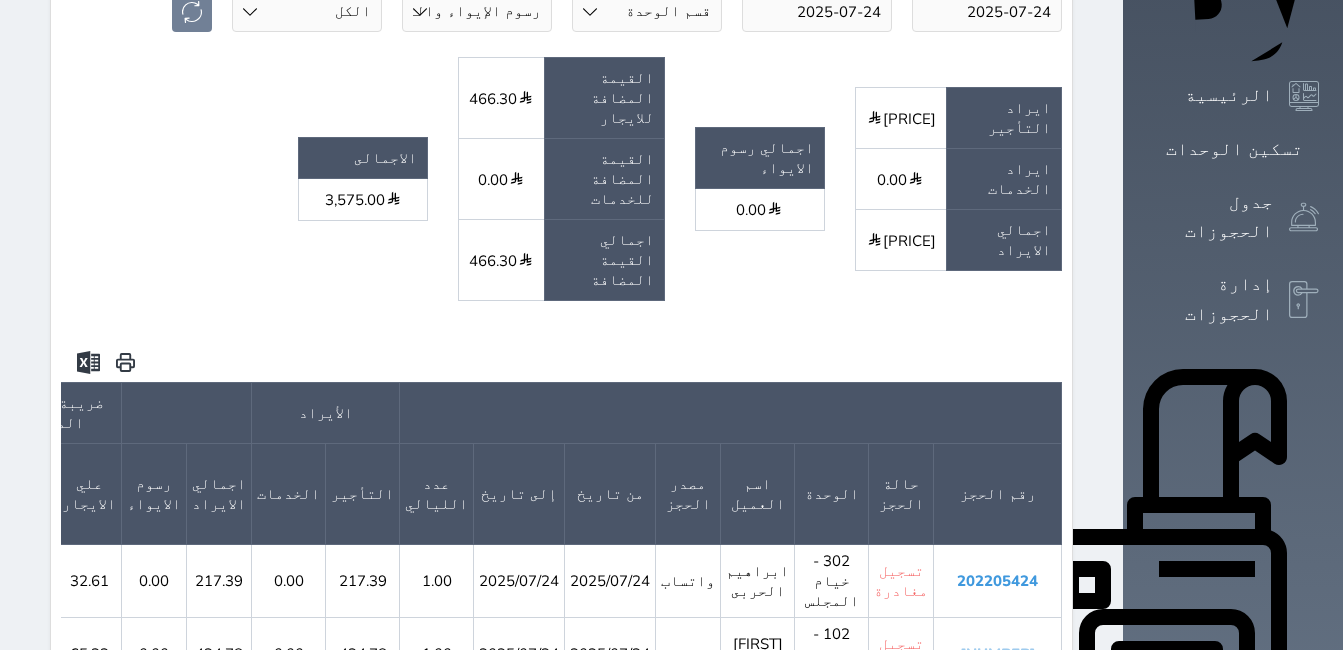click on "[NUMBER]" at bounding box center [998, 654] 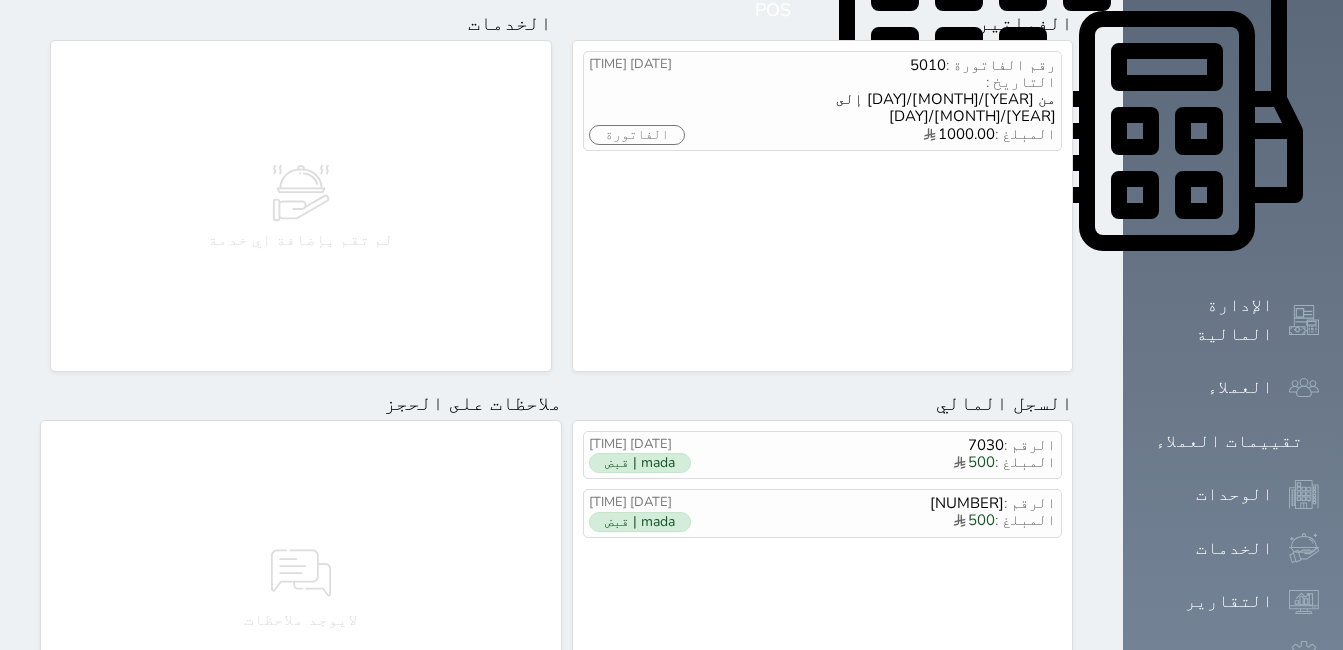 scroll, scrollTop: 900, scrollLeft: 0, axis: vertical 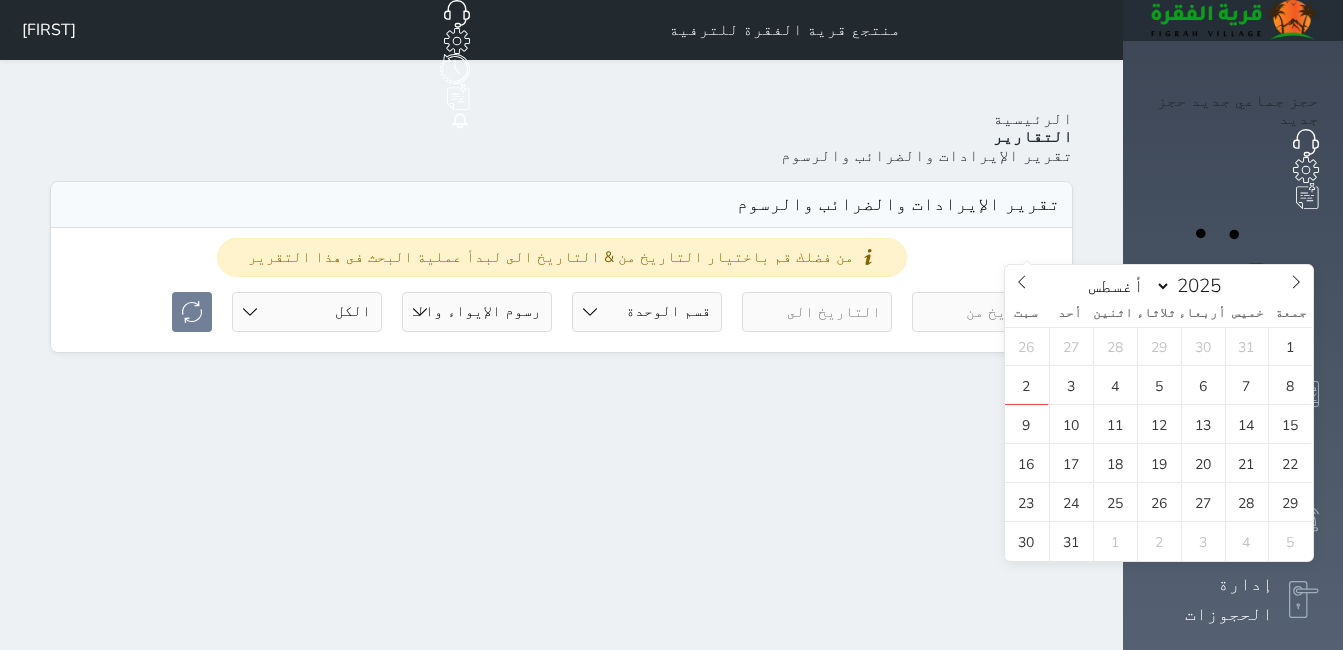 click at bounding box center (987, 312) 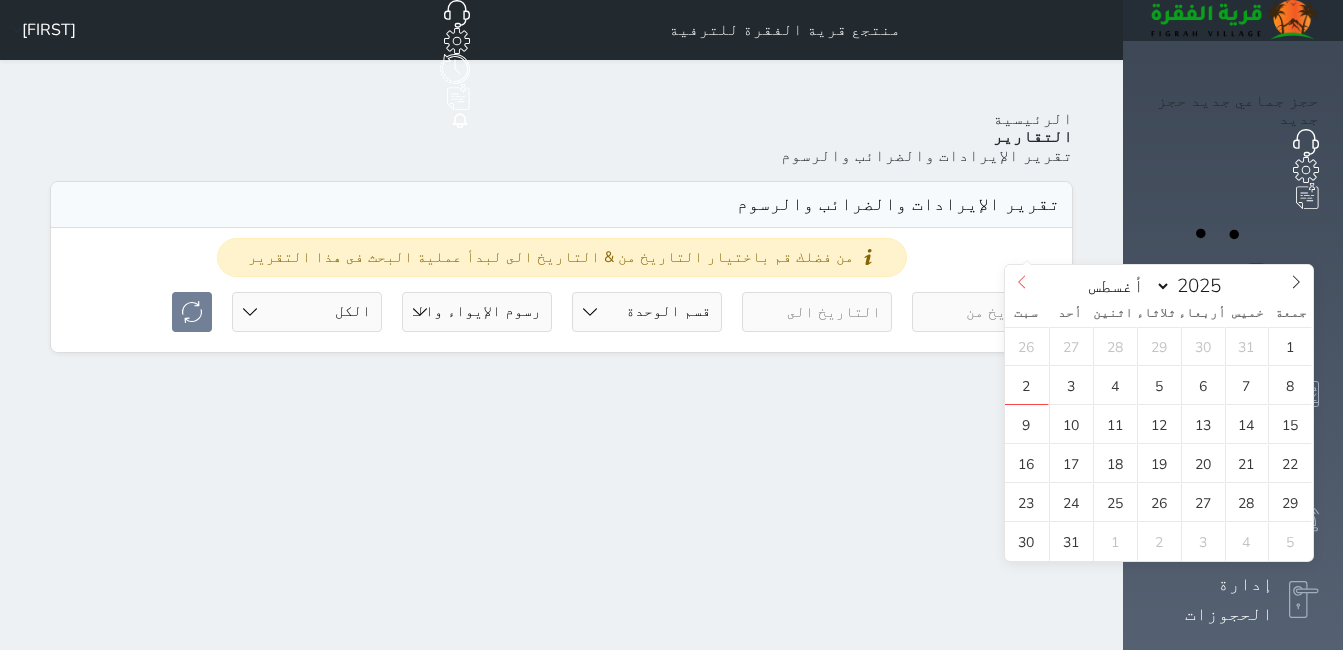 click 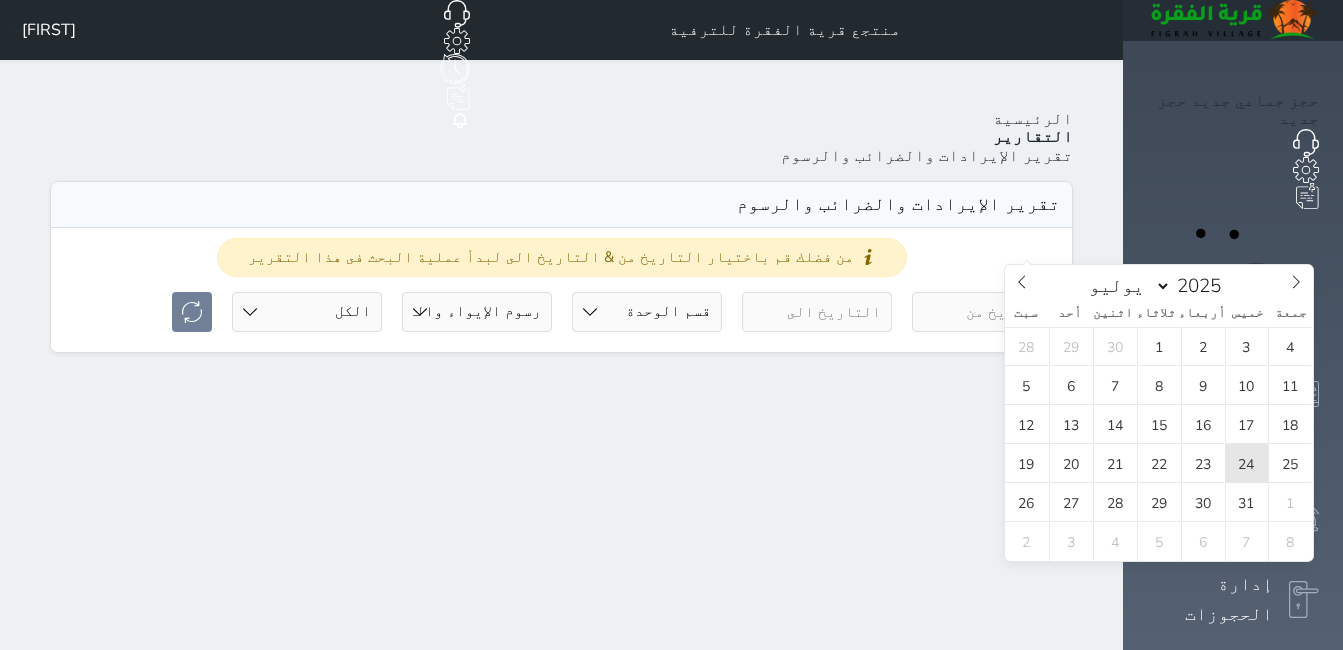 click on "24" at bounding box center (1247, 463) 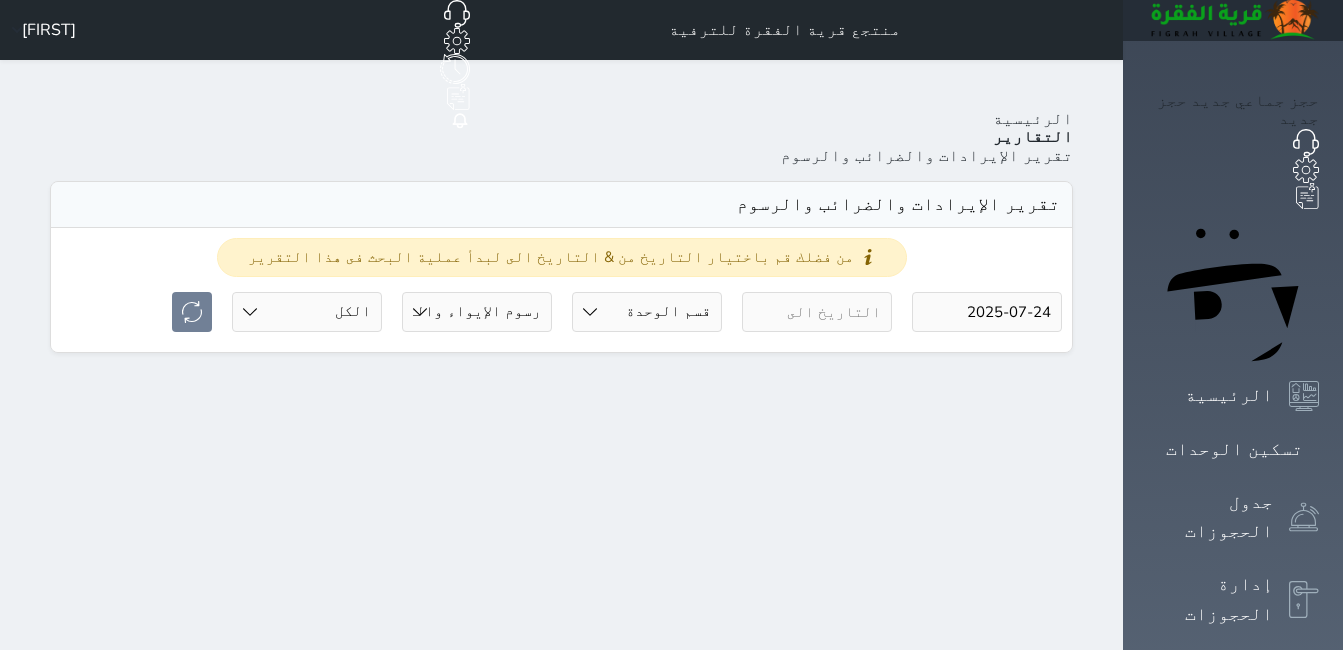 click at bounding box center (817, 312) 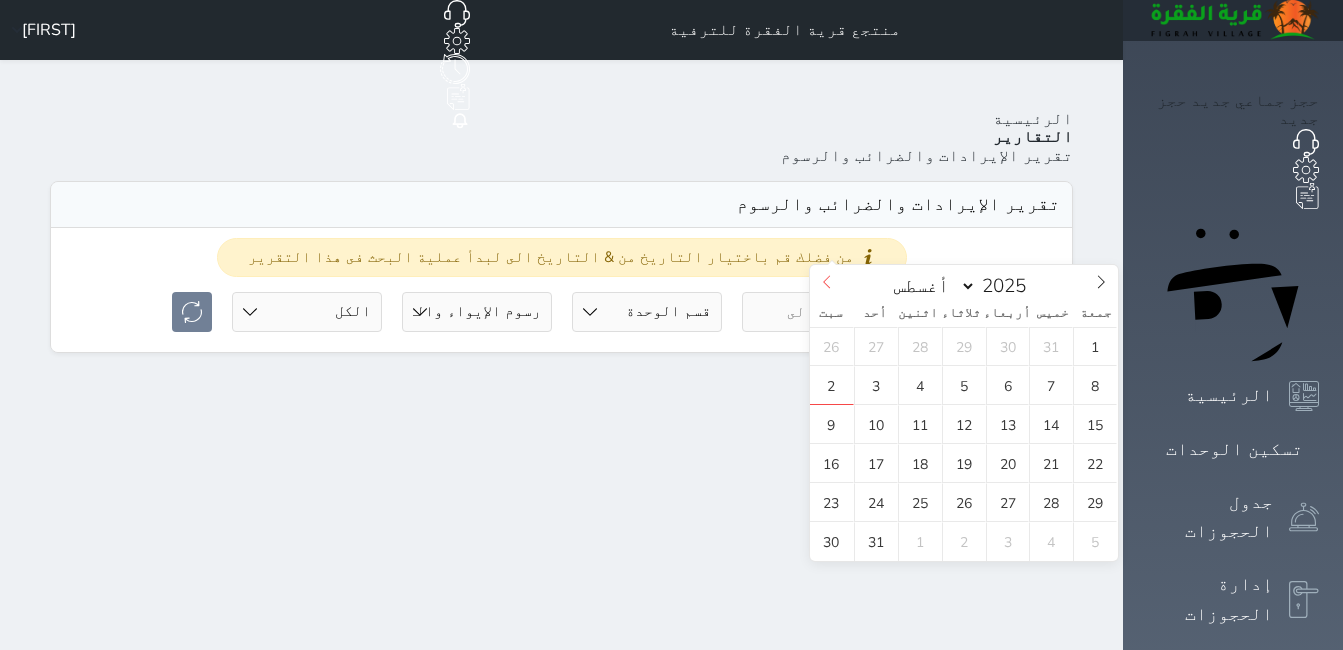 click 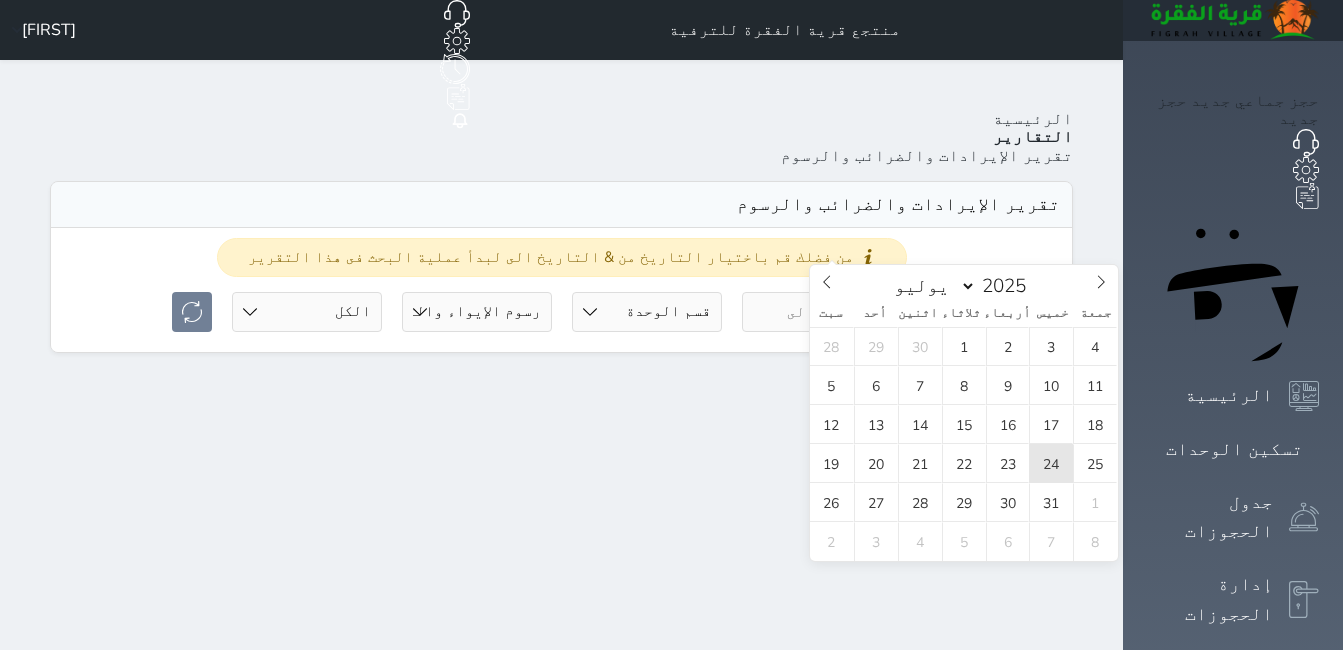 click on "24" at bounding box center (1051, 463) 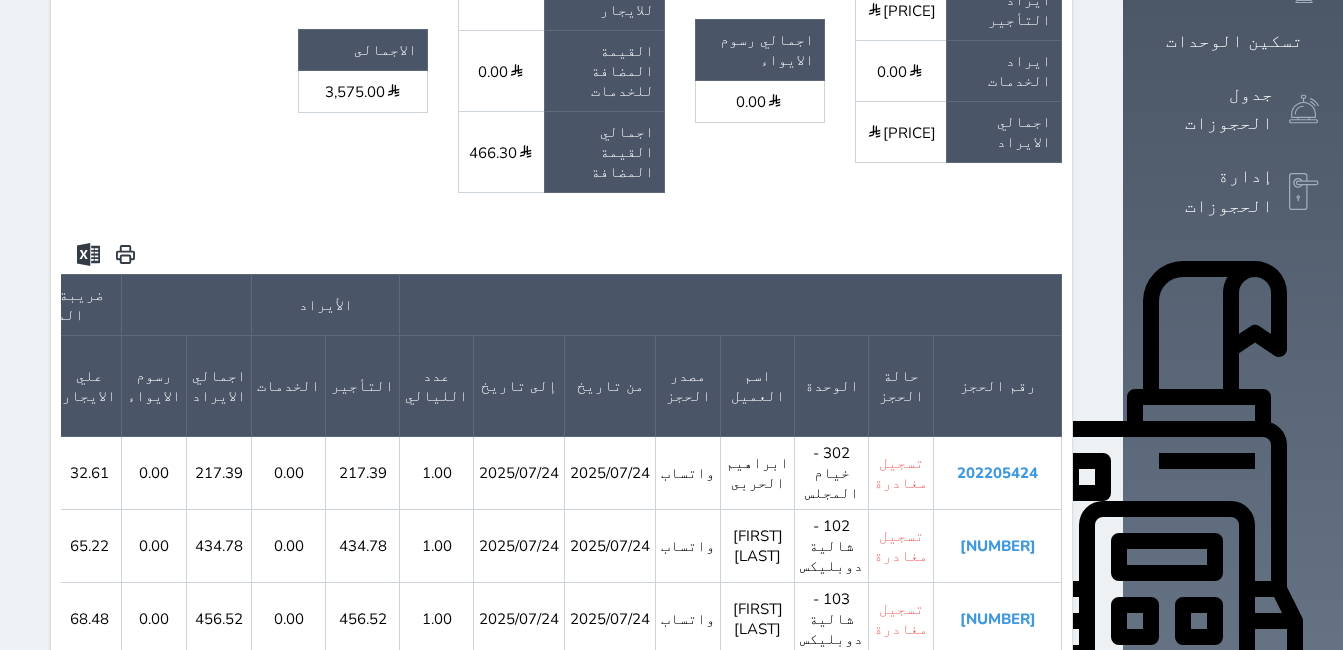 scroll, scrollTop: 600, scrollLeft: 0, axis: vertical 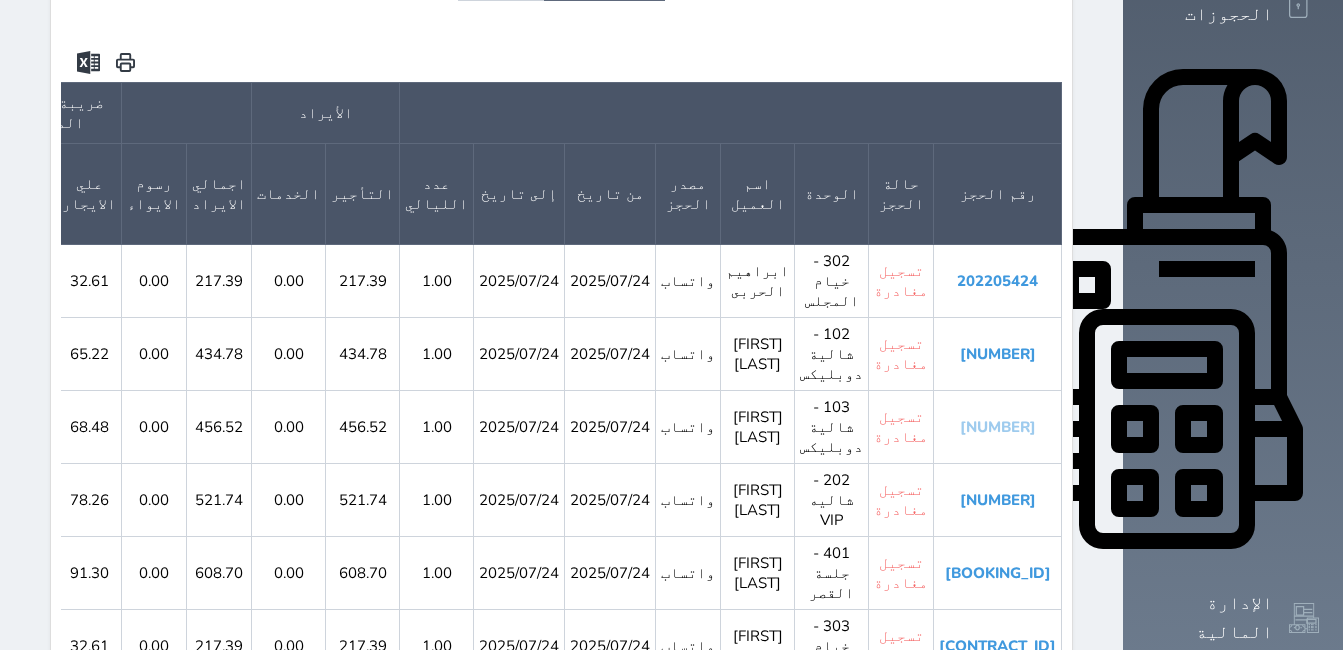 click on "[NUMBER]" at bounding box center (998, 427) 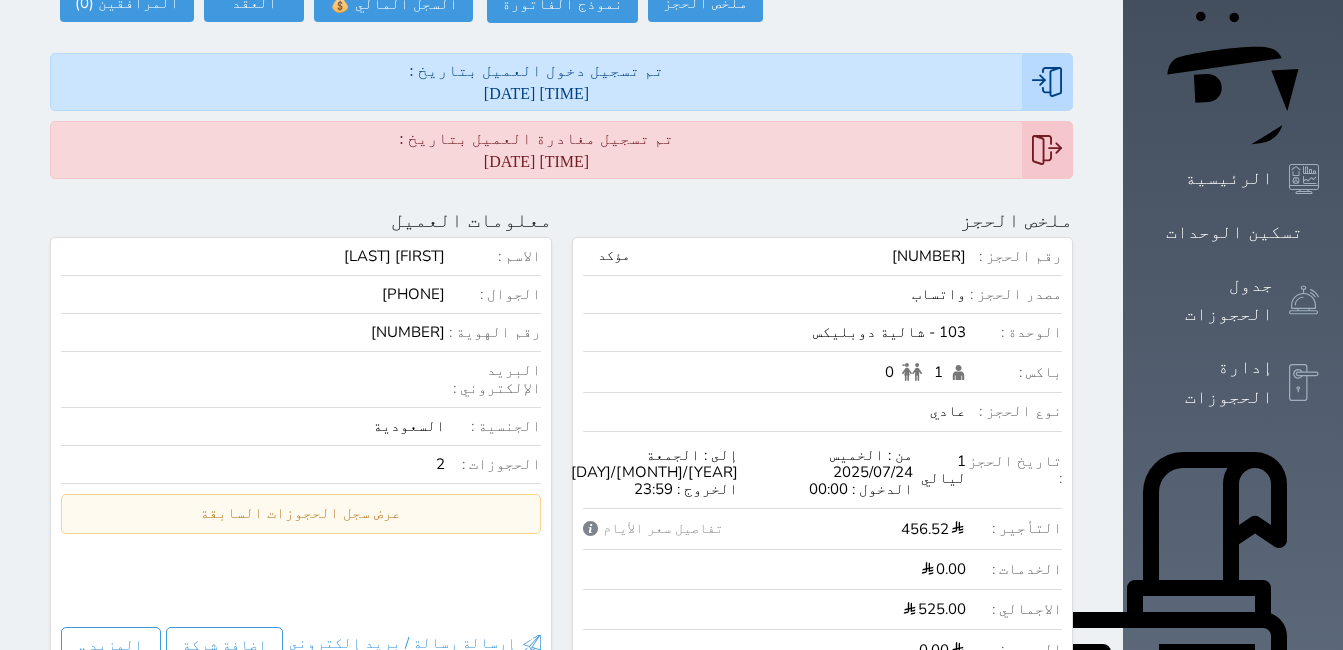 scroll, scrollTop: 0, scrollLeft: 0, axis: both 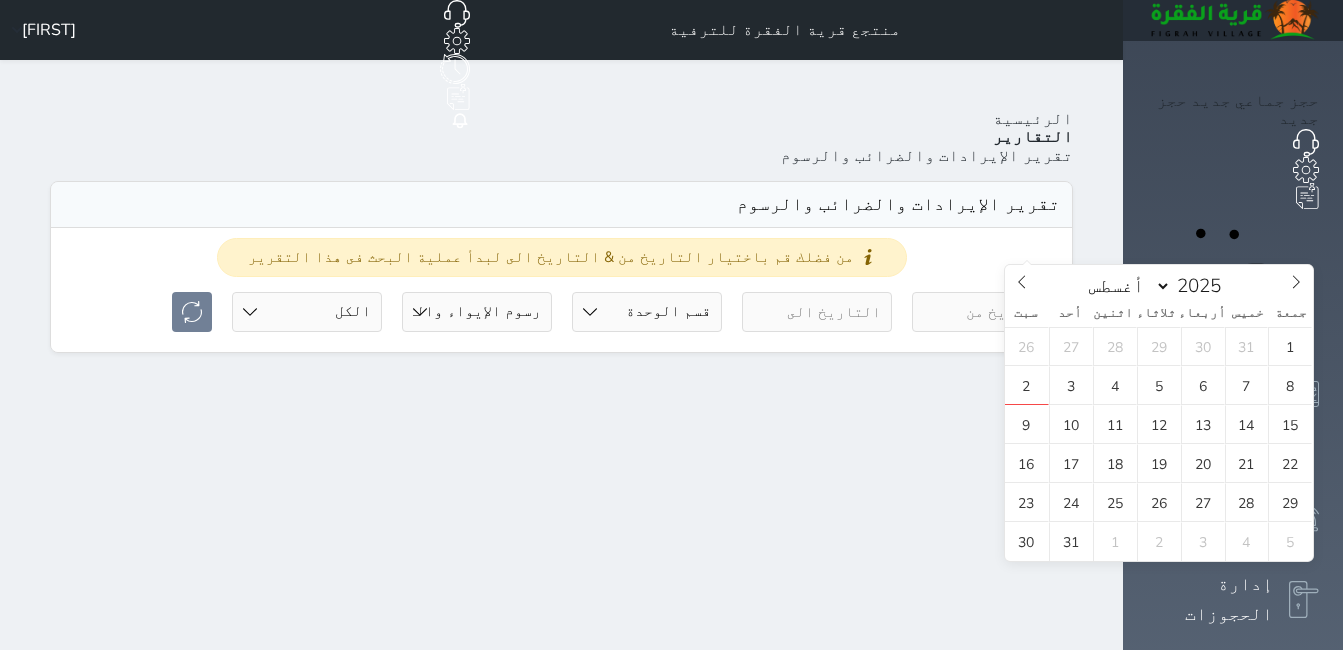 click at bounding box center (987, 312) 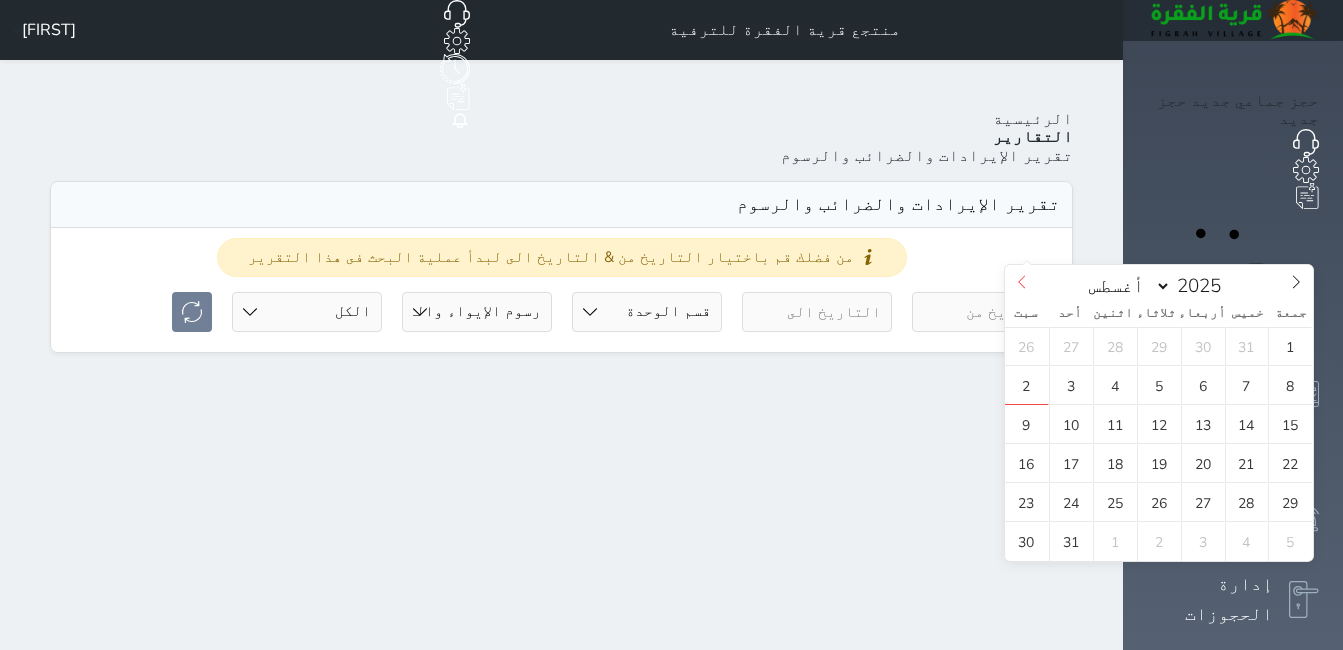 click 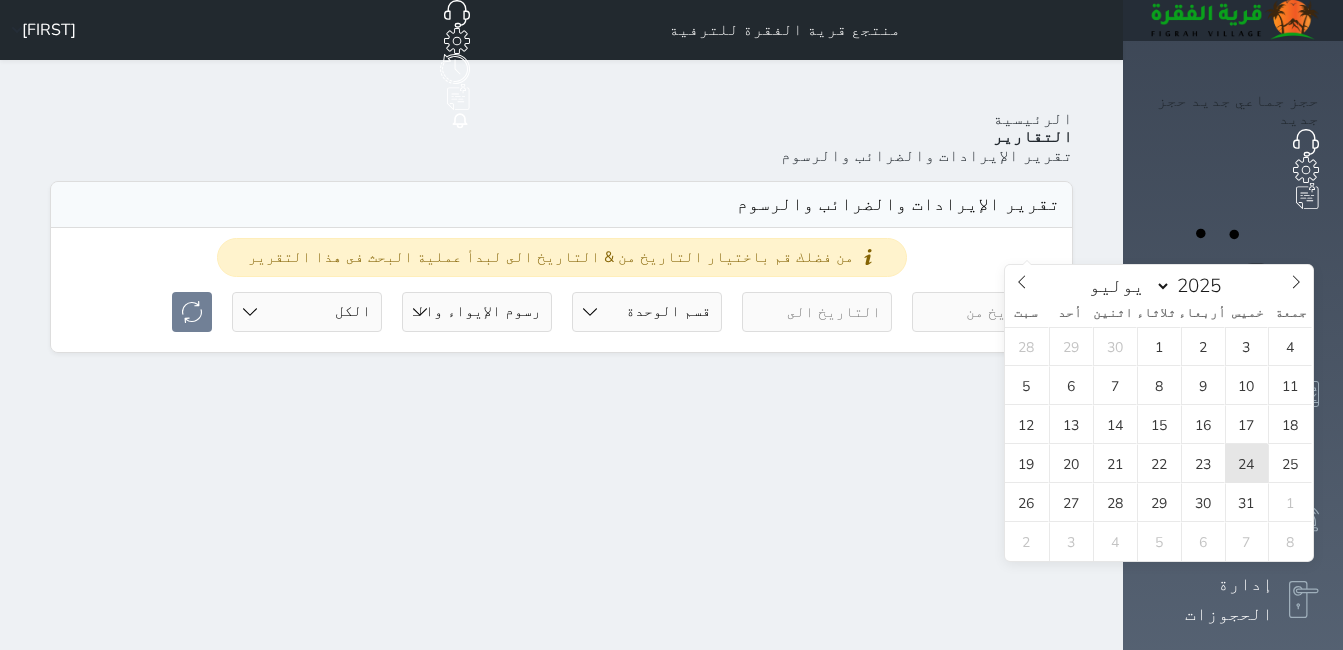click on "24" at bounding box center [1247, 463] 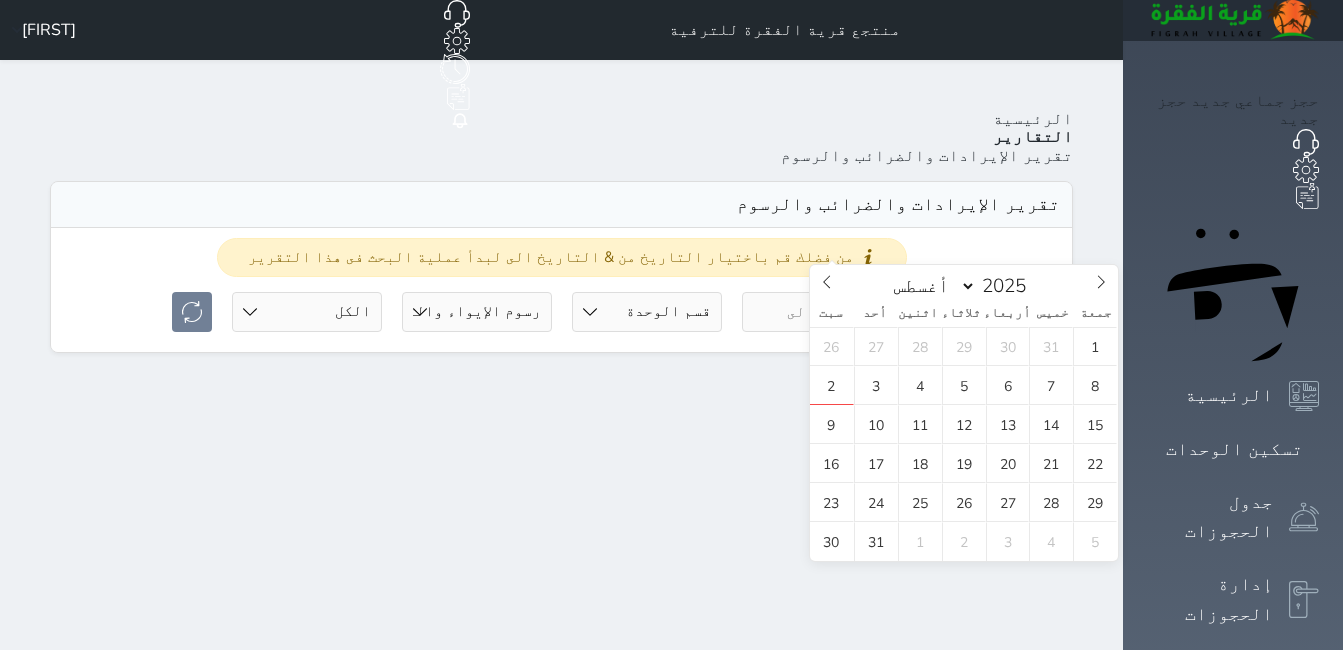click at bounding box center [817, 312] 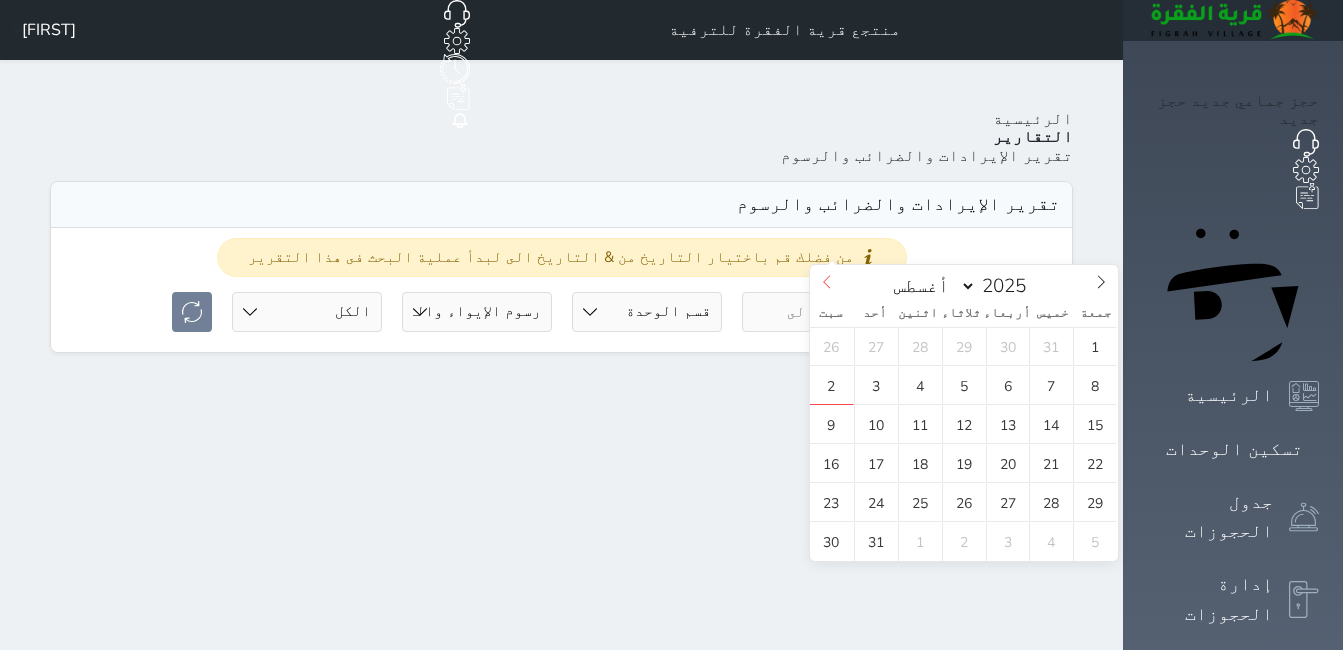 click at bounding box center (827, 282) 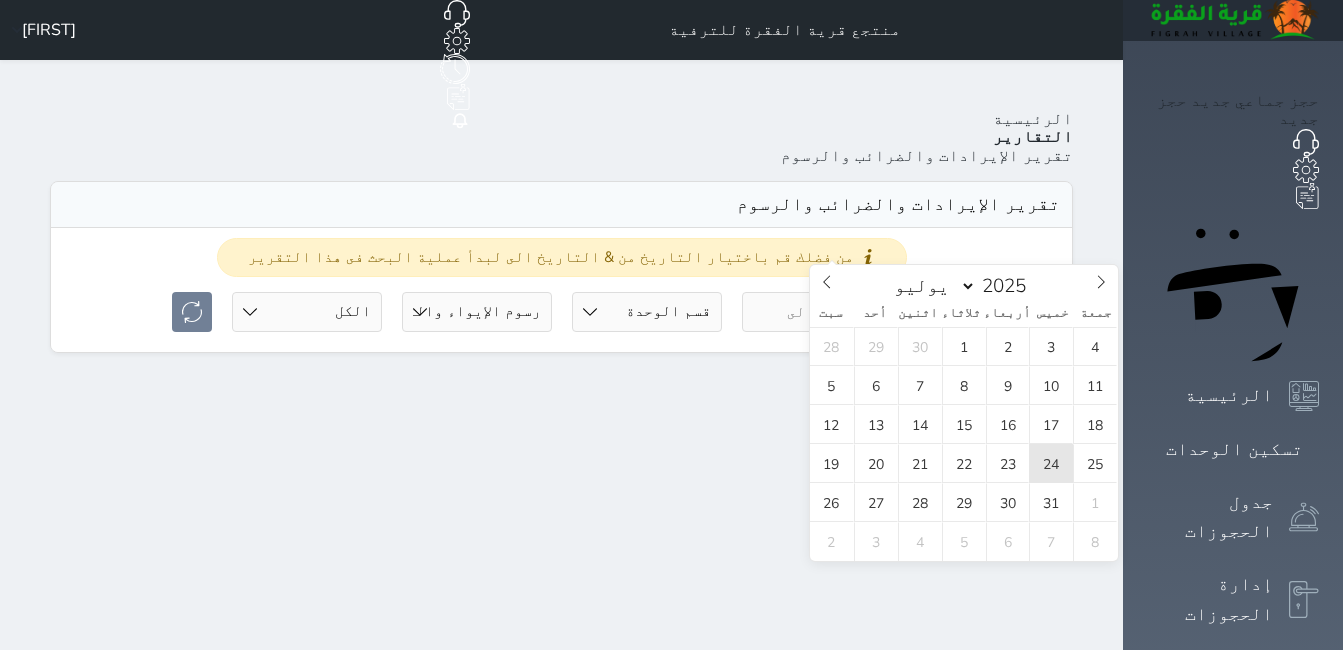 click on "24" at bounding box center [1051, 463] 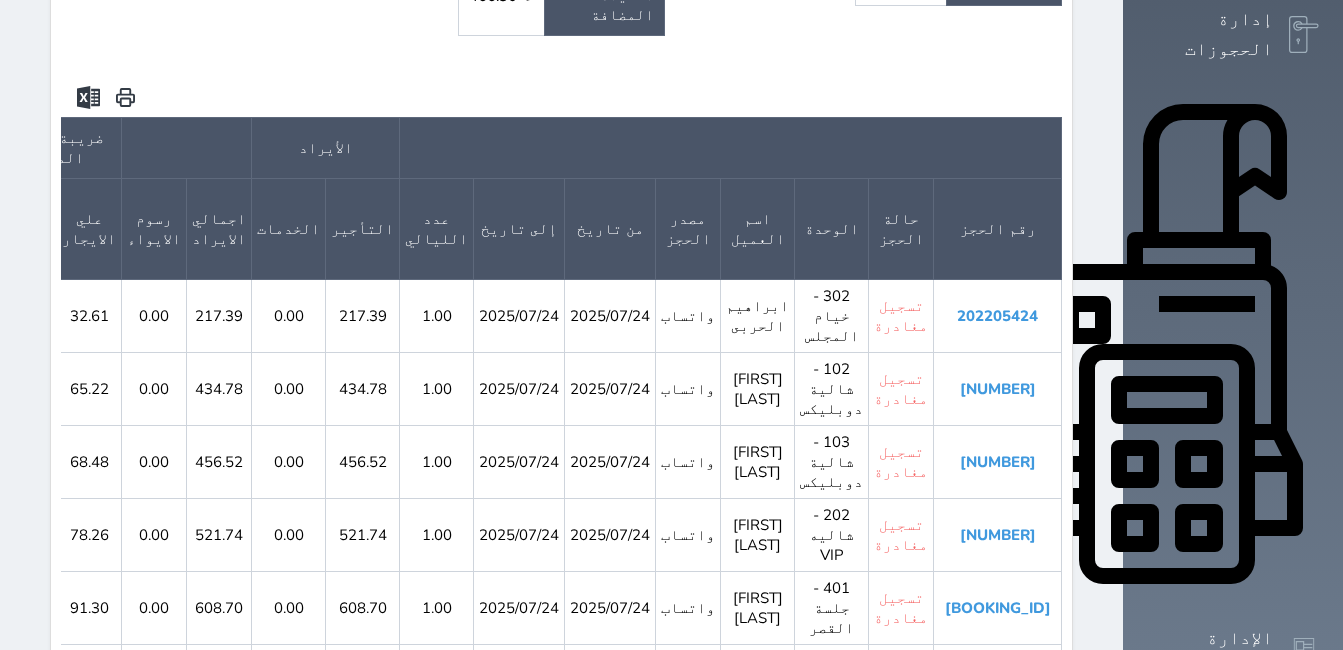scroll, scrollTop: 600, scrollLeft: 0, axis: vertical 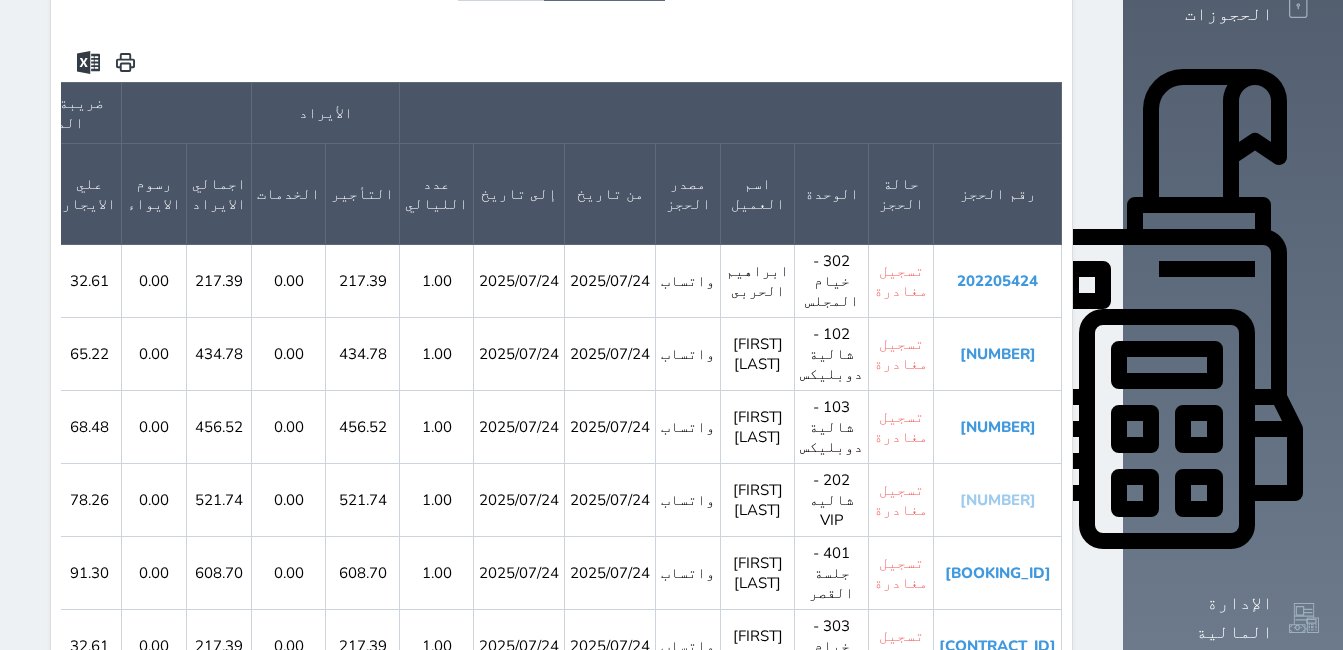 click on "[NUMBER]" at bounding box center (998, 500) 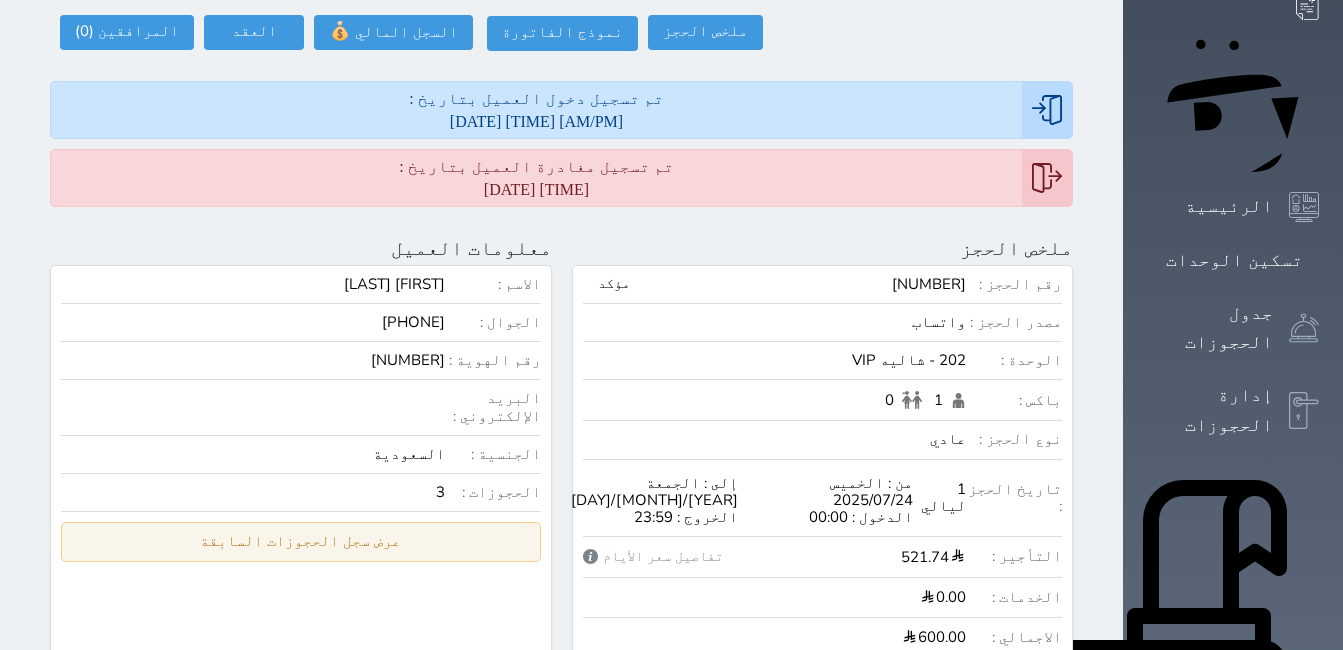 scroll, scrollTop: 100, scrollLeft: 0, axis: vertical 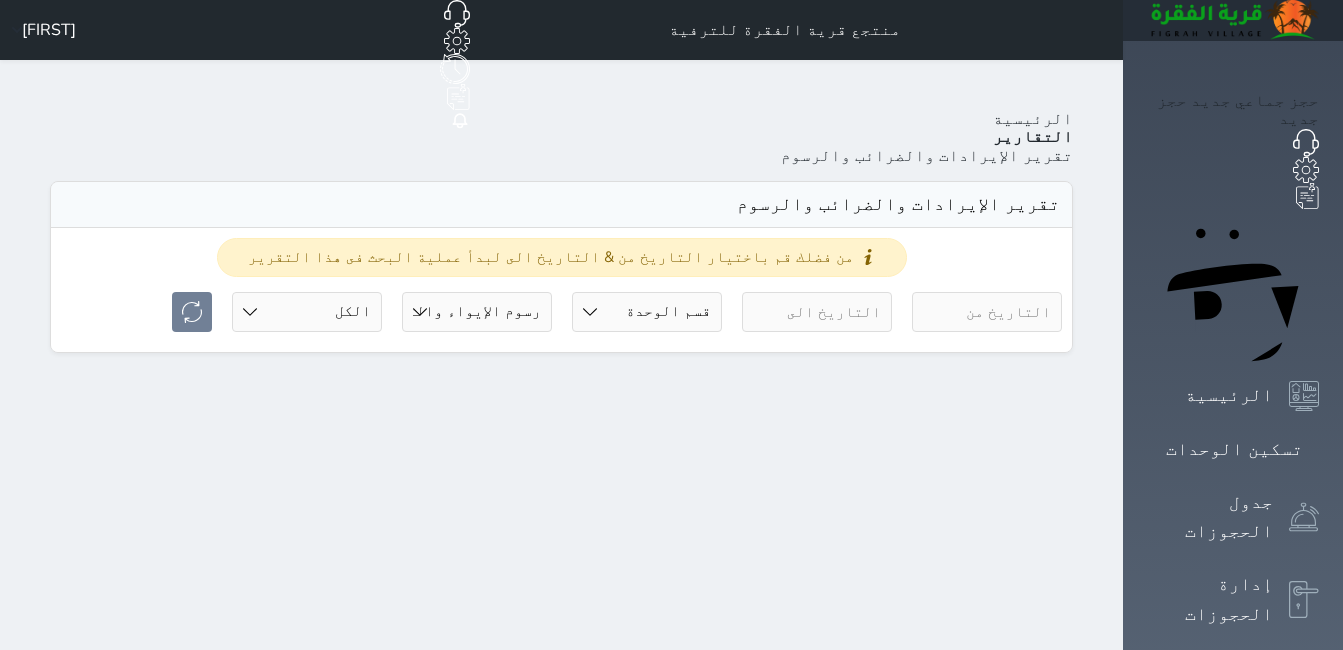 click at bounding box center (987, 312) 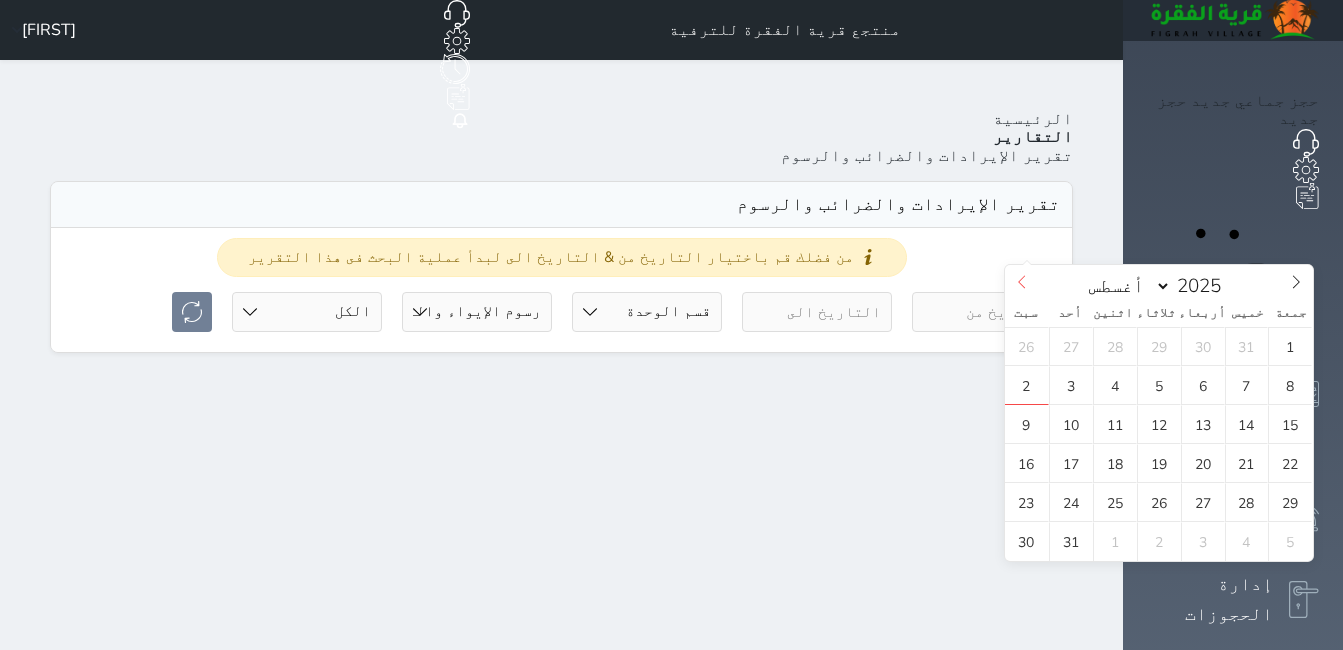 click 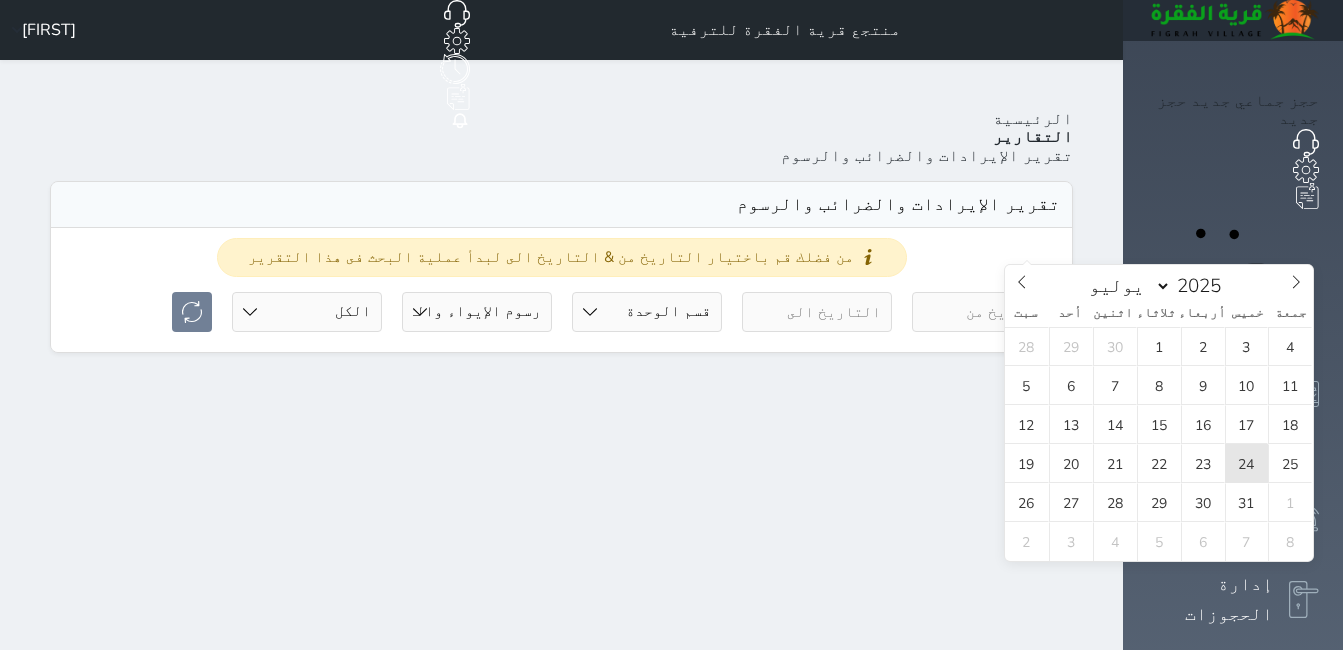 click on "24" at bounding box center (1247, 463) 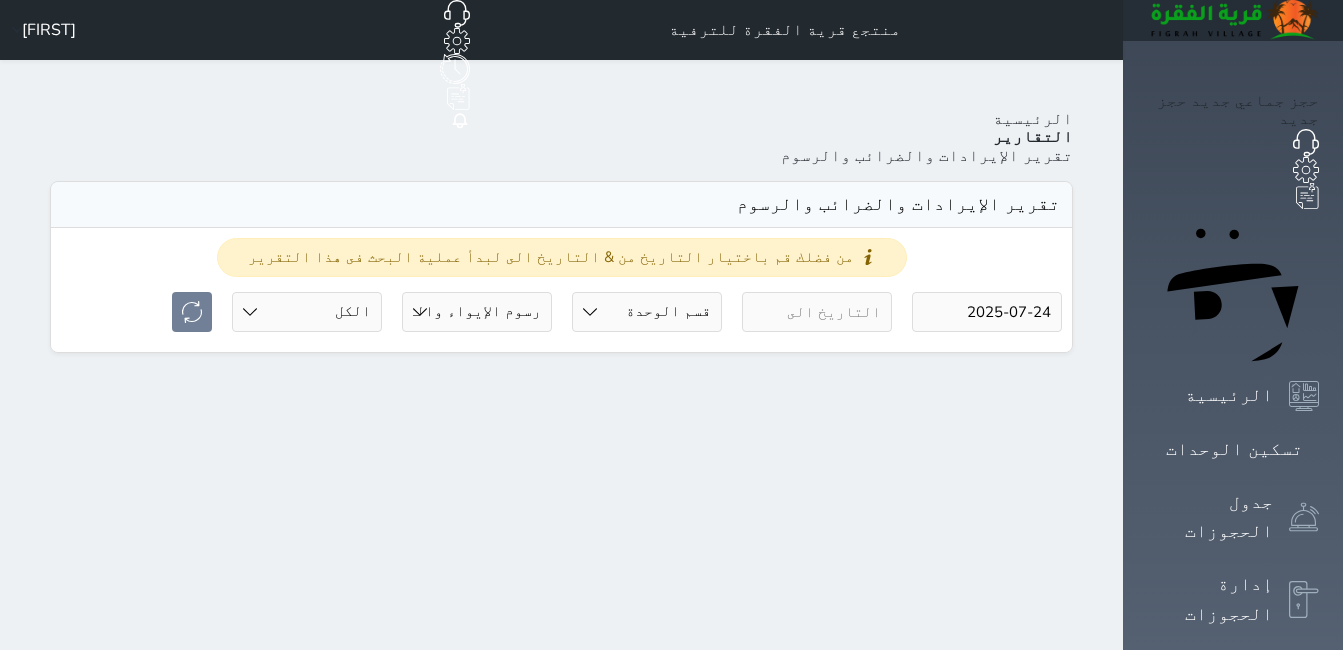 click at bounding box center (817, 312) 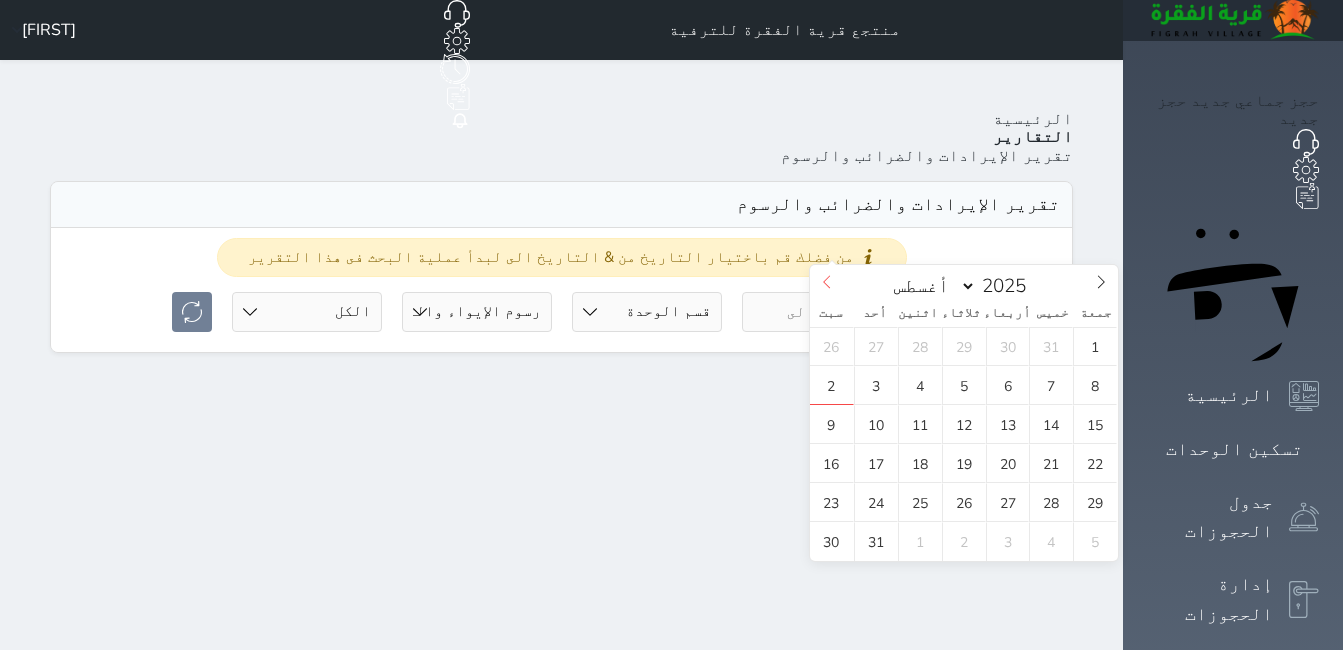click 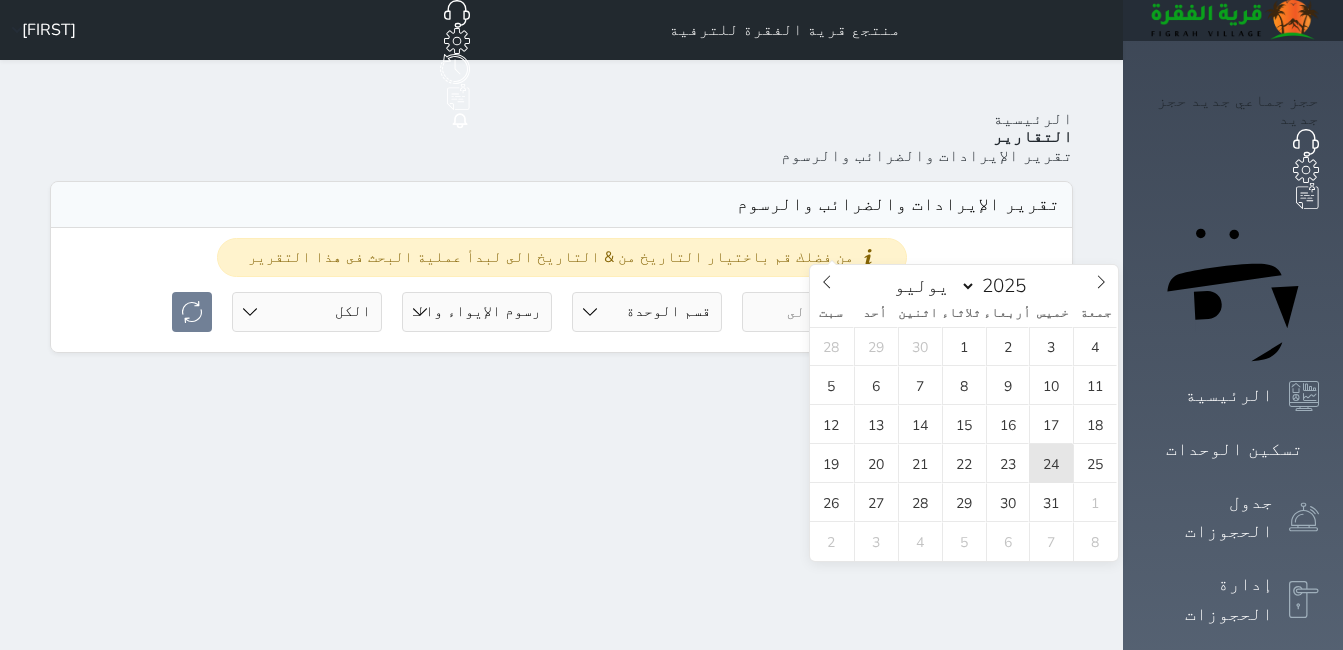 click on "24" at bounding box center (1051, 463) 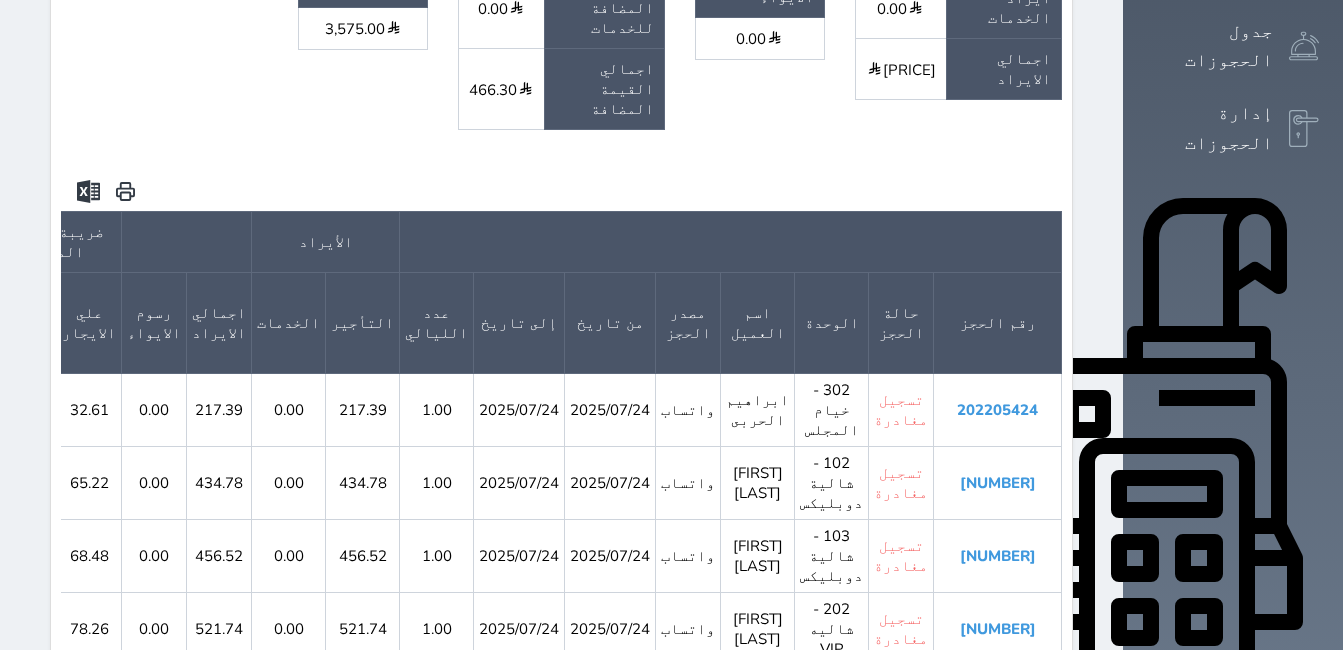 scroll, scrollTop: 500, scrollLeft: 0, axis: vertical 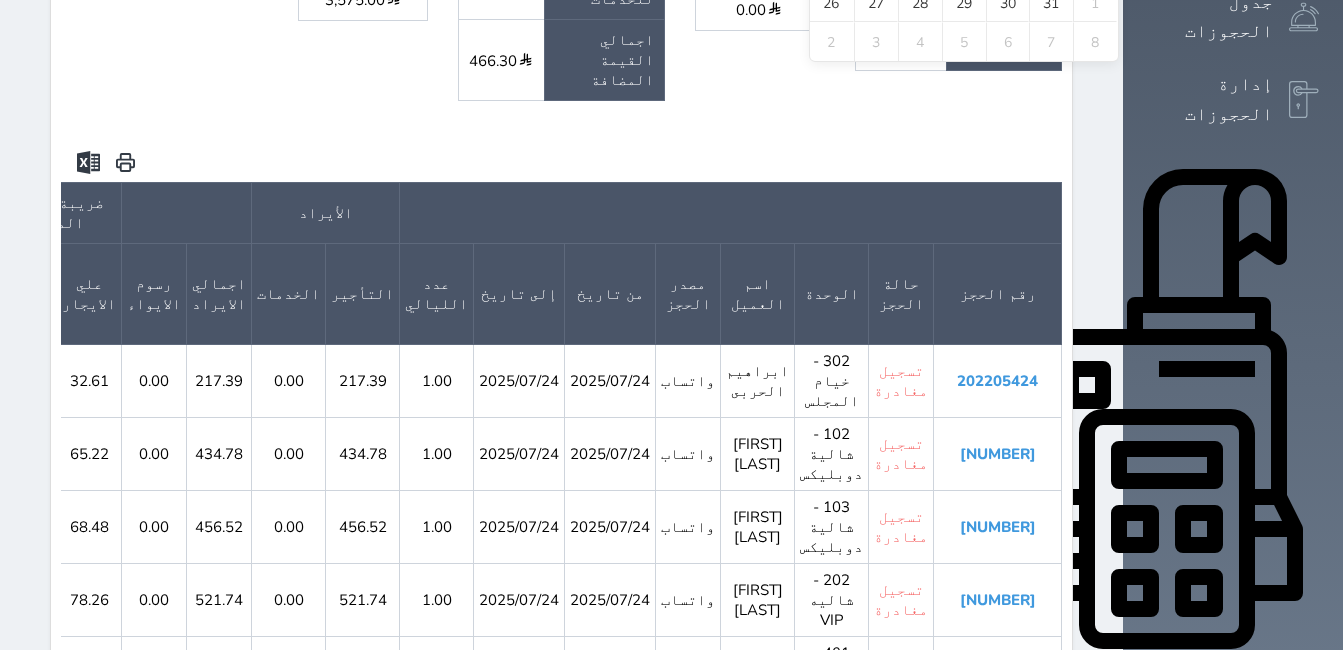 click on "[BOOKING_ID]" at bounding box center (998, 673) 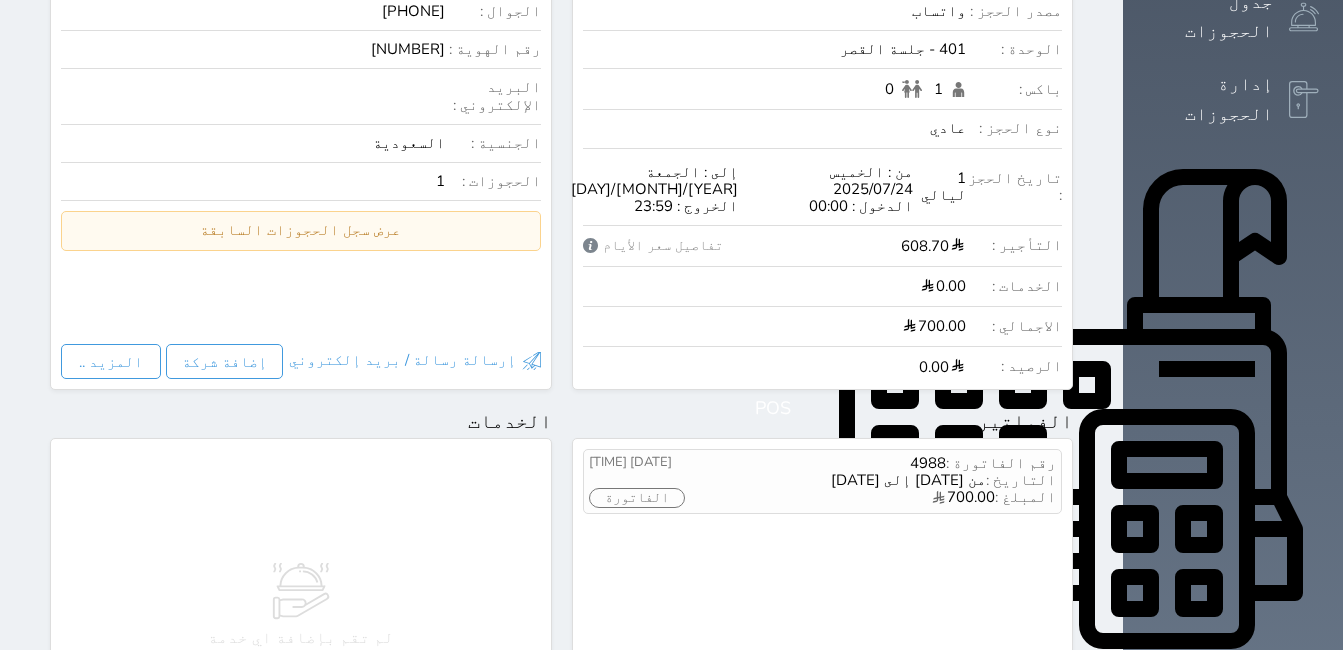 scroll, scrollTop: 0, scrollLeft: 0, axis: both 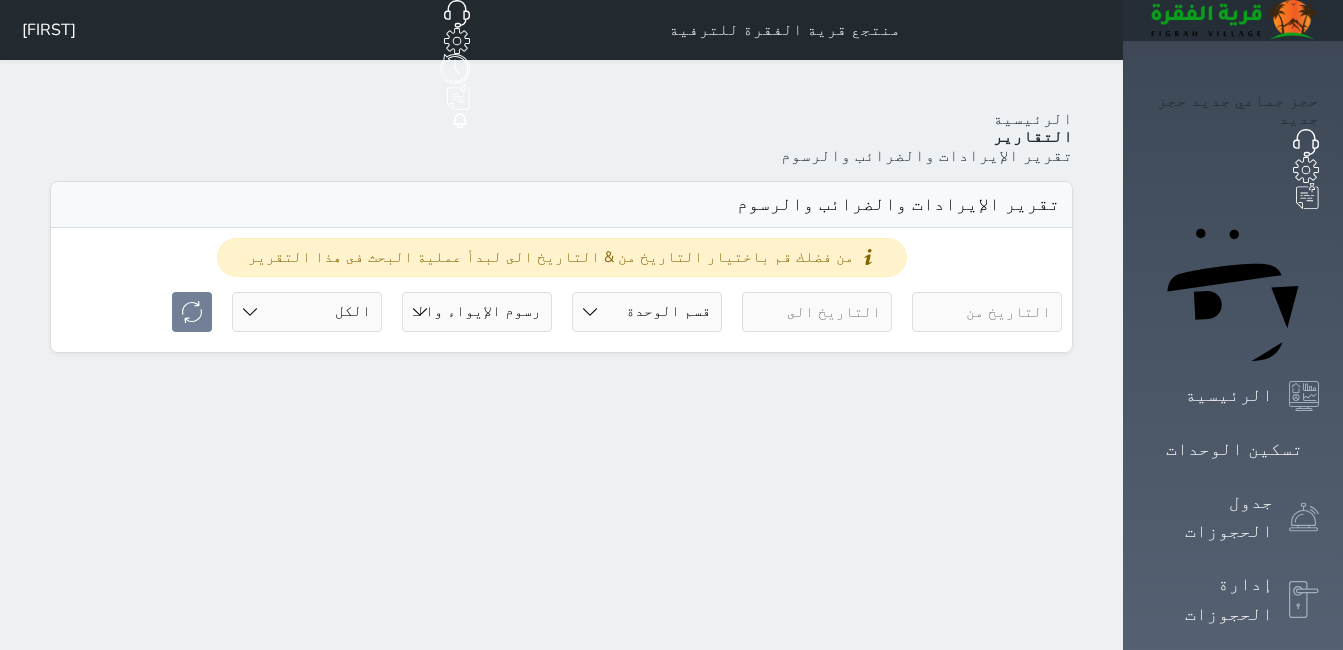 click at bounding box center (987, 312) 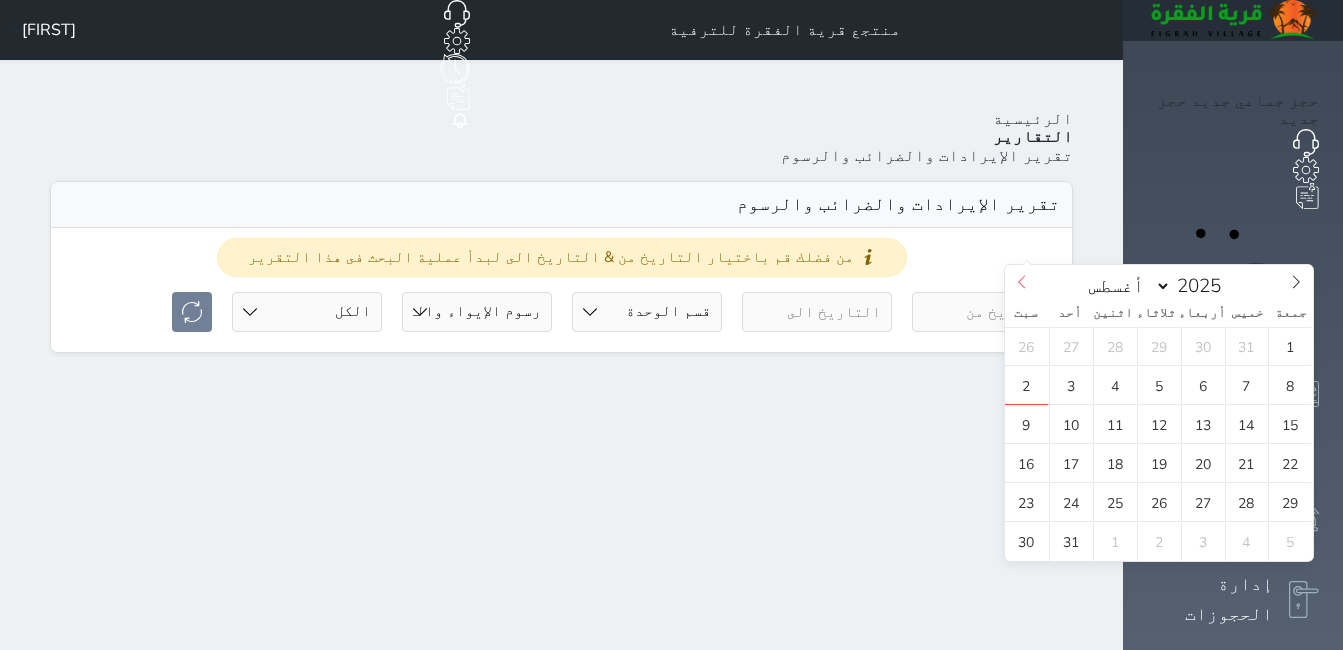 click 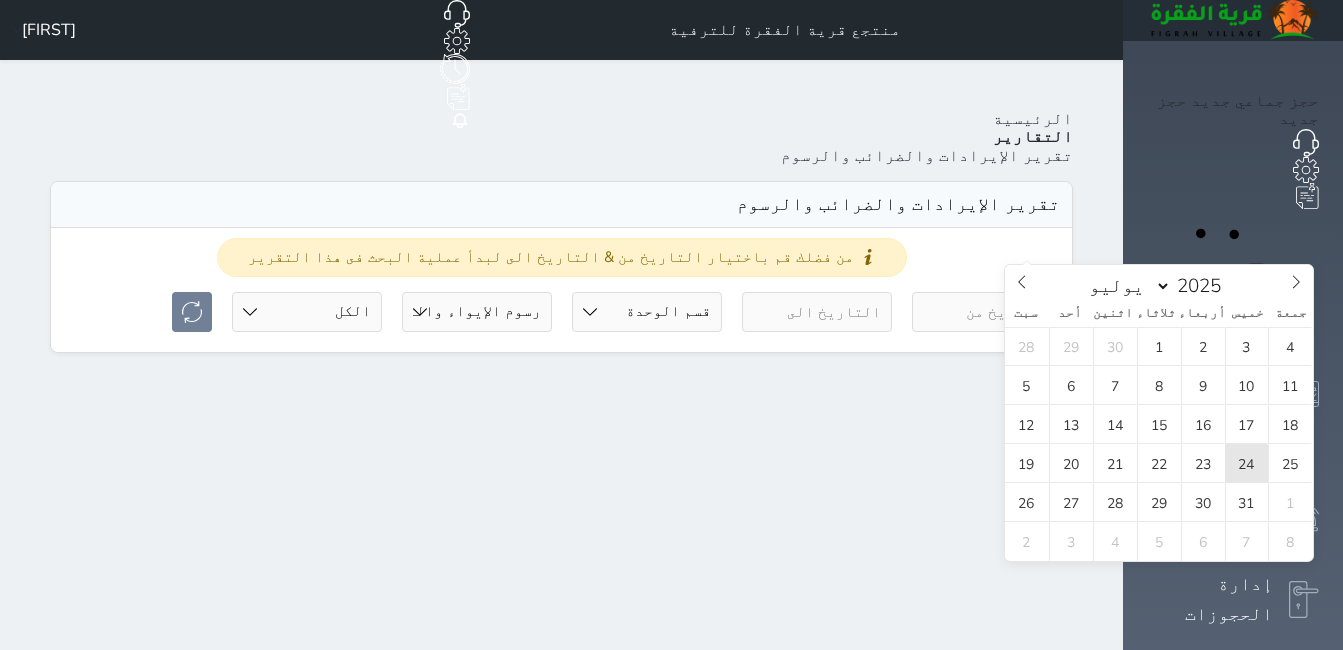 click on "24" at bounding box center (1247, 463) 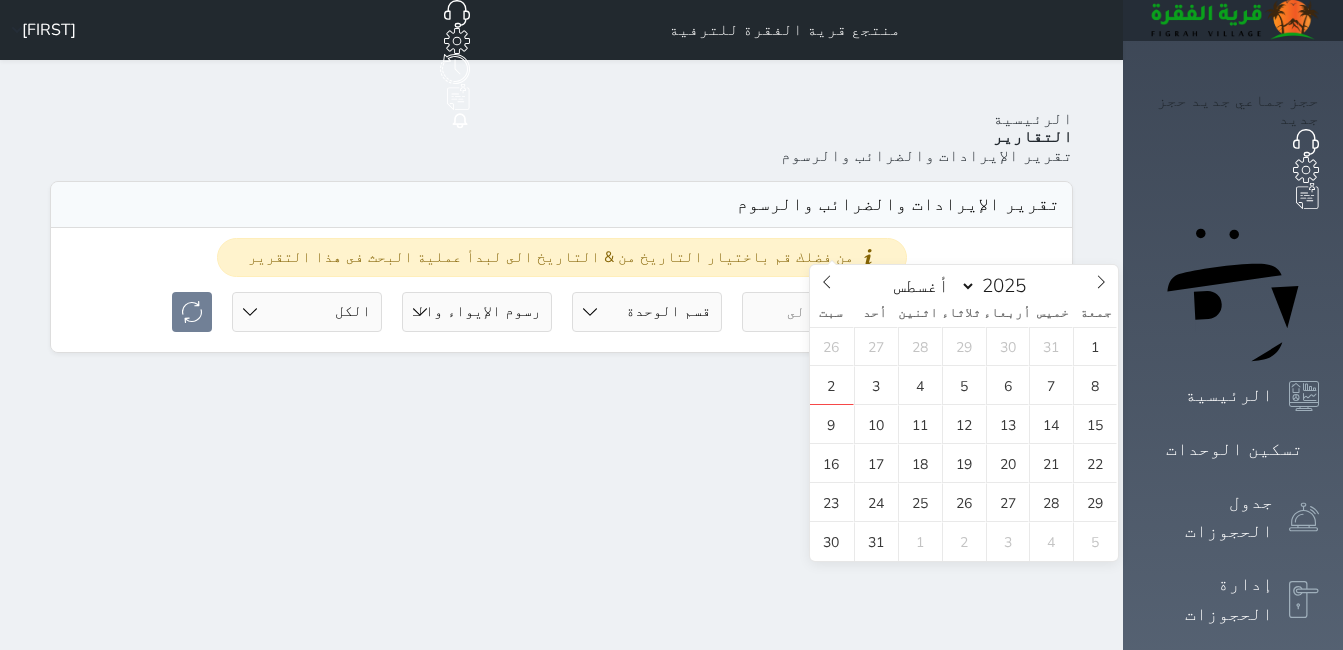 click at bounding box center [817, 312] 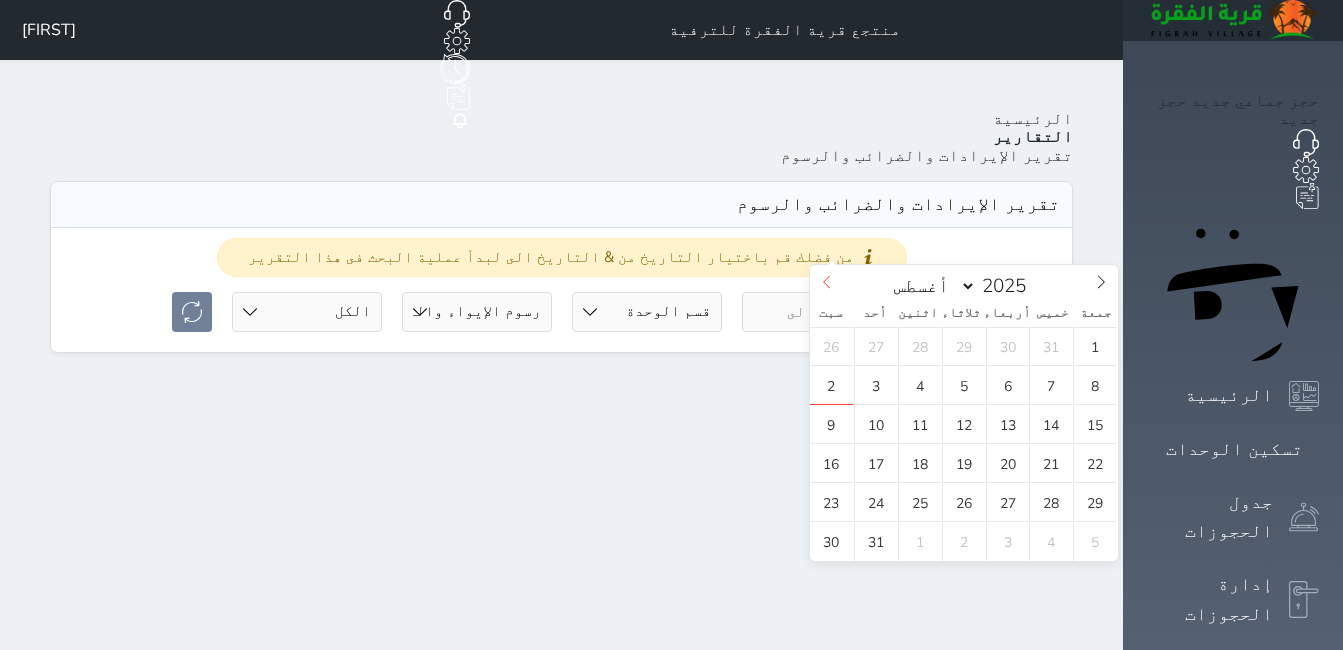 click 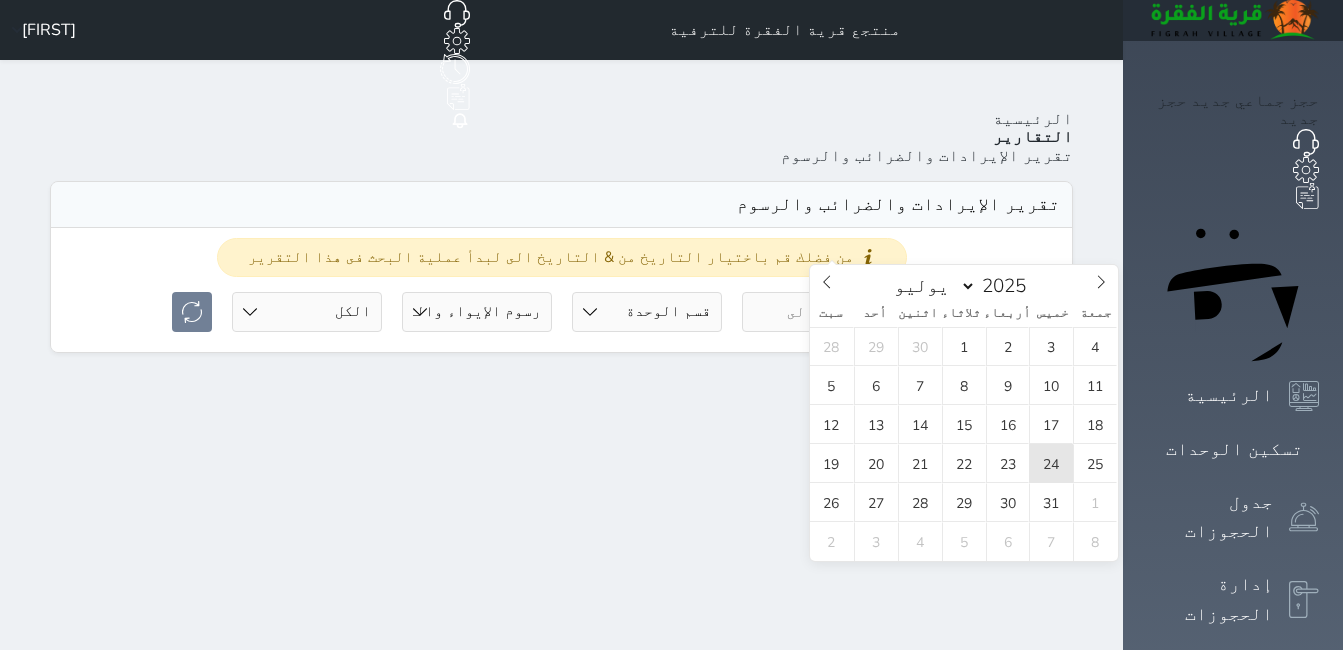 click on "24" at bounding box center [1051, 463] 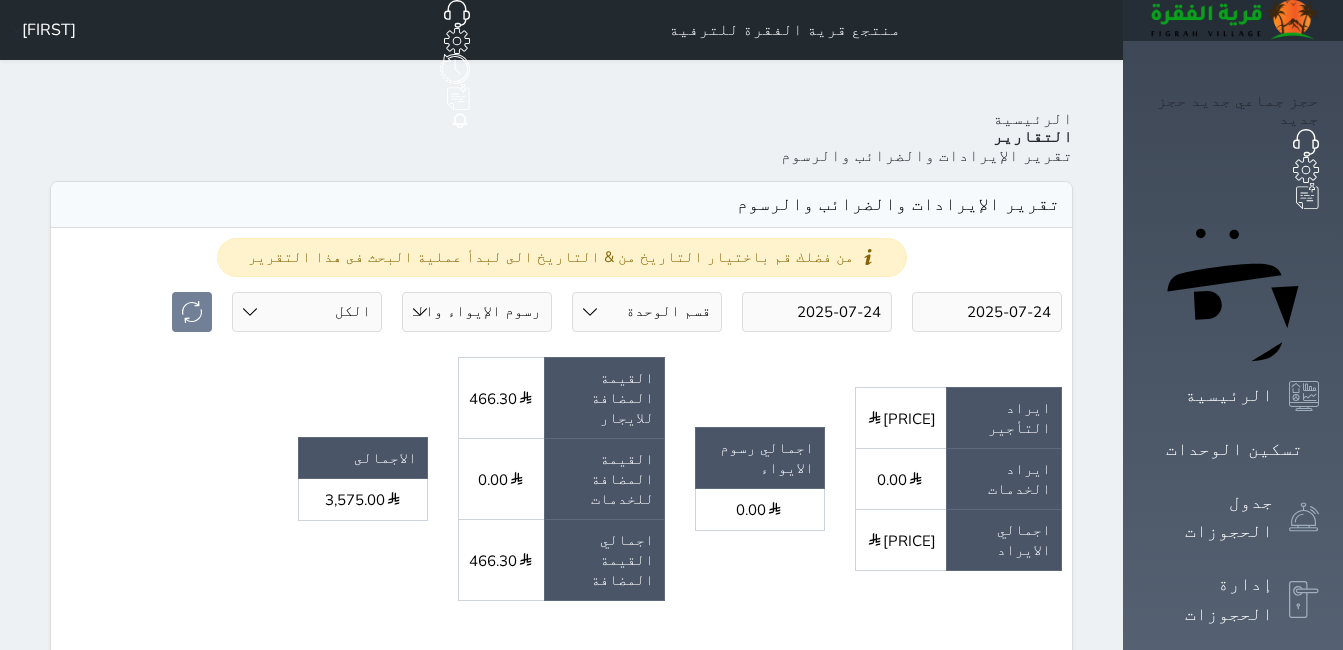 click on "القيمة المضافة للايجار   [PRICE]    القيمة المضافة للخدمات   [PRICE]    اجمالي القيمة المضافة   [PRICE]" at bounding box center [561, 486] 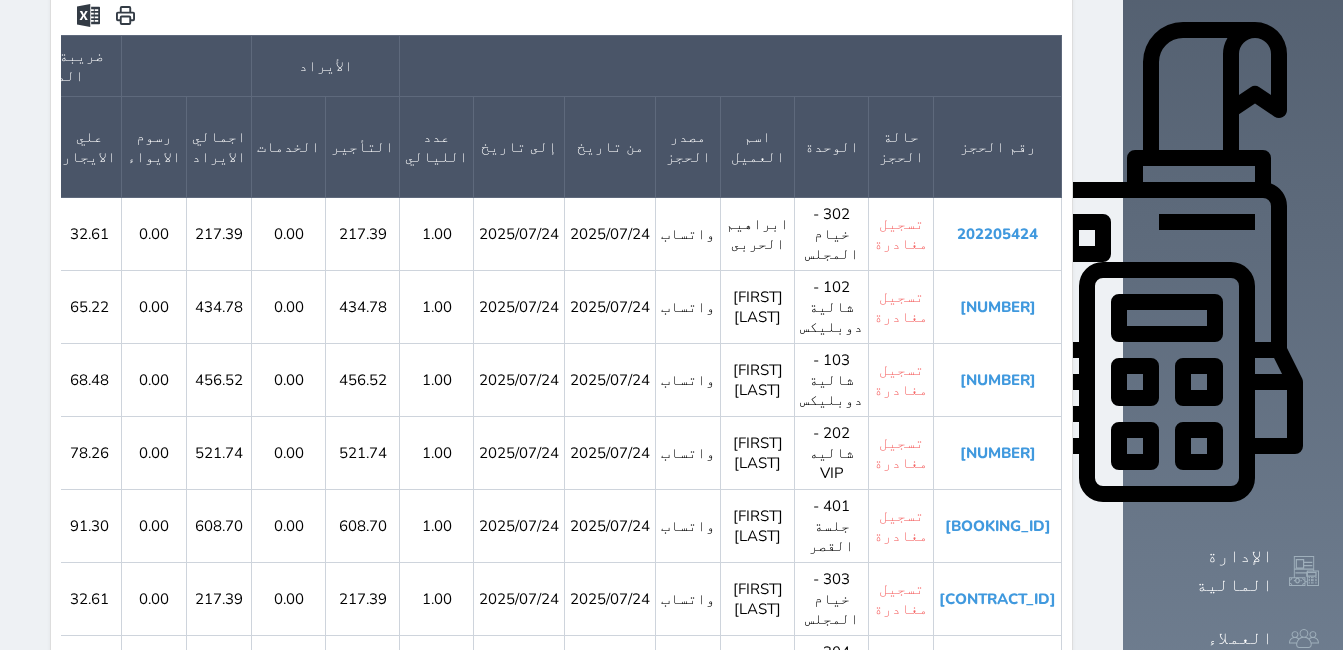 scroll, scrollTop: 659, scrollLeft: 0, axis: vertical 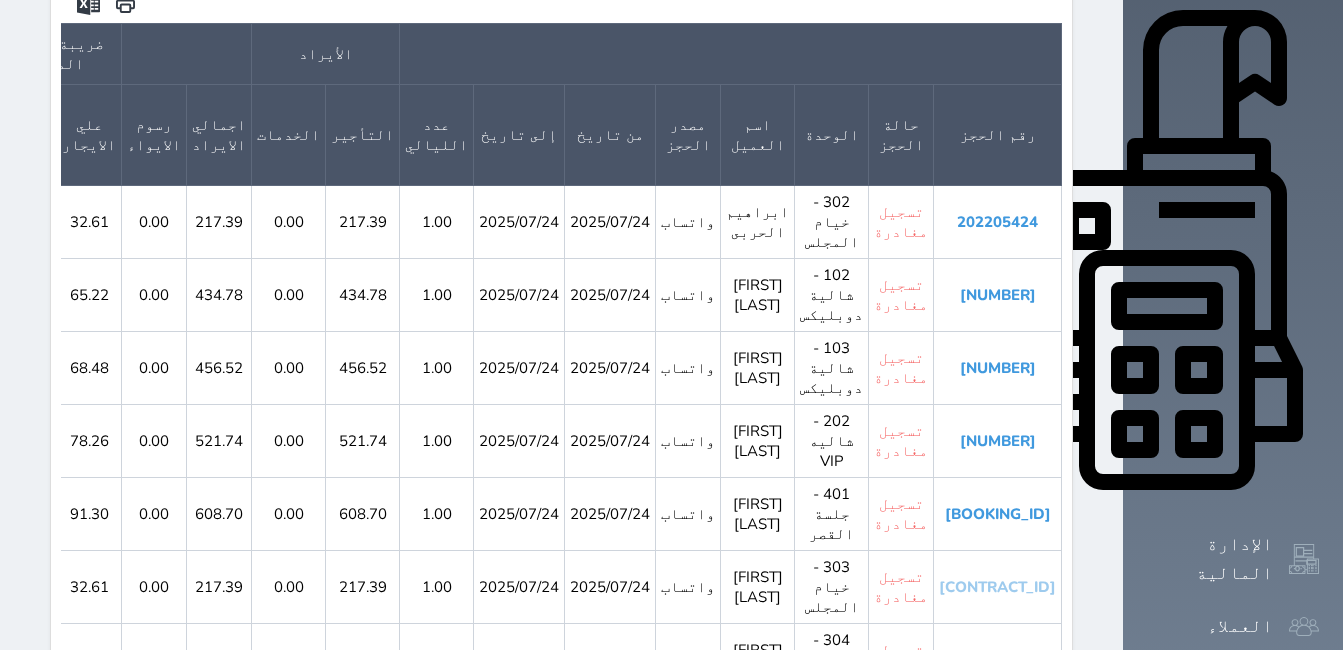 click on "[CONTRACT_ID]" at bounding box center (997, 587) 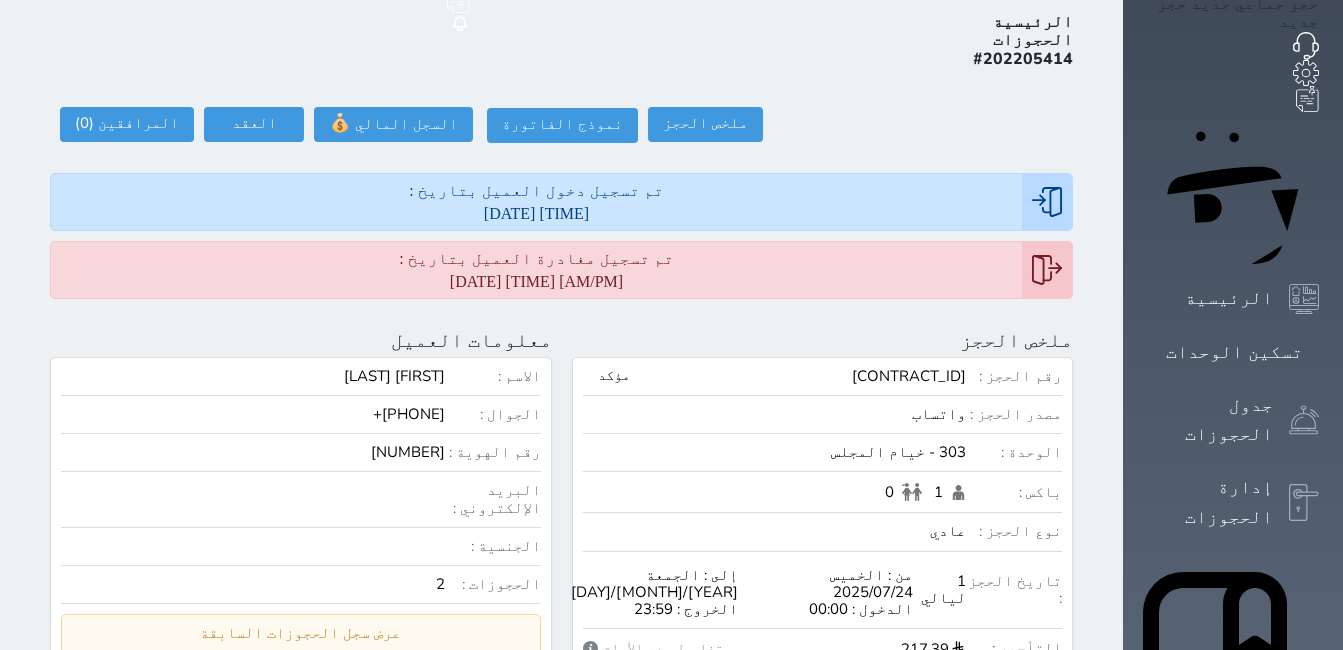 scroll, scrollTop: 0, scrollLeft: 0, axis: both 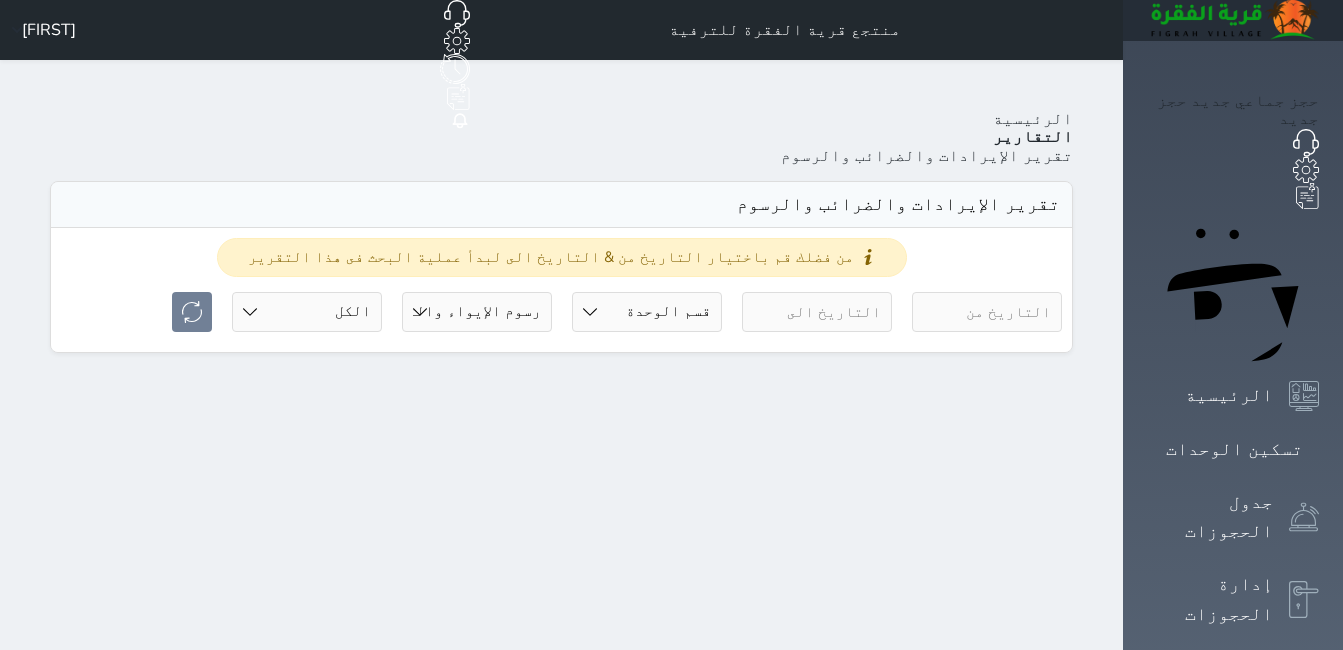 click at bounding box center (987, 312) 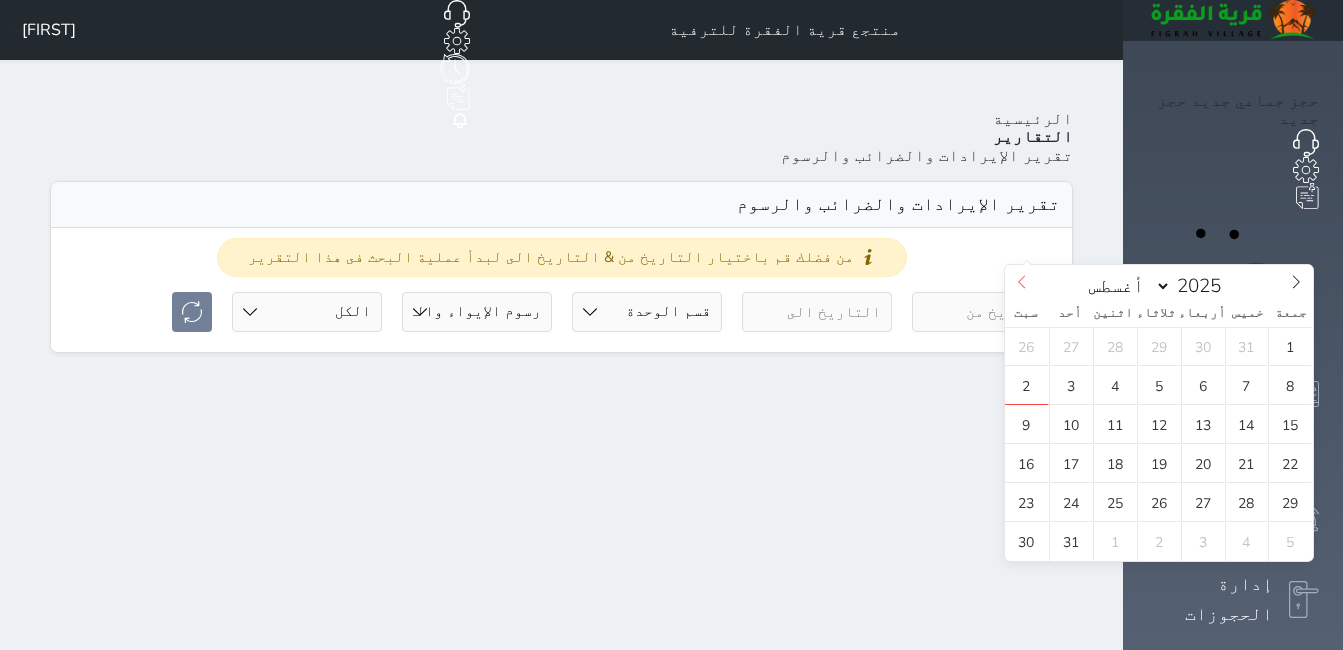 click 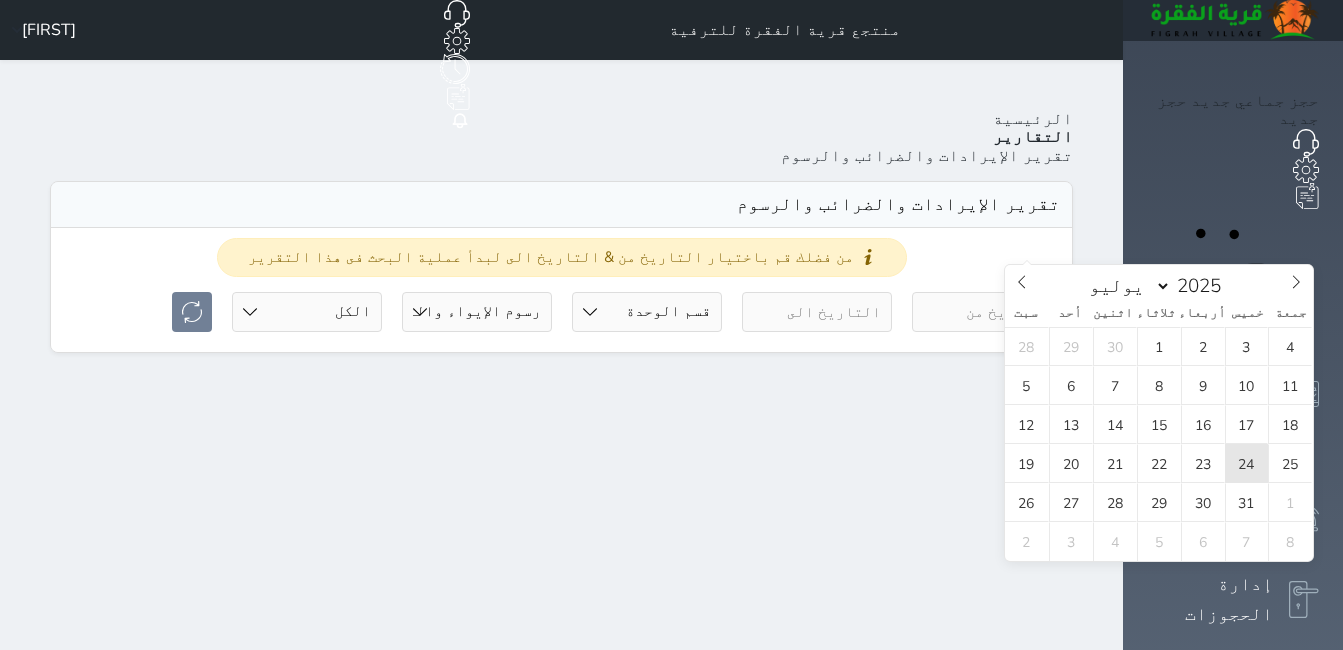 click on "24" at bounding box center [1247, 463] 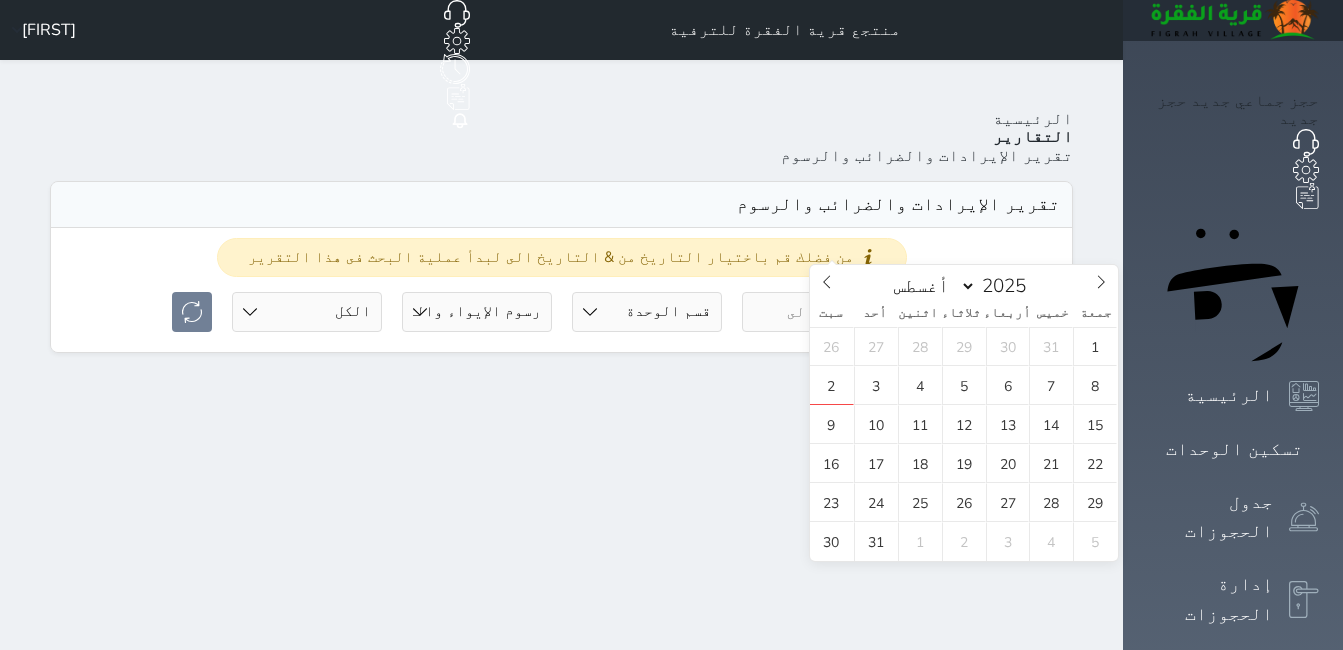 click at bounding box center [817, 312] 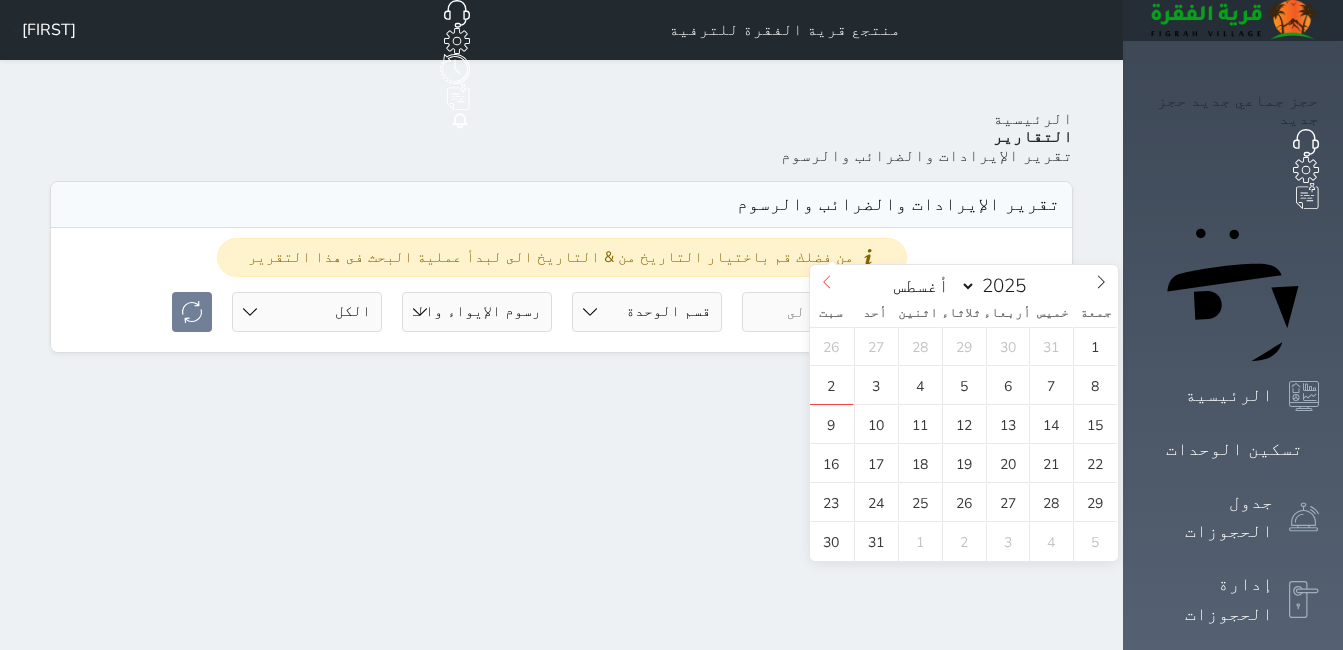 click 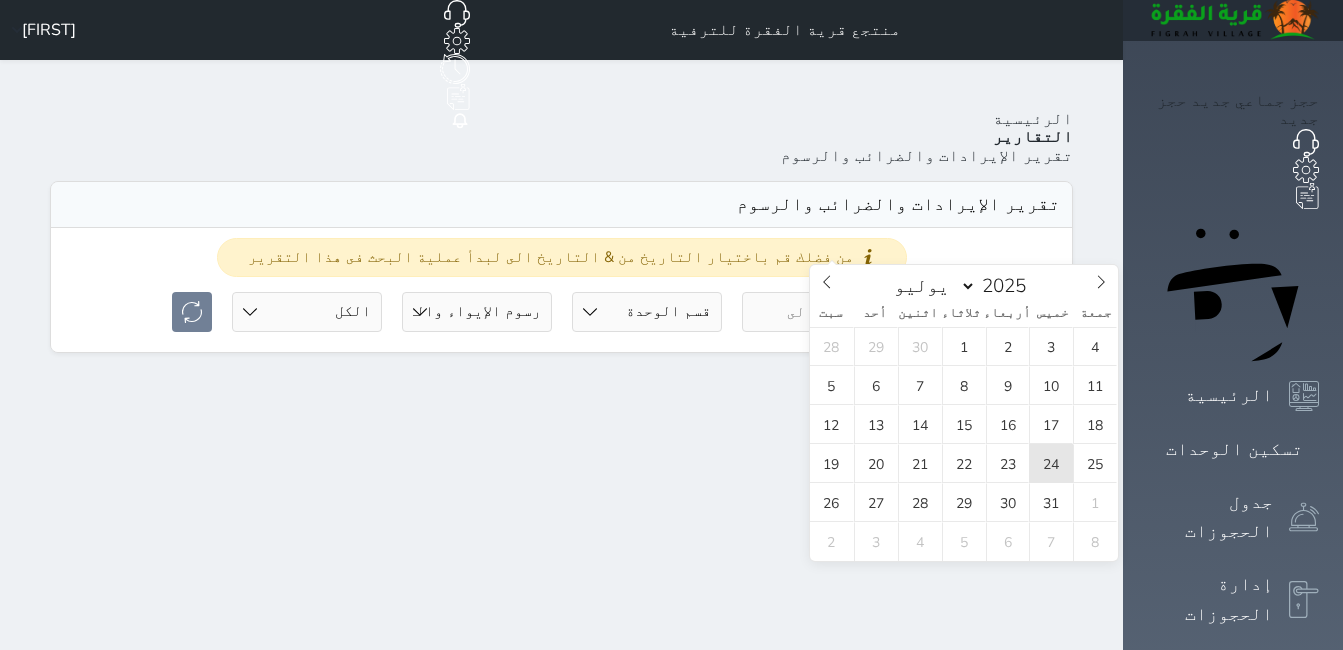 click on "24" at bounding box center (1051, 463) 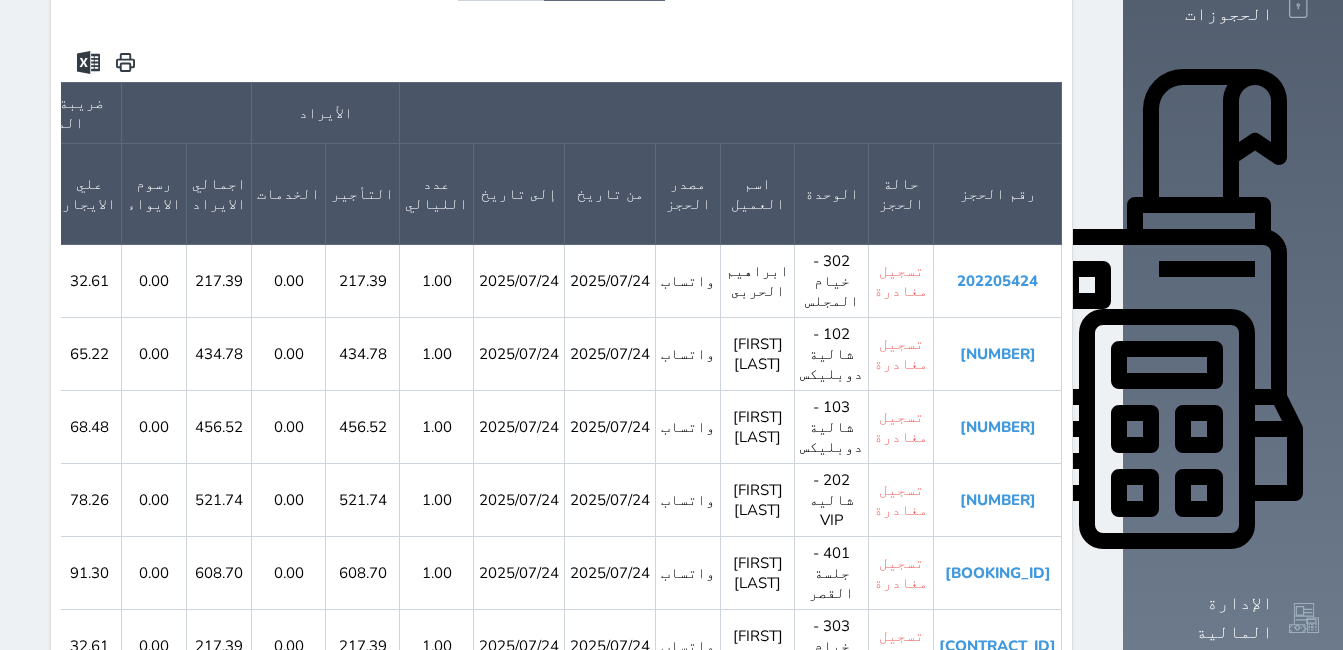 scroll, scrollTop: 659, scrollLeft: 0, axis: vertical 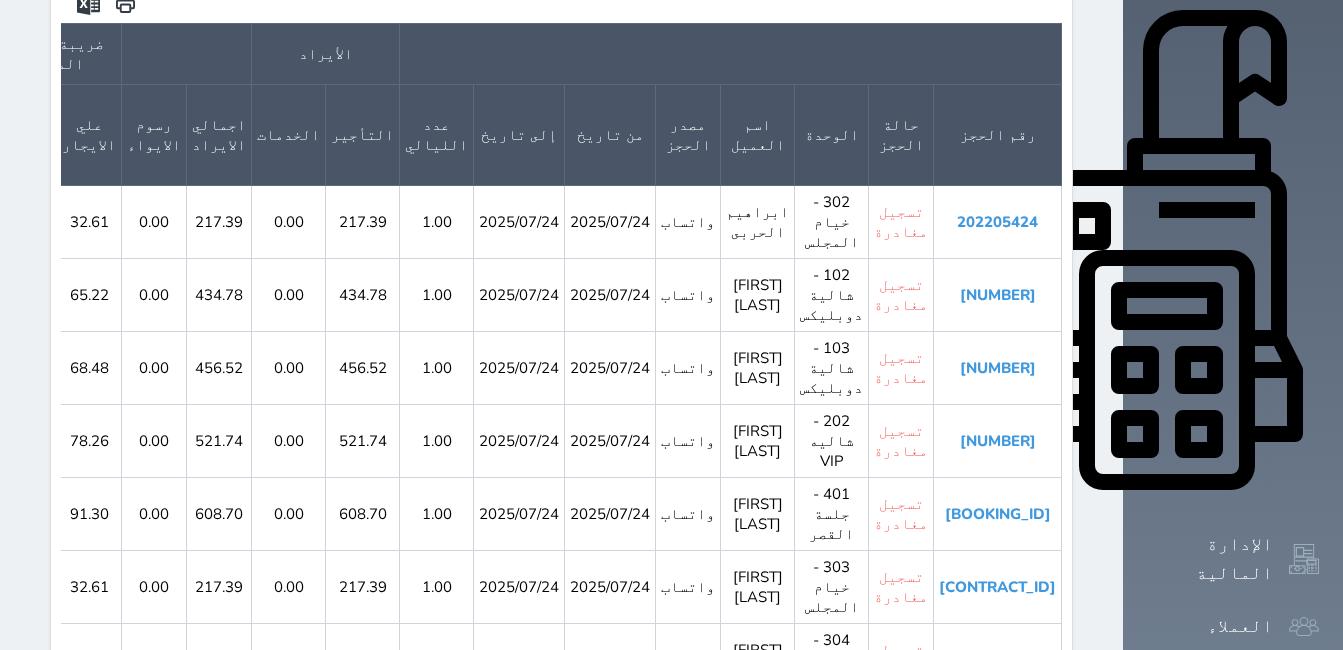 click on "202205412" at bounding box center (997, 660) 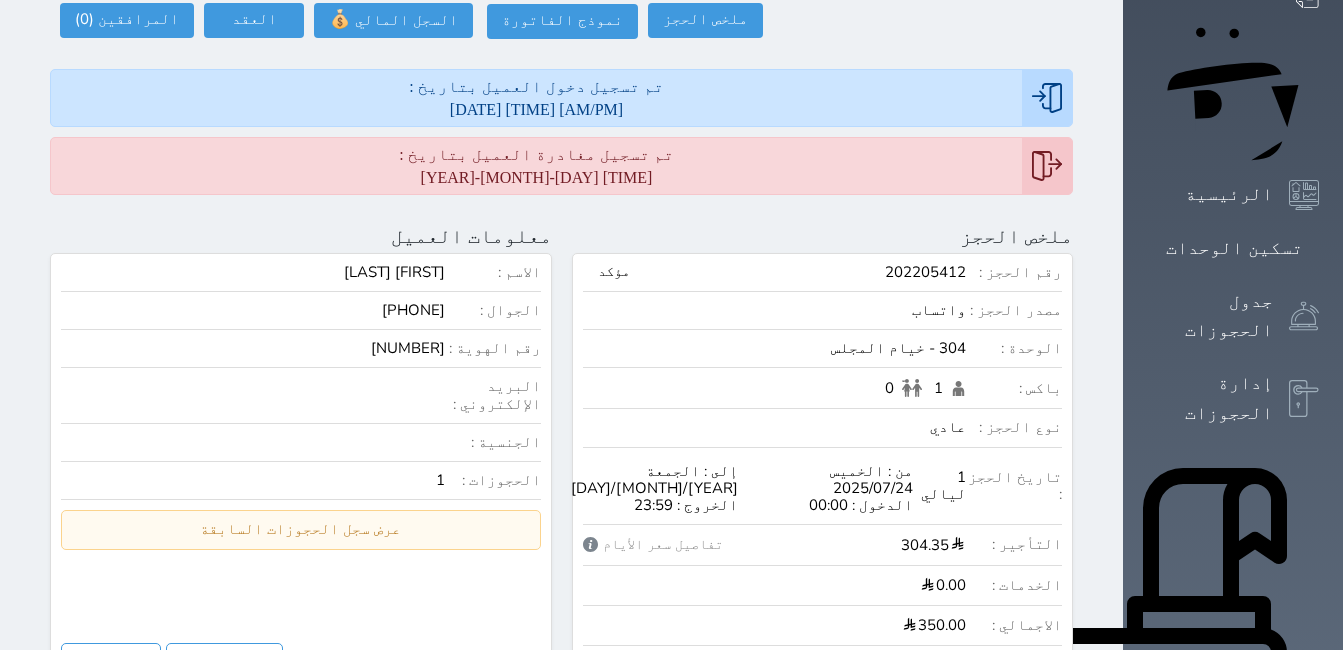 scroll, scrollTop: 0, scrollLeft: 0, axis: both 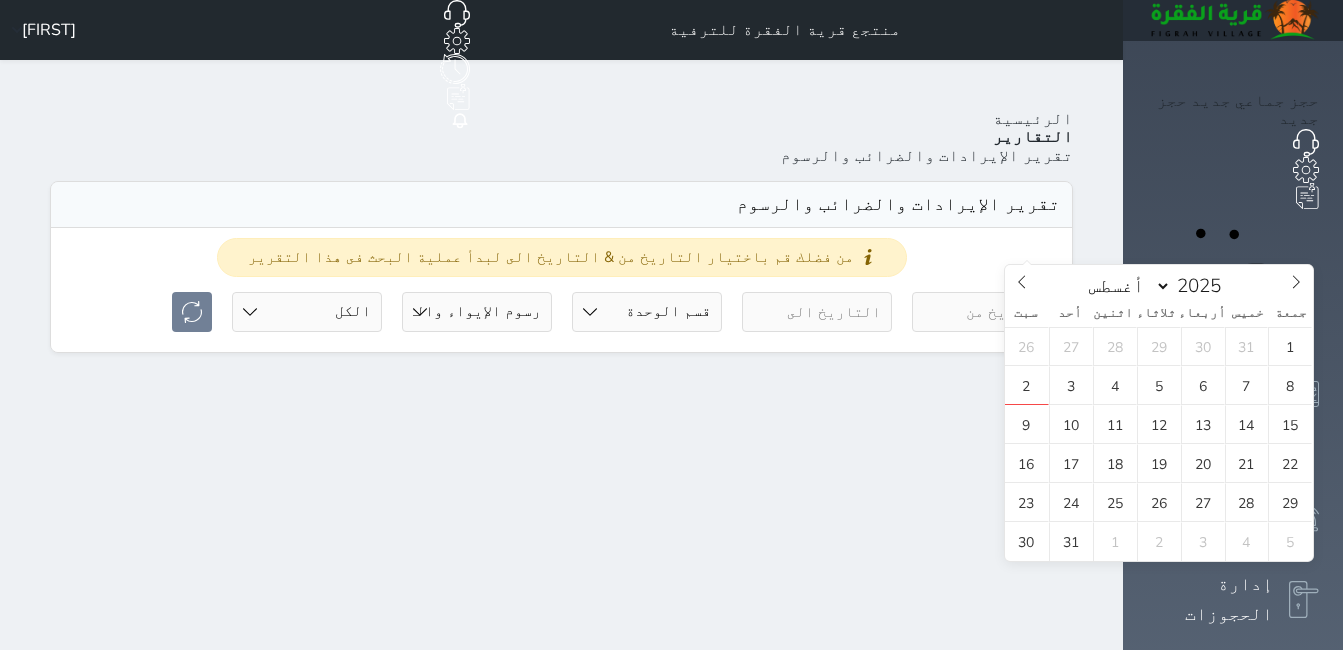 click at bounding box center (987, 312) 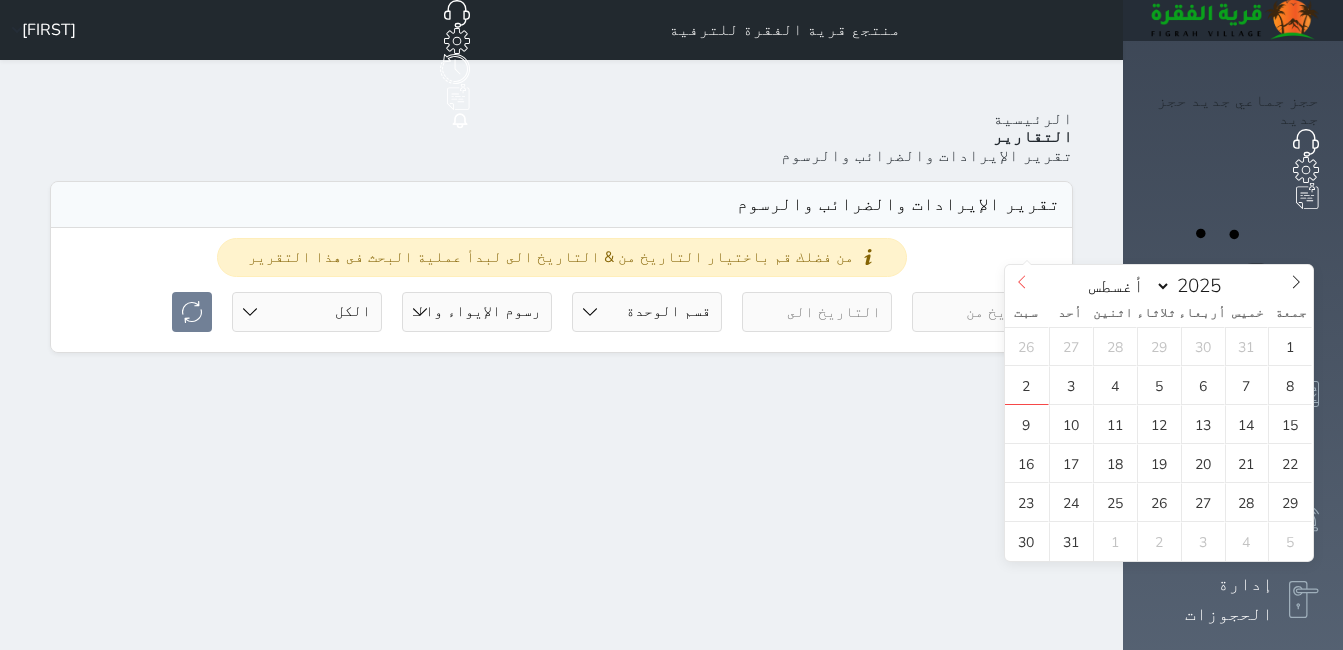 click at bounding box center [1022, 282] 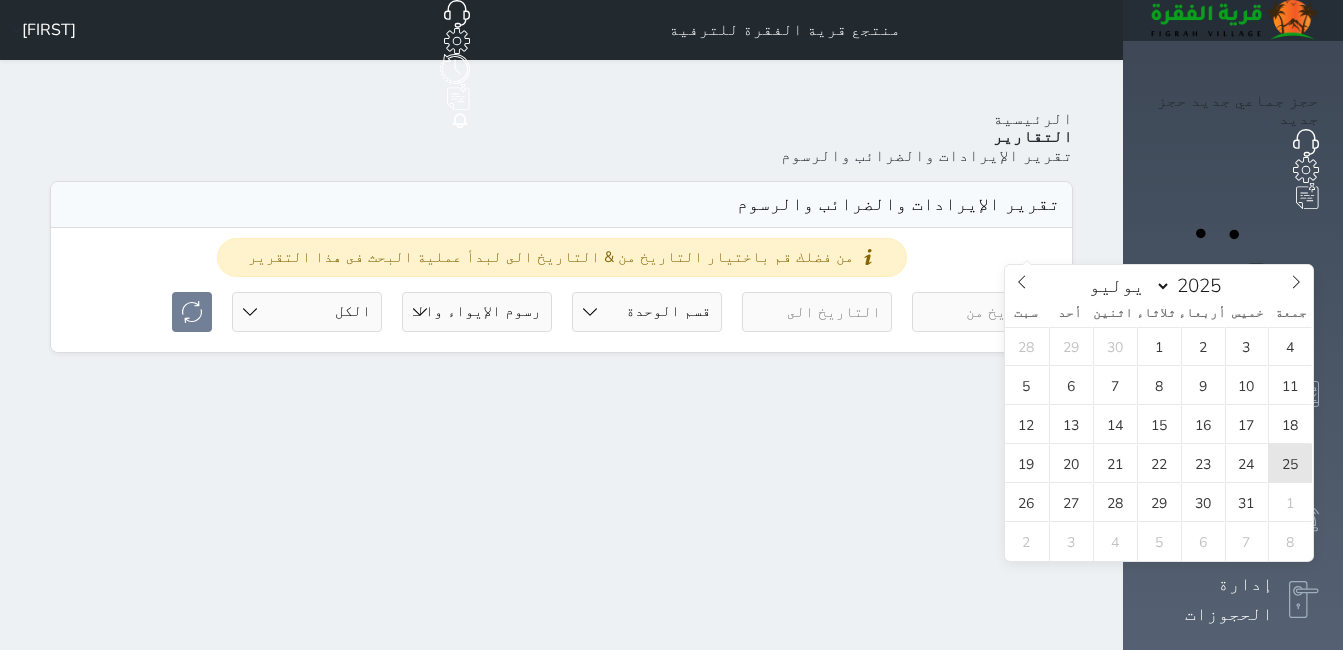 click on "25" at bounding box center (1290, 463) 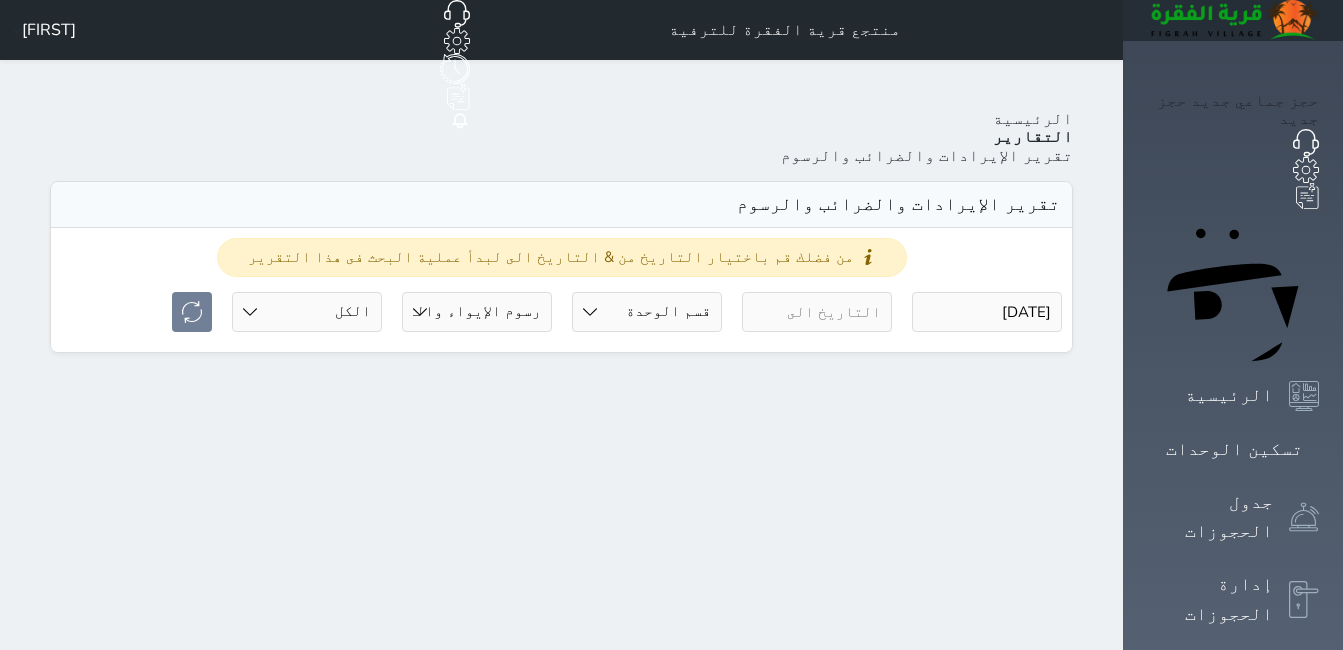 click at bounding box center [817, 312] 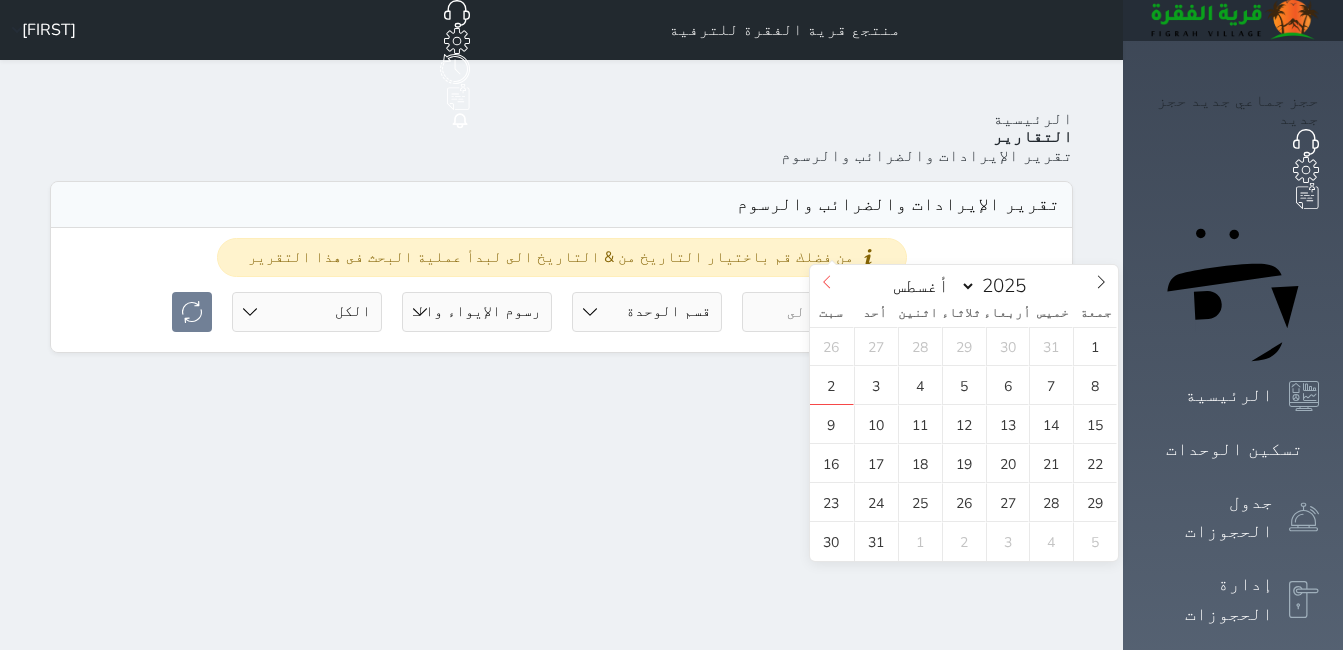 click at bounding box center [827, 282] 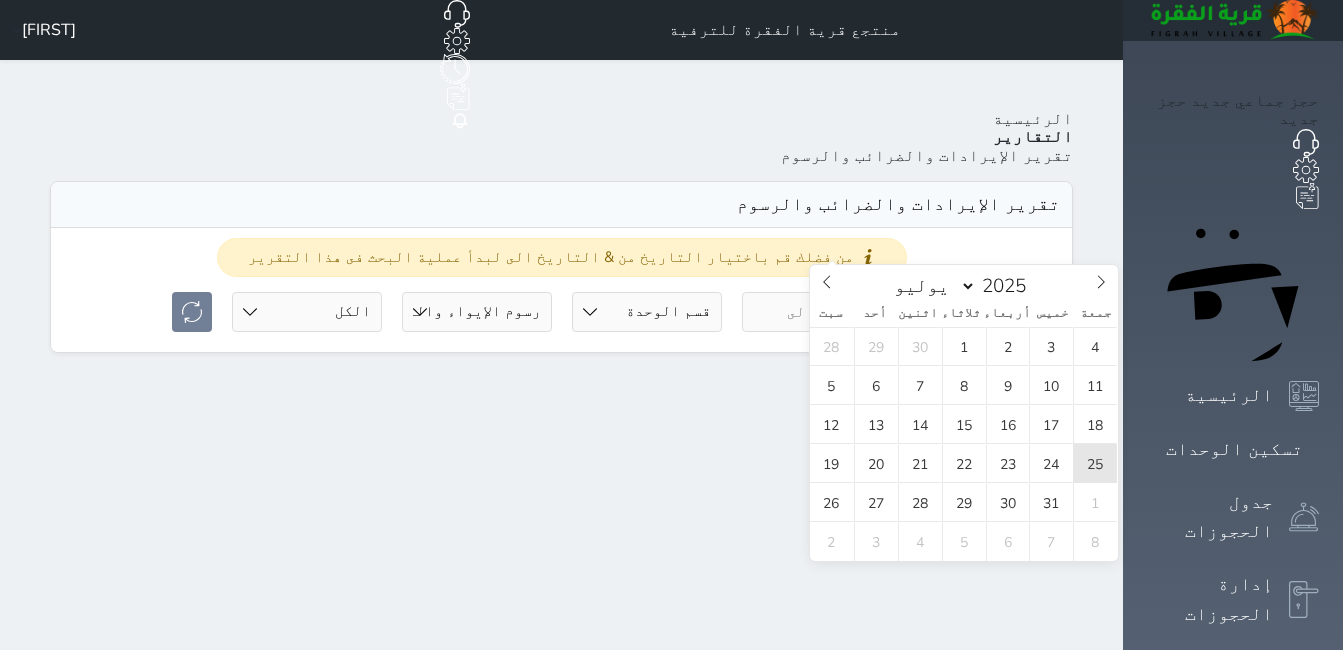 click on "25" at bounding box center [1095, 463] 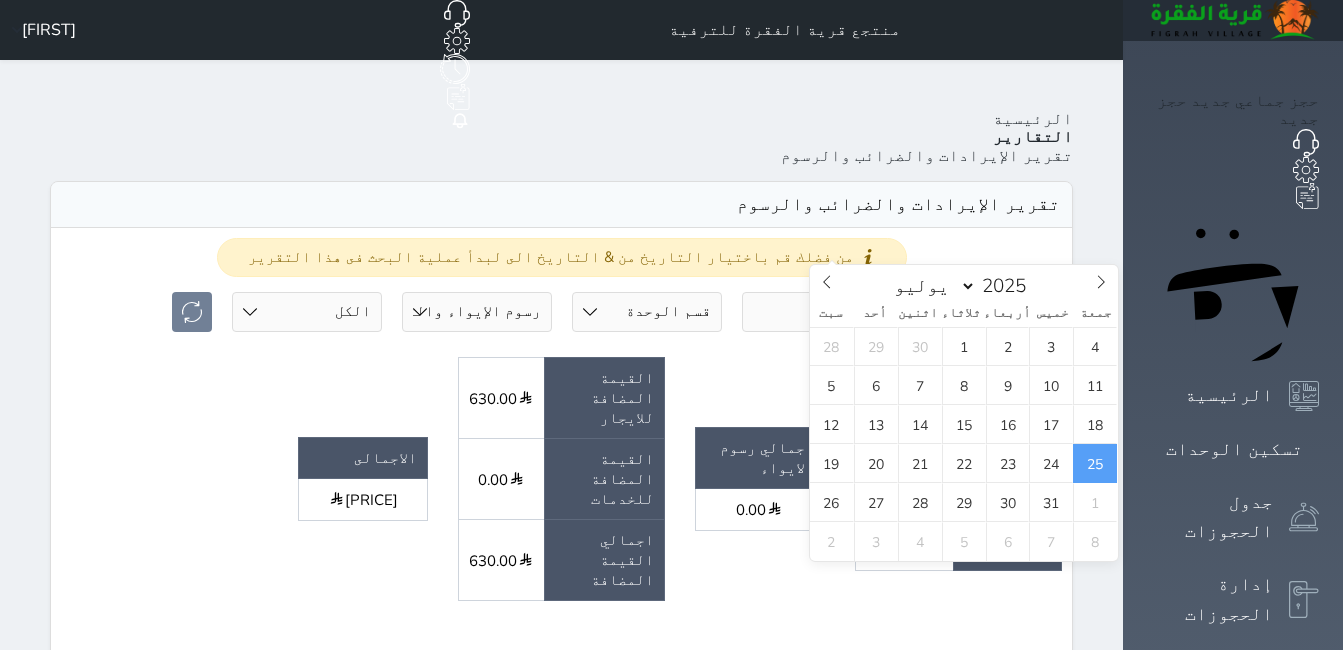 click on "من فضلك قم باختيار التاريخ من & التاريخ الى لبدأ عملية البحث فى هذا التقرير
2025-07-25   2025-07-25   قسم الوحدة   جلسات مؤقتة شالية دوبليكس خيام المجلس شاليه VIP خيام سكنية جلسة القصر
رسوم الإيواء
رسوم الإيواء والقيمه المضافة
حالة الحجز
الكل
لم يسجل دخول
تم الدخول
تم المغادرة
تم الدخول + تم المغادرة
undefined     ايراد التأجير" at bounding box center [561, 1170] 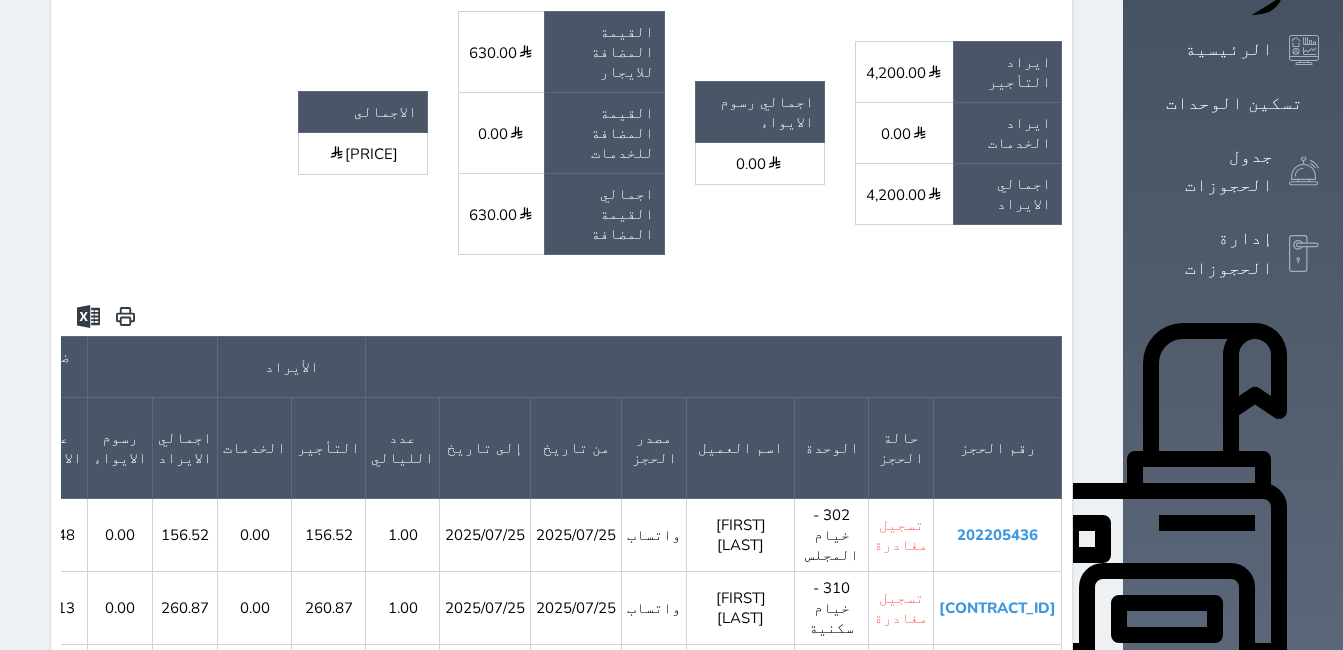 scroll, scrollTop: 400, scrollLeft: 0, axis: vertical 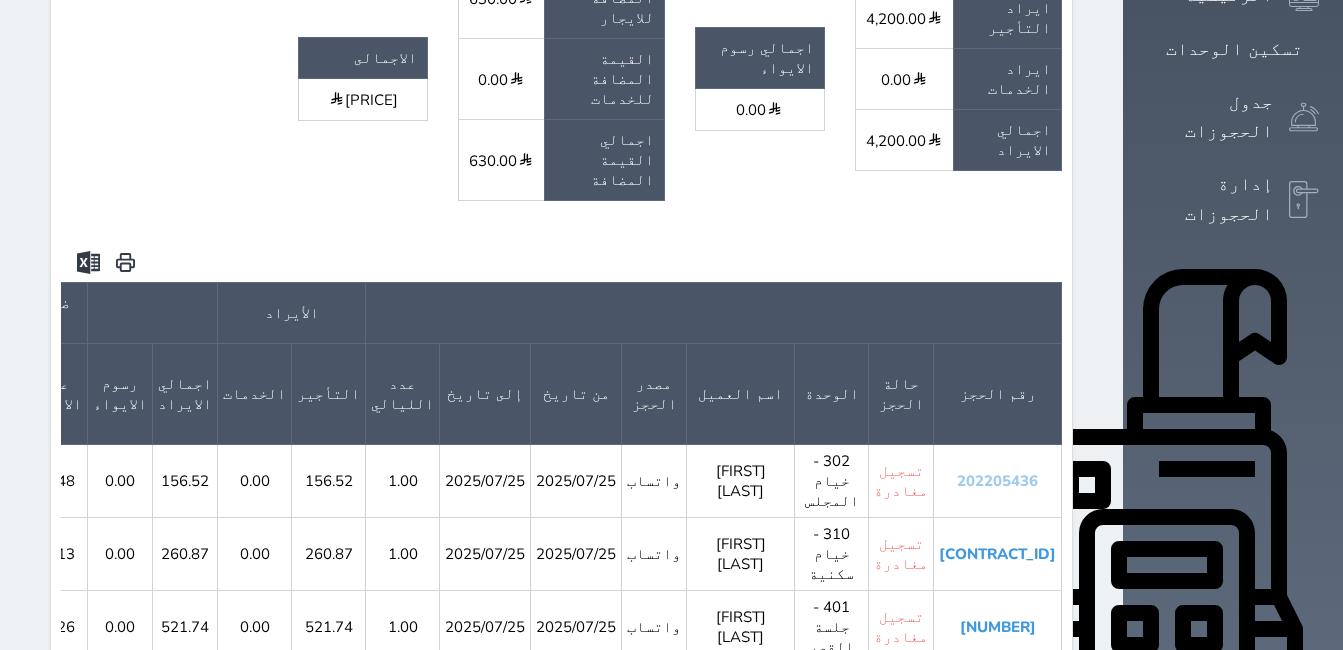click on "202205436" at bounding box center (997, 481) 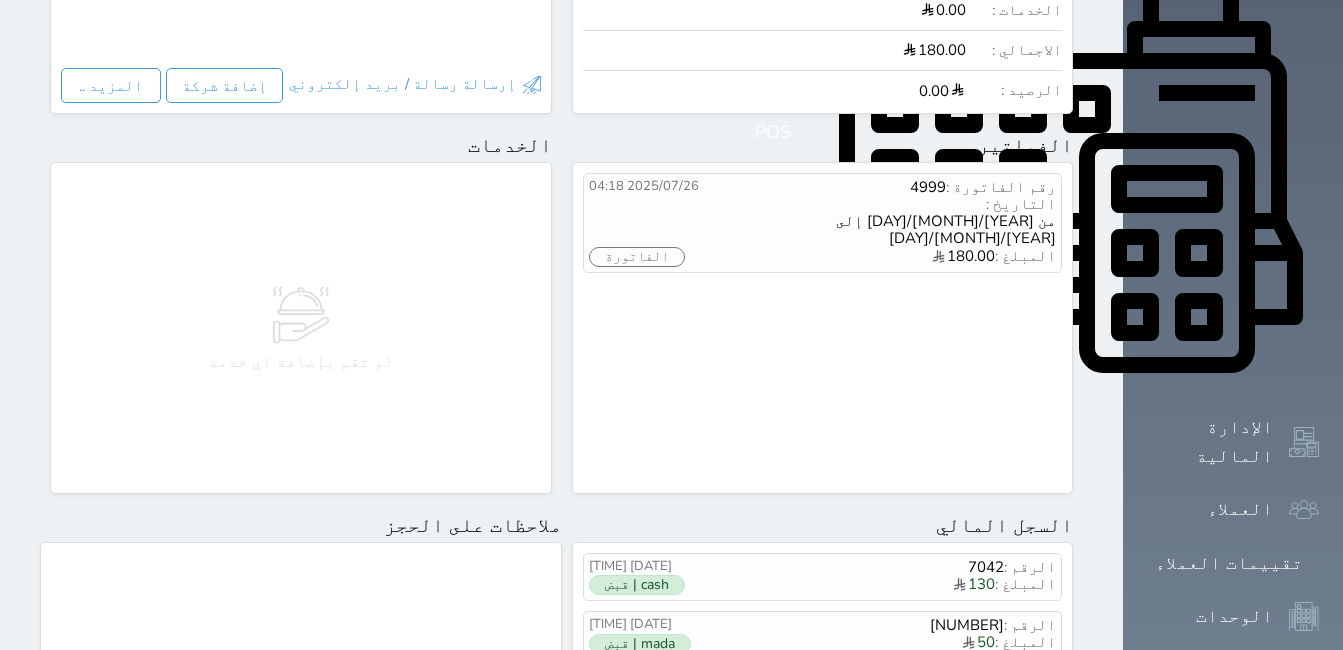 scroll, scrollTop: 1000, scrollLeft: 0, axis: vertical 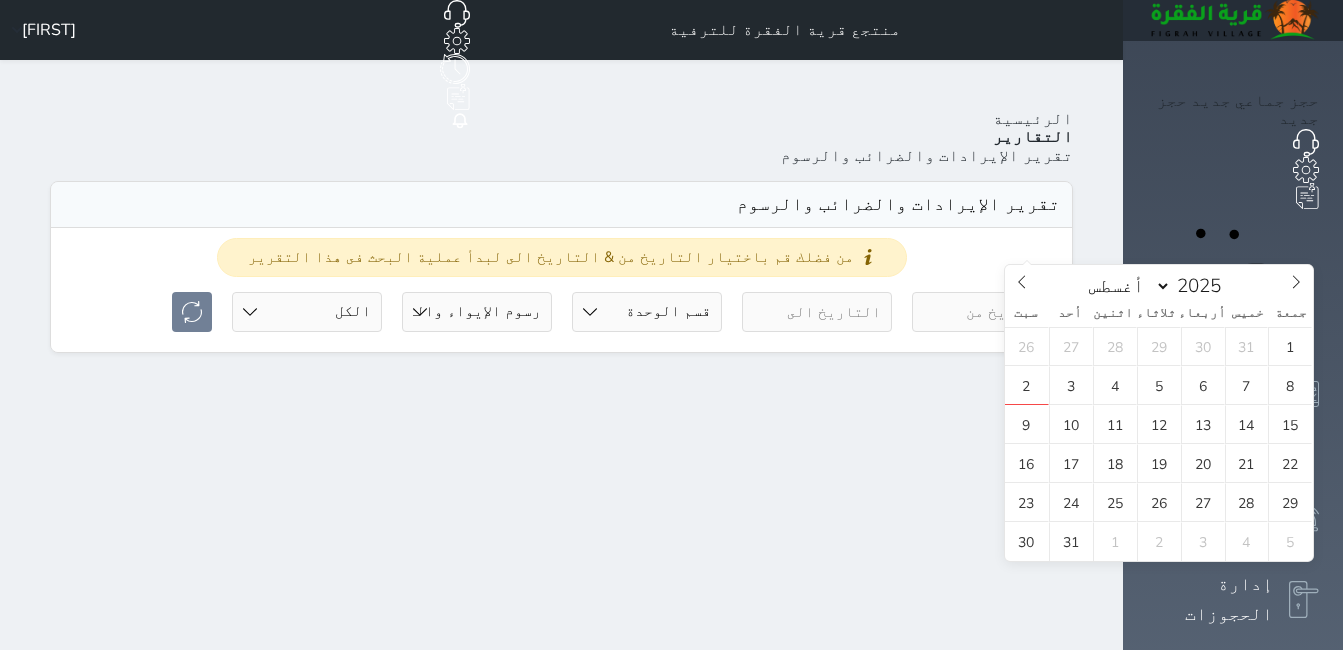 click at bounding box center [987, 312] 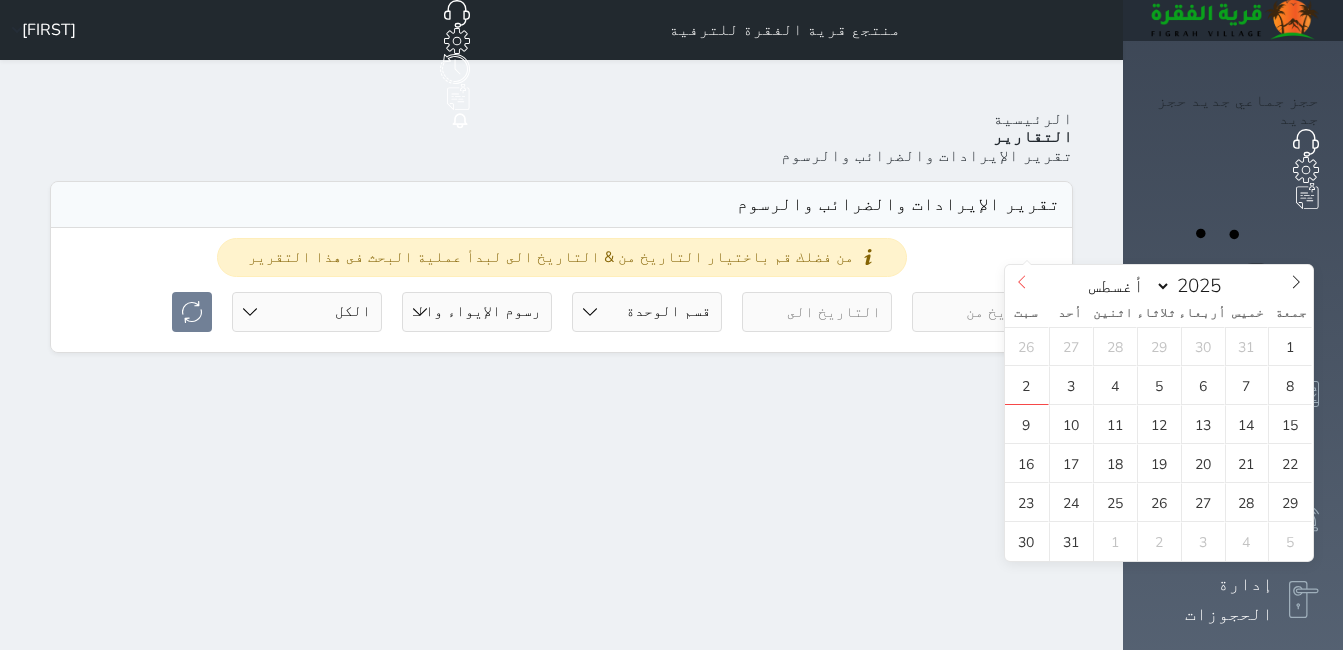 click 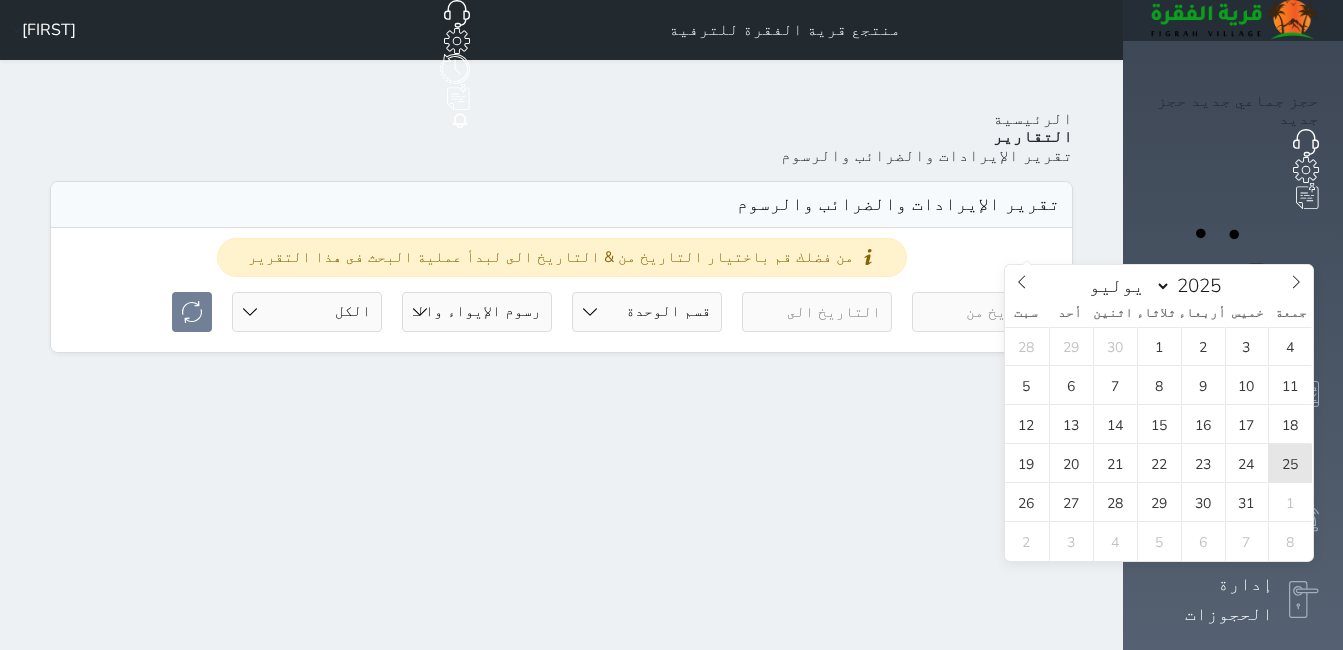 click on "25" at bounding box center (1290, 463) 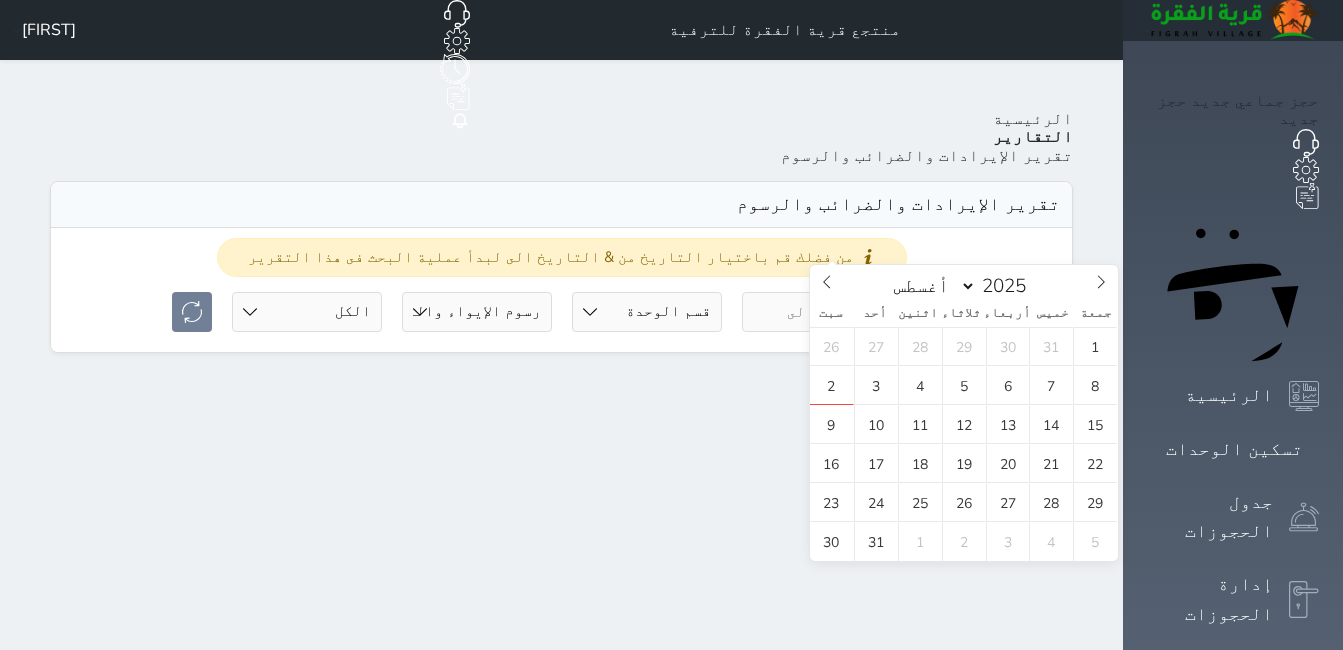 click at bounding box center (817, 312) 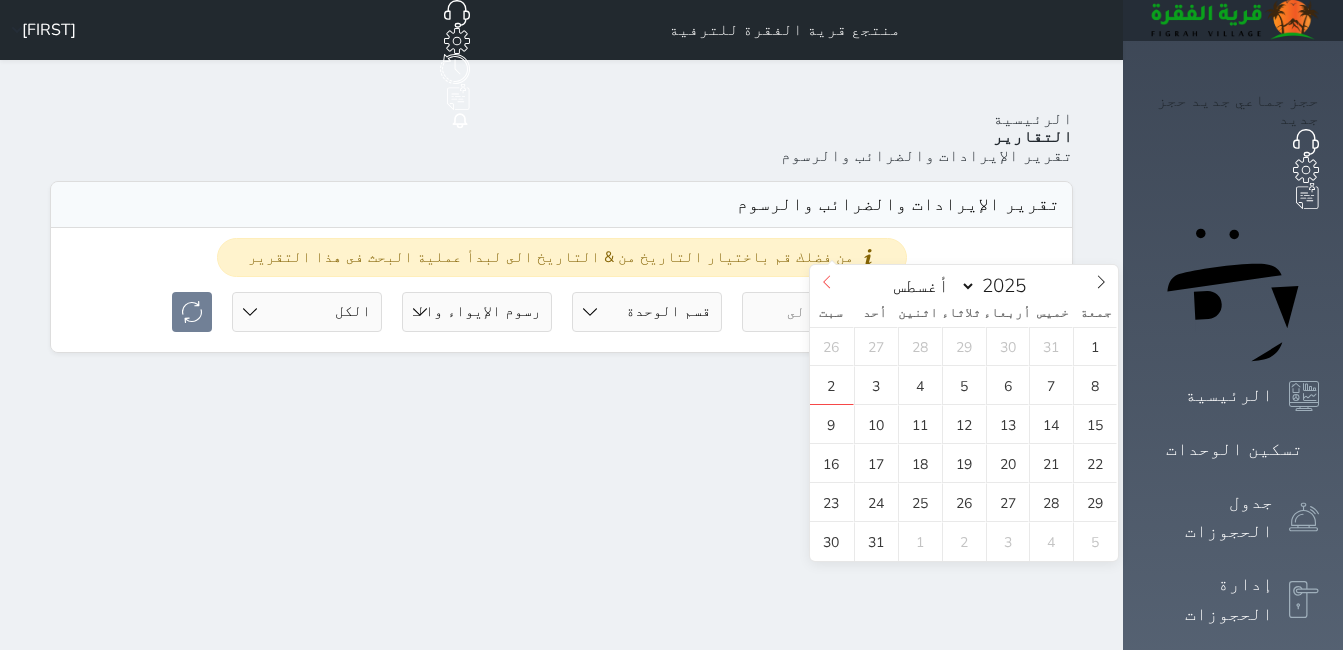 click 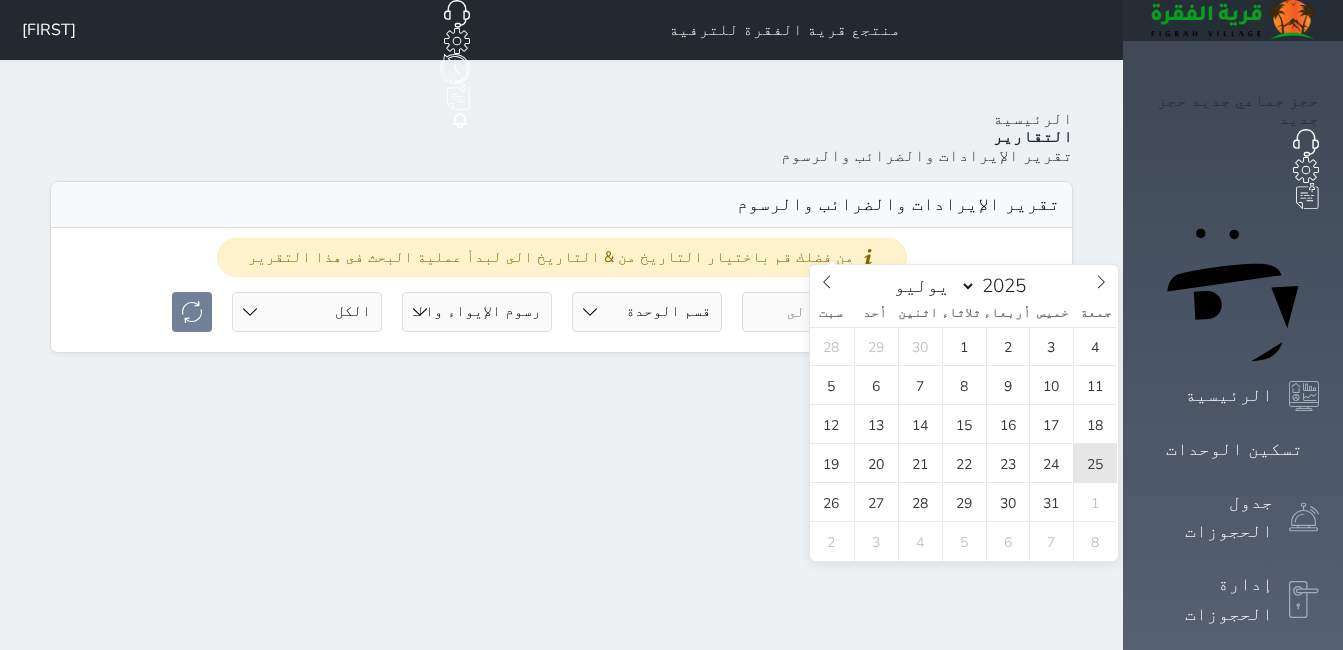 click on "25" at bounding box center (1095, 463) 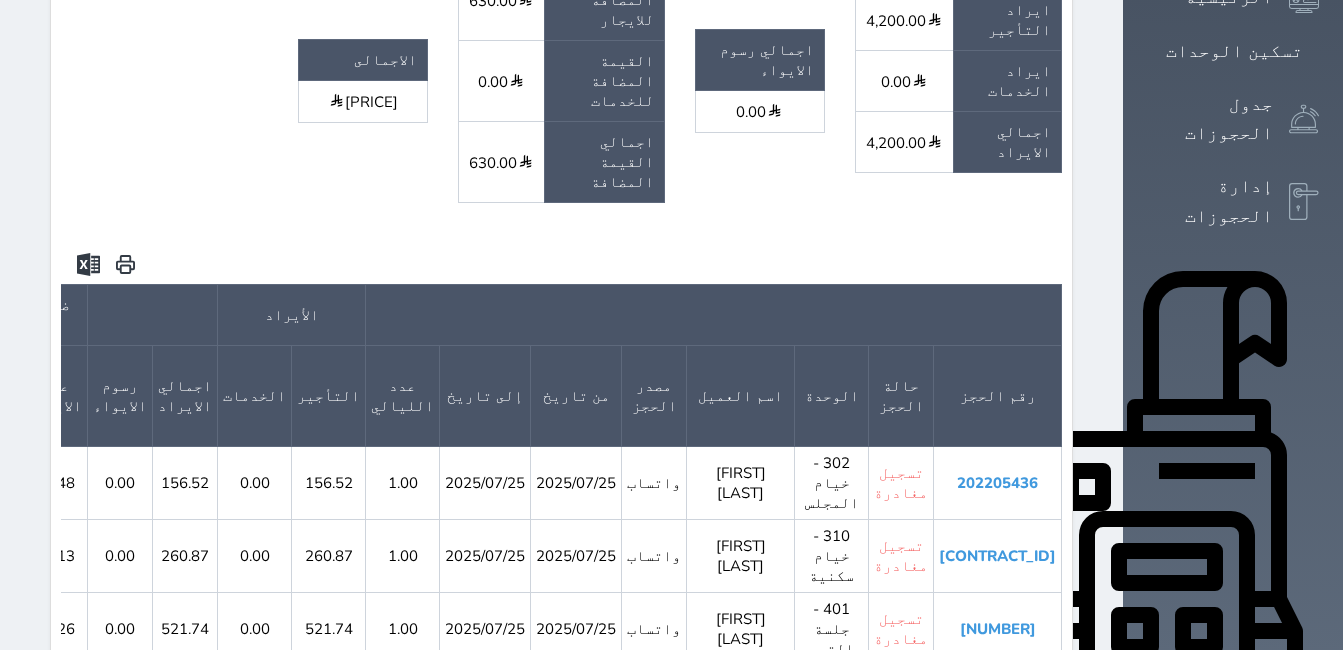scroll, scrollTop: 400, scrollLeft: 0, axis: vertical 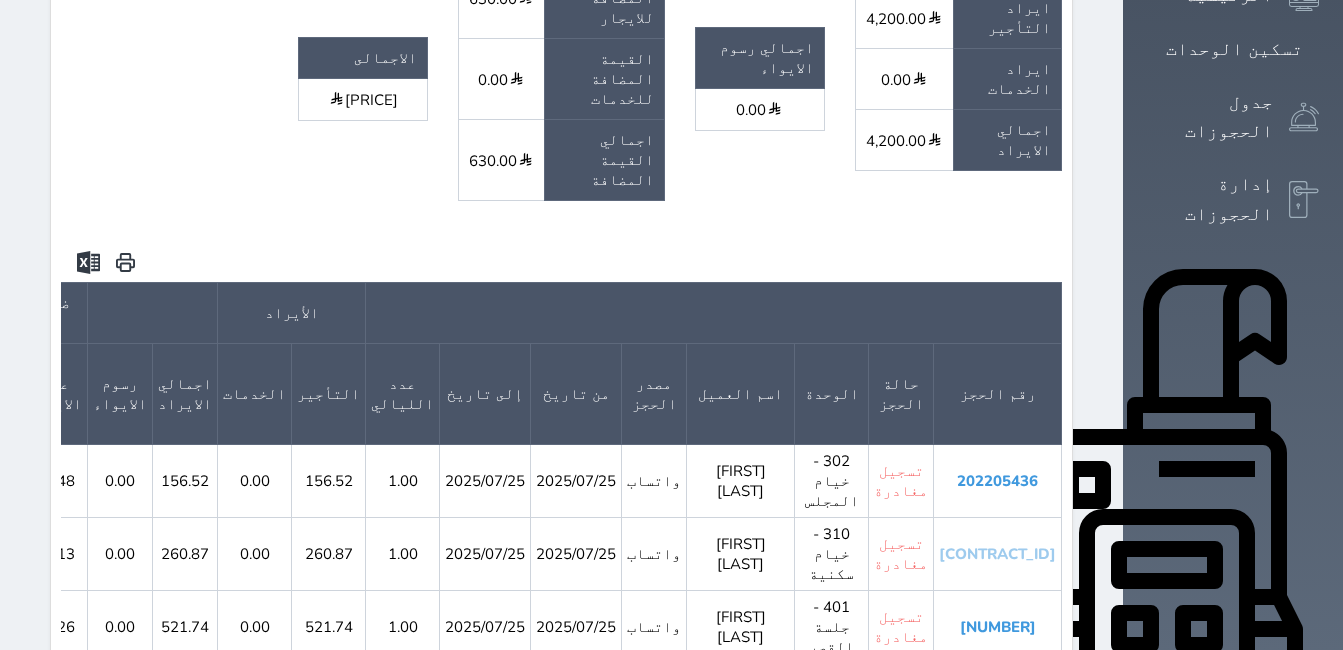 click on "[CONTRACT_ID]" at bounding box center (997, 554) 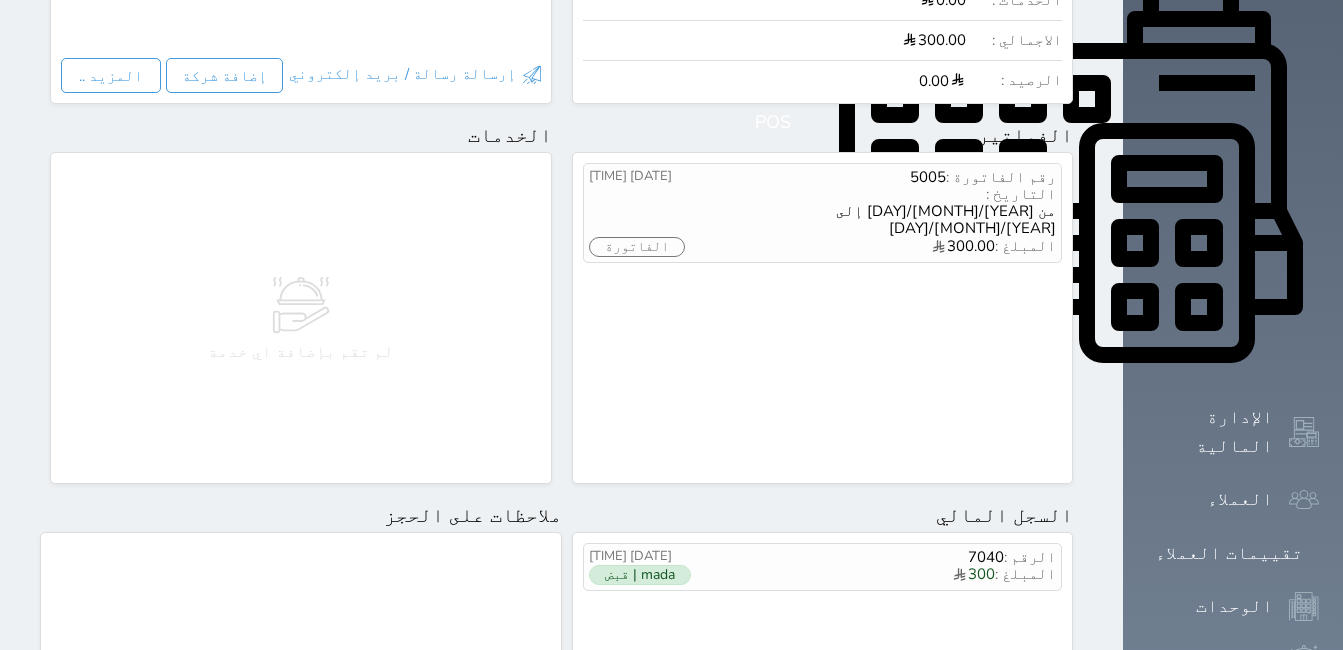 scroll, scrollTop: 900, scrollLeft: 0, axis: vertical 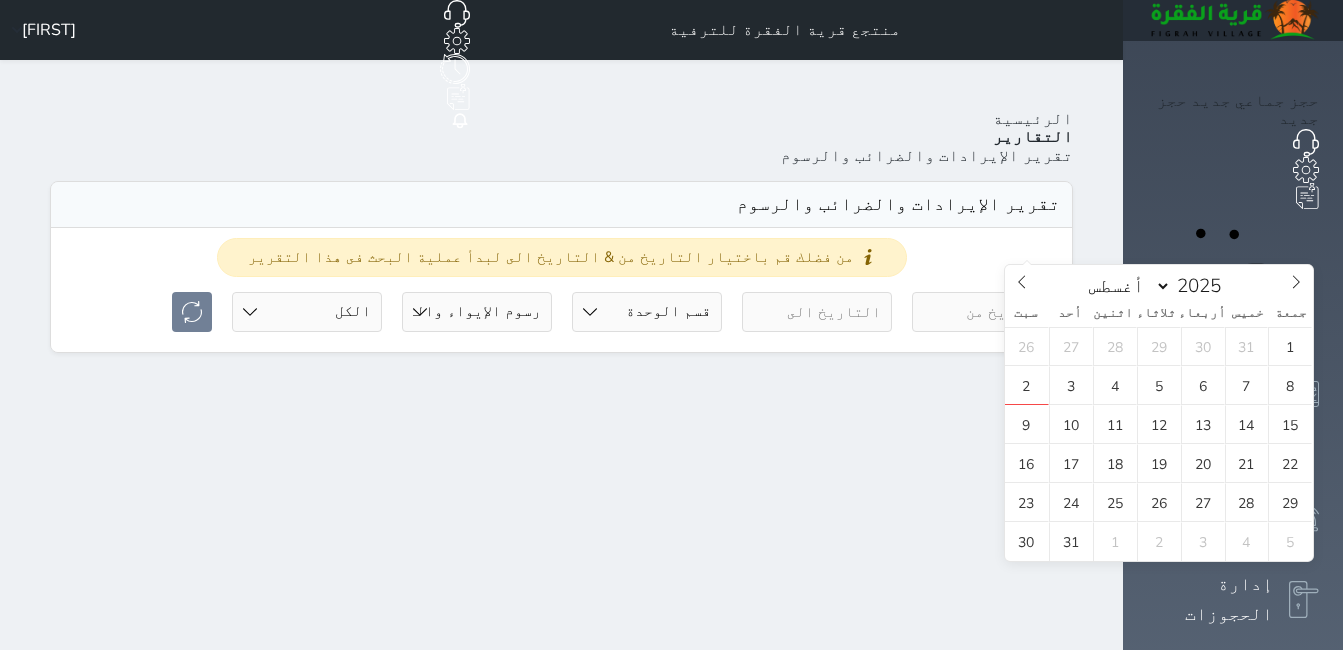 click at bounding box center (987, 312) 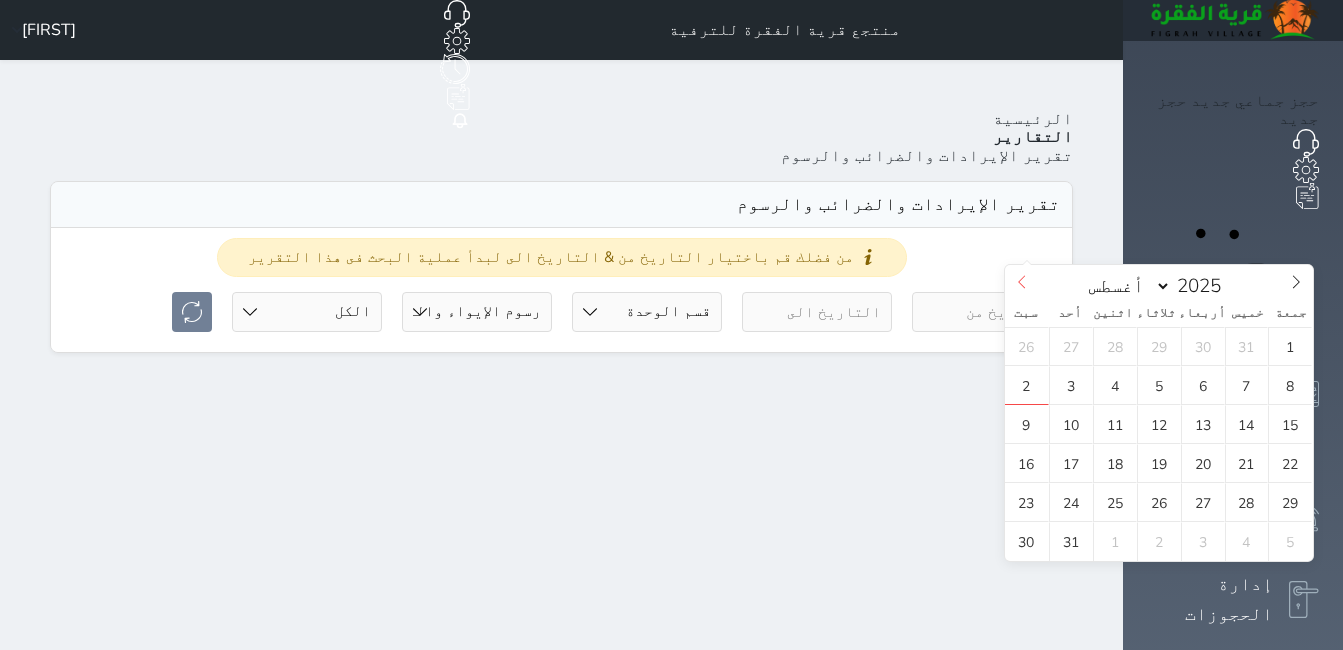 click 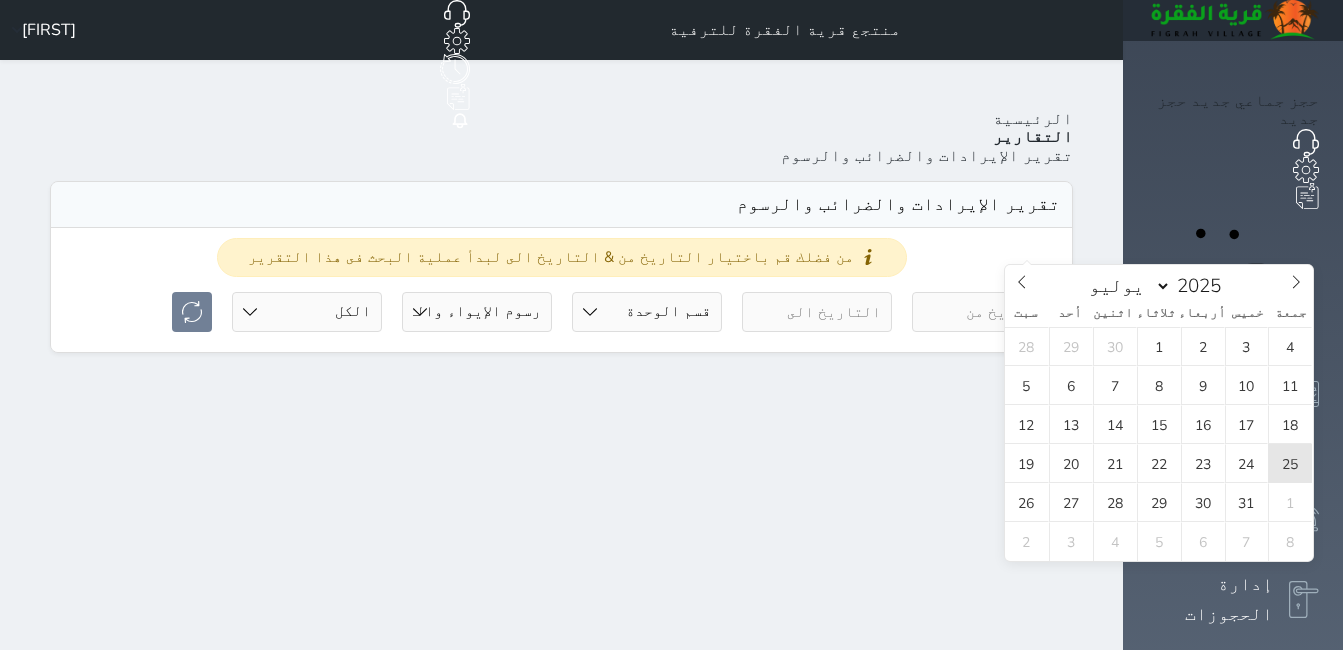 click on "25" at bounding box center [1290, 463] 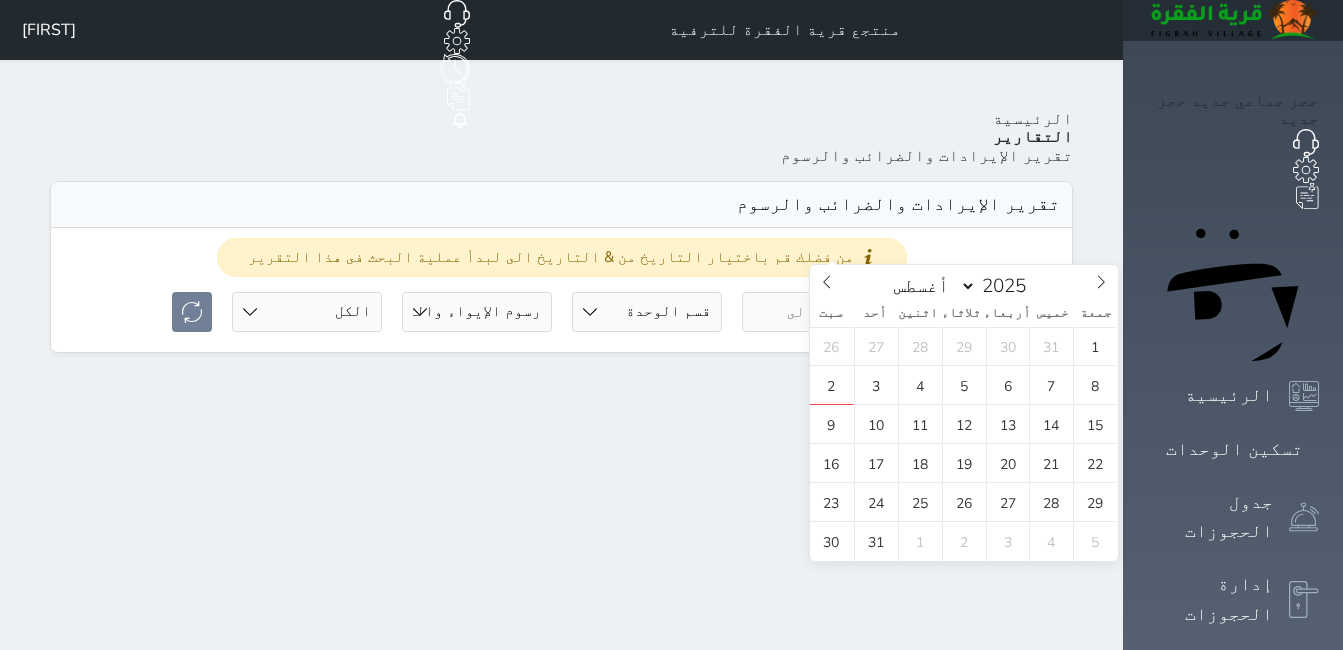 drag, startPoint x: 953, startPoint y: 248, endPoint x: 922, endPoint y: 252, distance: 31.257 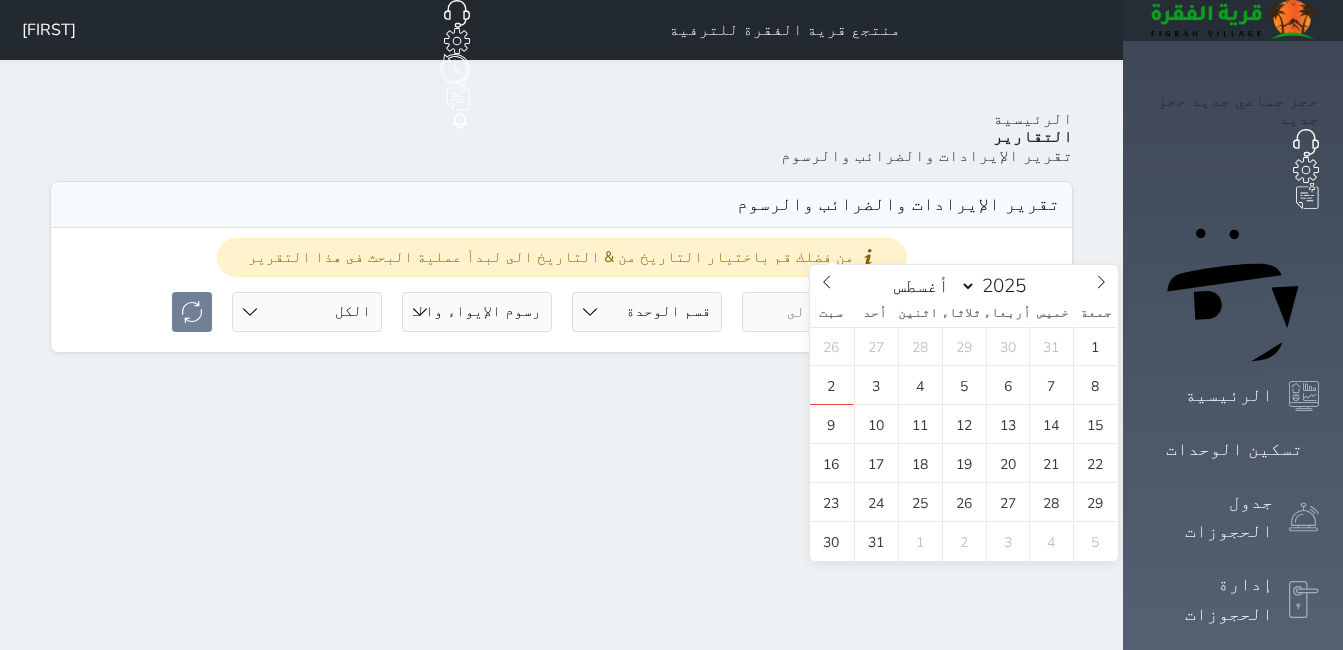 click at bounding box center [817, 312] 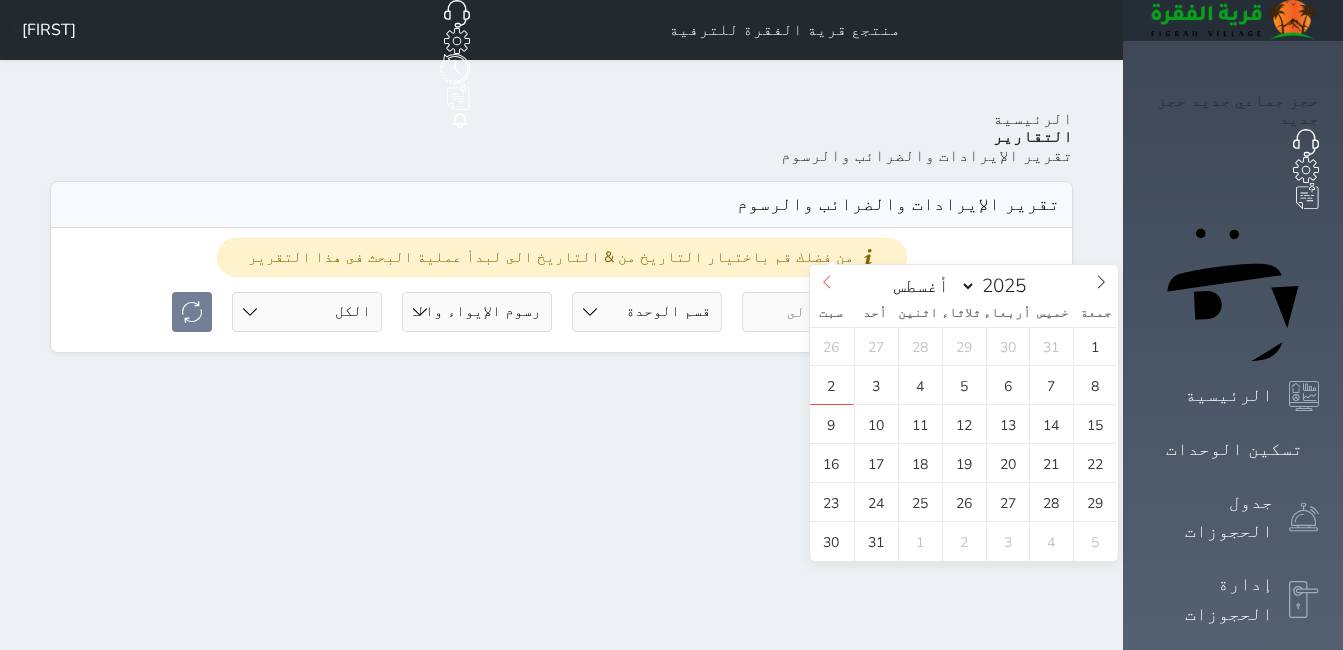 click 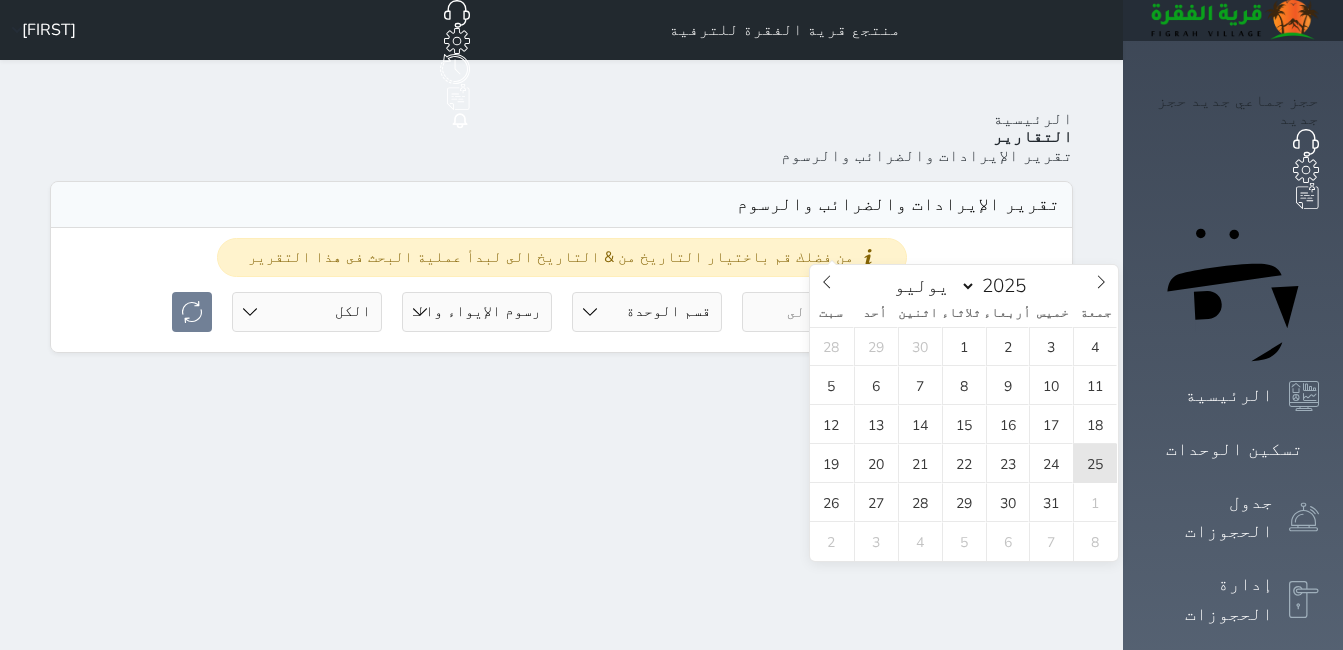 click on "25" at bounding box center [1095, 463] 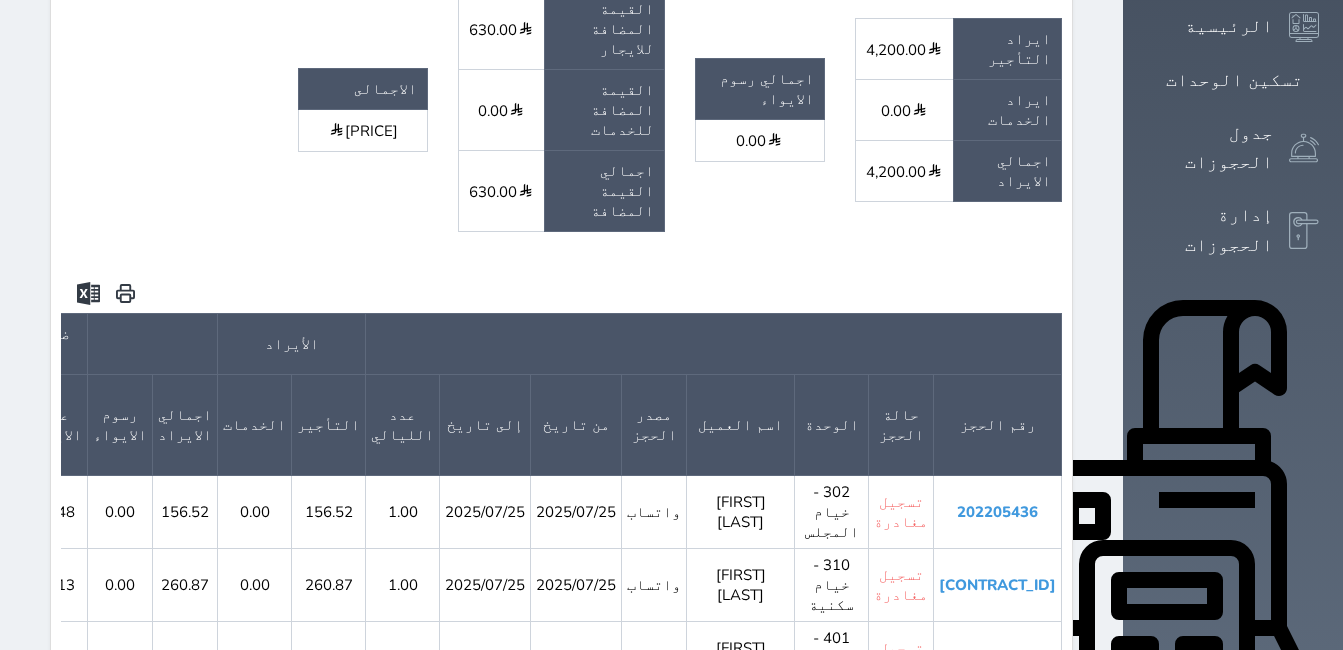 scroll, scrollTop: 400, scrollLeft: 0, axis: vertical 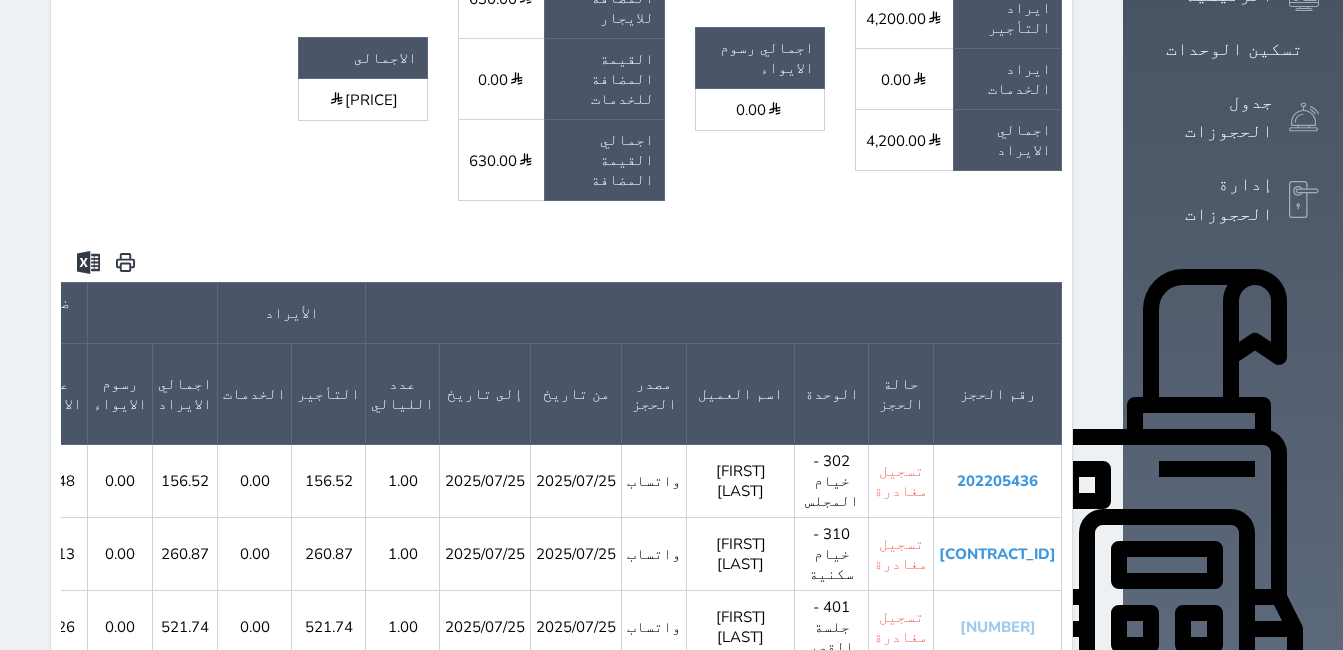 click on "[NUMBER]" at bounding box center [998, 627] 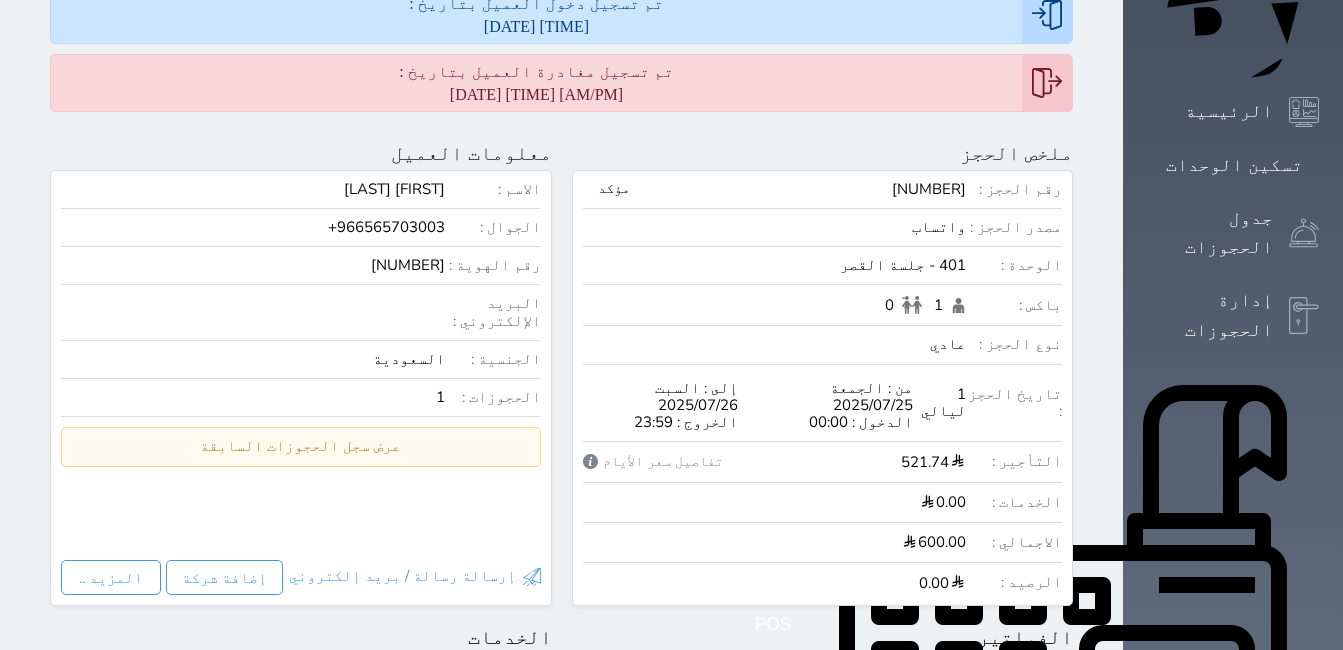 scroll, scrollTop: 0, scrollLeft: 0, axis: both 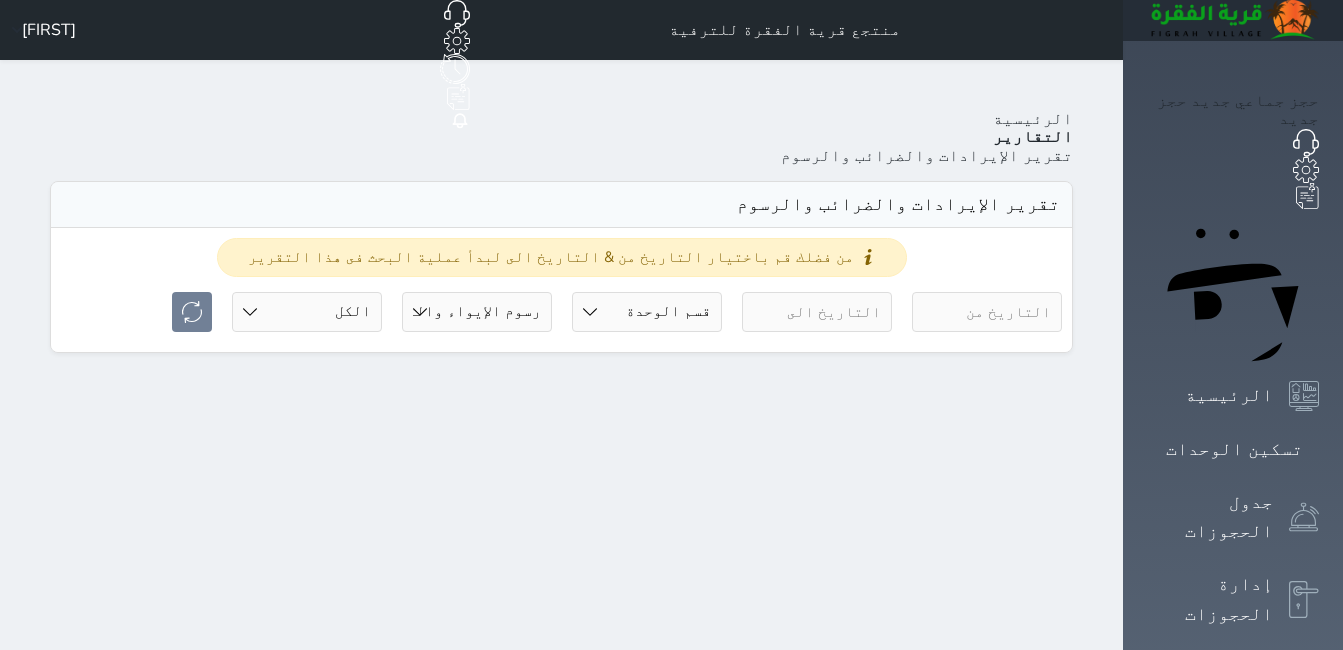 click at bounding box center (987, 312) 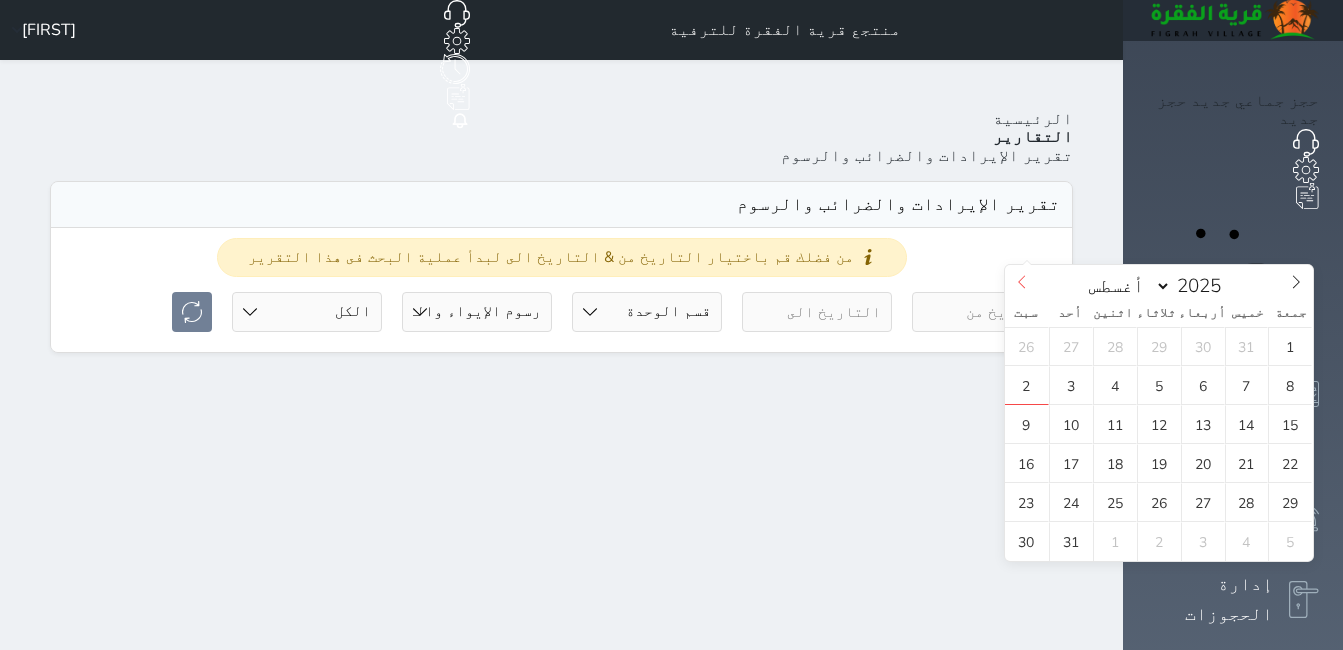 click at bounding box center (1022, 282) 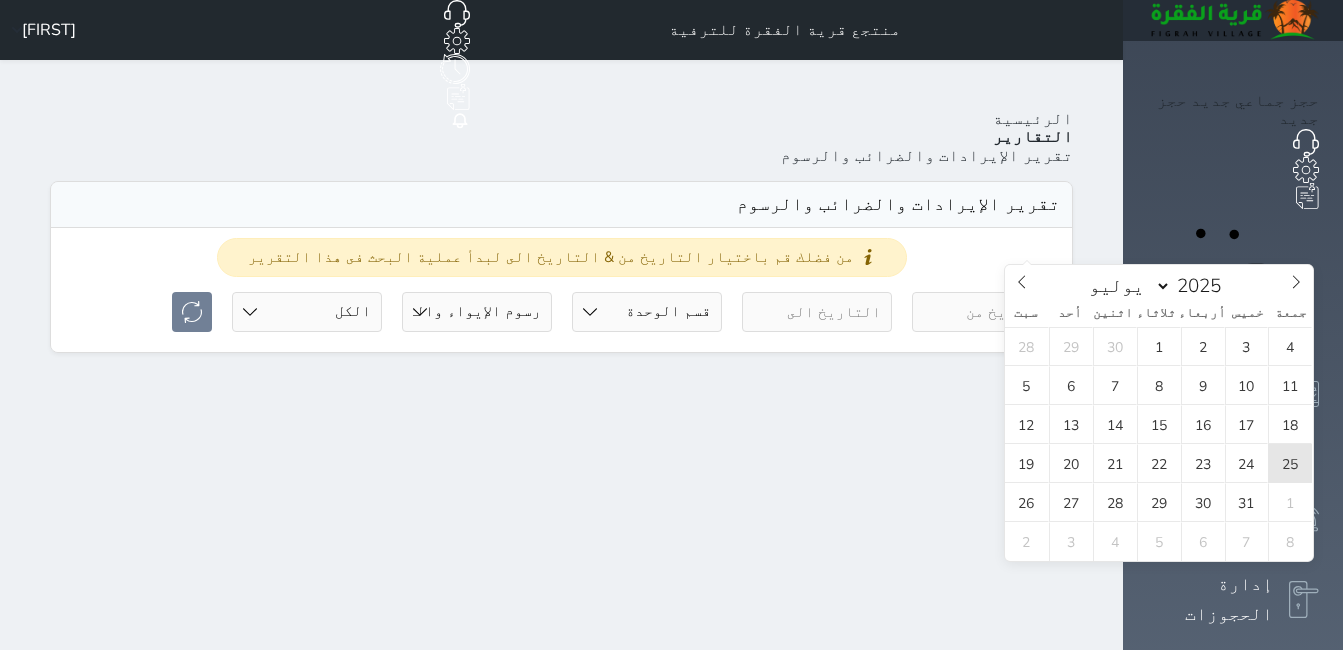 click on "25" at bounding box center [1290, 463] 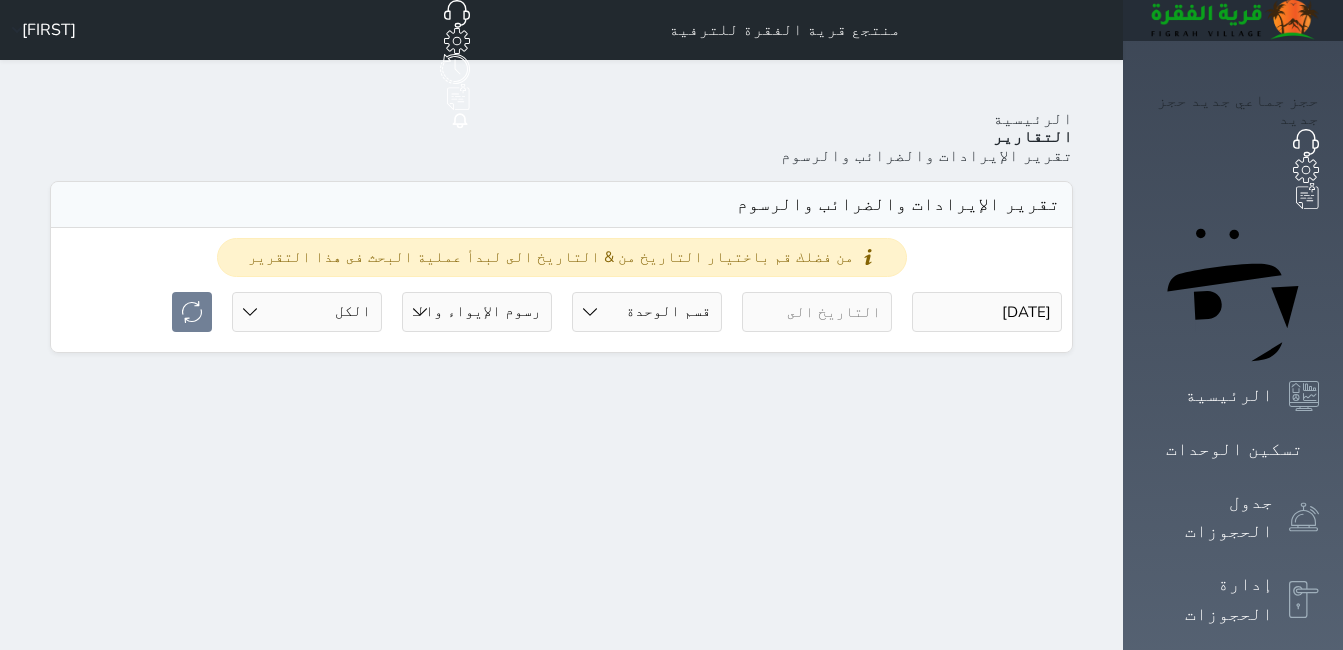 click at bounding box center (817, 312) 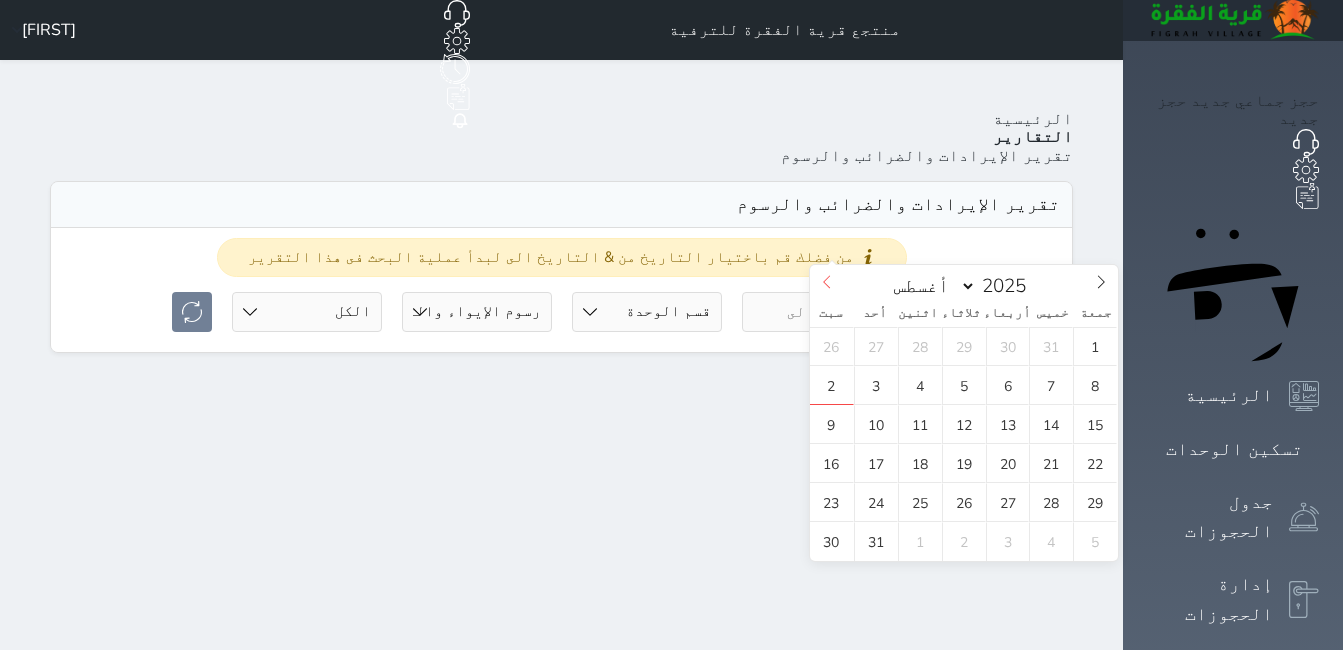 click 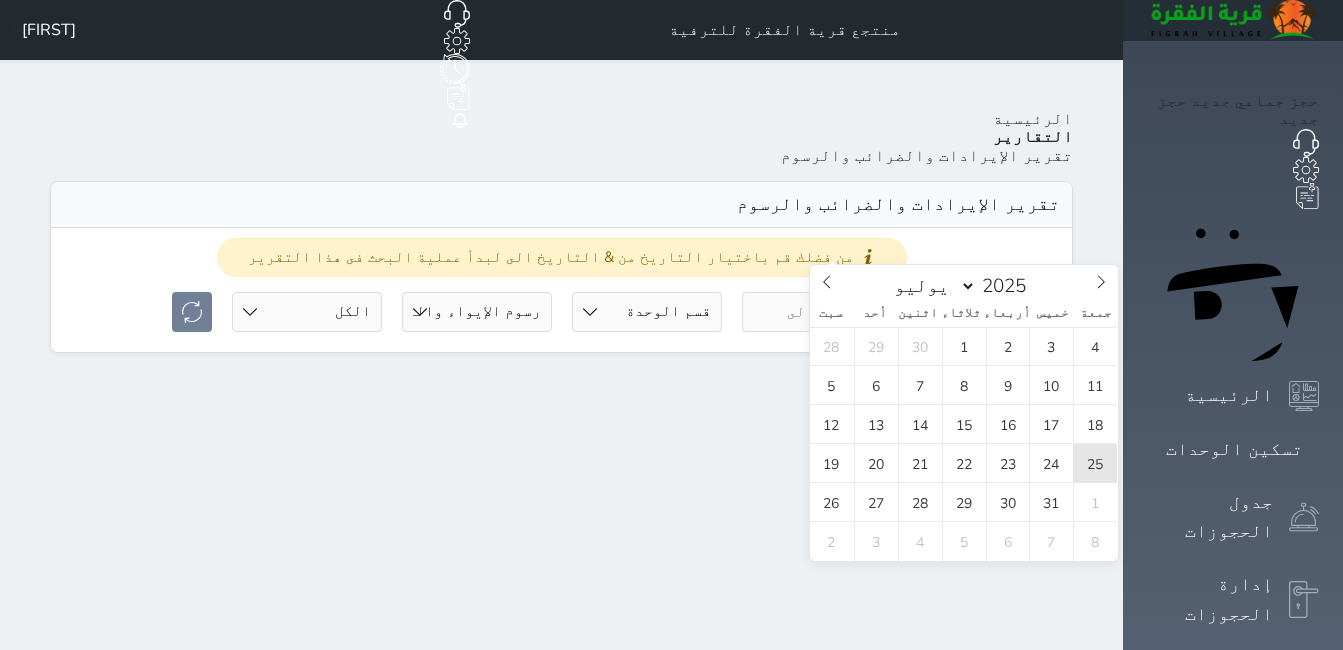 click on "25" at bounding box center [1095, 463] 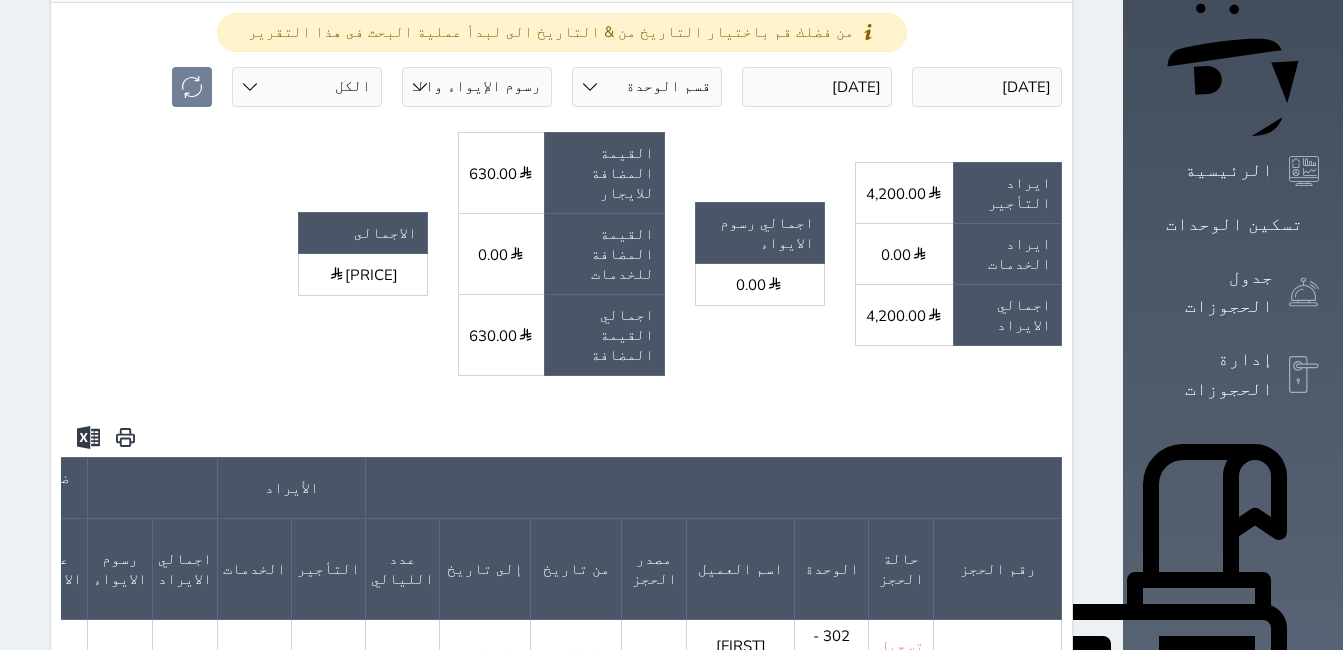 scroll, scrollTop: 300, scrollLeft: 0, axis: vertical 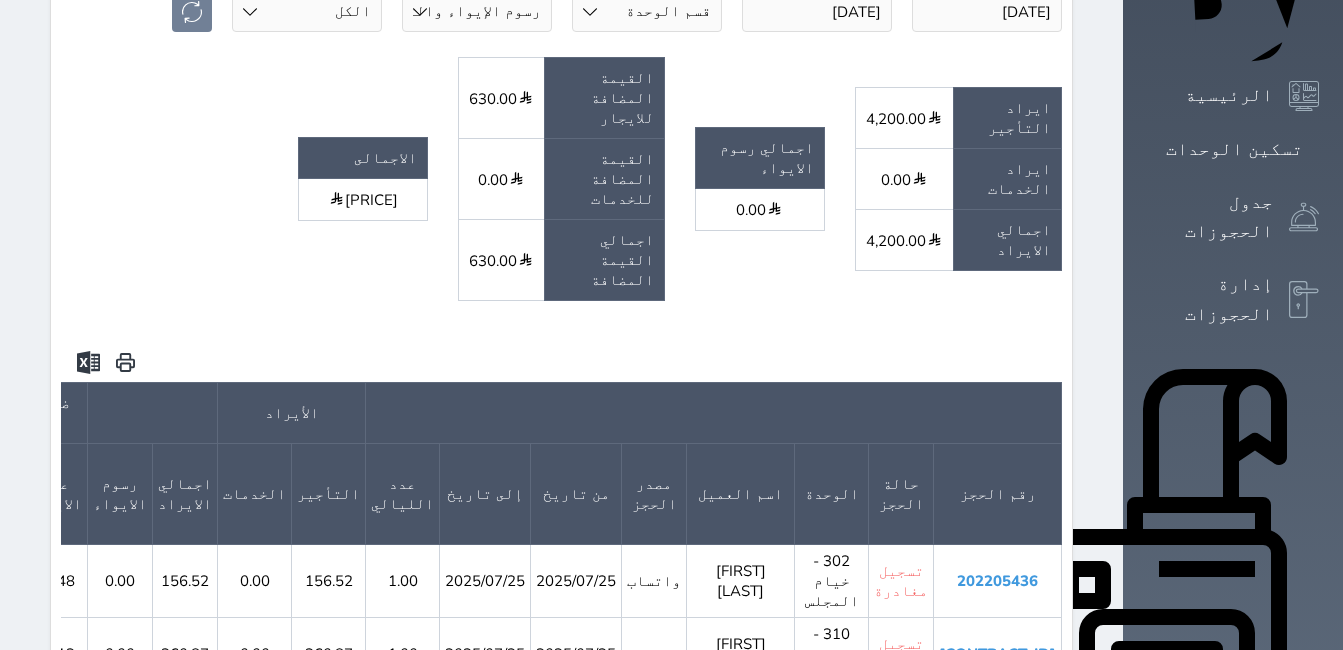 click at bounding box center (561, 362) 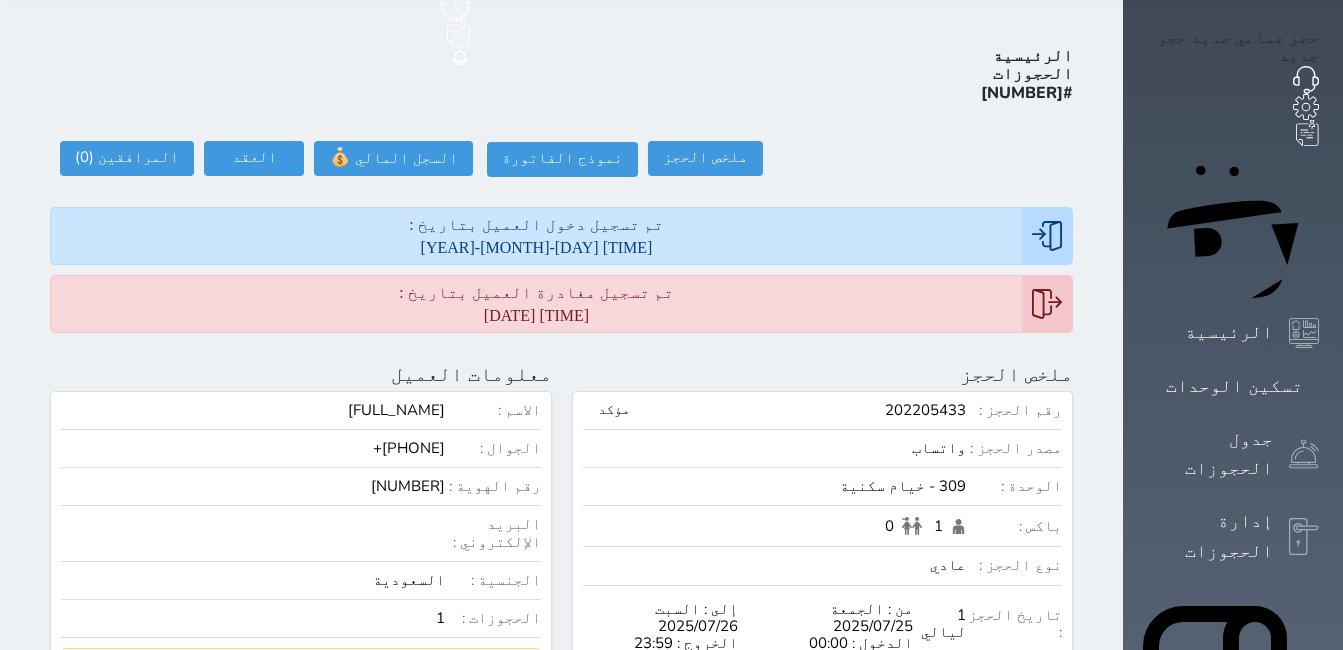 scroll, scrollTop: 0, scrollLeft: 0, axis: both 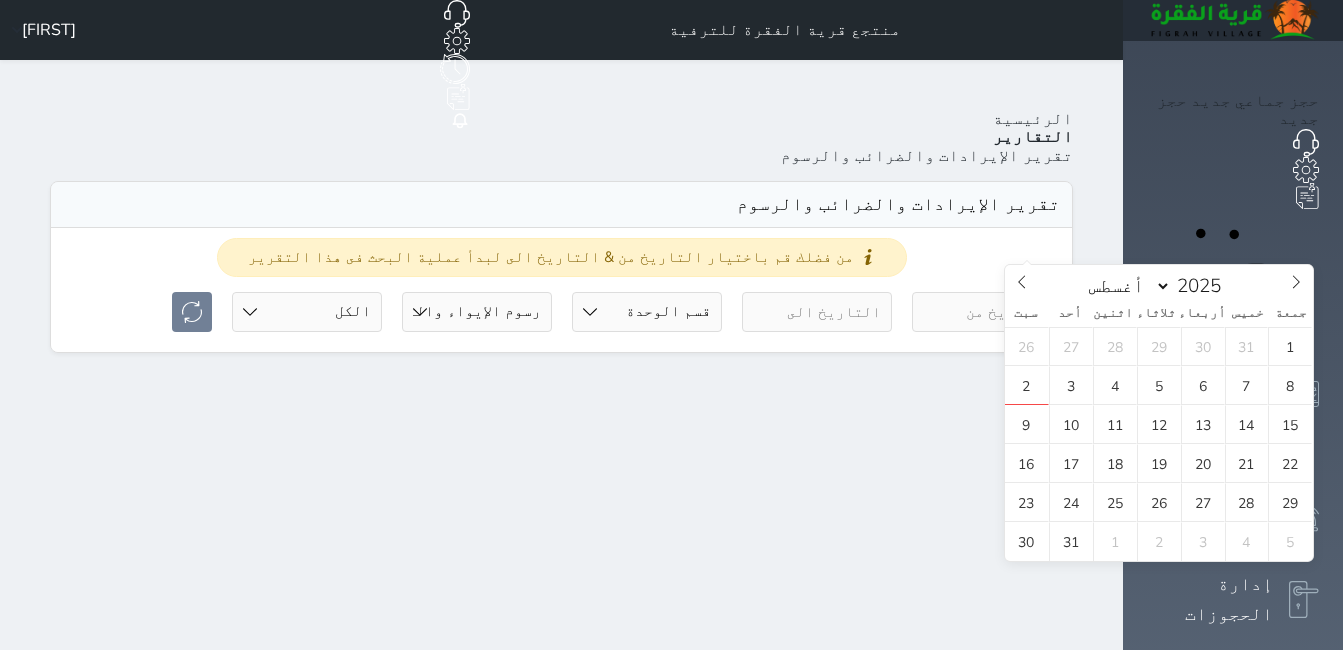 click at bounding box center (987, 312) 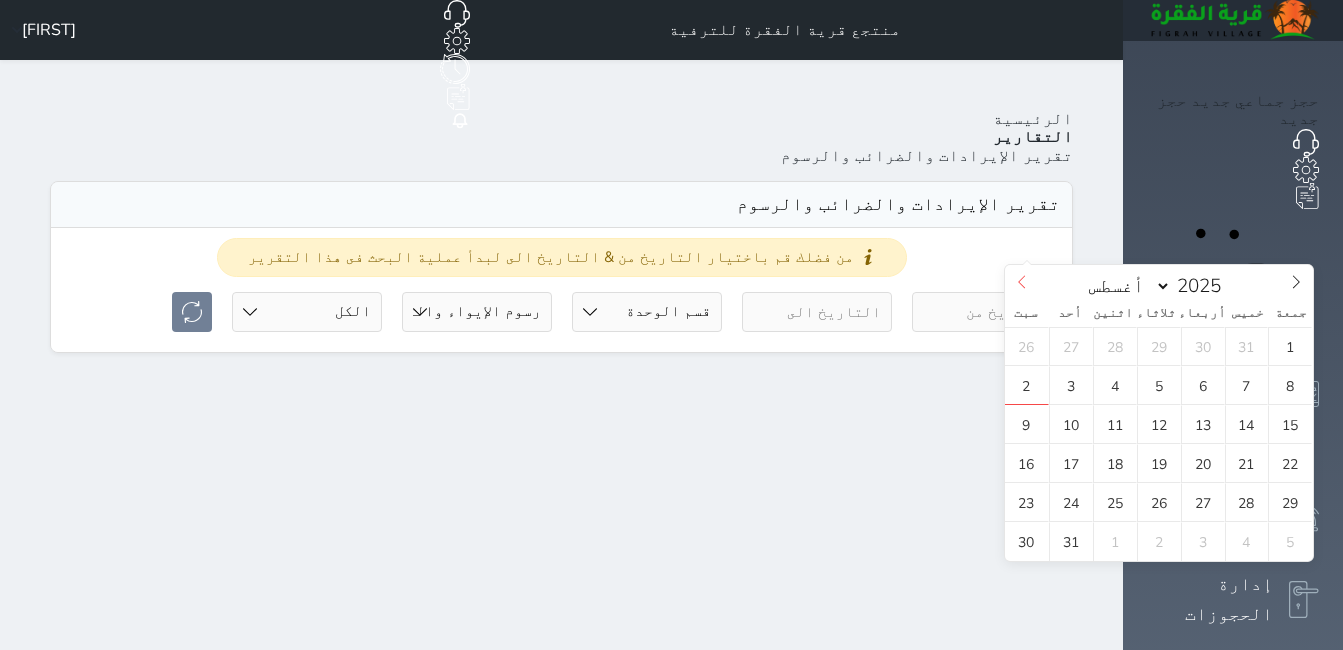 click 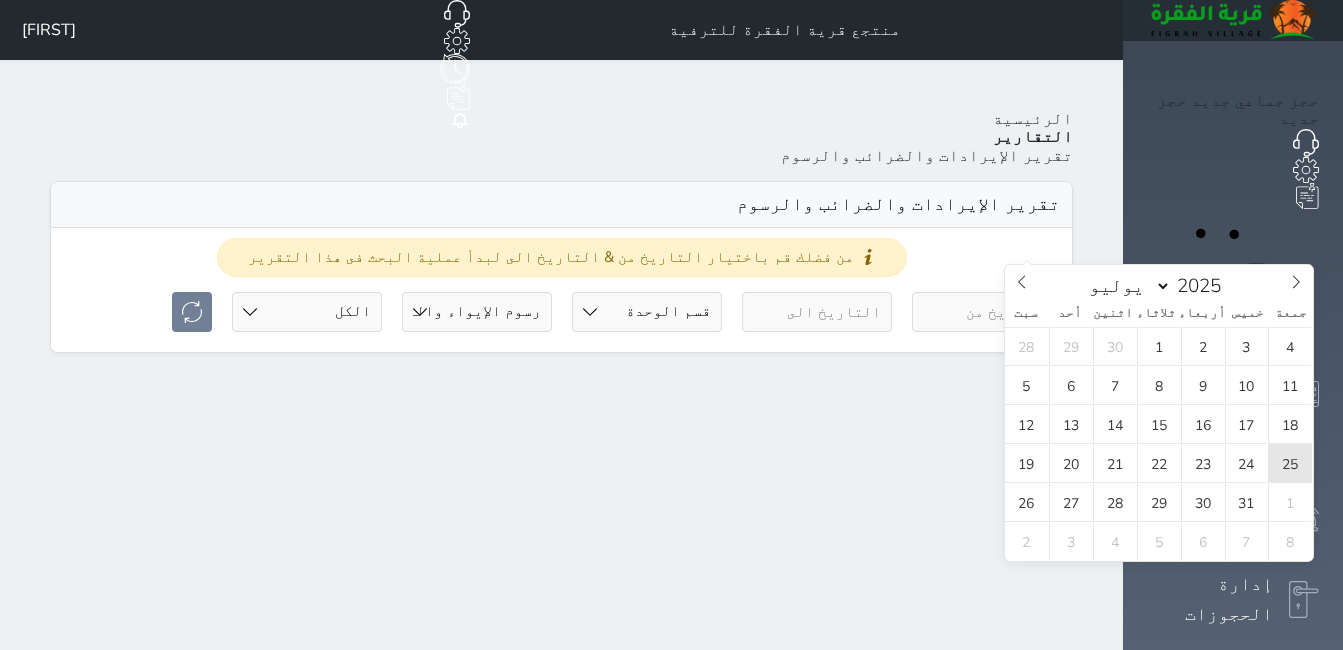 click on "25" at bounding box center [1290, 463] 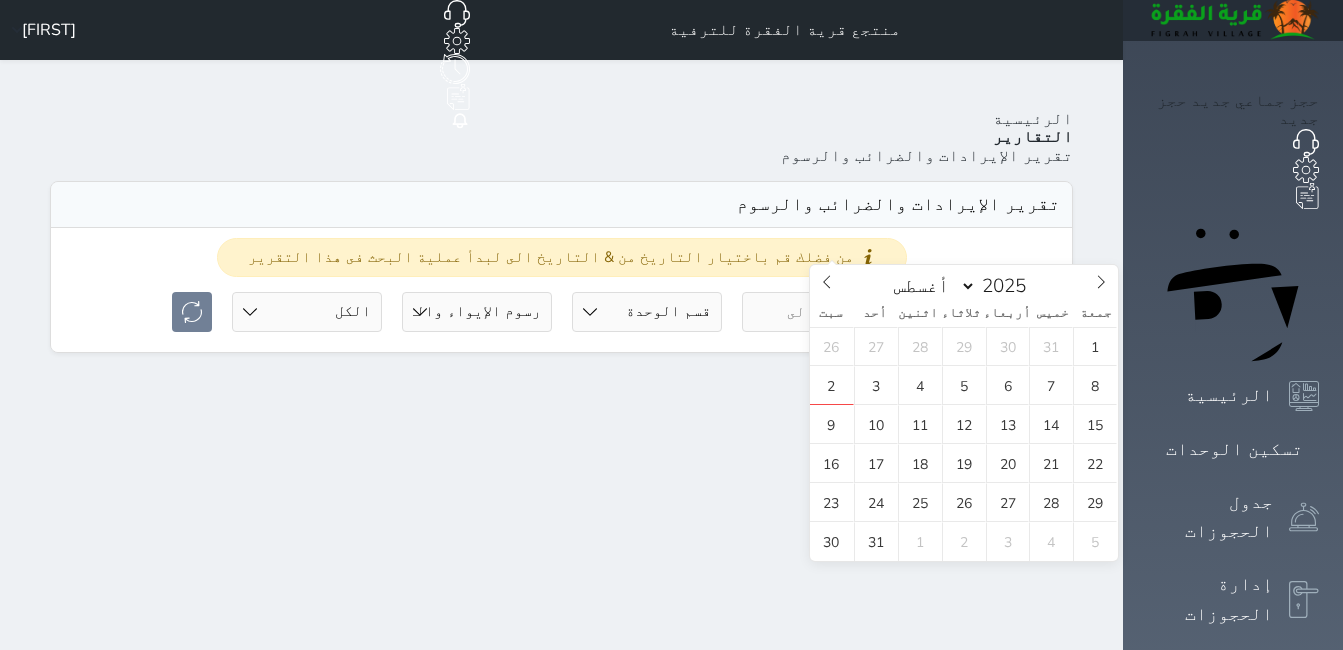 click at bounding box center (817, 312) 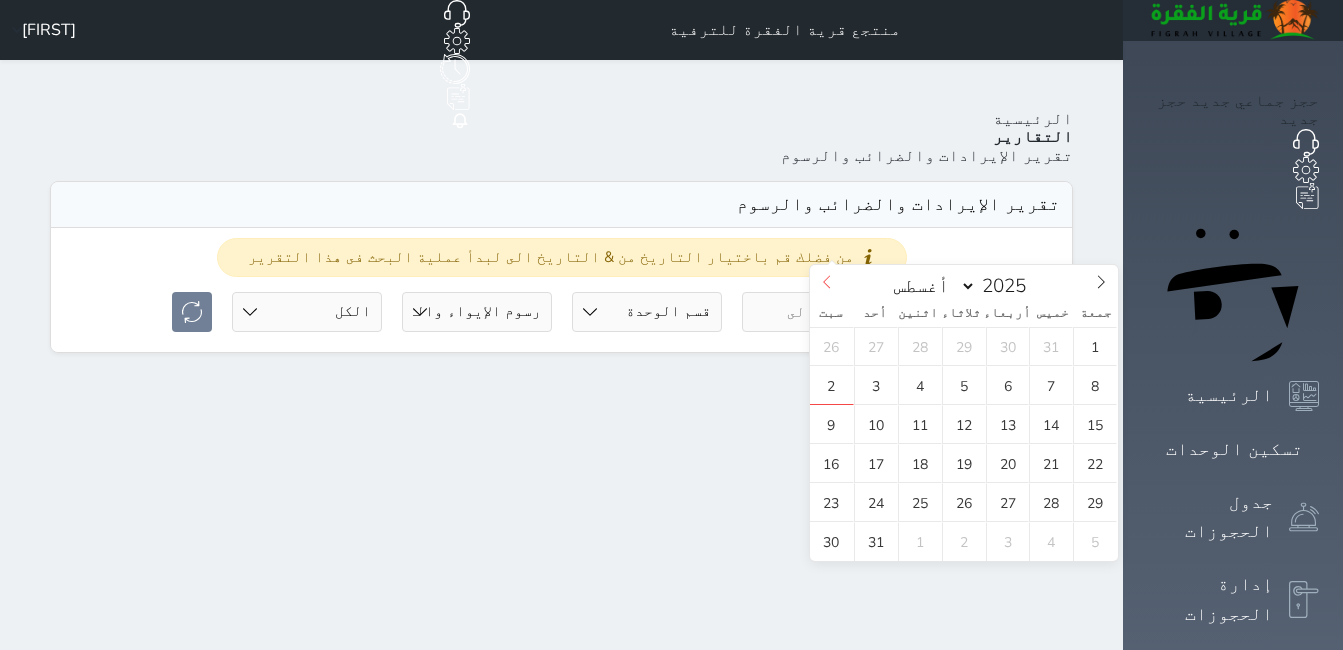 click at bounding box center [827, 282] 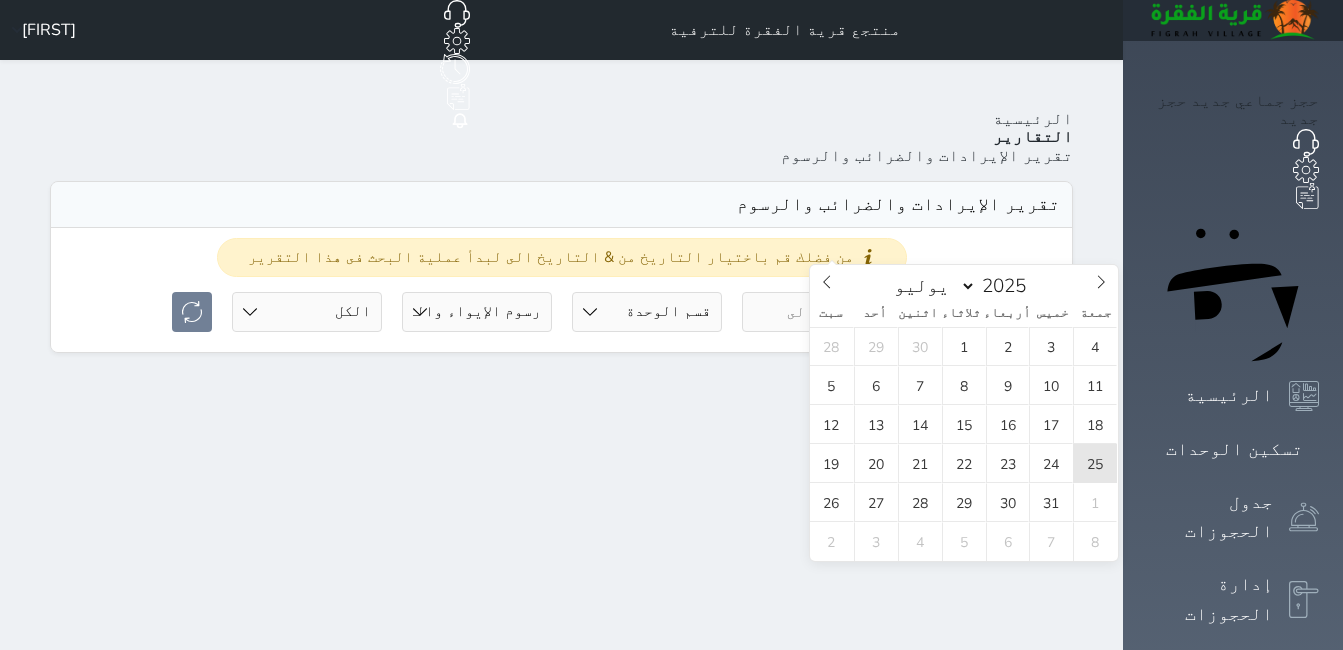 click on "25" at bounding box center (1095, 463) 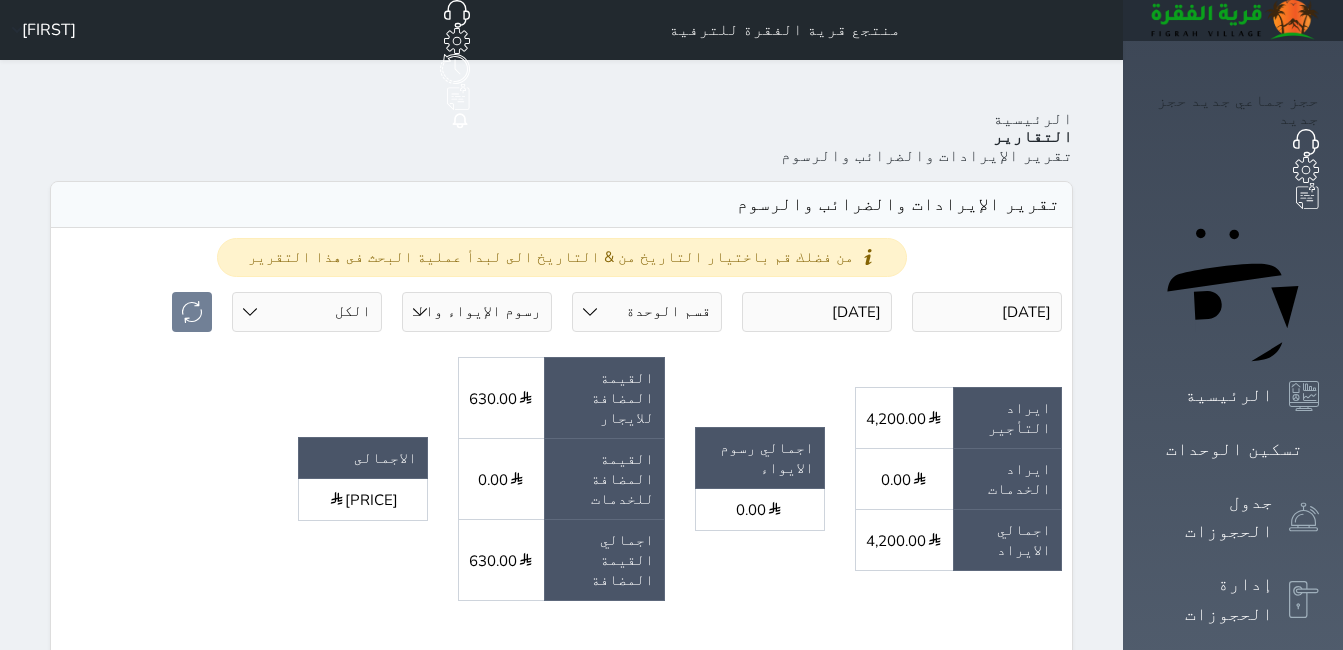 click on "undefined     ايراد التأجير   [PRICE]    ايراد الخدمات   [PRICE]    اجمالي الايراد   [PRICE]    اجمالي رسوم الايواء   [PRICE]    القيمة المضافة للايجار   [PRICE]    القيمة المضافة للخدمات   [PRICE]    اجمالي القيمة المضافة   [PRICE]      الاجمالى   [PRICE]" at bounding box center [561, 486] 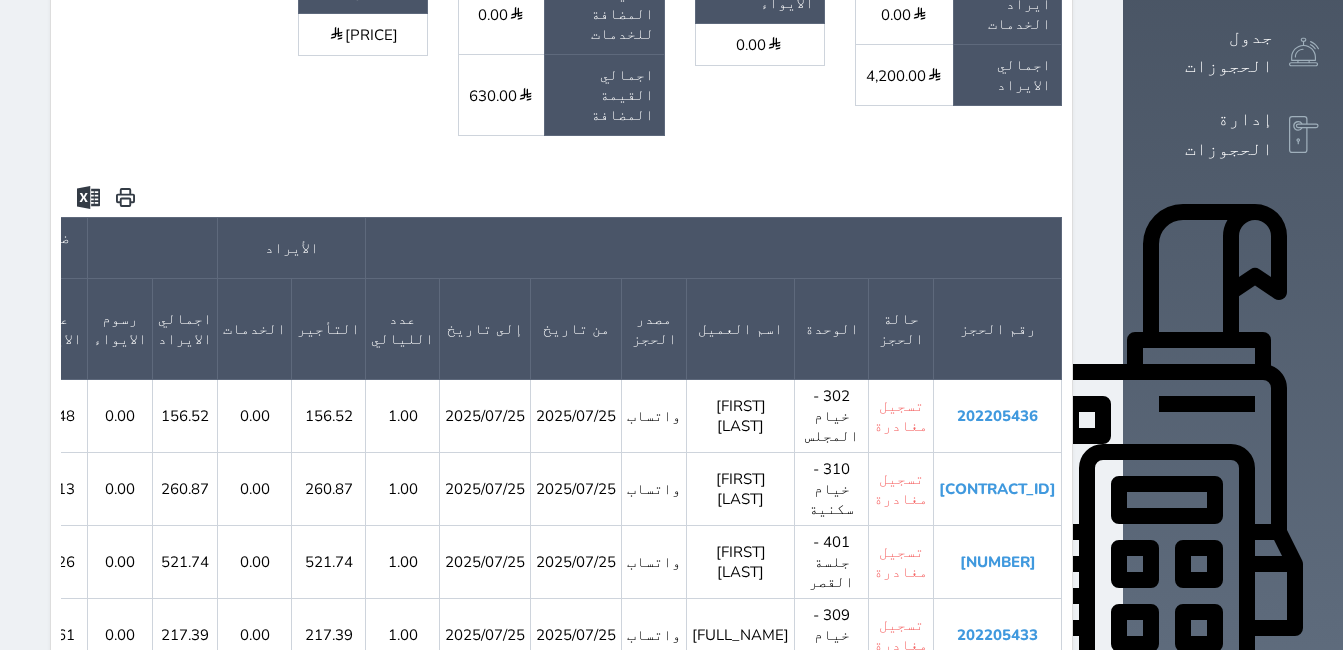 scroll, scrollTop: 500, scrollLeft: 0, axis: vertical 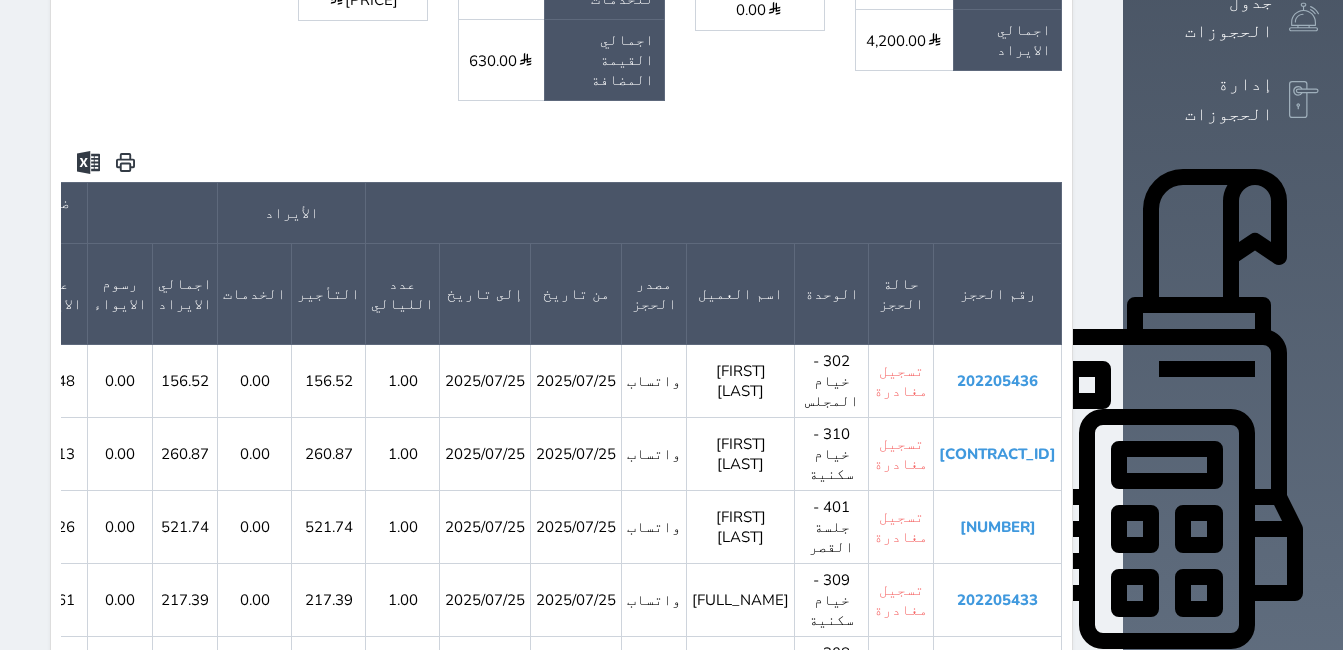 click on "202205432" at bounding box center (997, 673) 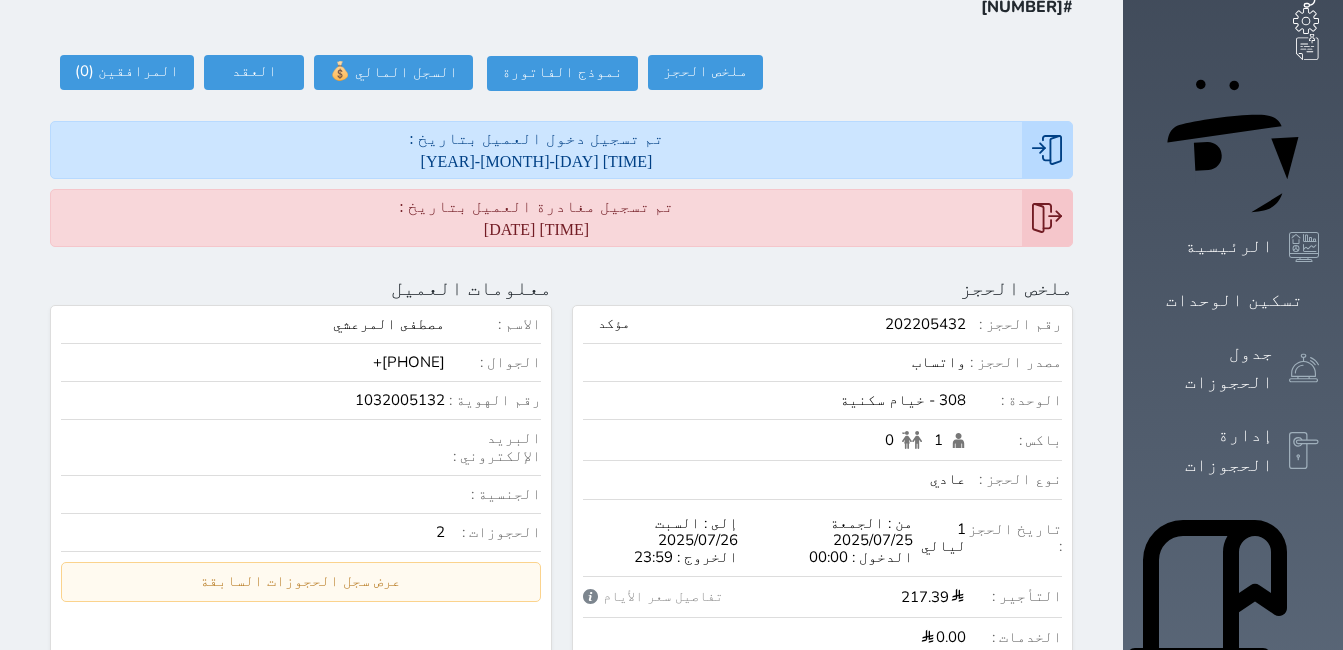 scroll, scrollTop: 0, scrollLeft: 0, axis: both 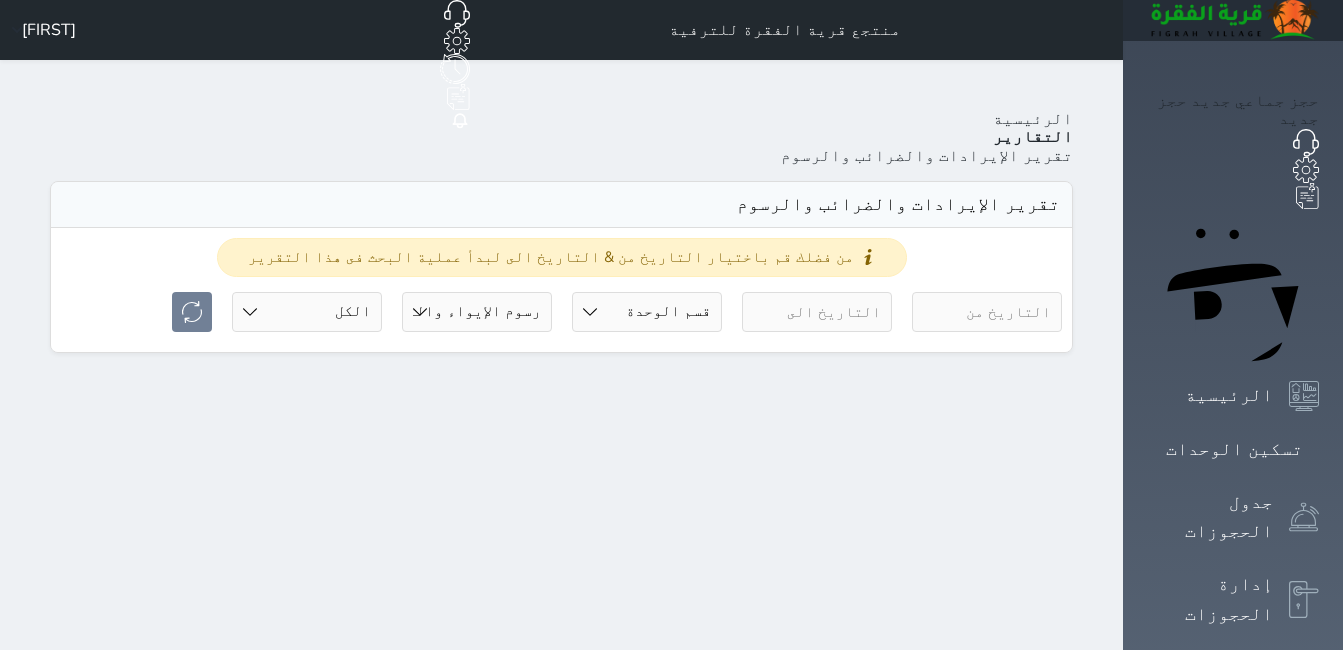 click at bounding box center [987, 312] 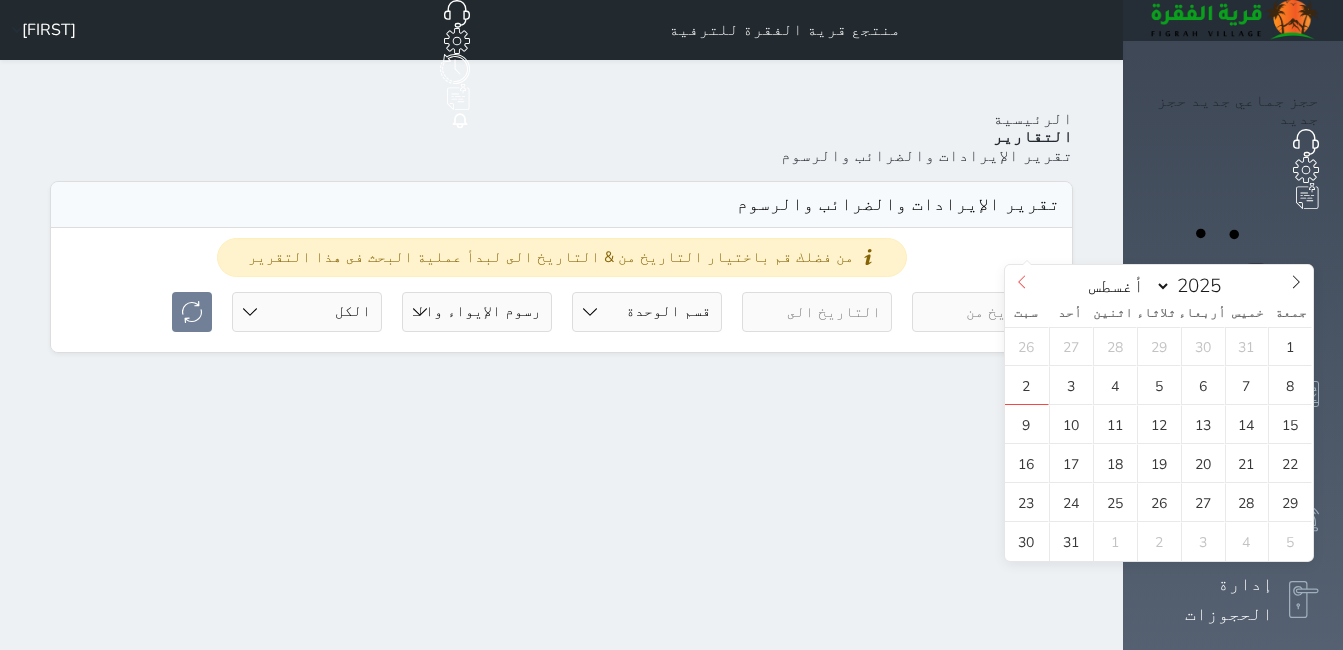 click 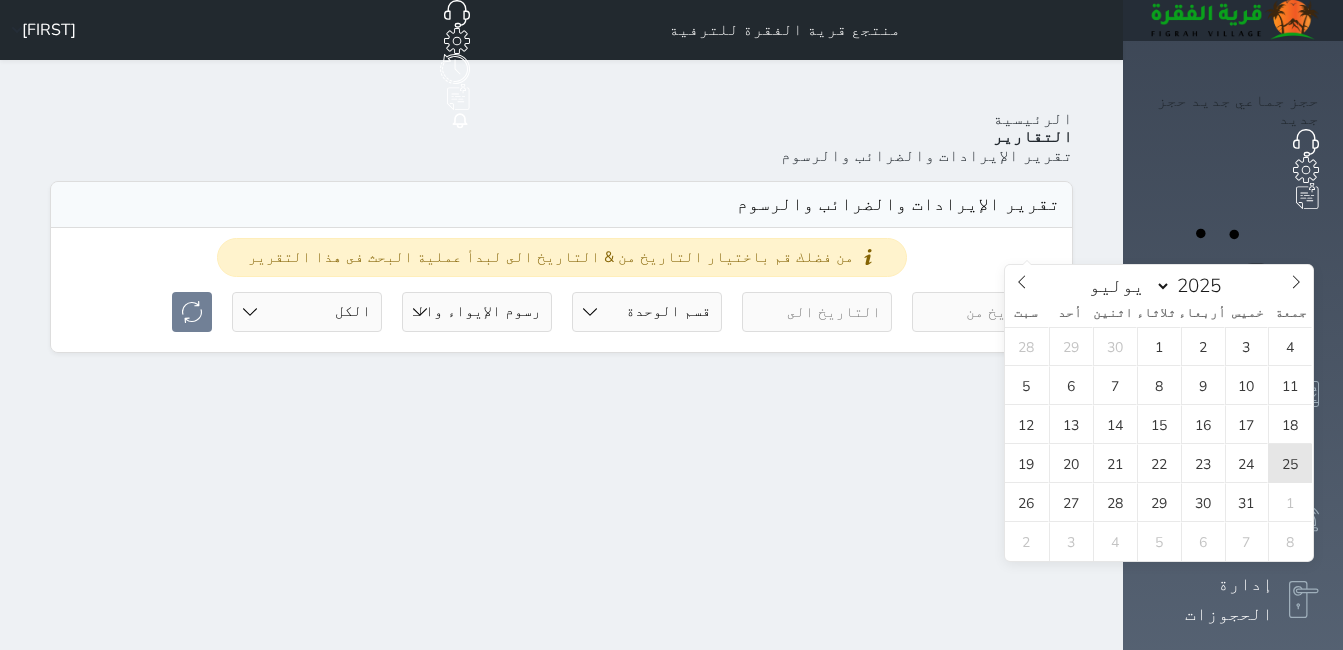 click on "25" at bounding box center [1290, 463] 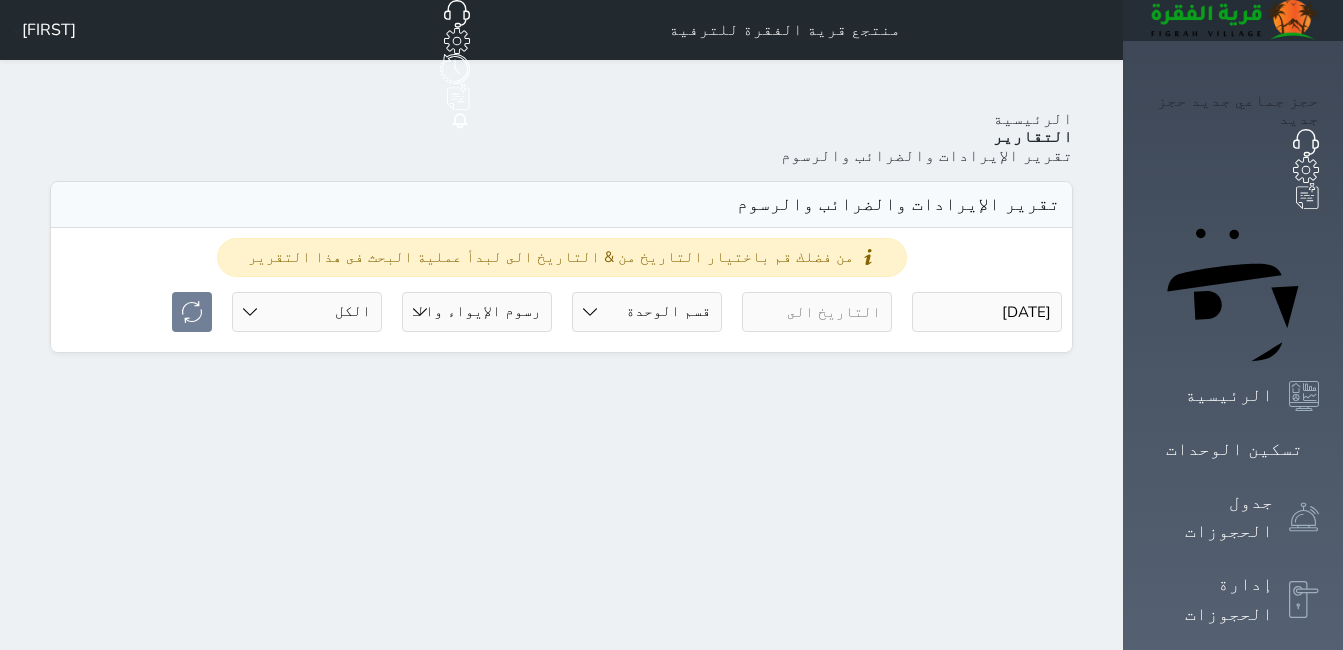 click at bounding box center [817, 312] 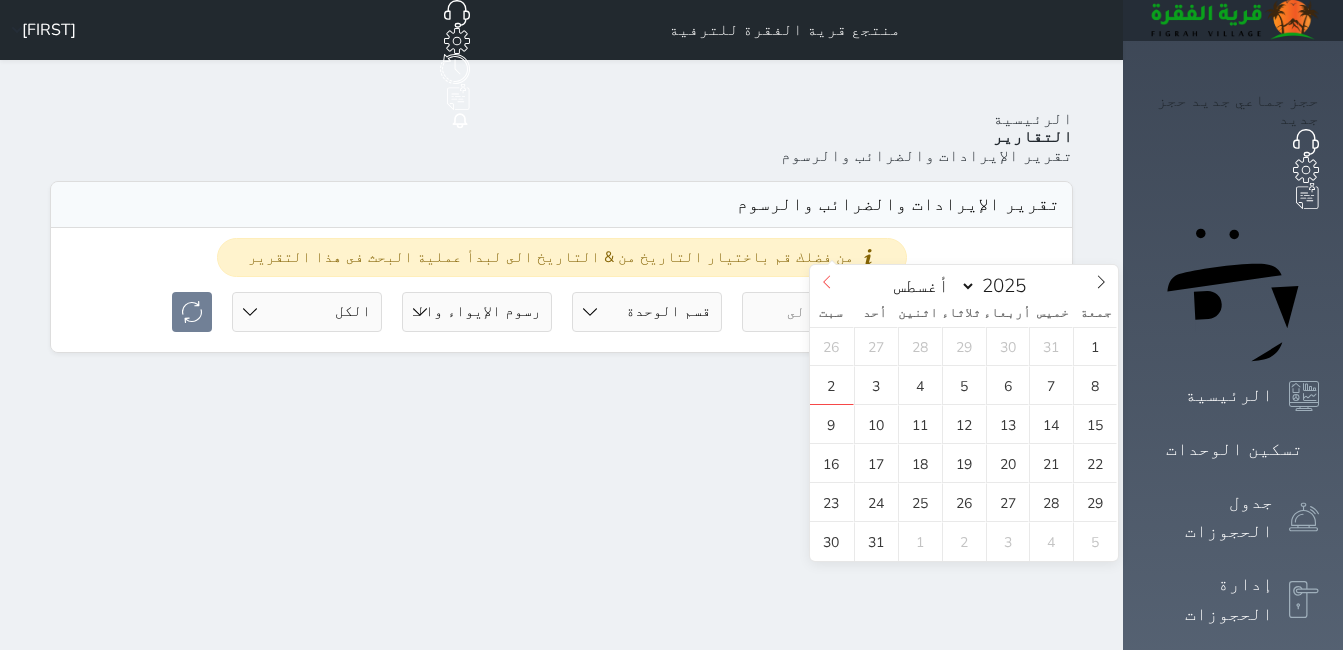 click 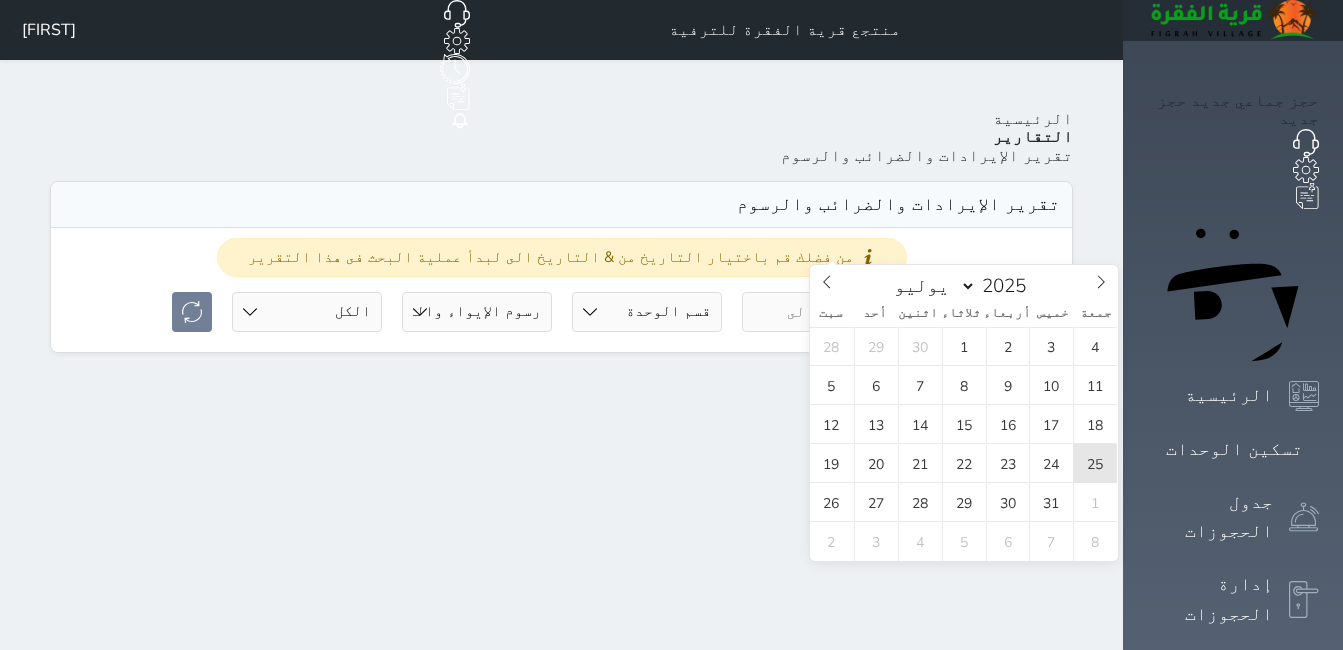 click on "25" at bounding box center (1095, 463) 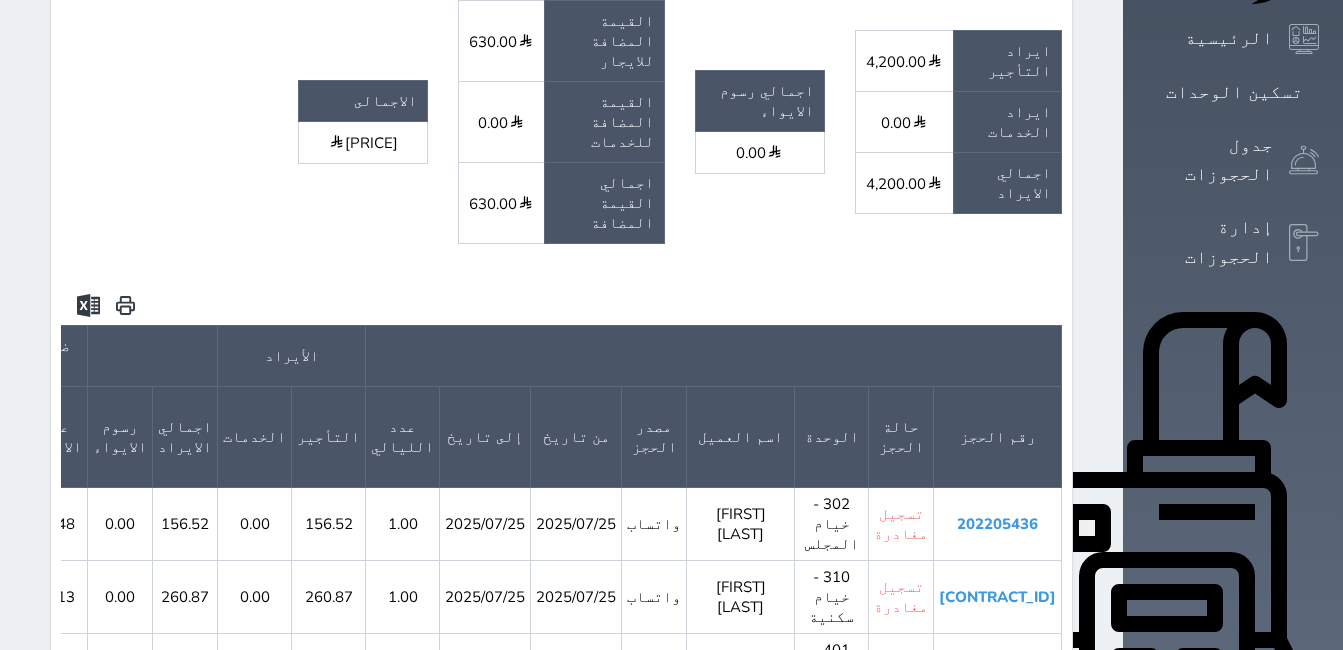 scroll, scrollTop: 500, scrollLeft: 0, axis: vertical 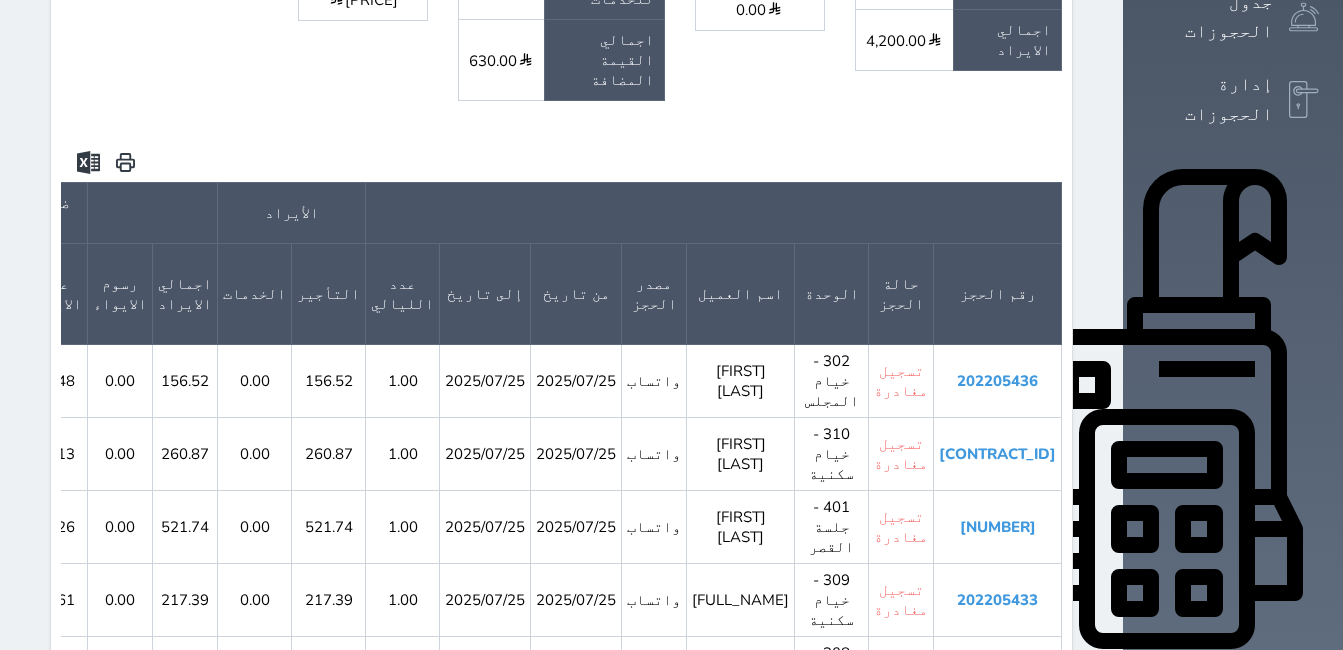 click on "[CONTRACT_ID]" at bounding box center (997, 746) 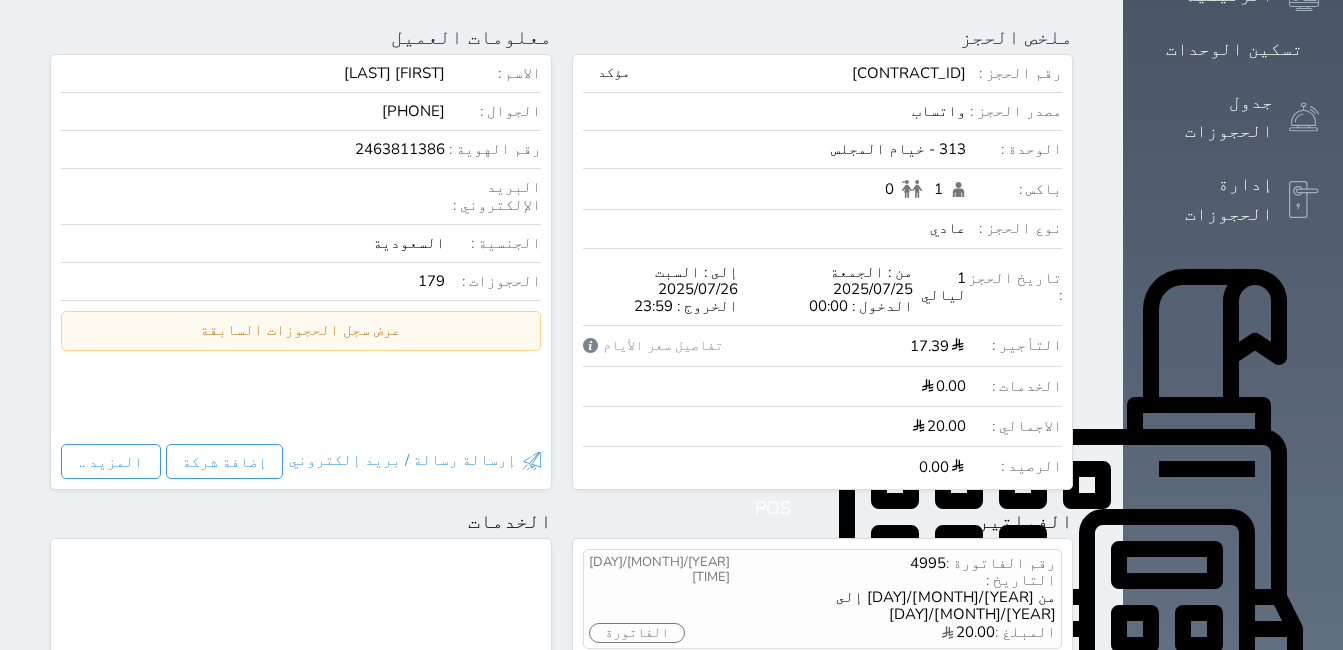scroll, scrollTop: 0, scrollLeft: 0, axis: both 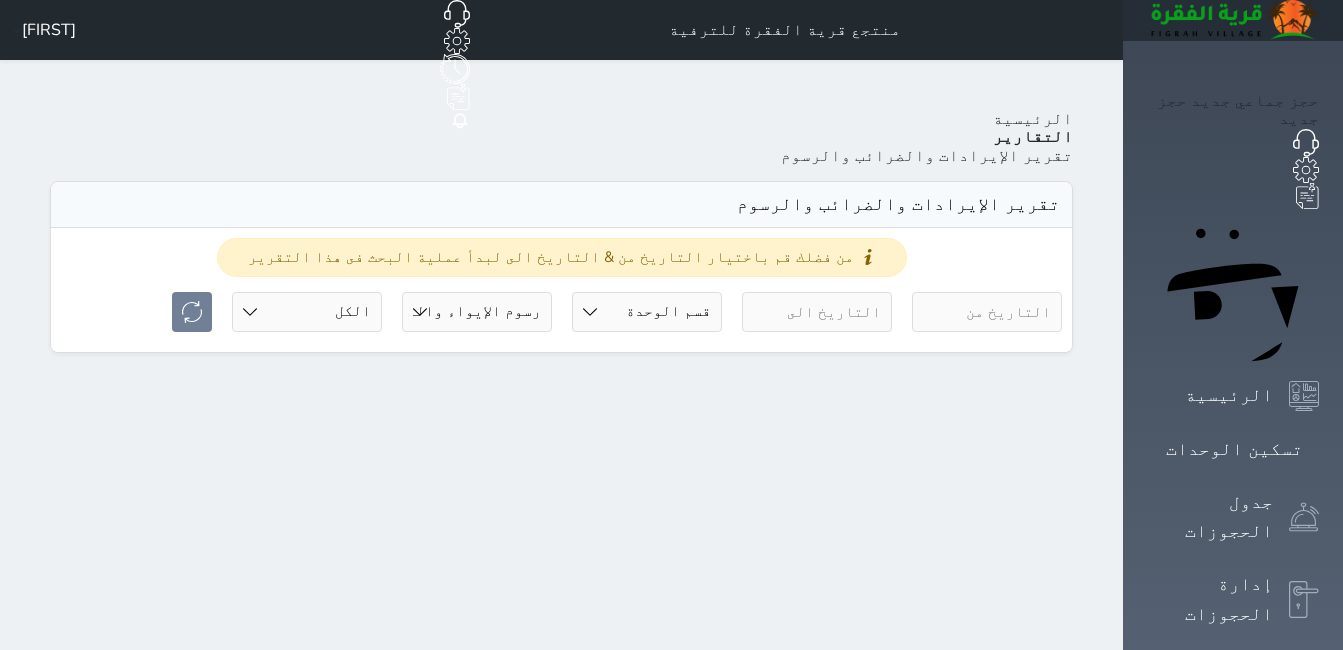 click at bounding box center [987, 312] 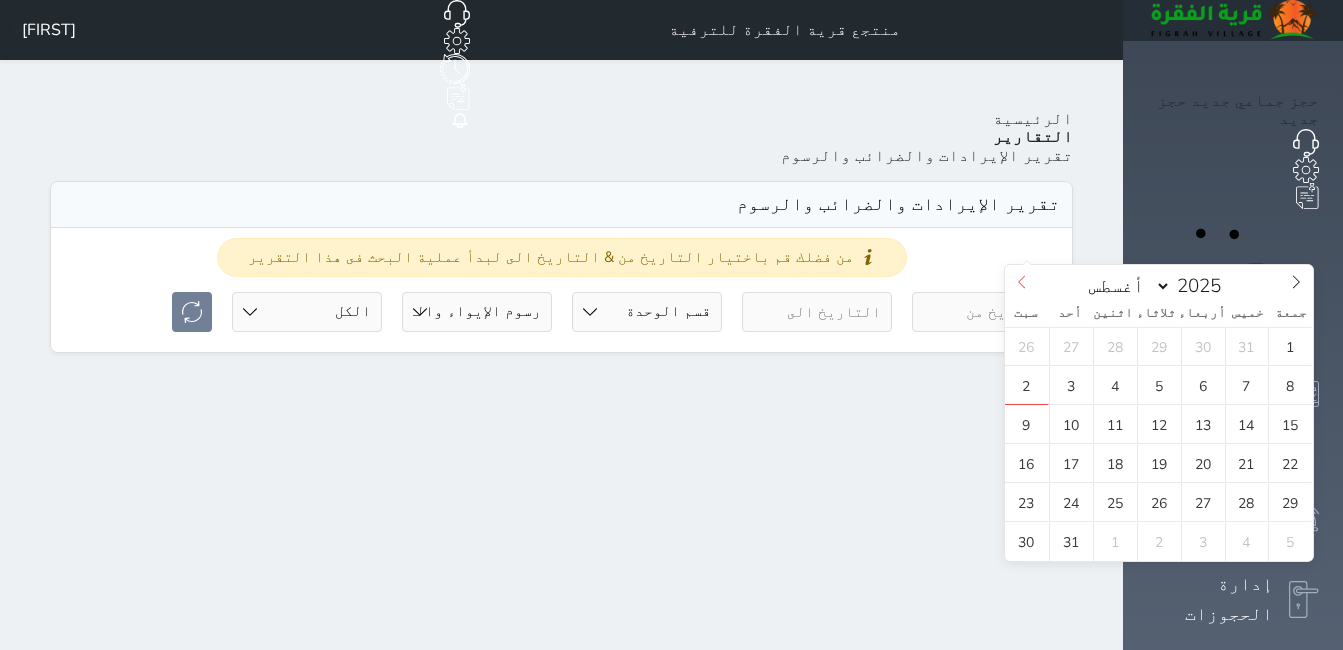 click 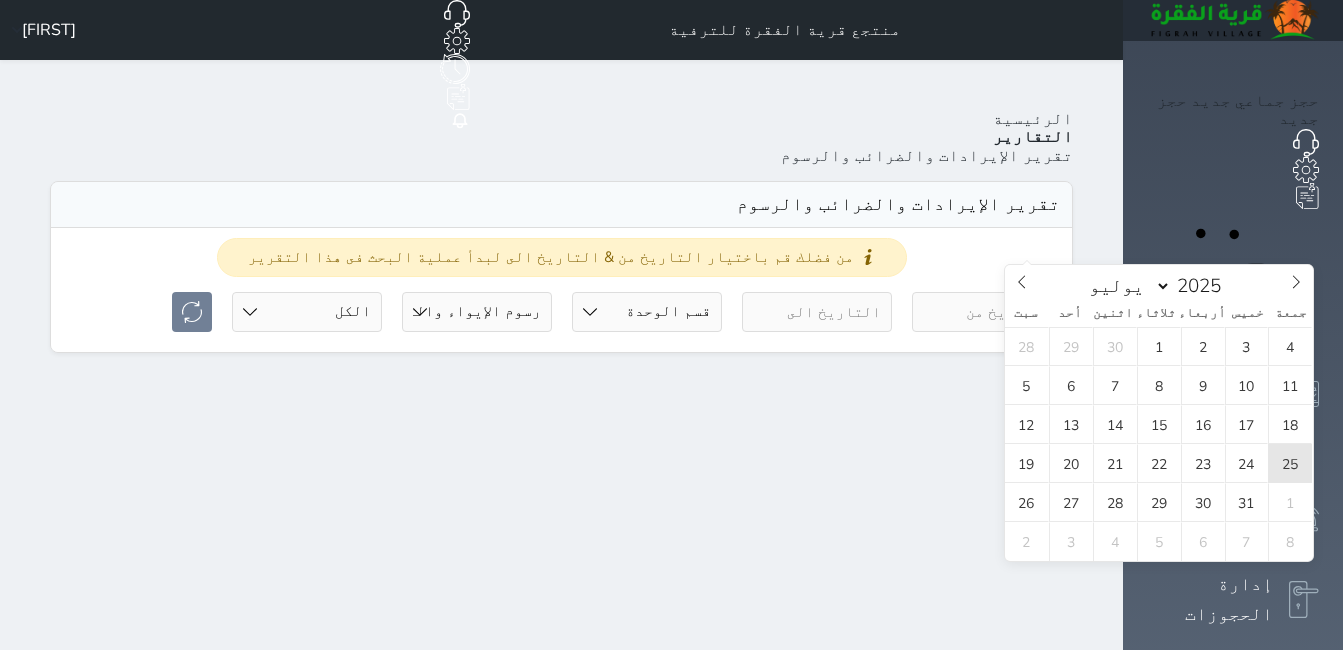 click on "25" at bounding box center [1290, 463] 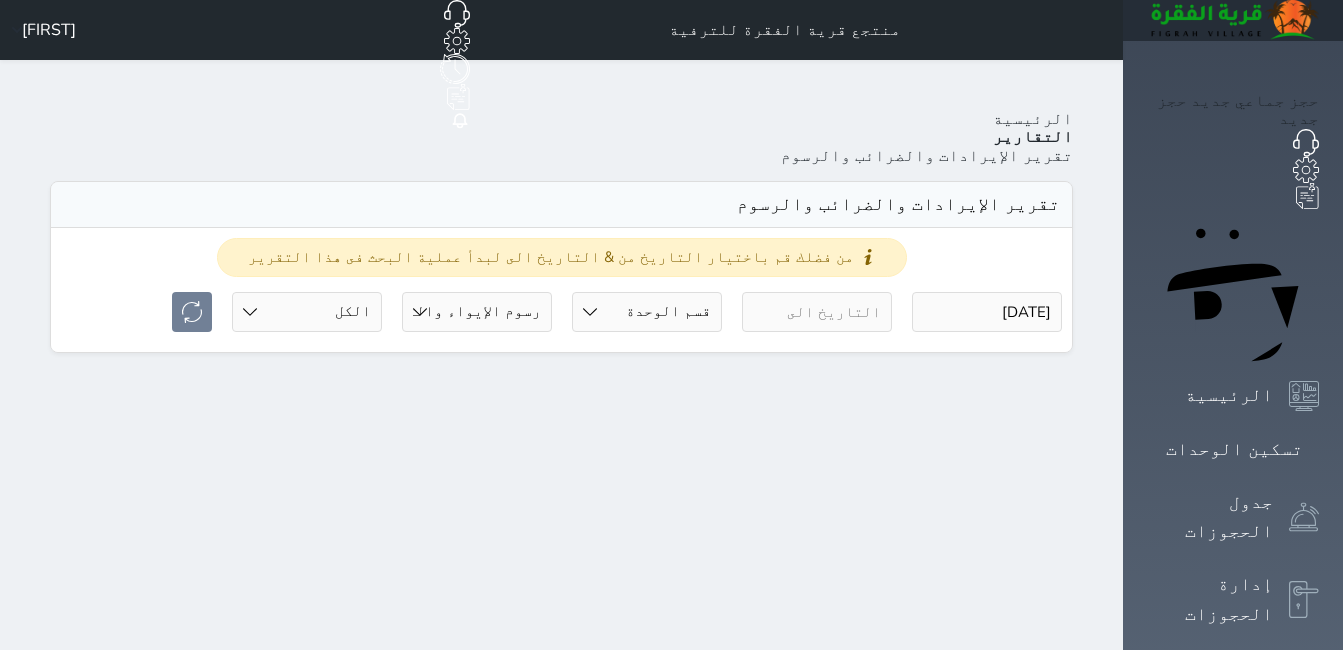 click at bounding box center [817, 312] 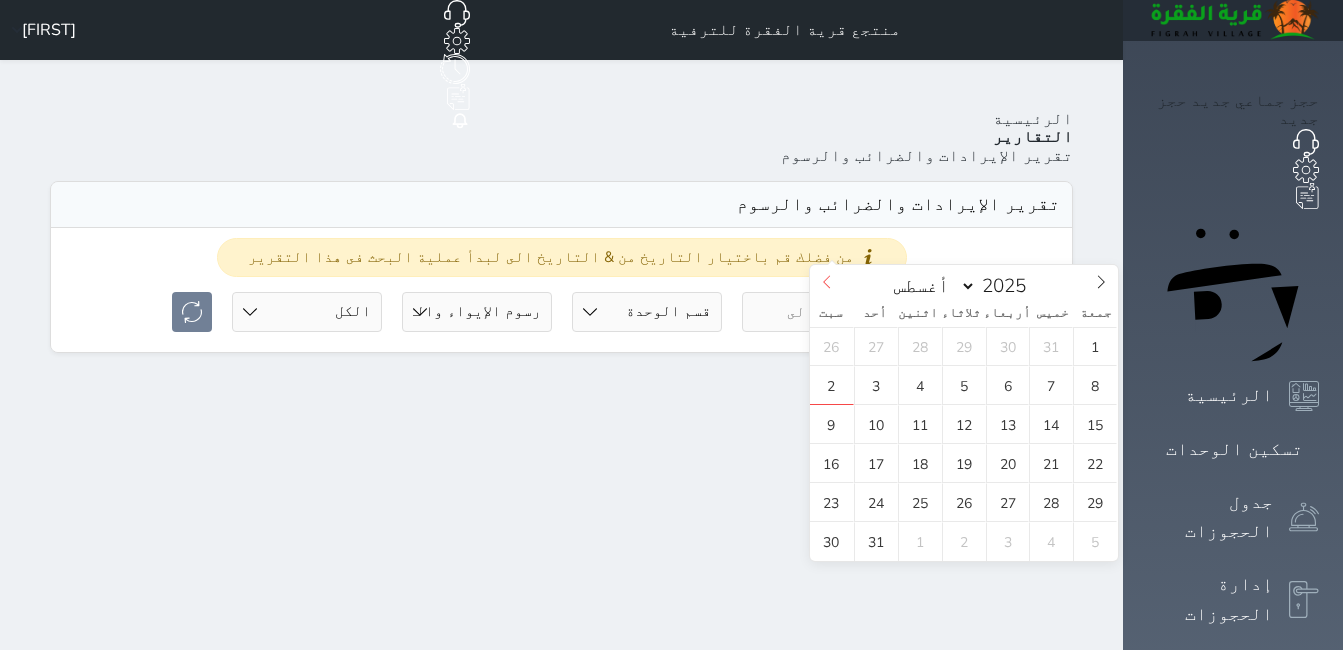 click 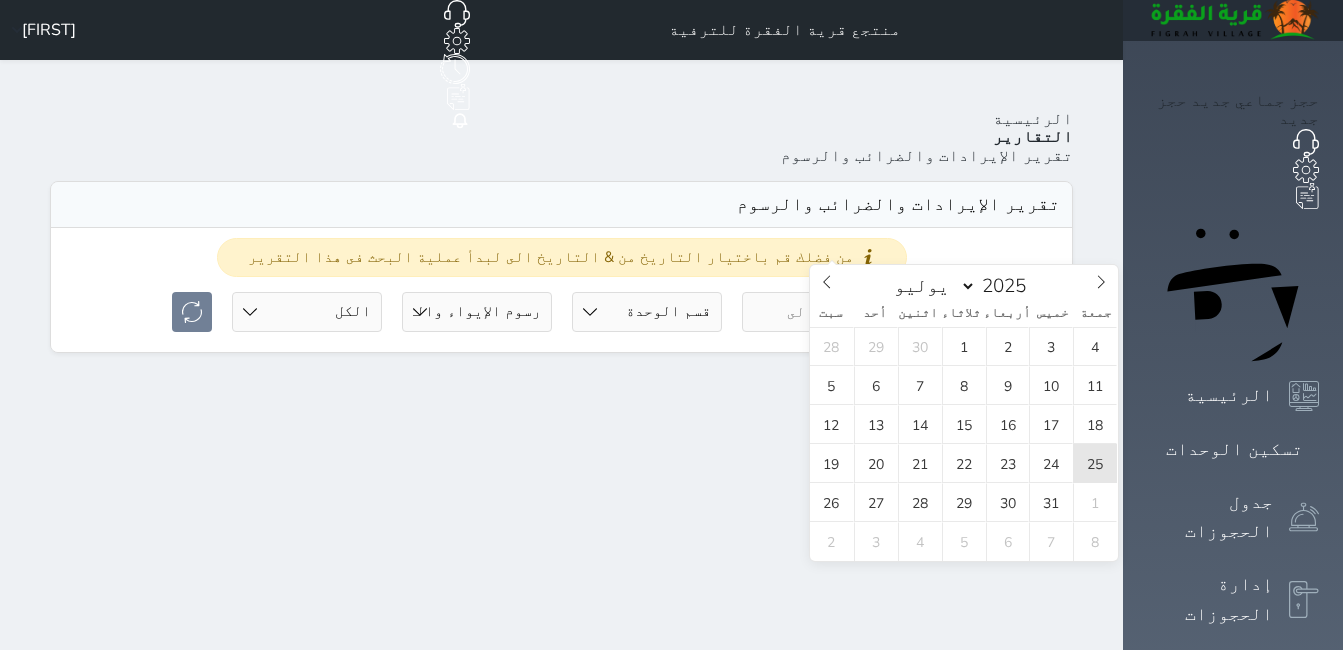 click on "25" at bounding box center [1095, 463] 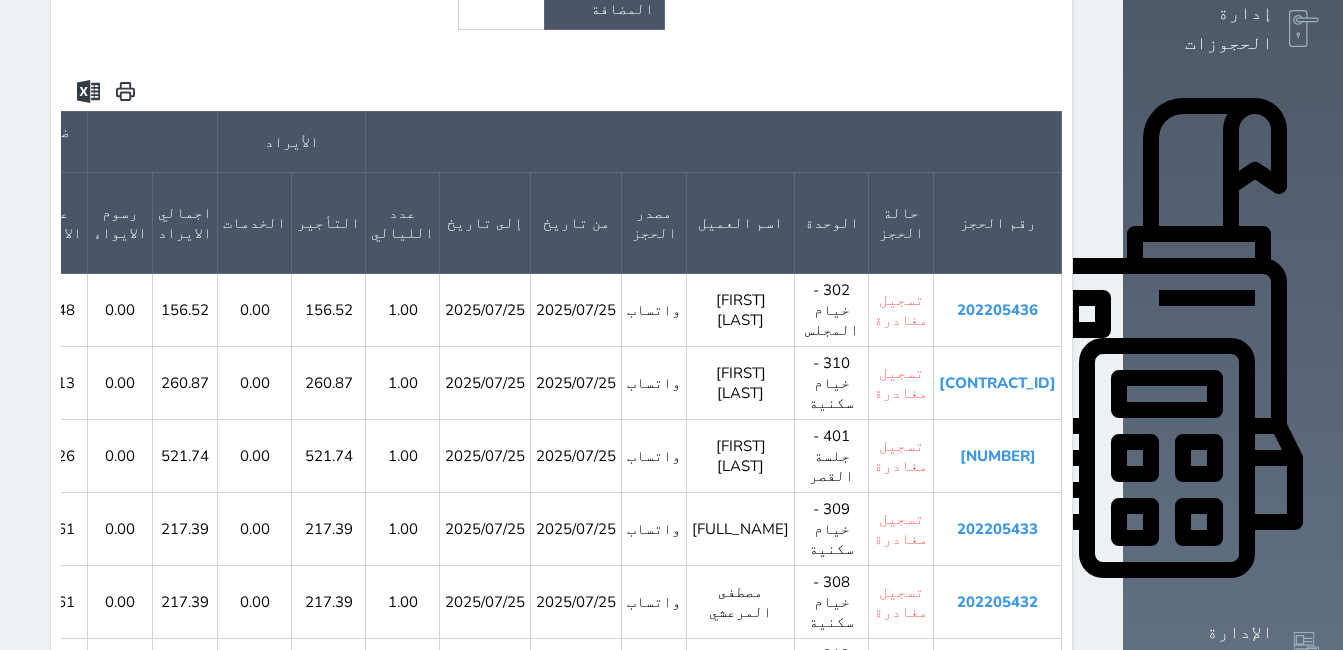 scroll, scrollTop: 600, scrollLeft: 0, axis: vertical 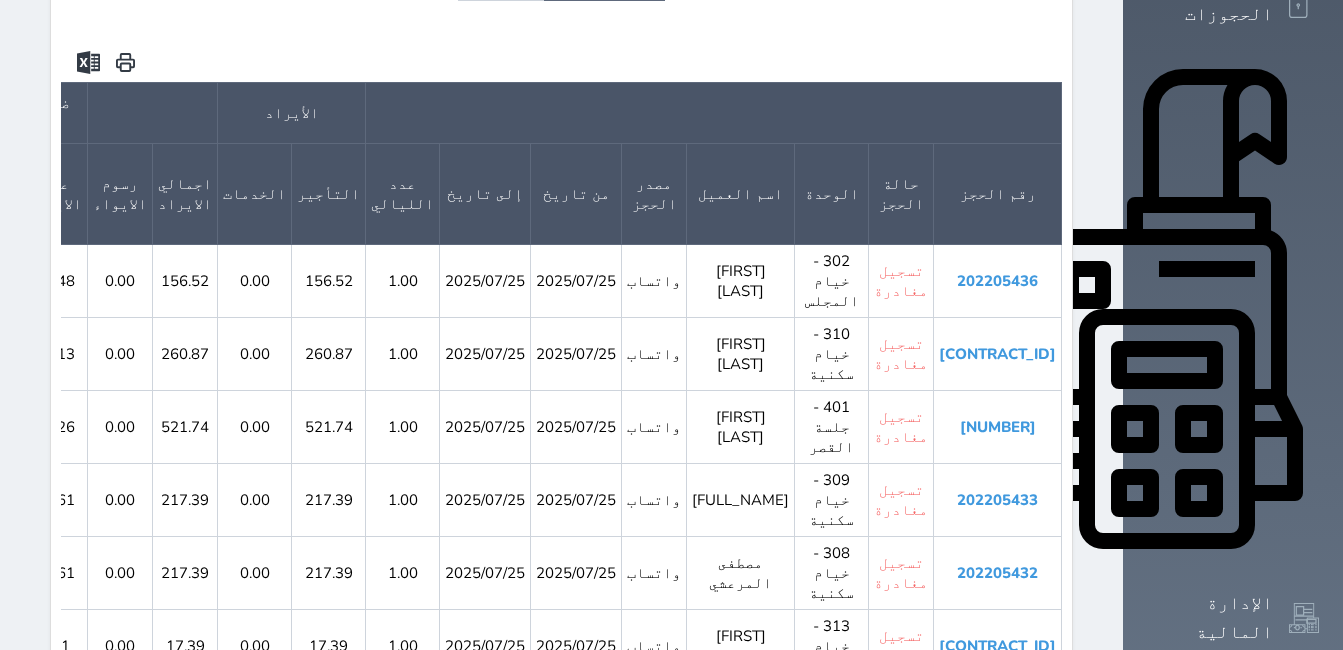 click on "[NUMBER]" at bounding box center [998, 719] 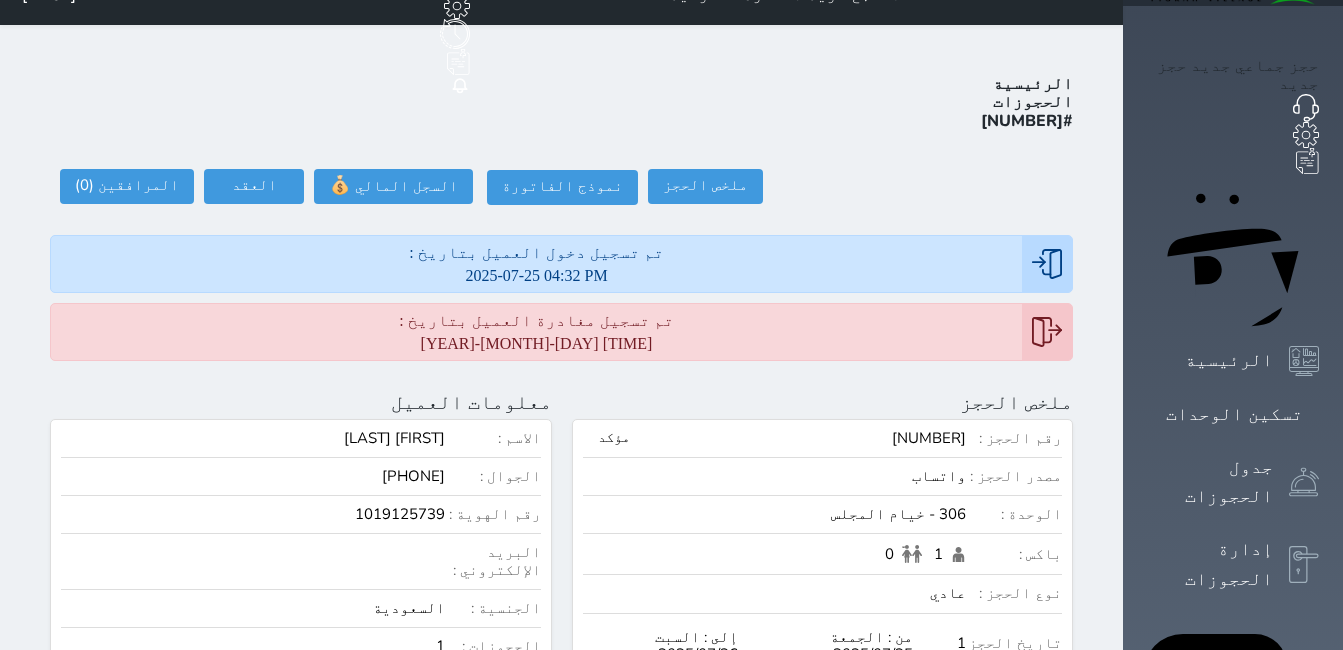 scroll, scrollTop: 0, scrollLeft: 0, axis: both 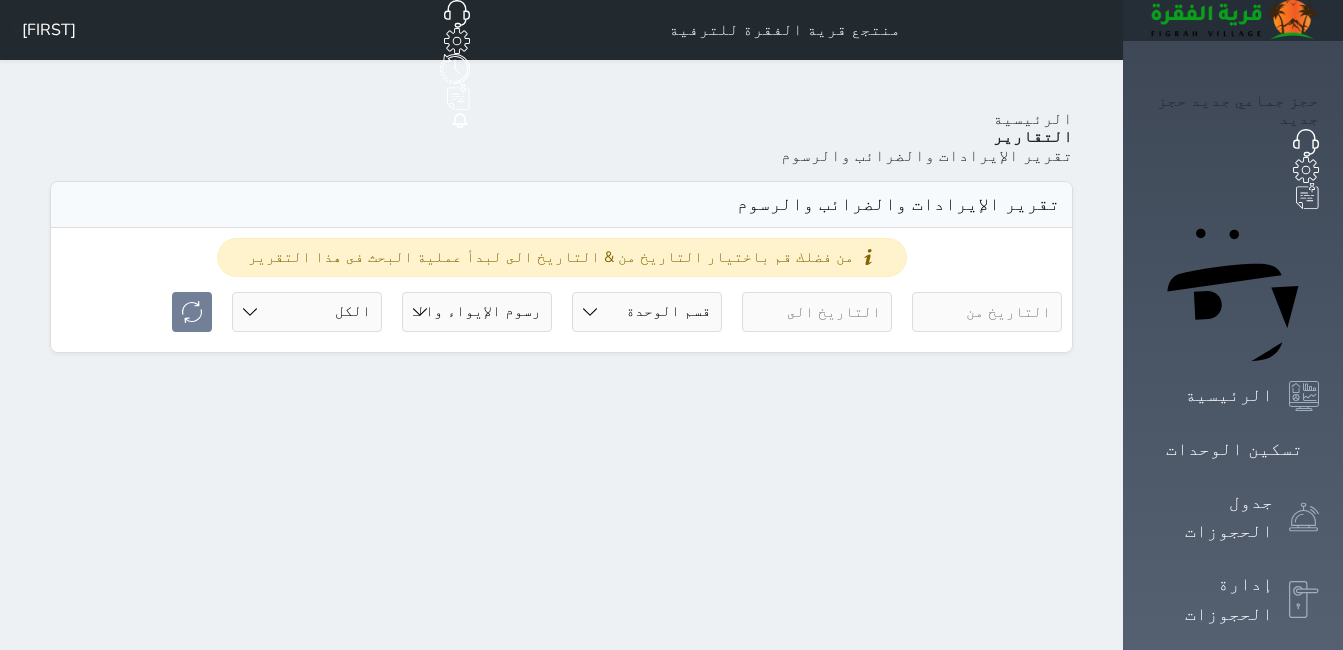 click on "Your browser does not support the audio element.
حجز جماعي جديد   حجز جديد             الرئيسية     تسكين الوحدات     جدول الحجوزات     إدارة الحجوزات     POS     الإدارة المالية     العملاء     تقييمات العملاء     الوحدات     الخدمات     التقارير     الإعدادات                                 المدفوعات الالكترونية     الدعم الفني
منتجع قرية الفقرة للترفية
حجز جماعي جديد   حجز جديد   غير مرتبط مع منصة زاتكا المرحلة الثانية   غير مرتبط مع شموس   غير مرتبط مع المنصة الوطنية للرصد السياحي             إشعار   الغرفة   النزيل   المصدر
hadeel
الرئيسية التقارير تقرير الإيرادات والضرائب والرسوم" at bounding box center (671, 865) 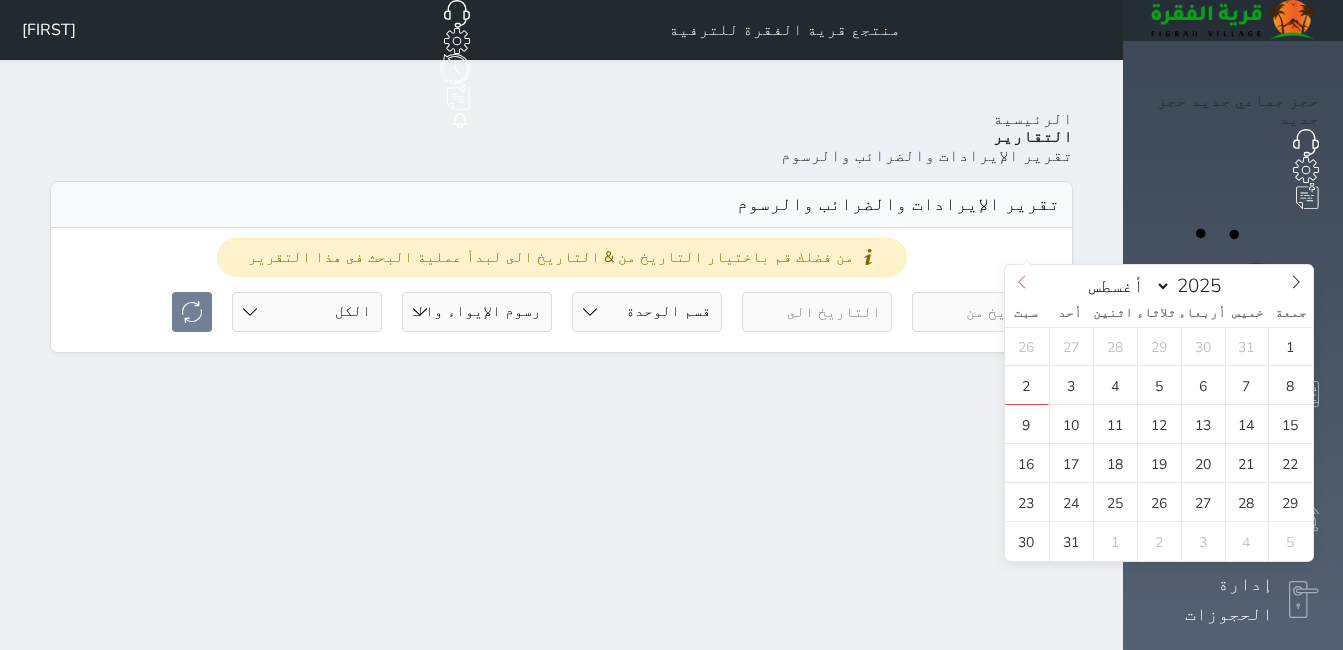 click at bounding box center [1022, 282] 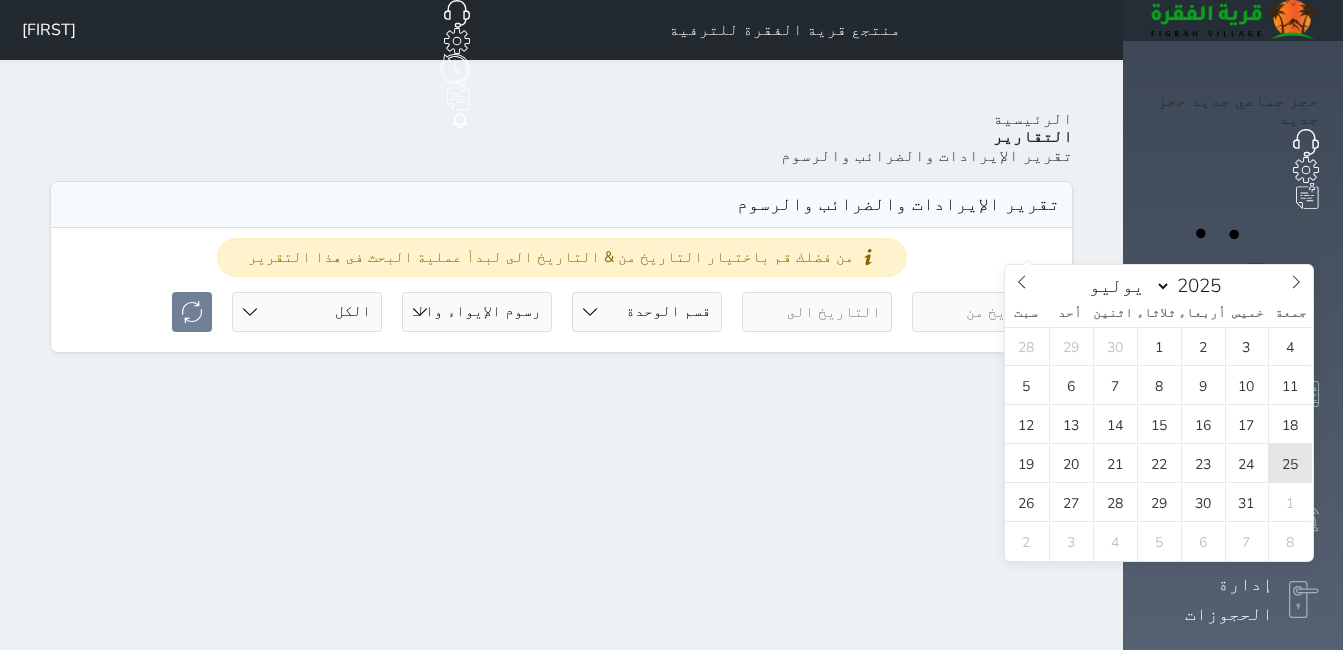 click on "25" at bounding box center [1290, 463] 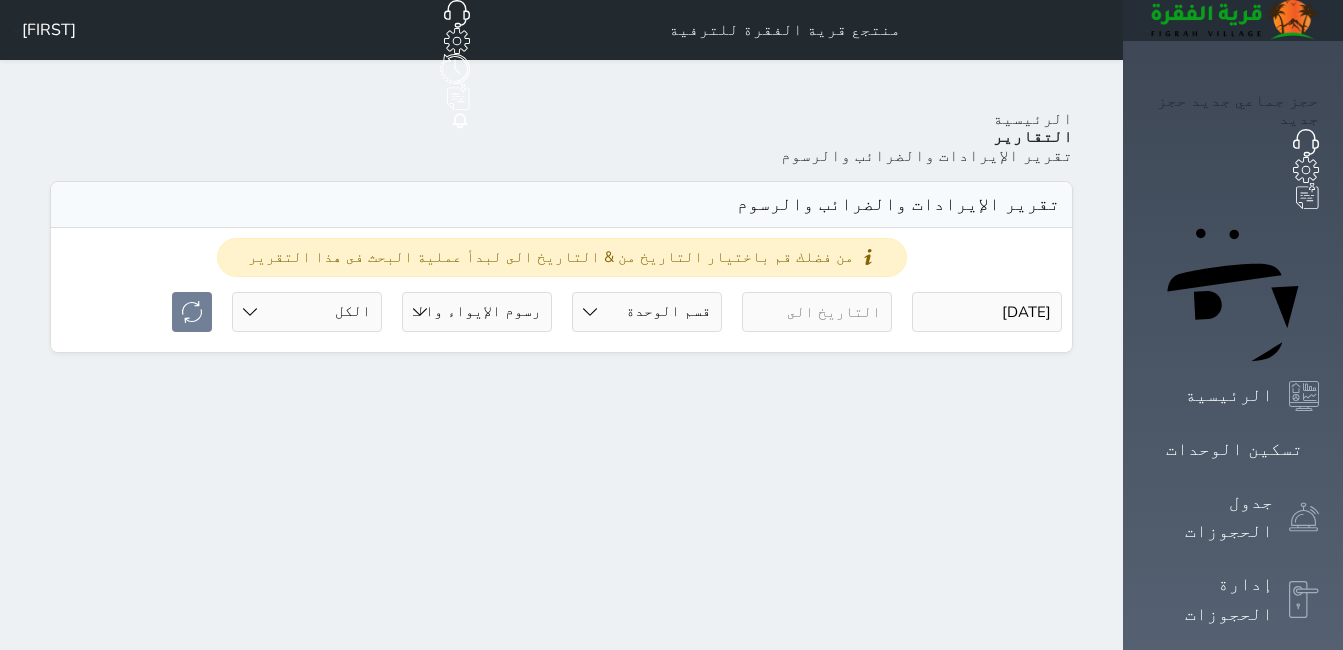 click at bounding box center [817, 312] 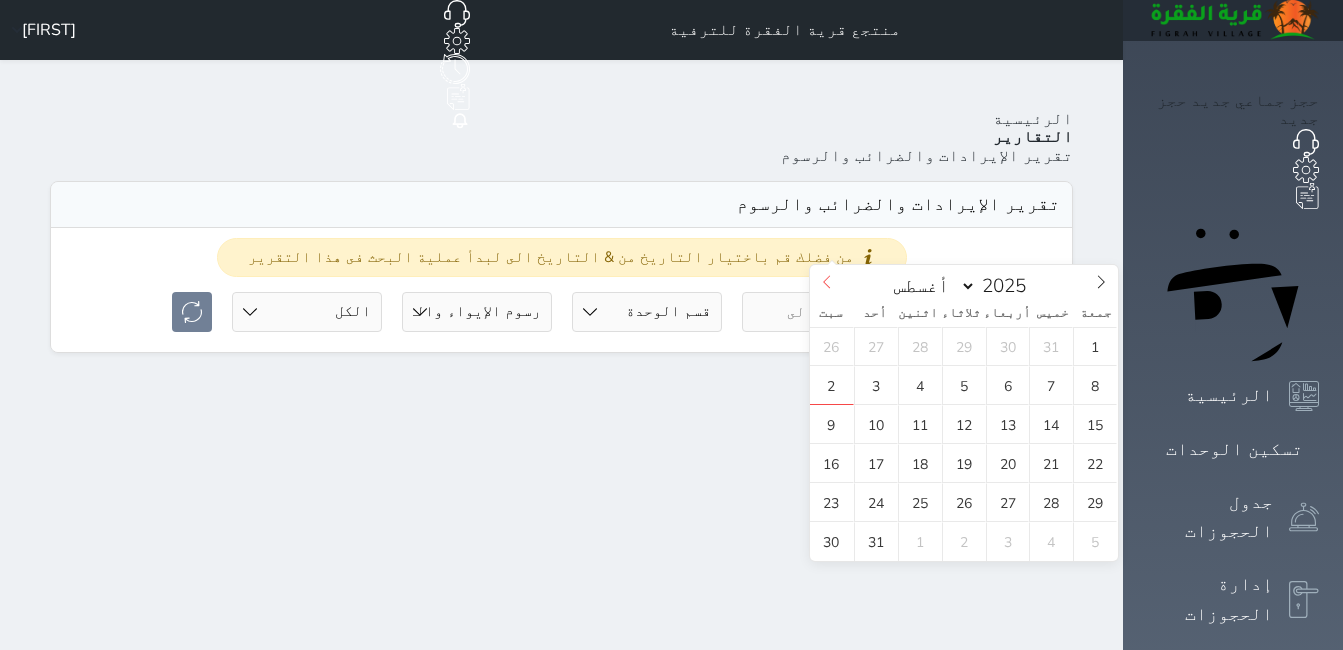 click 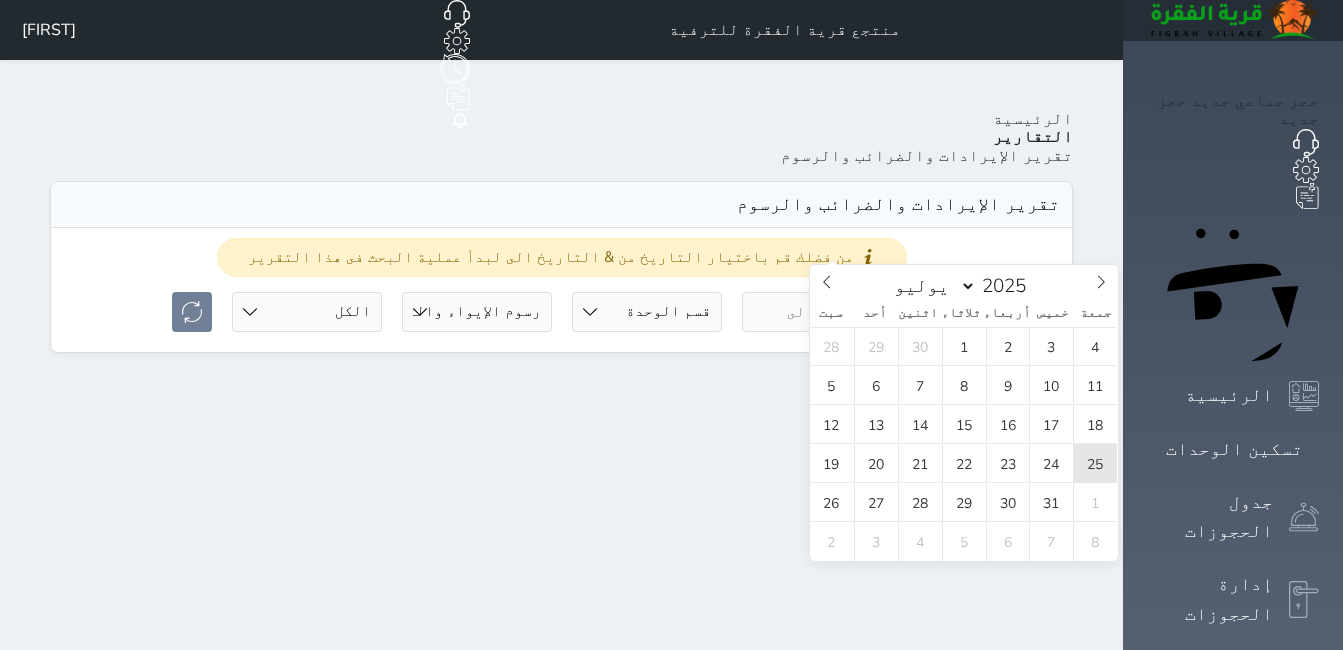 click on "25" at bounding box center [1095, 463] 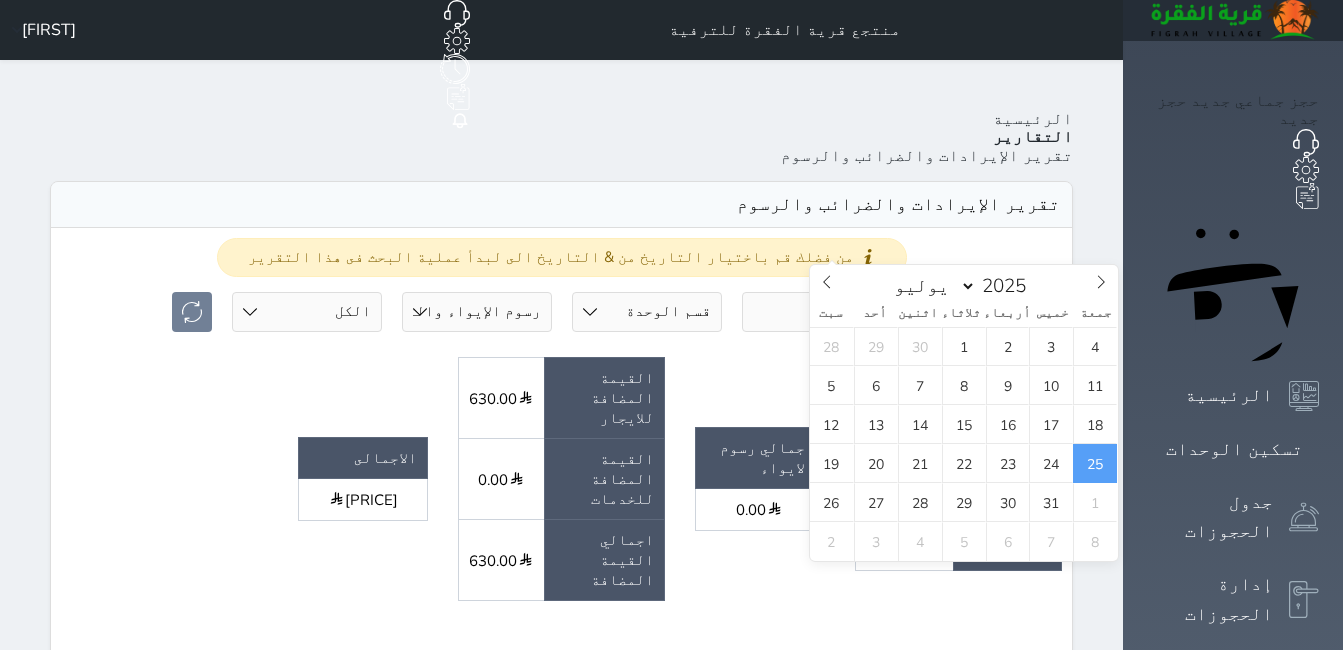 click on "من فضلك قم باختيار التاريخ من & التاريخ الى لبدأ عملية البحث فى هذا التقرير
2025-07-25   2025-07-25   قسم الوحدة   جلسات مؤقتة شالية دوبليكس خيام المجلس شاليه VIP خيام سكنية جلسة القصر
رسوم الإيواء
رسوم الإيواء والقيمه المضافة
حالة الحجز
الكل
لم يسجل دخول
تم الدخول
تم المغادرة
تم الدخول + تم المغادرة
undefined     ايراد التأجير" at bounding box center (561, 1170) 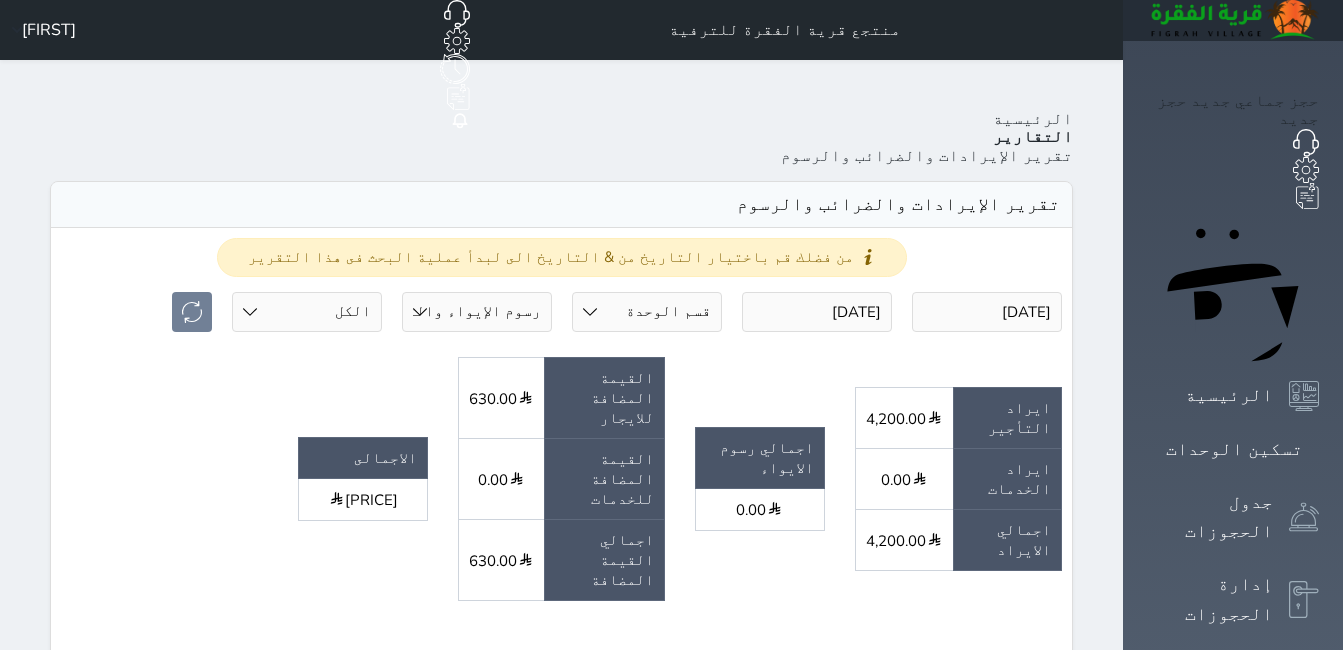 click on "undefined     ايراد التأجير   [PRICE]    ايراد الخدمات   [PRICE]    اجمالي الايراد   [PRICE]    اجمالي رسوم الايواء   [PRICE]    القيمة المضافة للايجار   [PRICE]    القيمة المضافة للخدمات   [PRICE]    اجمالي القيمة المضافة   [PRICE]      الاجمالى   [PRICE]" at bounding box center (561, 486) 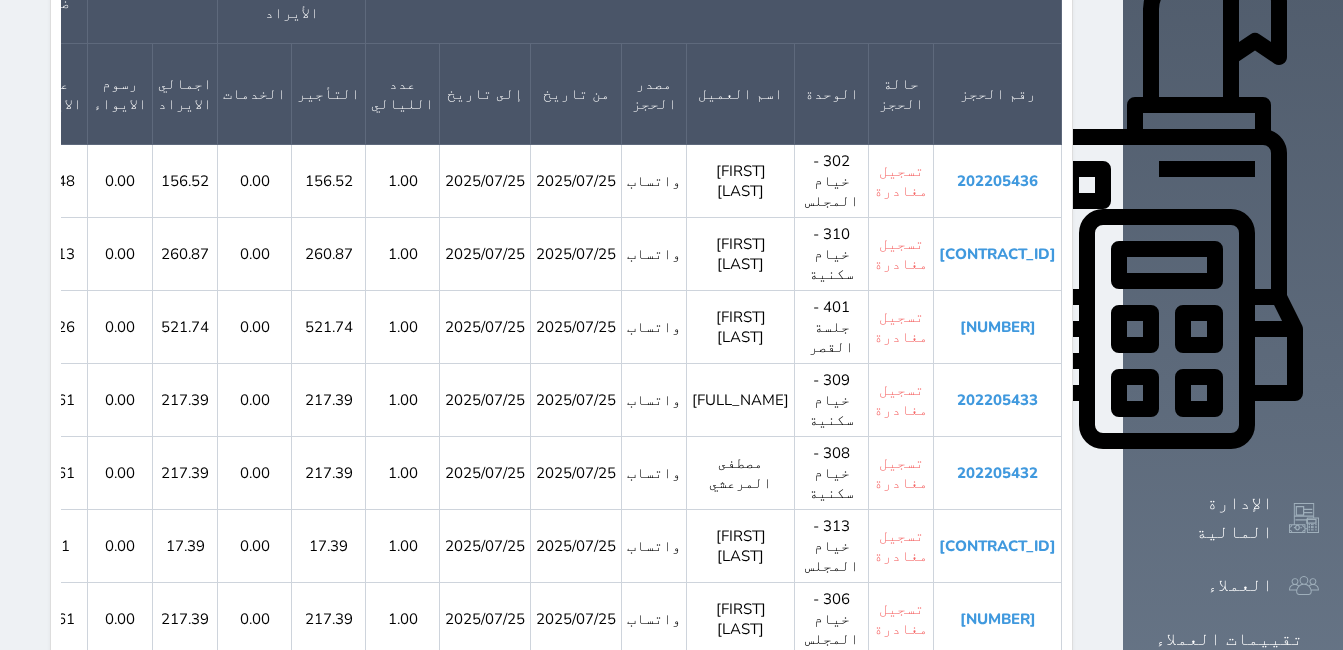 scroll, scrollTop: 800, scrollLeft: 0, axis: vertical 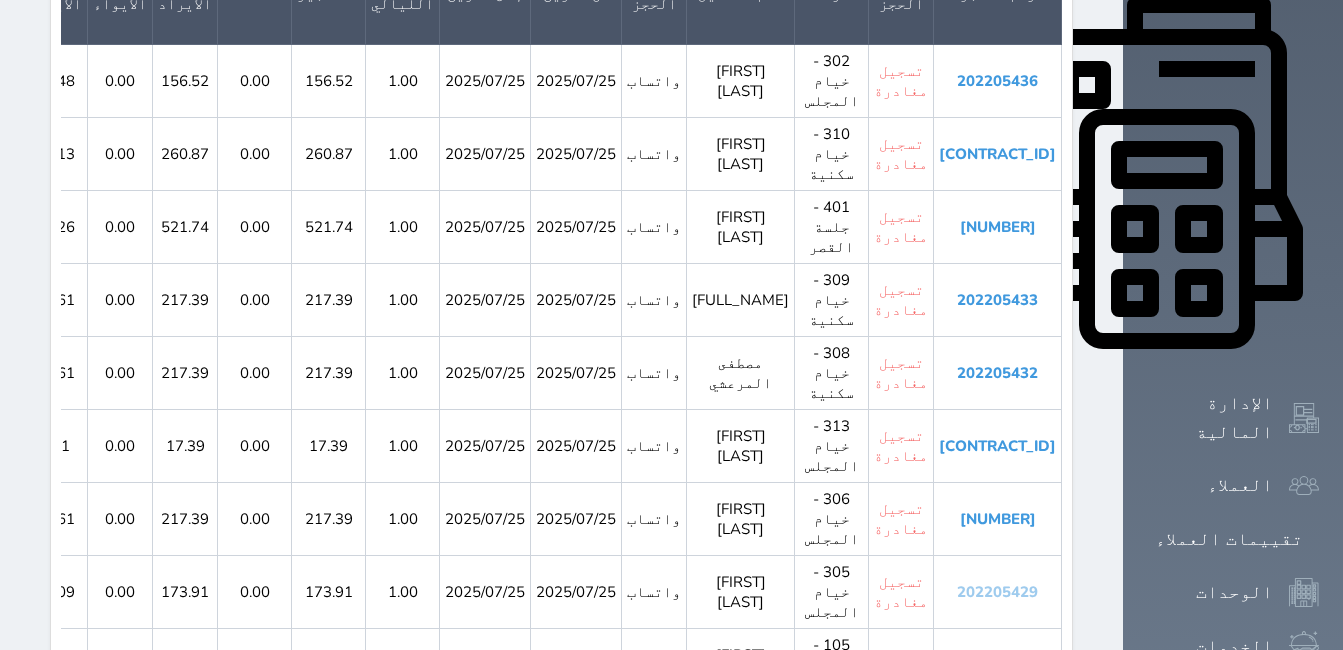 click on "202205429" at bounding box center [997, 592] 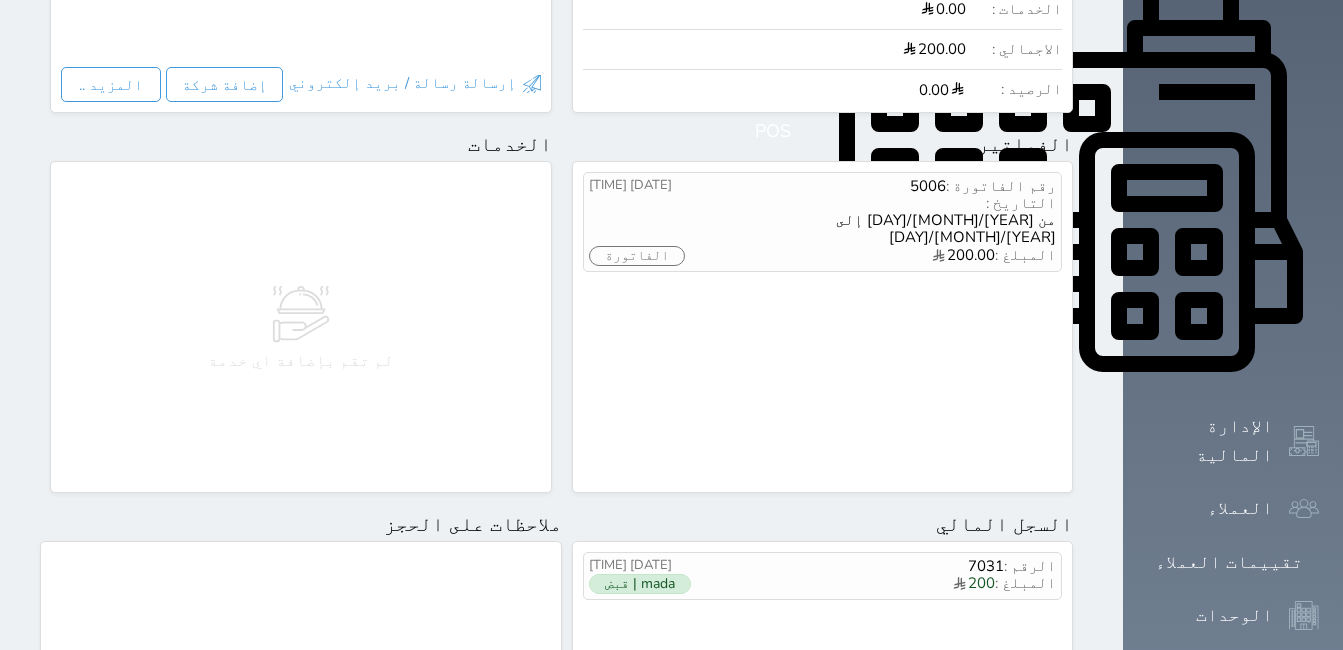 scroll, scrollTop: 800, scrollLeft: 0, axis: vertical 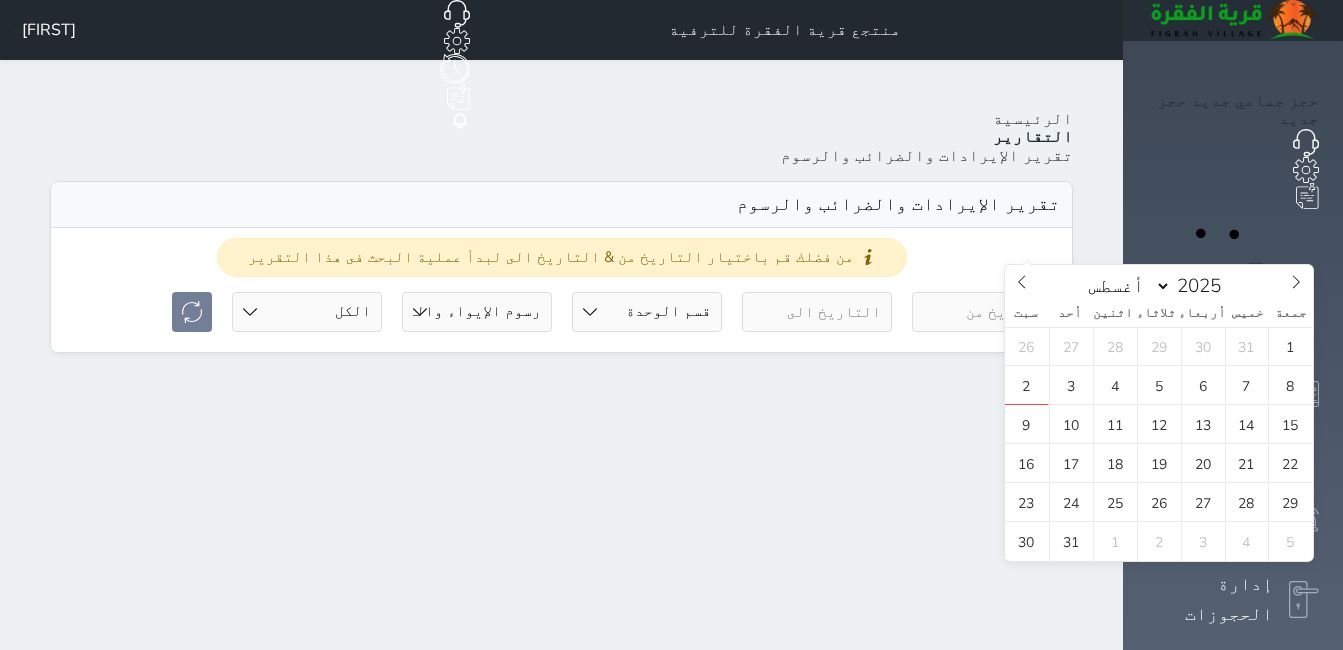 click at bounding box center (987, 312) 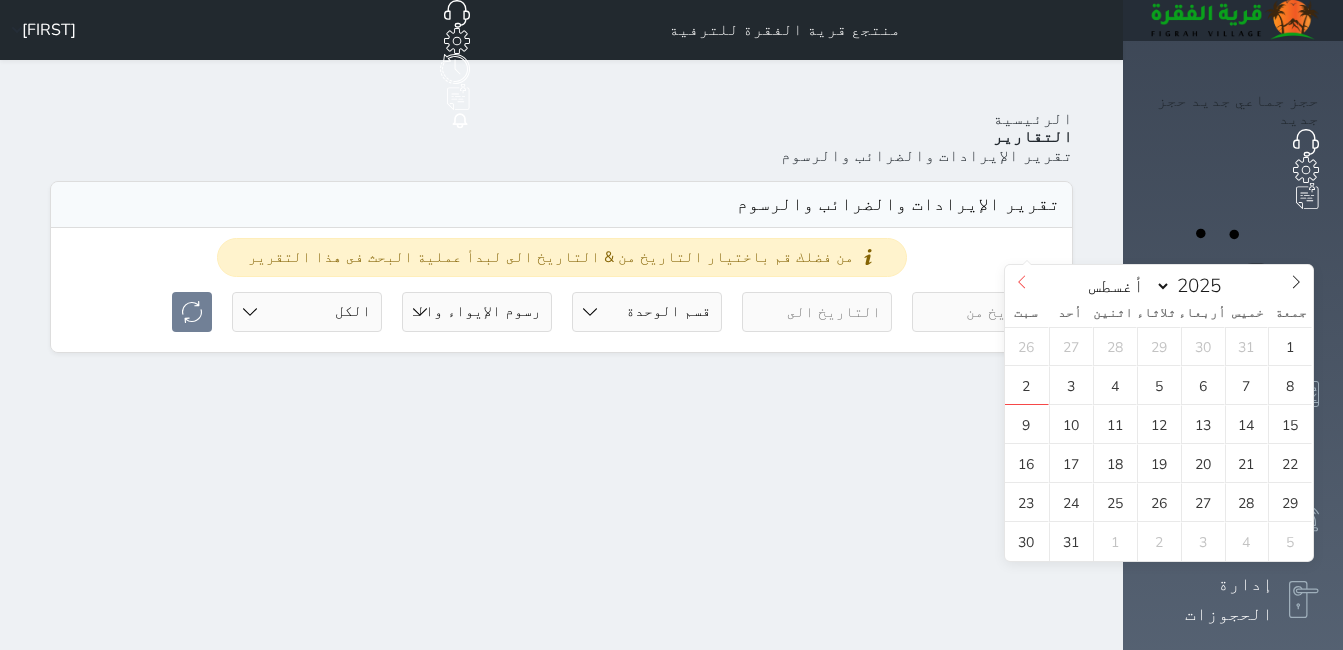 click at bounding box center (1022, 282) 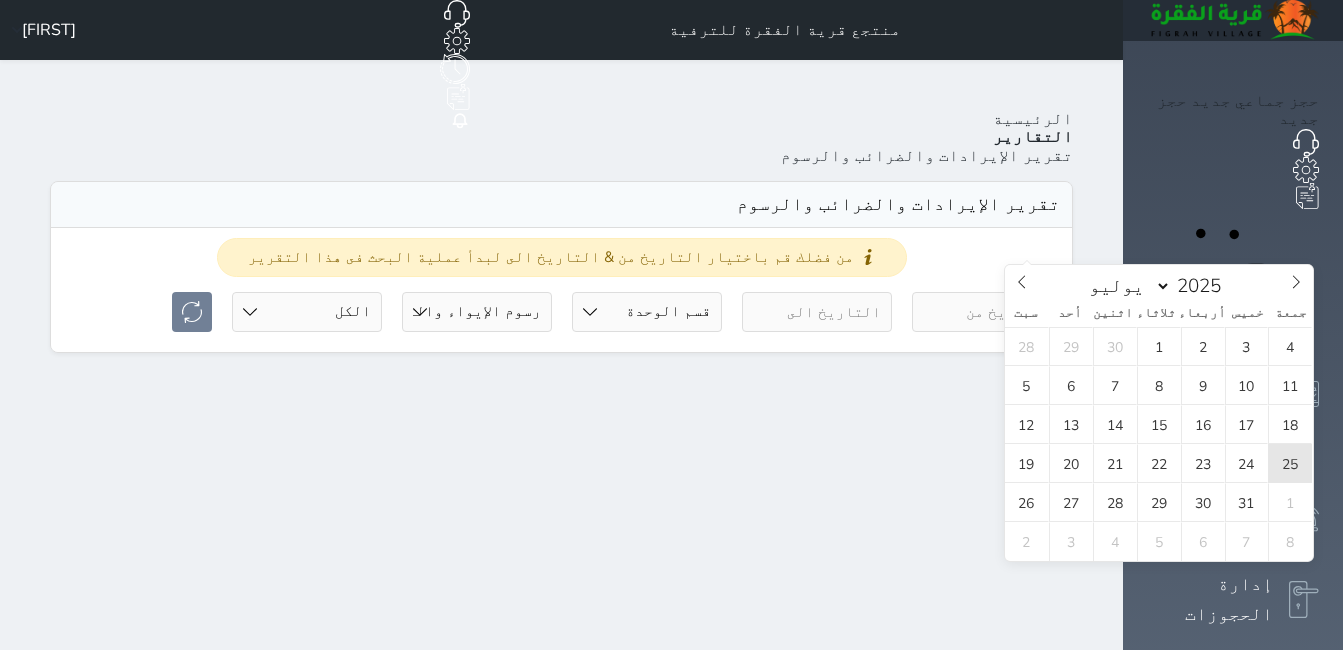 click on "25" at bounding box center [1290, 463] 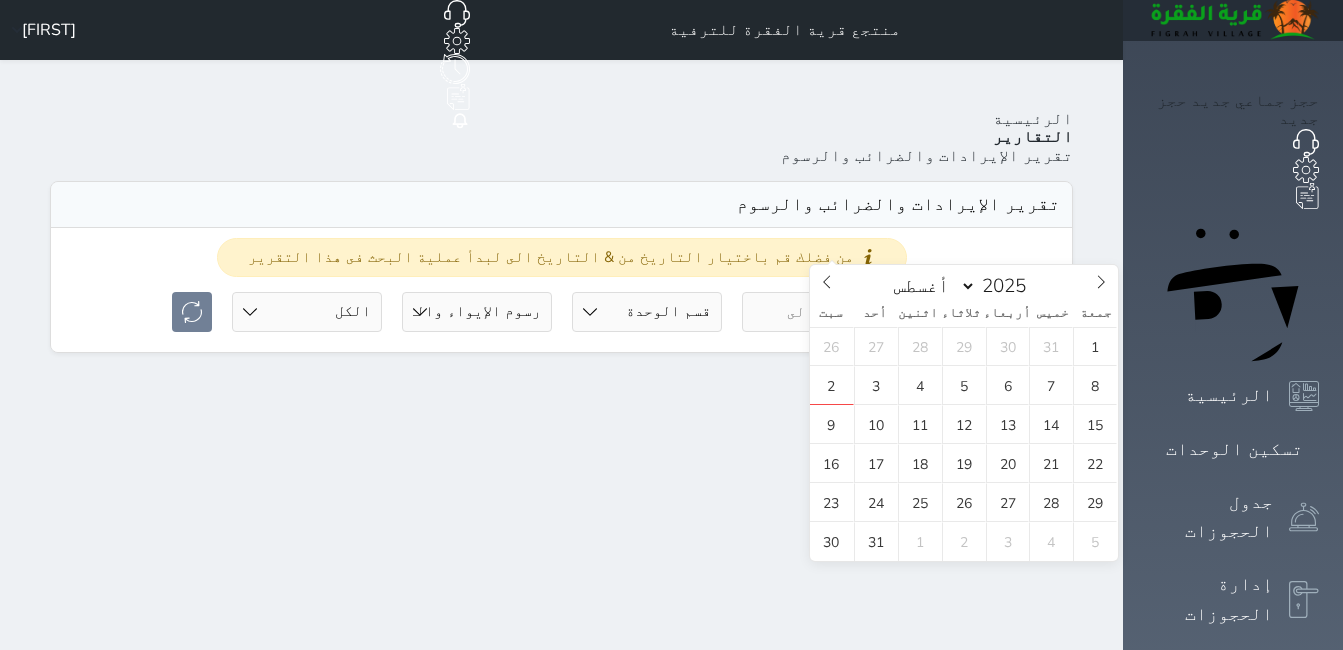 click at bounding box center [817, 312] 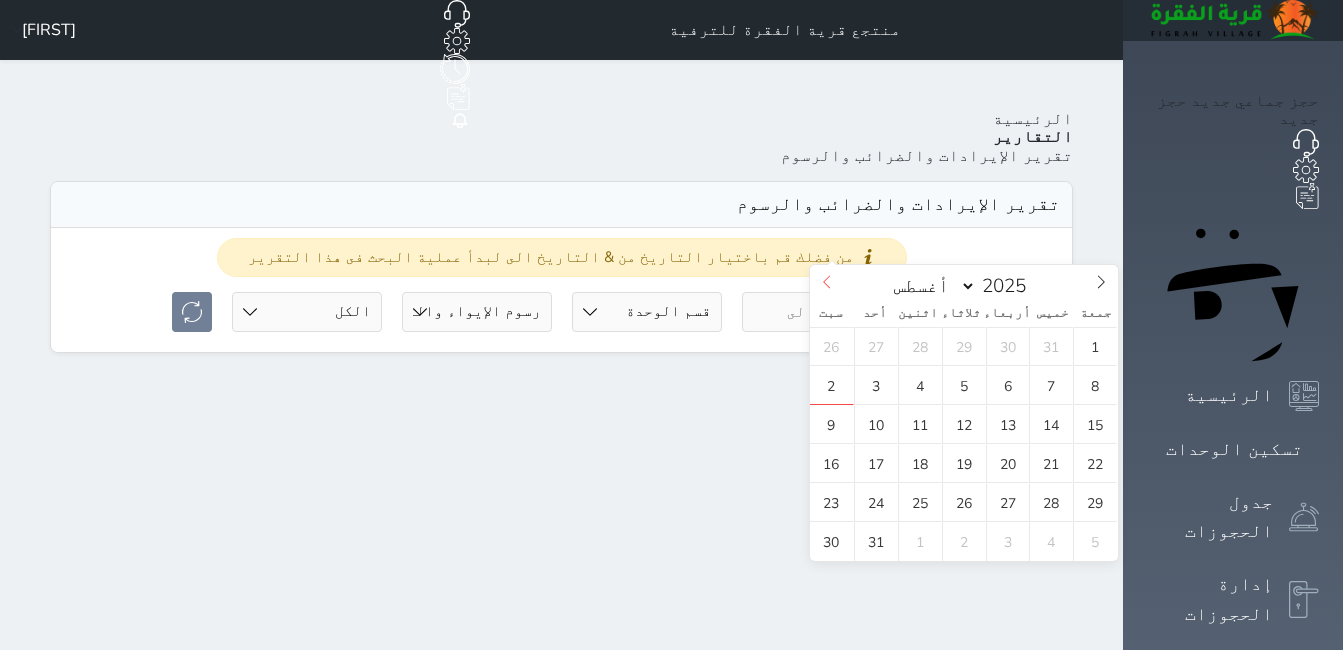 click 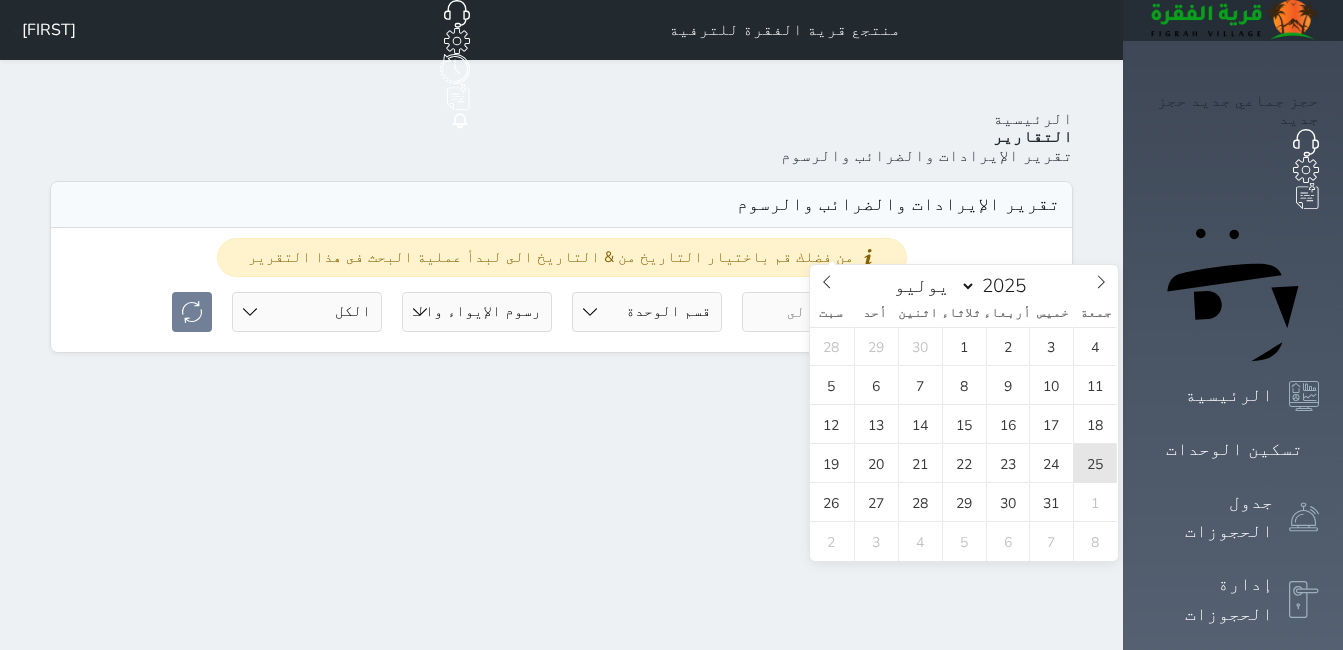 click on "25" at bounding box center [1095, 463] 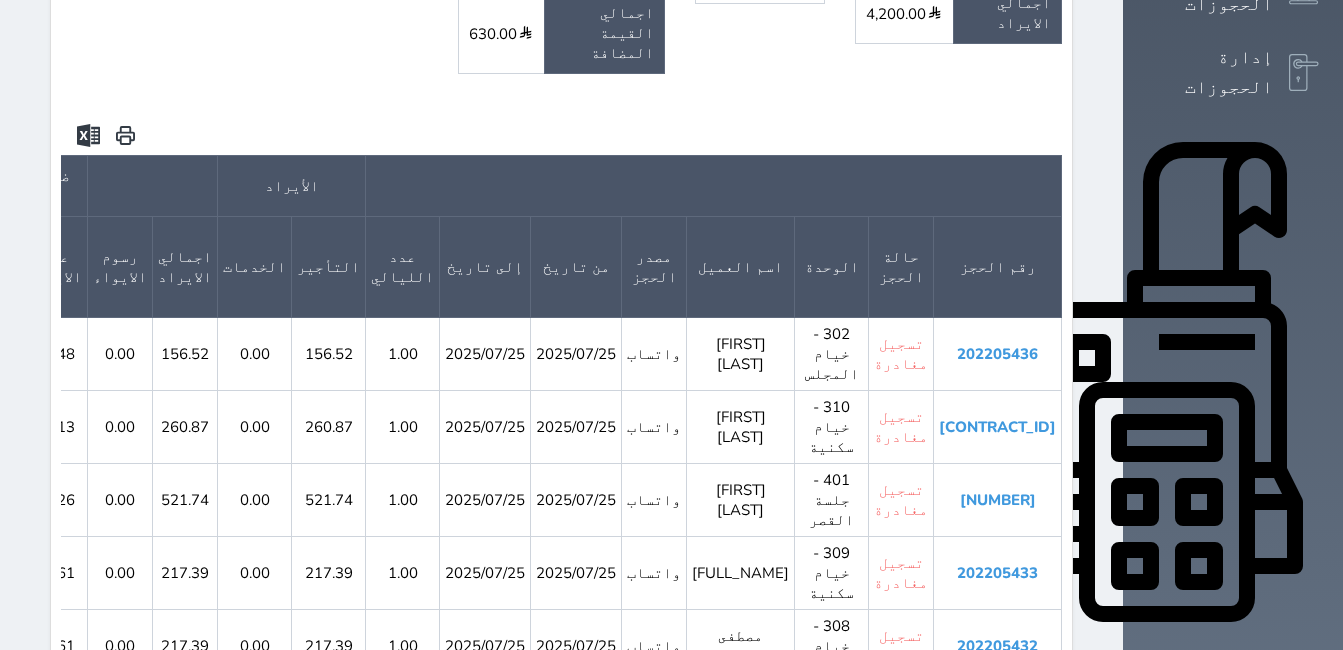 scroll, scrollTop: 600, scrollLeft: 0, axis: vertical 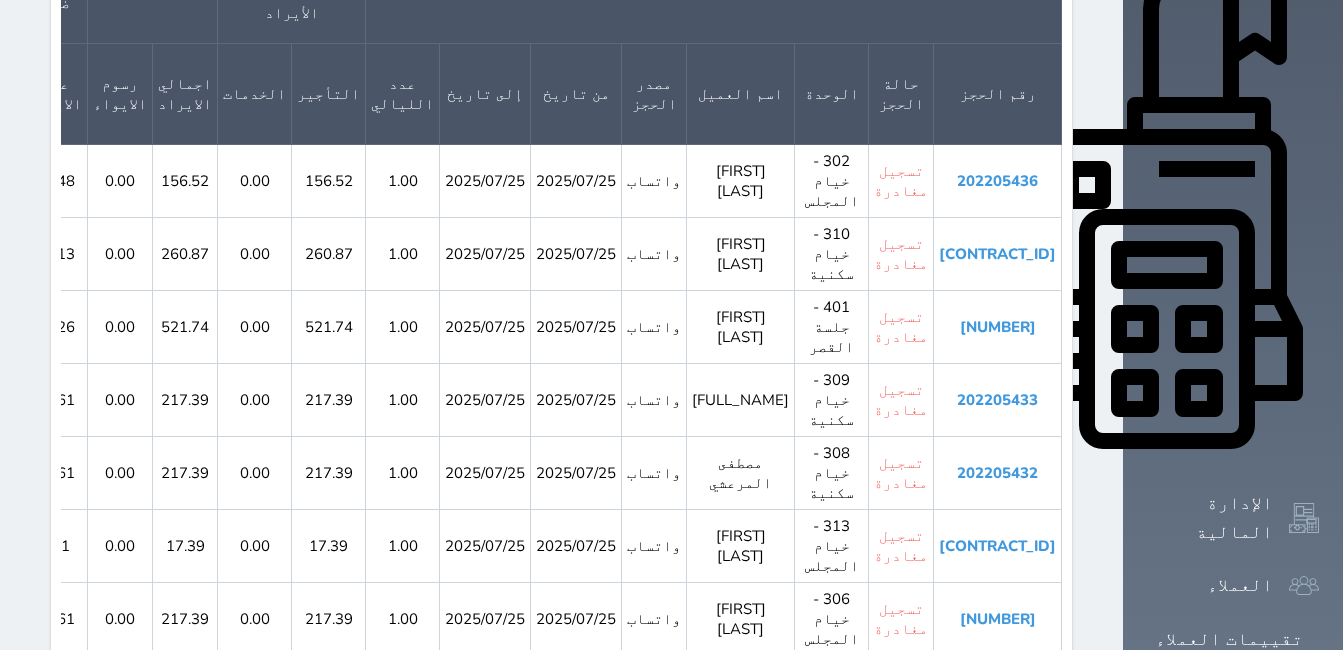 click on "202205428" at bounding box center [997, 765] 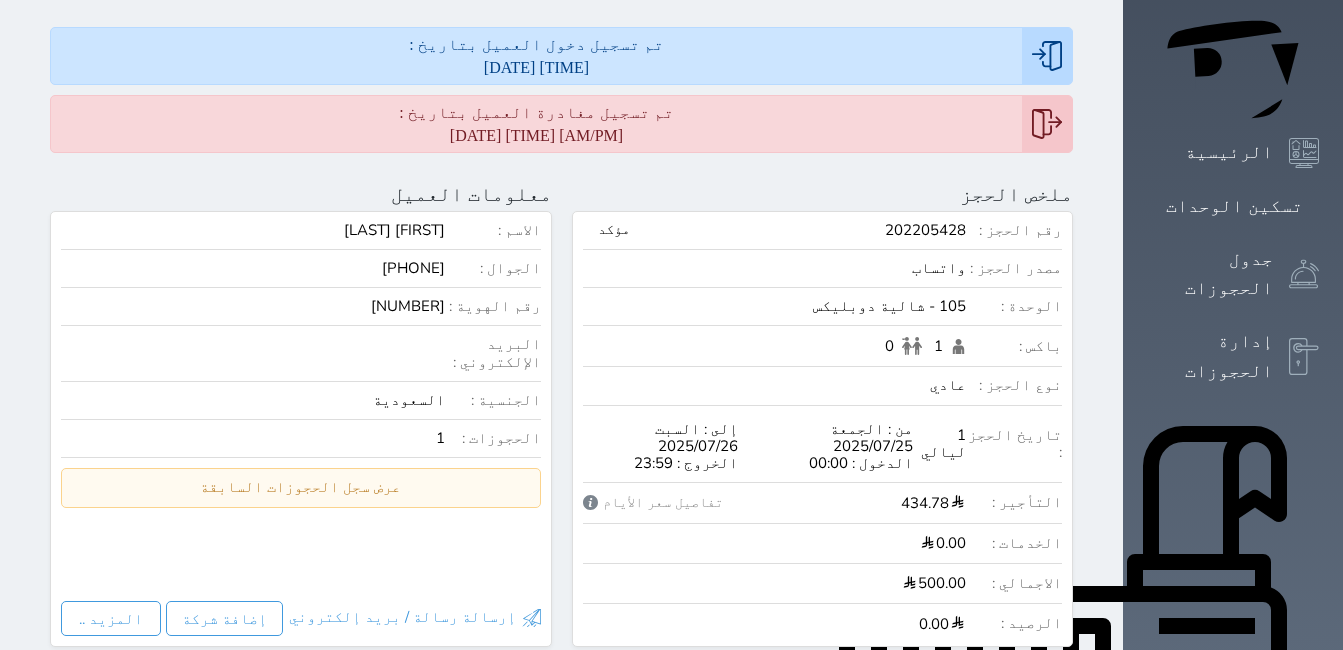 scroll, scrollTop: 100, scrollLeft: 0, axis: vertical 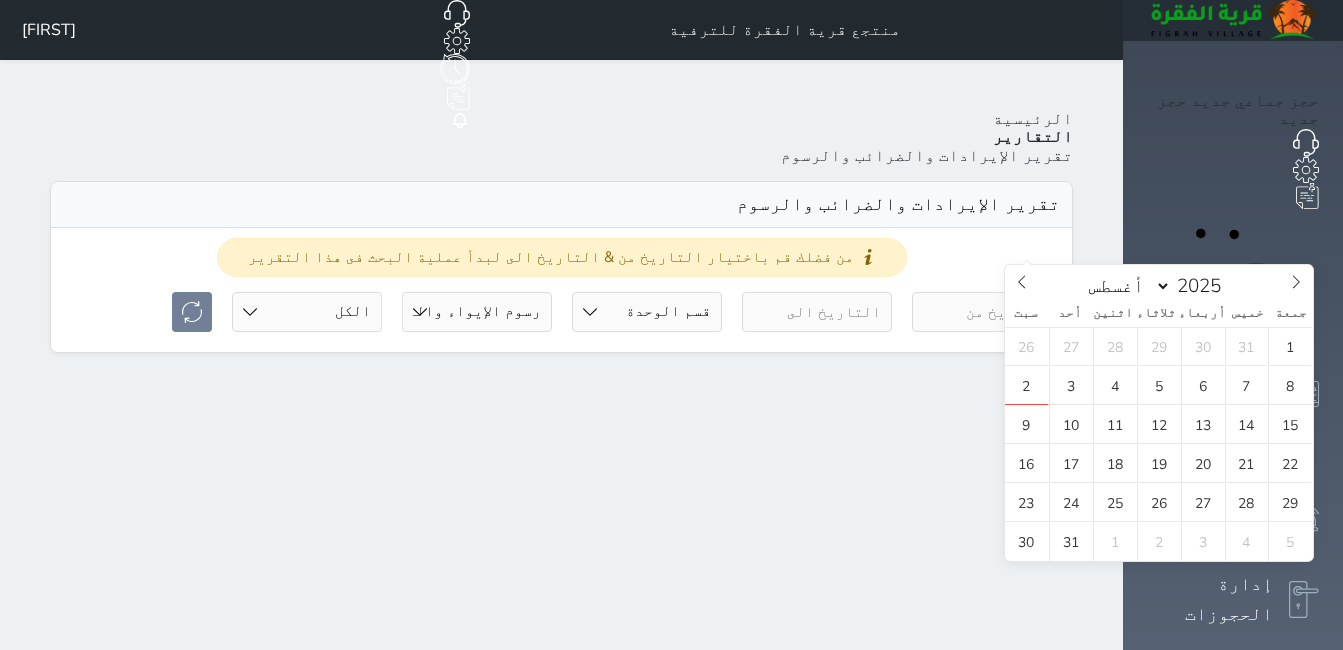 click at bounding box center [987, 312] 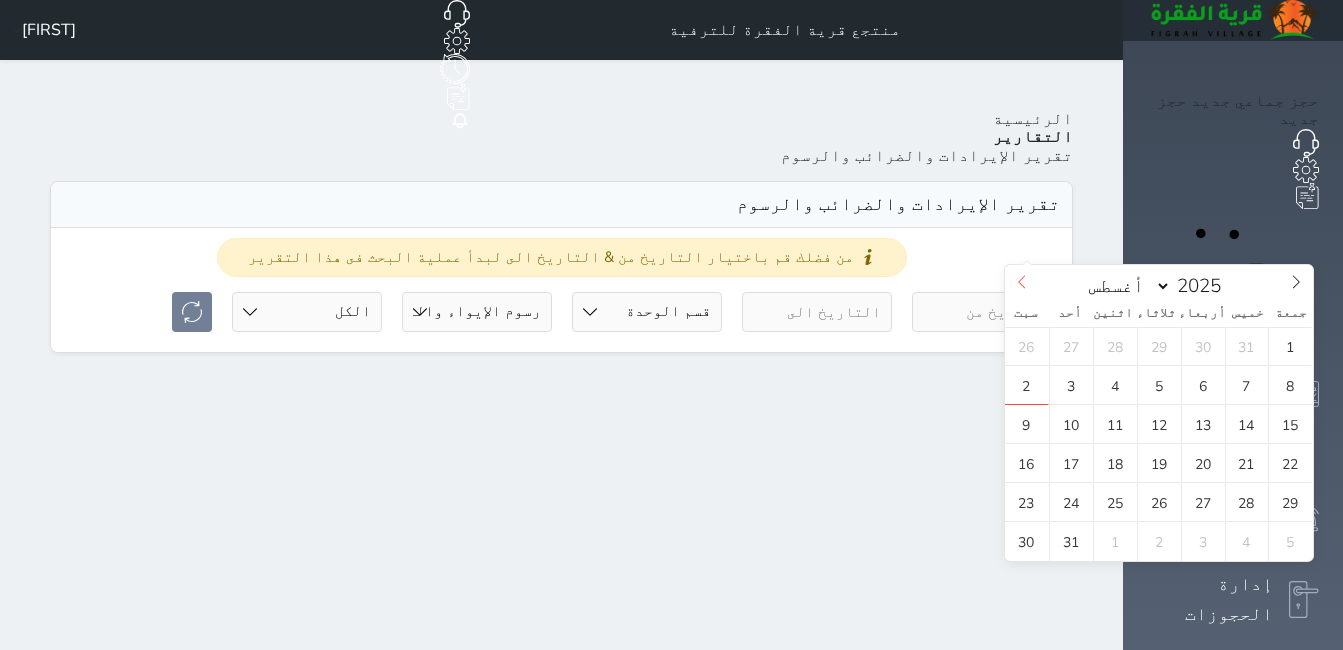 click 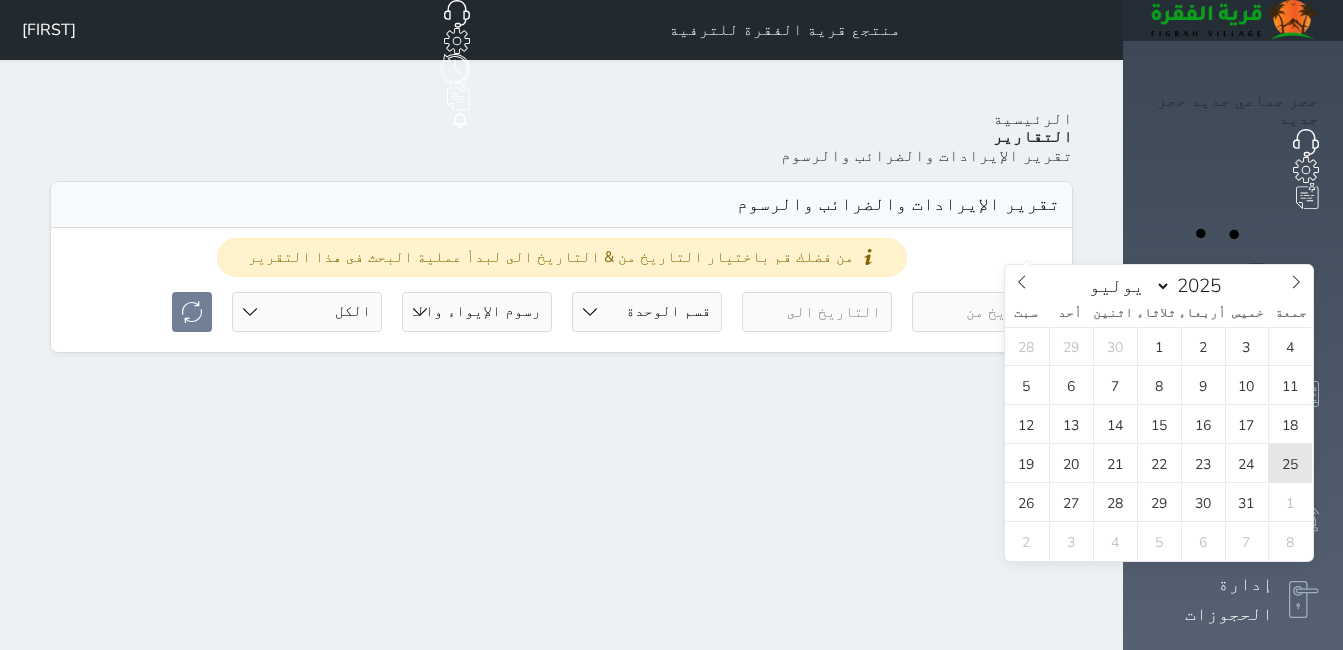 click on "25" at bounding box center [1290, 463] 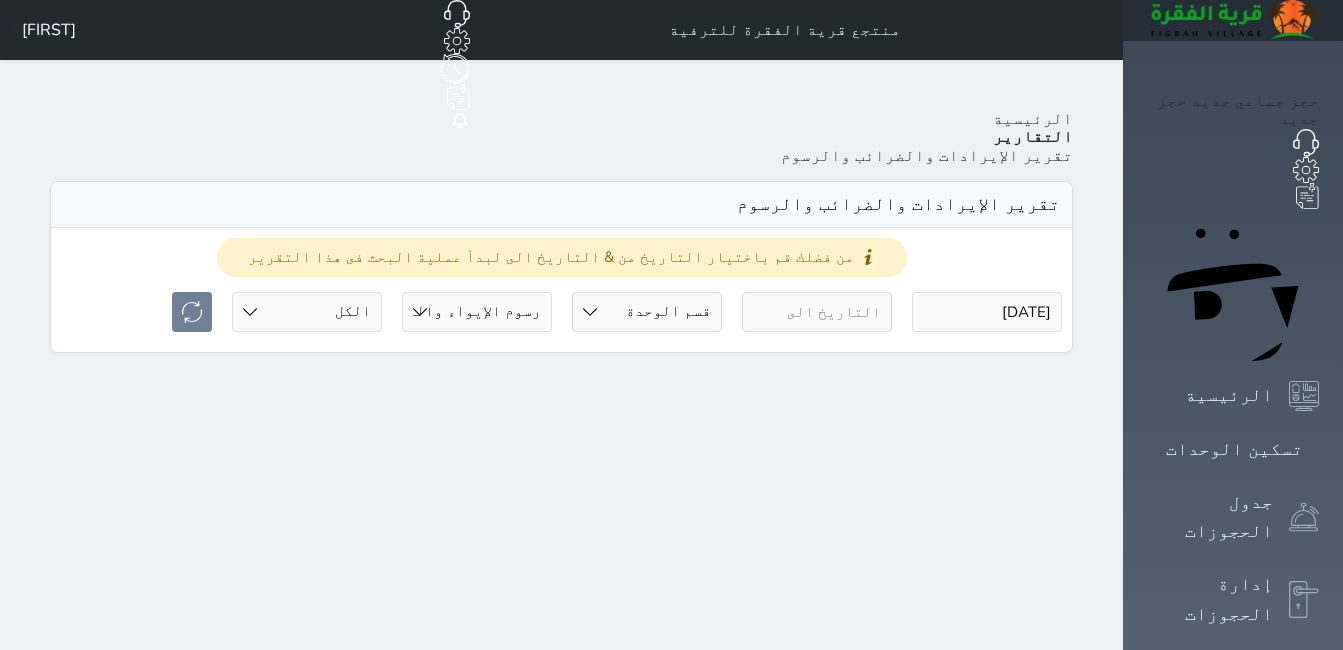 click at bounding box center (817, 312) 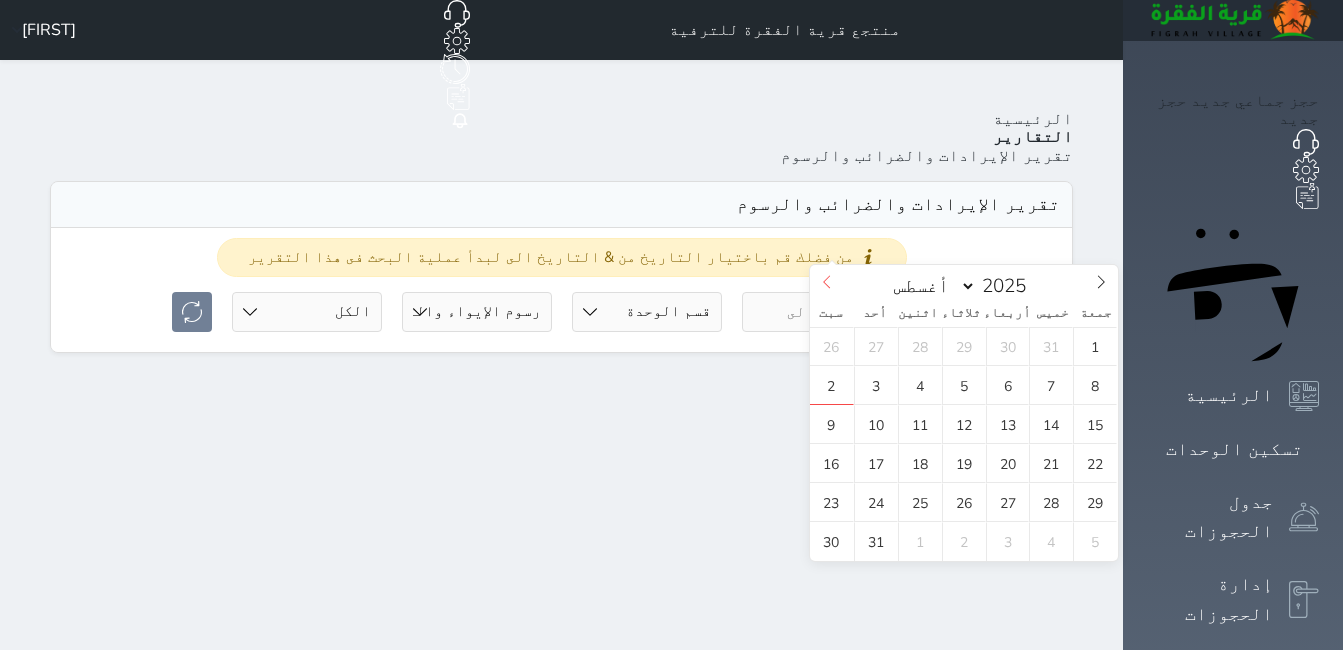 click 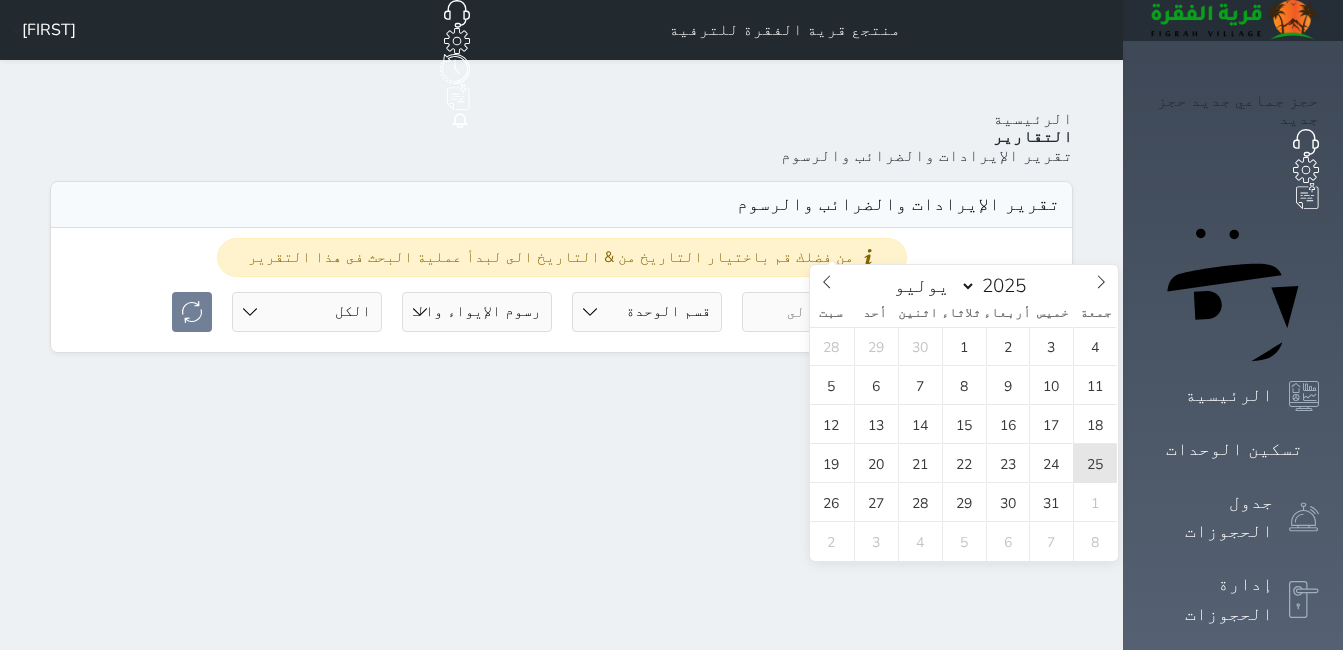 click on "25" at bounding box center [1095, 463] 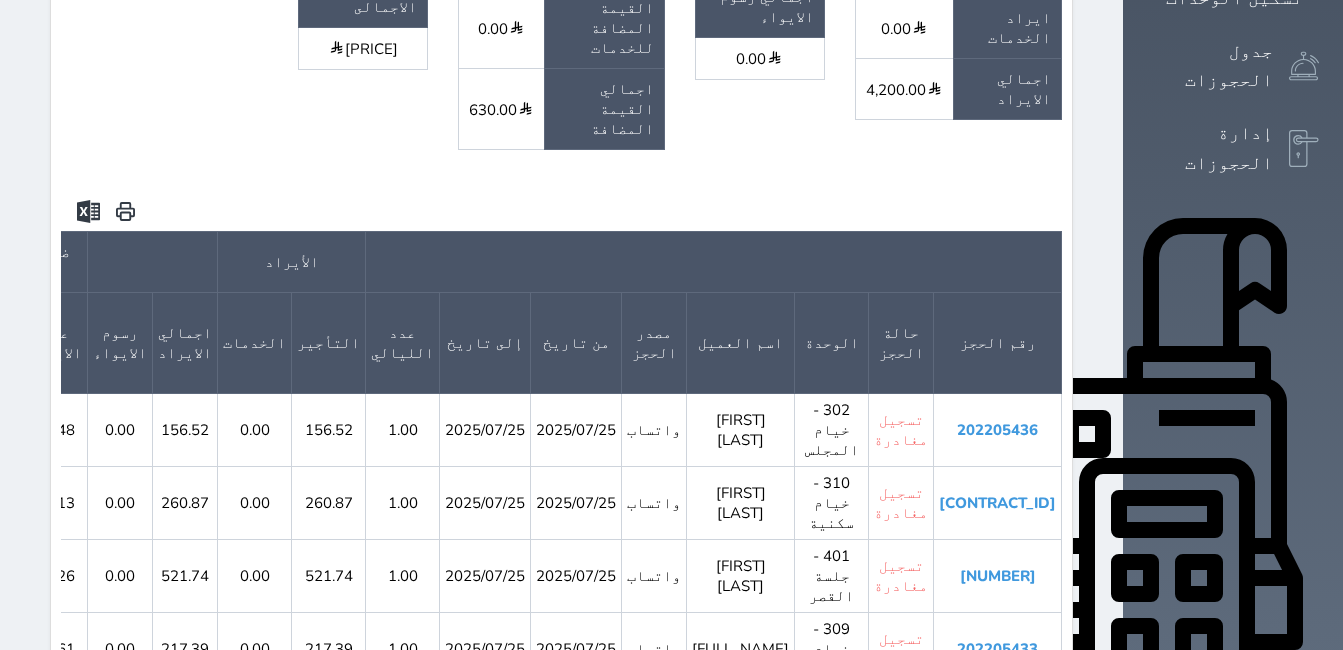 scroll, scrollTop: 500, scrollLeft: 0, axis: vertical 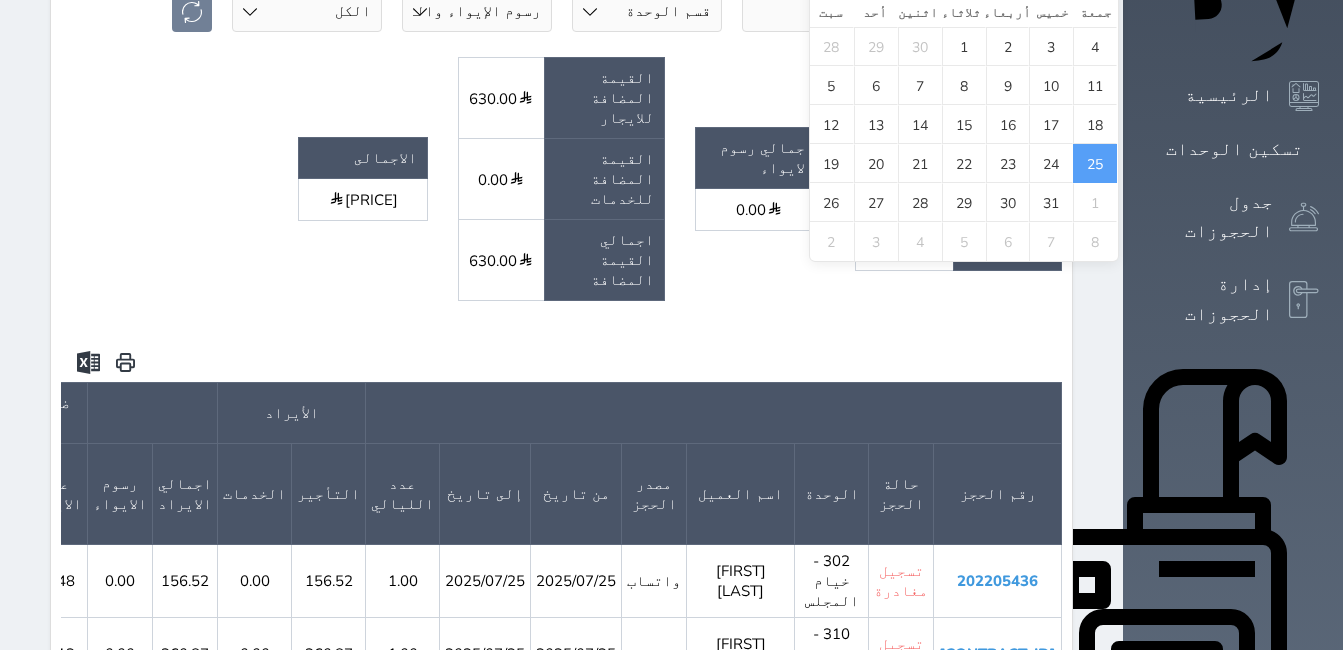 click on "من فضلك قم باختيار التاريخ من & التاريخ الى لبدأ عملية البحث فى هذا التقرير
2025-07-25   2025-07-25   قسم الوحدة   جلسات مؤقتة شالية دوبليكس خيام المجلس شاليه VIP خيام سكنية جلسة القصر
رسوم الإيواء
رسوم الإيواء والقيمه المضافة
حالة الحجز
الكل
لم يسجل دخول
تم الدخول
تم المغادرة
تم الدخول + تم المغادرة
undefined     ايراد التأجير" at bounding box center (561, 870) 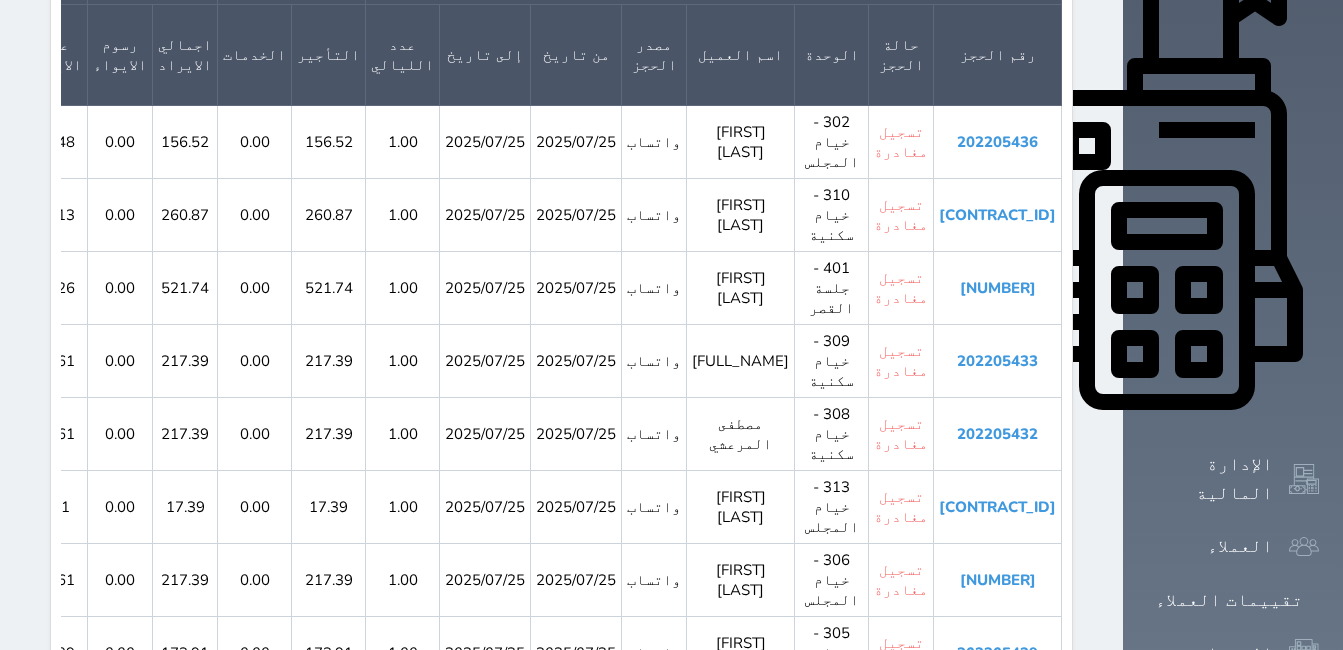 scroll, scrollTop: 800, scrollLeft: 0, axis: vertical 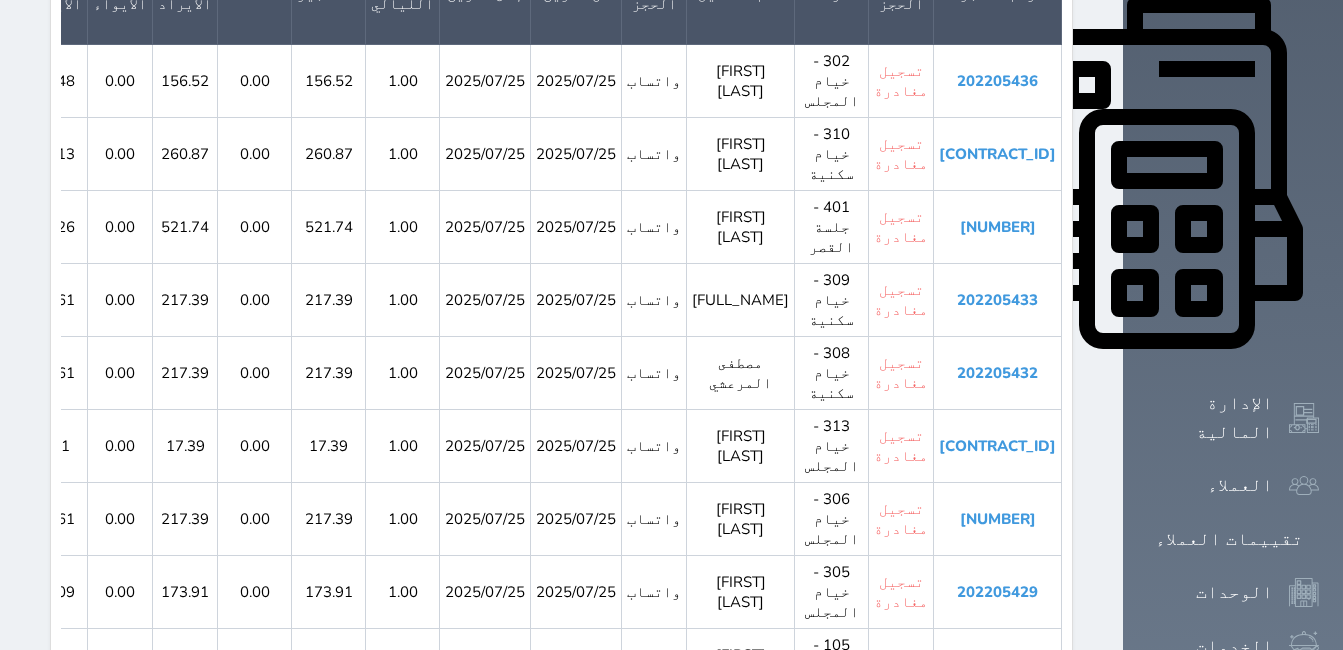 click on "[NUMBER]" at bounding box center [998, 738] 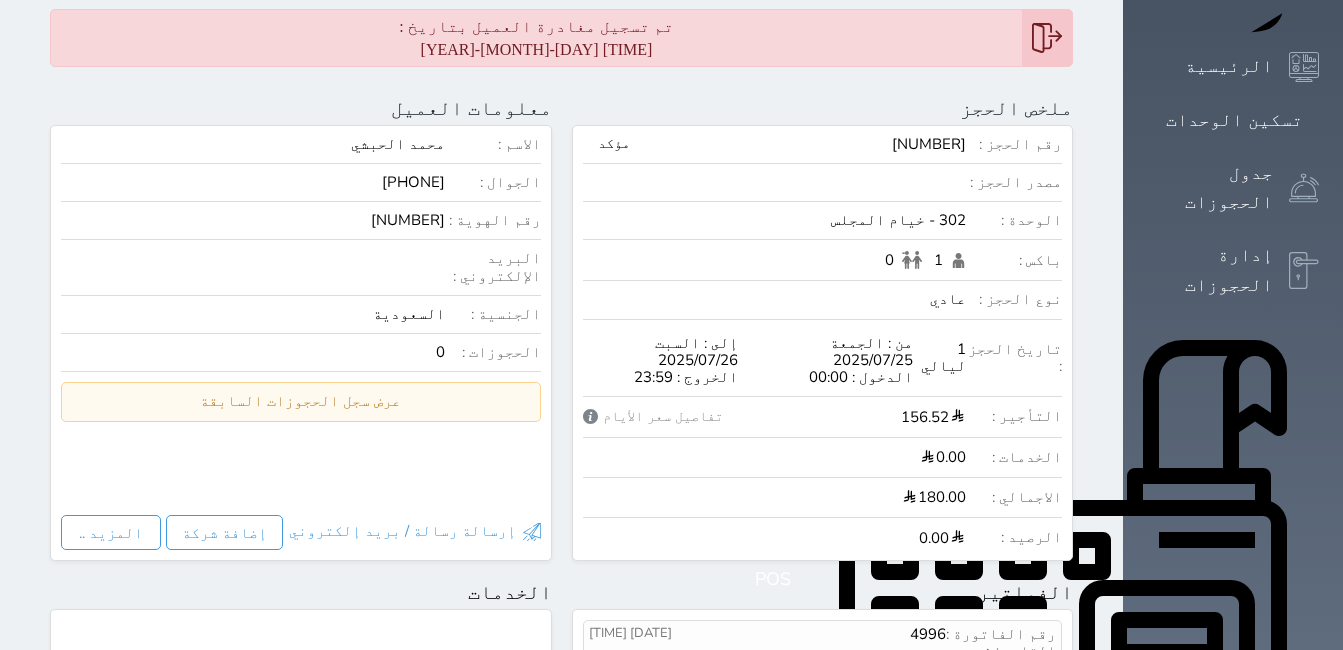 scroll, scrollTop: 200, scrollLeft: 0, axis: vertical 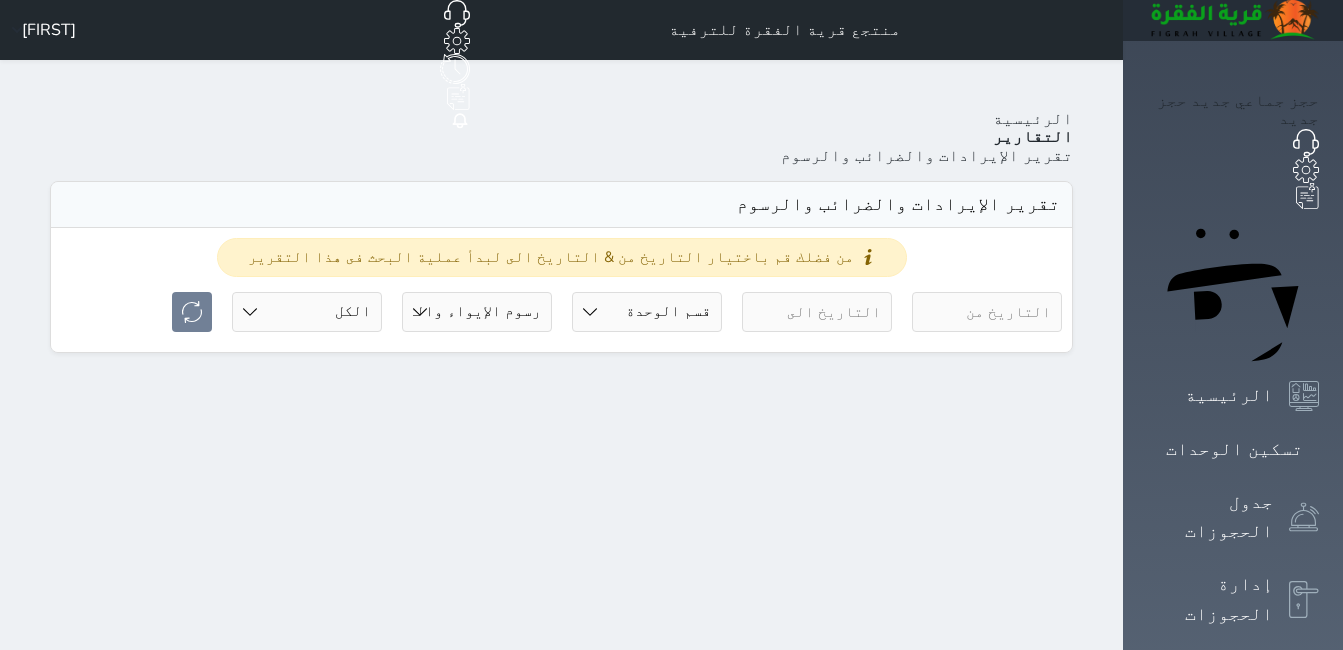 click at bounding box center (987, 312) 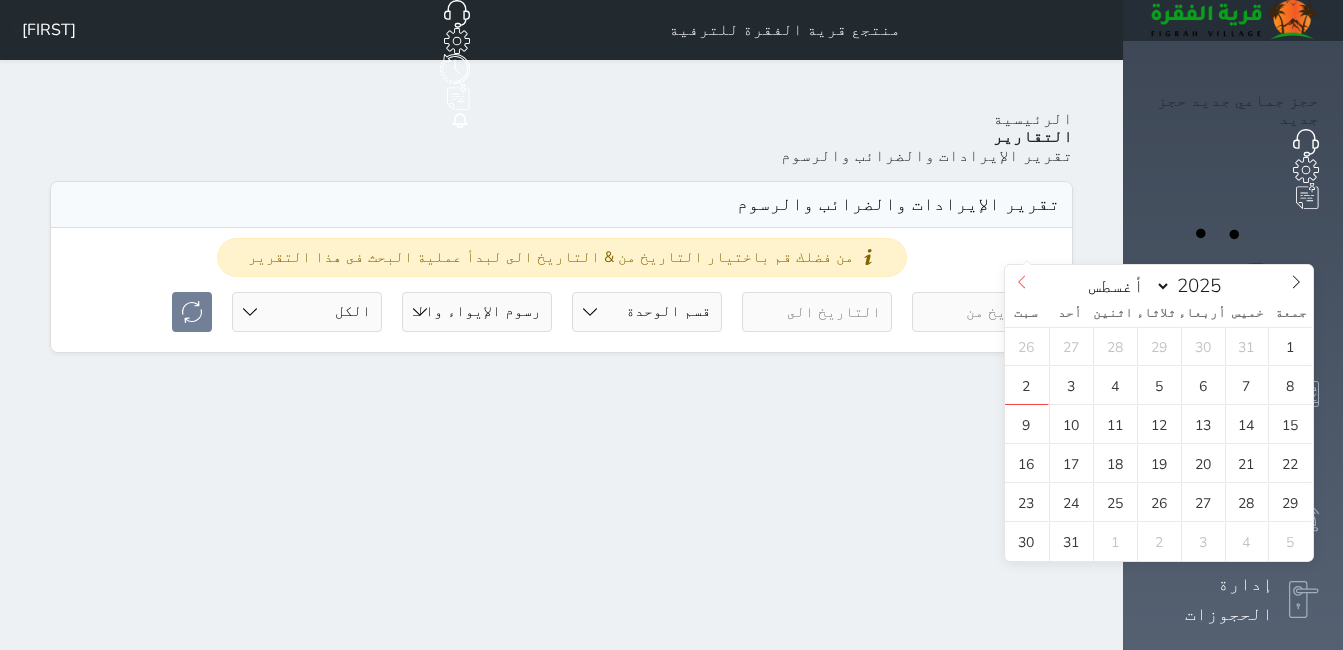 click 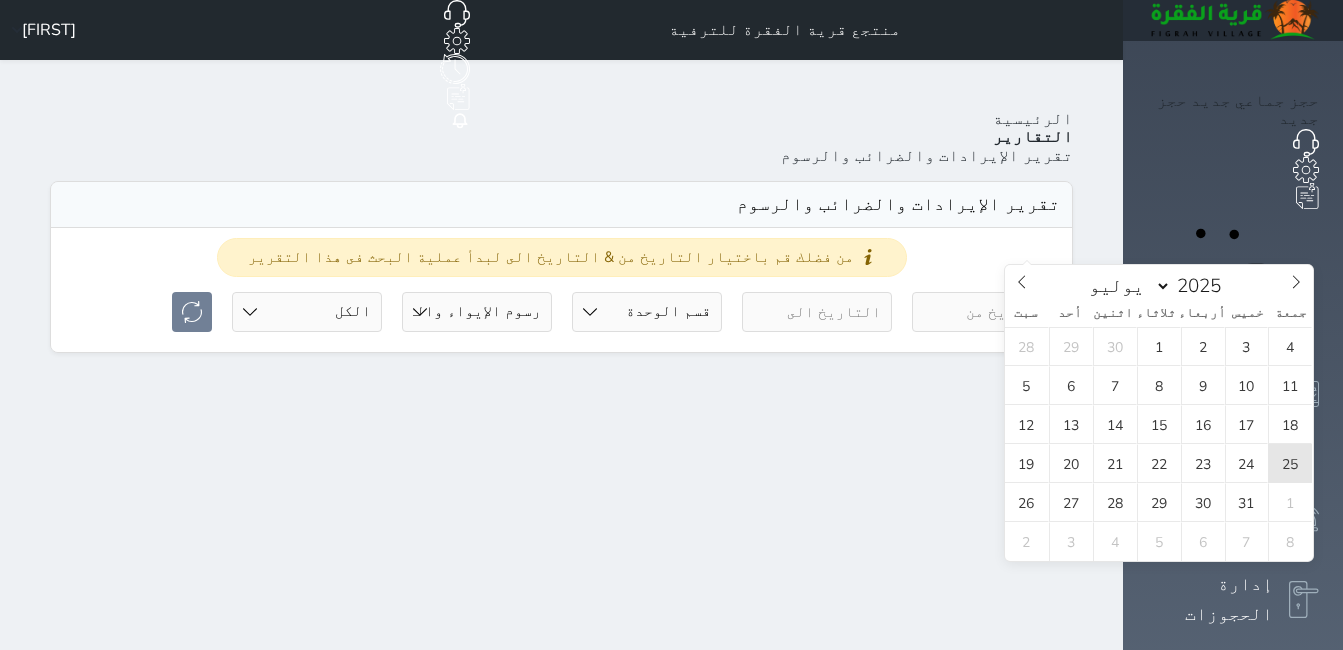 click on "25" at bounding box center (1290, 463) 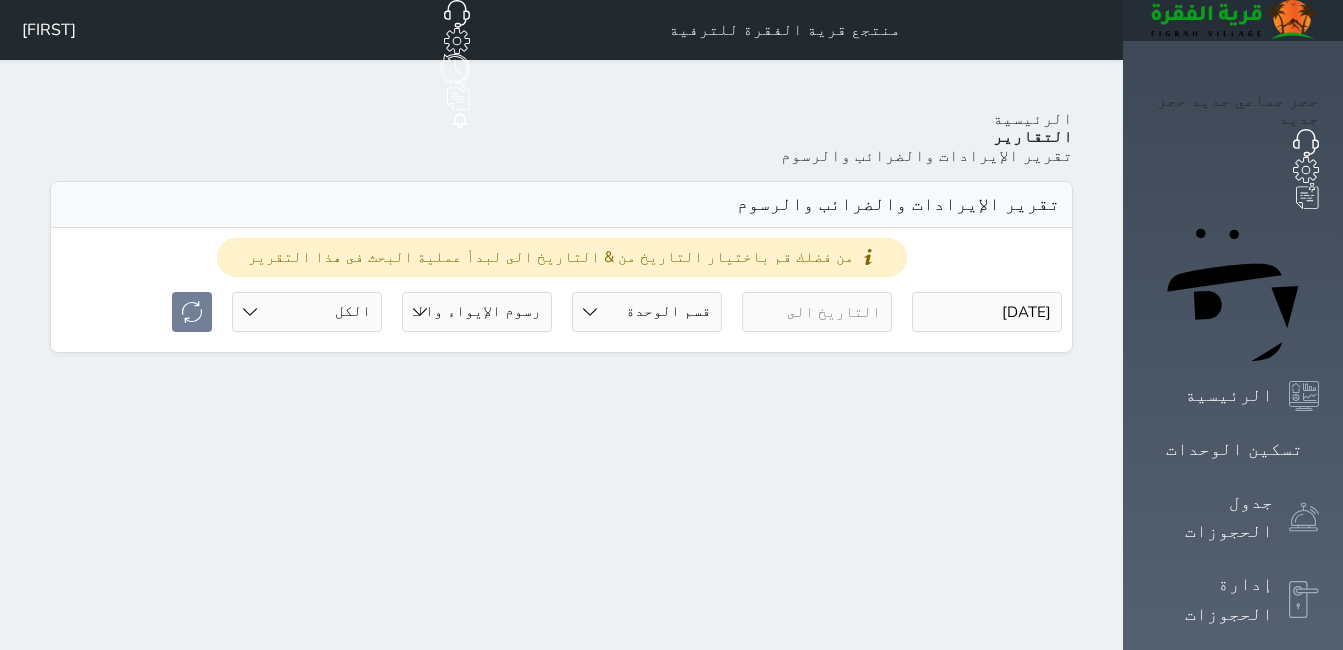 click at bounding box center [817, 312] 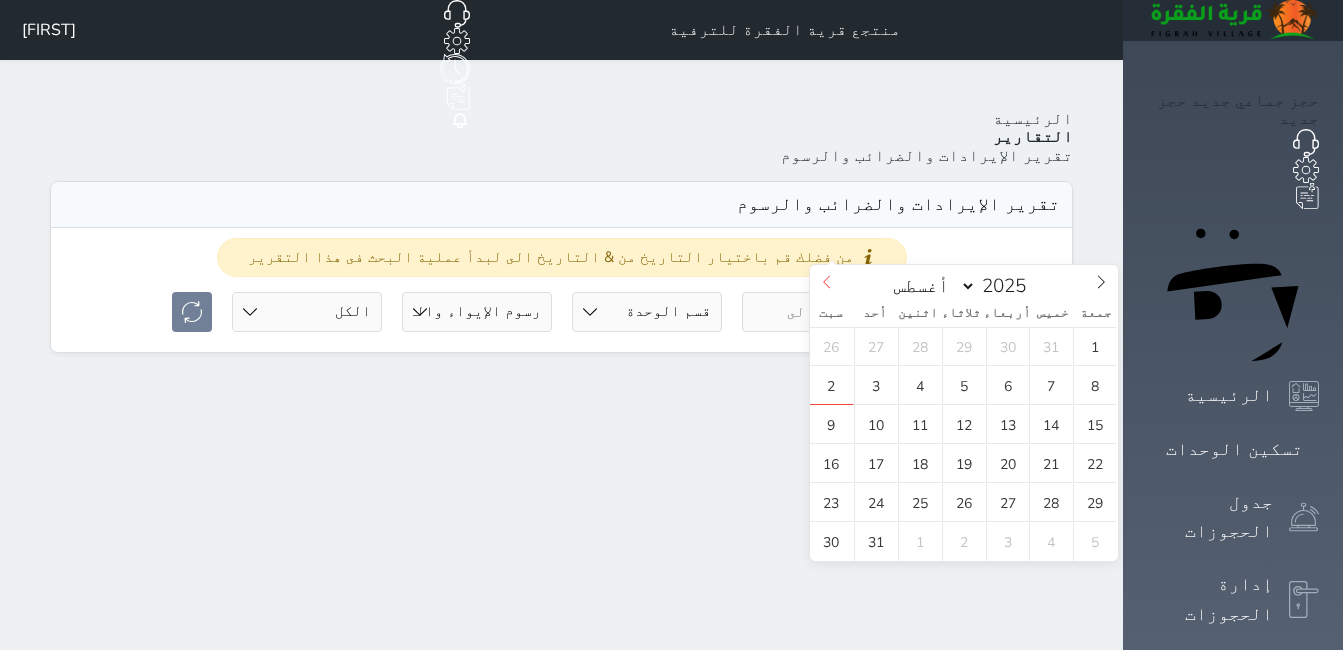 click 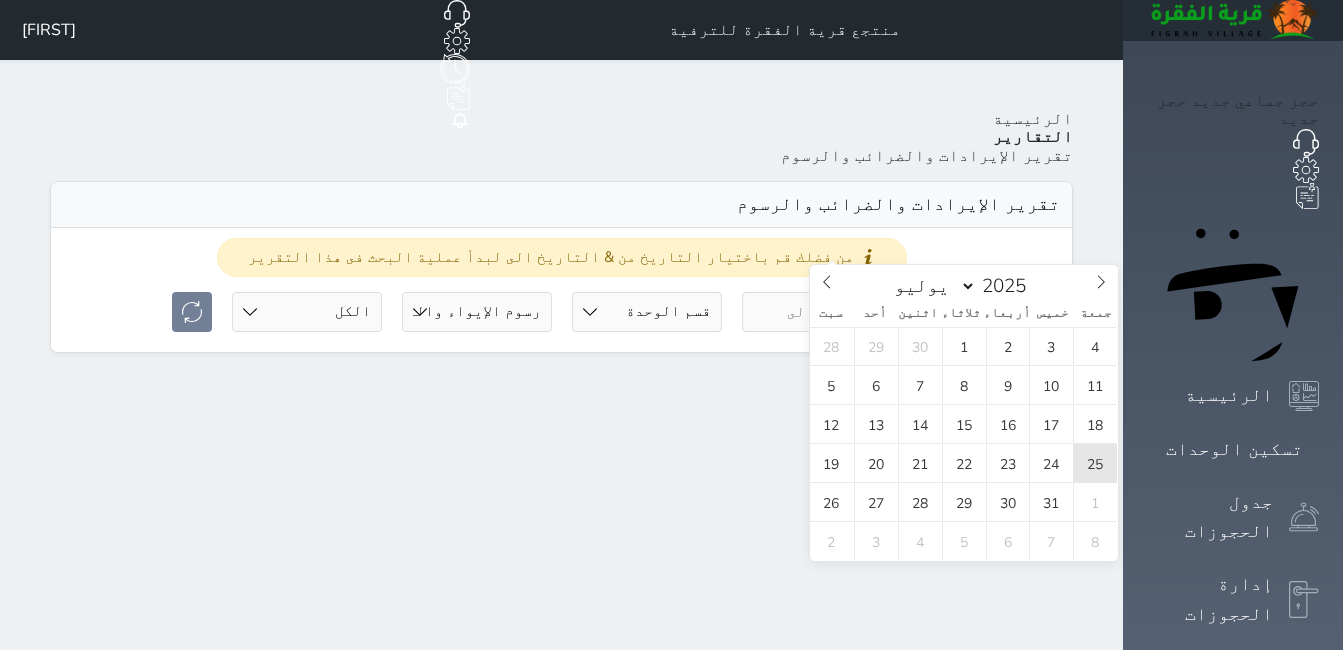 click on "25" at bounding box center (1095, 463) 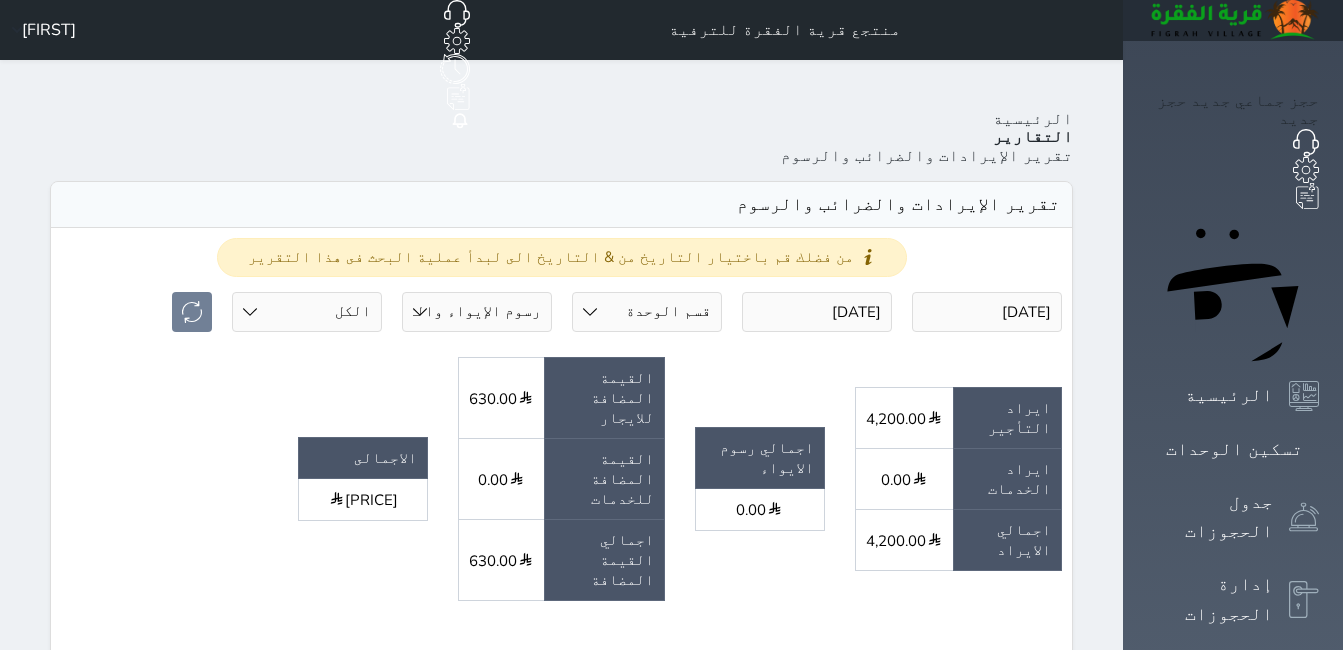 click on "القيمة المضافة للايجار   630.00    القيمة المضافة للخدمات   0.00    اجمالي القيمة المضافة   630.00" at bounding box center [561, 486] 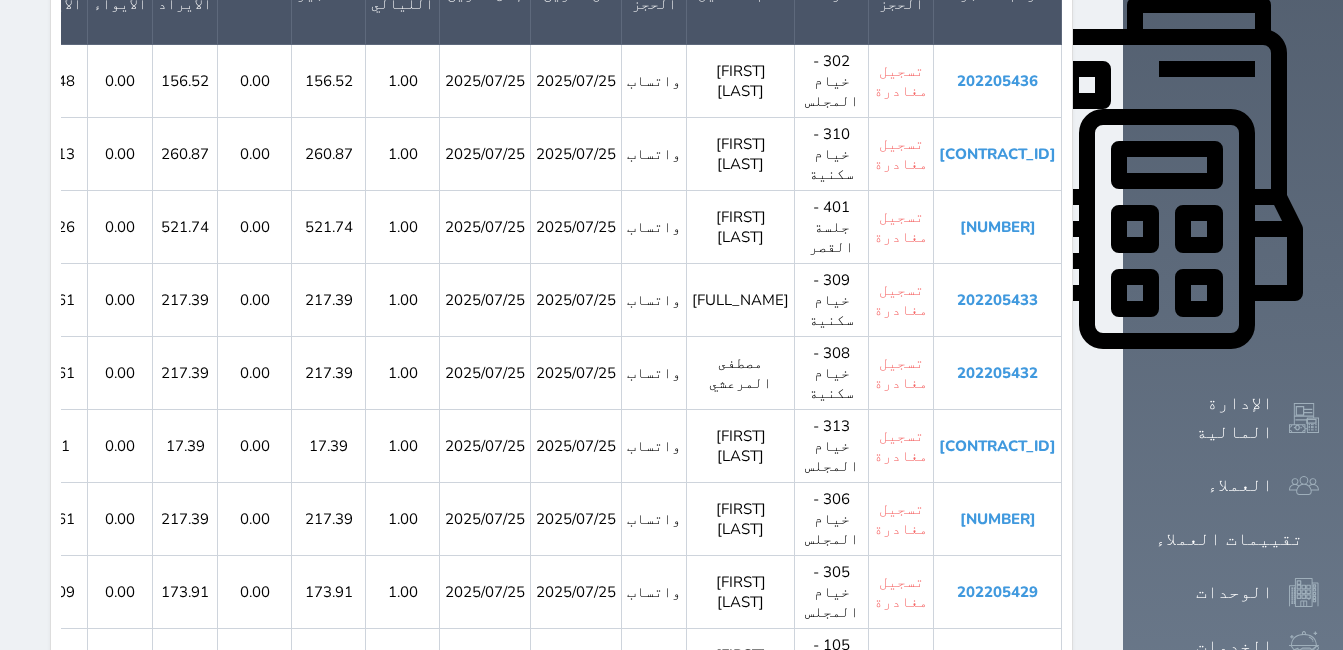 scroll, scrollTop: 900, scrollLeft: 0, axis: vertical 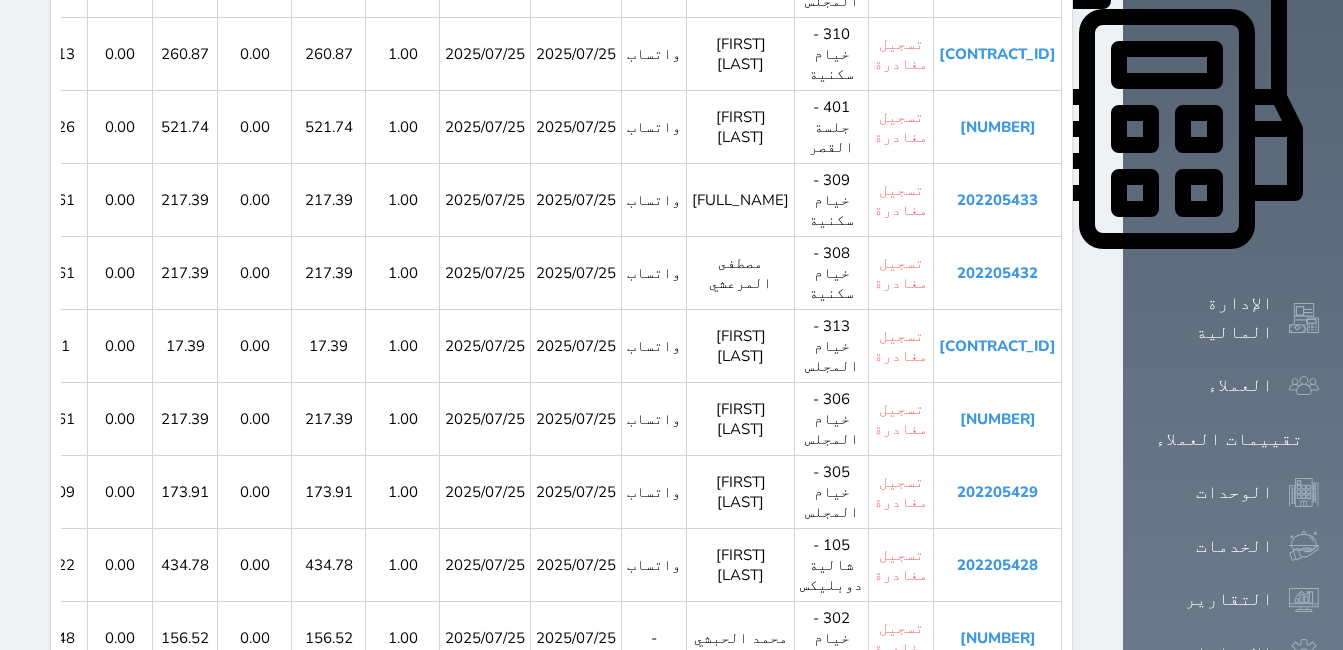 click on "[BOOKING_ID]" at bounding box center (998, 711) 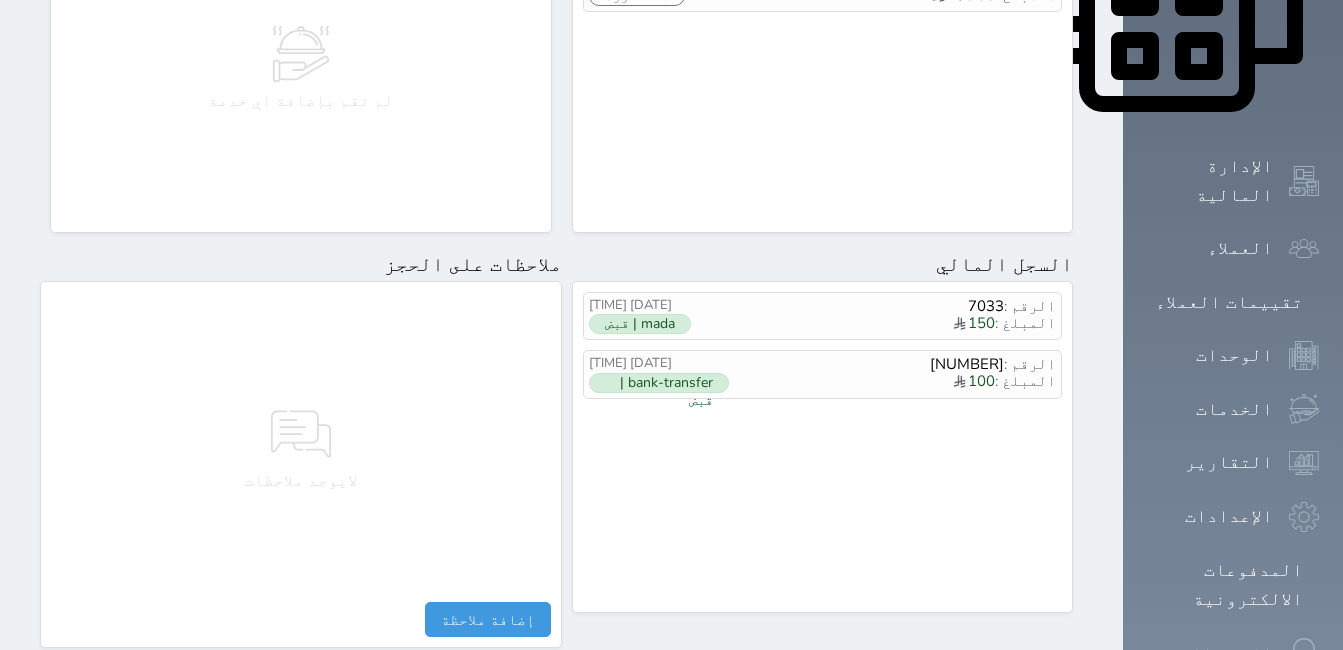 scroll, scrollTop: 1100, scrollLeft: 0, axis: vertical 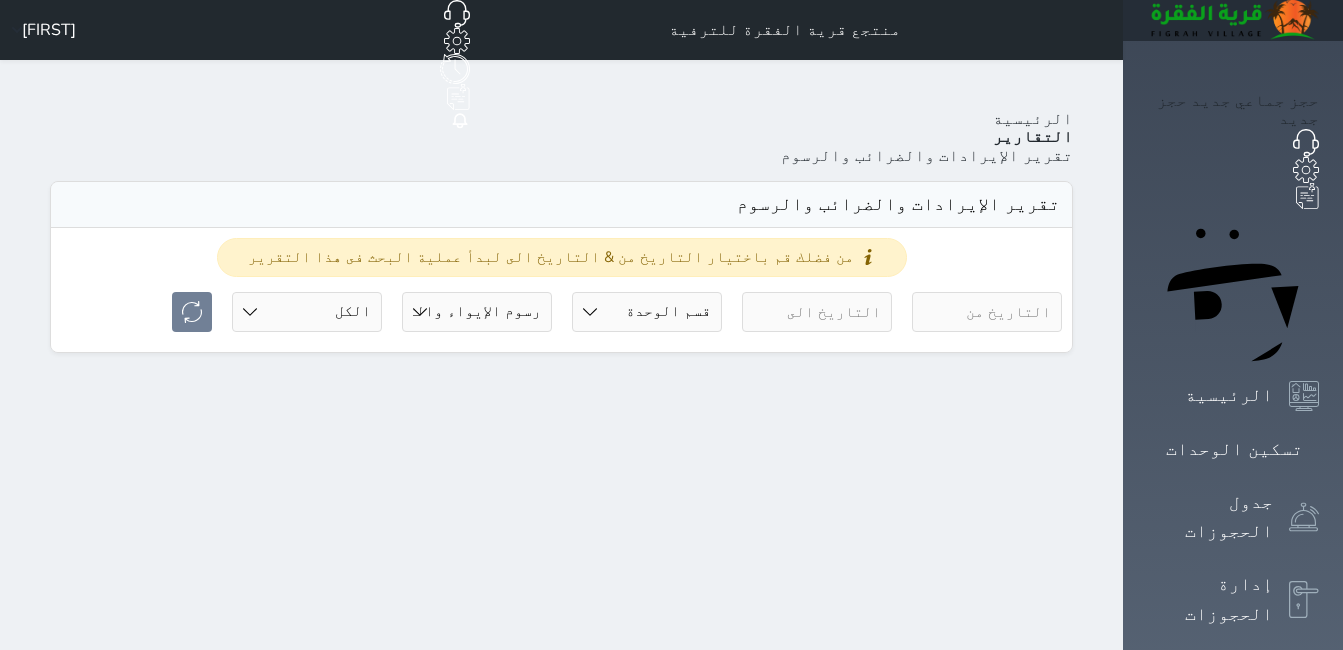 click at bounding box center (987, 312) 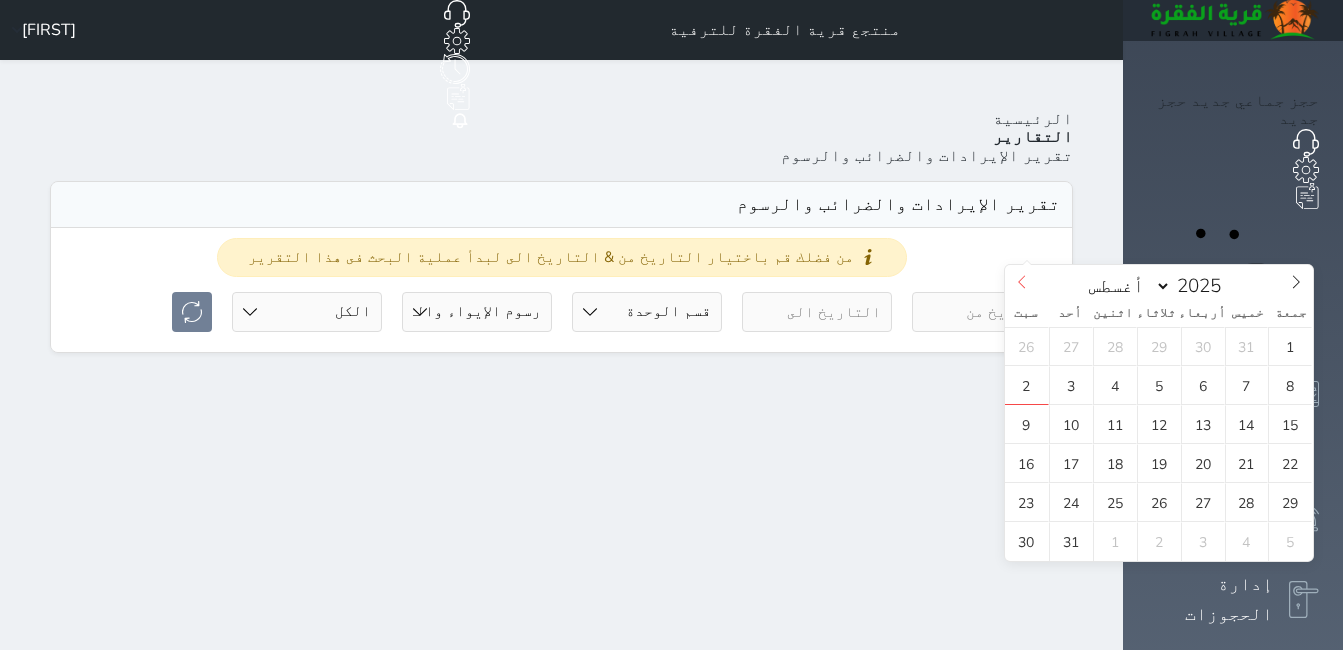 click at bounding box center [1022, 282] 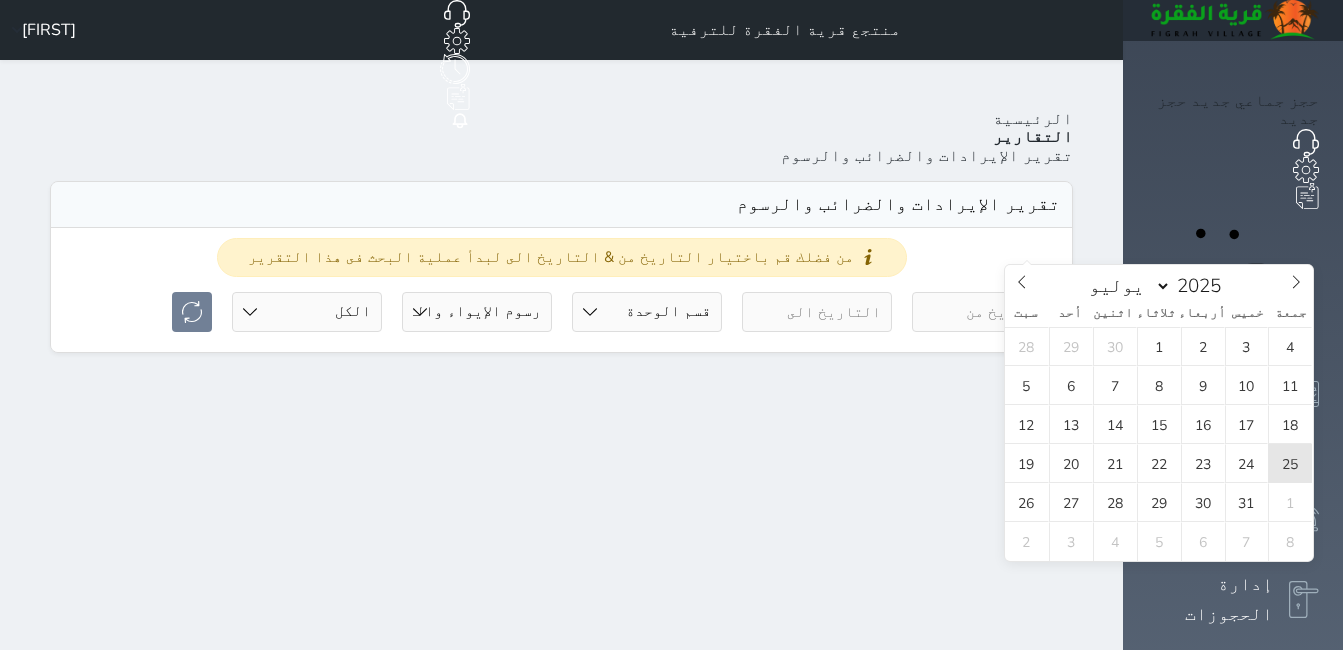 click on "25" at bounding box center (1290, 463) 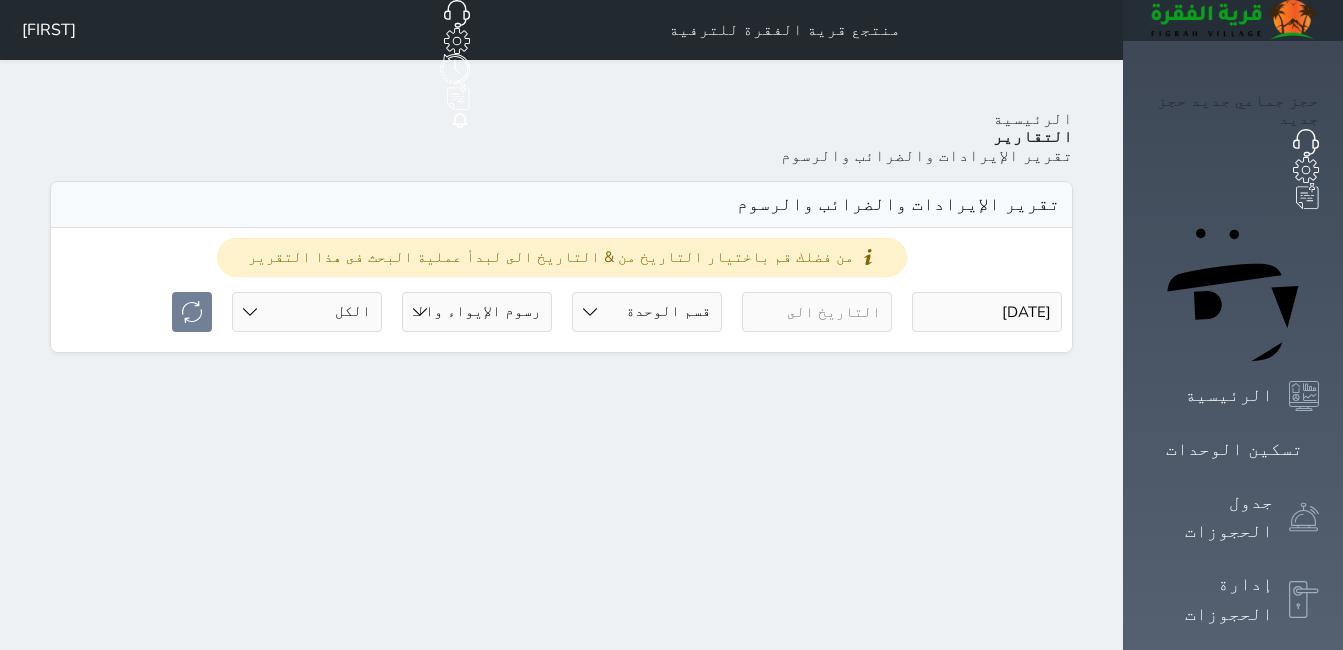 click on "Your browser does not support the audio element.
حجز جماعي جديد   حجز جديد             الرئيسية     تسكين الوحدات     جدول الحجوزات     إدارة الحجوزات     POS     الإدارة المالية     العملاء     تقييمات العملاء     الوحدات     الخدمات     التقارير     الإعدادات                                 المدفوعات الالكترونية     الدعم الفني
منتجع قرية الفقرة للترفية
حجز جماعي جديد   حجز جديد   غير مرتبط مع منصة زاتكا المرحلة الثانية   غير مرتبط مع شموس   غير مرتبط مع المنصة الوطنية للرصد السياحي             إشعار   الغرفة   النزيل   المصدر
hadeel
الرئيسية التقارير تقرير الإيرادات والضرائب والرسوم" at bounding box center [671, 865] 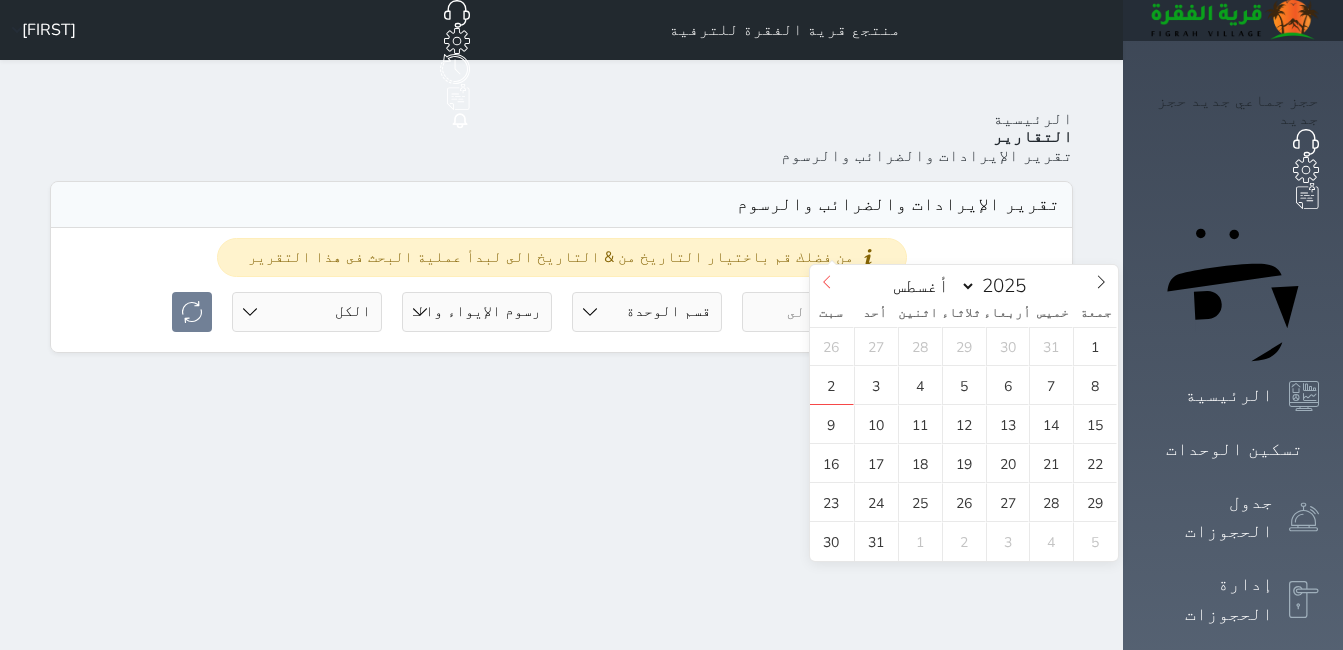 click at bounding box center (827, 282) 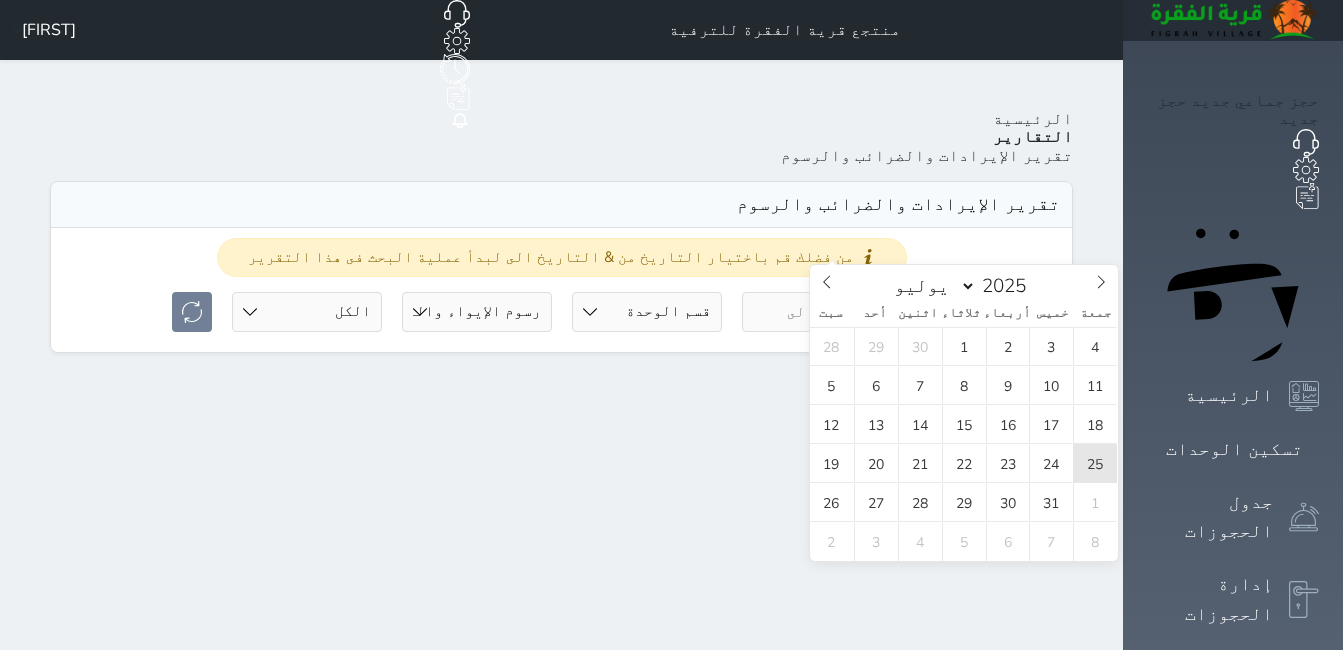 click on "25" at bounding box center [1095, 463] 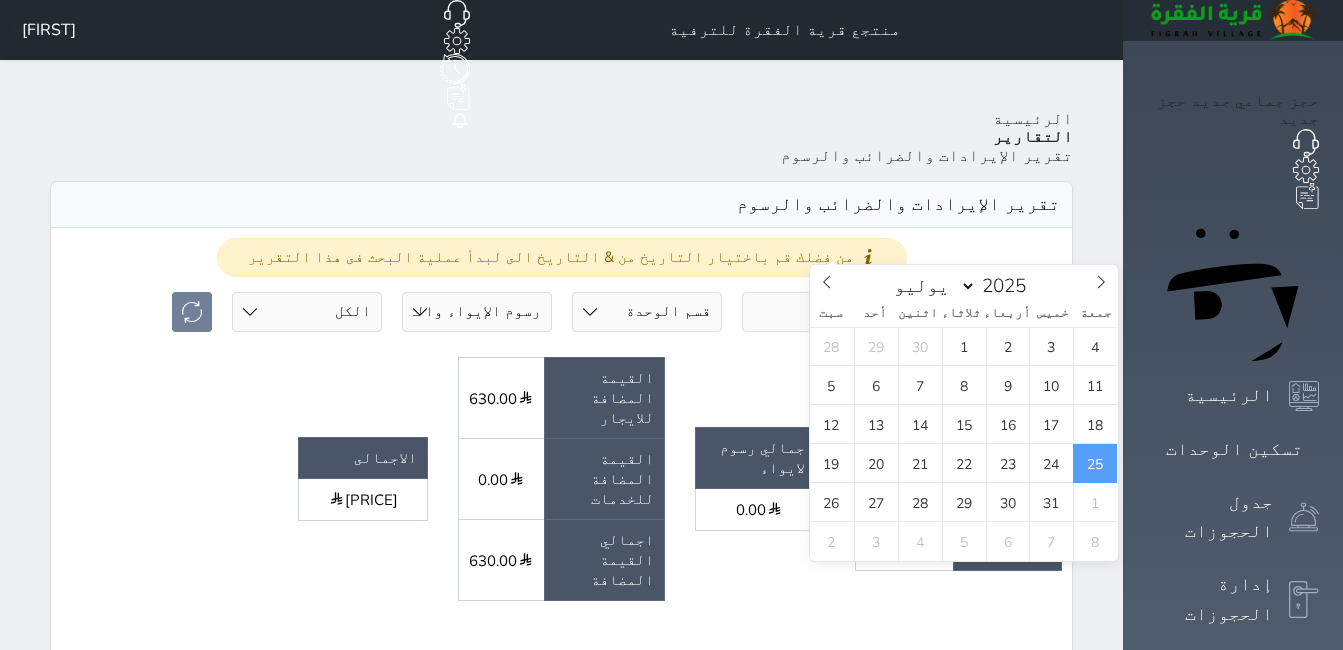 click on "من فضلك قم باختيار التاريخ من & التاريخ الى لبدأ عملية البحث فى هذا التقرير
2025-07-25   2025-07-25   قسم الوحدة   جلسات مؤقتة شالية دوبليكس خيام المجلس شاليه VIP خيام سكنية جلسة القصر
رسوم الإيواء
رسوم الإيواء والقيمه المضافة
حالة الحجز
الكل
لم يسجل دخول
تم الدخول
تم المغادرة
تم الدخول + تم المغادرة
undefined     ايراد التأجير" at bounding box center (561, 1170) 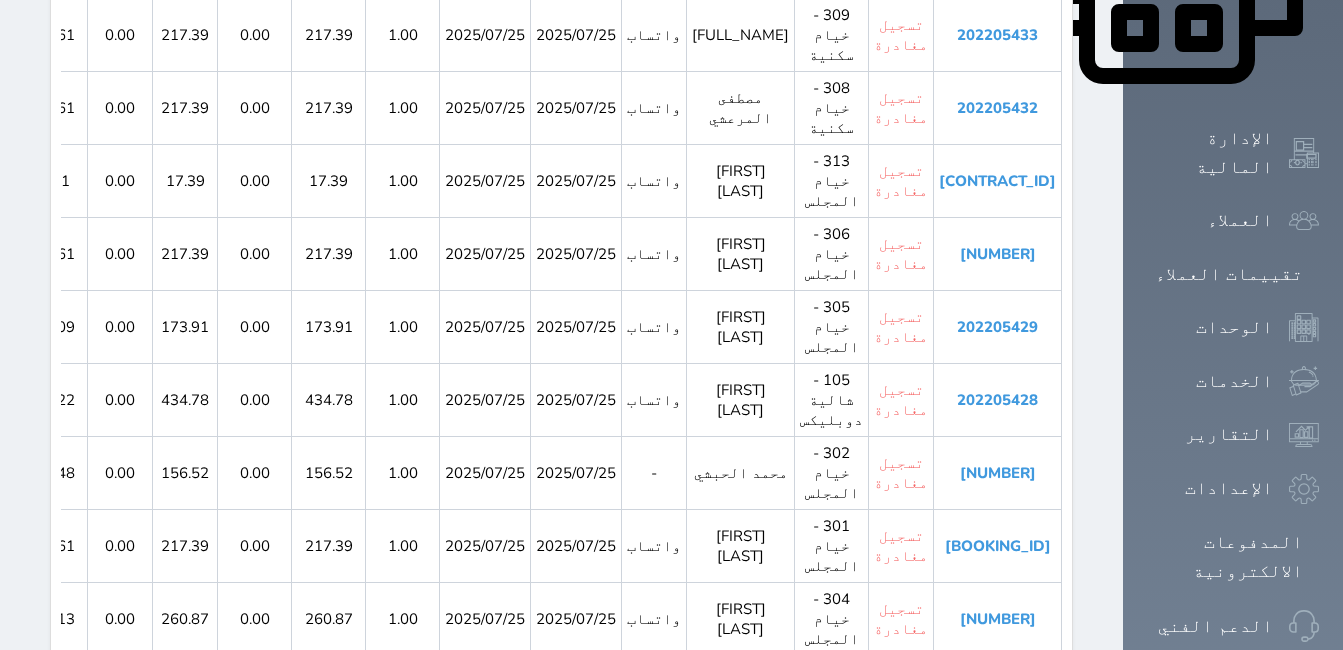 scroll, scrollTop: 1100, scrollLeft: 0, axis: vertical 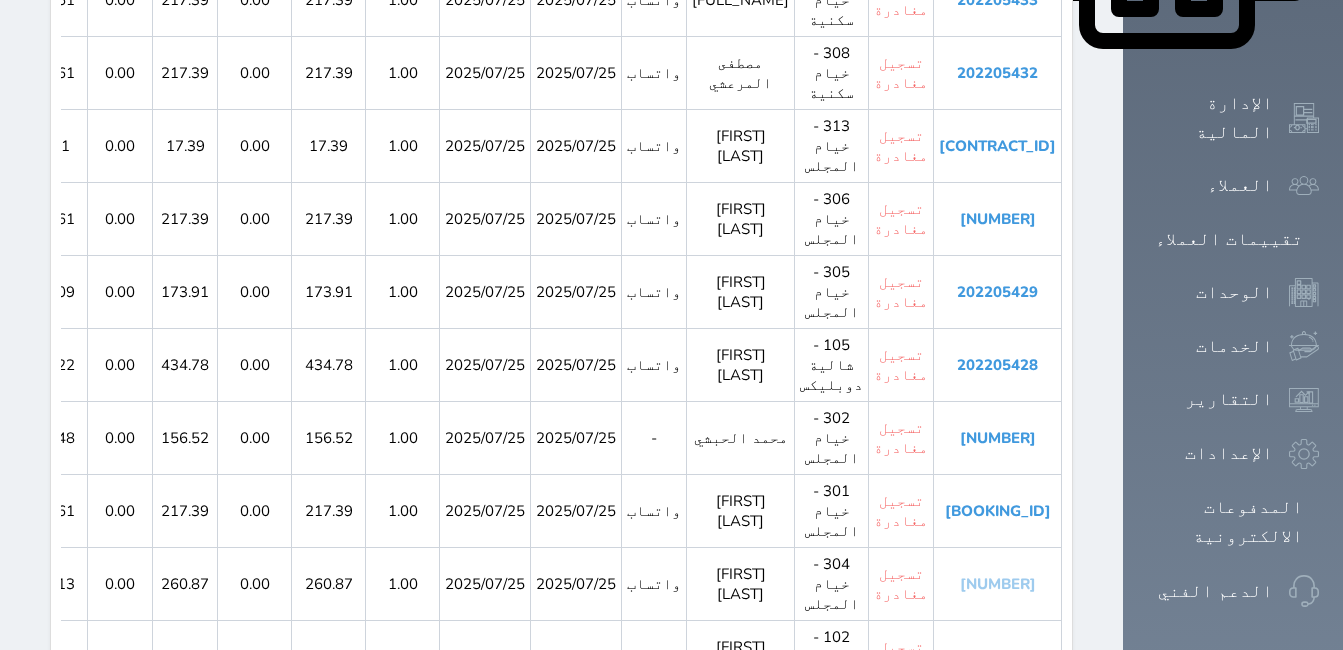 click on "[NUMBER]" at bounding box center [998, 584] 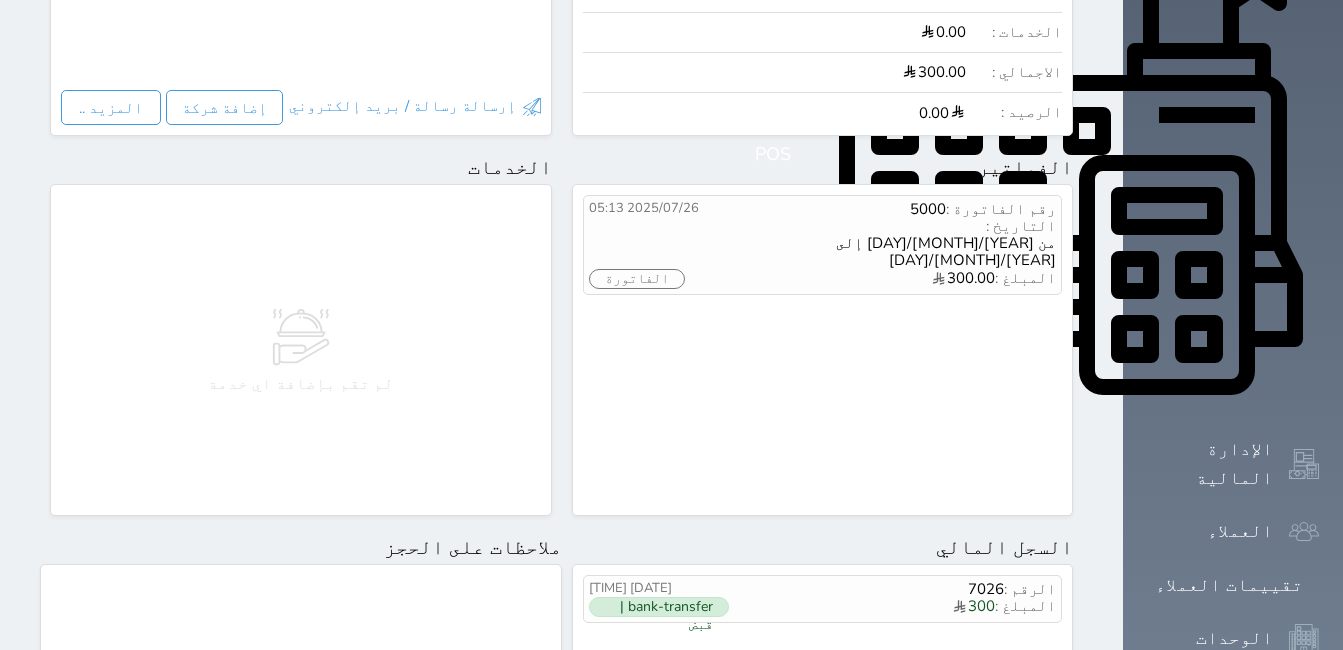 scroll, scrollTop: 800, scrollLeft: 0, axis: vertical 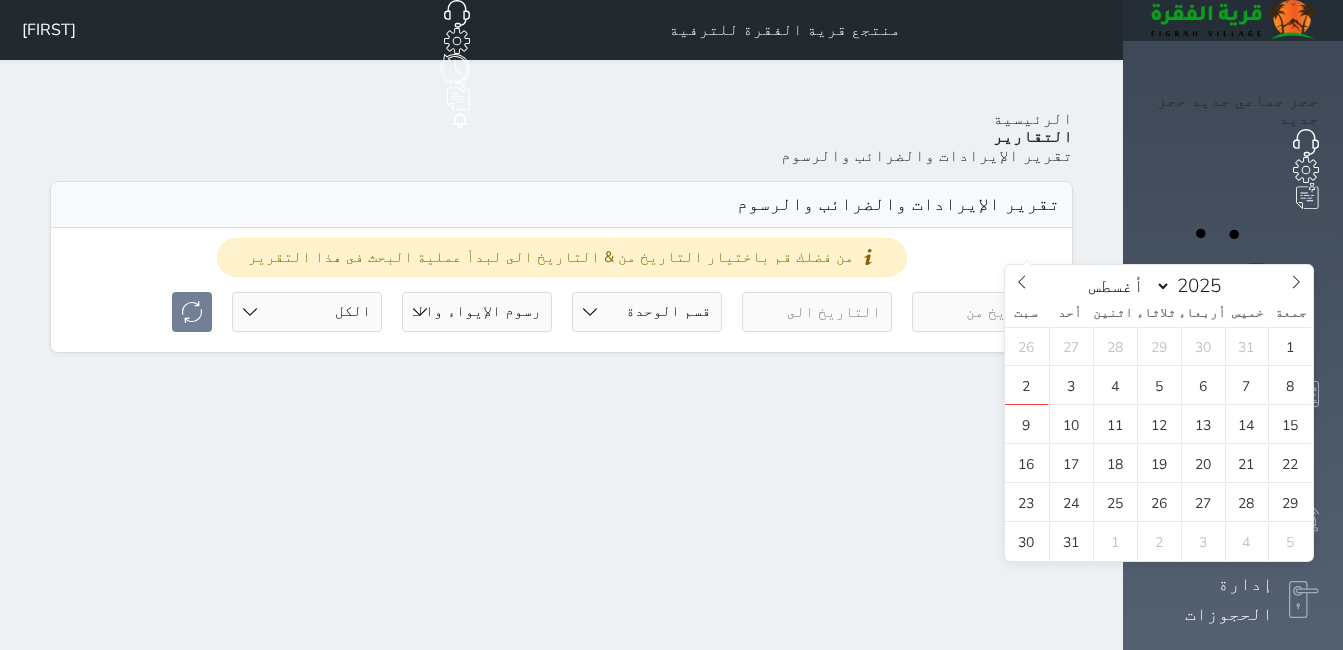 click at bounding box center [987, 312] 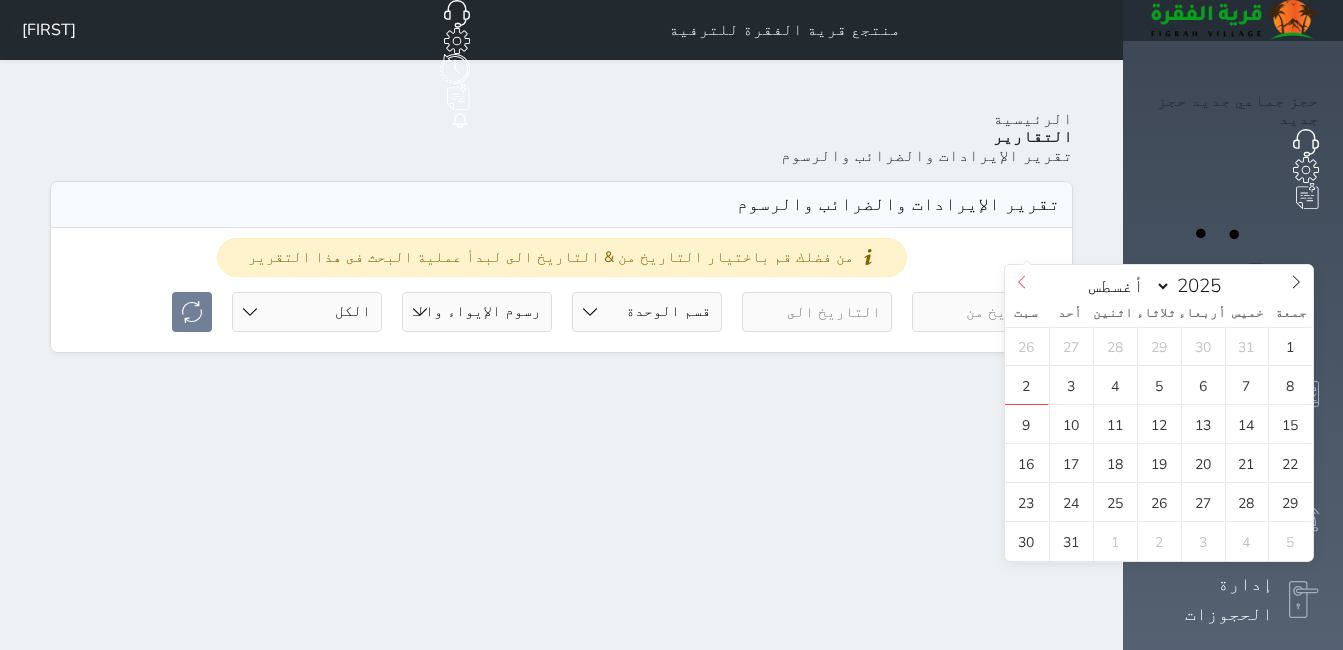 click 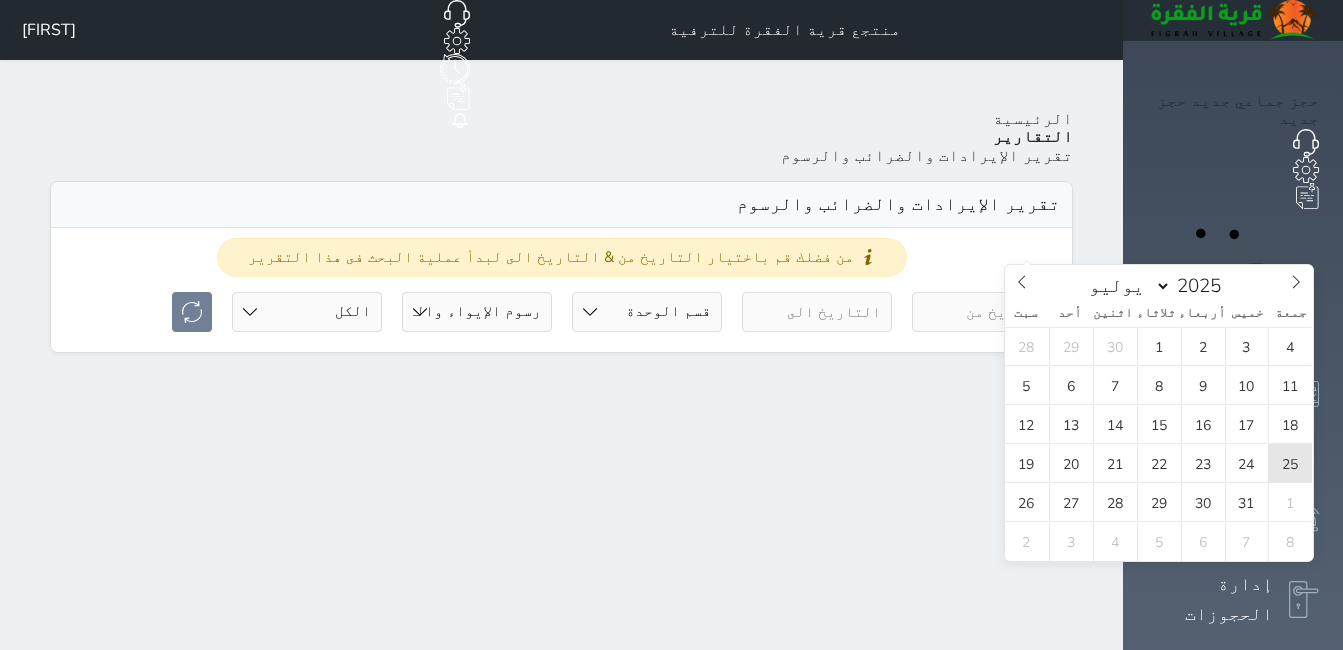 click on "25" at bounding box center [1290, 463] 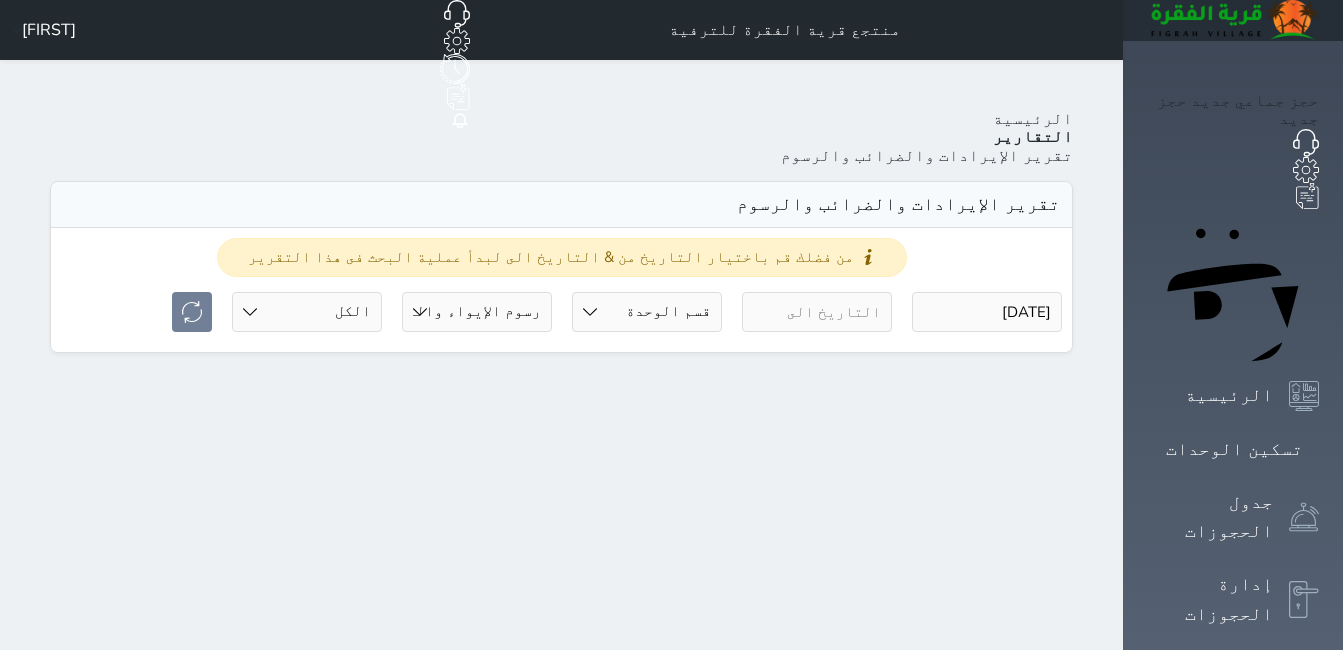 click at bounding box center (817, 312) 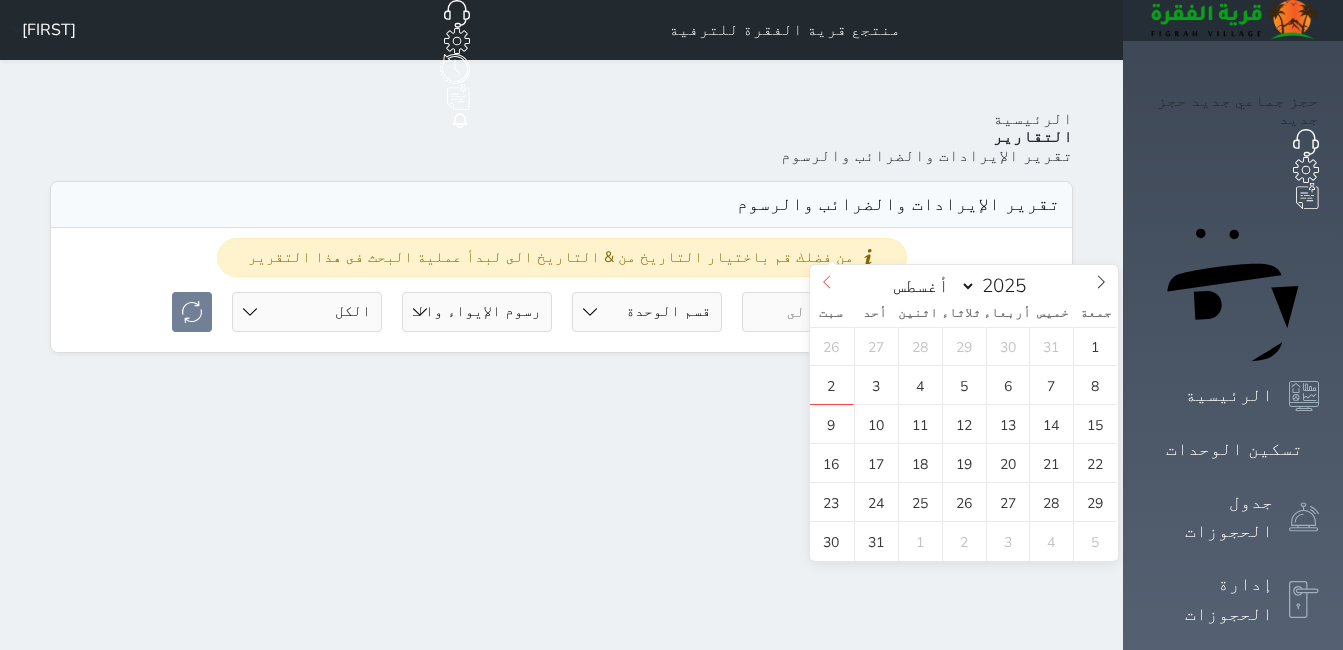 click 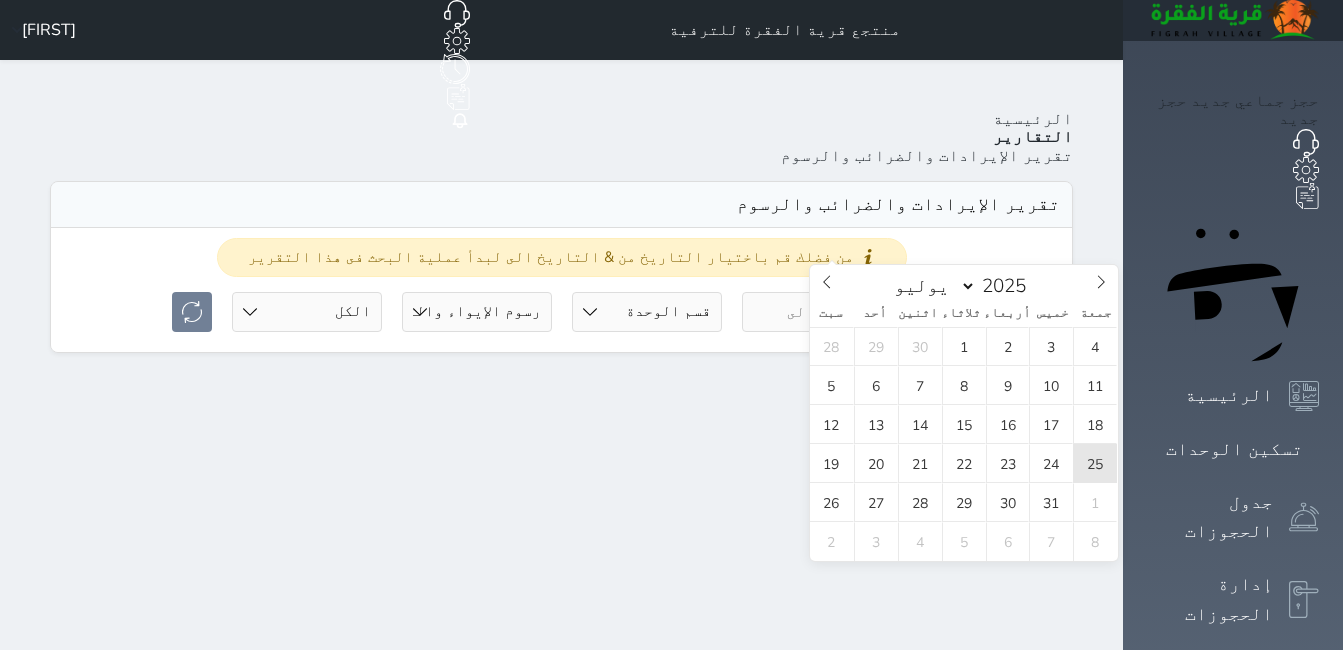 click on "25" at bounding box center (1095, 463) 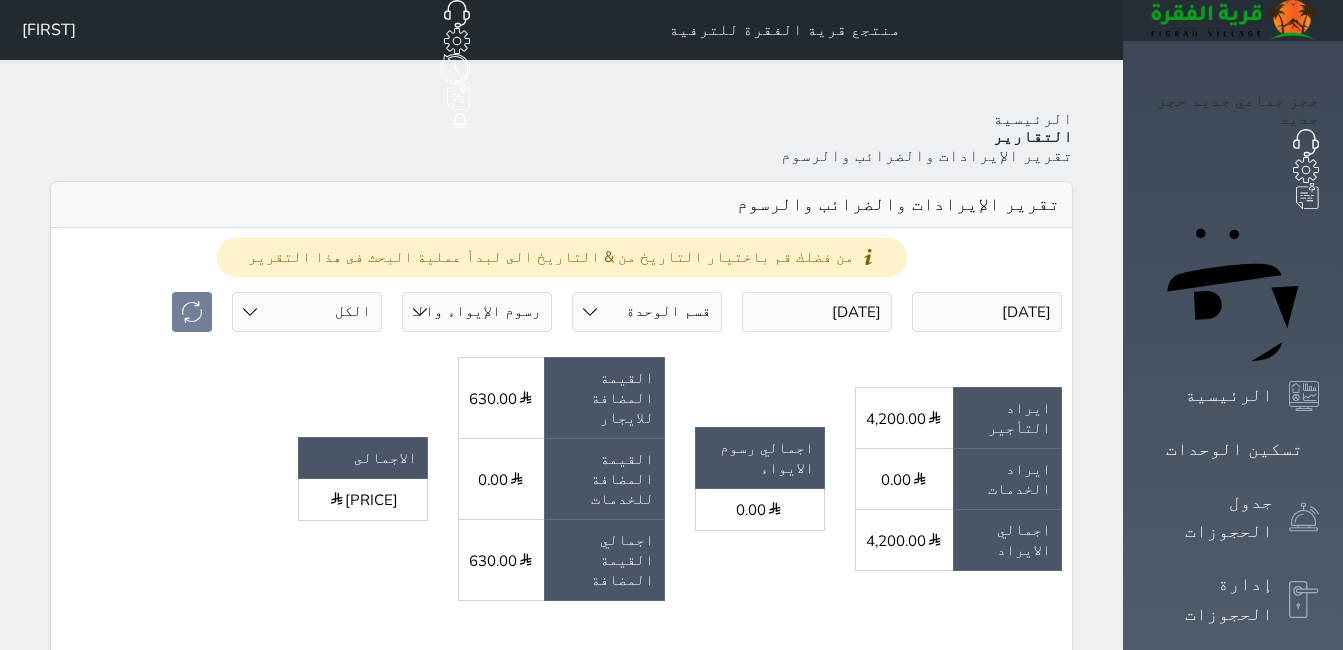 click at bounding box center (561, 662) 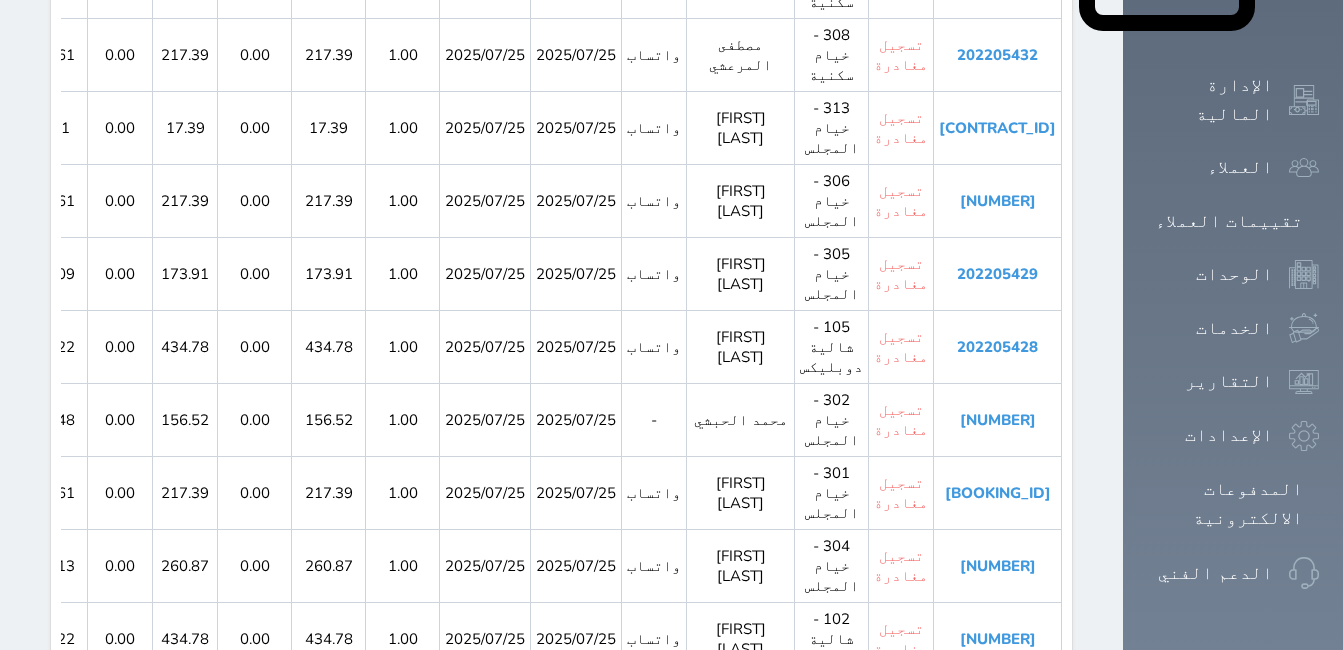 scroll, scrollTop: 1119, scrollLeft: 0, axis: vertical 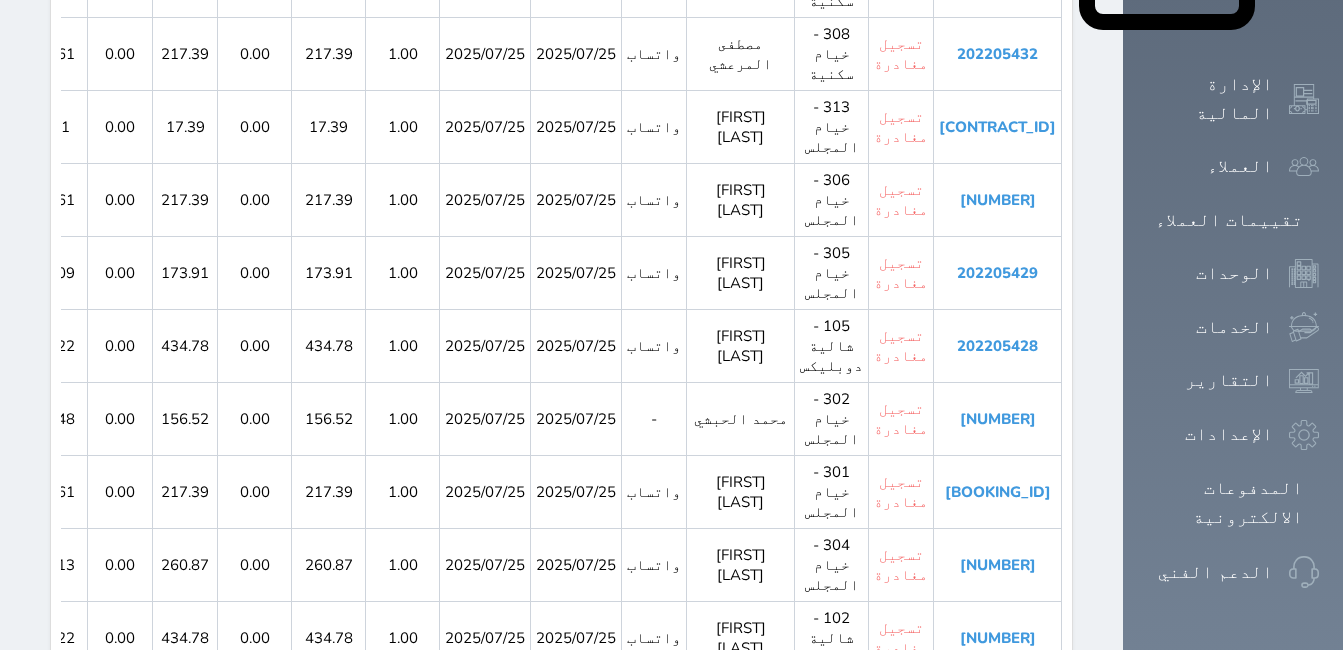 click on "202205415" at bounding box center (997, 711) 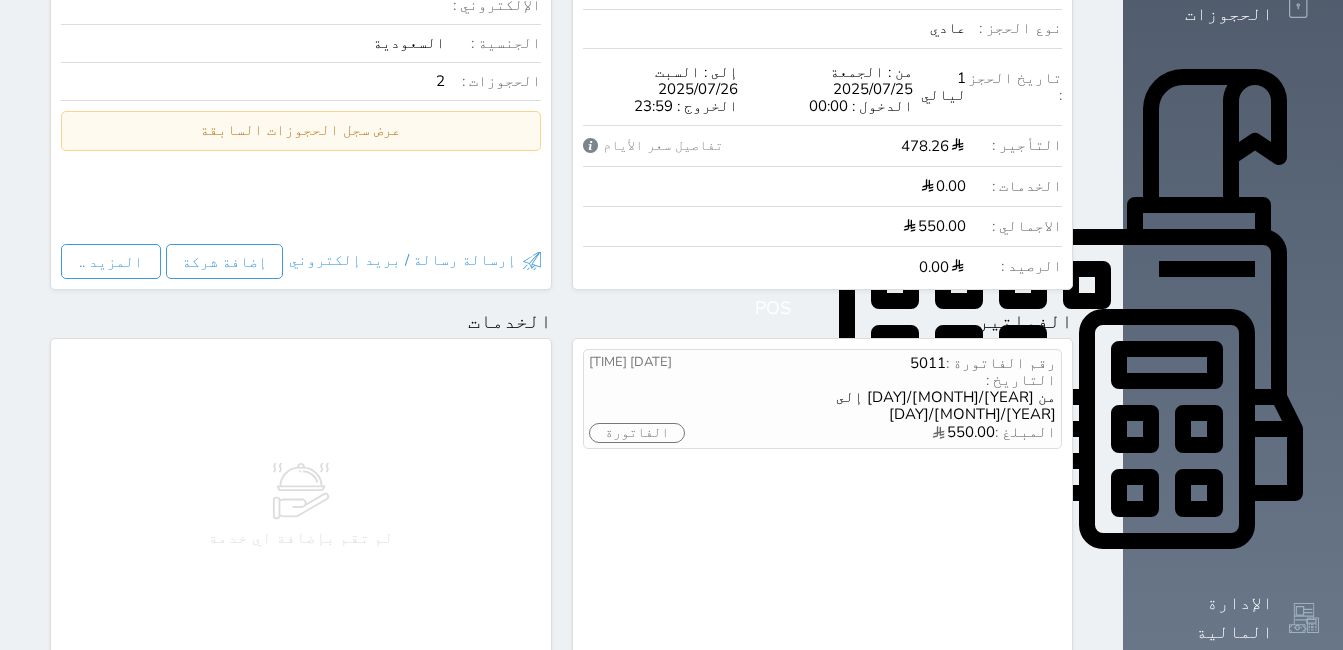 scroll, scrollTop: 200, scrollLeft: 0, axis: vertical 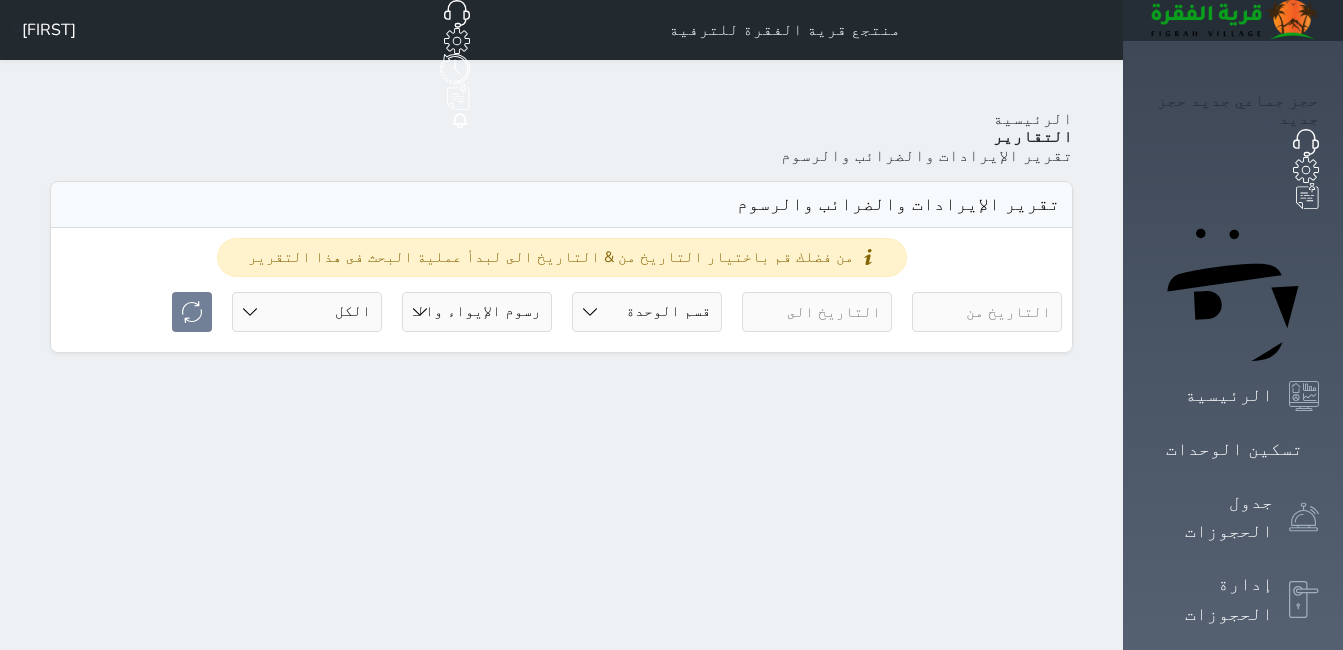 click at bounding box center [987, 312] 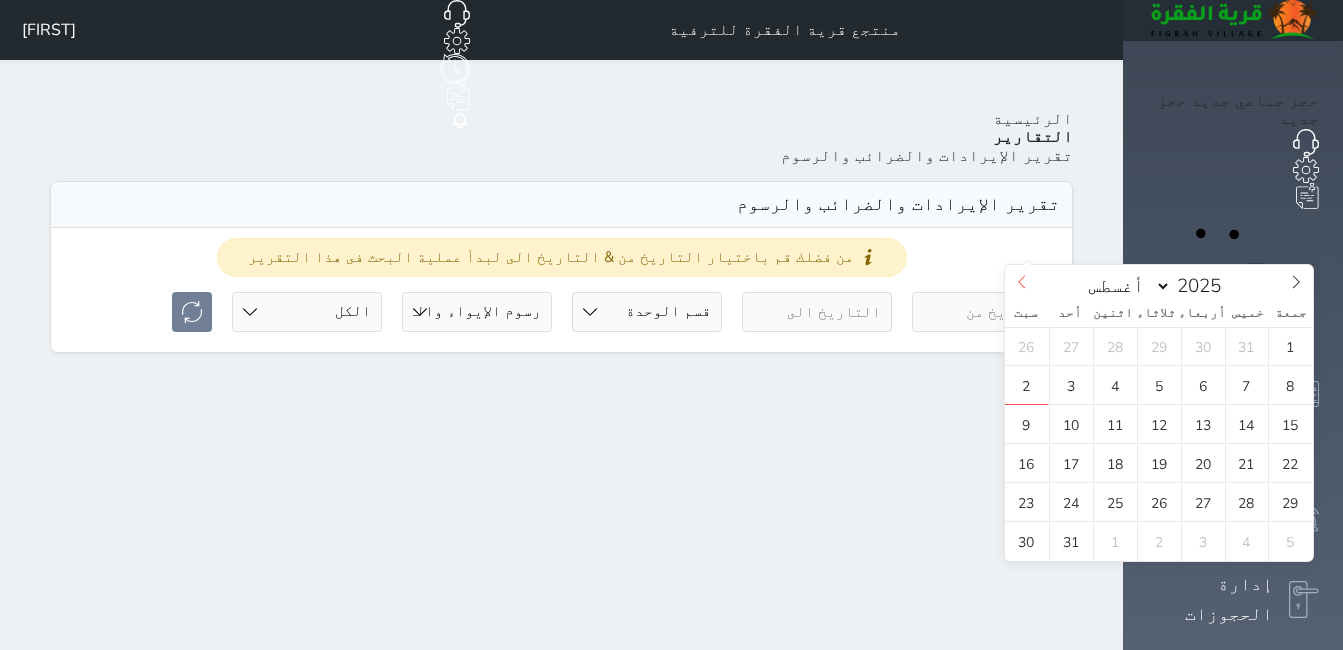 click 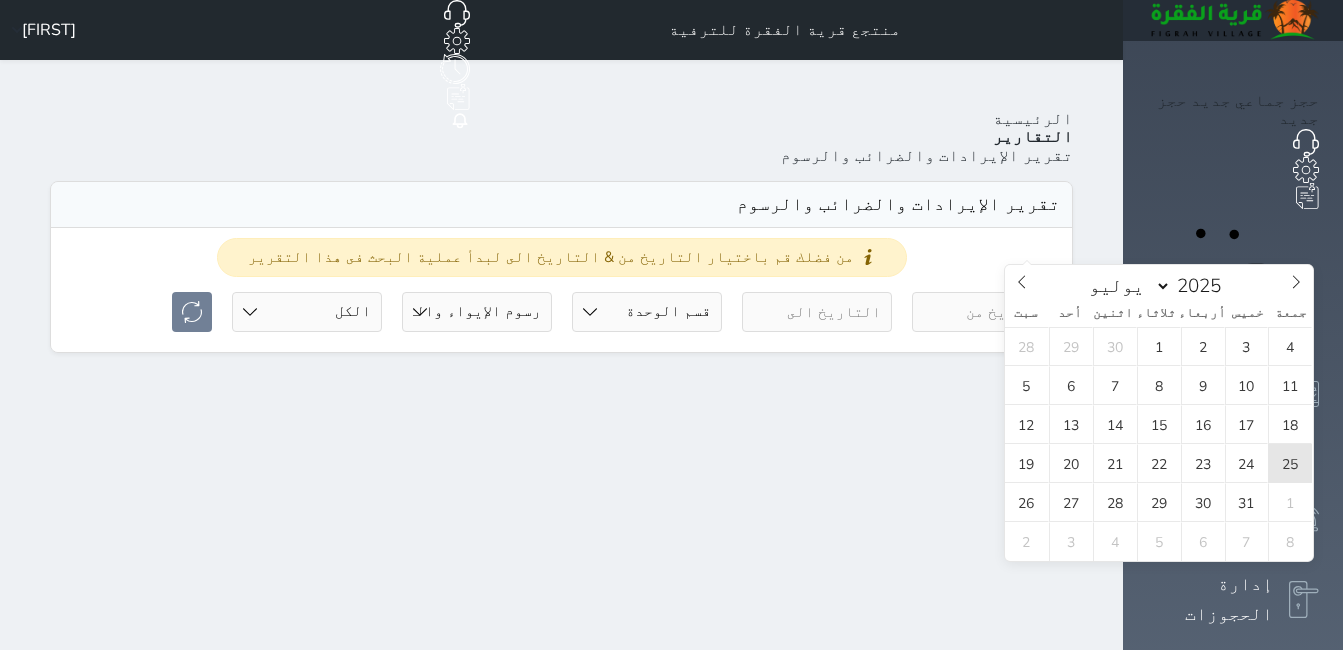 click on "25" at bounding box center (1290, 463) 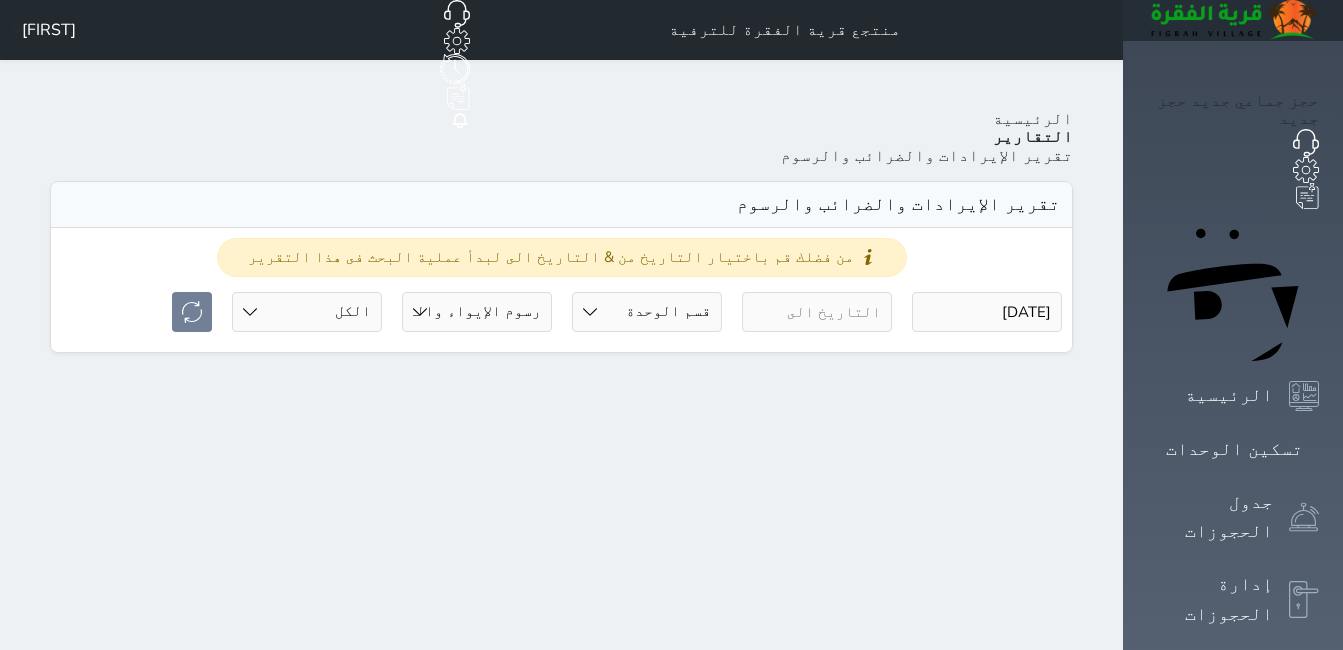 click at bounding box center [817, 312] 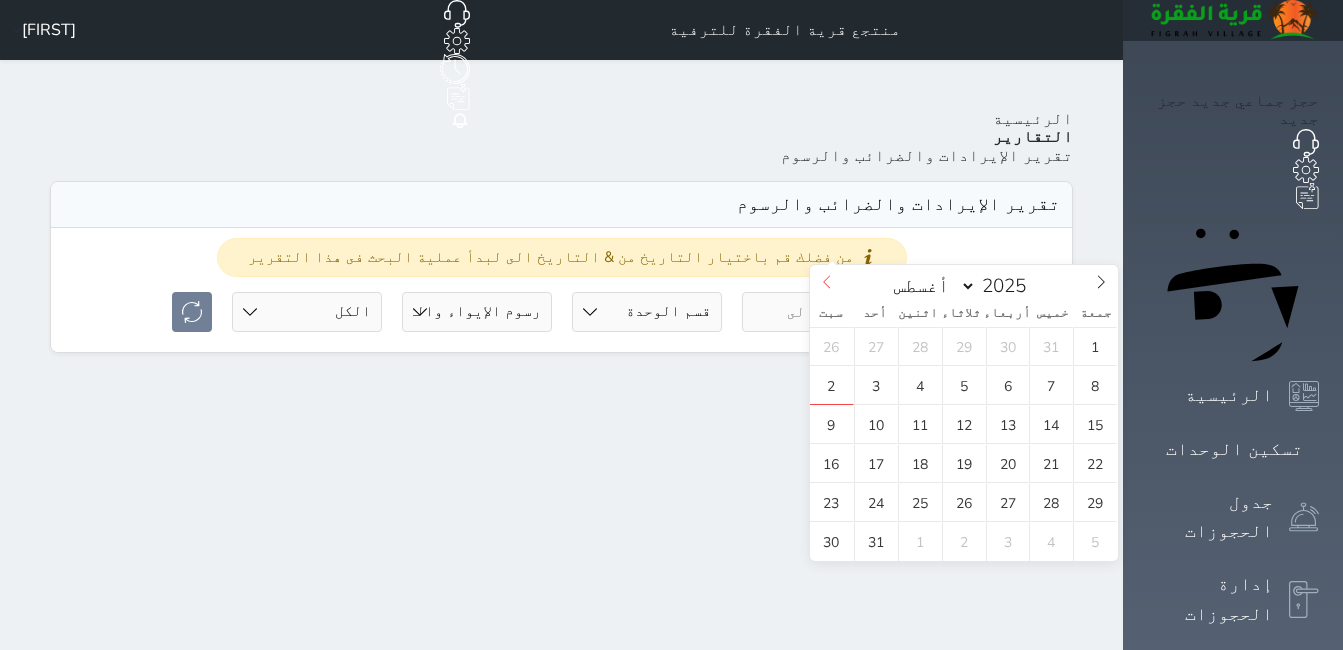 click 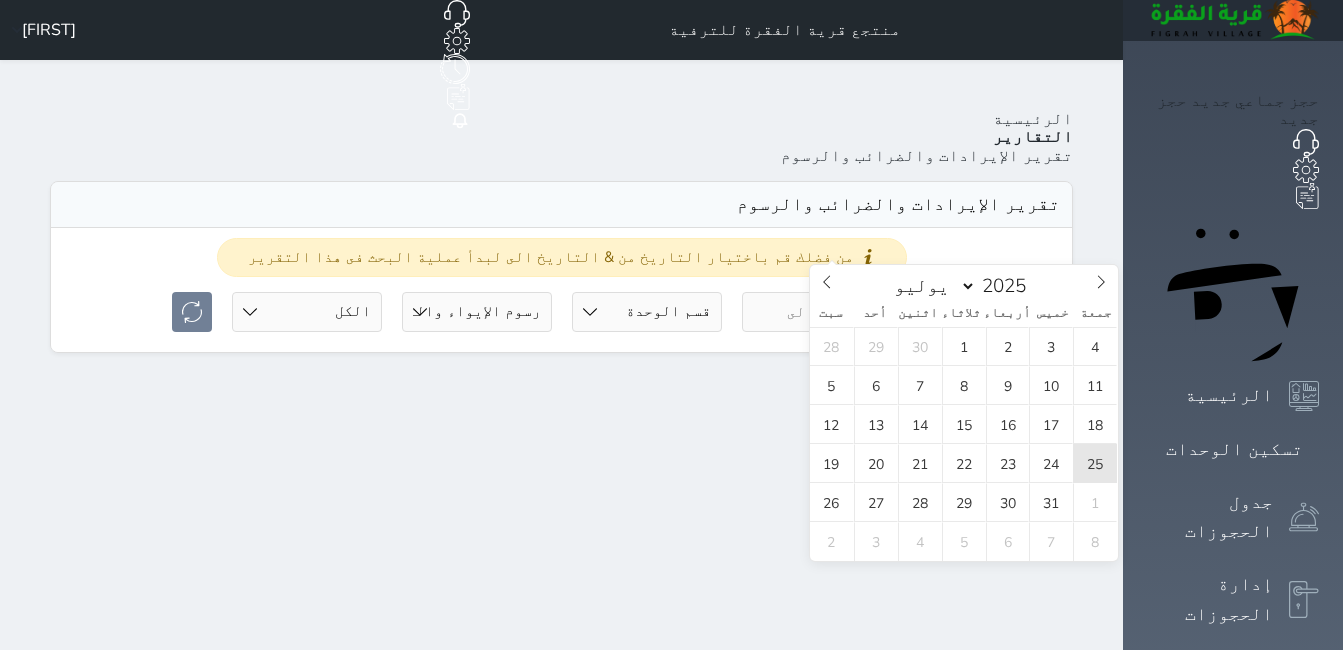 click on "25" at bounding box center (1095, 463) 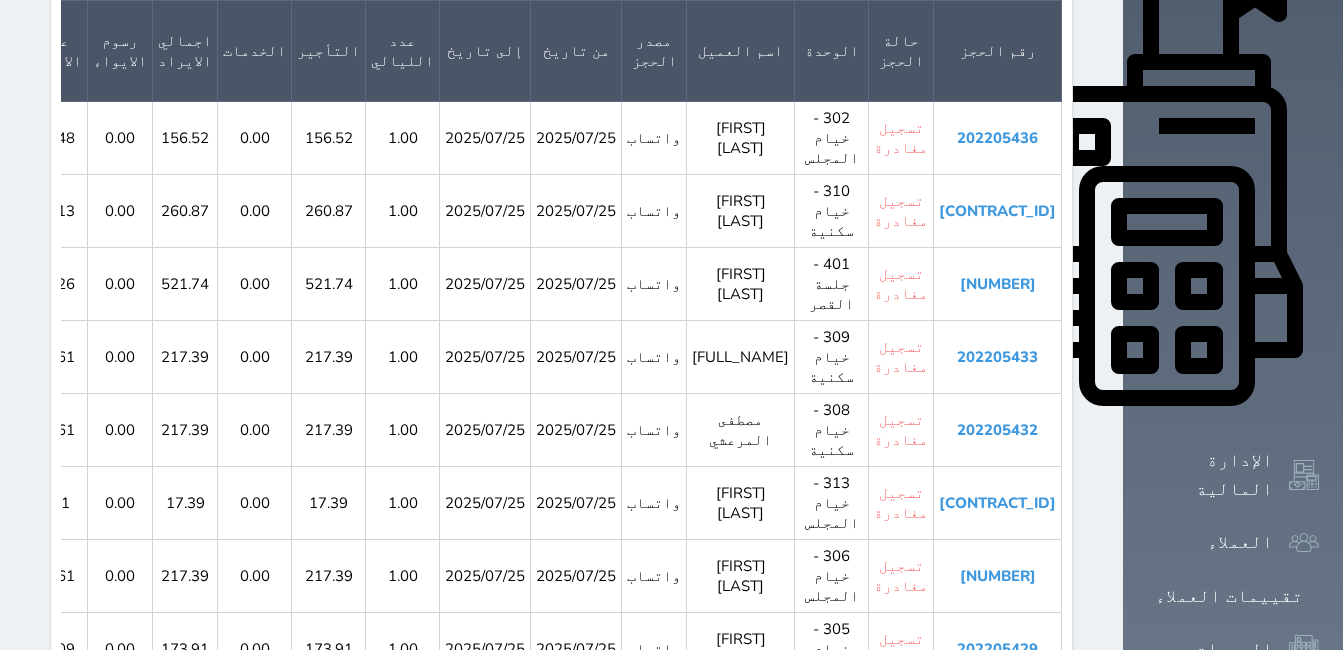 scroll, scrollTop: 800, scrollLeft: 0, axis: vertical 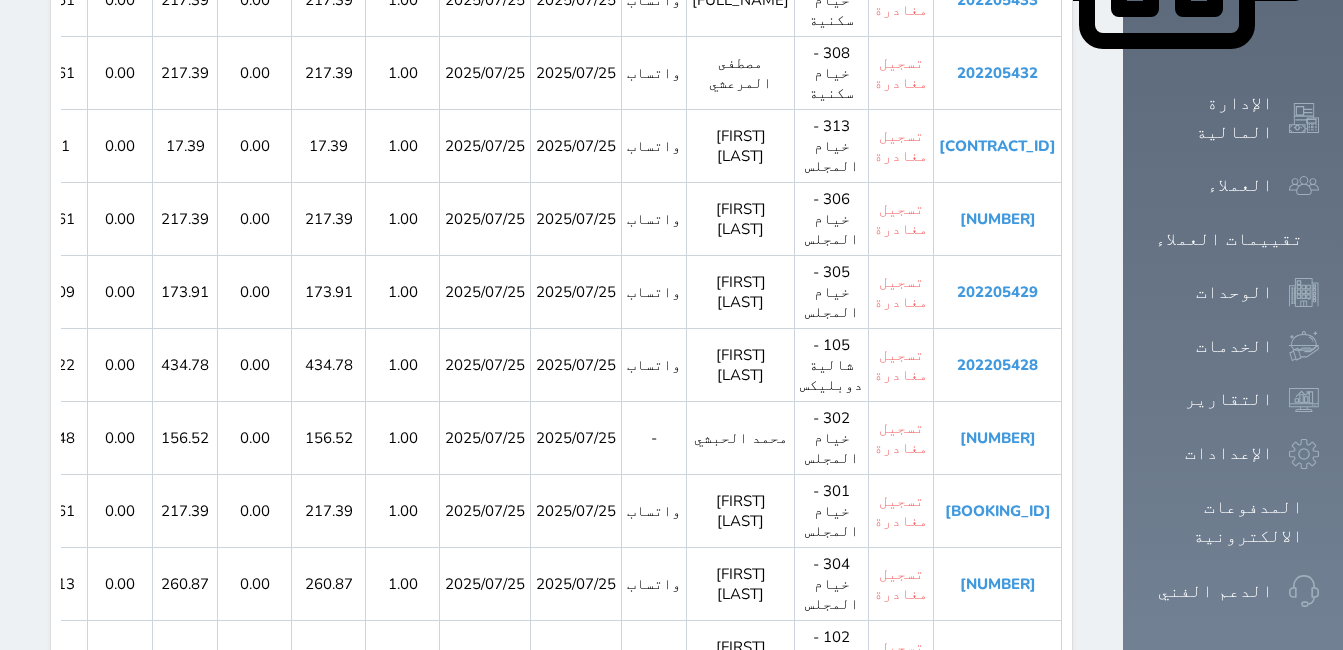 click on "[NUMBER]" at bounding box center [998, 803] 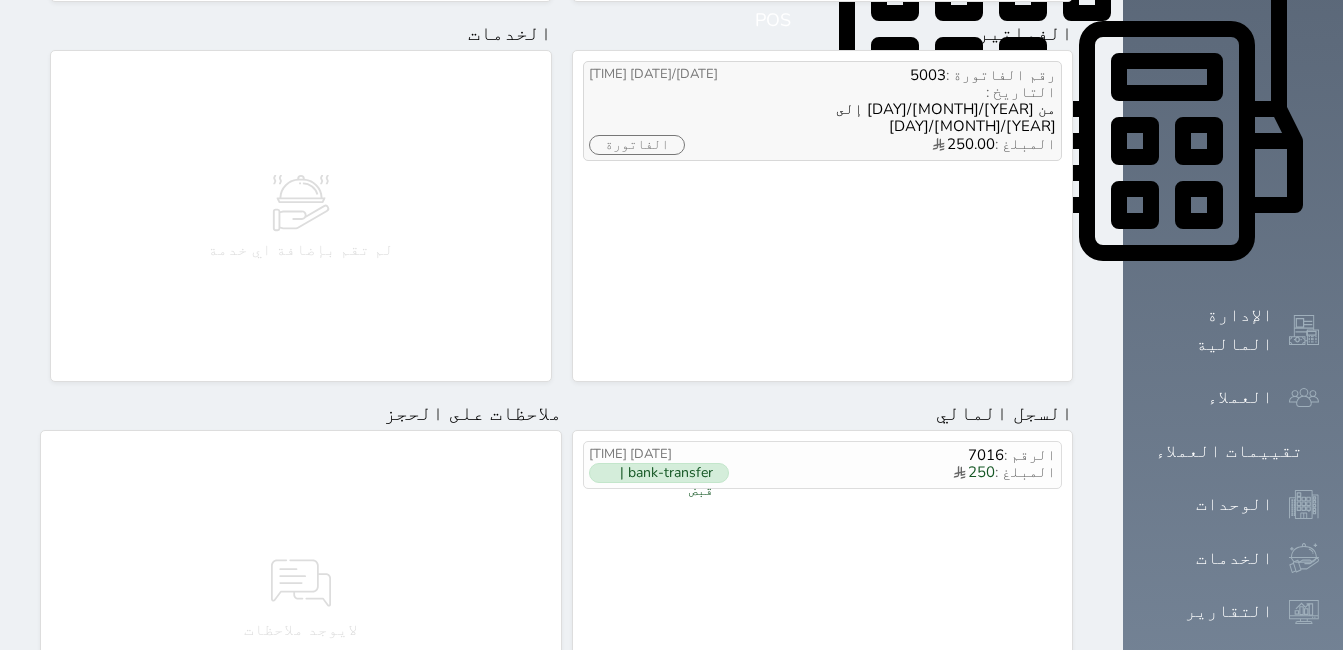 scroll, scrollTop: 900, scrollLeft: 0, axis: vertical 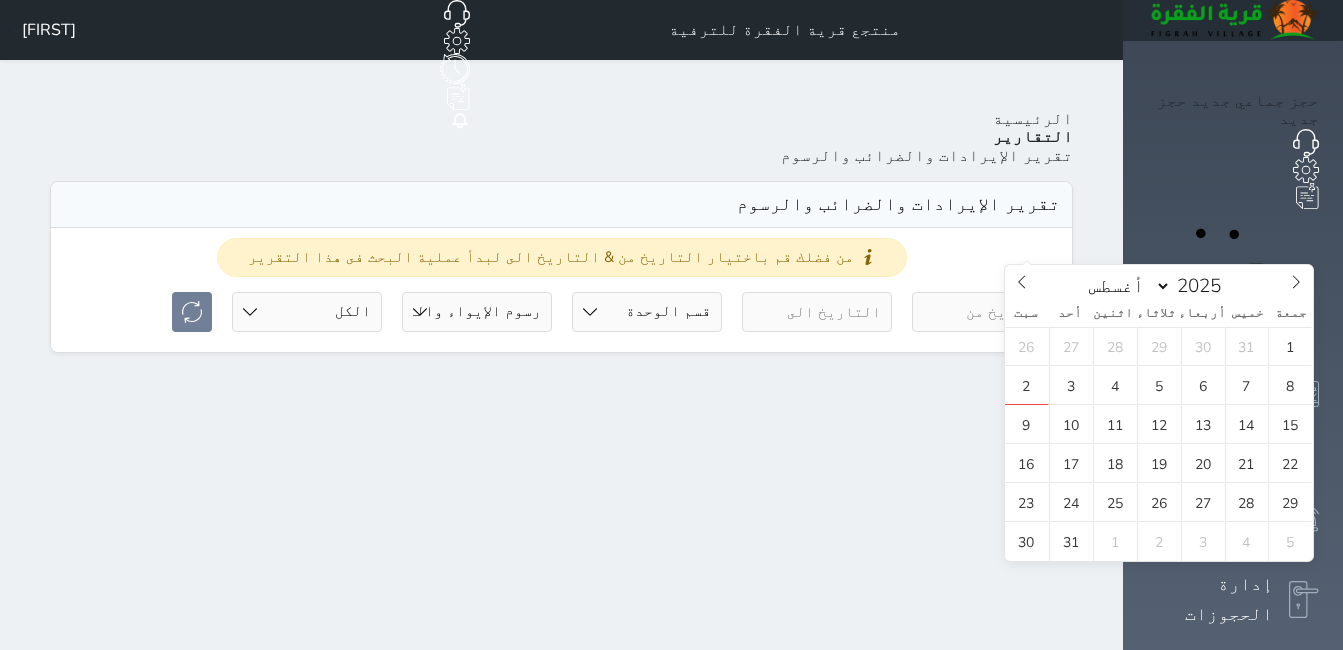 click at bounding box center [987, 312] 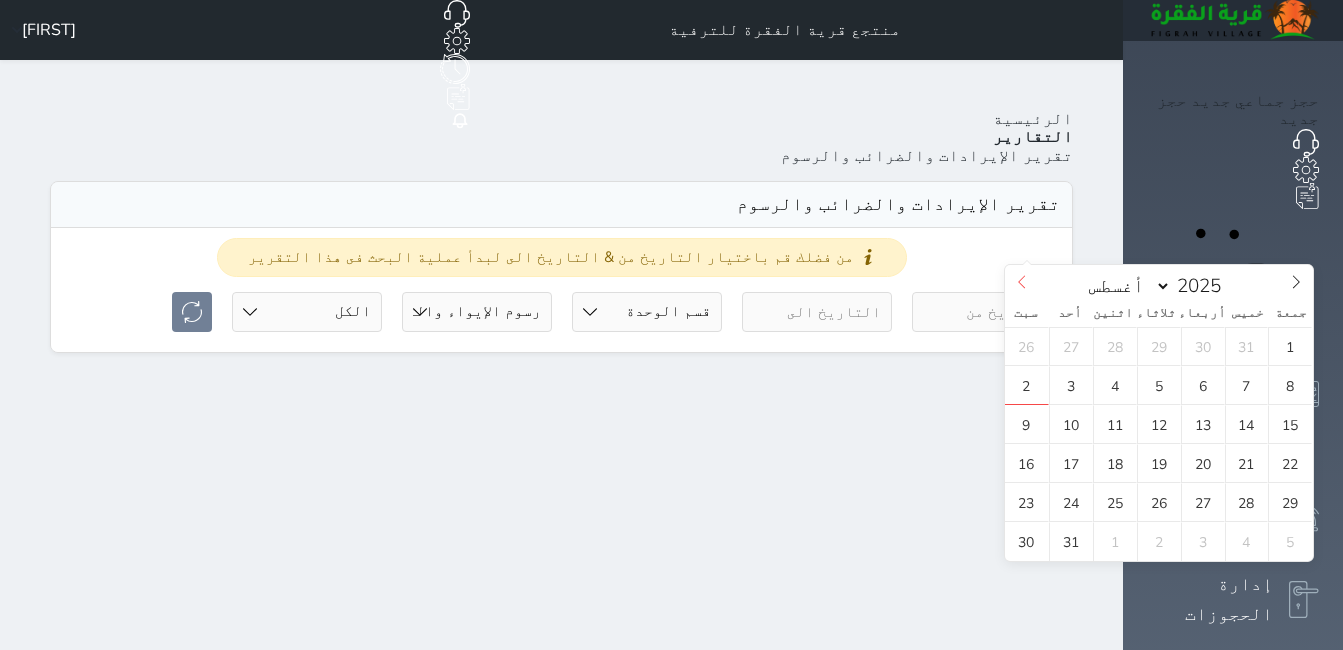 click 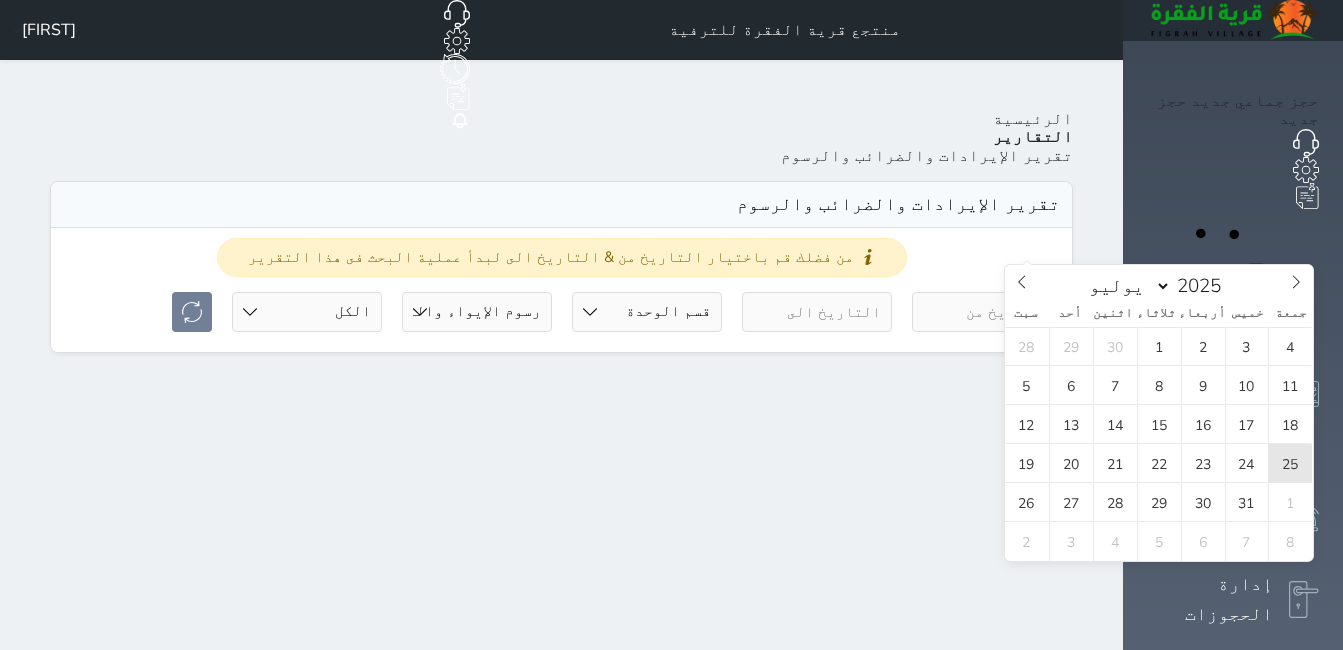 click on "25" at bounding box center (1290, 463) 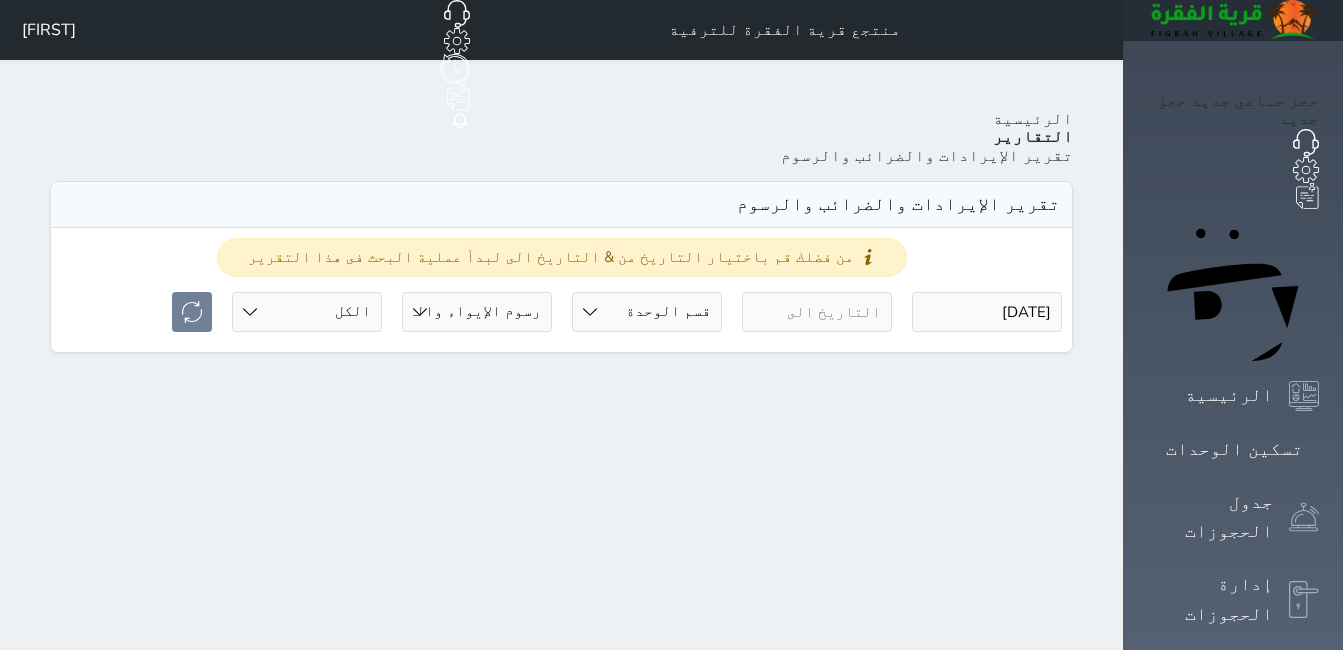 click at bounding box center (817, 312) 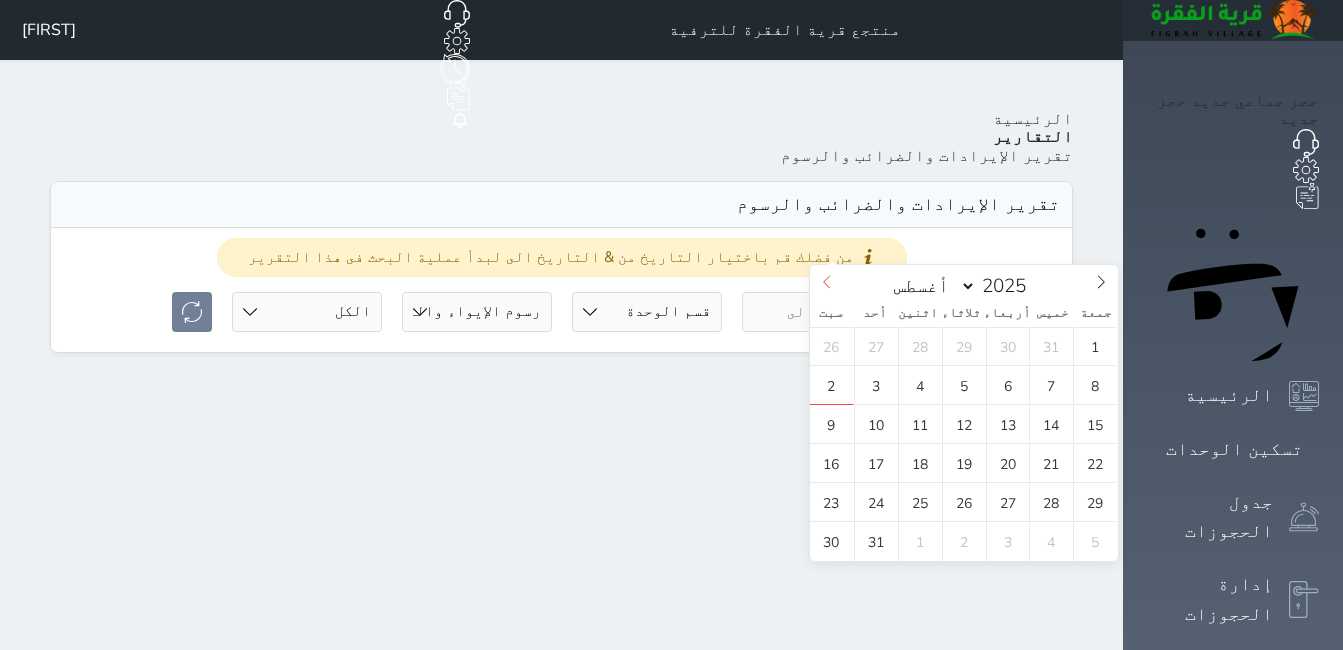 click at bounding box center [827, 282] 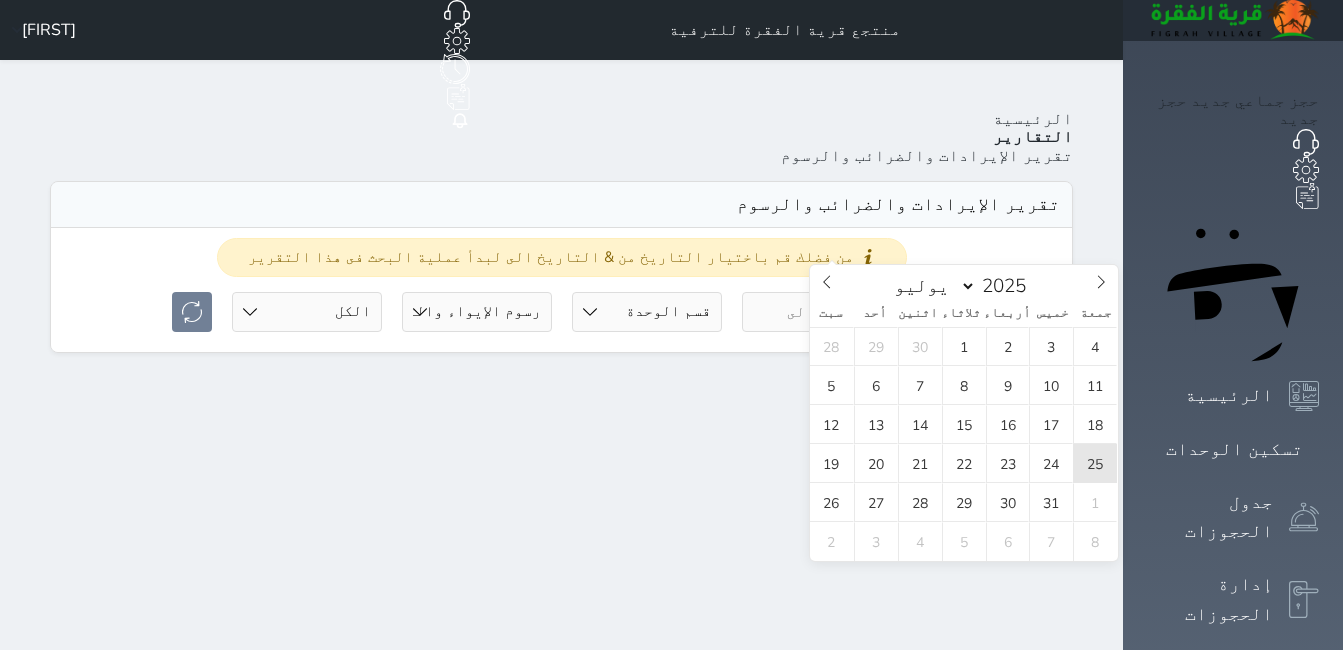 click on "25" at bounding box center [1095, 463] 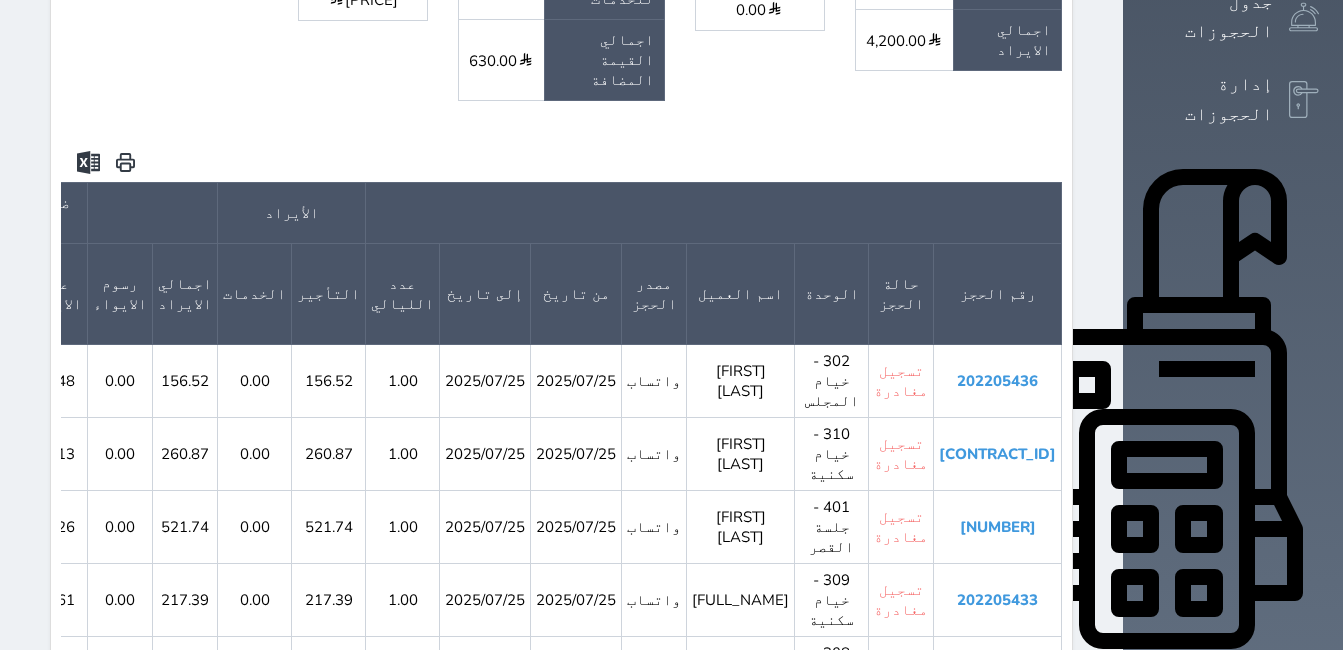 scroll, scrollTop: 800, scrollLeft: 0, axis: vertical 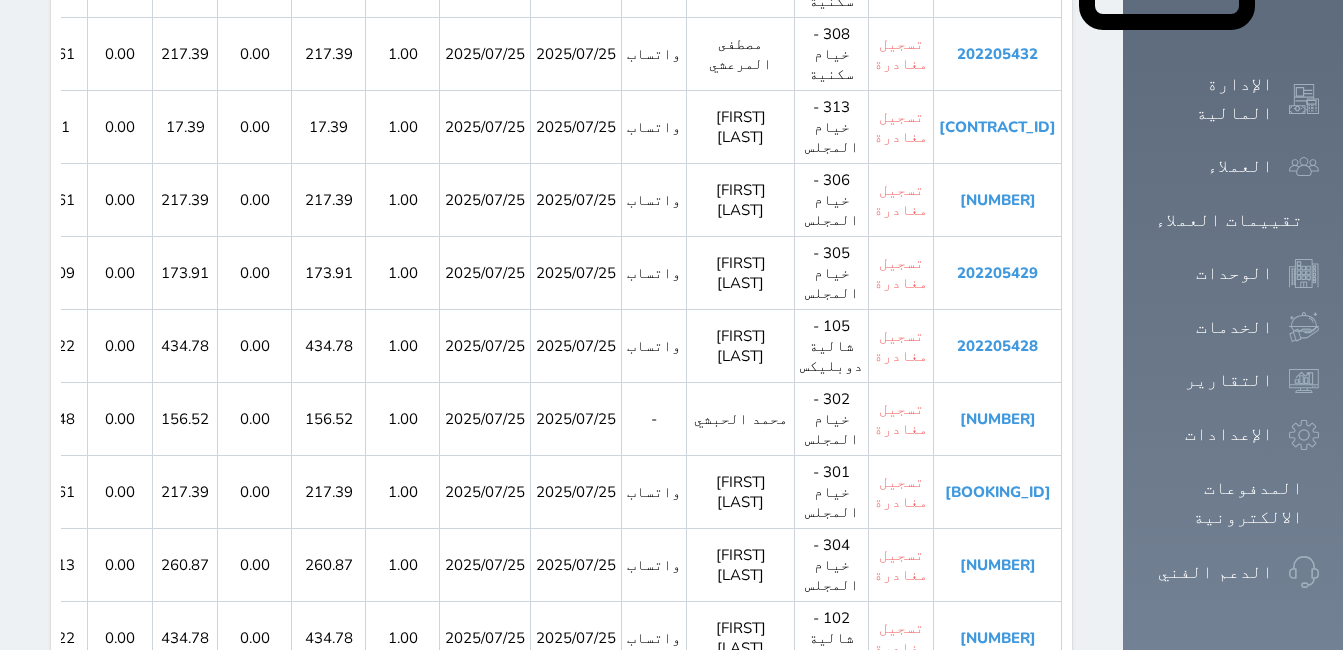click on "[BOOKING_ID]" at bounding box center (998, 857) 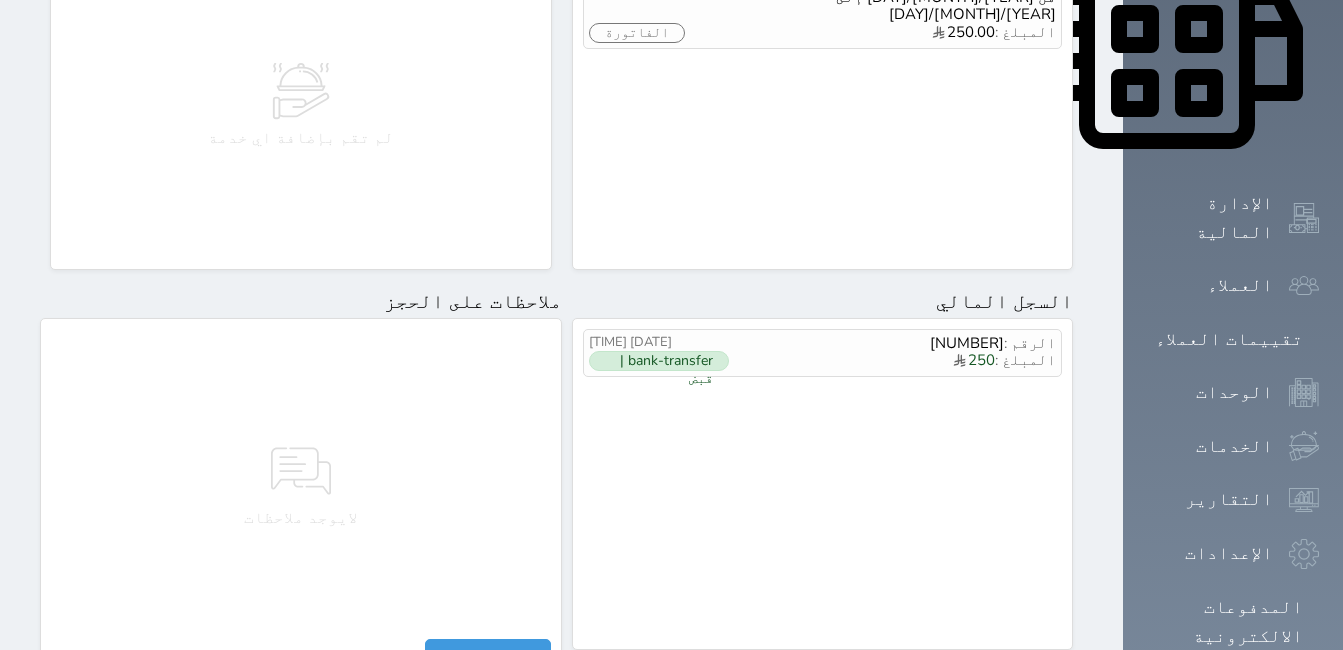 scroll, scrollTop: 500, scrollLeft: 0, axis: vertical 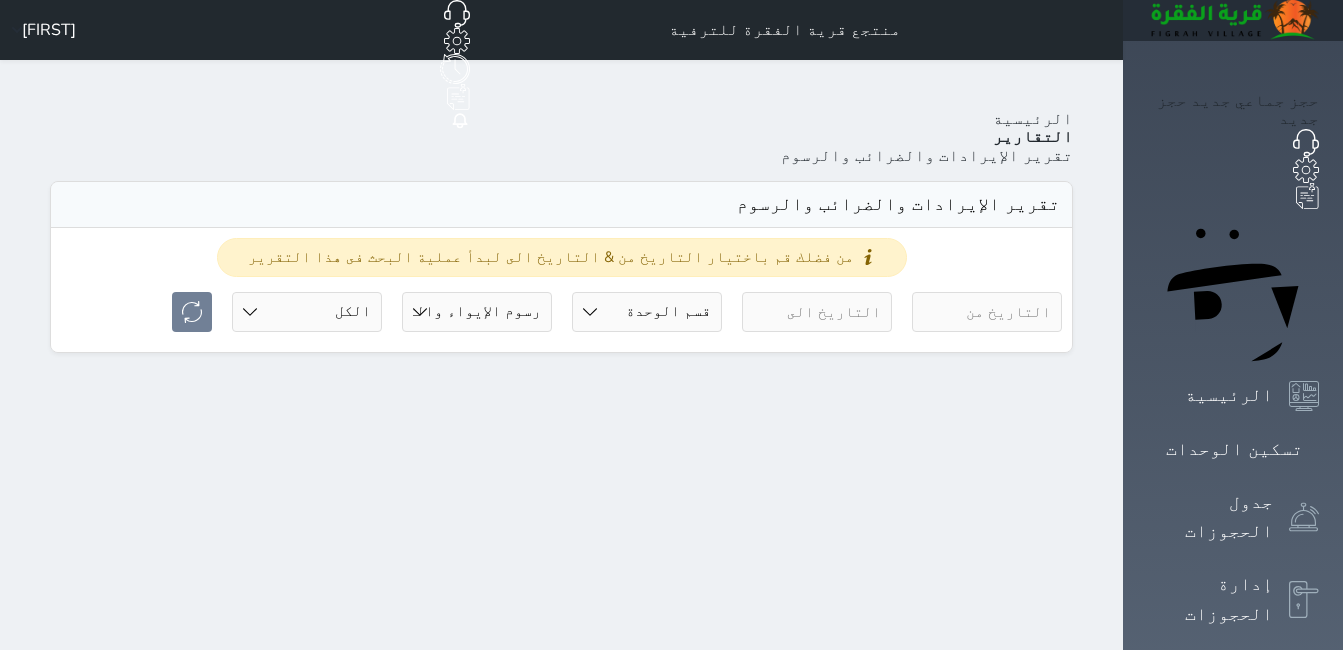 click at bounding box center (987, 312) 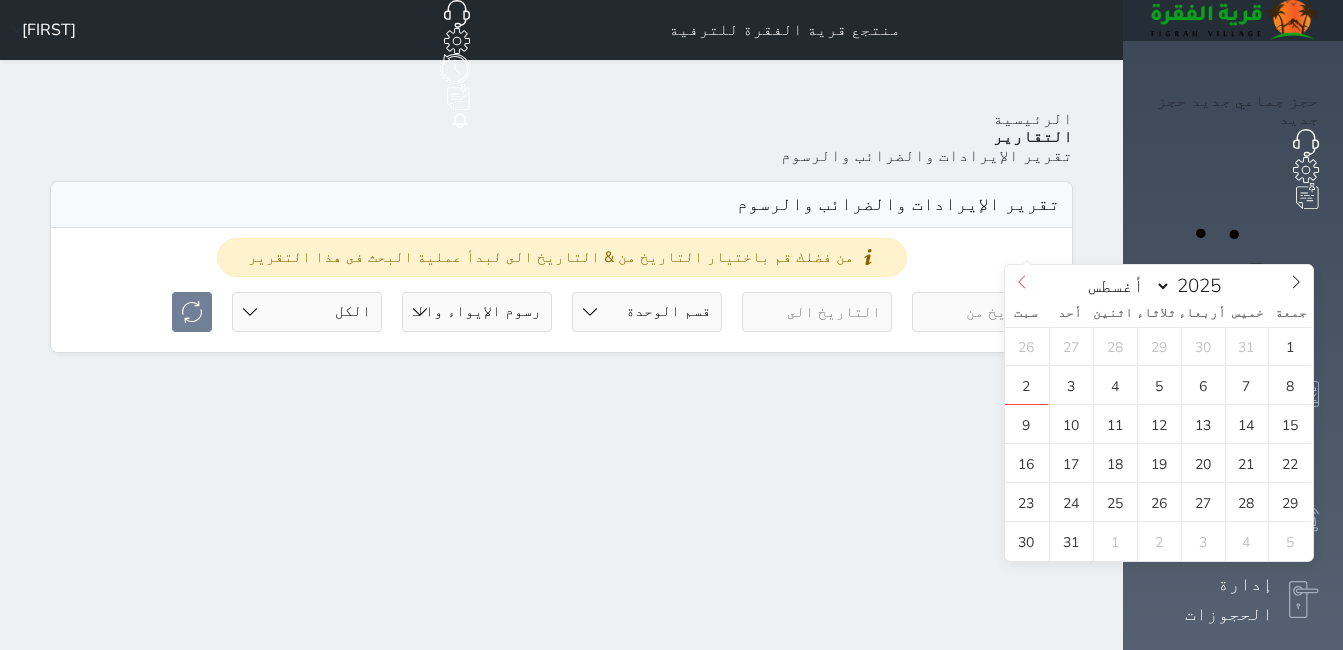 click 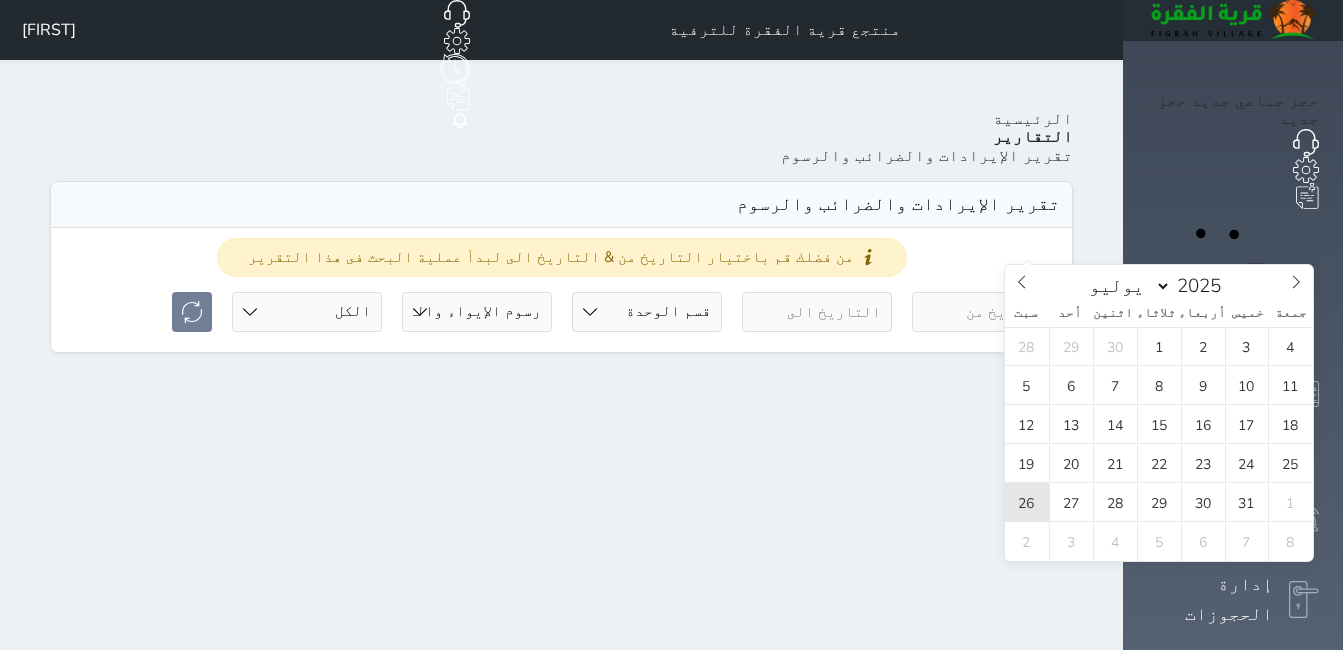 click on "26" at bounding box center [1027, 502] 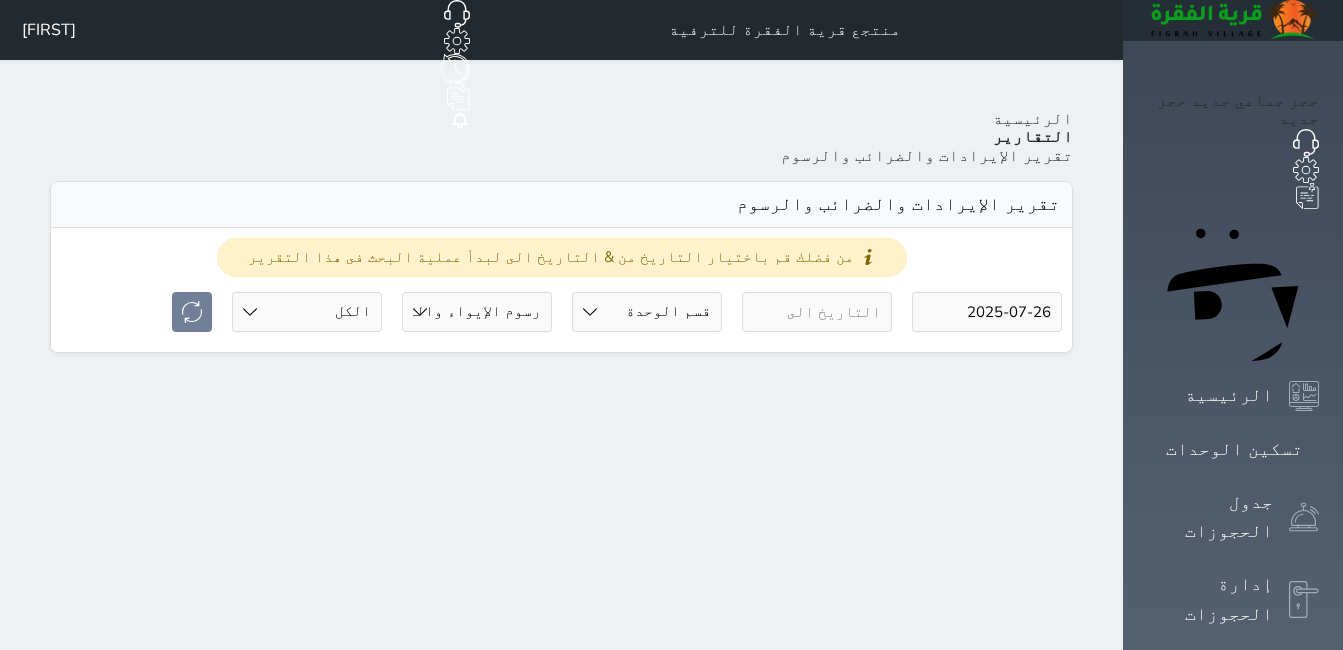 click at bounding box center [817, 312] 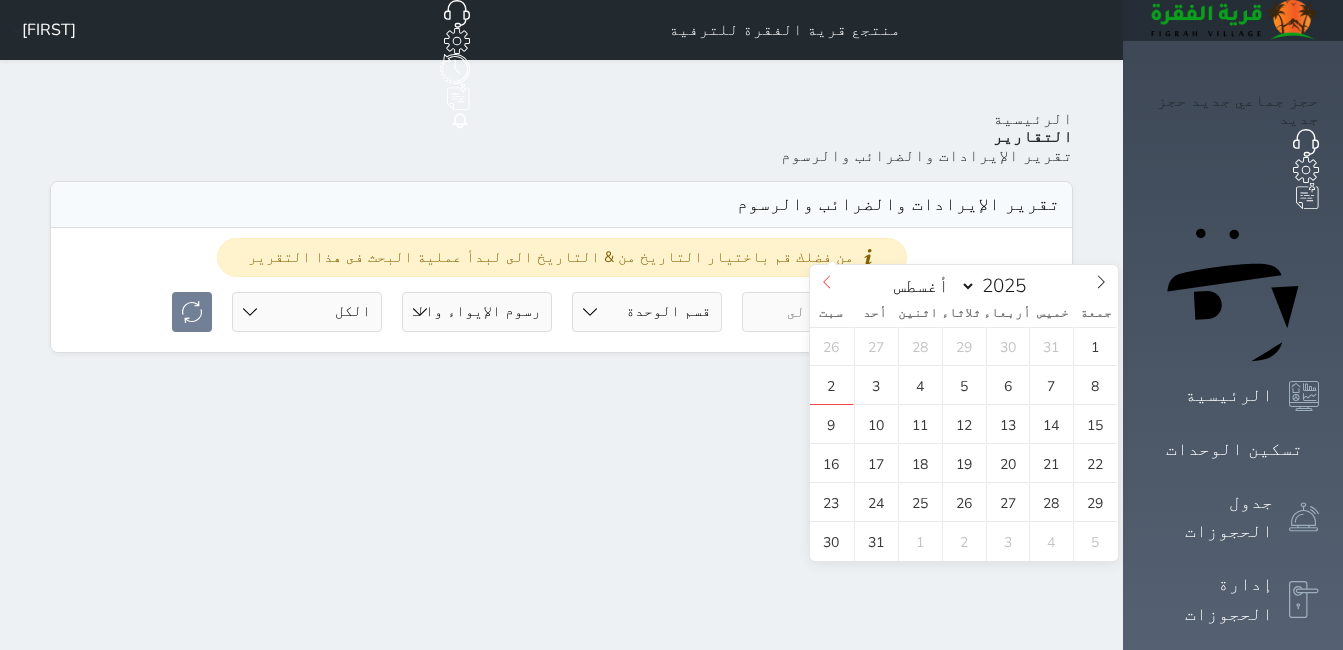 click 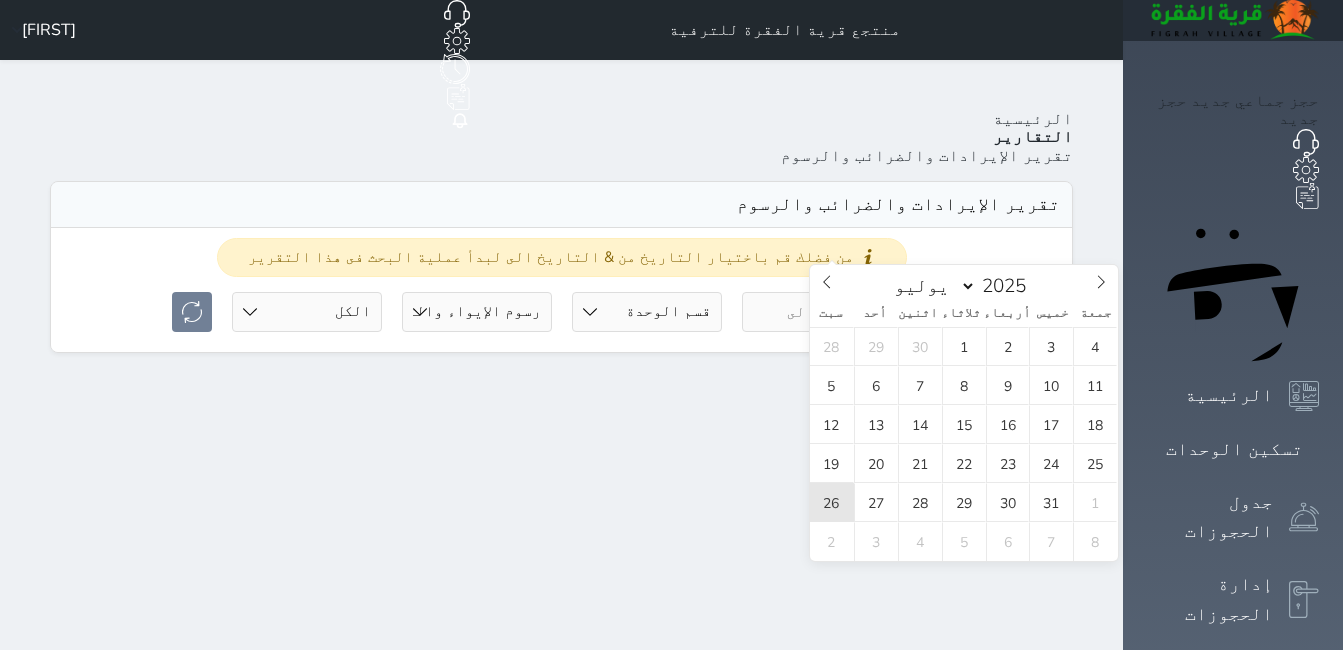 click on "26" at bounding box center (832, 502) 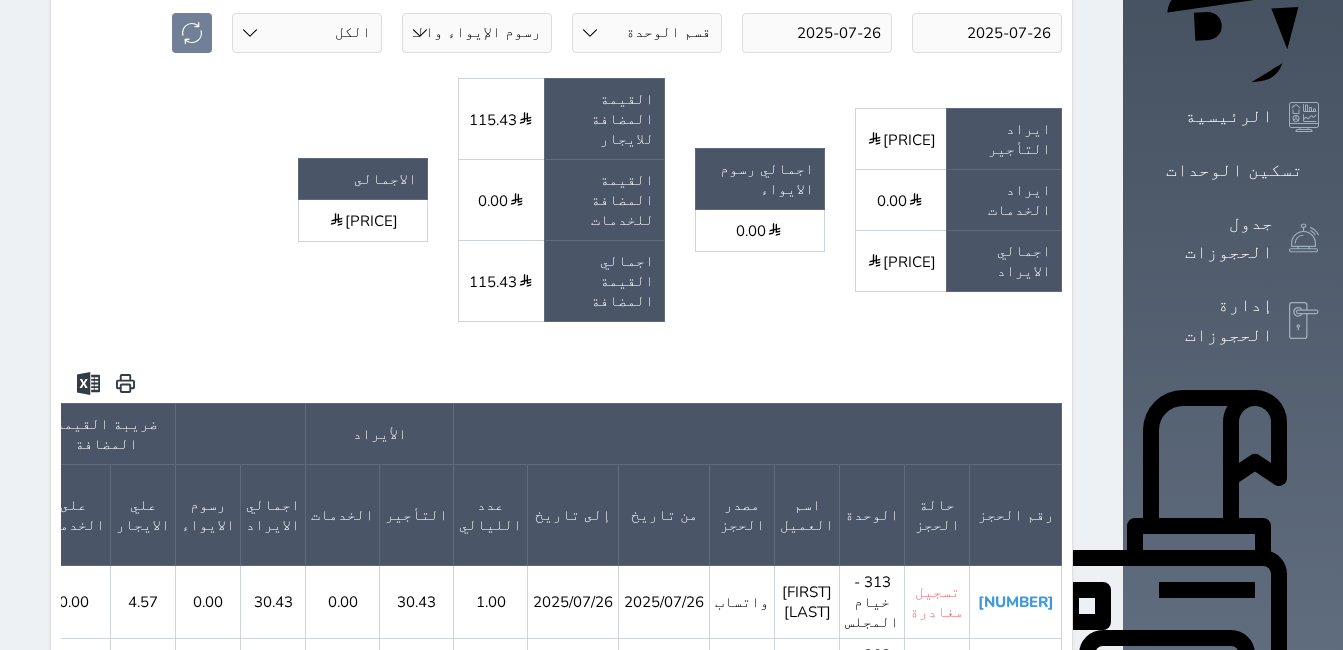 scroll, scrollTop: 259, scrollLeft: 0, axis: vertical 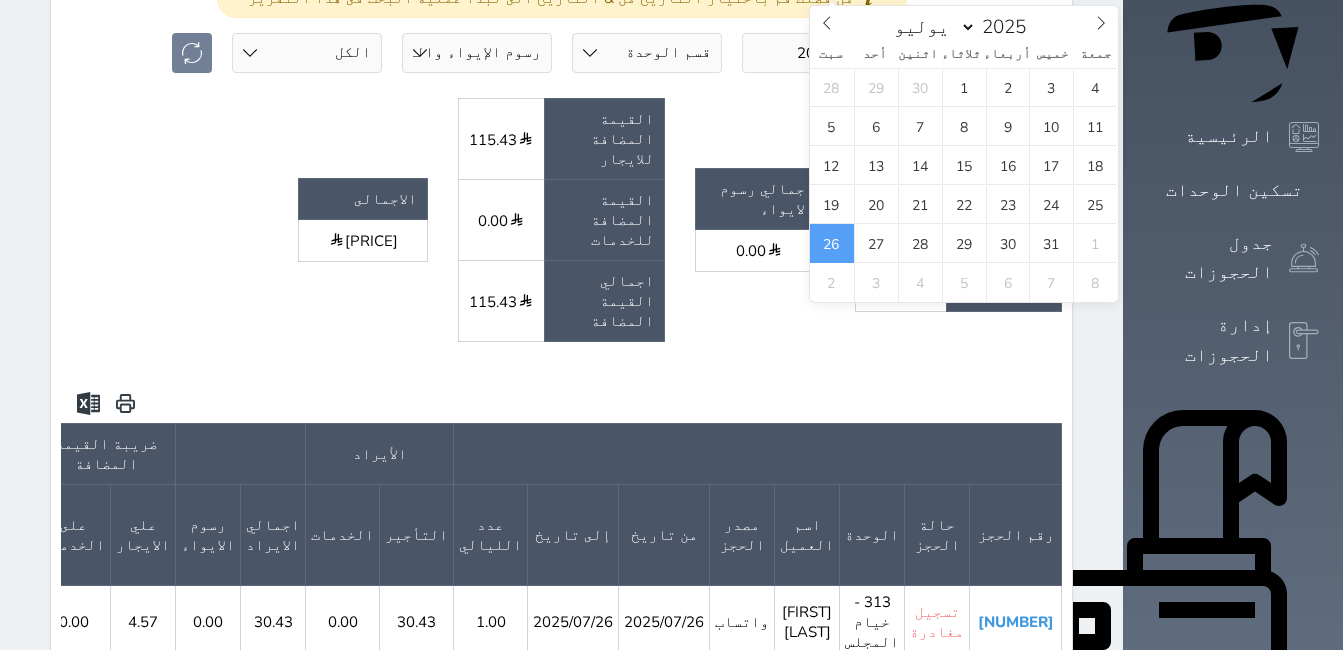 click on "القيمة المضافة للايجار   115.43    القيمة المضافة للخدمات   0.00    اجمالي القيمة المضافة   115.43" at bounding box center [561, 227] 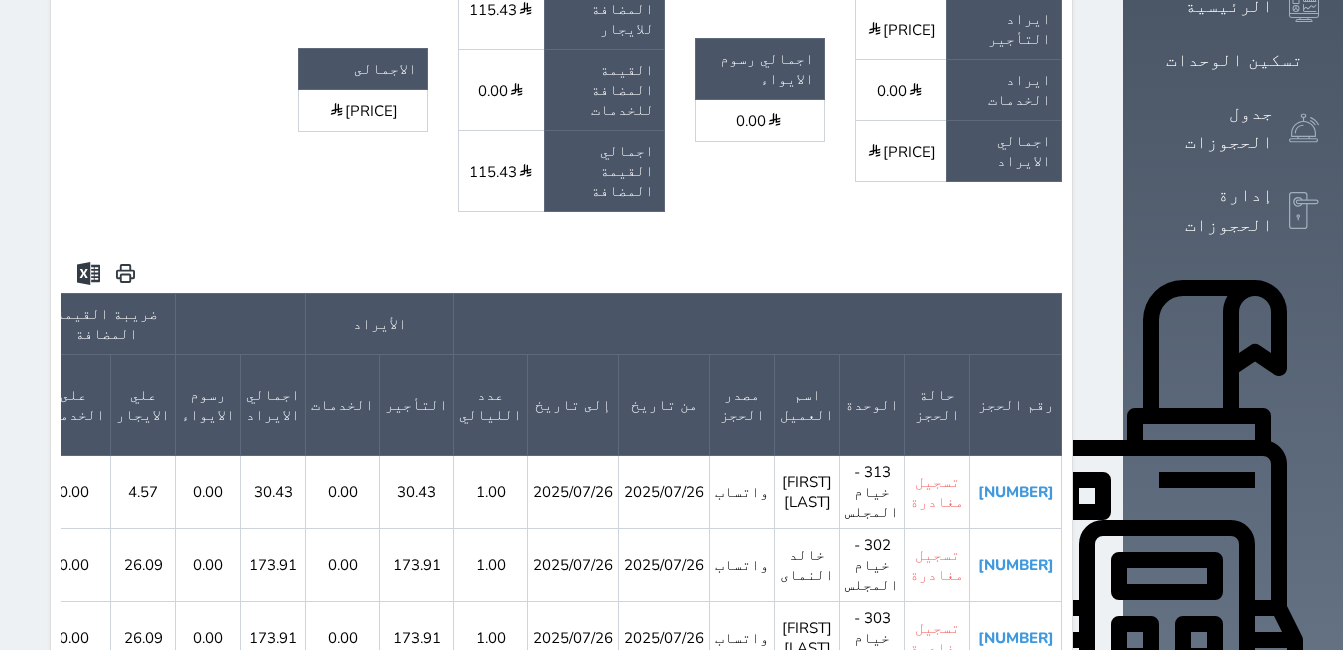 scroll, scrollTop: 400, scrollLeft: 0, axis: vertical 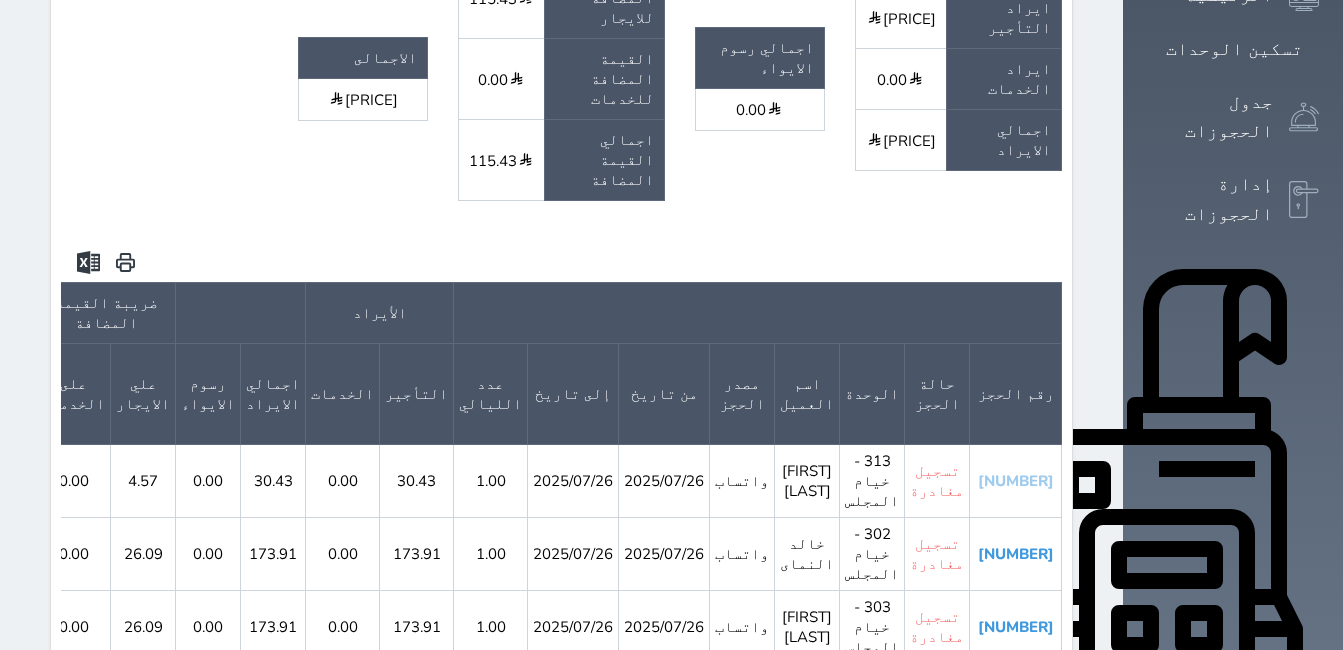 click on "[NUMBER]" at bounding box center [1016, 481] 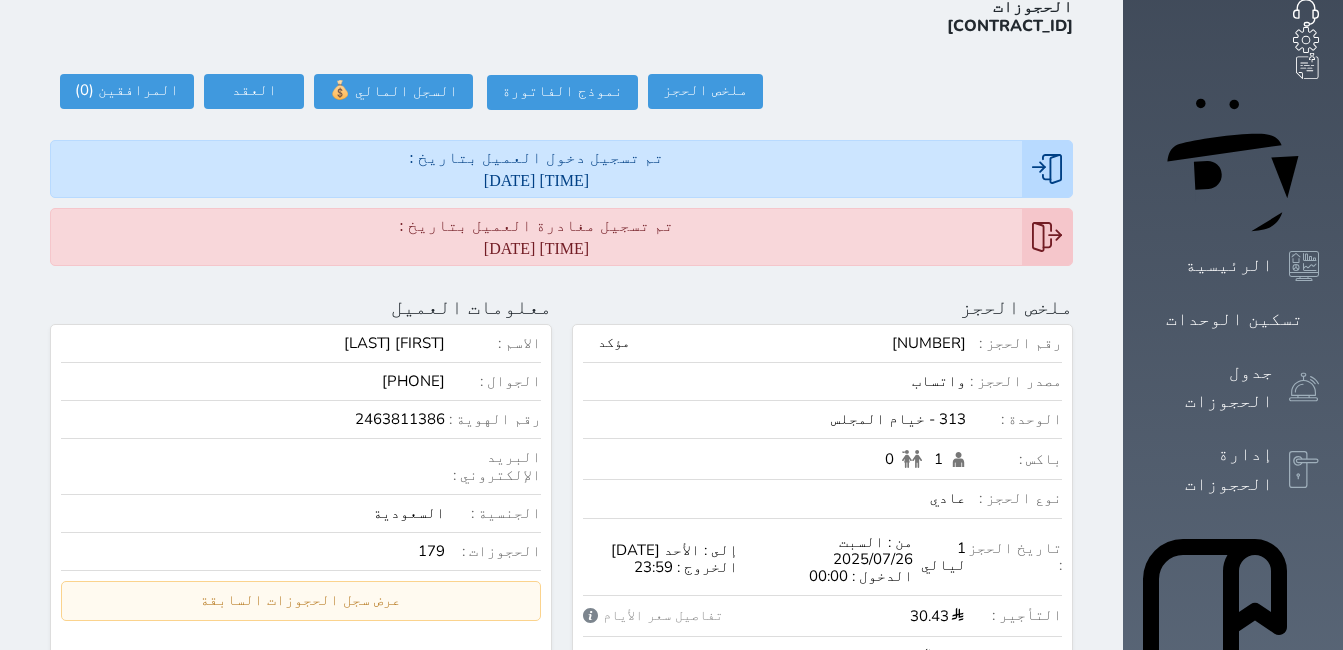 scroll, scrollTop: 0, scrollLeft: 0, axis: both 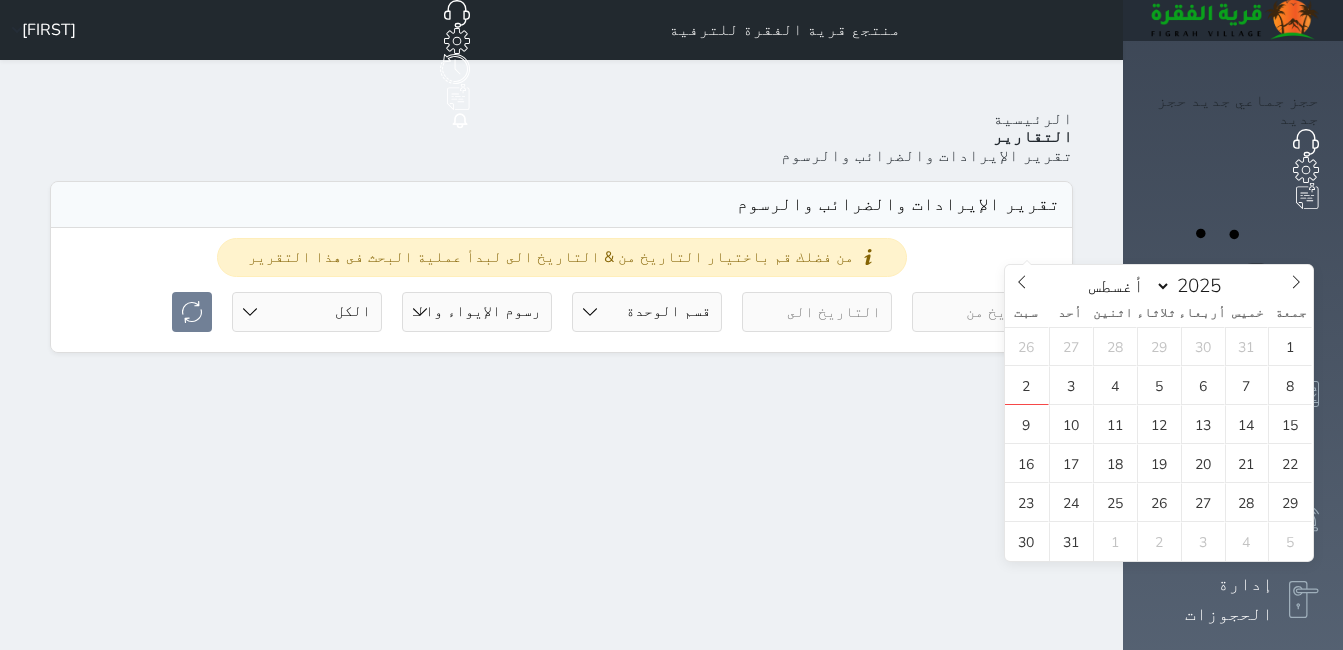 click at bounding box center (987, 312) 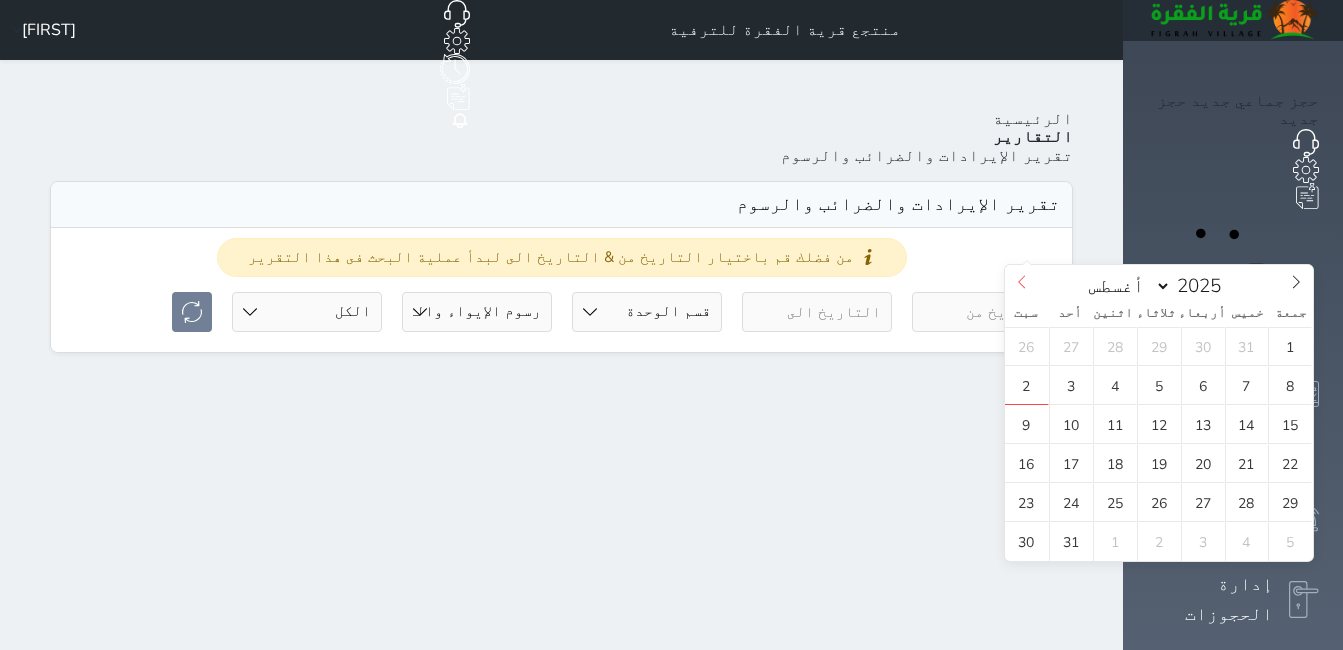 click 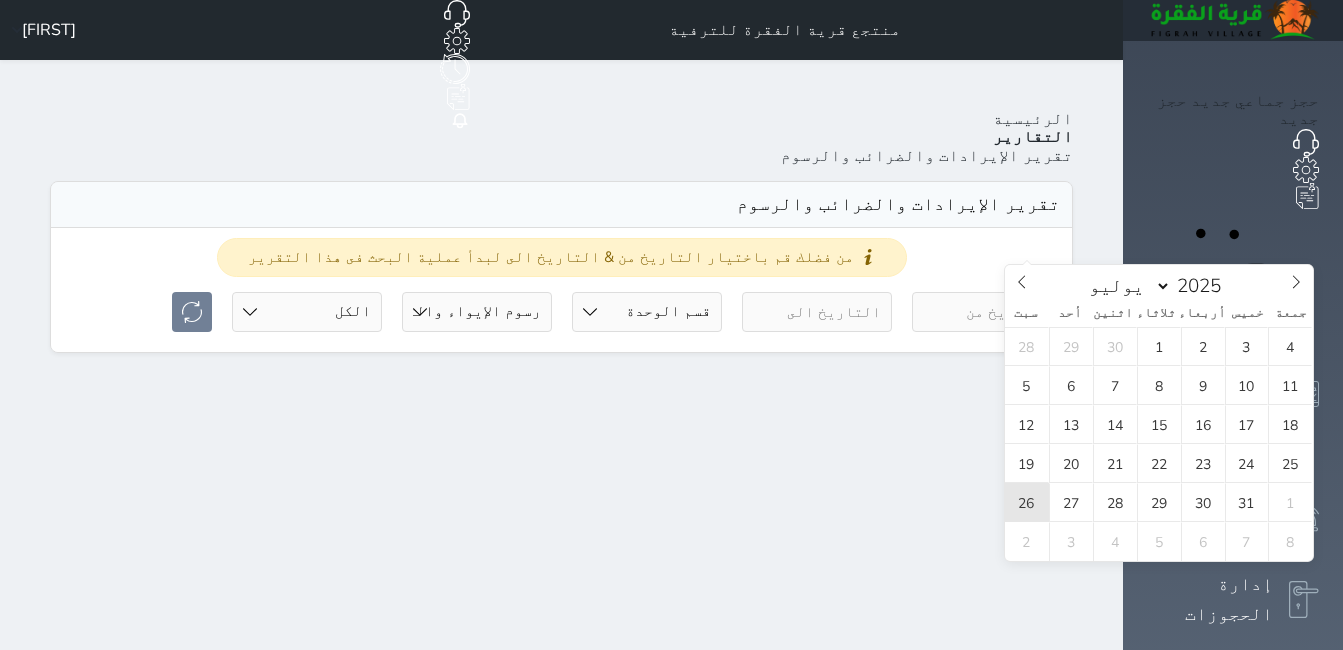 click on "26" at bounding box center [1027, 502] 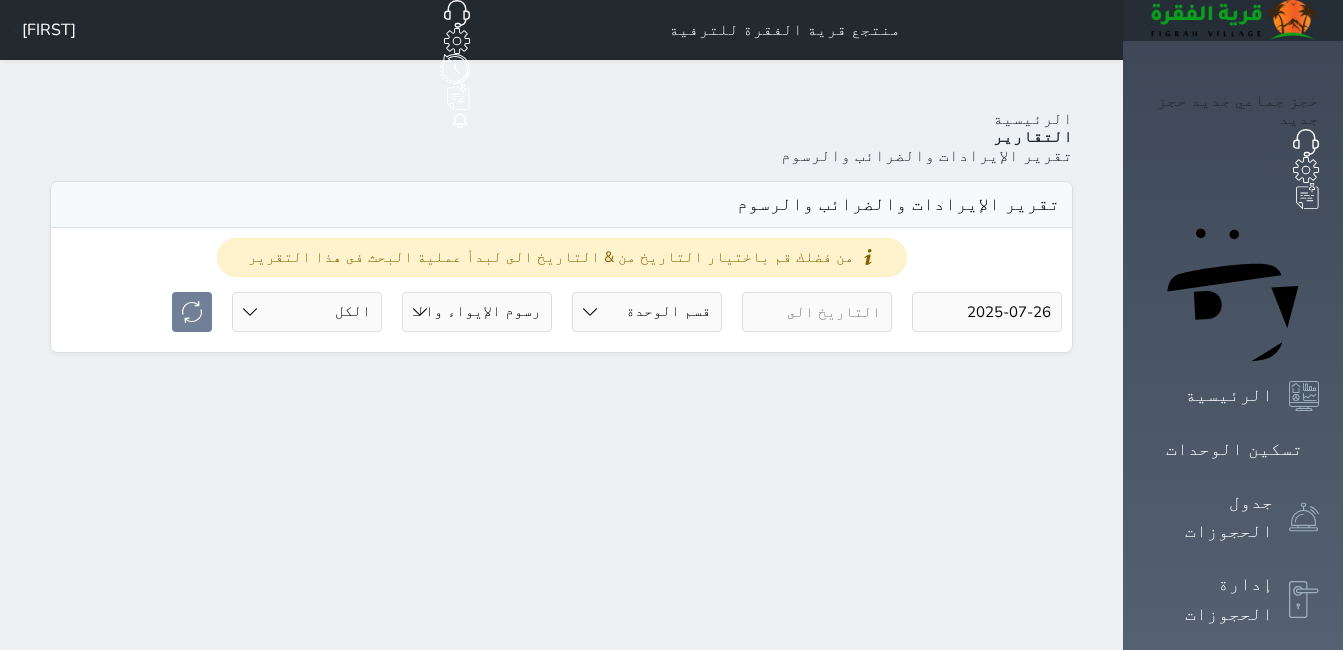 click at bounding box center (817, 312) 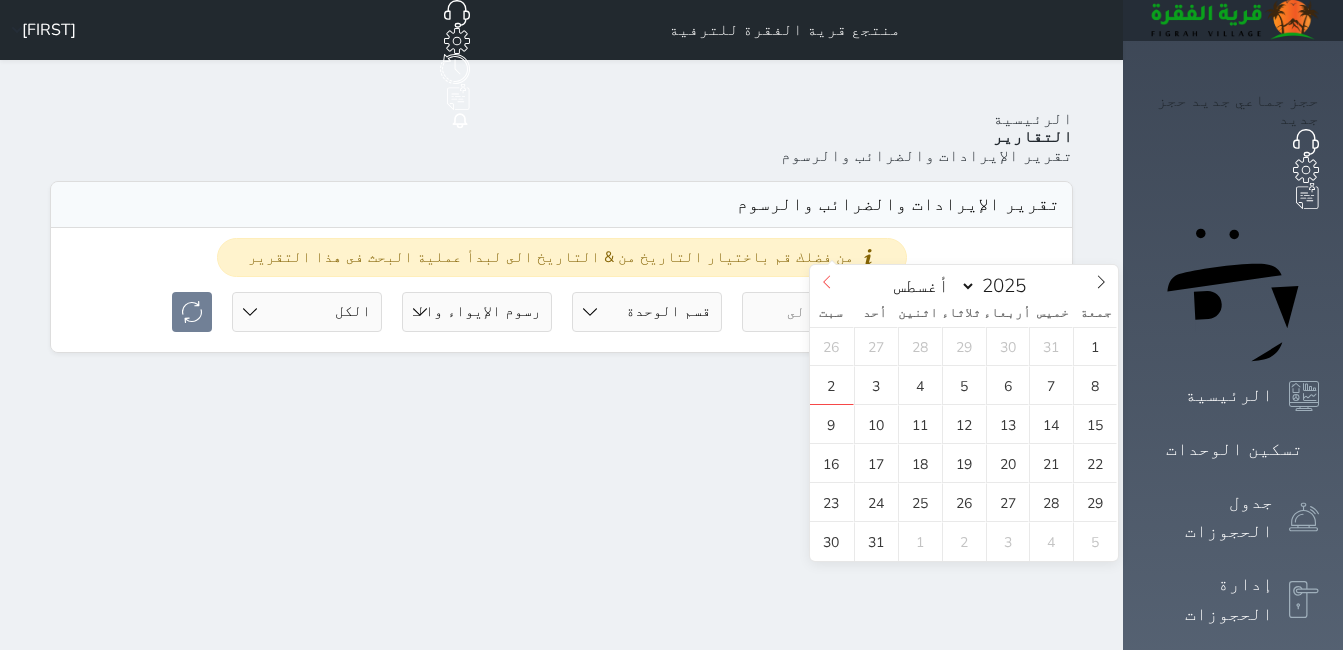 click at bounding box center [827, 282] 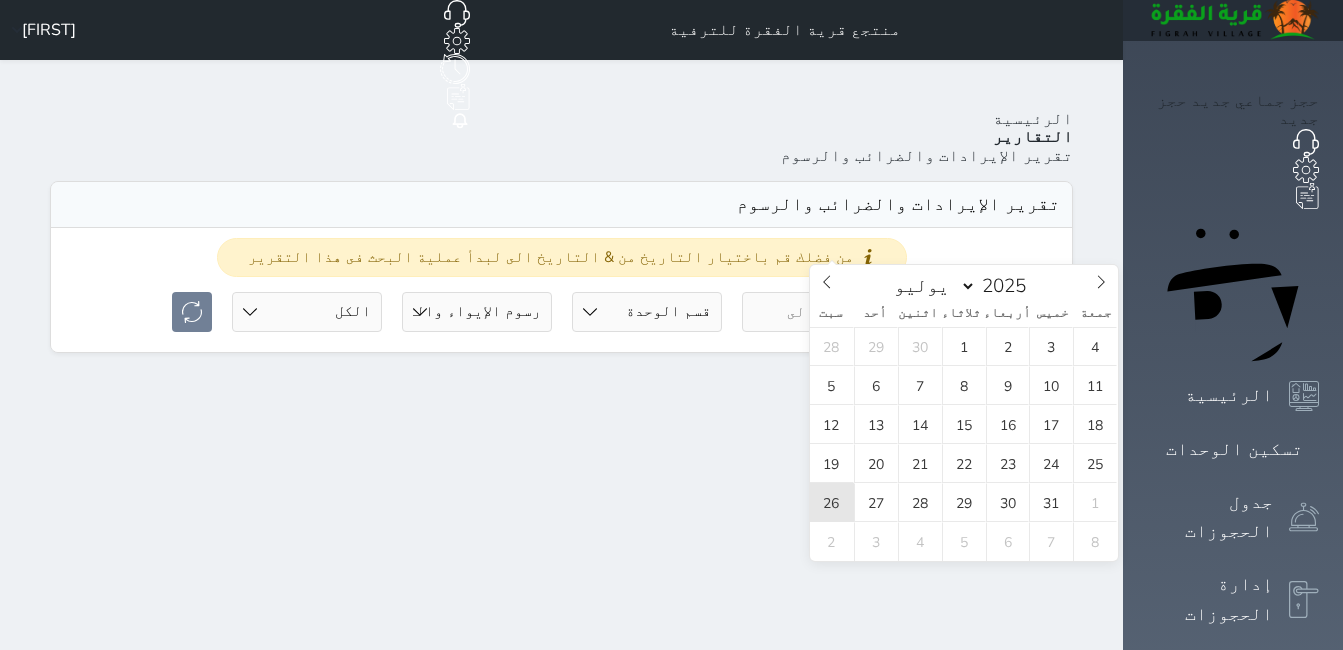 click on "26" at bounding box center [832, 502] 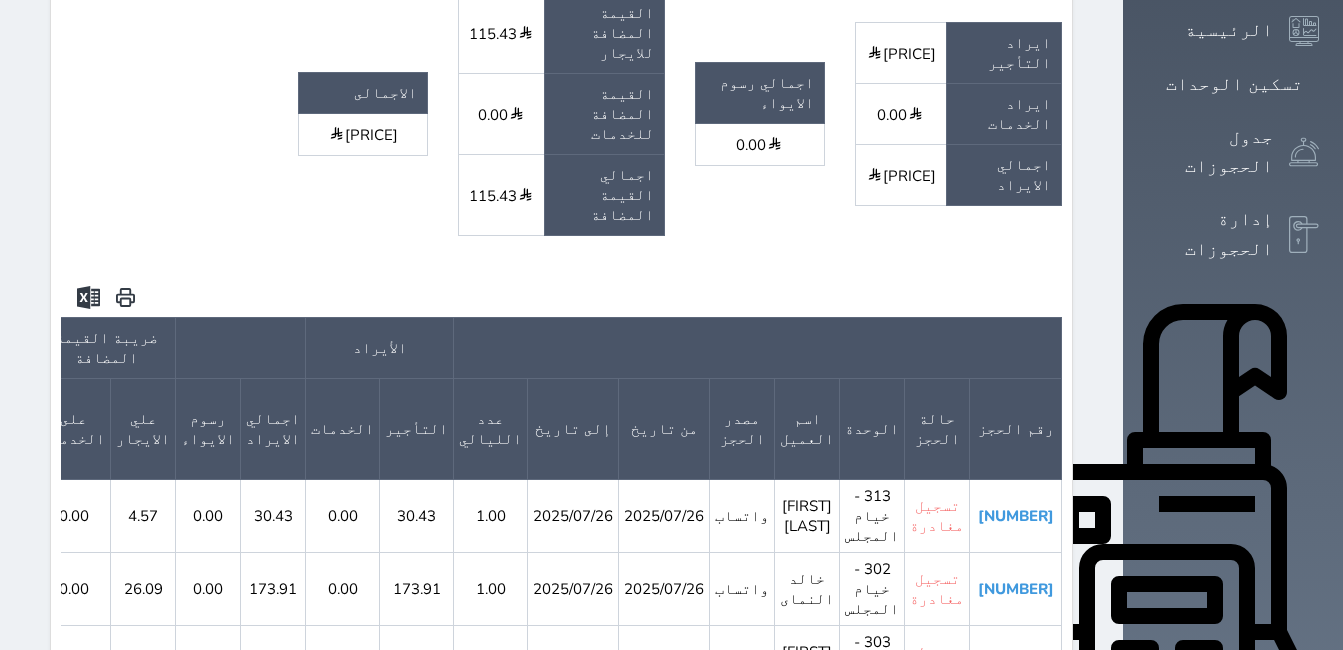 scroll, scrollTop: 400, scrollLeft: 0, axis: vertical 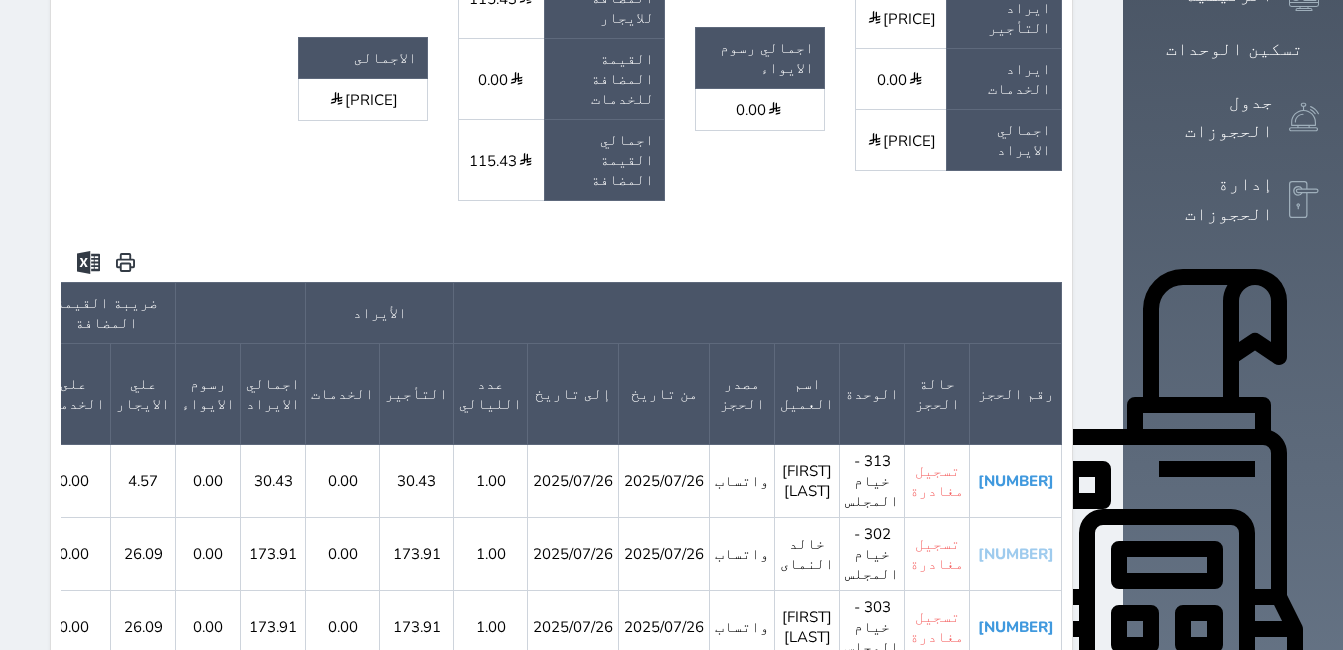 click on "[NUMBER]" at bounding box center (1016, 554) 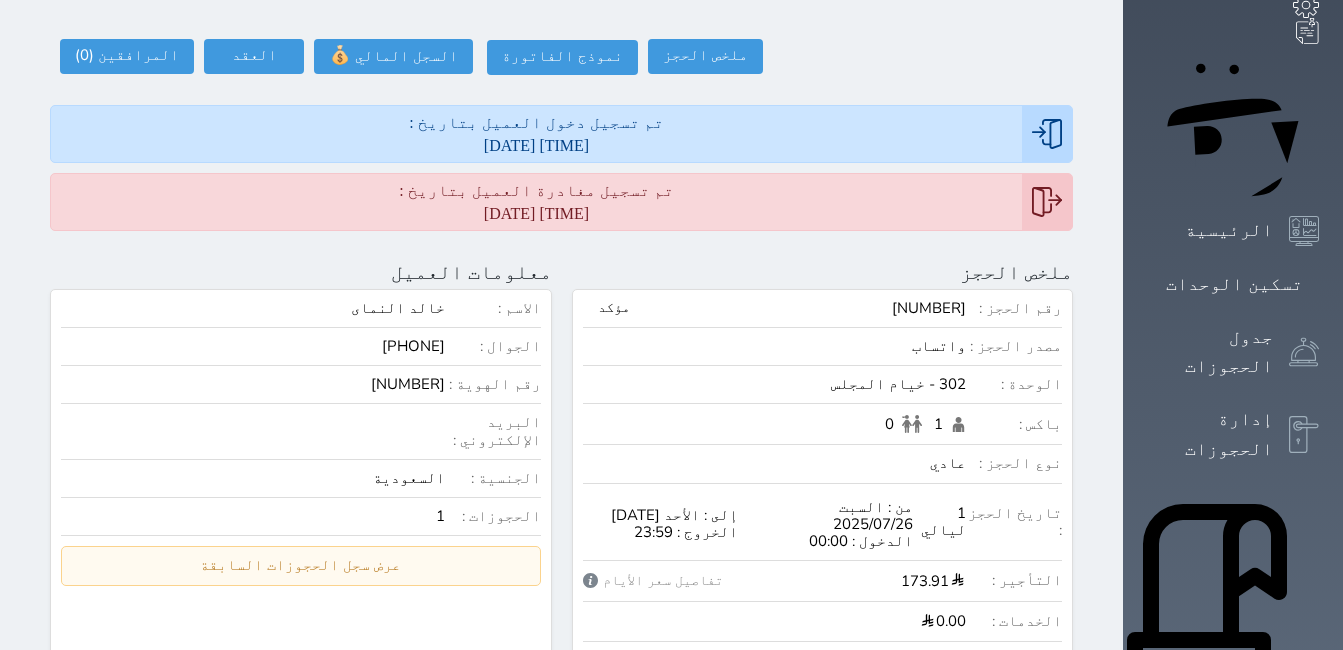 scroll, scrollTop: 0, scrollLeft: 0, axis: both 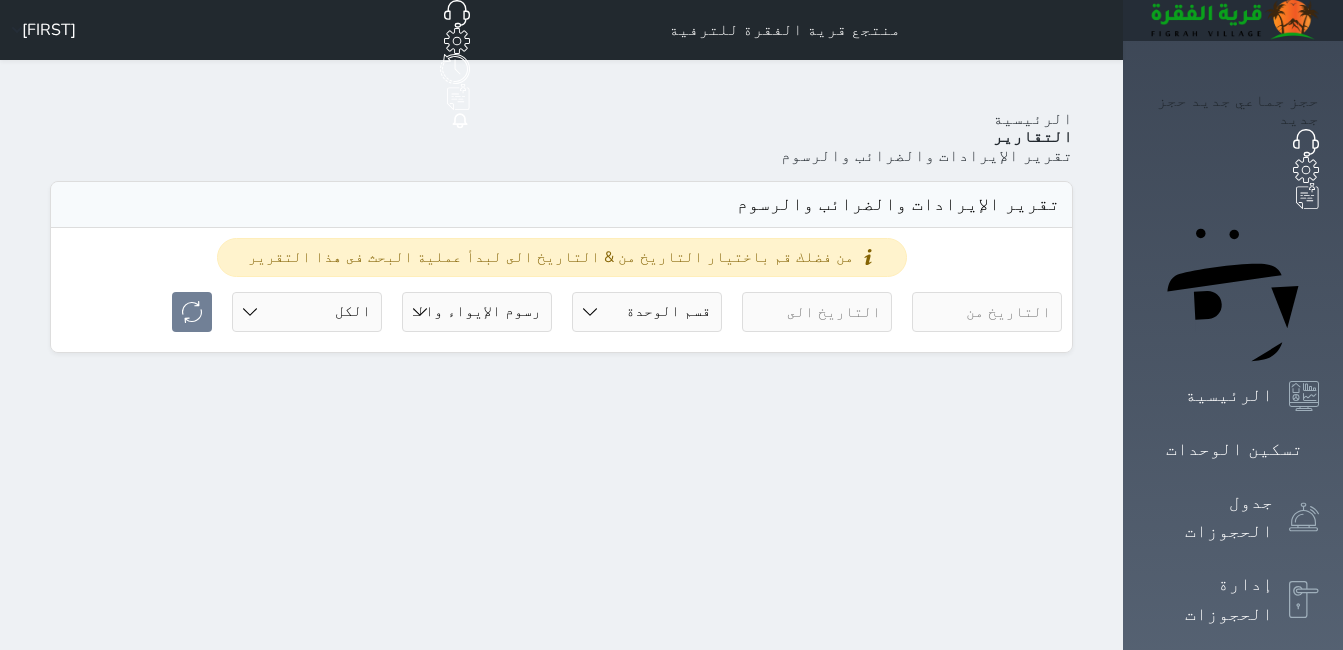 click at bounding box center (987, 312) 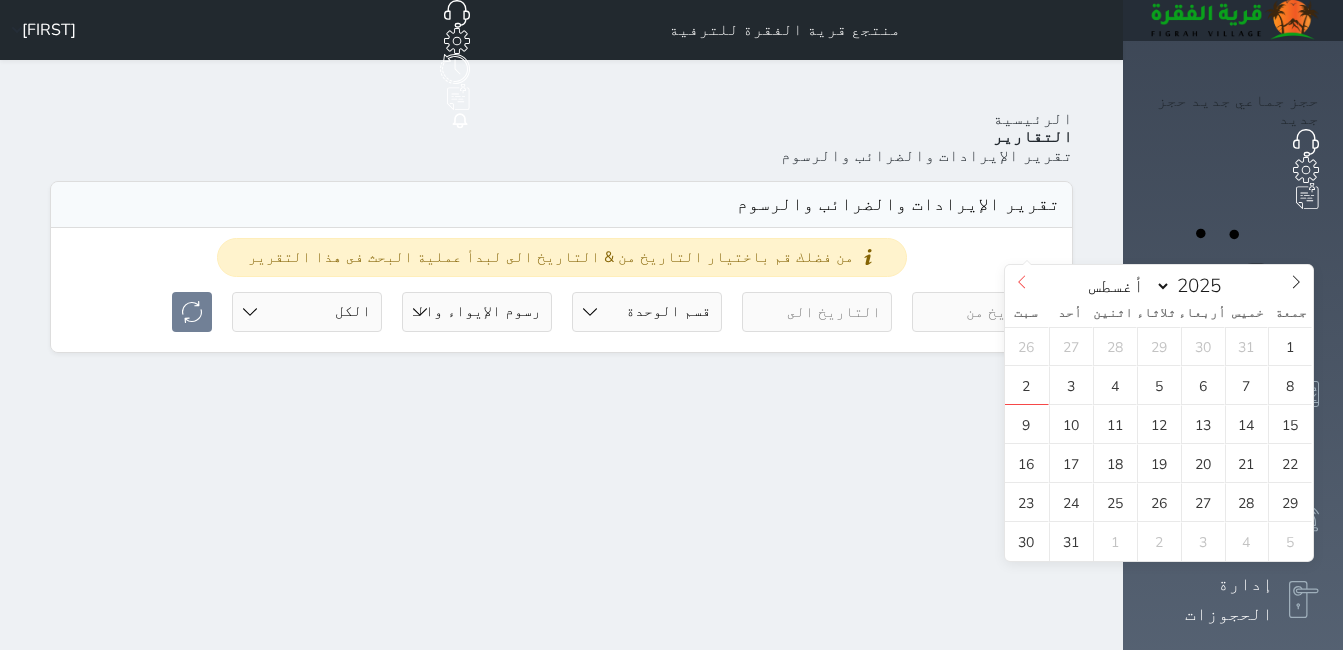 click 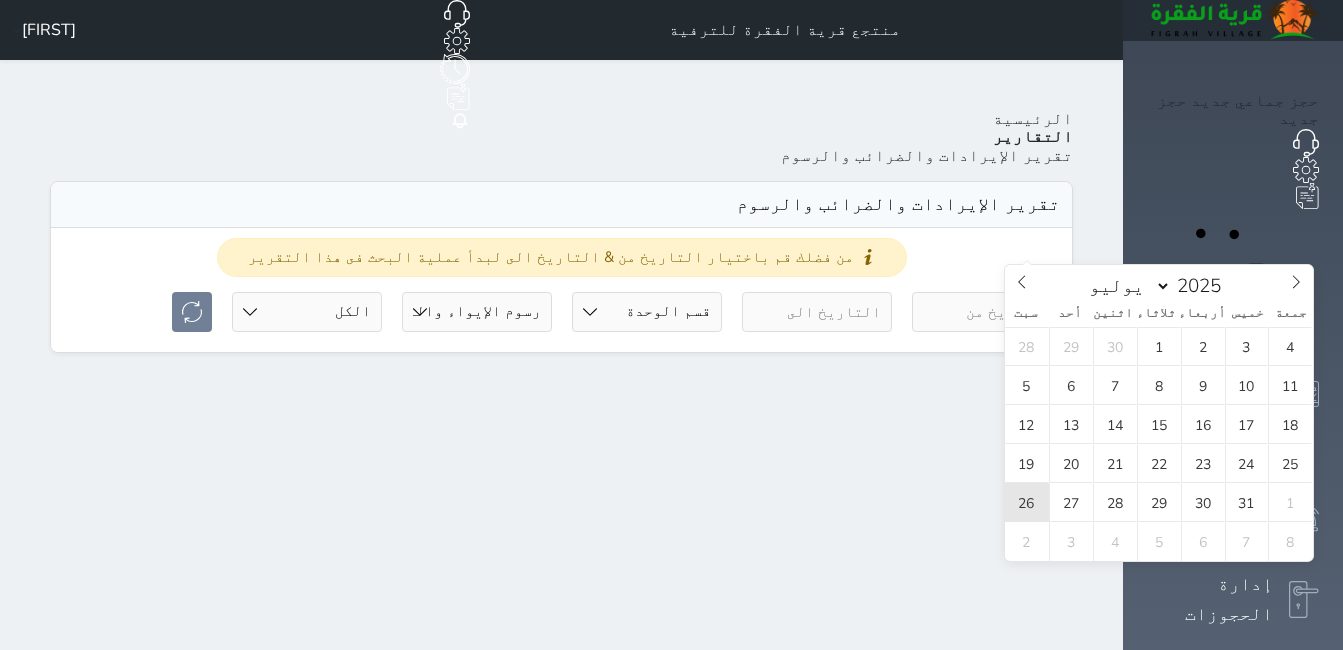 click on "26" at bounding box center [1027, 502] 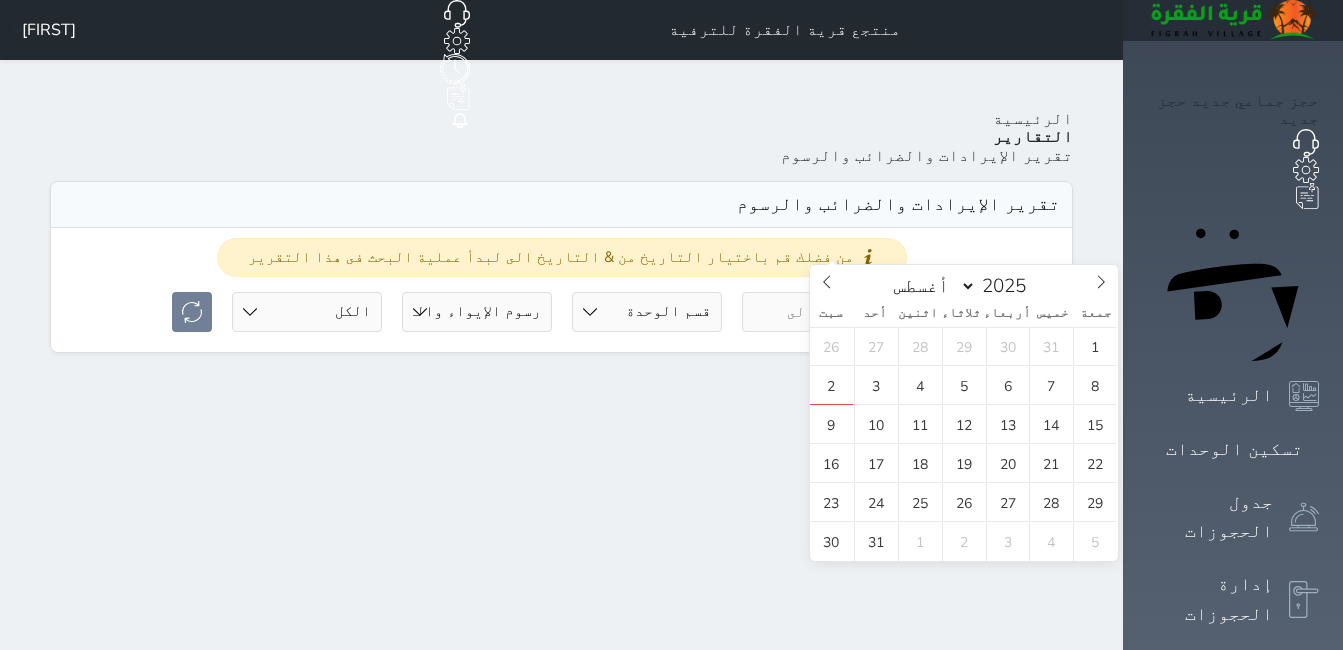 click at bounding box center (817, 312) 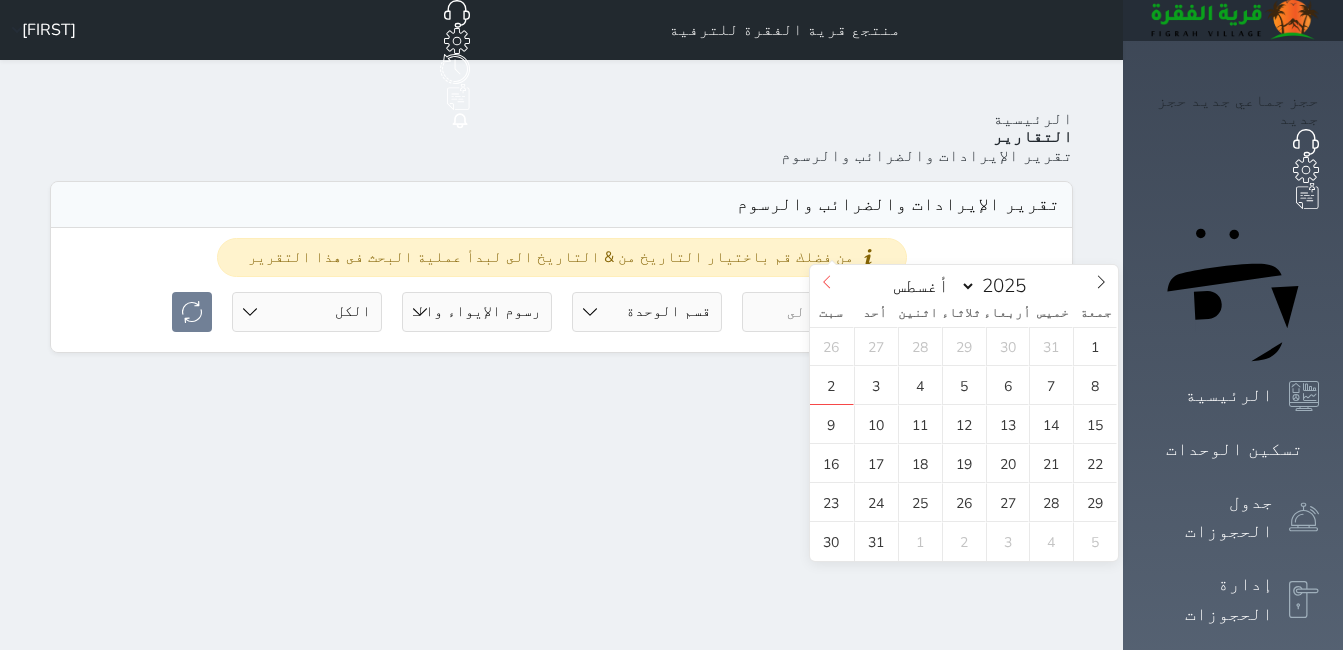 click 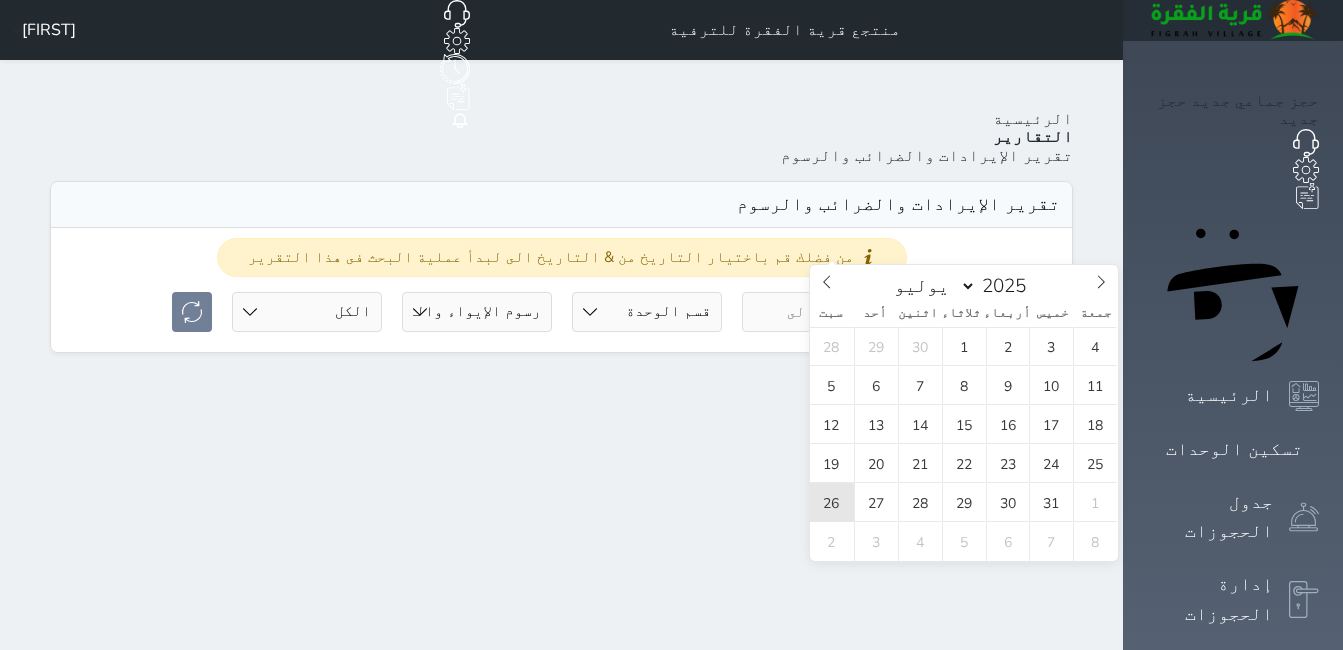 click on "26" at bounding box center [832, 502] 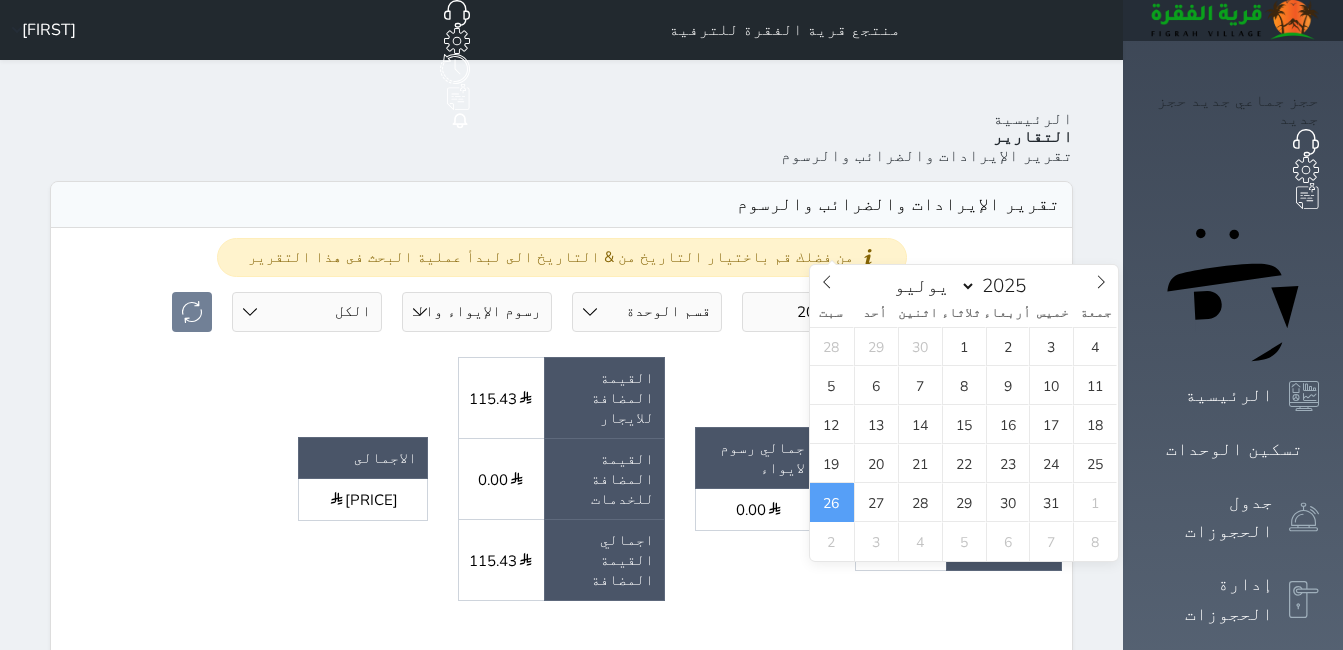 click on "من فضلك قم باختيار التاريخ من & التاريخ الى لبدأ عملية البحث فى هذا التقرير
2025-07-26   2025-07-26   قسم الوحدة   جلسات مؤقتة شالية دوبليكس خيام المجلس شاليه VIP خيام سكنية جلسة القصر
رسوم الإيواء
رسوم الإيواء والقيمه المضافة
حالة الحجز
الكل
لم يسجل دخول
تم الدخول
تم المغادرة
تم الدخول + تم المغادرة
undefined     ايراد التأجير" at bounding box center [561, 769] 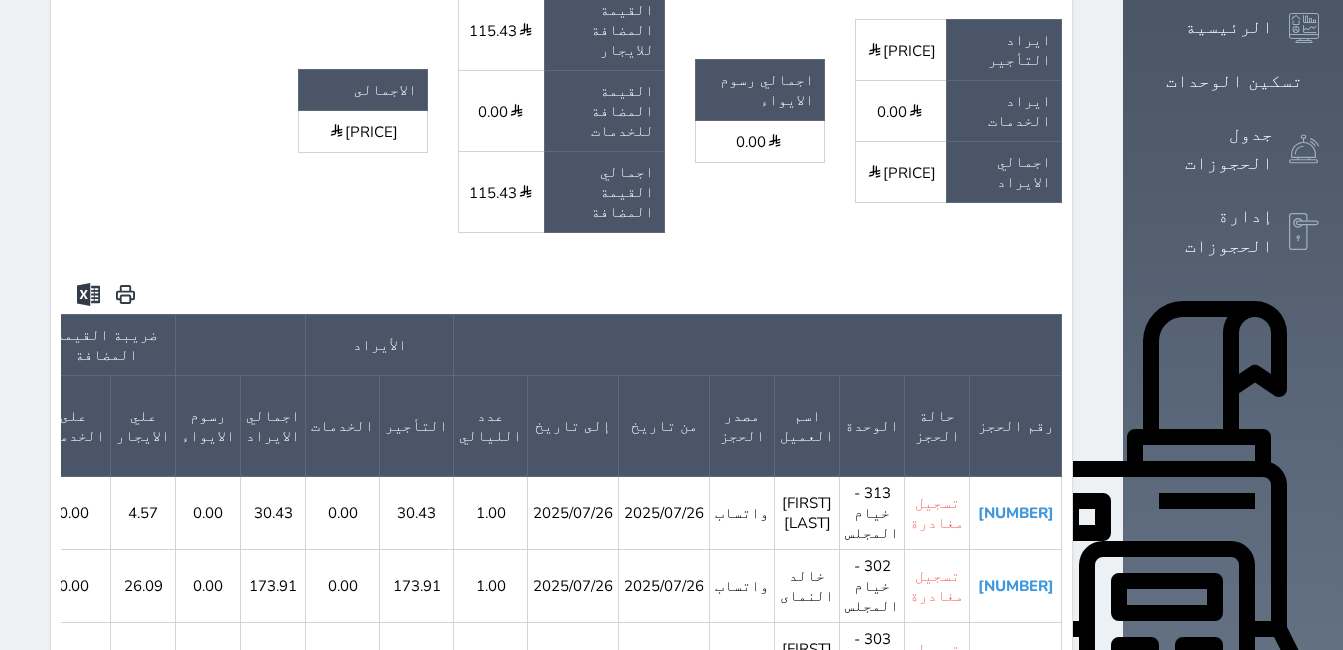 scroll, scrollTop: 400, scrollLeft: 0, axis: vertical 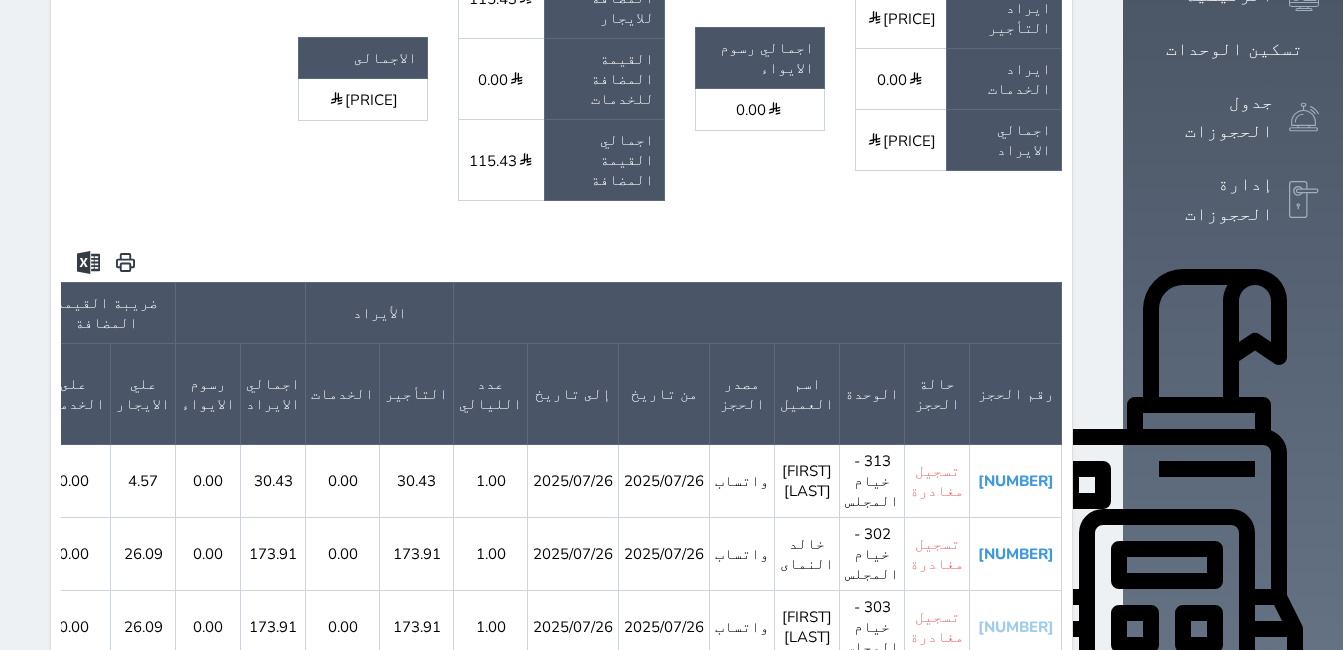click on "[NUMBER]" at bounding box center (1016, 627) 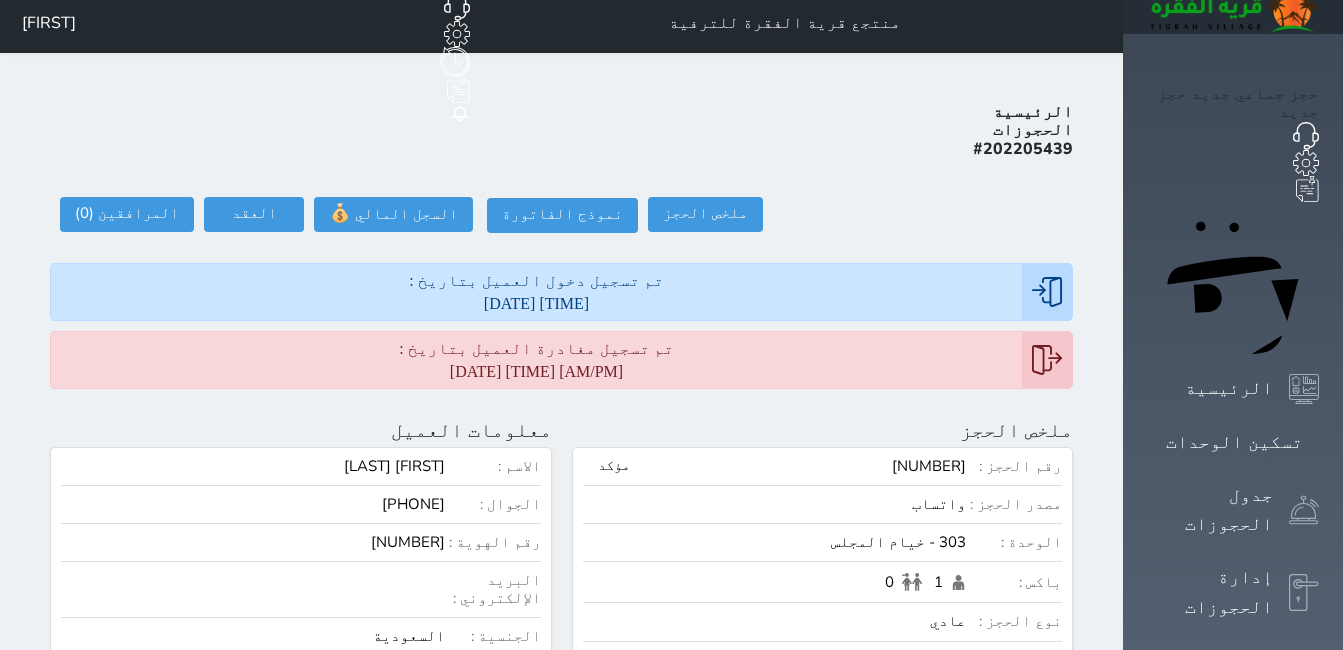 scroll, scrollTop: 0, scrollLeft: 0, axis: both 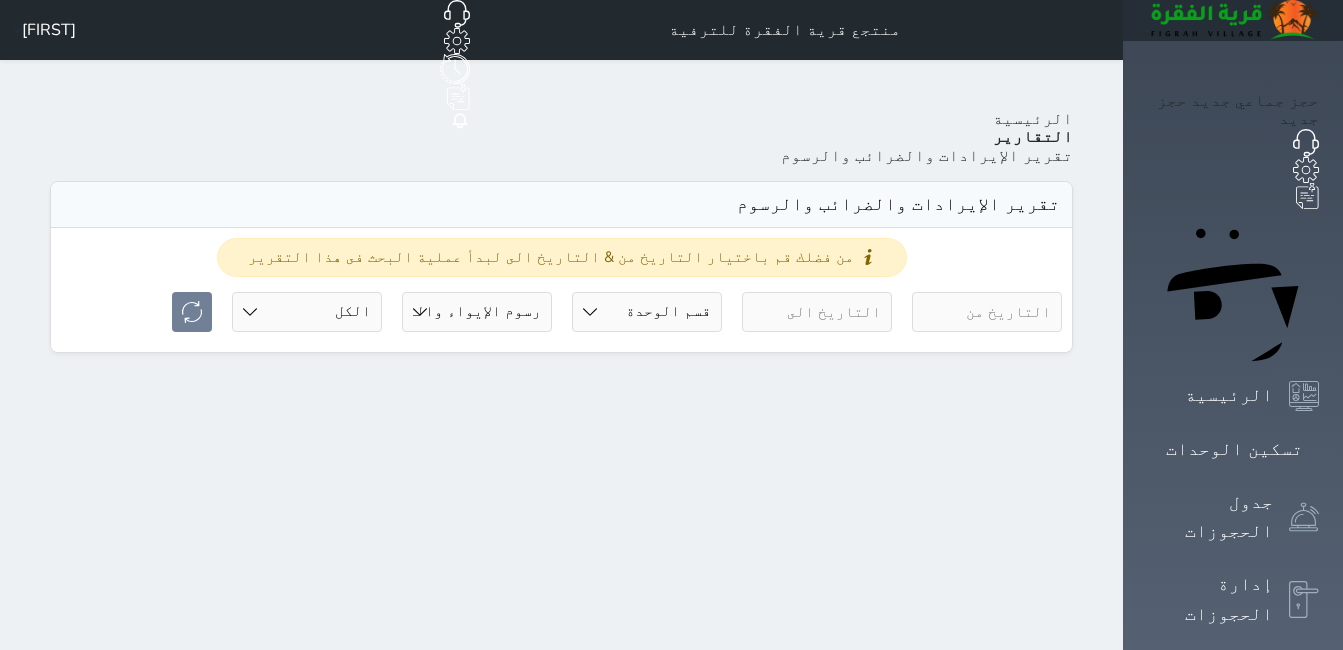 click at bounding box center (987, 312) 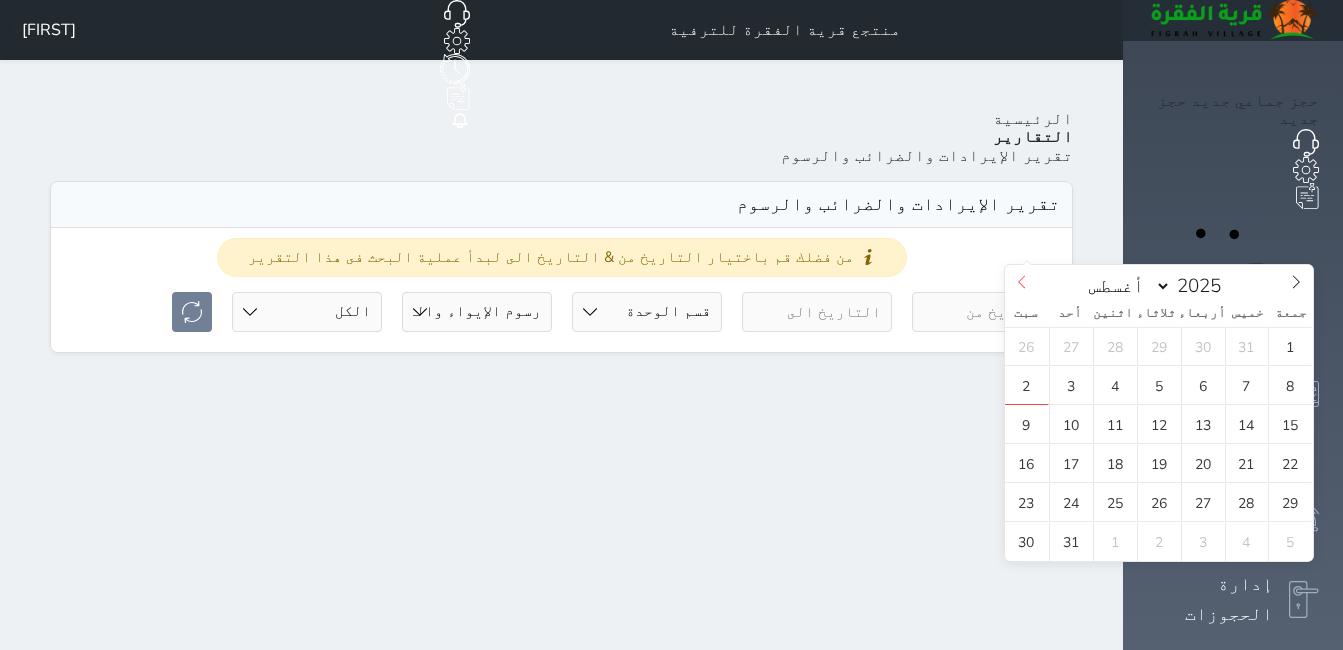 click 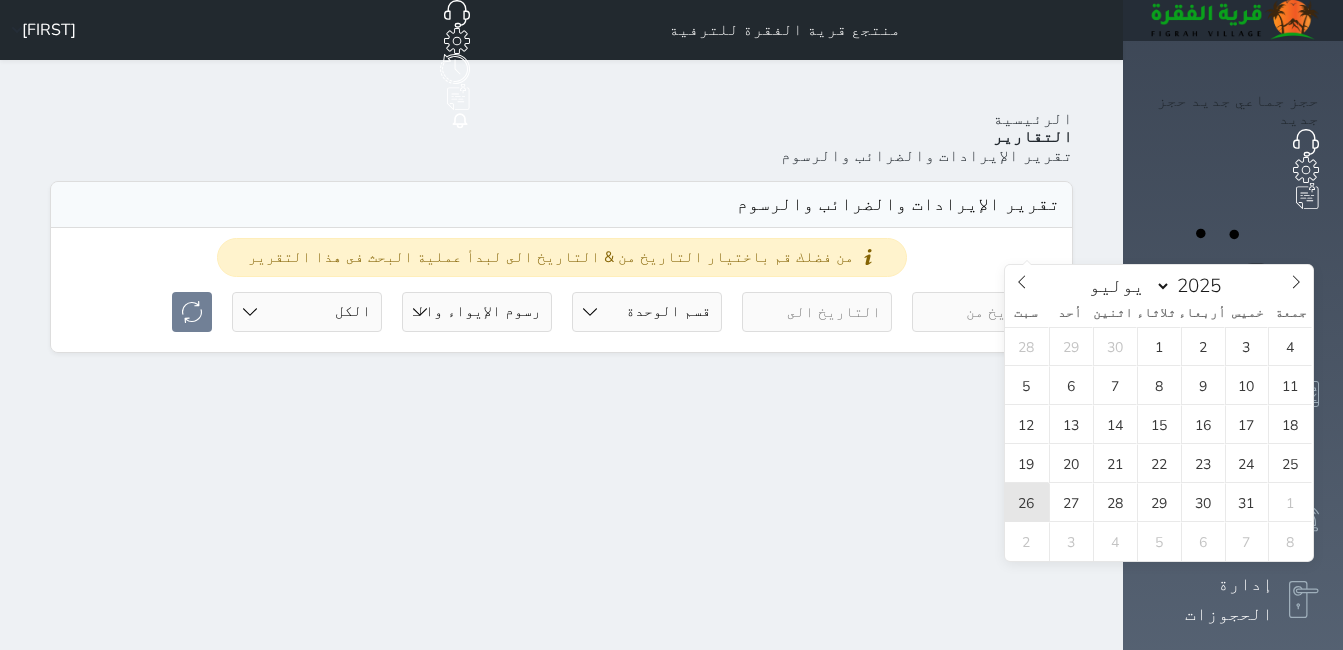 click on "26" at bounding box center [1027, 502] 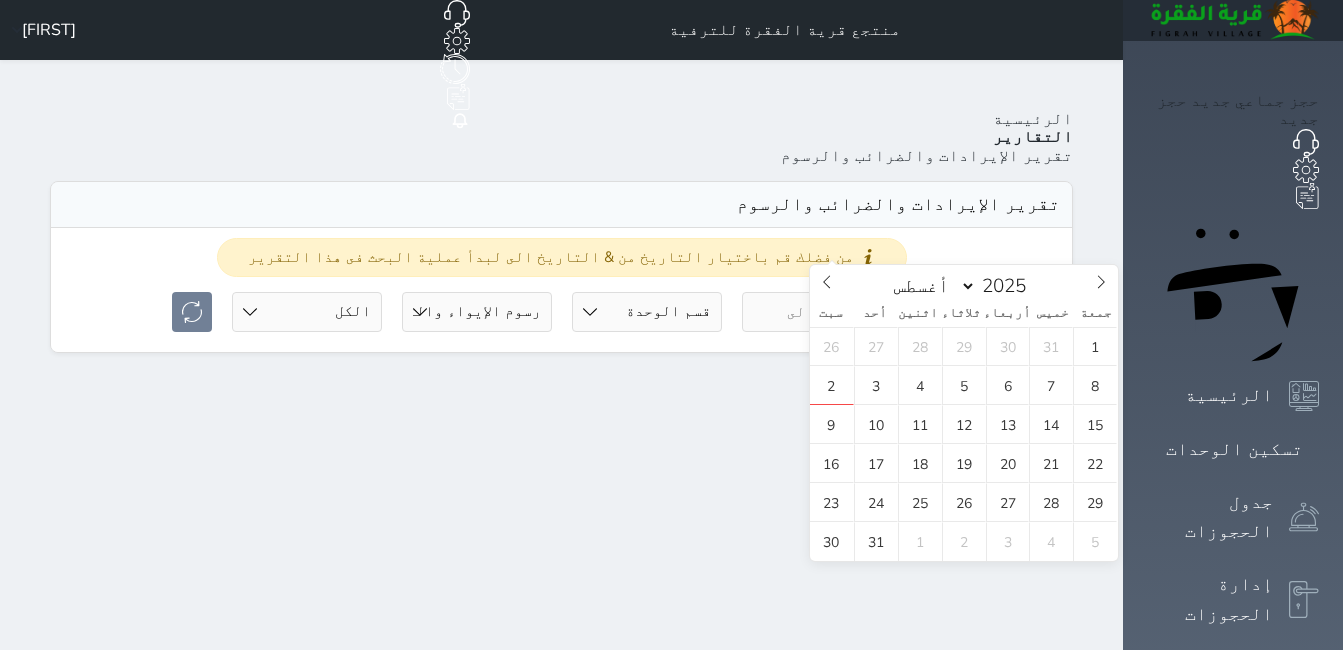 click at bounding box center (817, 312) 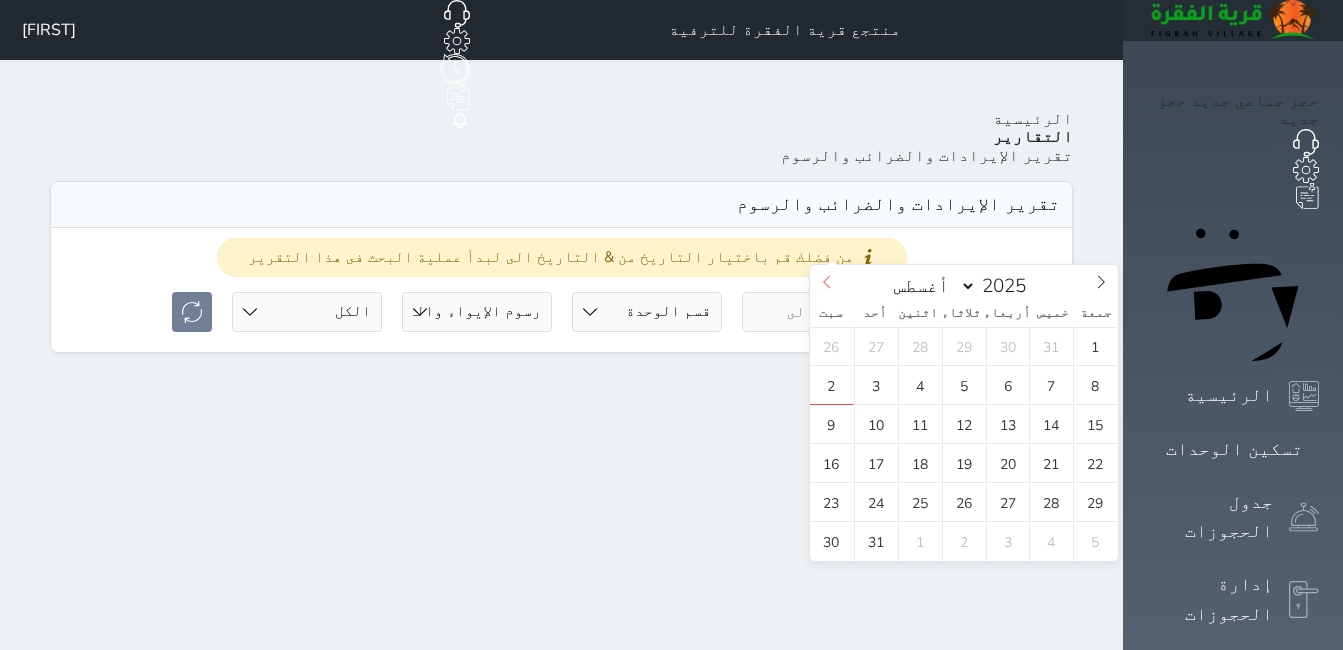 click 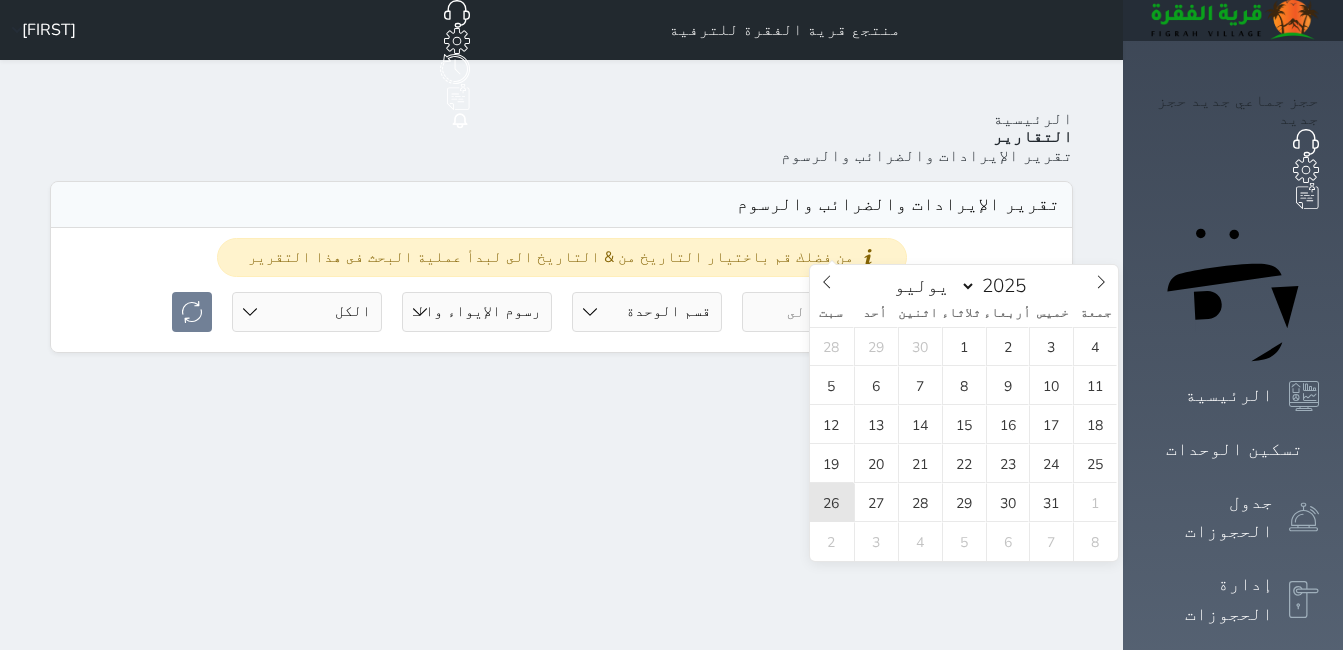 click on "26" at bounding box center [832, 502] 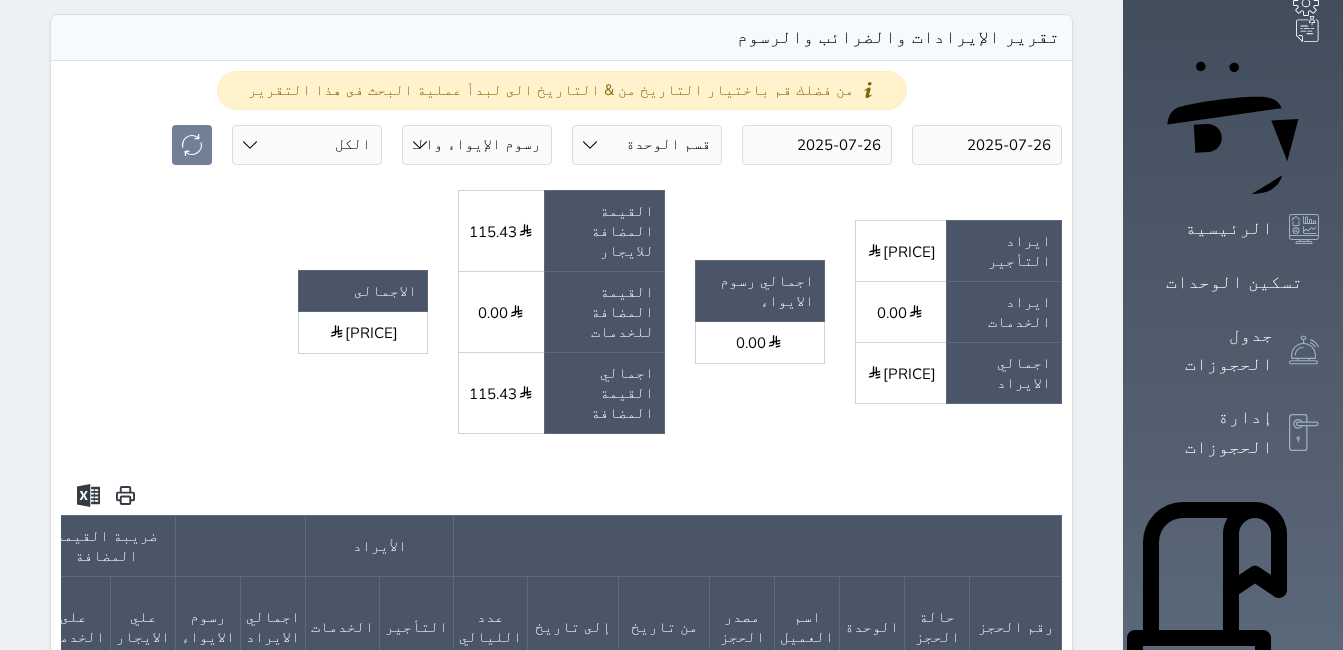 scroll, scrollTop: 400, scrollLeft: 0, axis: vertical 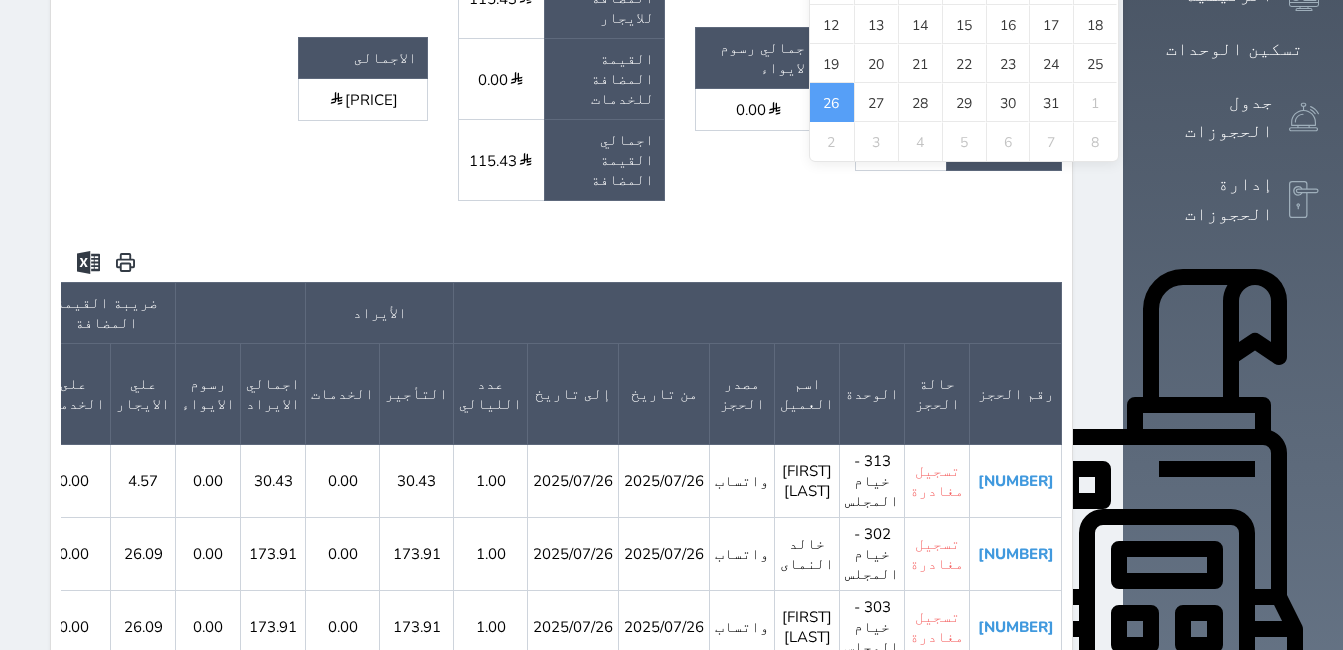 click on "[NUMBER]" at bounding box center (1016, 700) 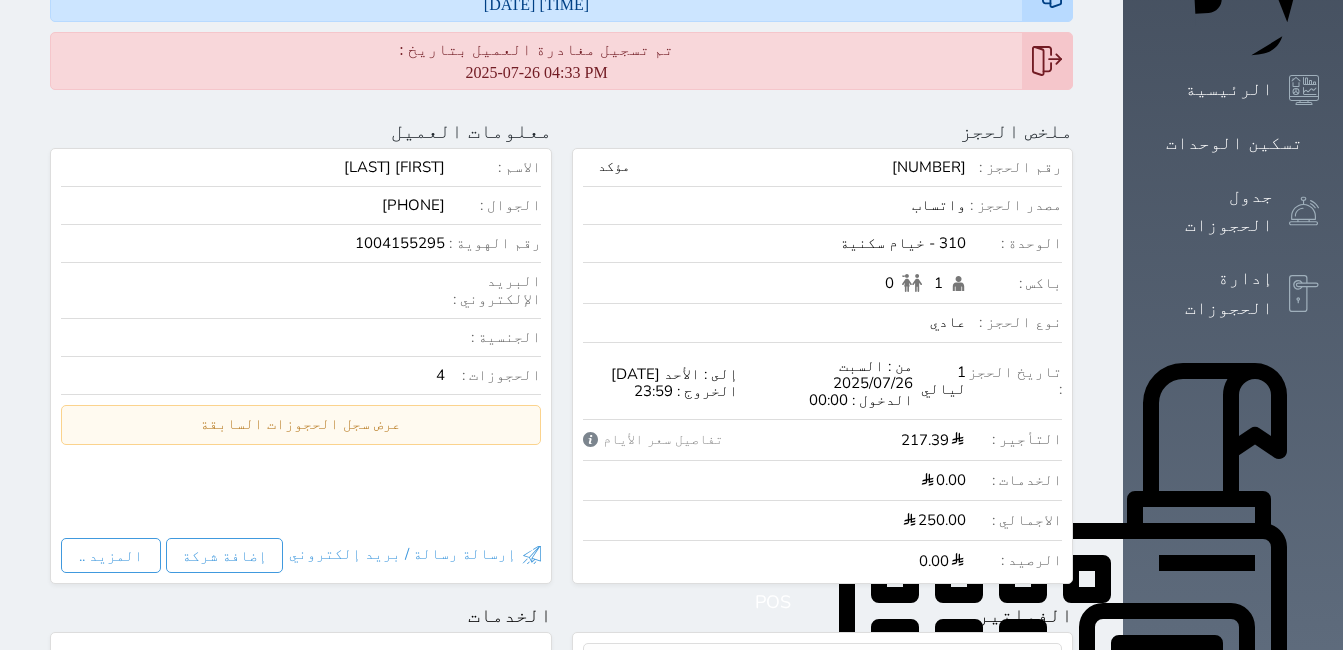scroll, scrollTop: 0, scrollLeft: 0, axis: both 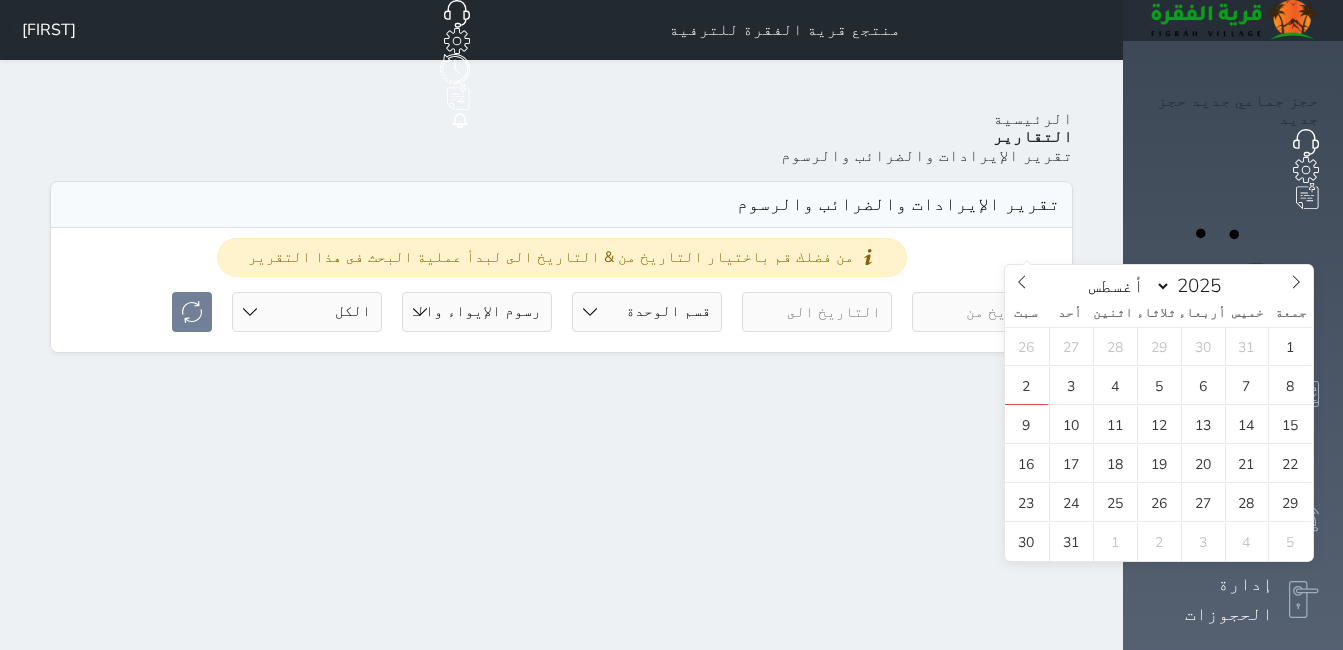 click at bounding box center [987, 312] 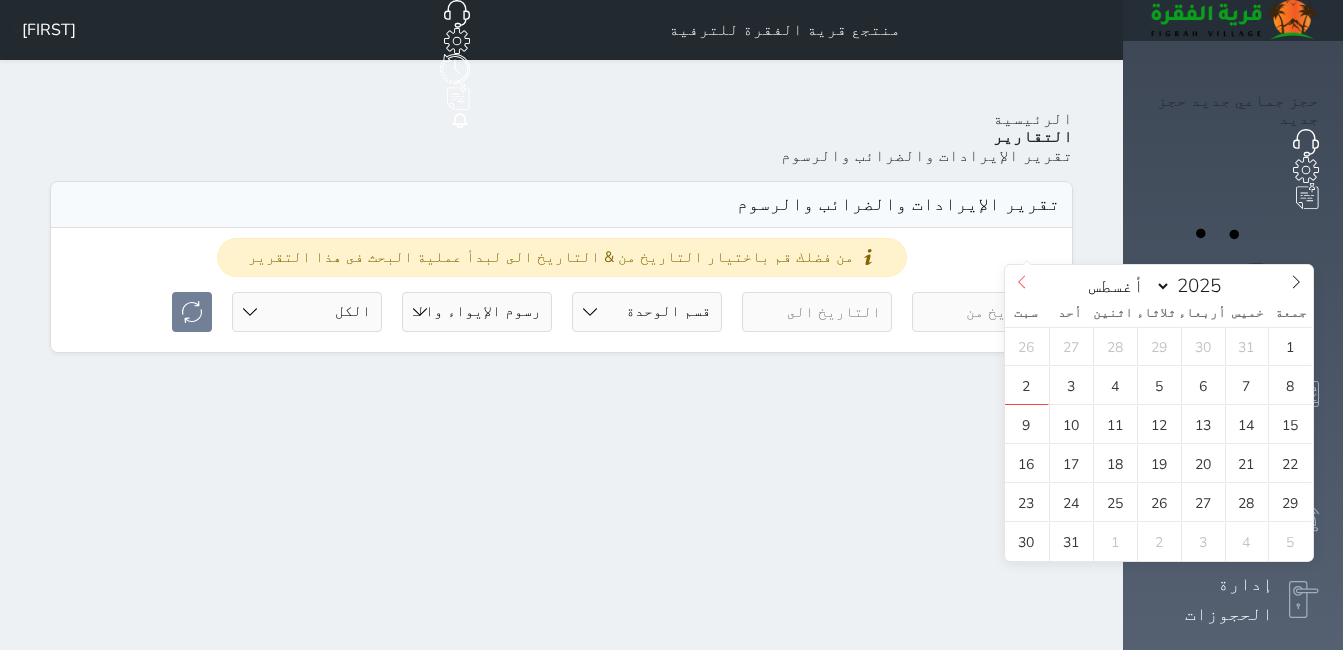 click 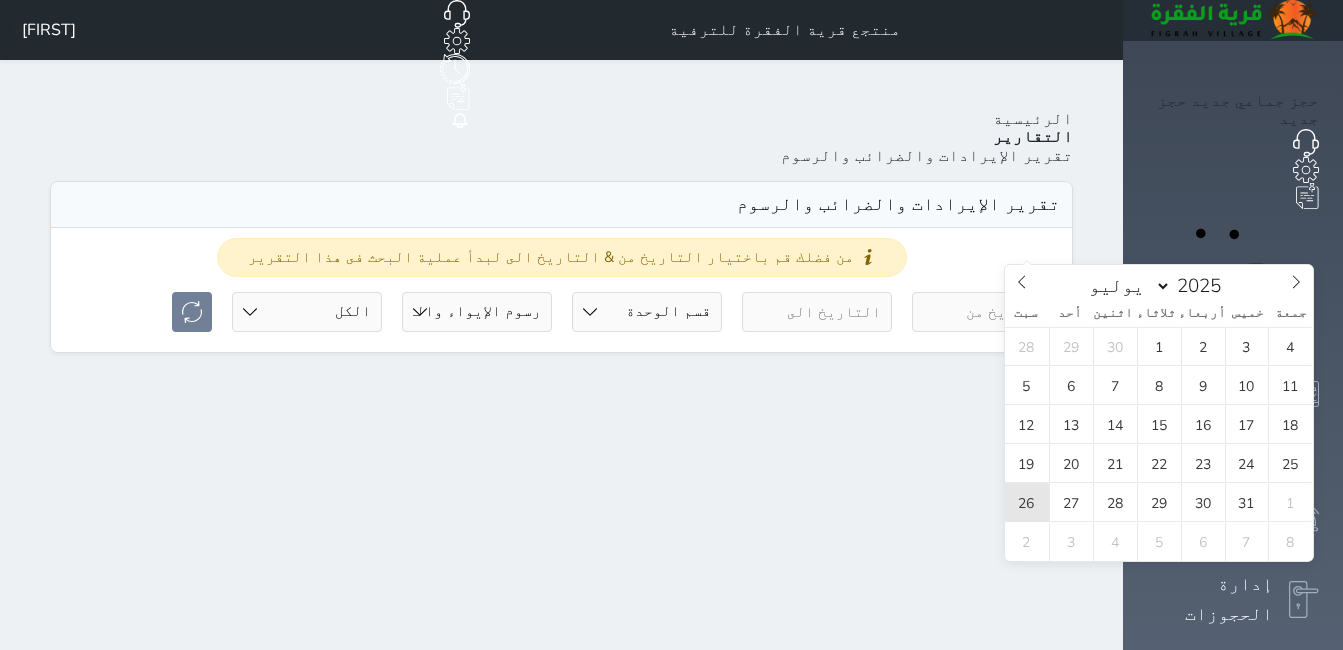 click on "26" at bounding box center [1027, 502] 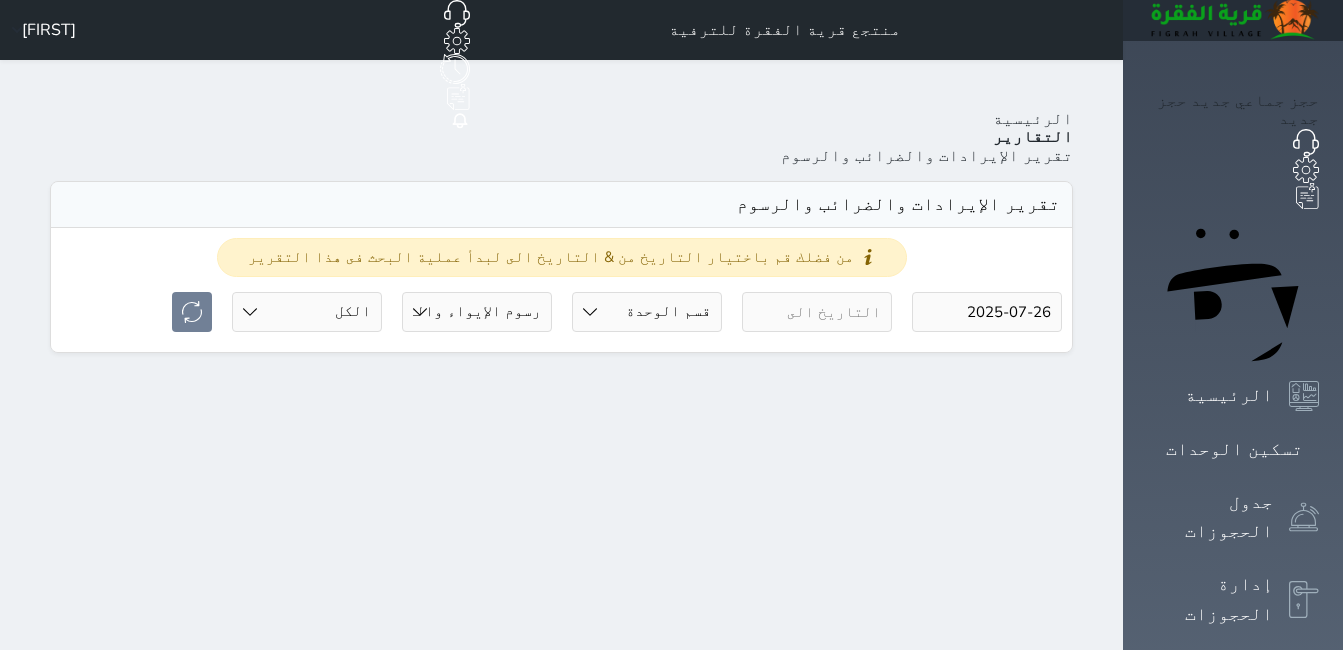click at bounding box center (817, 312) 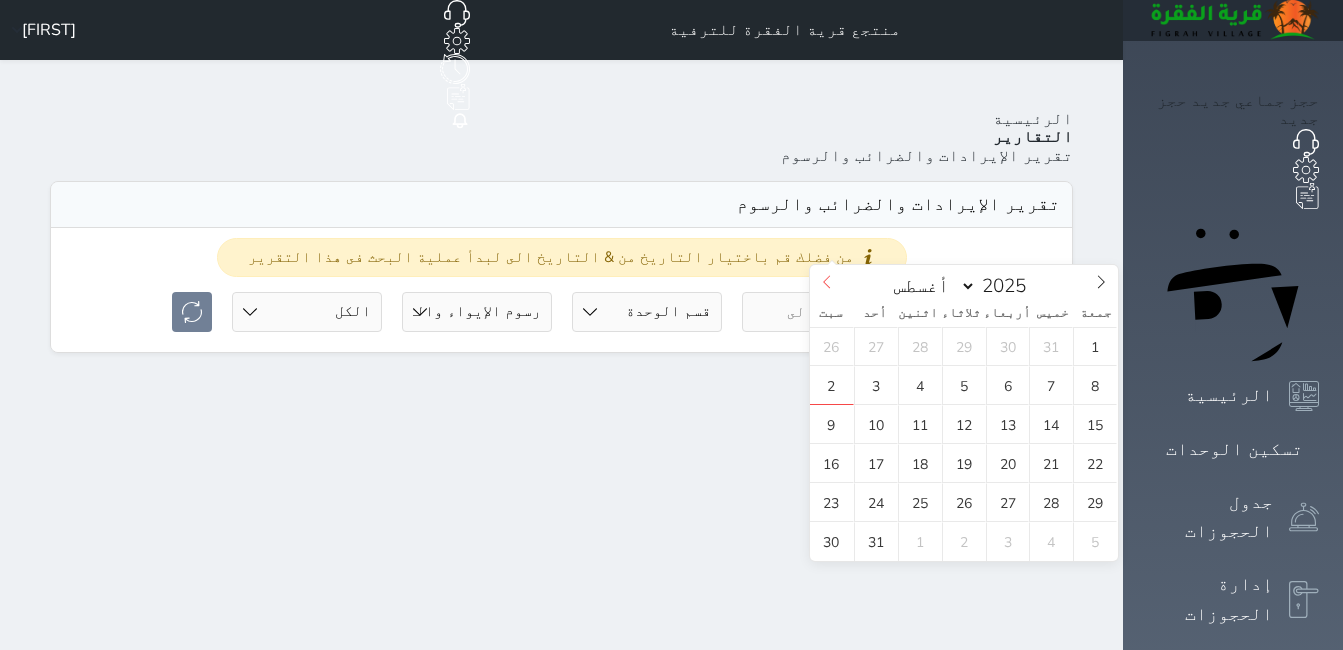 click at bounding box center [827, 282] 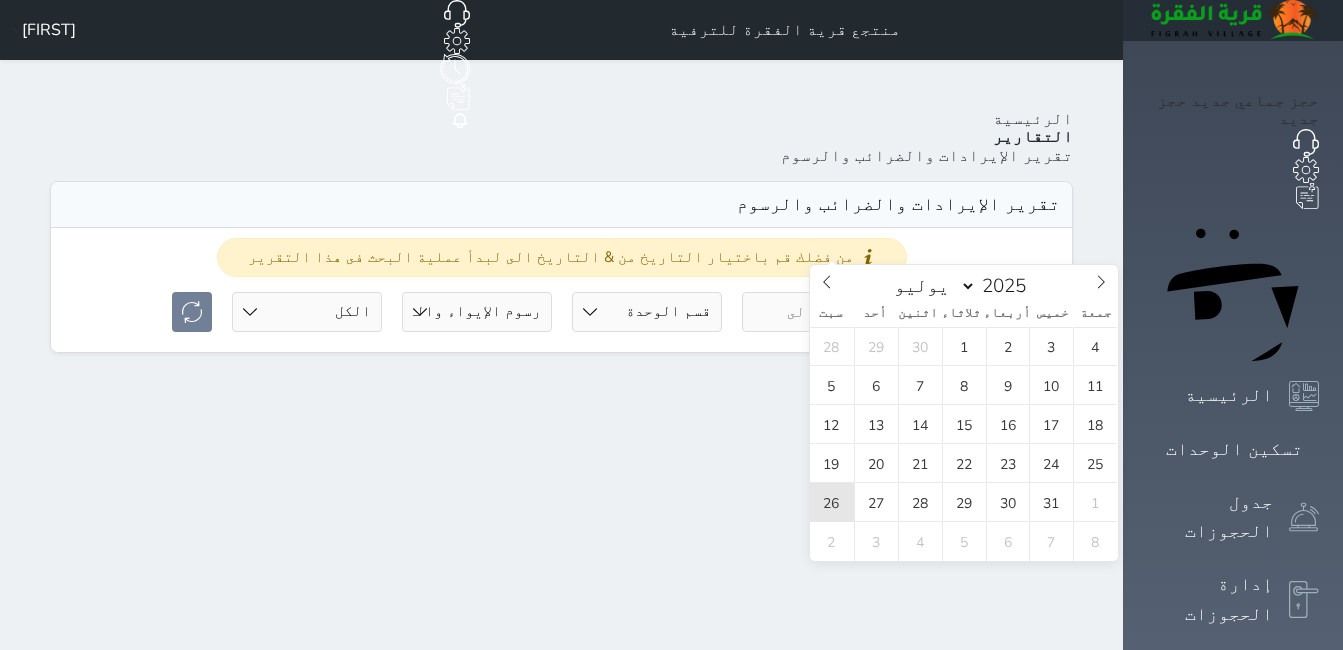 click on "26" at bounding box center (832, 502) 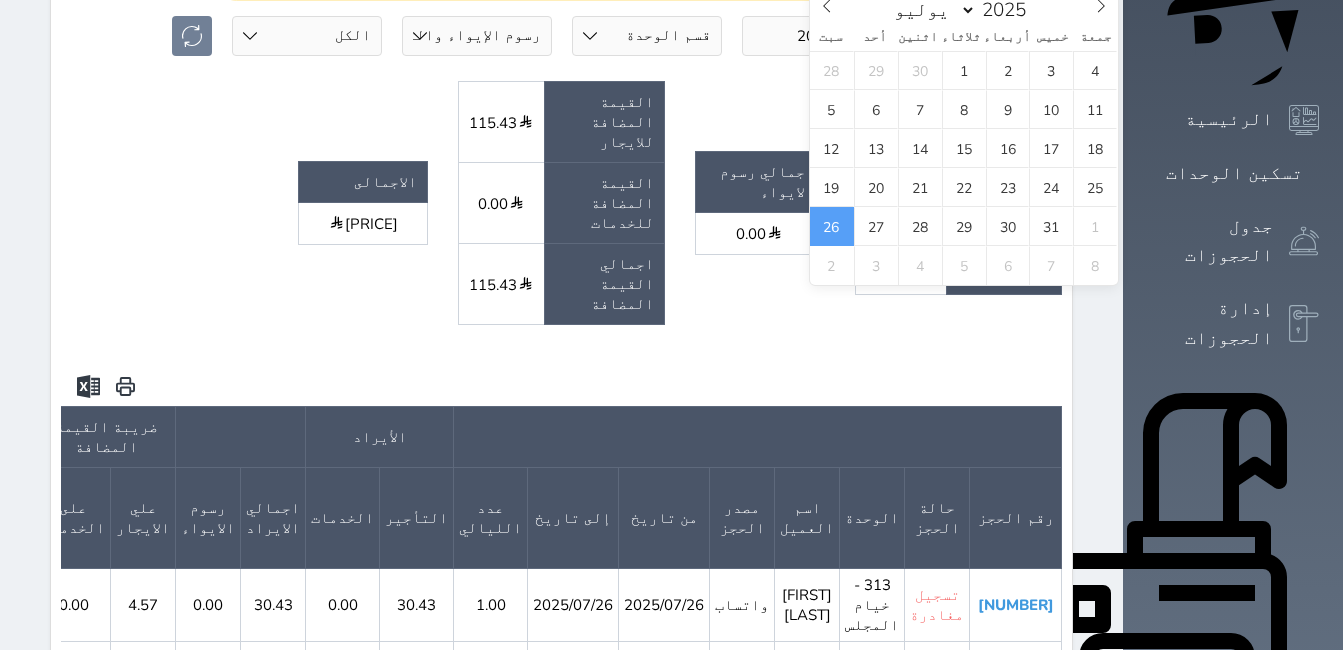 scroll, scrollTop: 600, scrollLeft: 0, axis: vertical 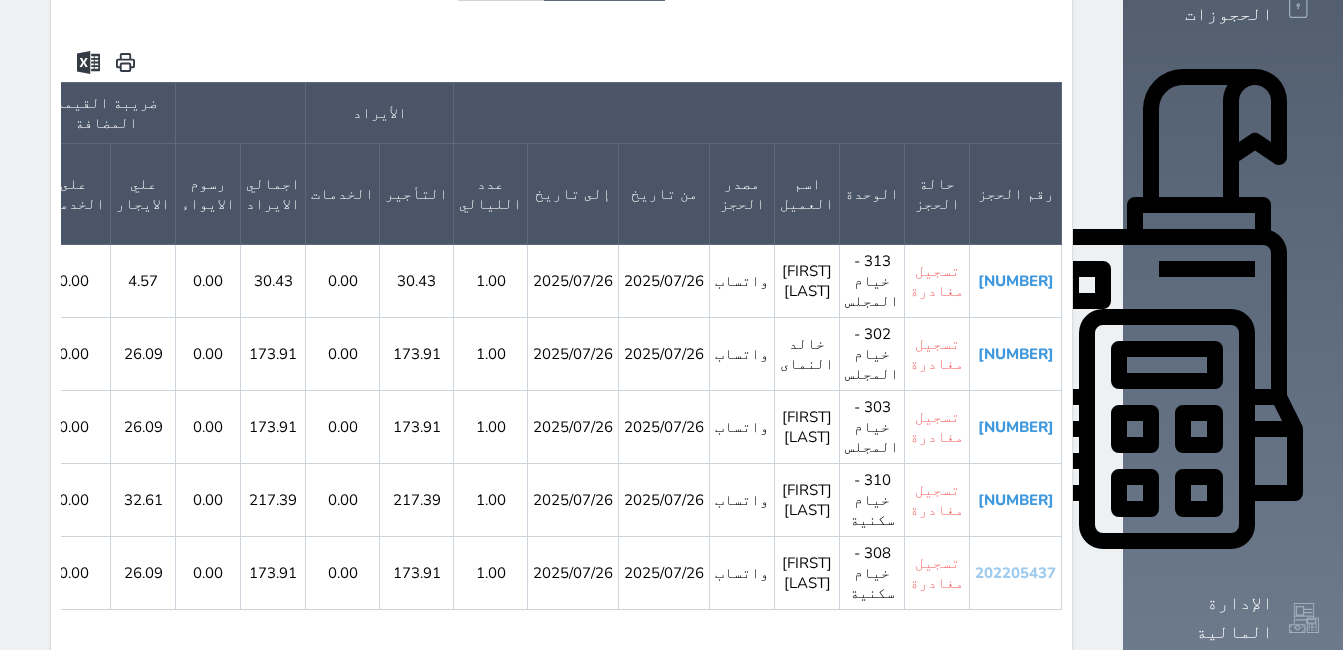 click on "202205437" at bounding box center (1015, 573) 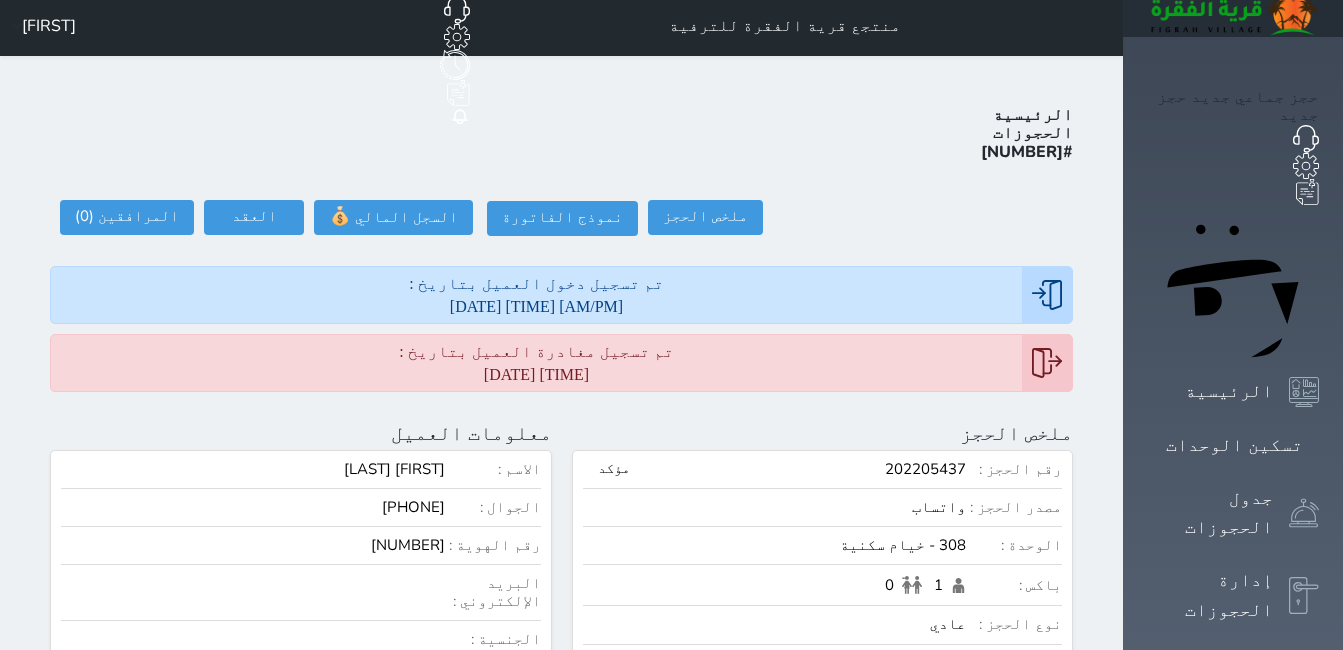 scroll, scrollTop: 0, scrollLeft: 0, axis: both 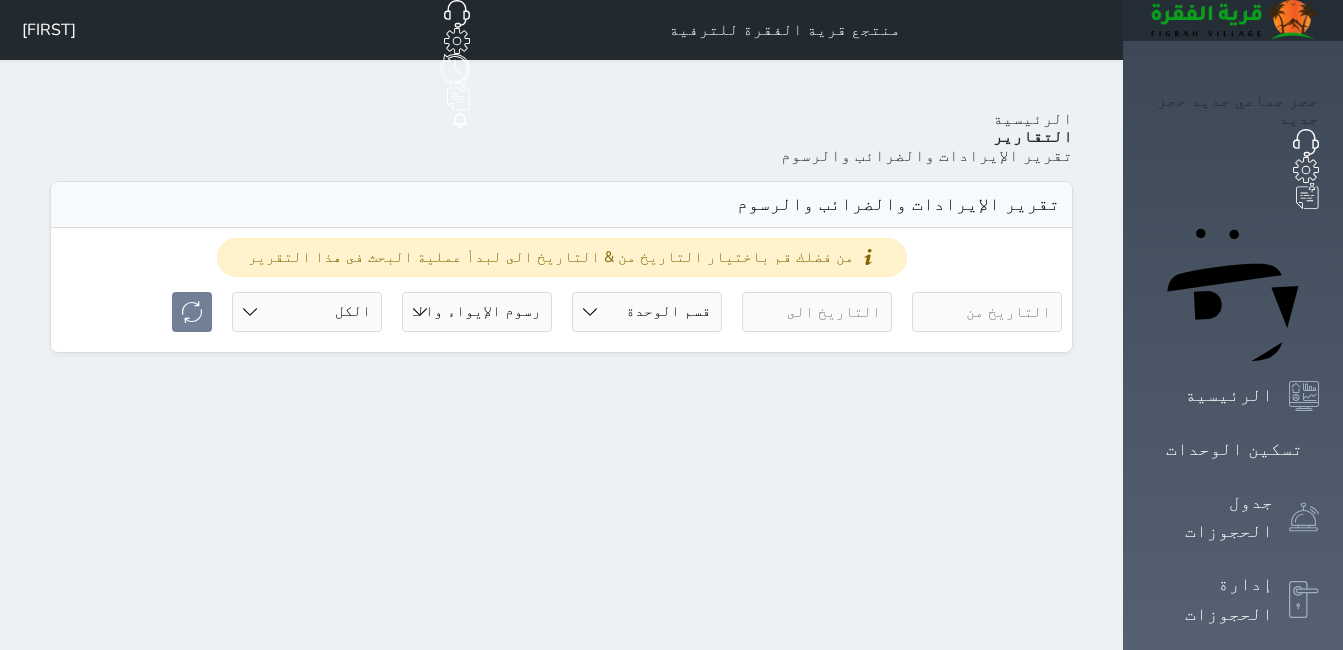click at bounding box center [987, 312] 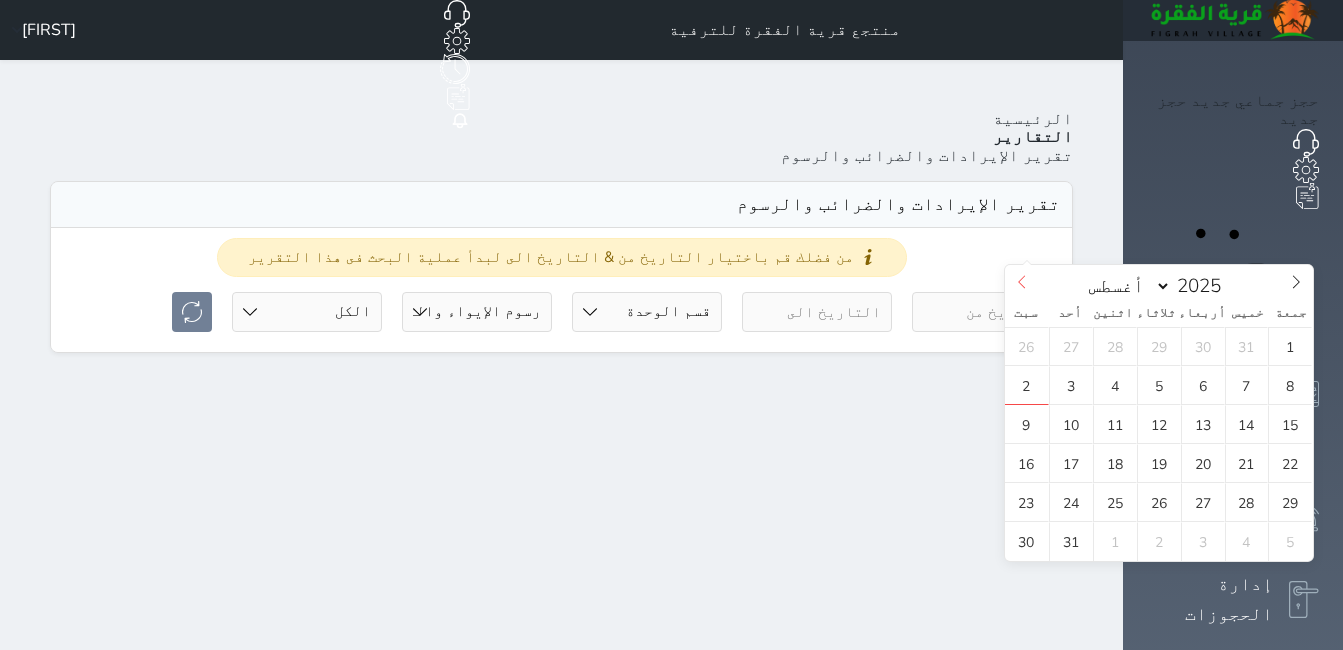 click 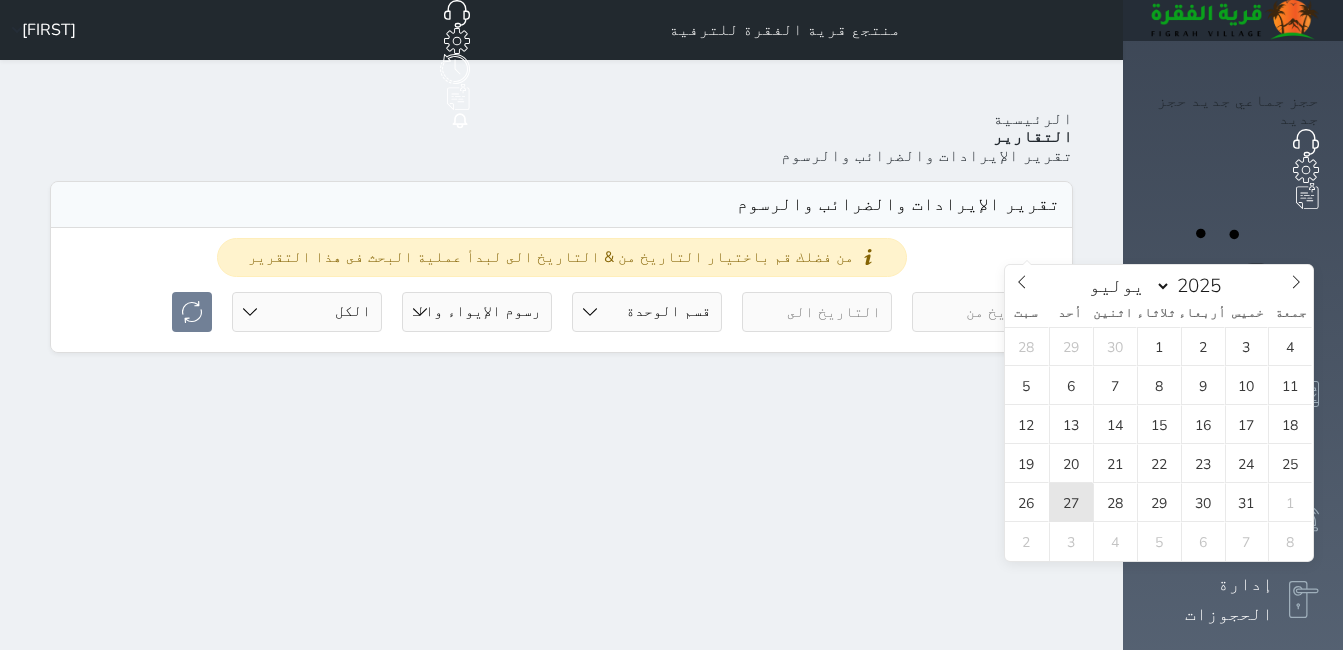 click on "27" at bounding box center [1071, 502] 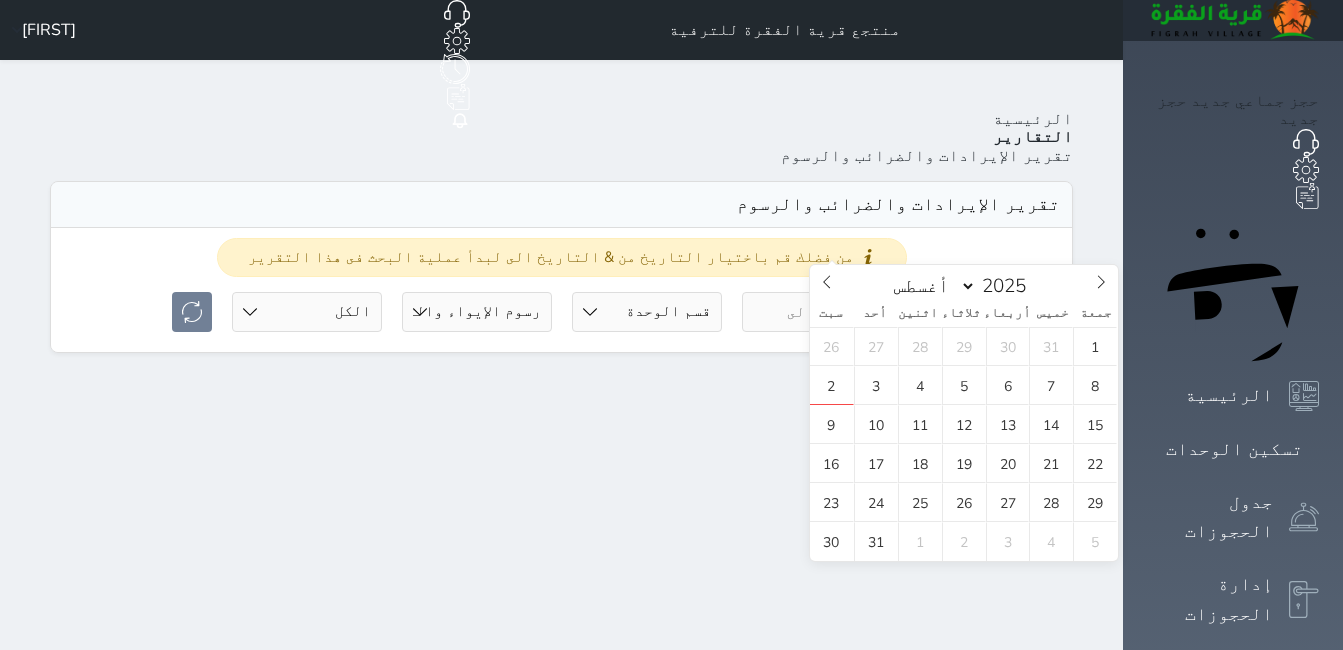 click at bounding box center [817, 312] 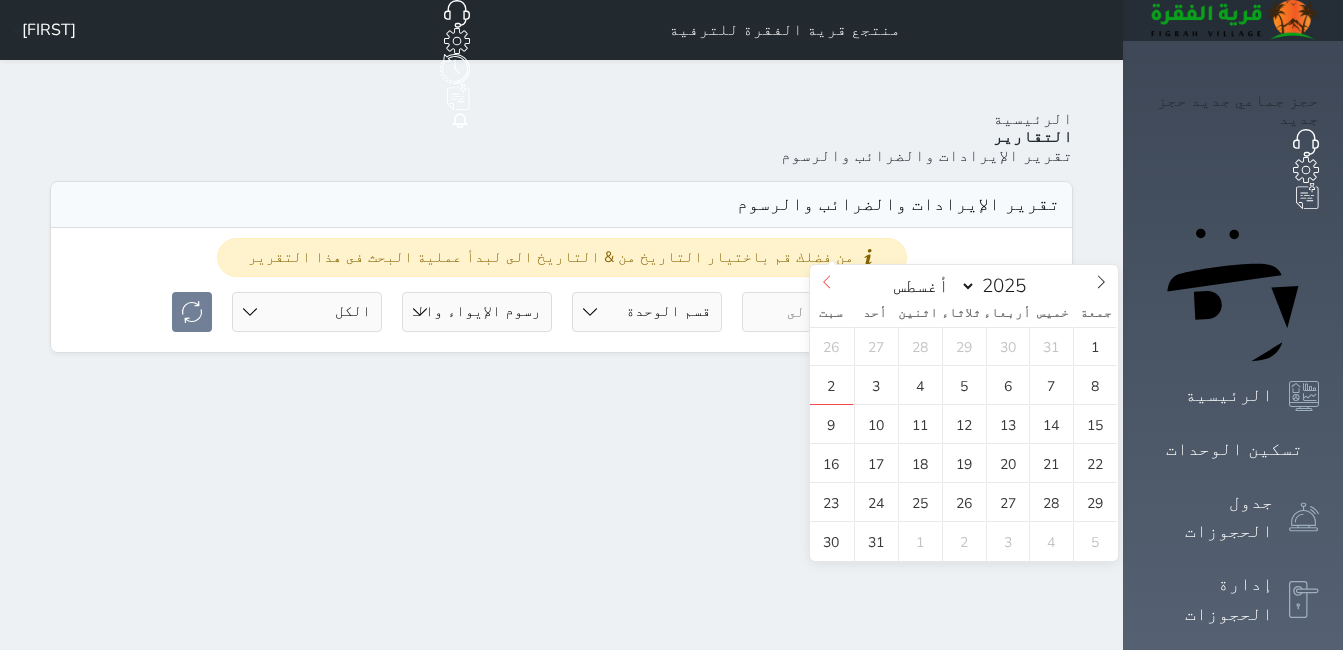 click 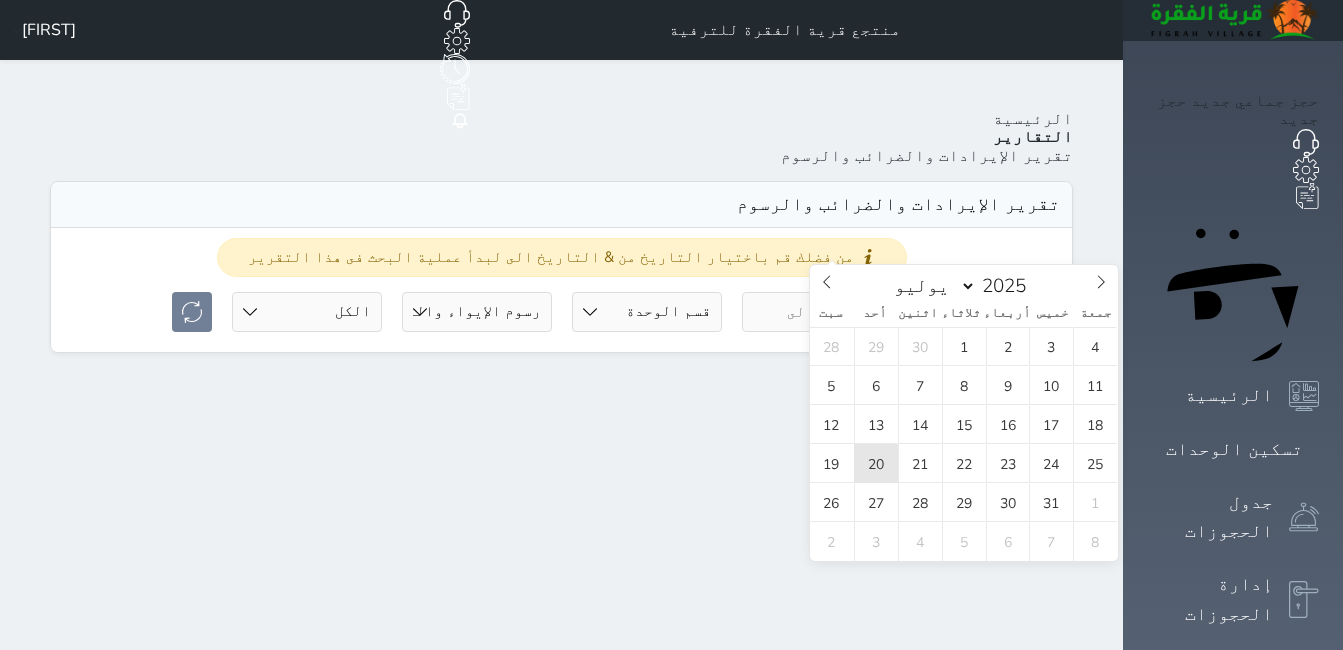 click on "20" at bounding box center [876, 463] 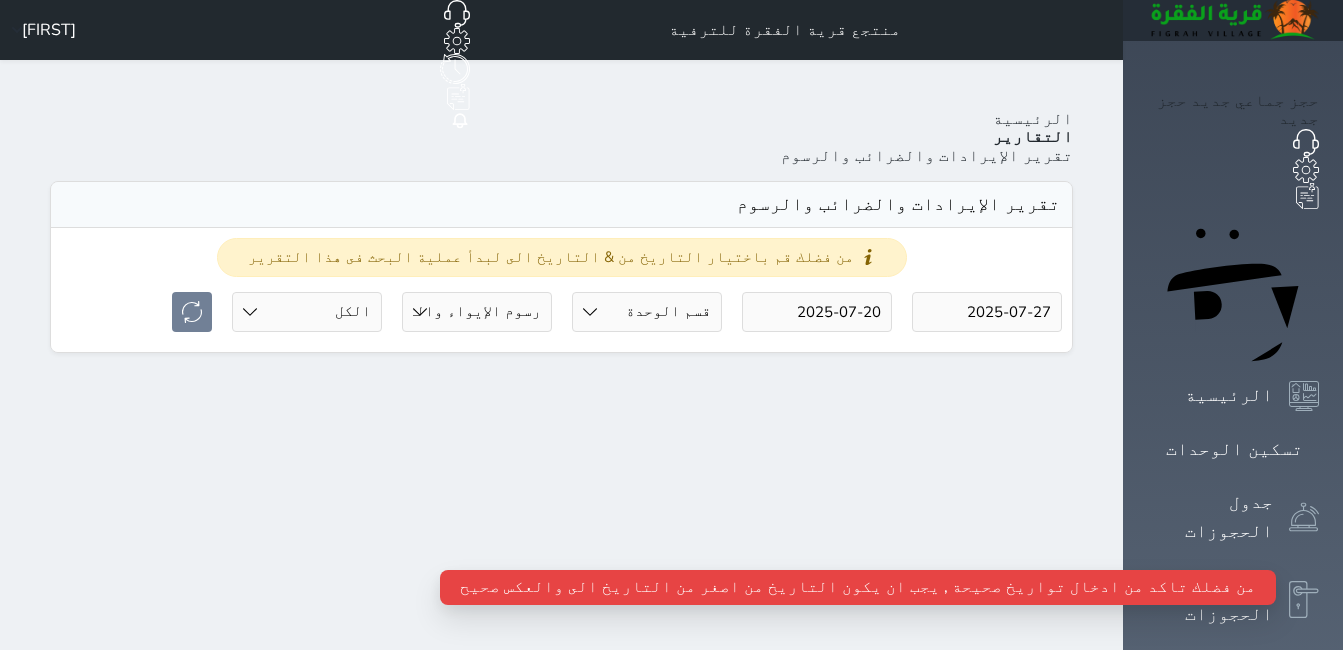 click on "من فضلك قم باختيار التاريخ من & التاريخ الى لبدأ عملية البحث فى هذا التقرير
[DATE]   [DATE]   قسم الوحدة   جلسات مؤقتة شالية دوبليكس خيام المجلس شاليه VIP خيام سكنية جلسة القصر
رسوم الإيواء
رسوم الإيواء والقيمه المضافة
حالة الحجز
الكل
لم يسجل دخول
تم الدخول
تم المغادرة
تم الدخول + تم المغادرة" at bounding box center [561, 290] 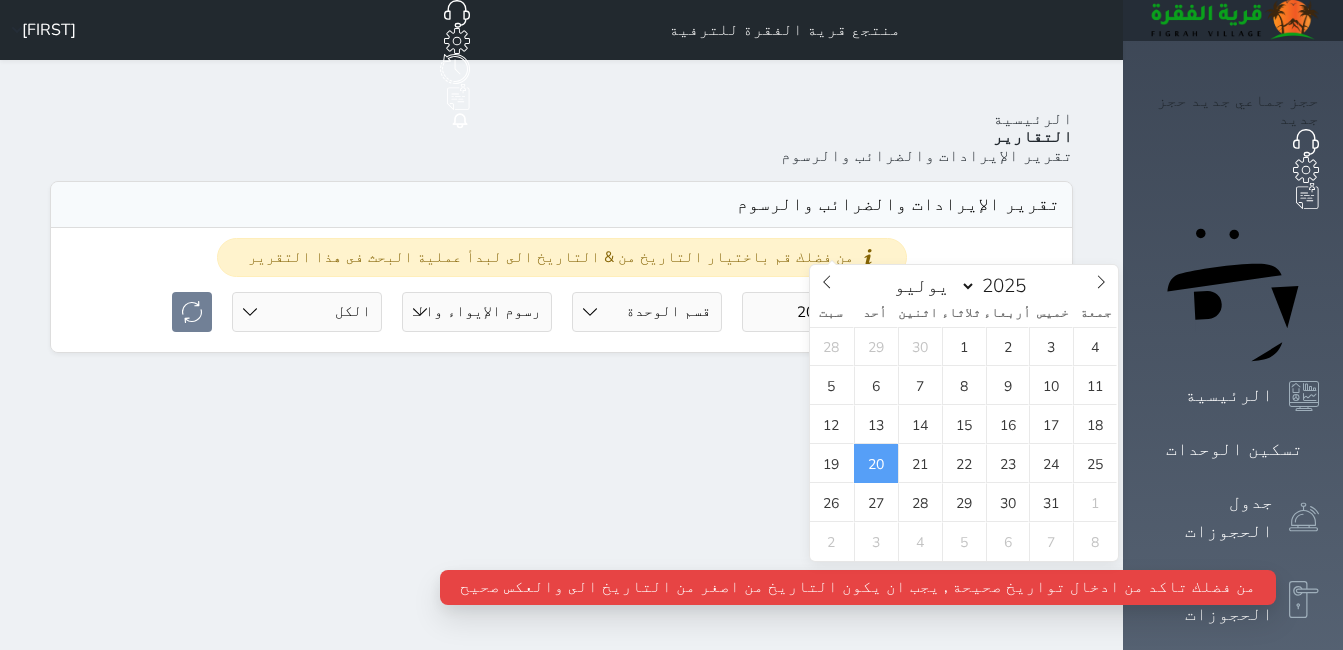 click on "2025-07-20" at bounding box center [817, 312] 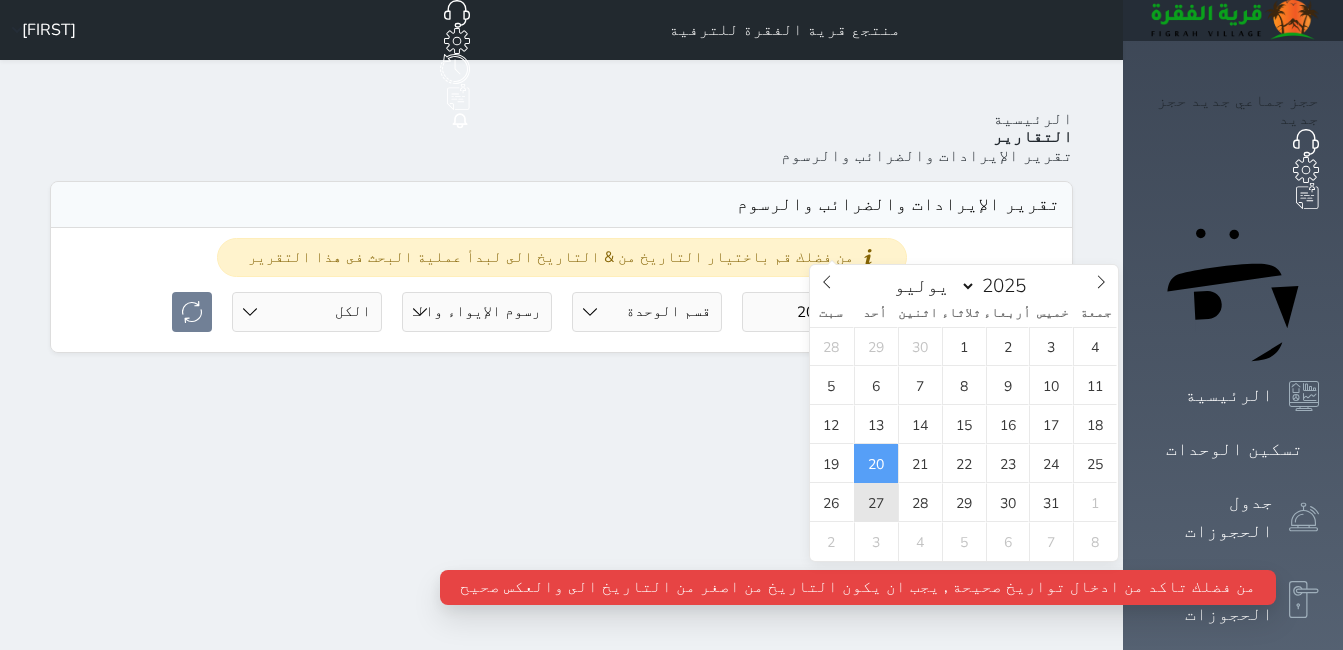 click on "27" at bounding box center [876, 502] 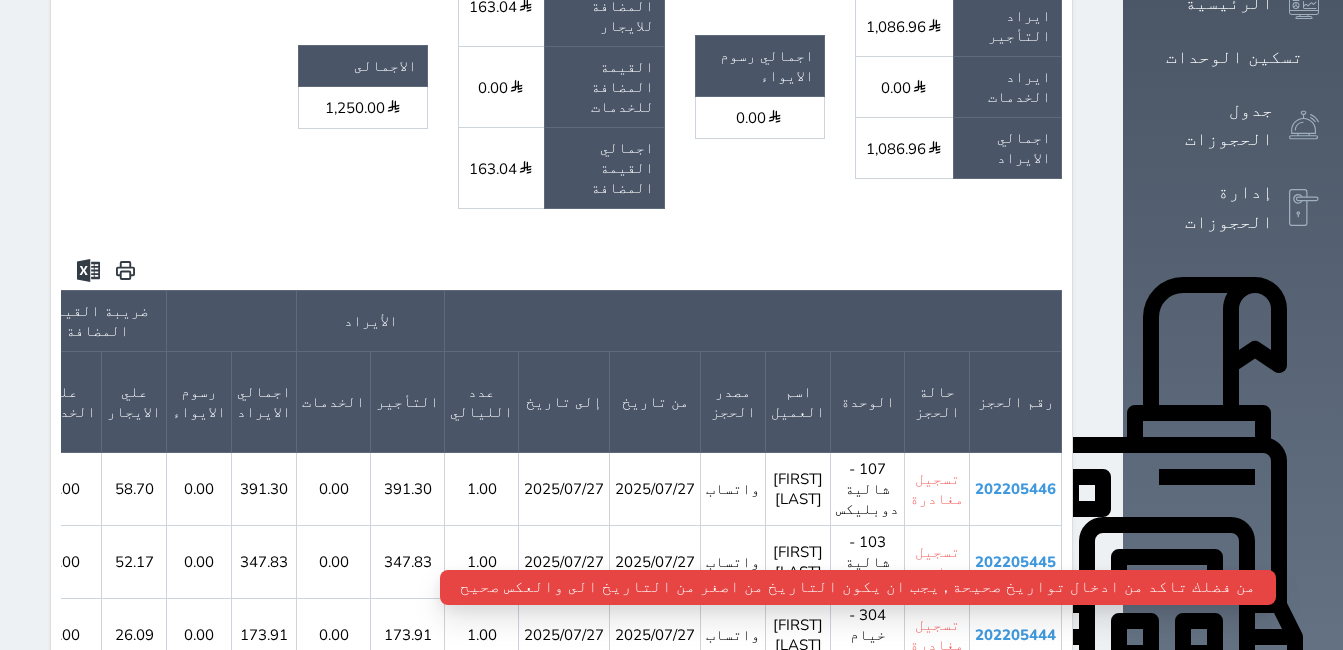 scroll, scrollTop: 400, scrollLeft: 0, axis: vertical 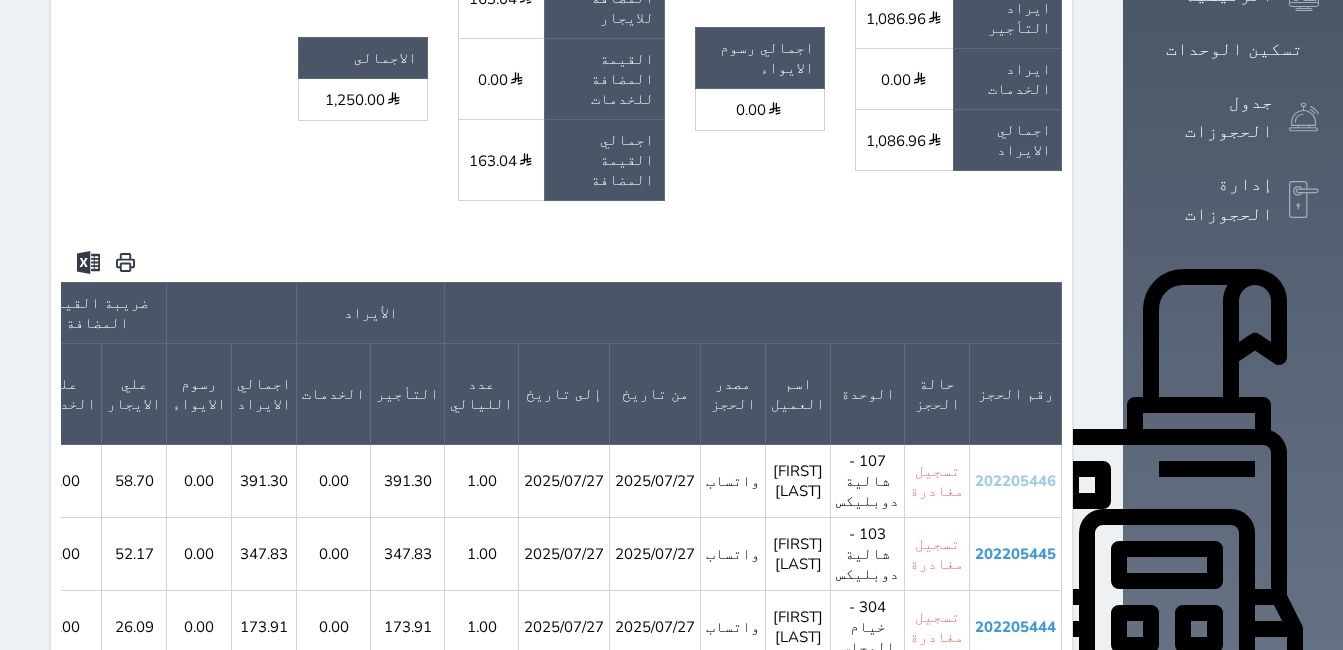 click on "202205446" at bounding box center (1015, 481) 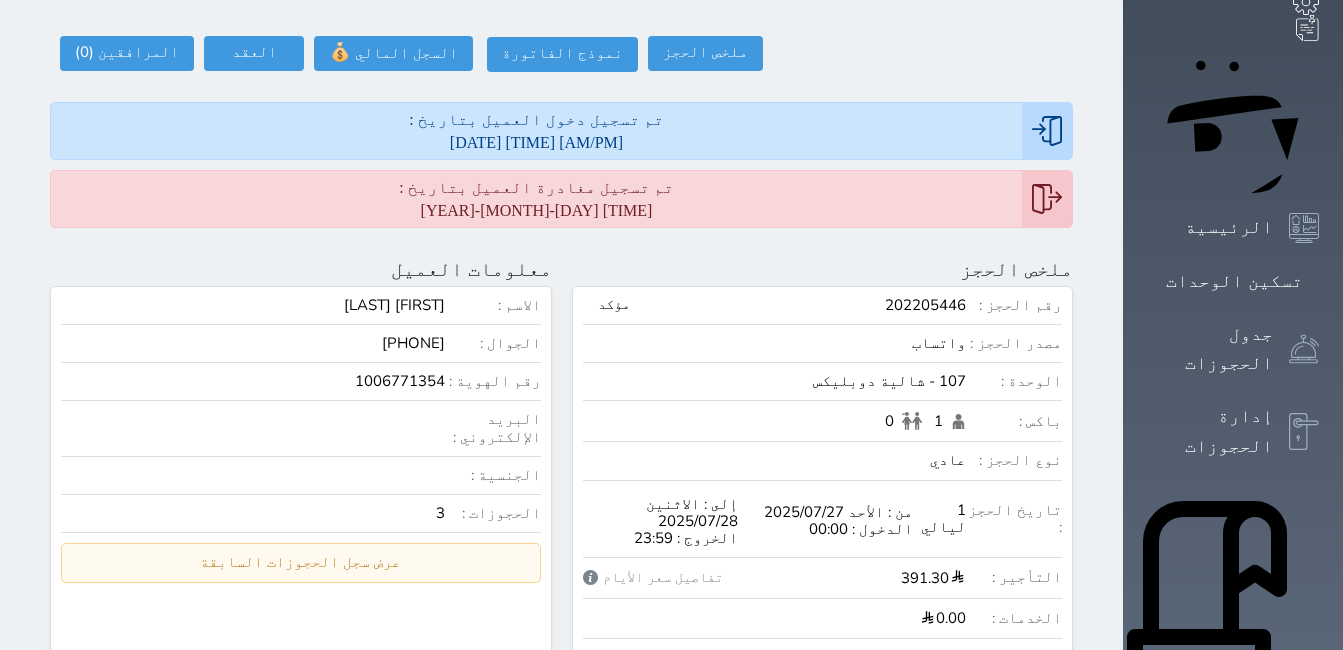 scroll, scrollTop: 0, scrollLeft: 0, axis: both 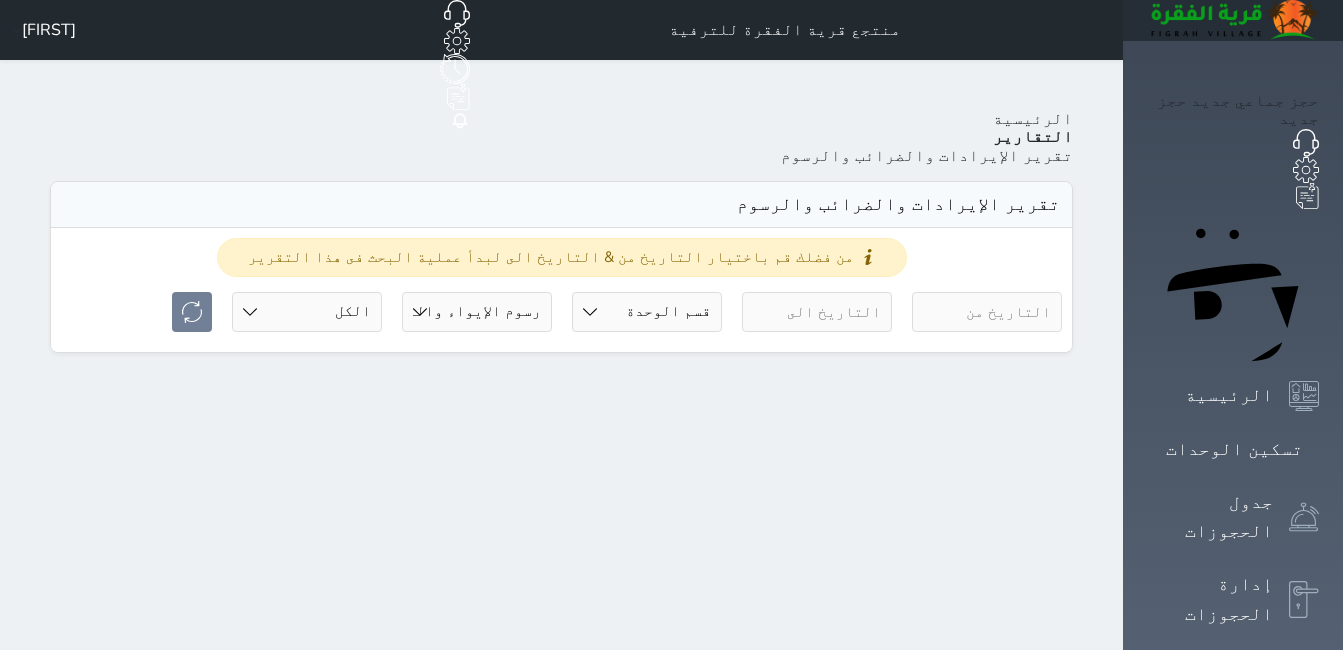 click at bounding box center (987, 312) 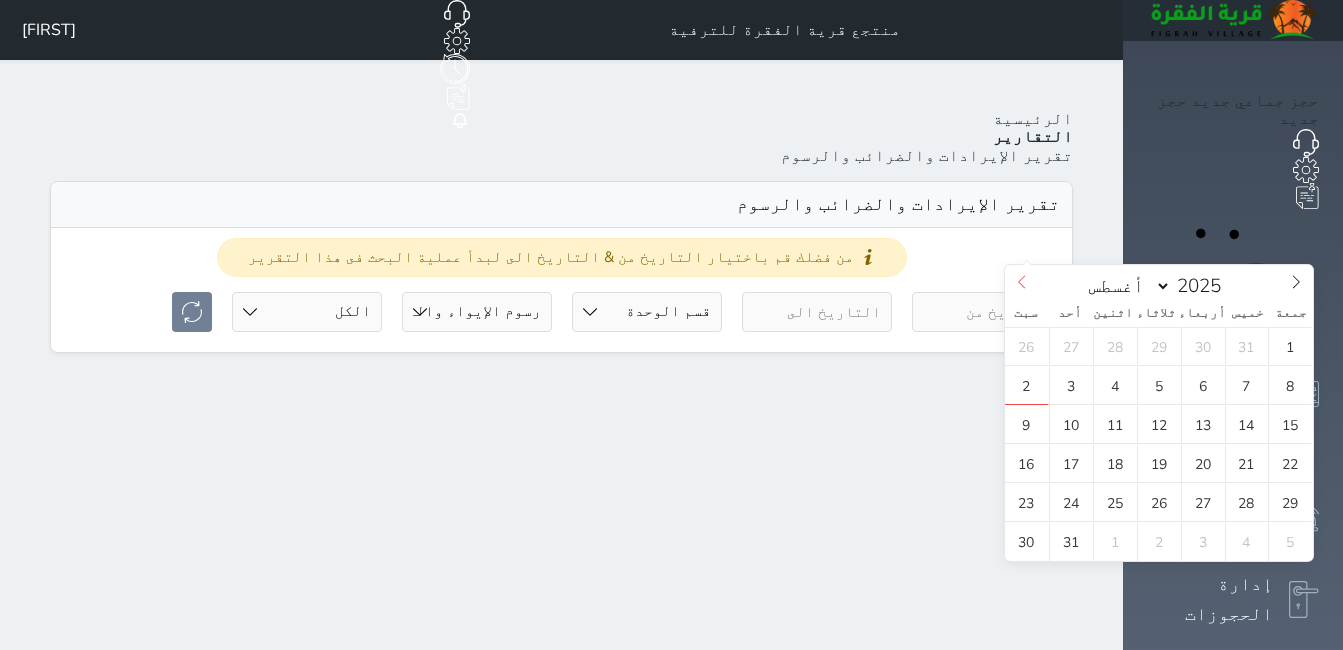 click 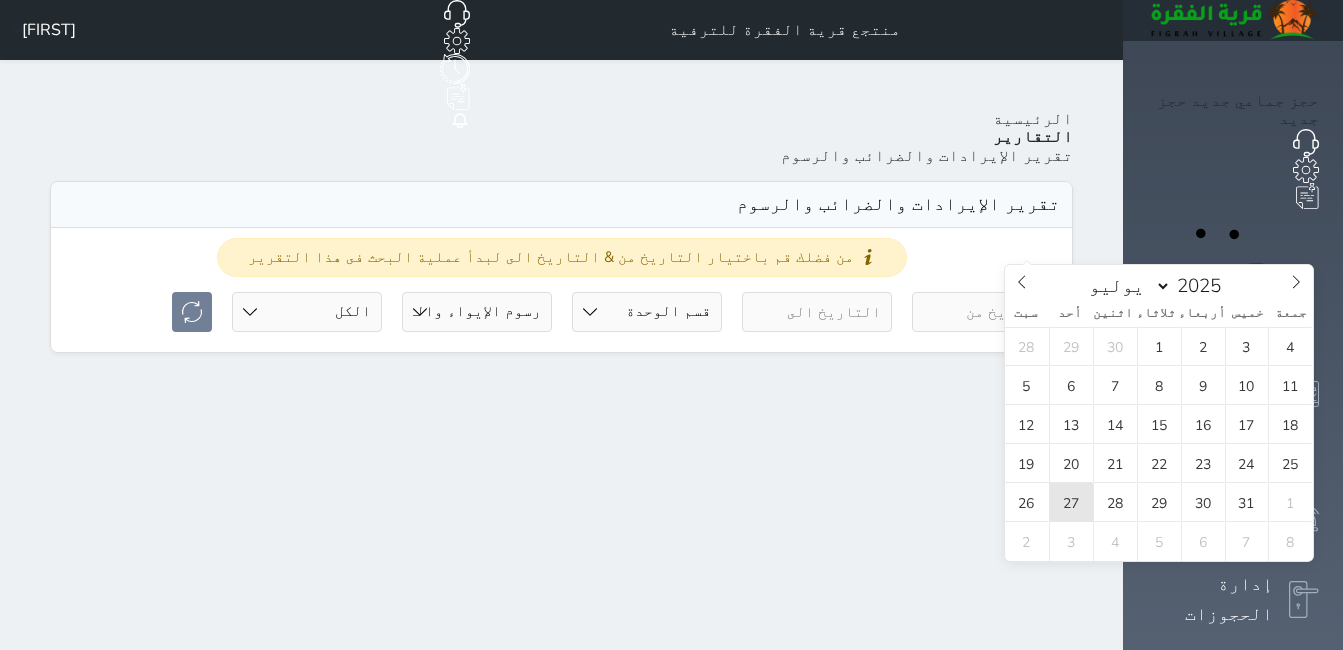 click on "27" at bounding box center (1071, 502) 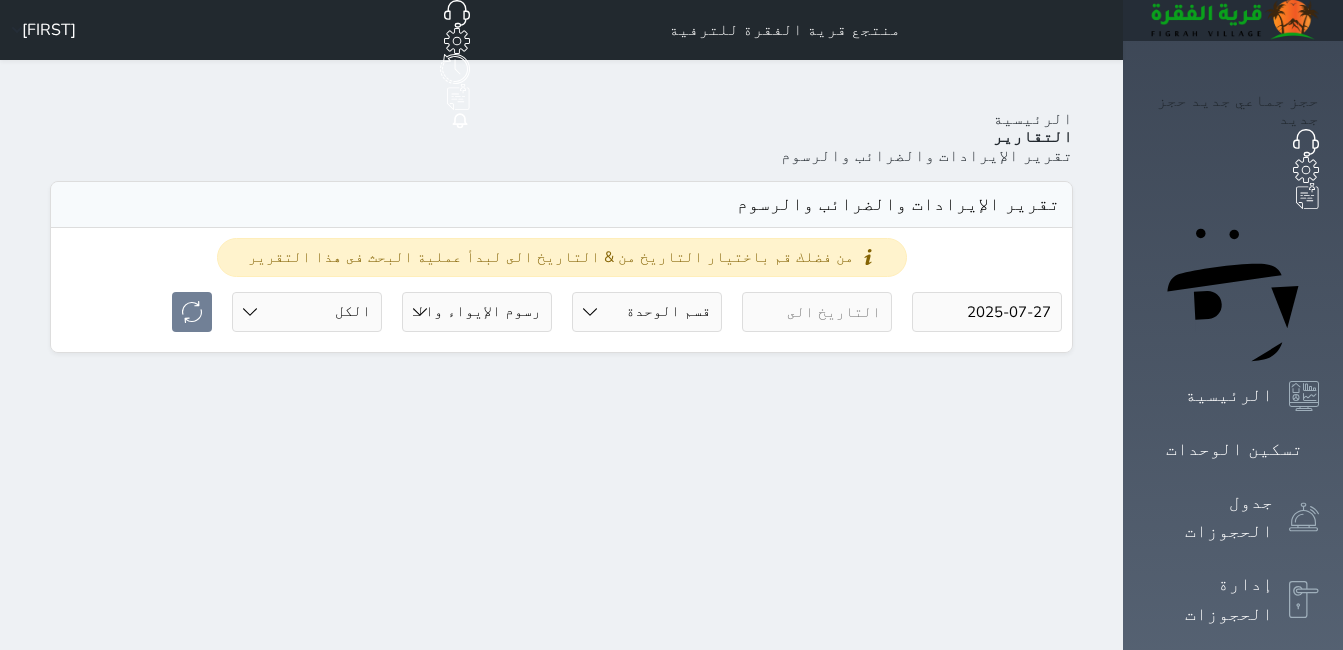 click at bounding box center [817, 312] 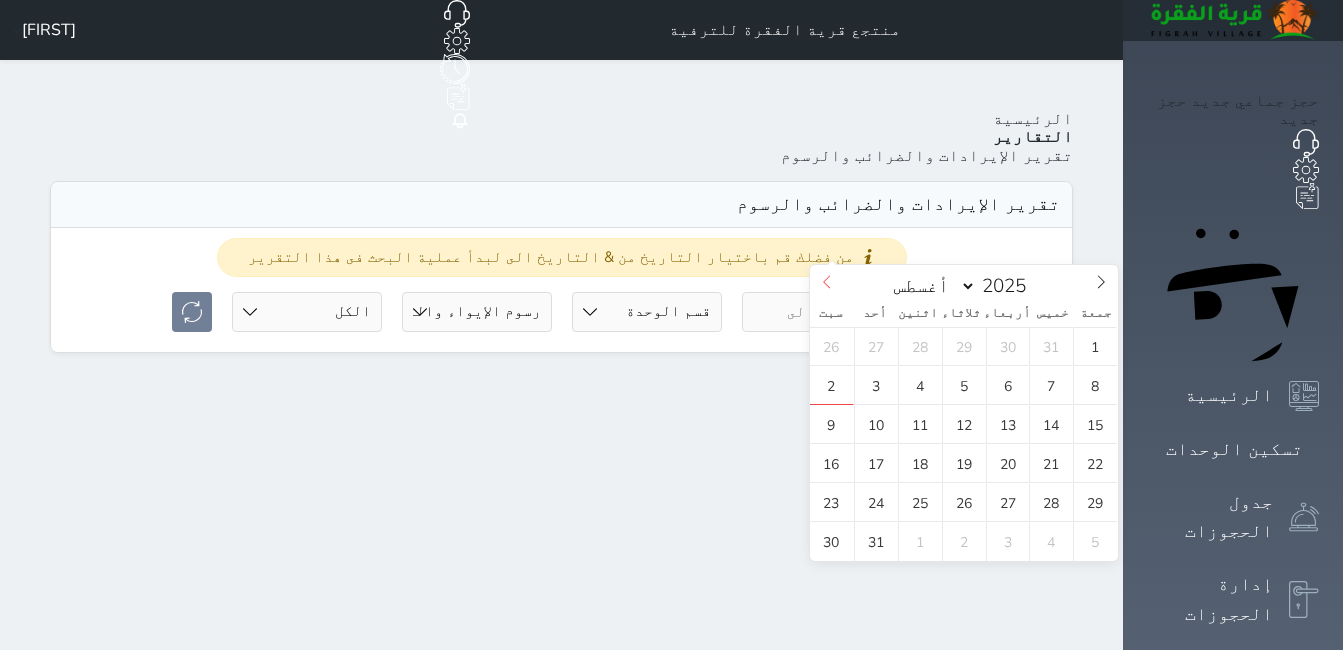 click 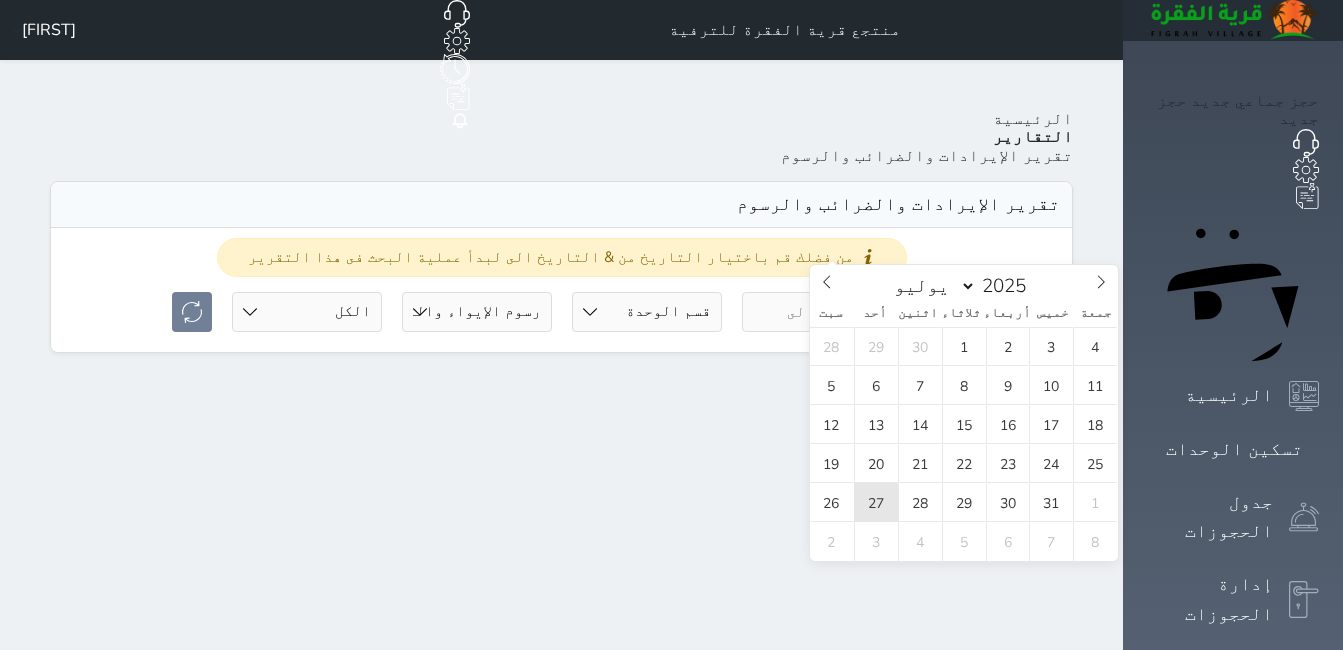 click on "27" at bounding box center (876, 502) 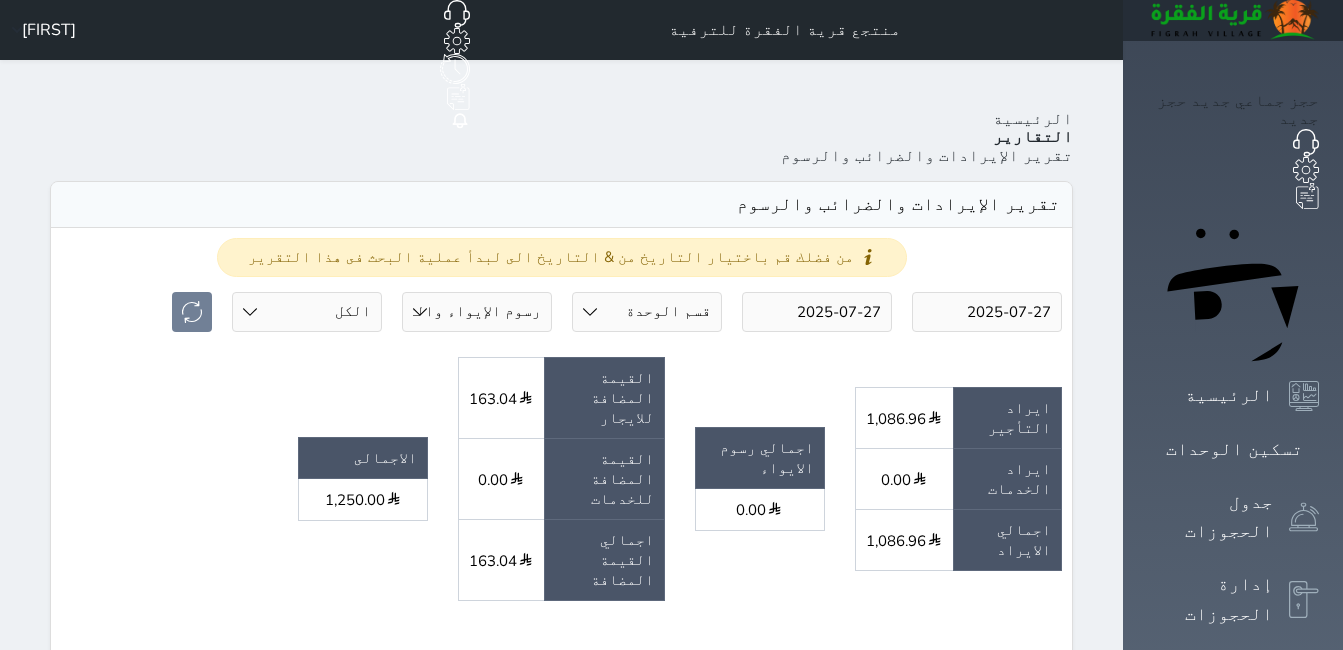 click on "من فضلك قم باختيار التاريخ من & التاريخ الى لبدأ عملية البحث فى هذا التقرير
[DATE]   [DATE]   قسم الوحدة   جلسات مؤقتة شالية دوبليكس خيام المجلس شاليه VIP خيام سكنية جلسة القصر
رسوم الإيواء
رسوم الإيواء والقيمه المضافة
حالة الحجز
الكل
لم يسجل دخول
تم الدخول
تم المغادرة
تم الدخول + تم المغادرة
undefined     ايراد التأجير" at bounding box center (561, 732) 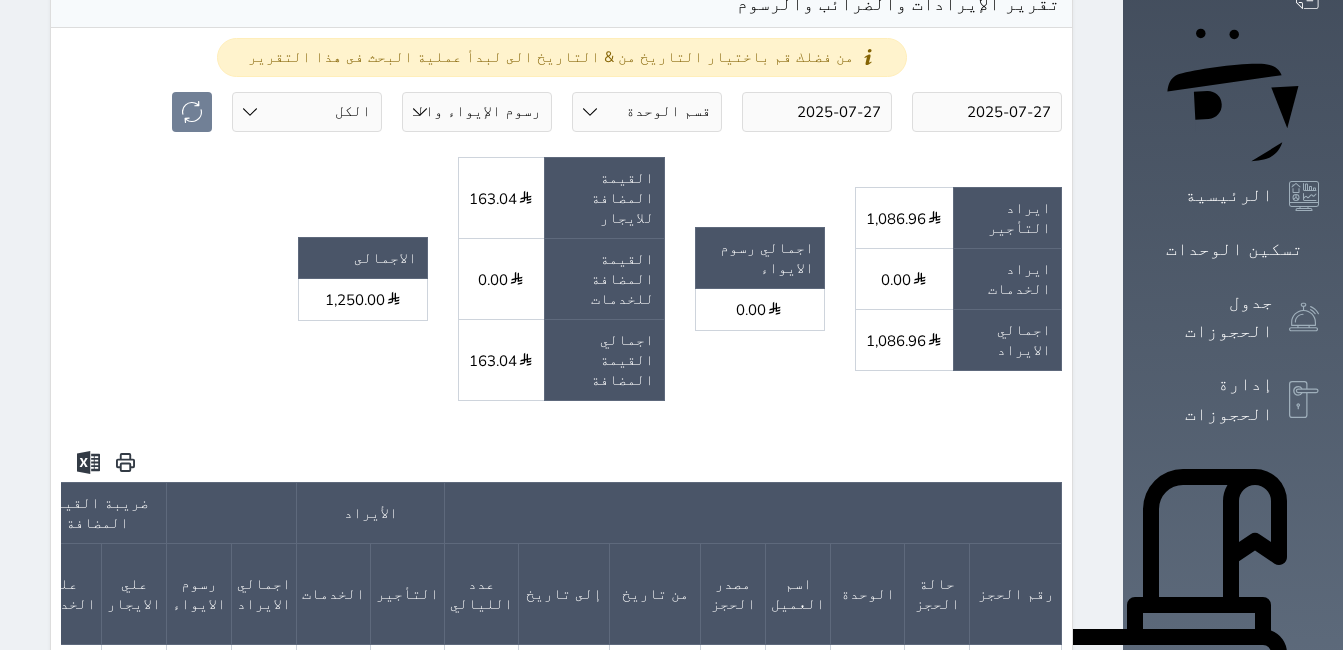 scroll, scrollTop: 300, scrollLeft: 0, axis: vertical 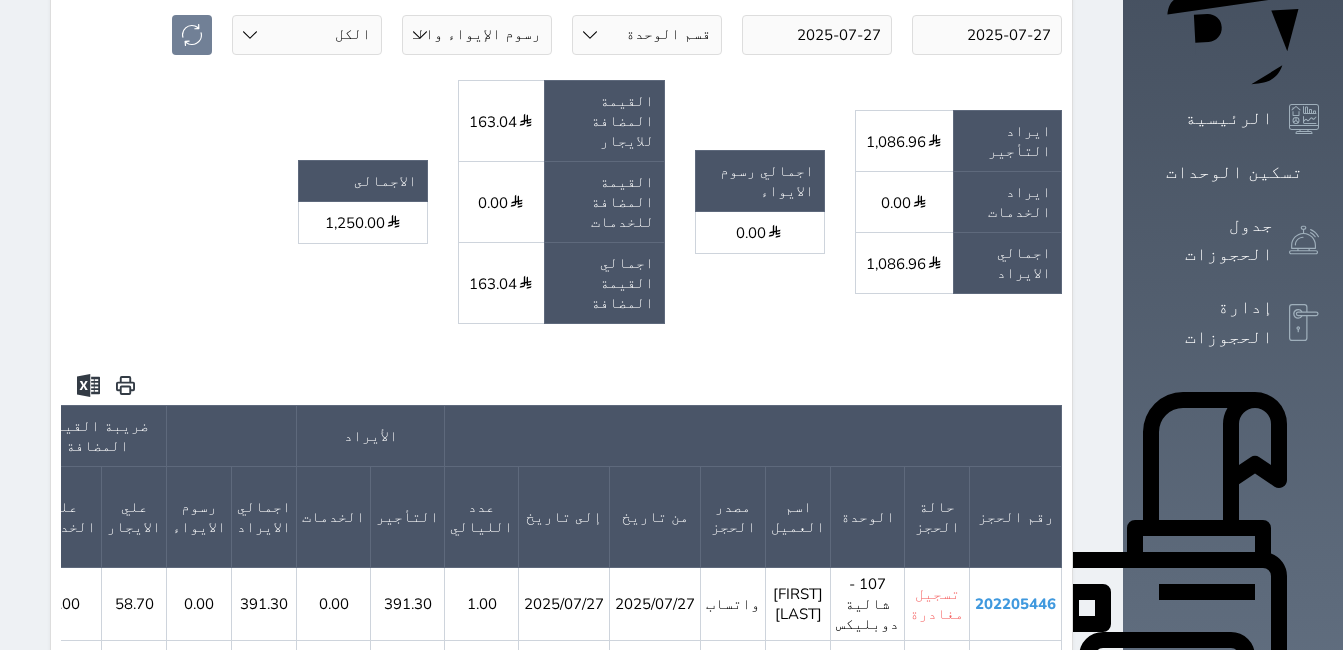 click on "202205446
تسجيل مغادرة
107 - شالية دوبليكس   [FIRST] [LAST]     واتساب
2025/07/27   2025/07/27    1.00     391.30     0.00     391.30     0.00     58.70     0.00     58.70       450.00   202205445
تسجيل مغادرة
103 - شالية دوبليكس   [FIRST] [LAST]     واتساب
2025/07/27   2025/07/27    1.00     347.83     0.00     347.83     0.00     52.17     0.00     52.17       400.00   202205444
تسجيل مغادرة
304 - خيام المجلس   [FIRST] [LAST]     واتساب
2025/07/27   2025/07/27    1.00     173.91     0.00     173.91     0.00     26.09     0.00     26.09" at bounding box center (471, 714) 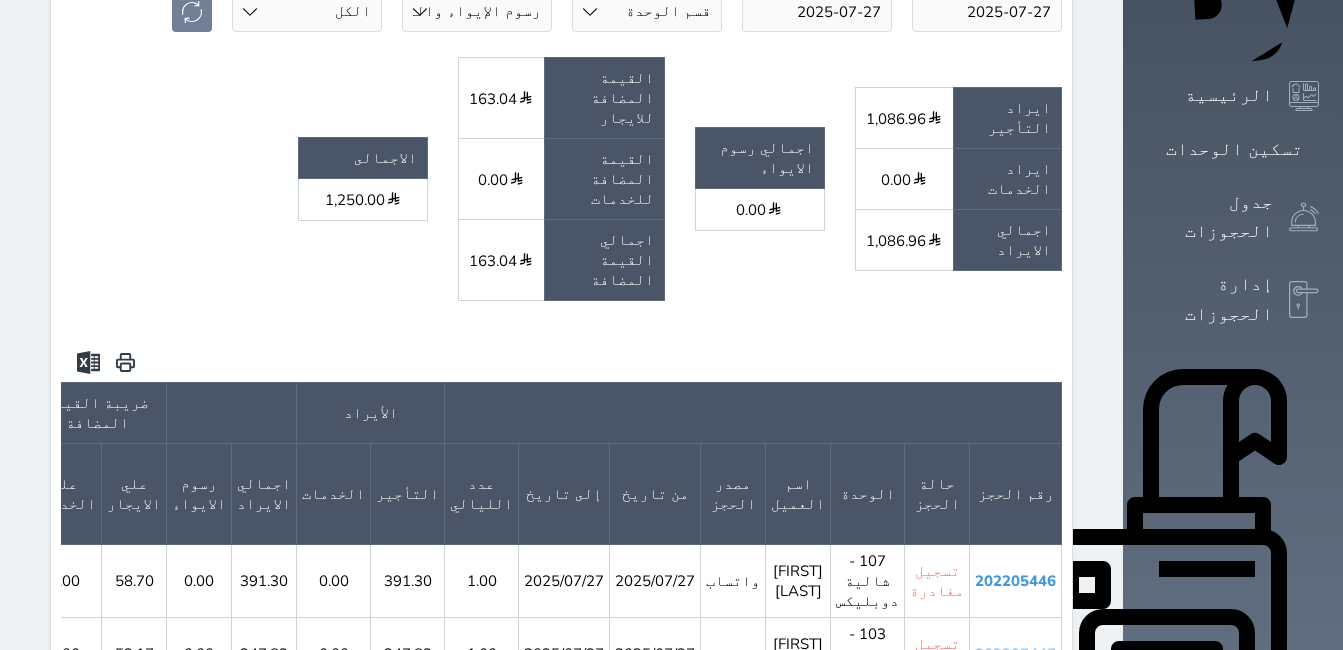 click on "202205445" at bounding box center [1015, 654] 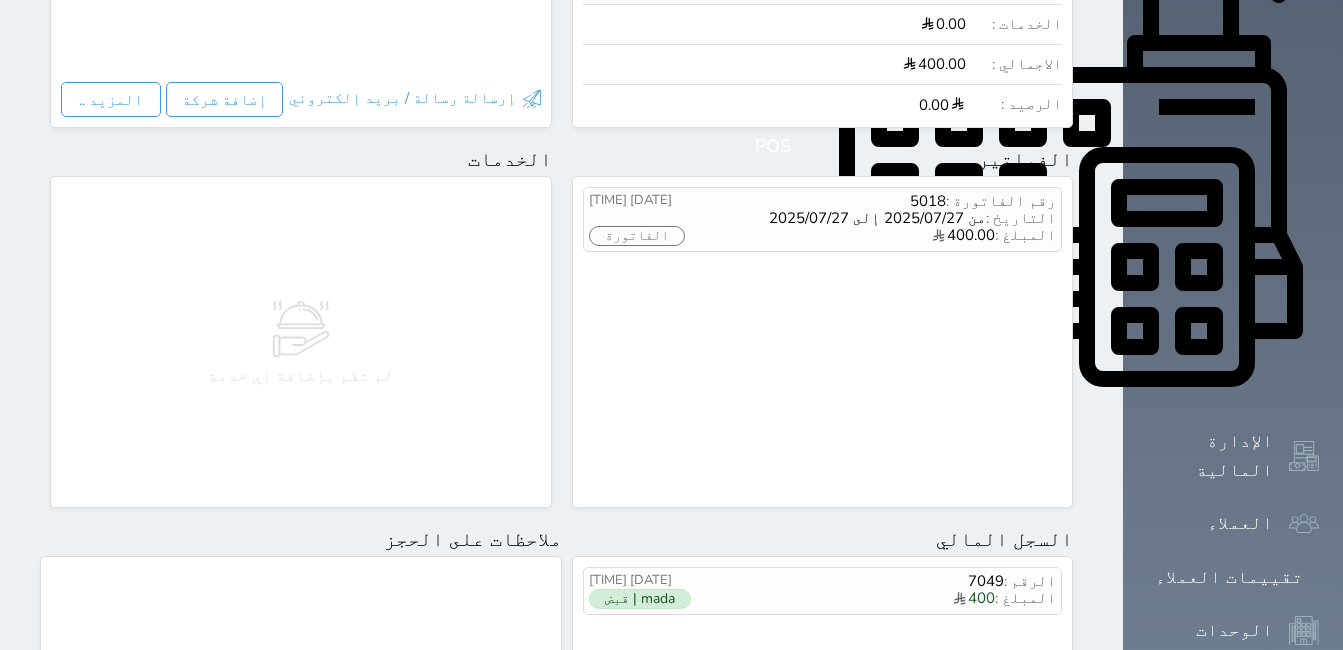 scroll, scrollTop: 400, scrollLeft: 0, axis: vertical 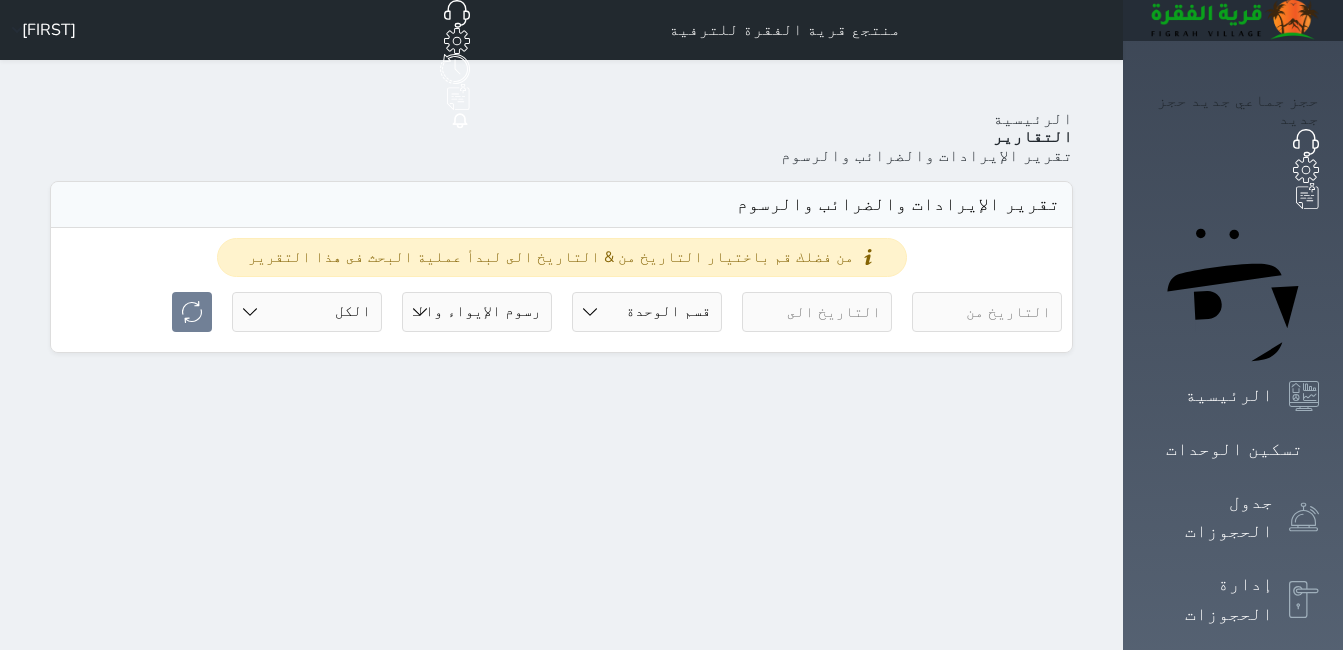 click at bounding box center (987, 312) 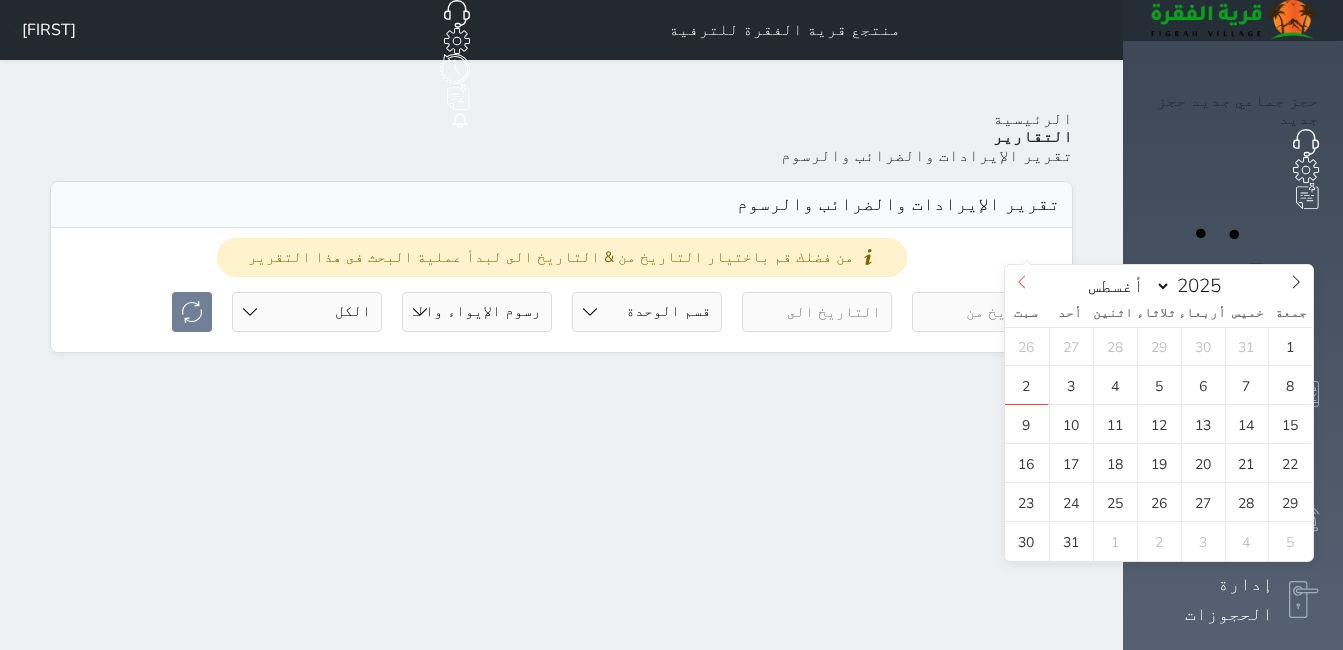 click 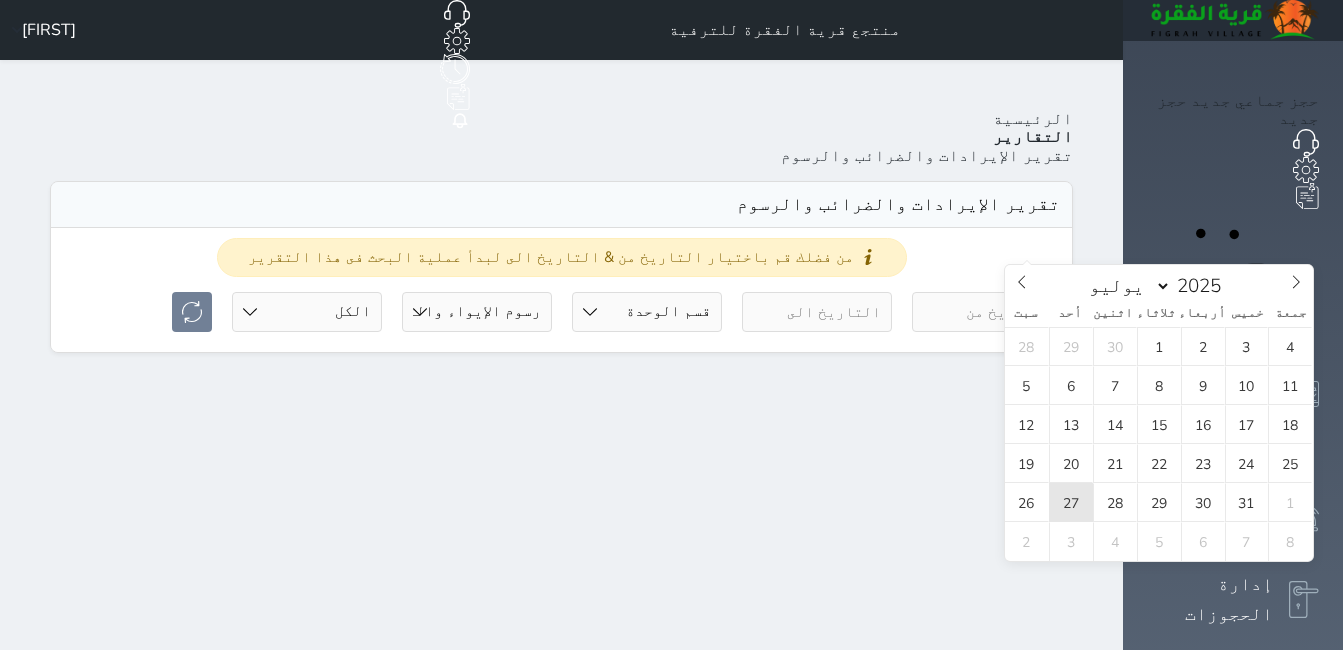 click on "27" at bounding box center (1071, 502) 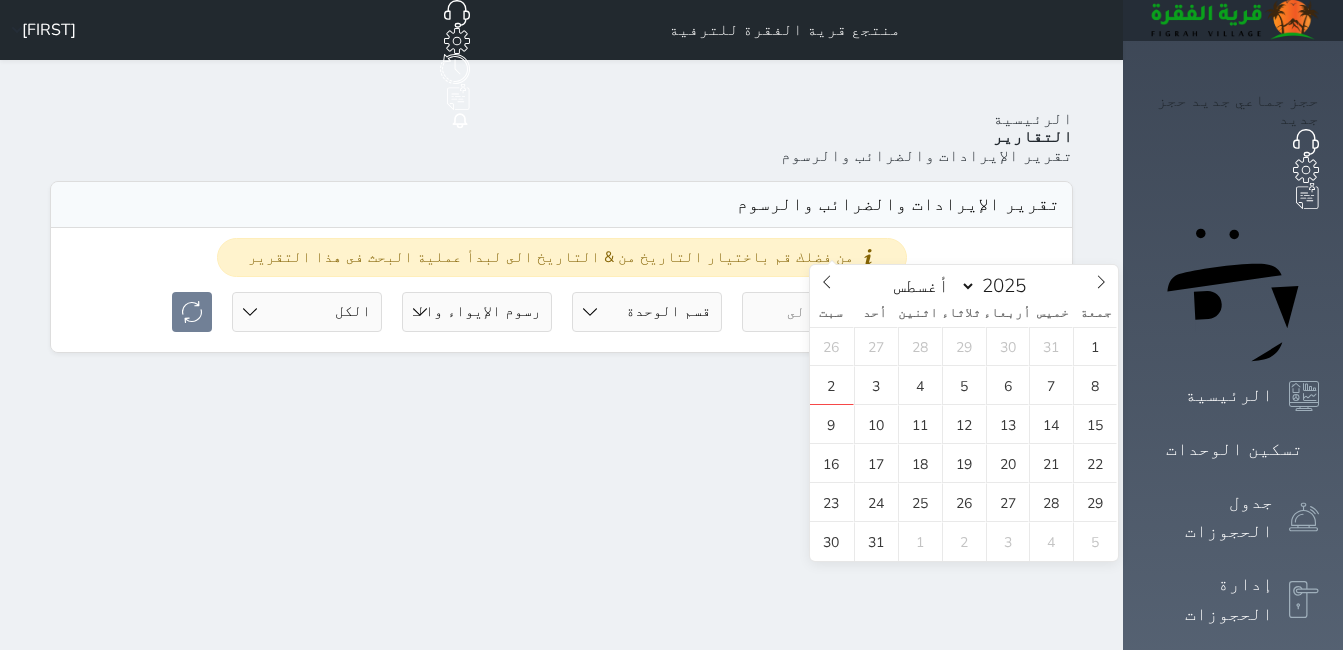 click at bounding box center [817, 312] 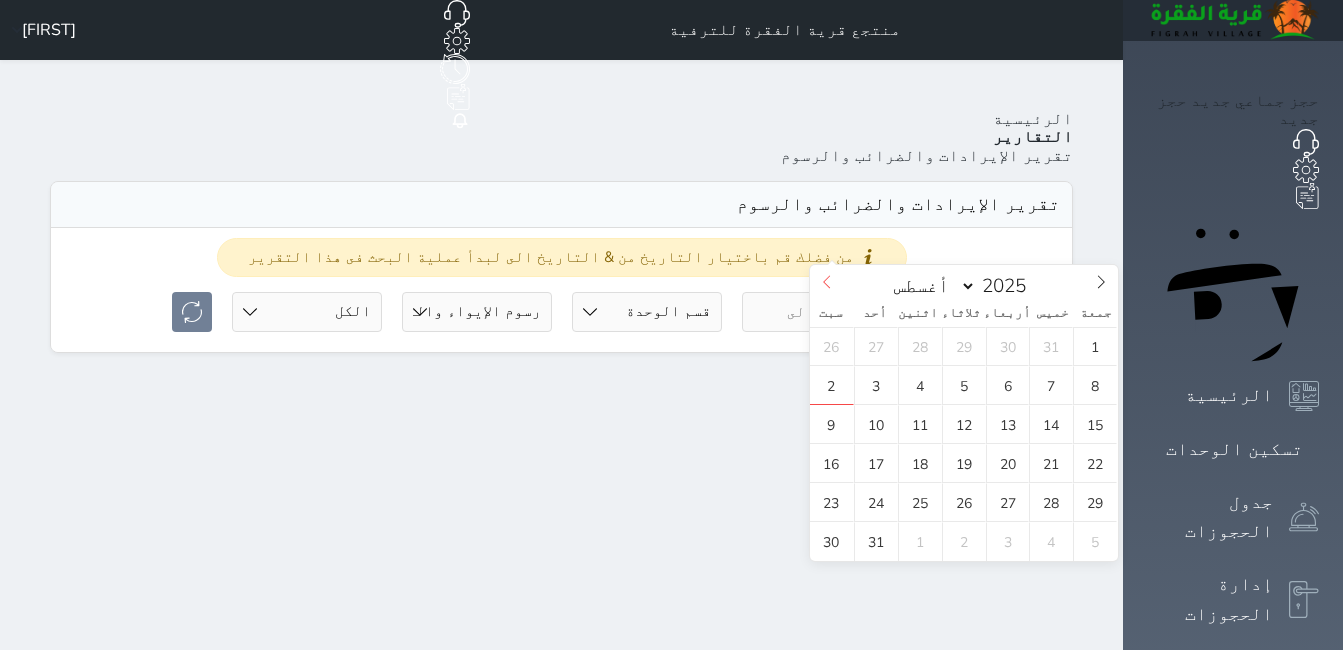click at bounding box center (827, 282) 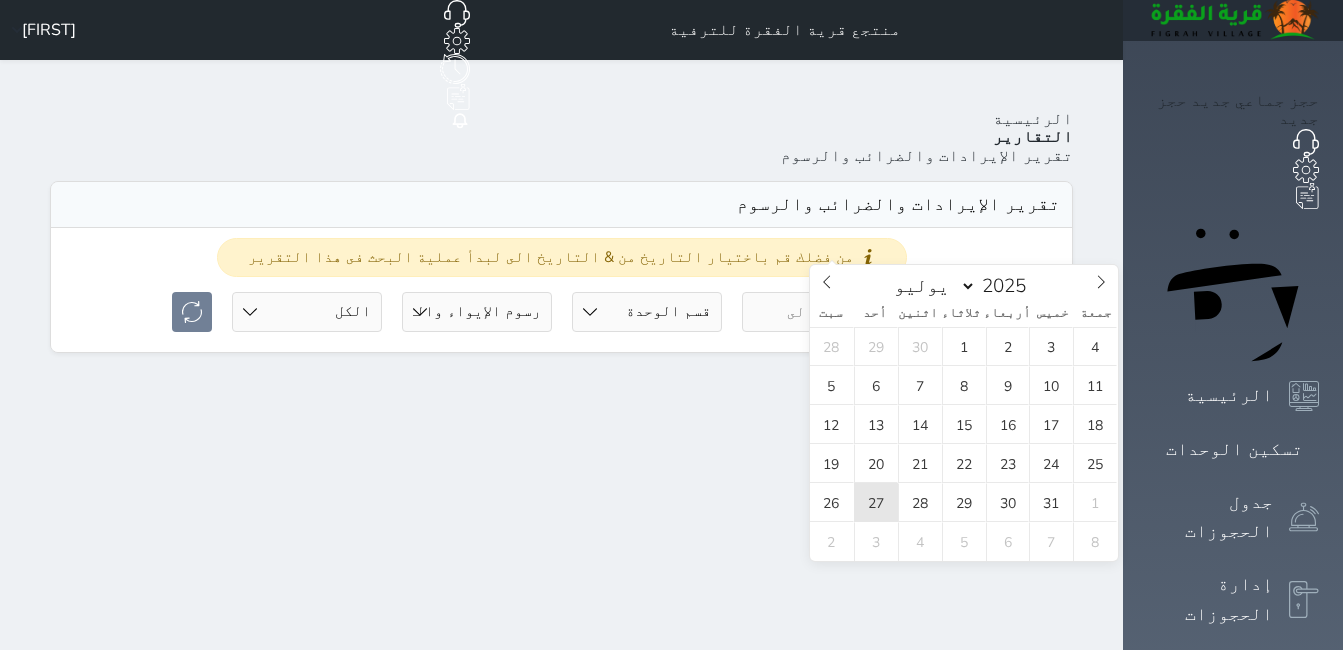 click on "27" at bounding box center (876, 502) 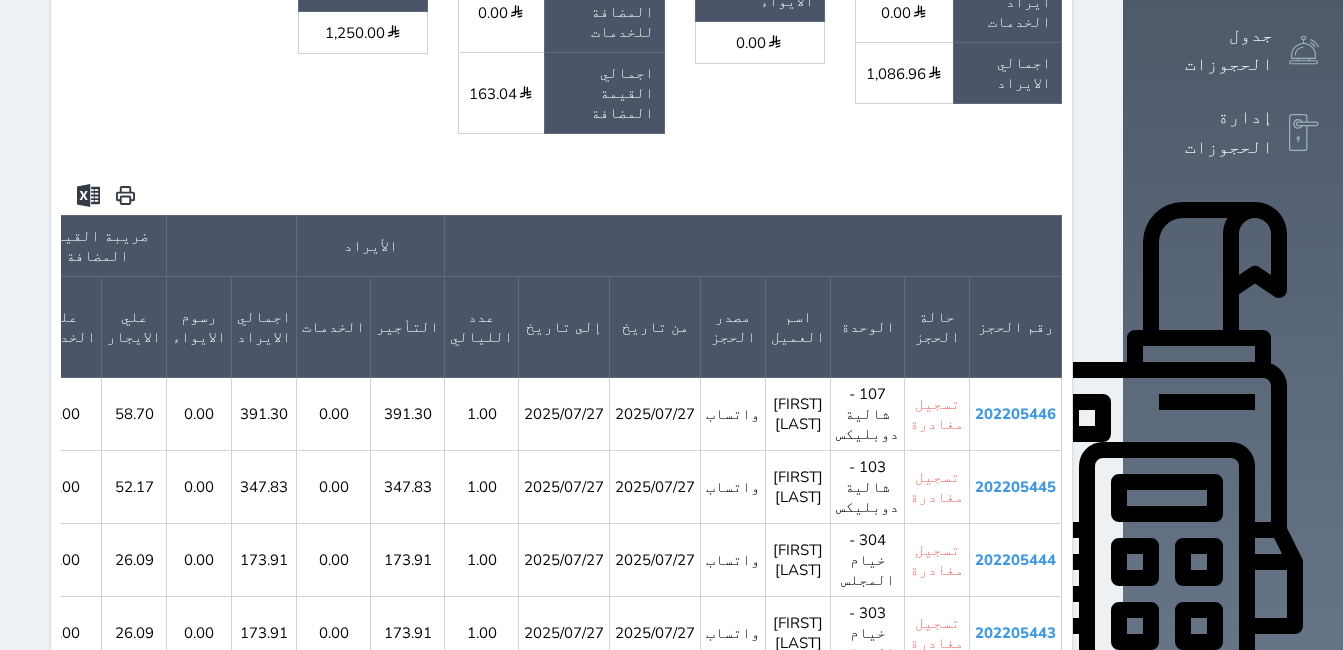 scroll, scrollTop: 500, scrollLeft: 0, axis: vertical 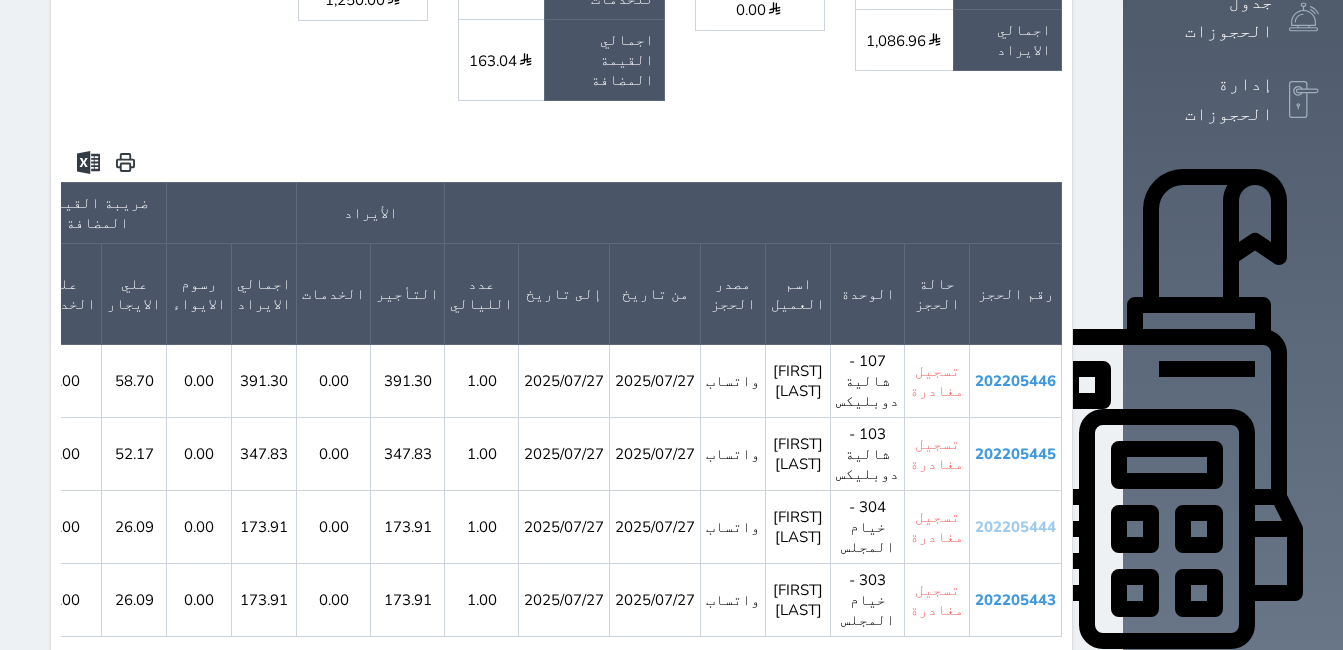 click on "202205444" at bounding box center [1015, 527] 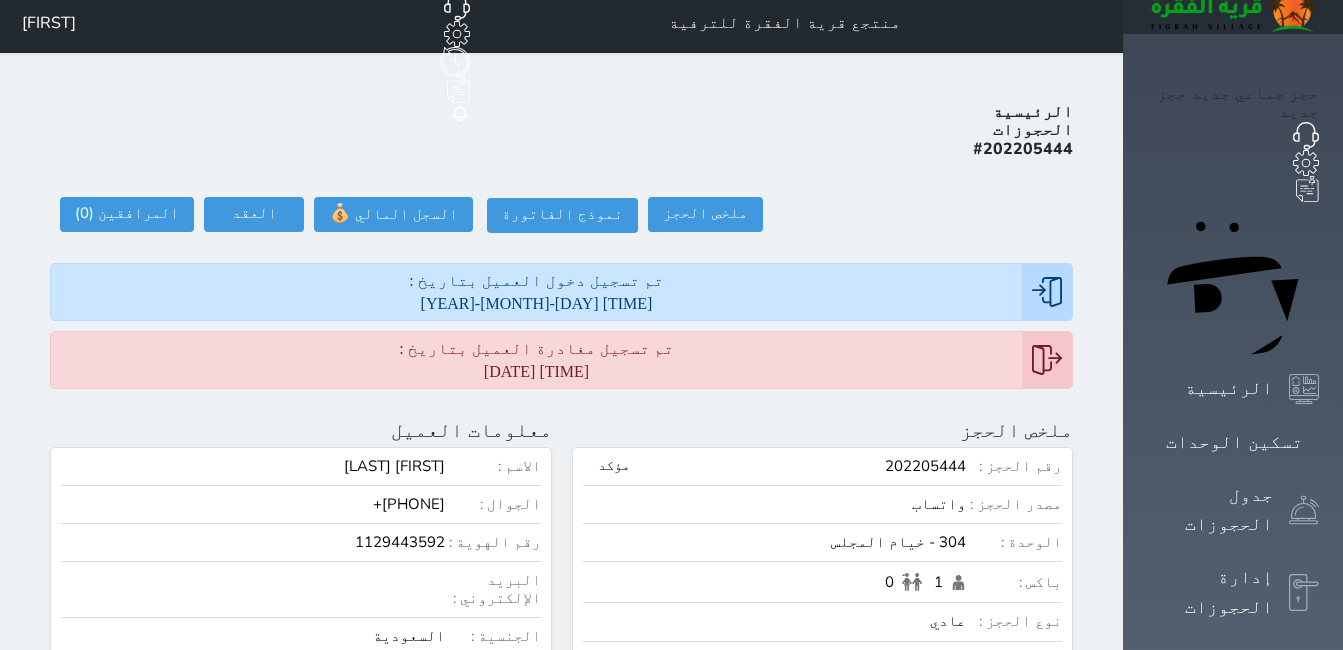 scroll, scrollTop: 0, scrollLeft: 0, axis: both 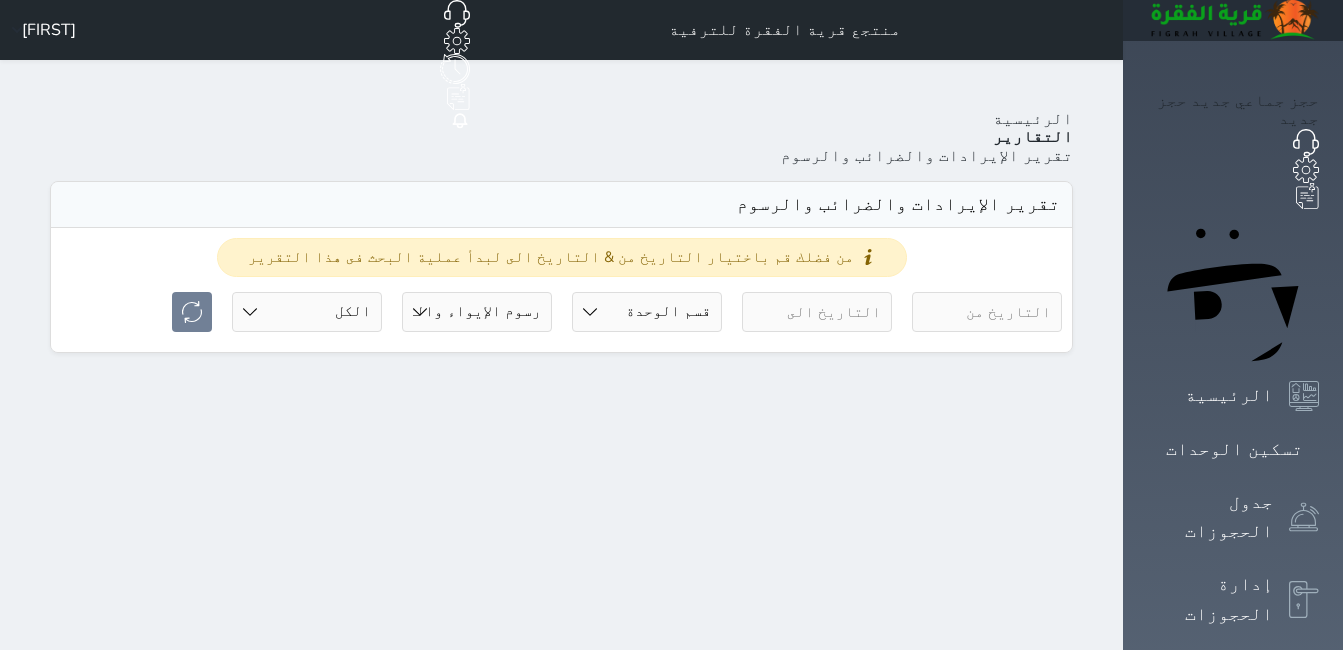 click at bounding box center [987, 312] 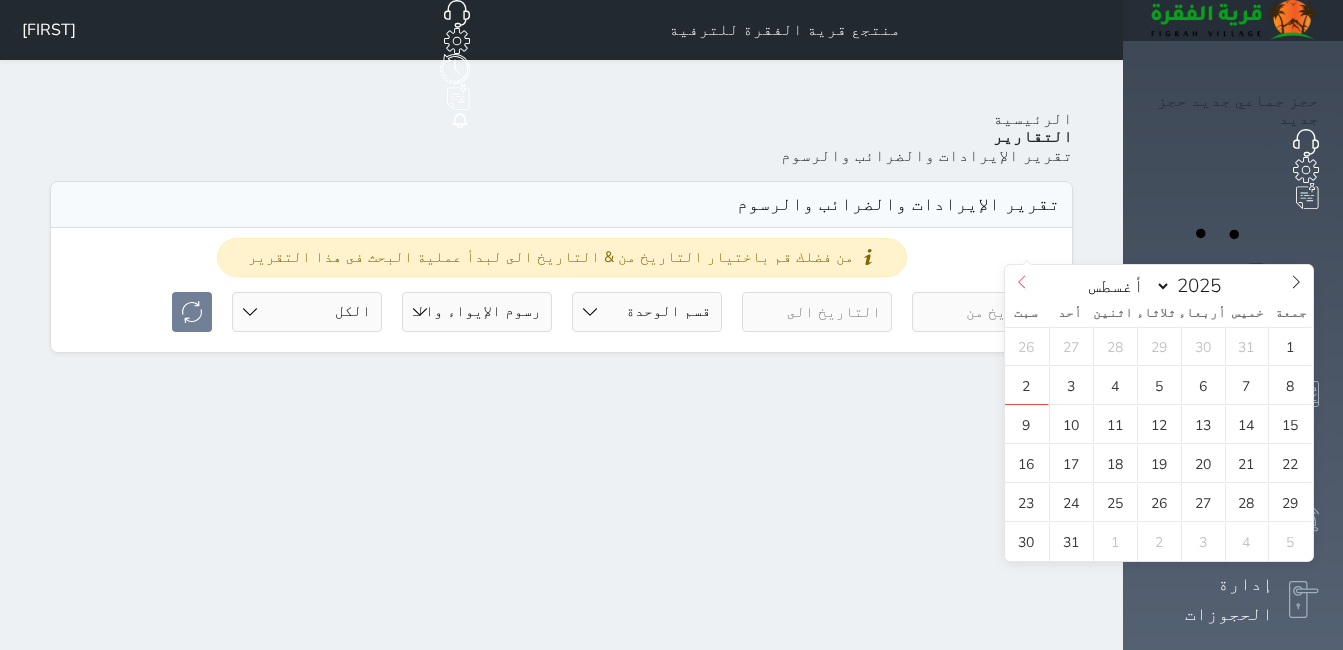 click 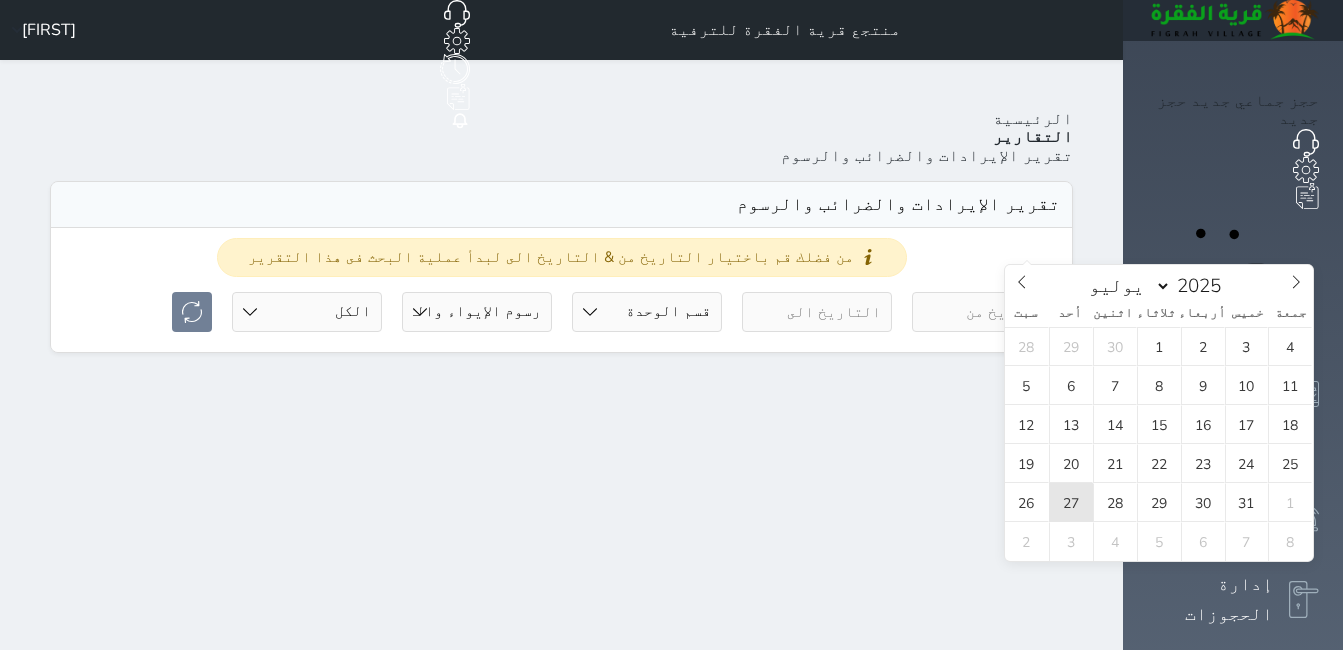 click on "27" at bounding box center (1071, 502) 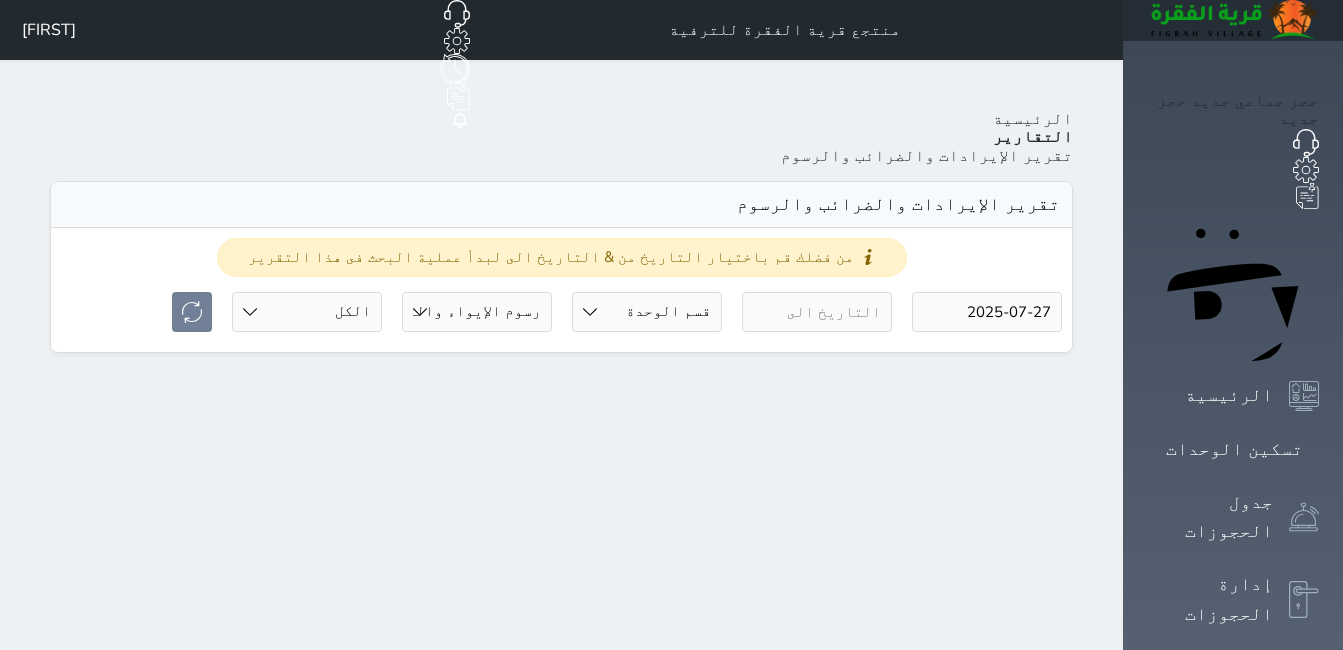 click on "من فضلك قم باختيار التاريخ من & التاريخ الى لبدأ عملية البحث فى هذا التقرير
[DATE]   قسم الوحدة   جلسات مؤقتة شالية دوبليكس خيام المجلس شاليه VIP خيام سكنية جلسة القصر
رسوم الإيواء
رسوم الإيواء والقيمه المضافة
حالة الحجز
الكل
لم يسجل دخول
تم الدخول
تم المغادرة
تم الدخول + تم المغادرة" at bounding box center [561, 290] 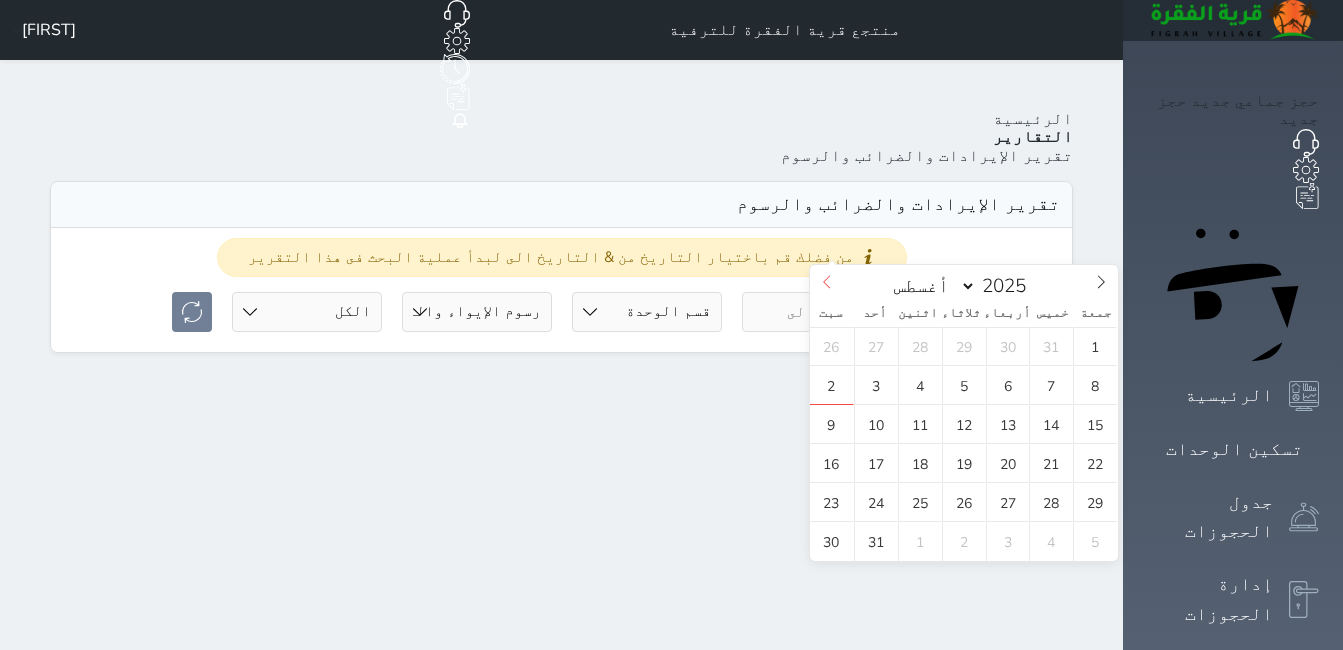 click 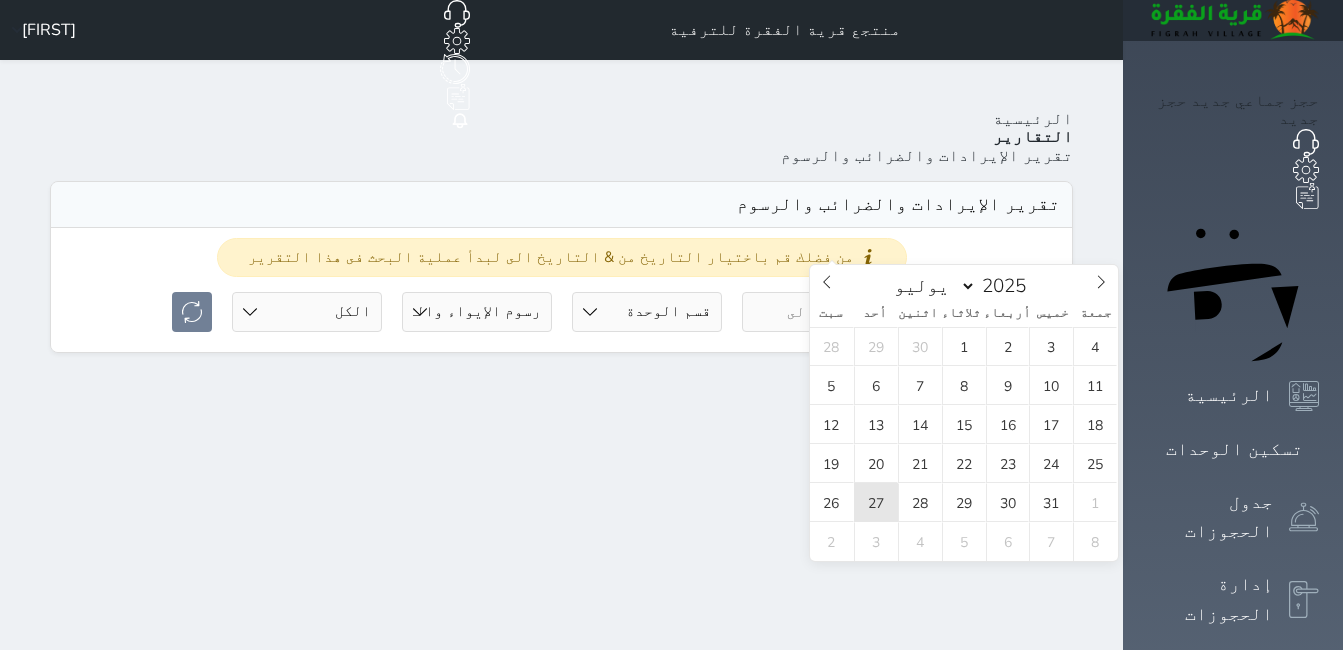 click on "27" at bounding box center (876, 502) 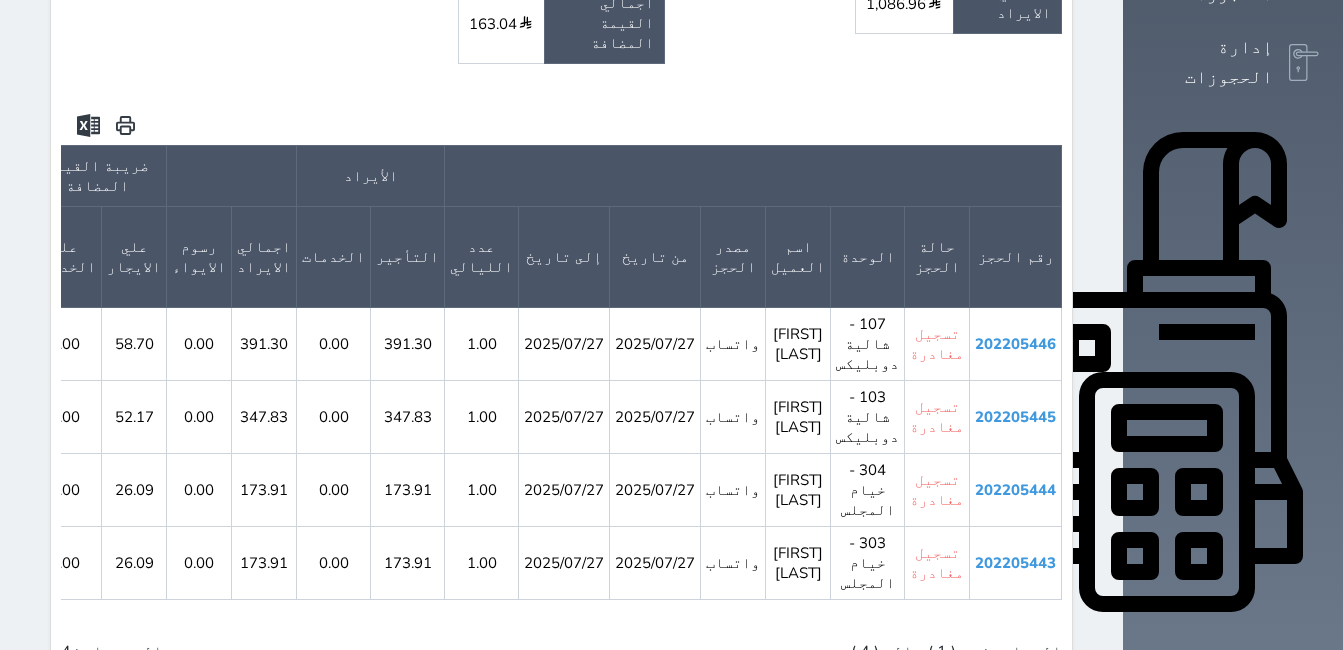 scroll, scrollTop: 600, scrollLeft: 0, axis: vertical 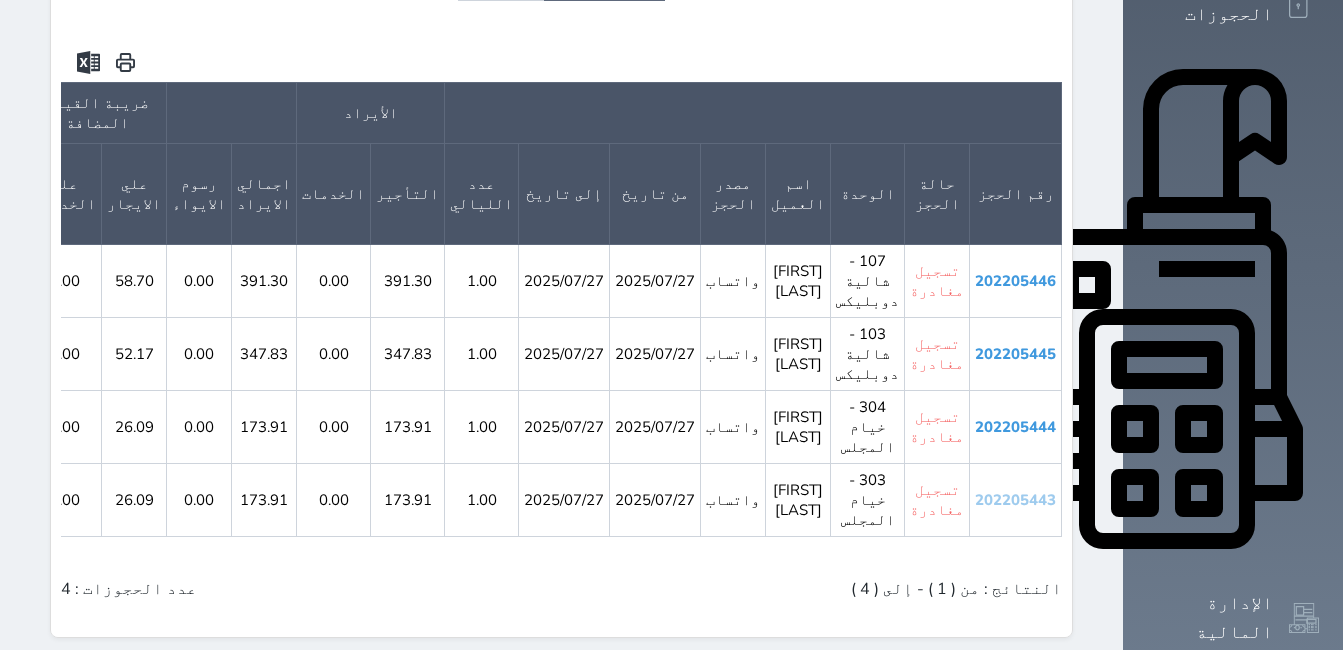 click on "202205443" at bounding box center [1015, 500] 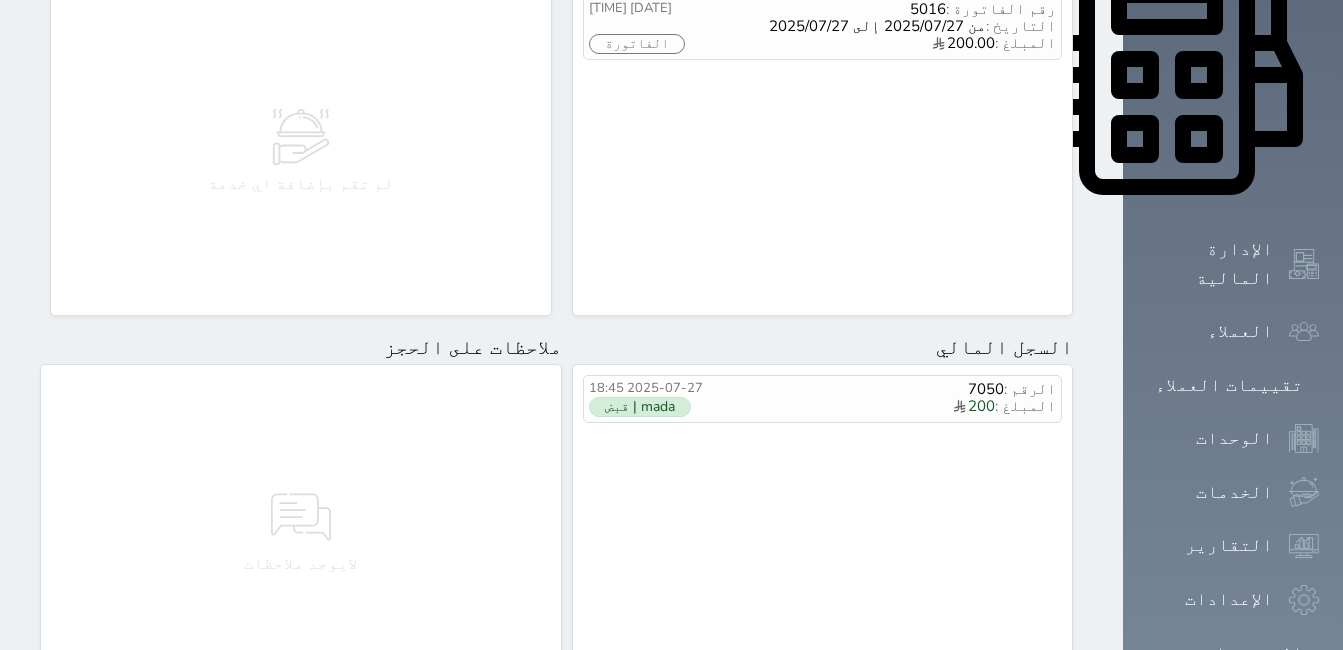 scroll, scrollTop: 1000, scrollLeft: 0, axis: vertical 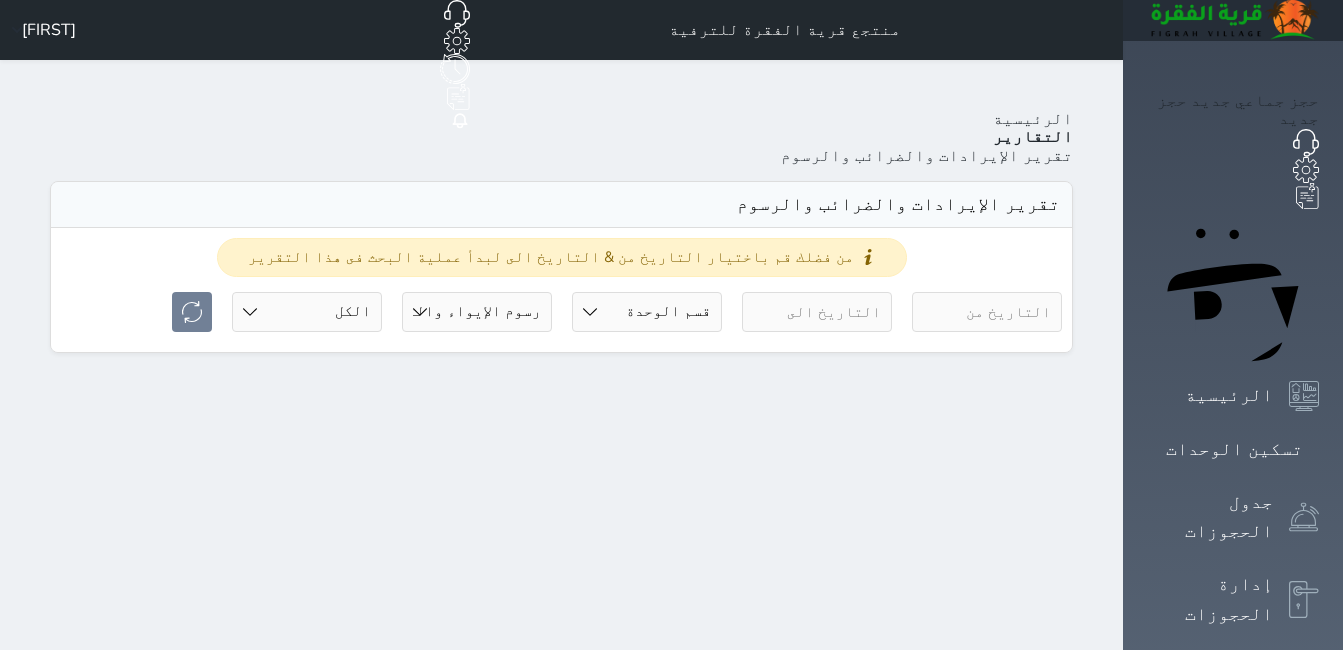 click at bounding box center [987, 312] 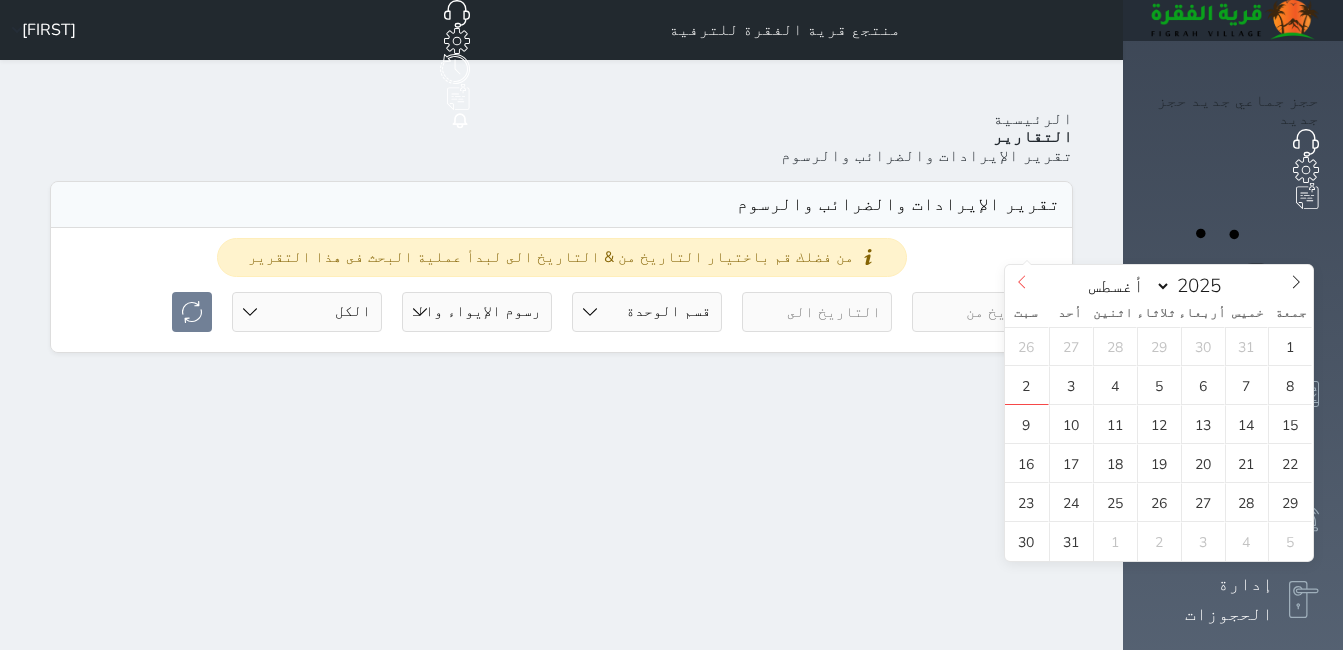 click 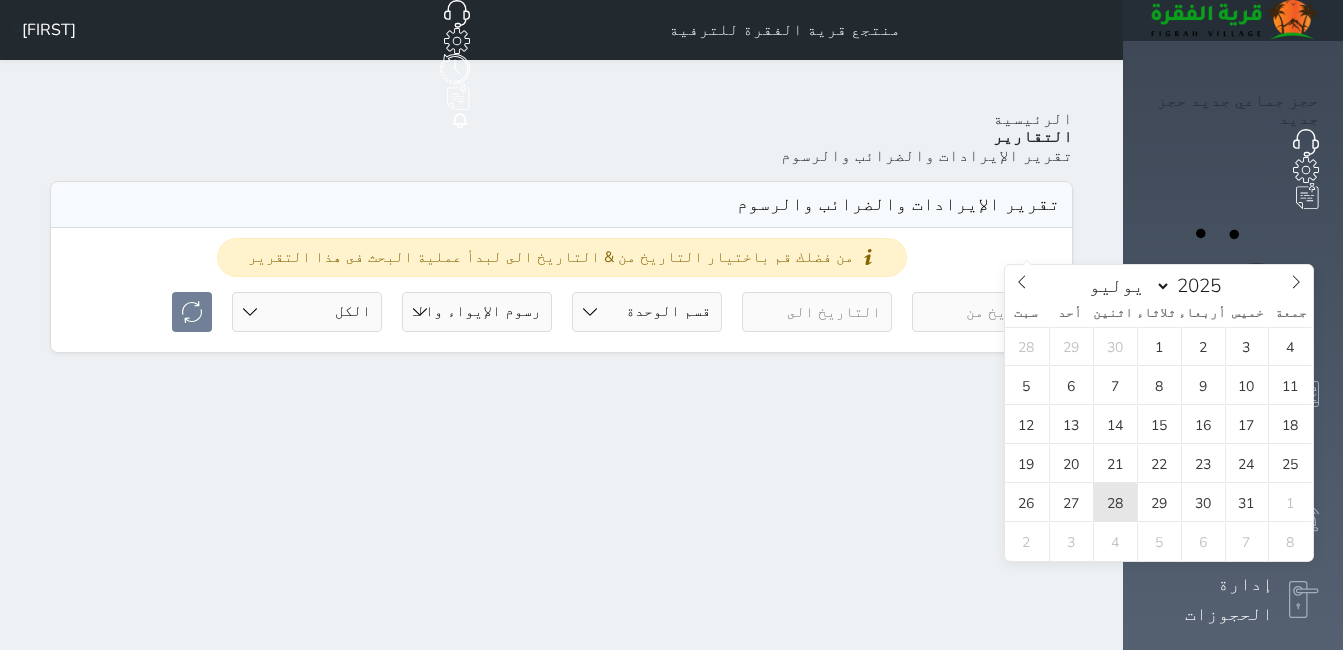 click on "28" at bounding box center [1115, 502] 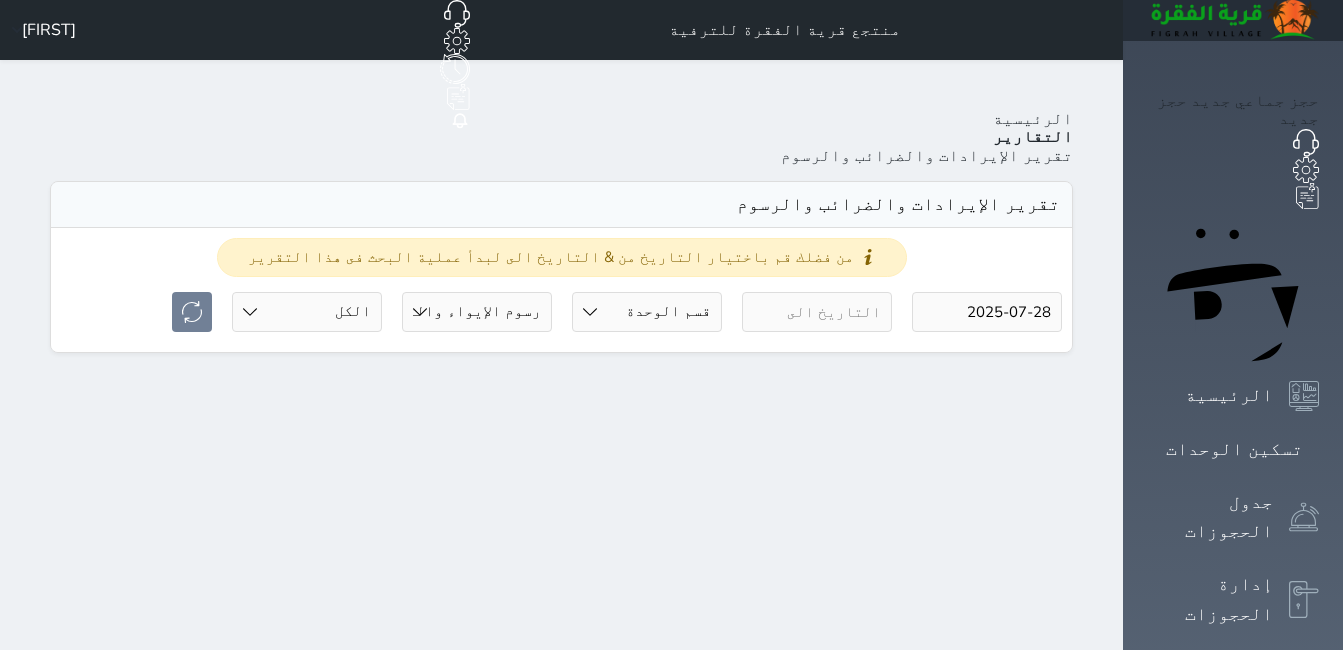 click on "2025-07-22   2025-07-22   قسم الوحدة   جلسات مؤقتة شالية دوبليكس خيام المجلس شاليه VIP خيام سكنية جلسة القصر
رسوم الإيواء
رسوم الإيواء والقيمه المضافة
حالة الحجز
الكل
لم يسجل دخول
تم الدخول
تم المغادرة
تم الدخول + تم المغادرة" at bounding box center (561, 317) 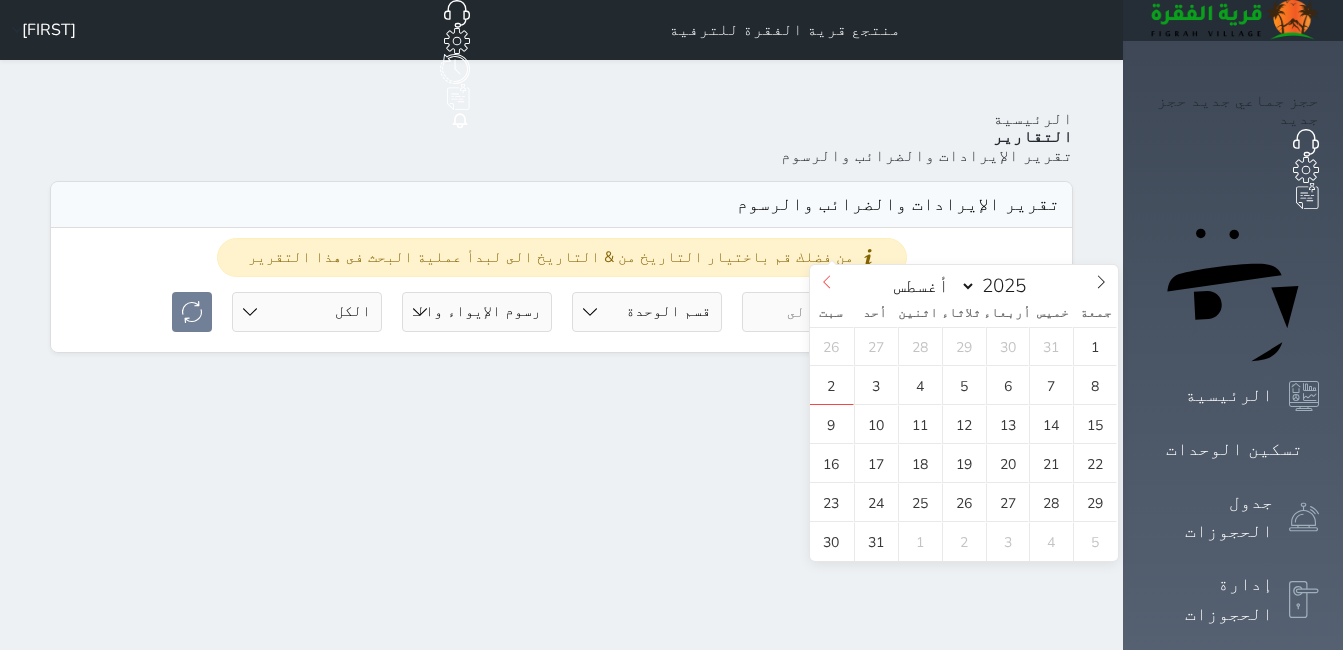 click at bounding box center [827, 282] 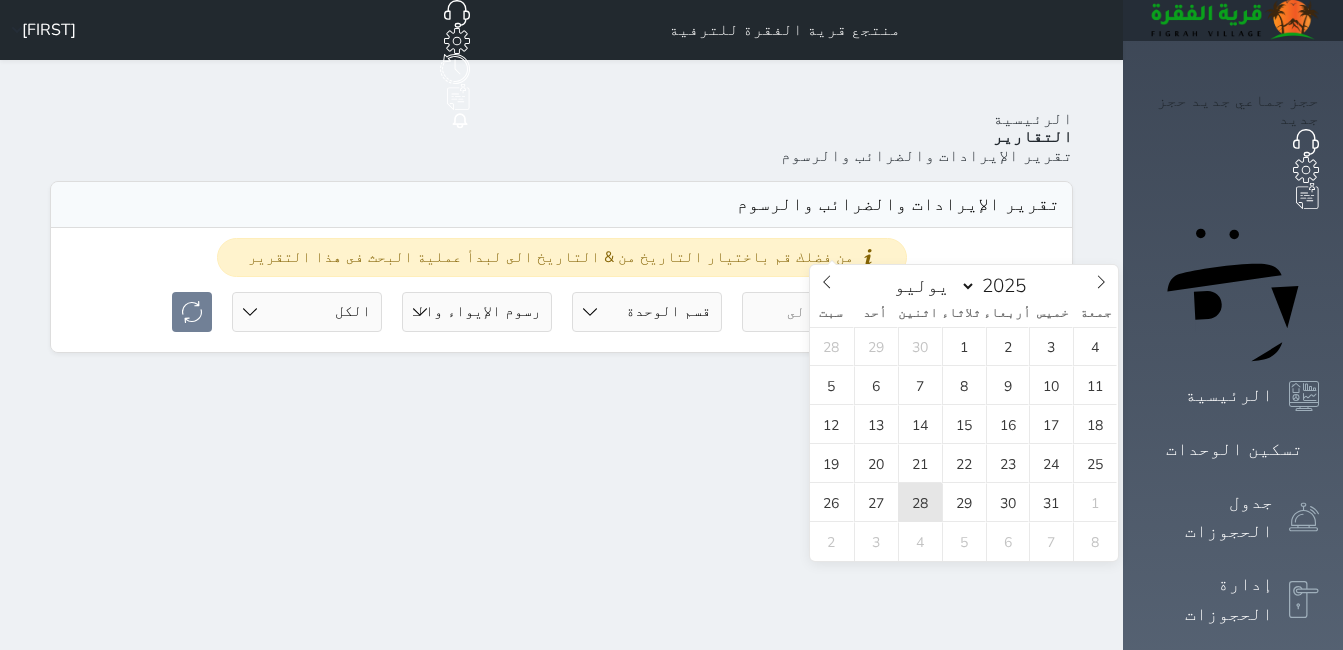 click on "28" at bounding box center (920, 502) 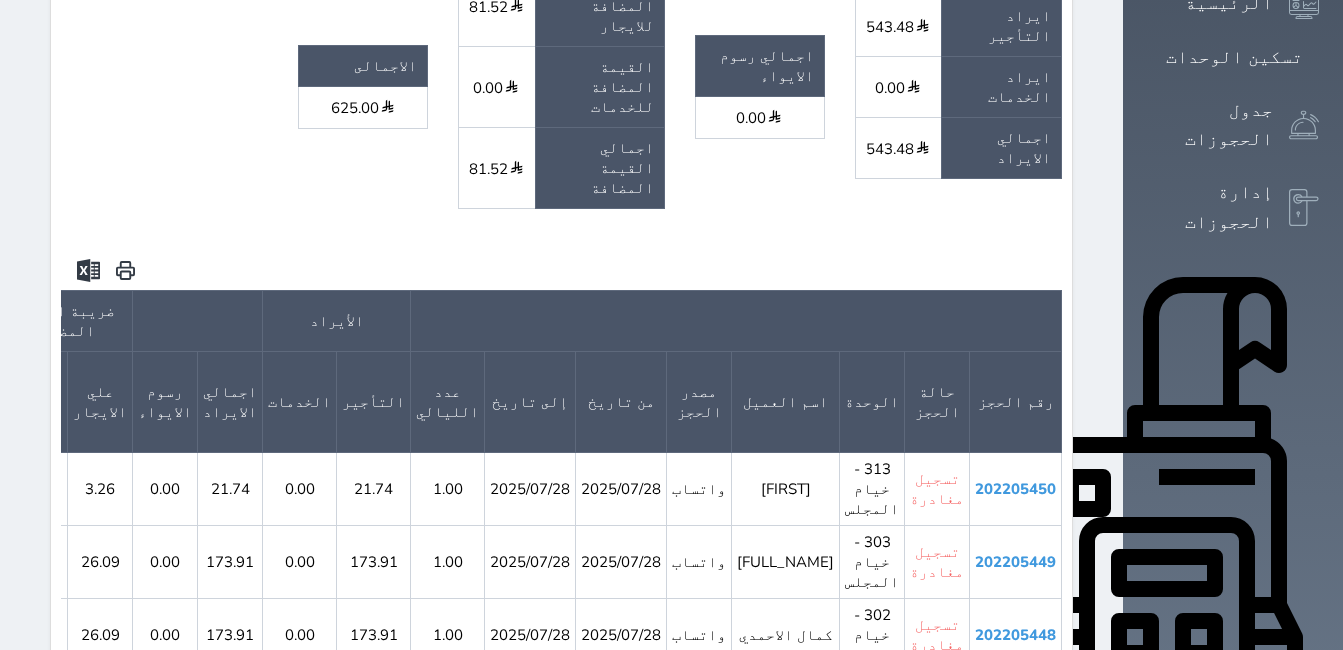 scroll, scrollTop: 400, scrollLeft: 0, axis: vertical 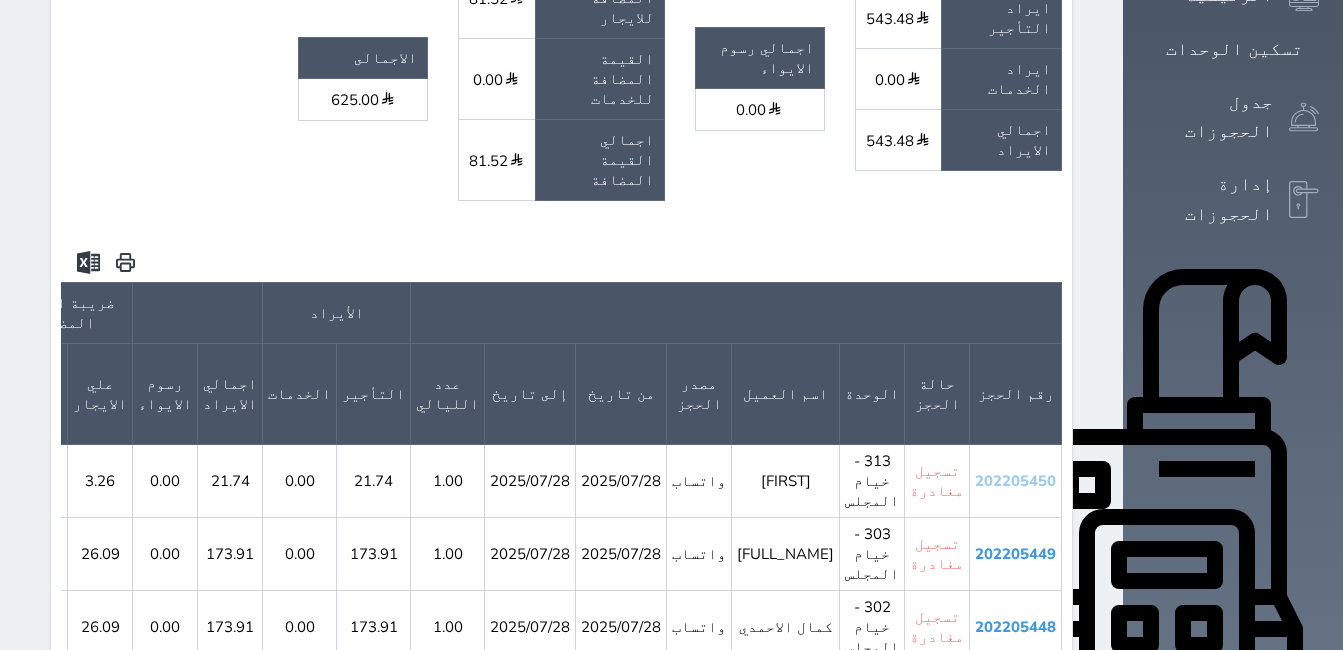 click on "202205450" at bounding box center (1015, 481) 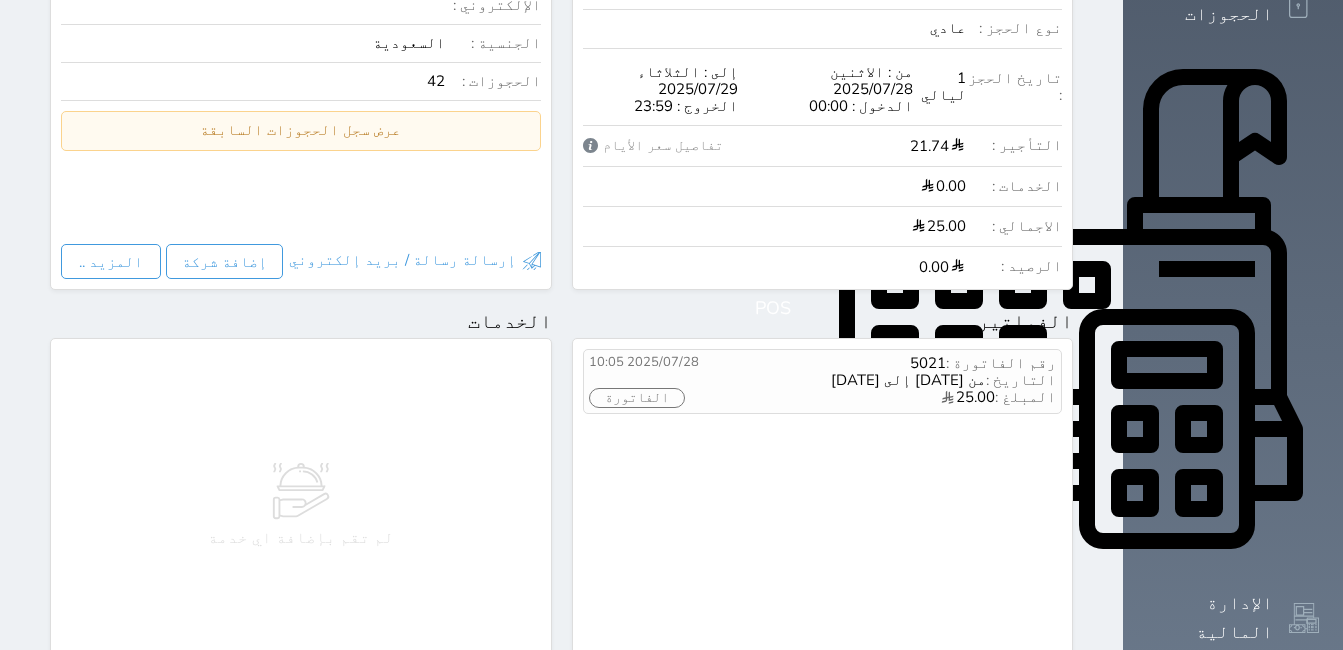 scroll, scrollTop: 900, scrollLeft: 0, axis: vertical 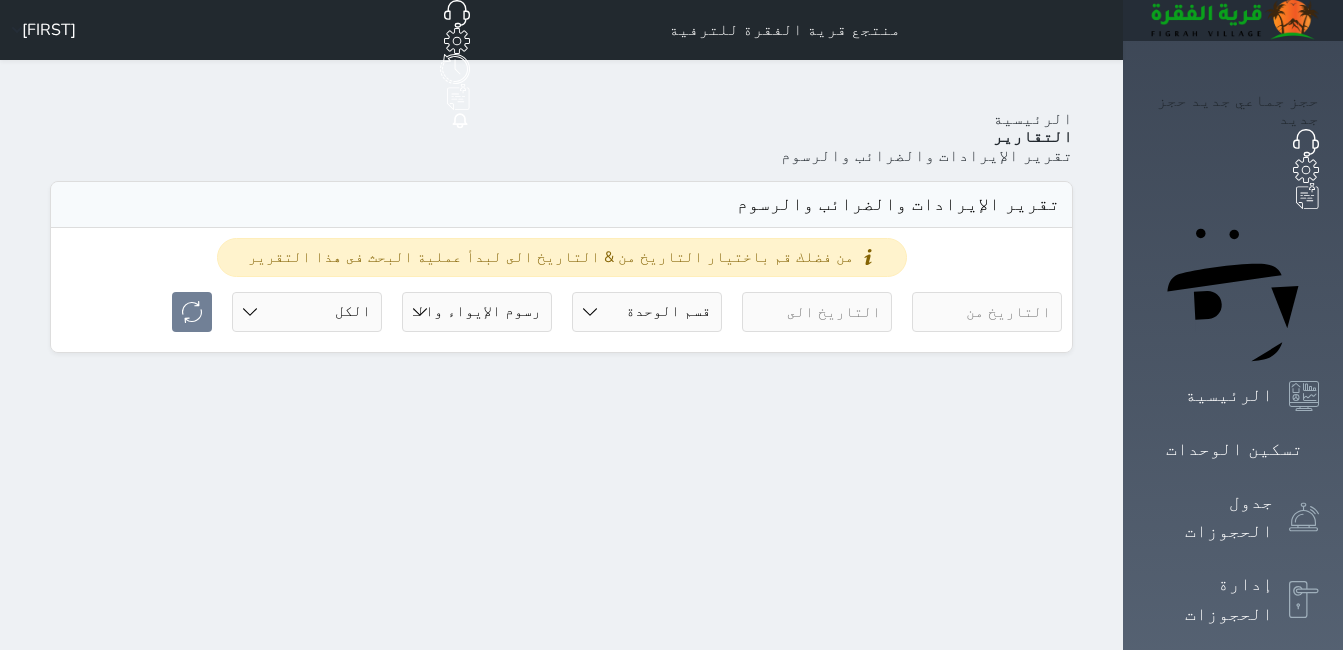 click at bounding box center [987, 312] 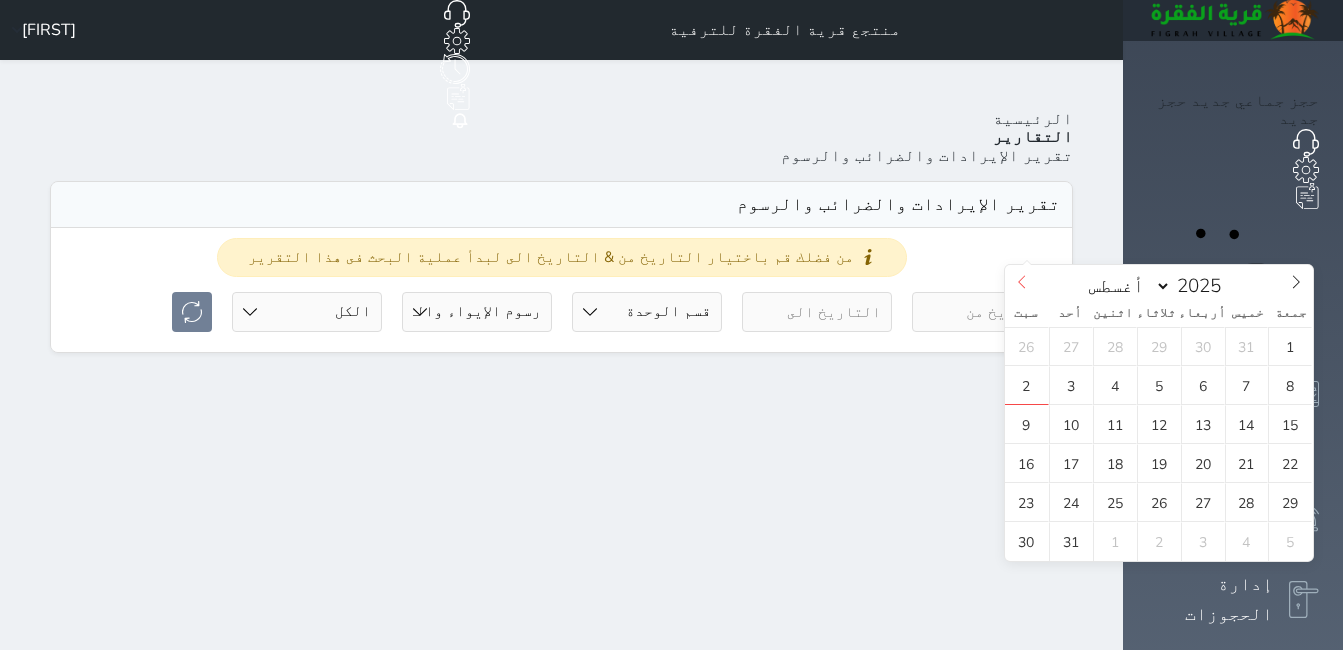 click at bounding box center [1022, 282] 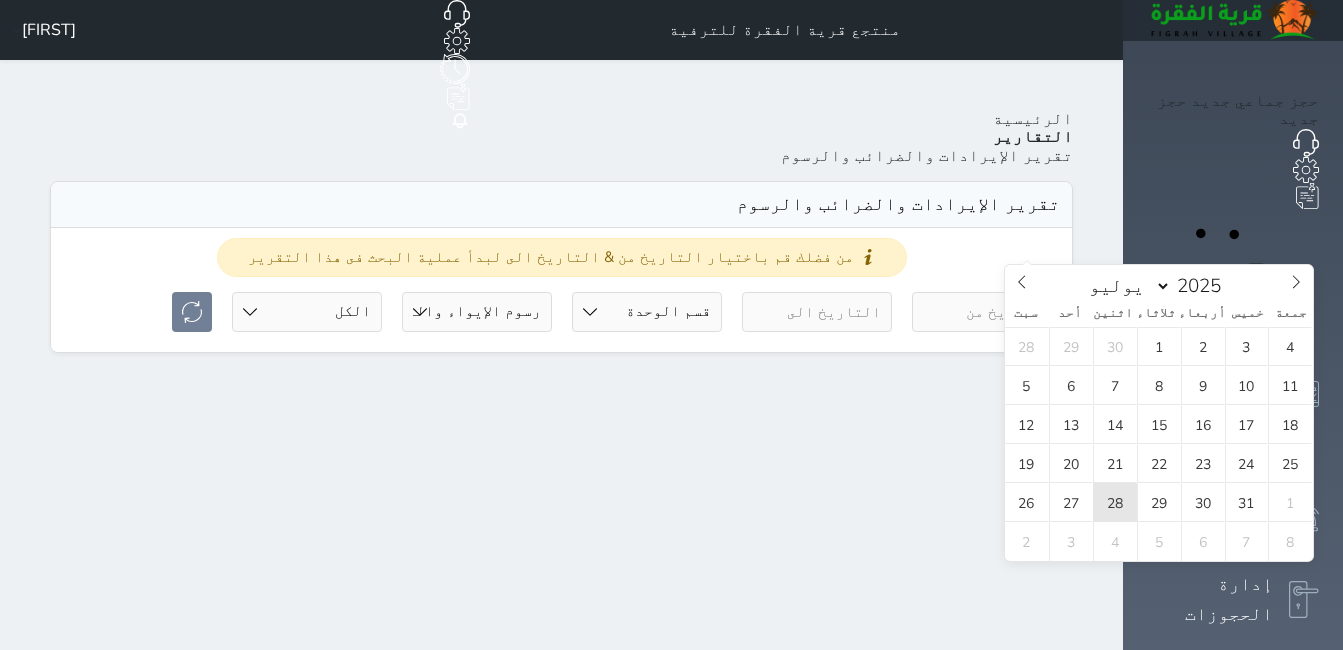 click on "28" at bounding box center [1115, 502] 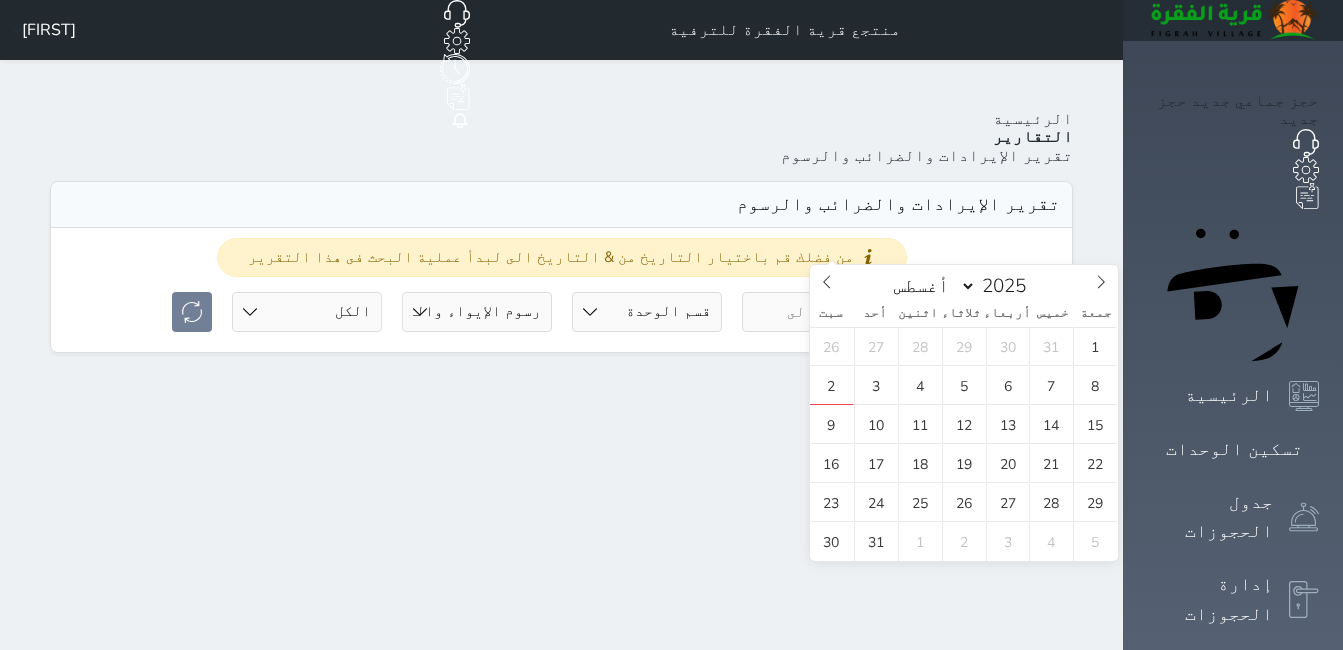 click at bounding box center [817, 312] 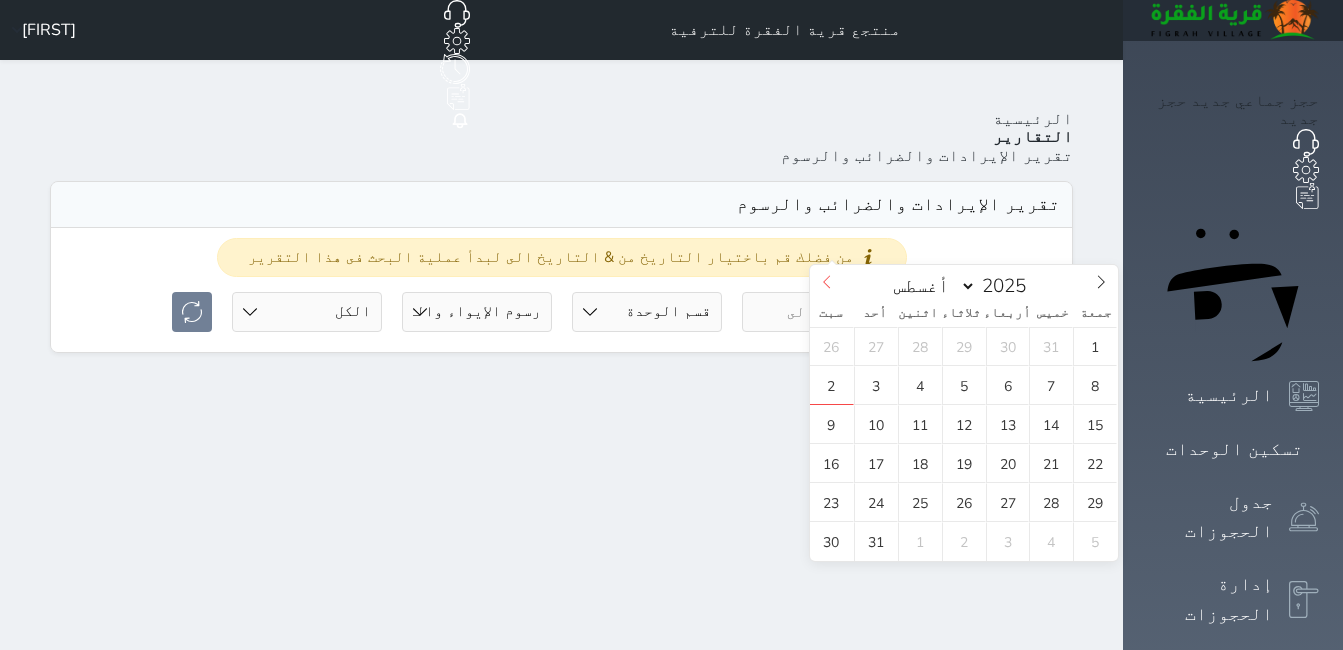 click at bounding box center [827, 282] 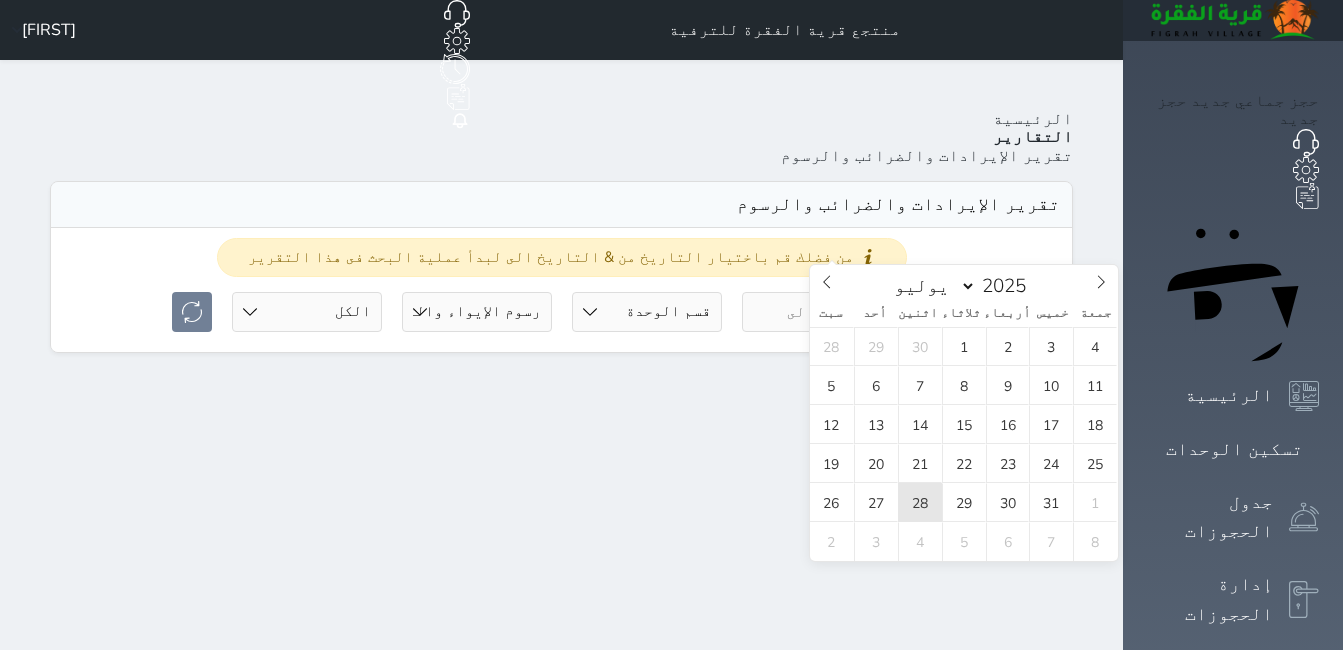 click on "28" at bounding box center [920, 502] 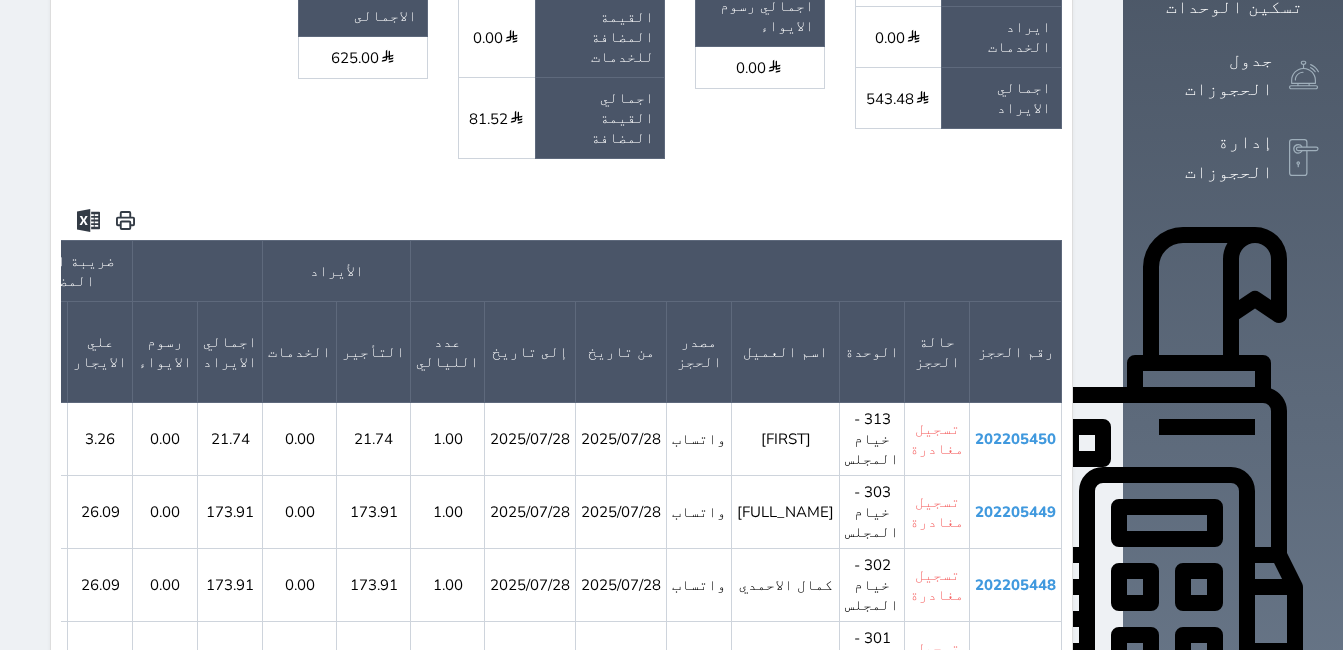 scroll, scrollTop: 500, scrollLeft: 0, axis: vertical 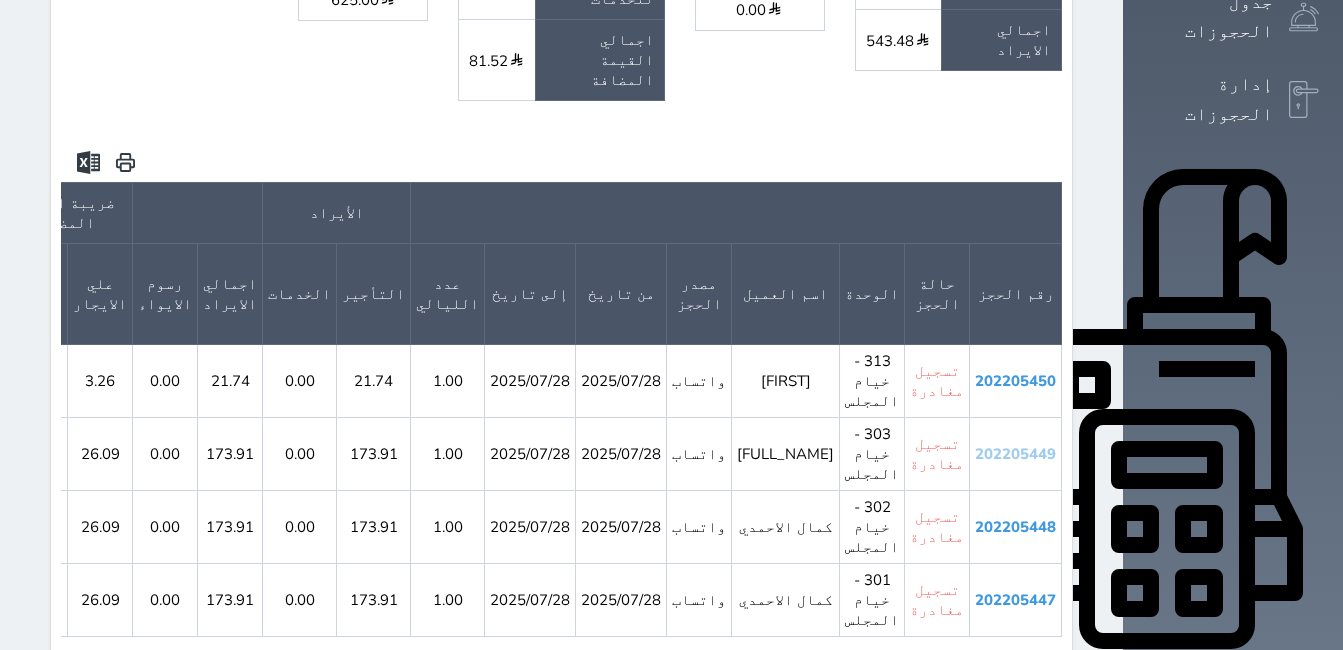 click on "202205449" at bounding box center (1015, 454) 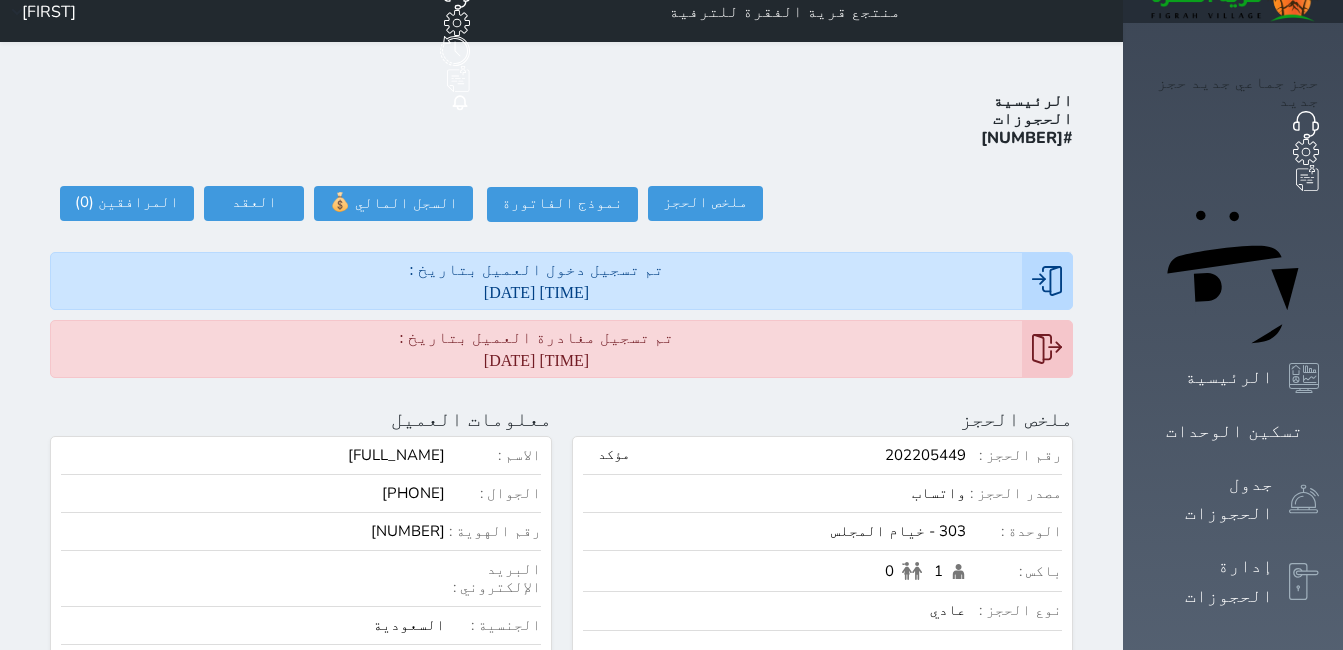 scroll, scrollTop: 0, scrollLeft: 0, axis: both 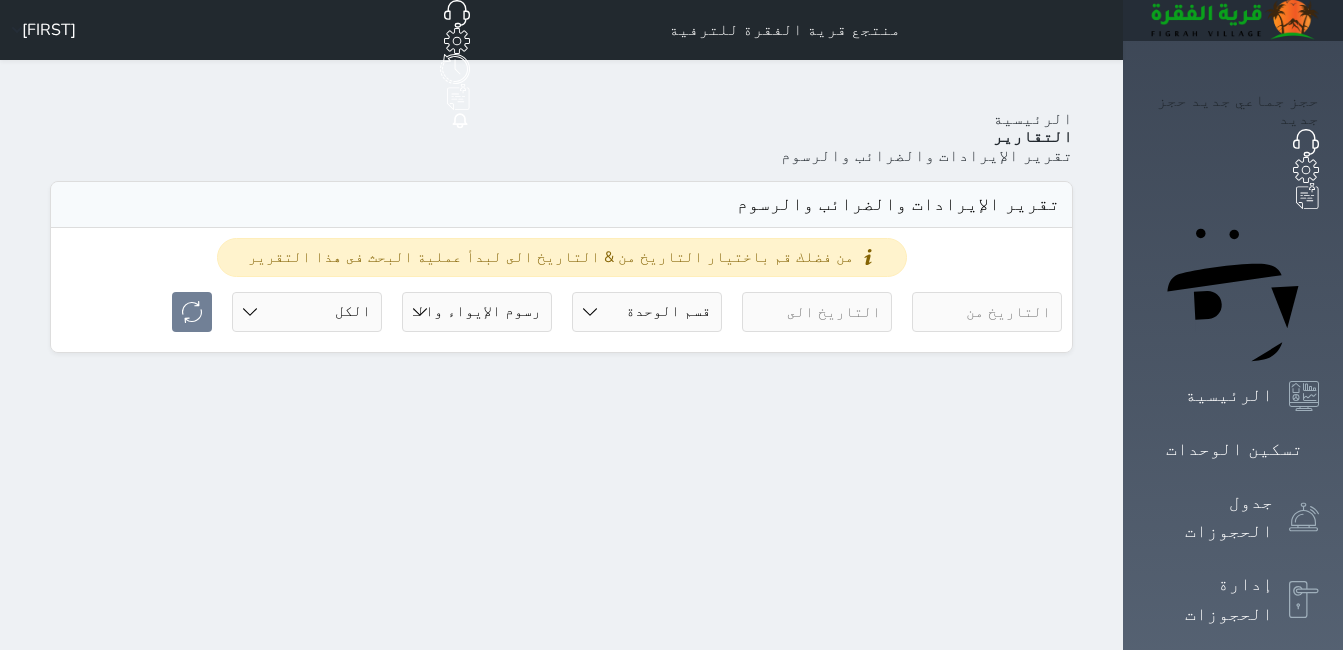 click on "Your browser does not support the audio element.
حجز جماعي جديد   حجز جديد             الرئيسية     تسكين الوحدات     جدول الحجوزات     إدارة الحجوزات     POS     الإدارة المالية     العملاء     تقييمات العملاء     الوحدات     الخدمات     التقارير     الإعدادات                                 المدفوعات الالكترونية     الدعم الفني
منتجع قرية الفقرة للترفية
حجز جماعي جديد   حجز جديد   غير مرتبط مع منصة زاتكا المرحلة الثانية   غير مرتبط مع شموس   غير مرتبط مع المنصة الوطنية للرصد السياحي             إشعار   الغرفة   النزيل   المصدر
hadeel
الرئيسية التقارير تقرير الإيرادات والضرائب والرسوم" at bounding box center [671, 865] 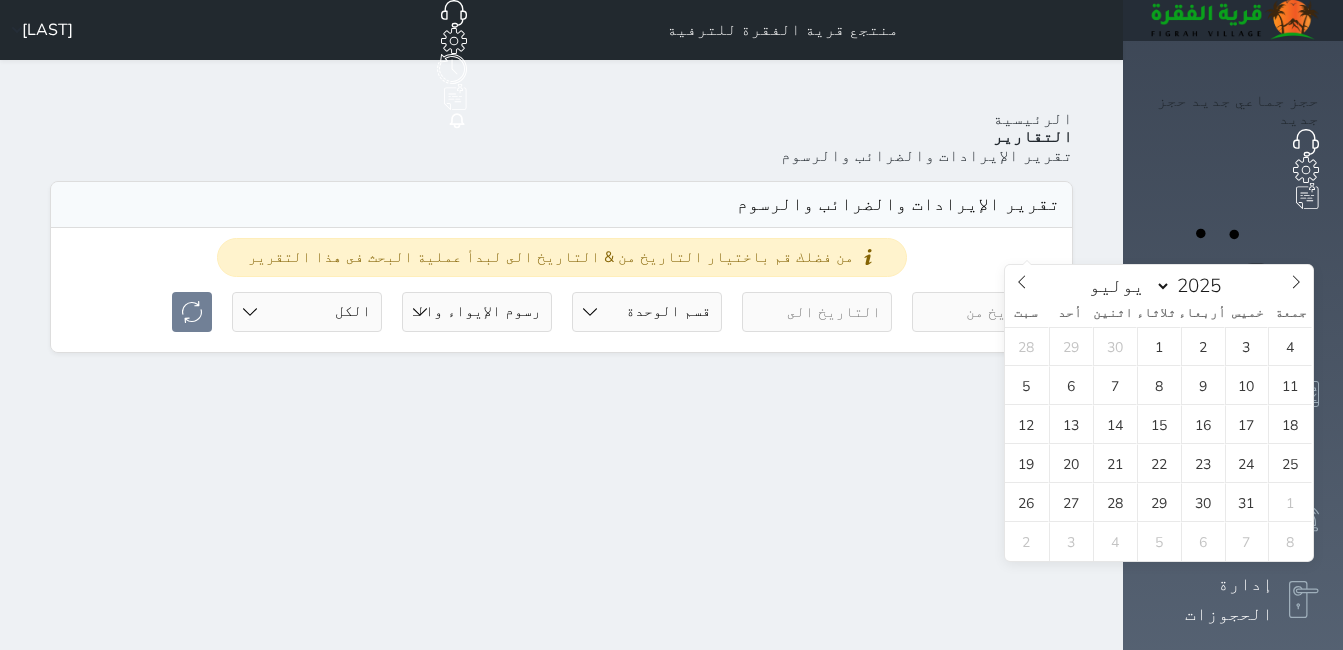 select on "full" 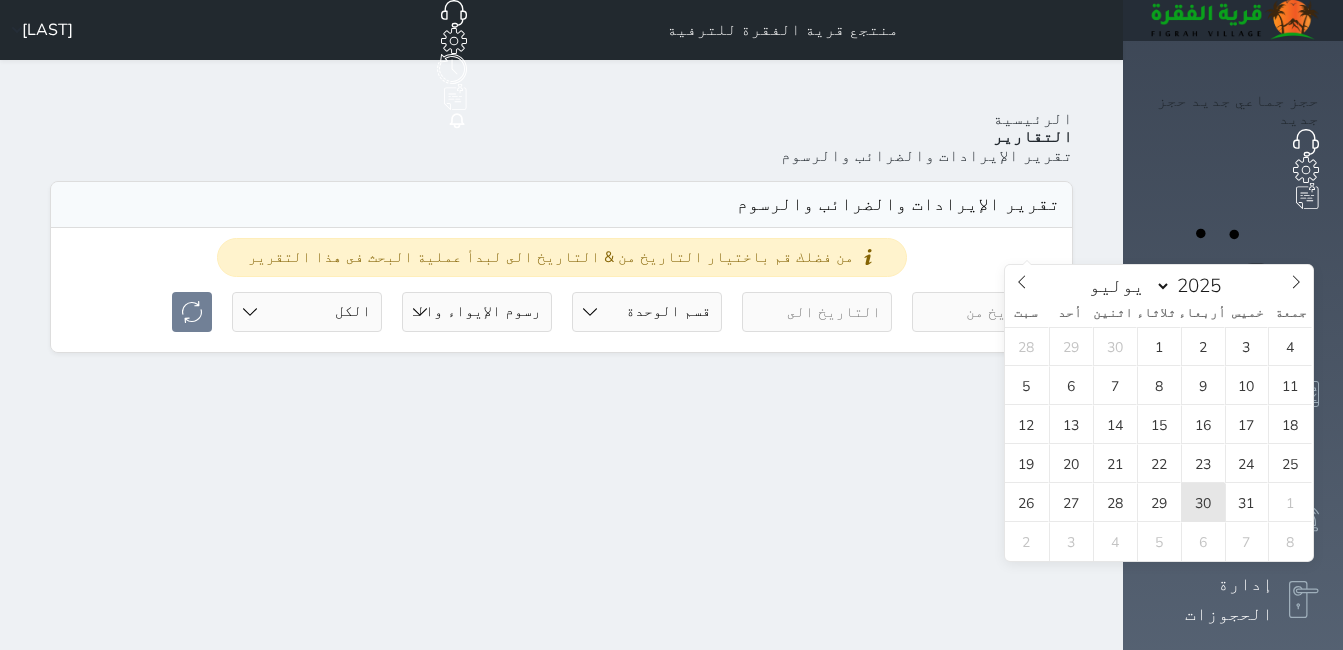 scroll, scrollTop: 0, scrollLeft: 0, axis: both 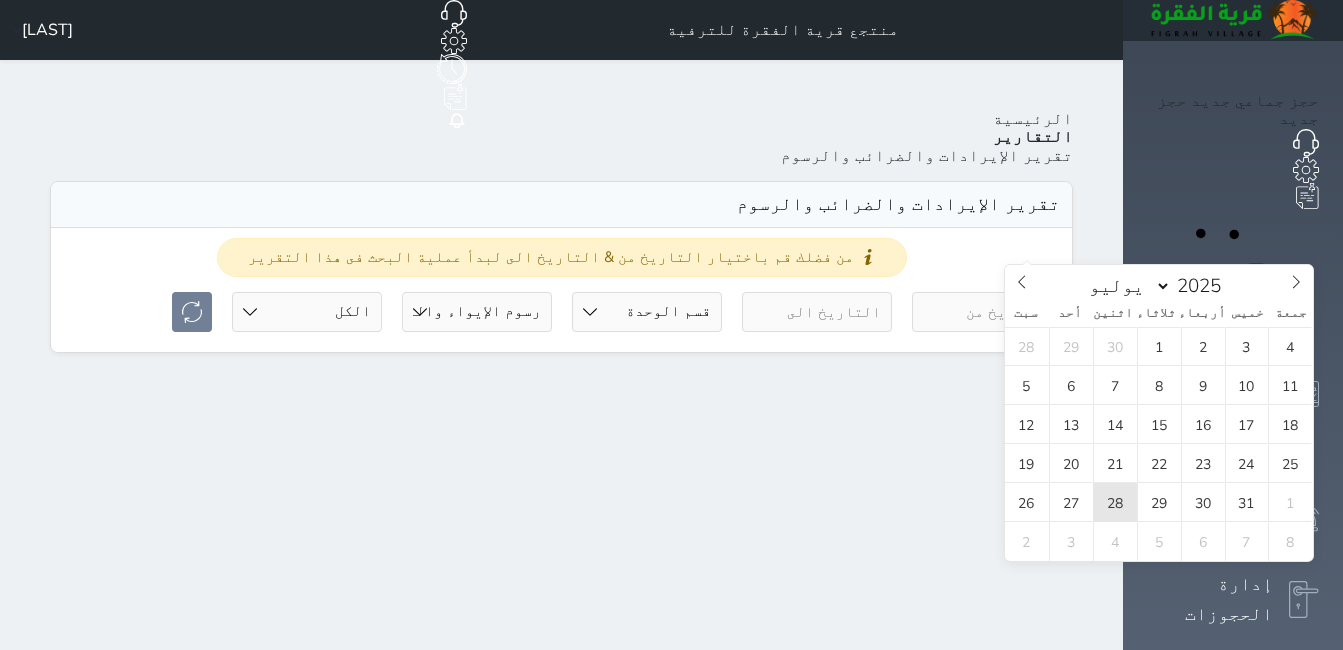 click on "28" at bounding box center (1115, 502) 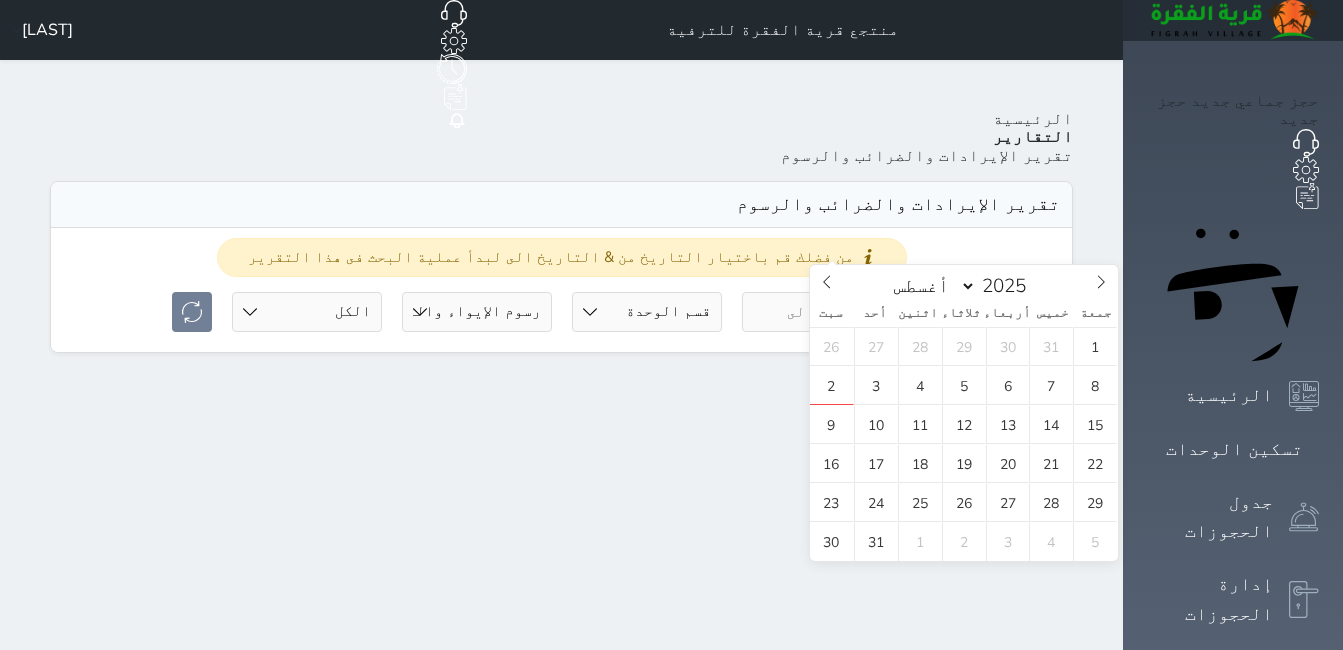 click at bounding box center (817, 312) 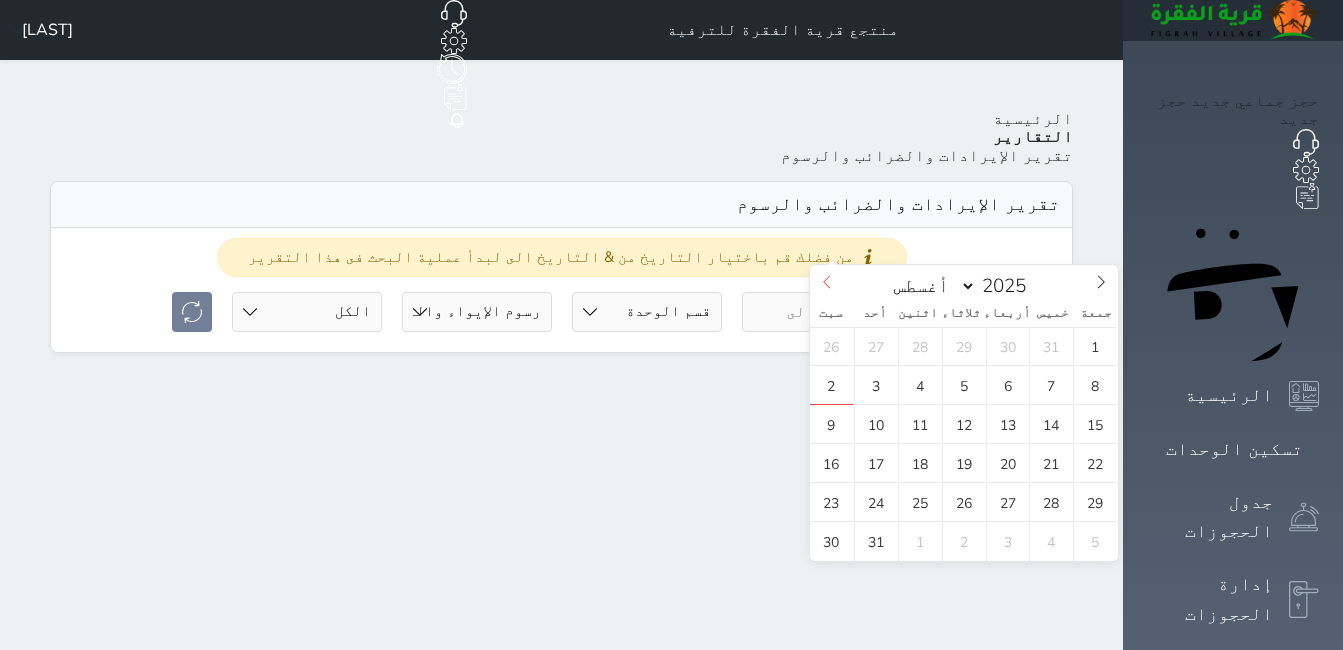 click 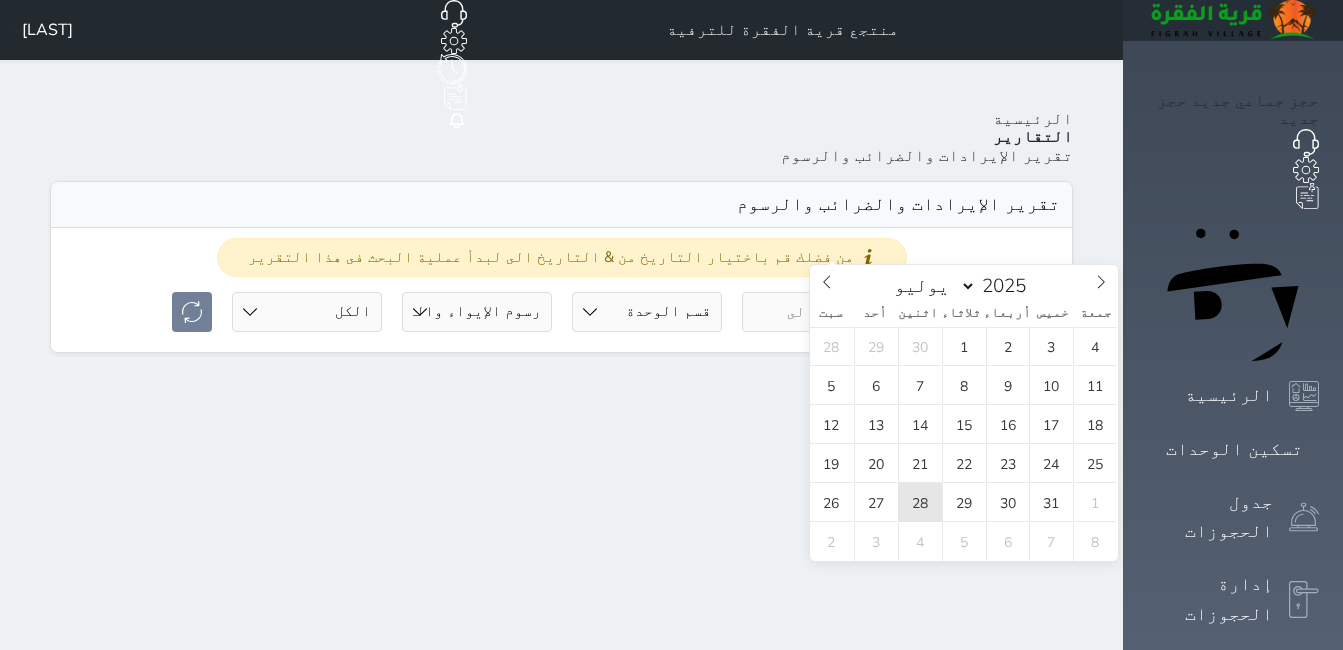 click on "28" at bounding box center [920, 502] 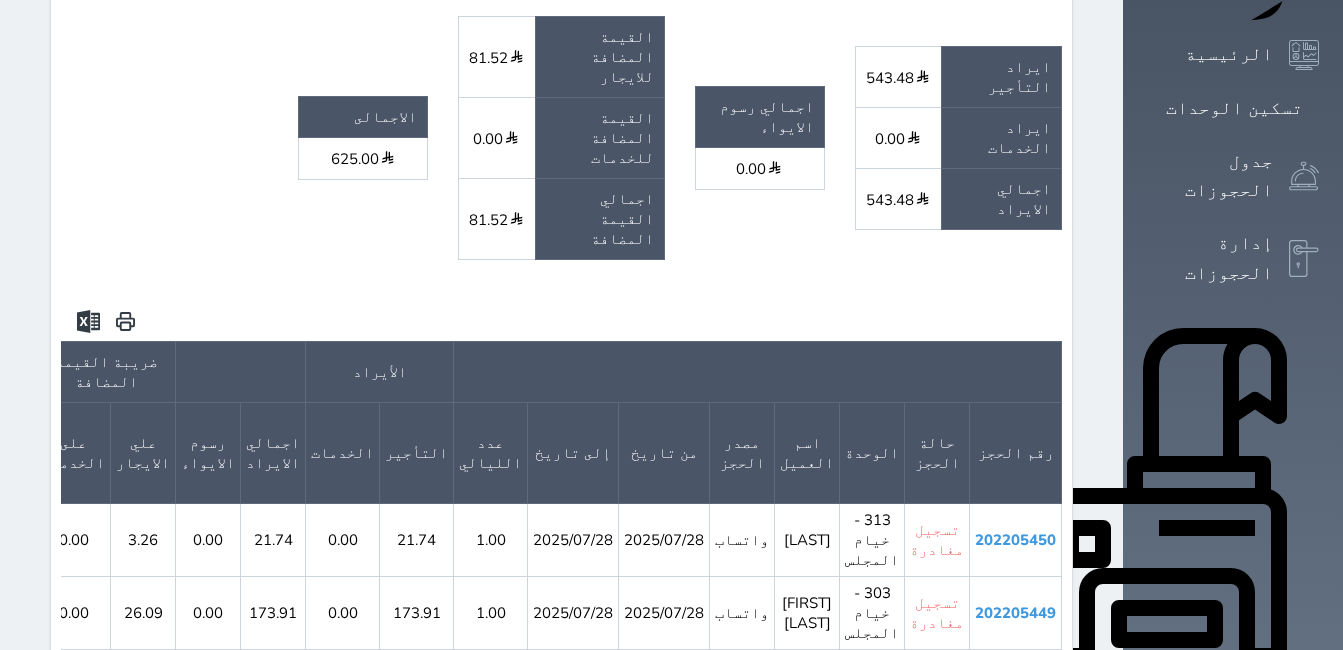 scroll, scrollTop: 400, scrollLeft: 0, axis: vertical 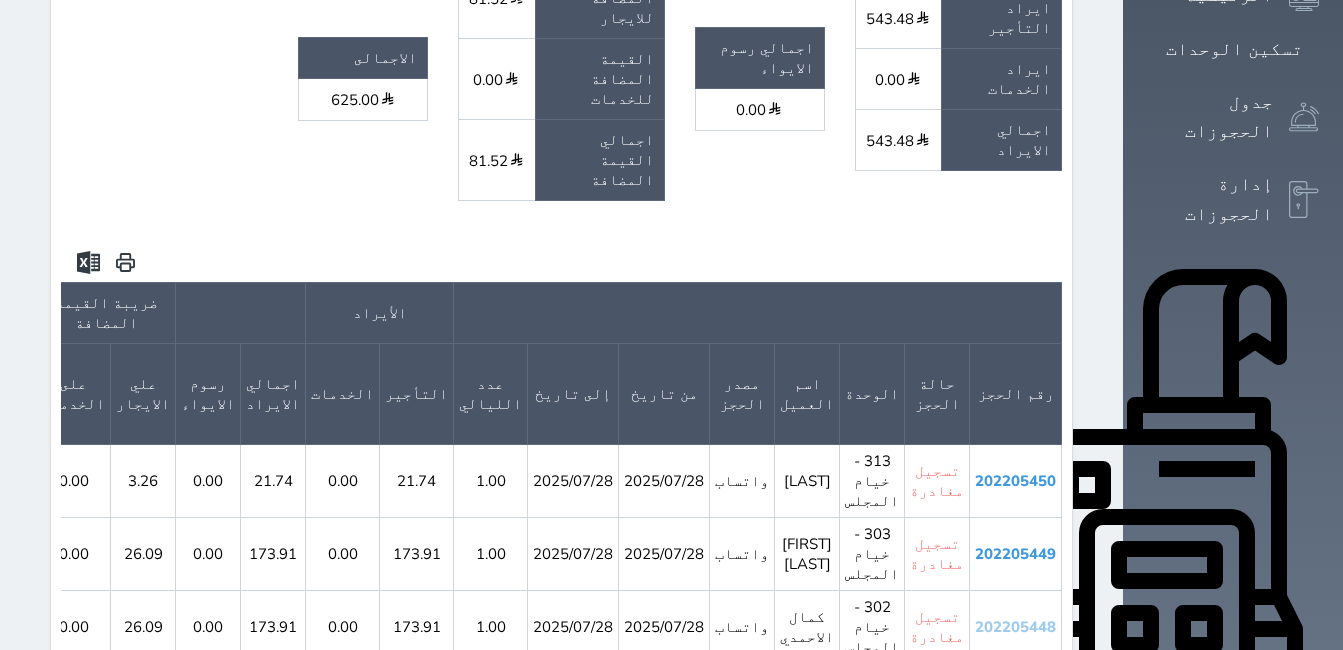 click on "202205448" at bounding box center (1015, 627) 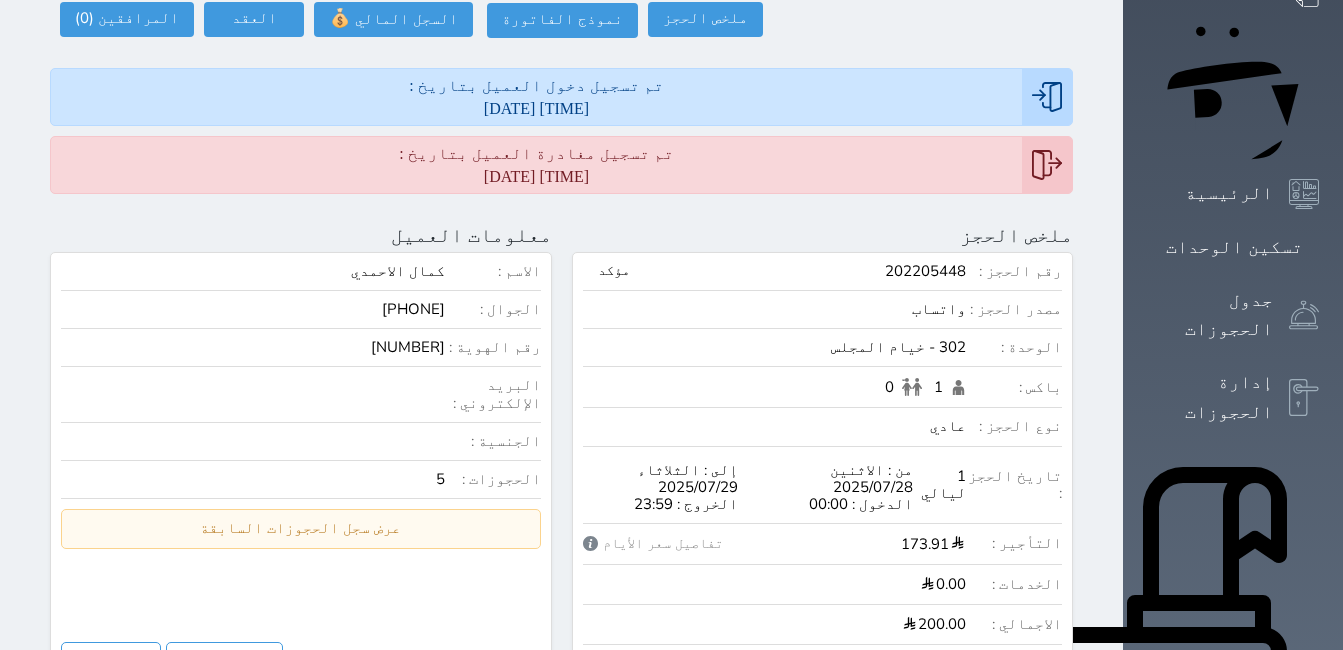 scroll, scrollTop: 0, scrollLeft: 0, axis: both 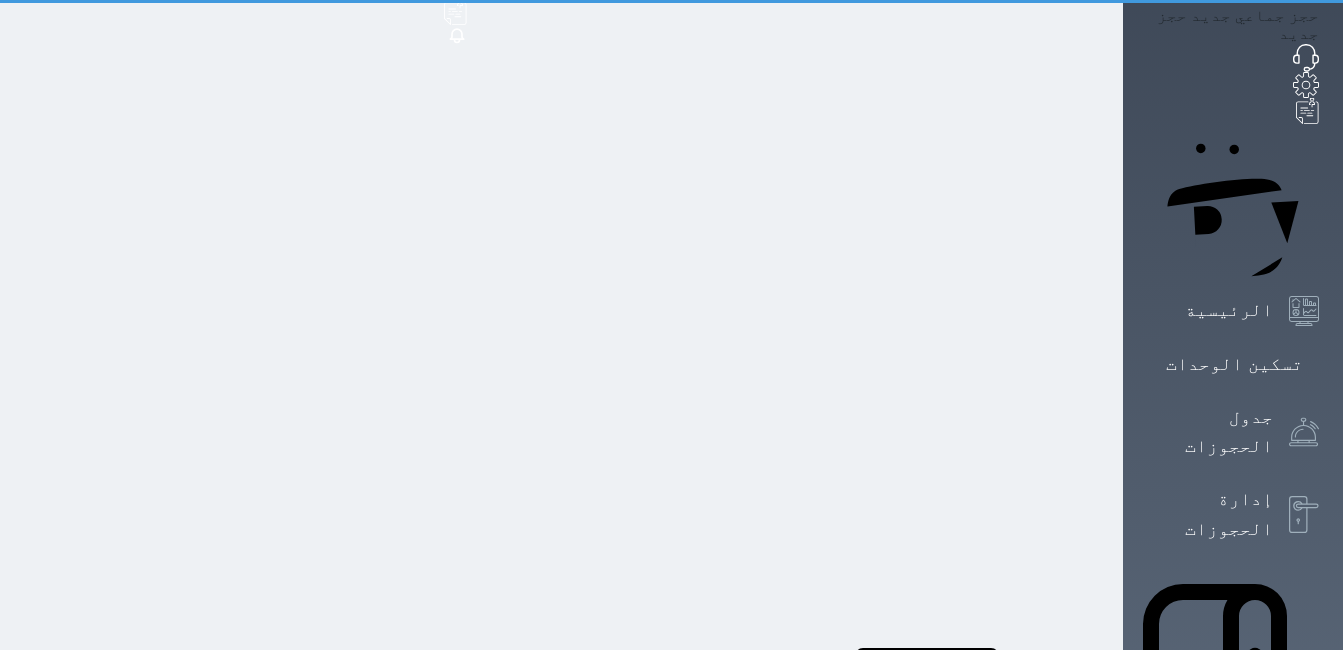 select on "7" 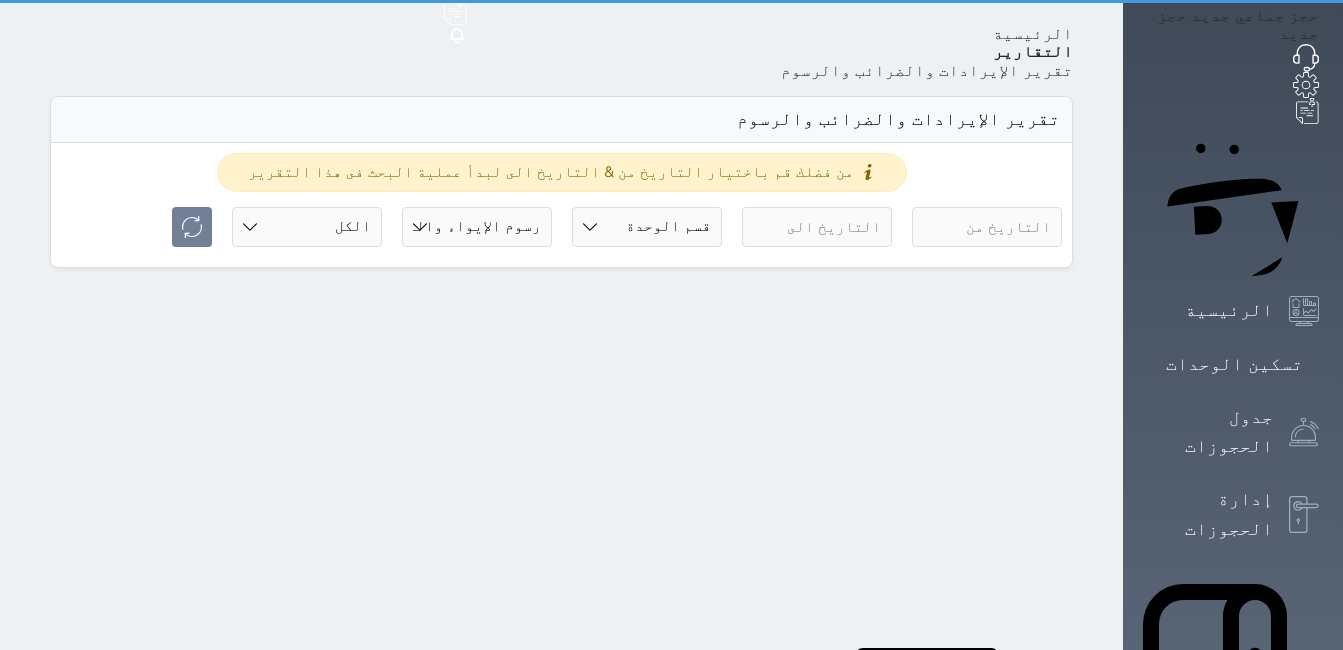 scroll, scrollTop: 0, scrollLeft: 0, axis: both 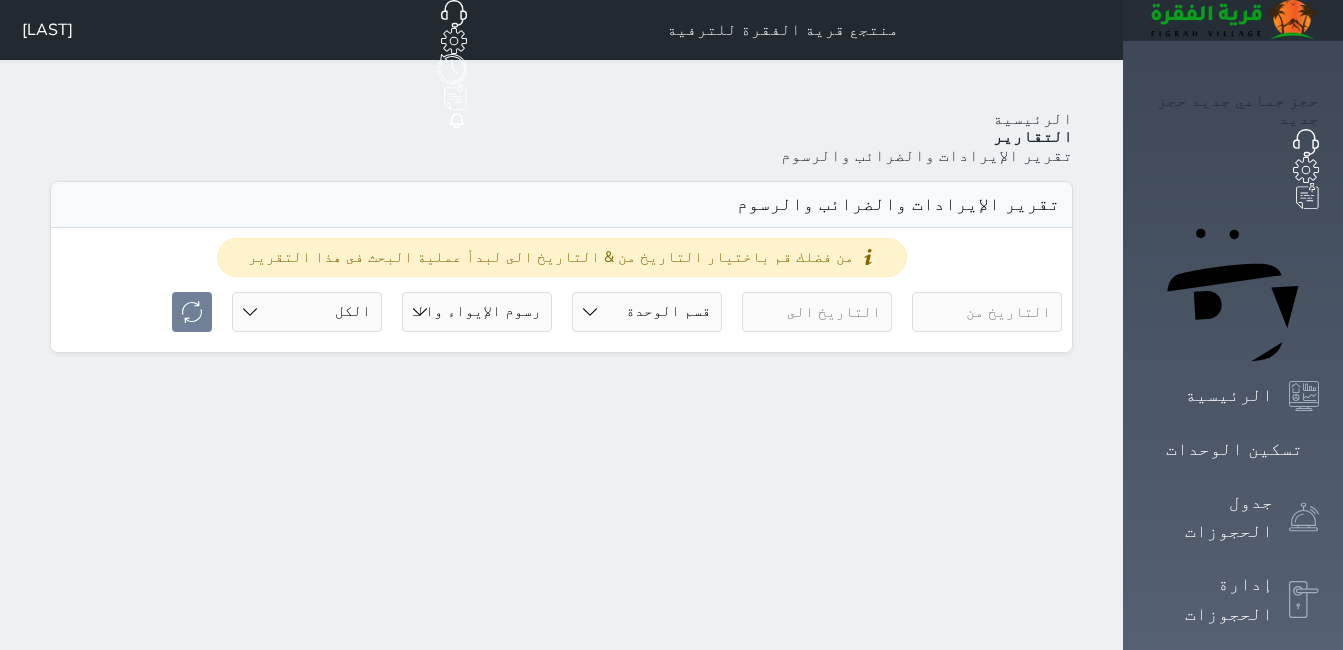 click on "Your browser does not support the audio element.
حجز جماعي جديد   حجز جديد             الرئيسية     تسكين الوحدات     جدول الحجوزات     إدارة الحجوزات     POS     الإدارة المالية     العملاء     تقييمات العملاء     الوحدات     الخدمات     التقارير     الإعدادات                                 المدفوعات الالكترونية     الدعم الفني
منتجع قرية الفقرة للترفية
حجز جماعي جديد   حجز جديد   غير مرتبط مع منصة زاتكا المرحلة الثانية   غير مرتبط مع شموس   غير مرتبط مع المنصة الوطنية للرصد السياحي             إشعار   الغرفة   النزيل   المصدر
hadeel
الرئيسية التقارير تقرير الإيرادات والضرائب والرسوم" at bounding box center (671, 865) 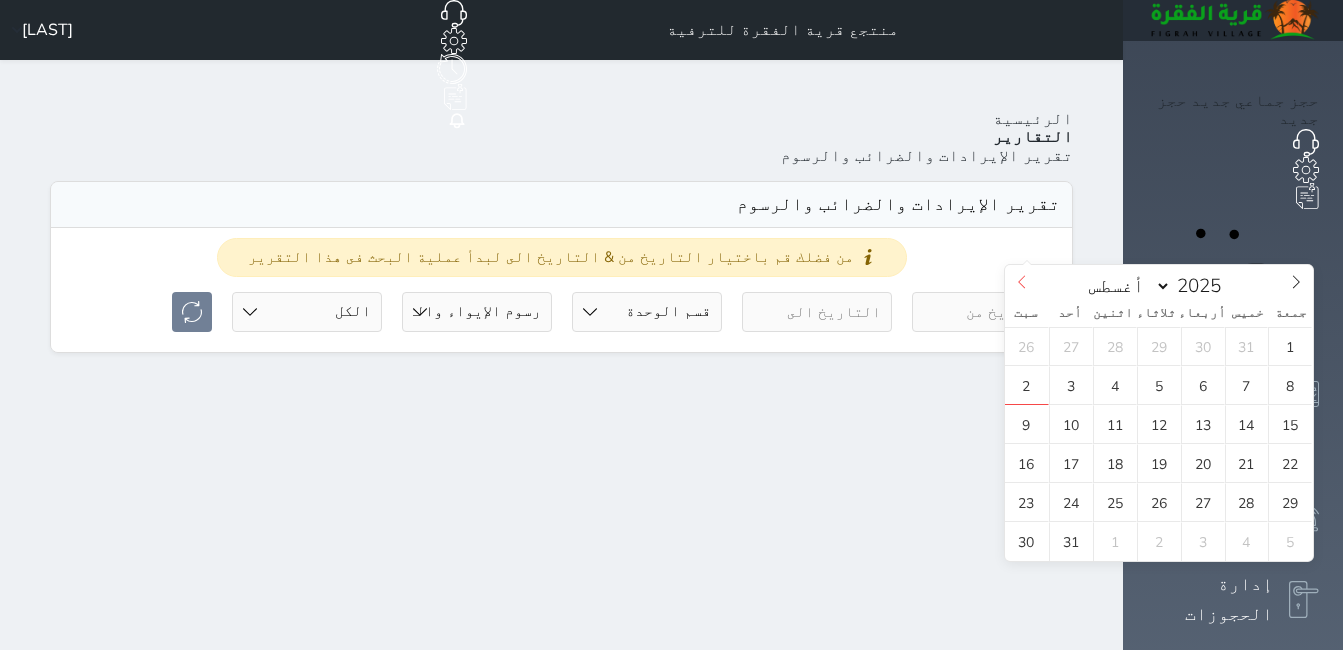 click 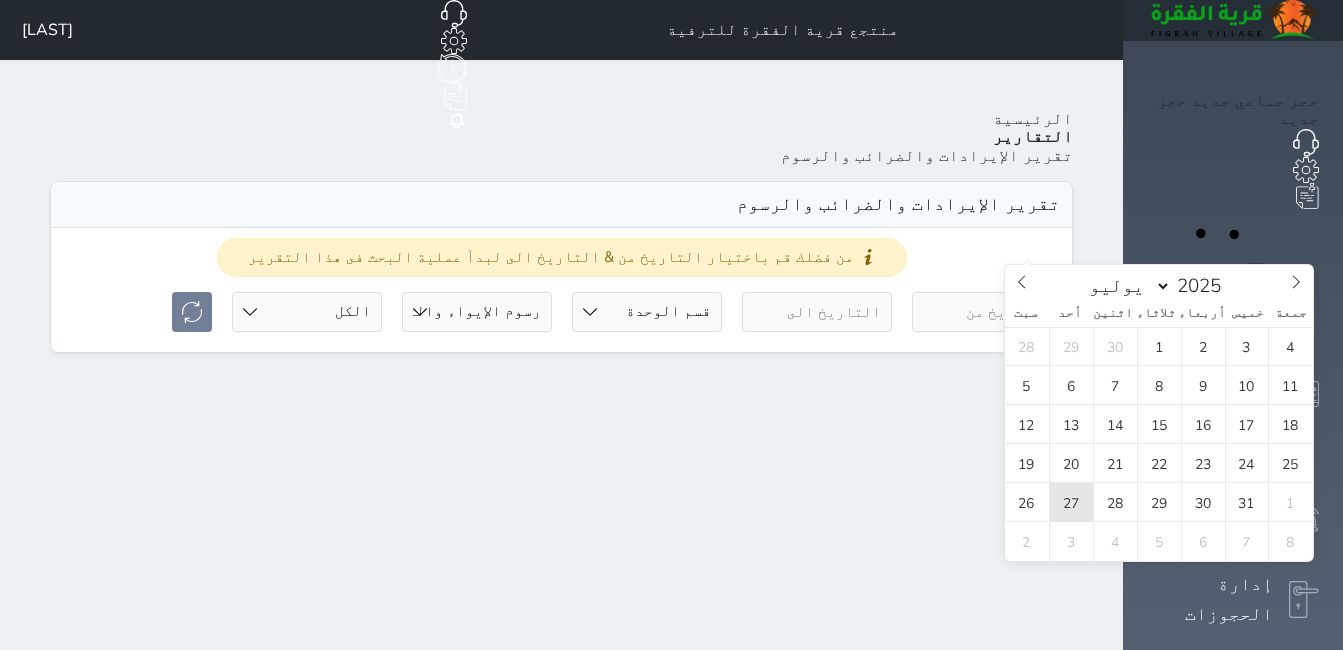click on "27" at bounding box center (1071, 502) 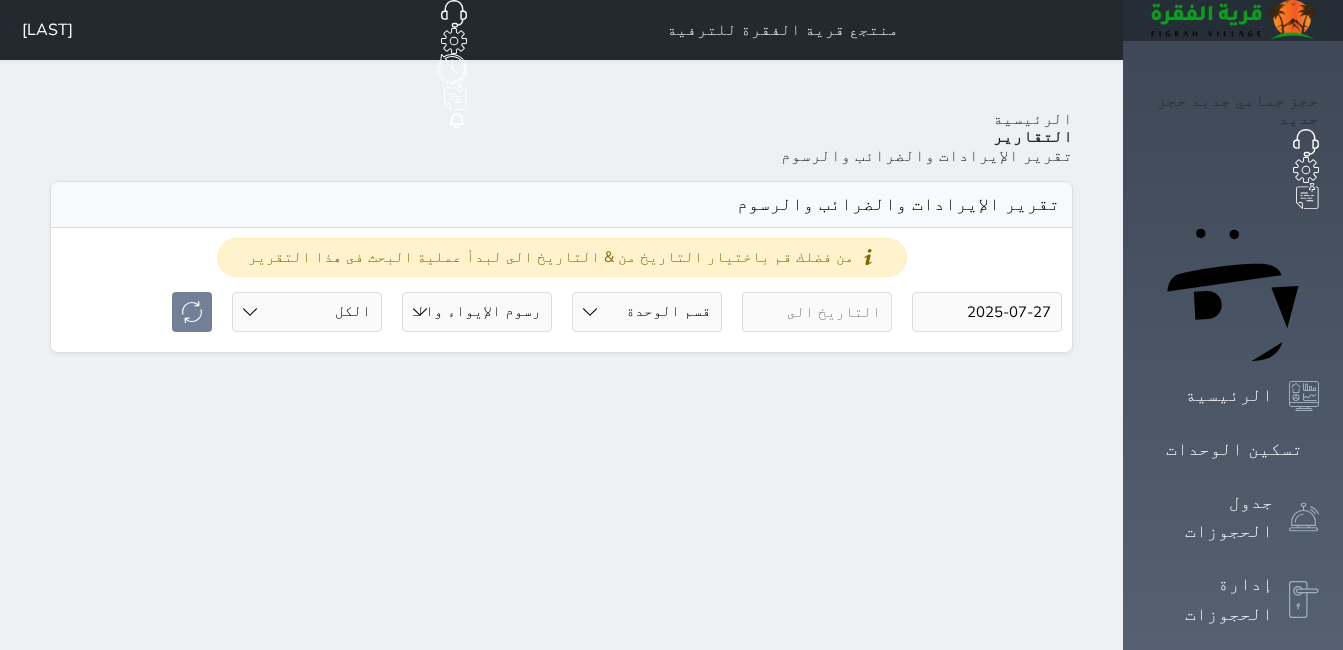 click at bounding box center [817, 312] 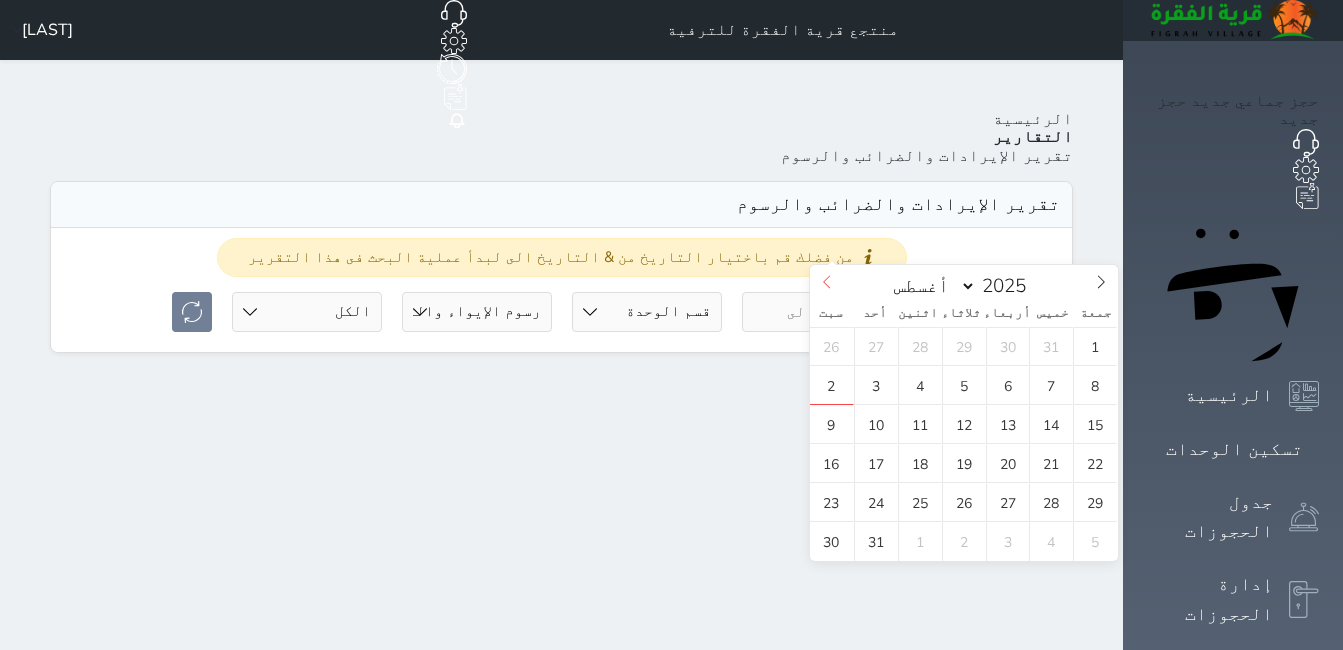 click at bounding box center [827, 282] 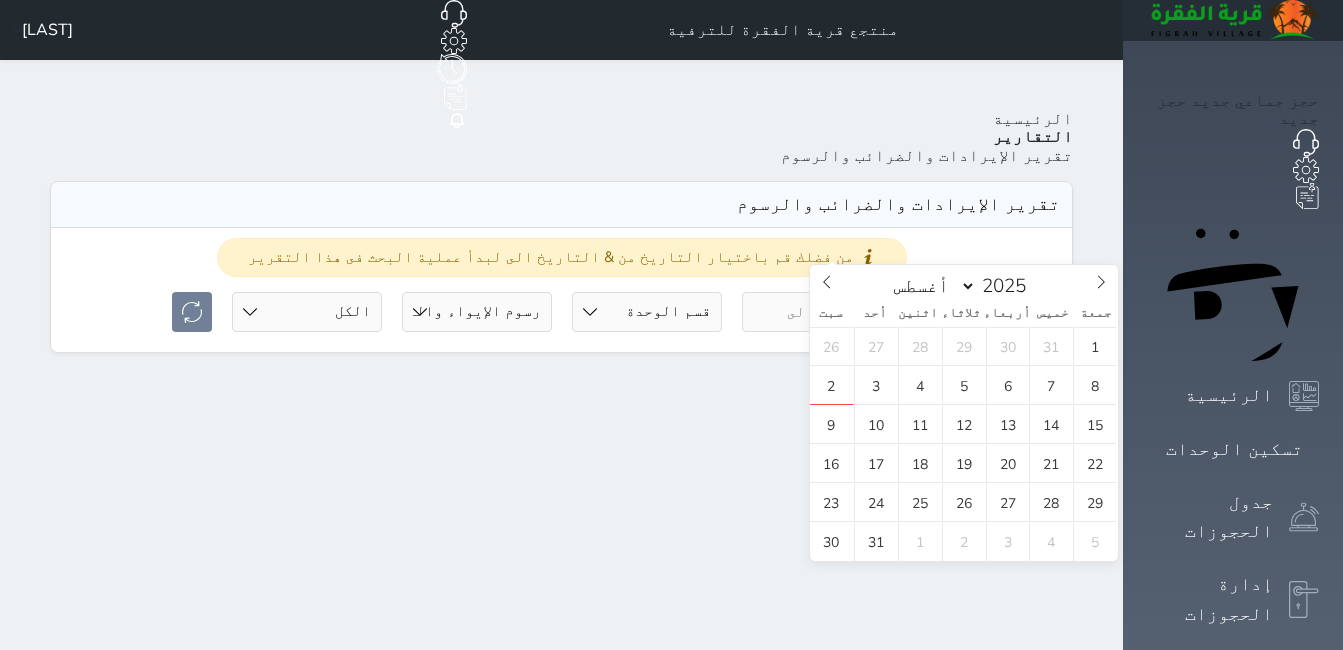 select on "6" 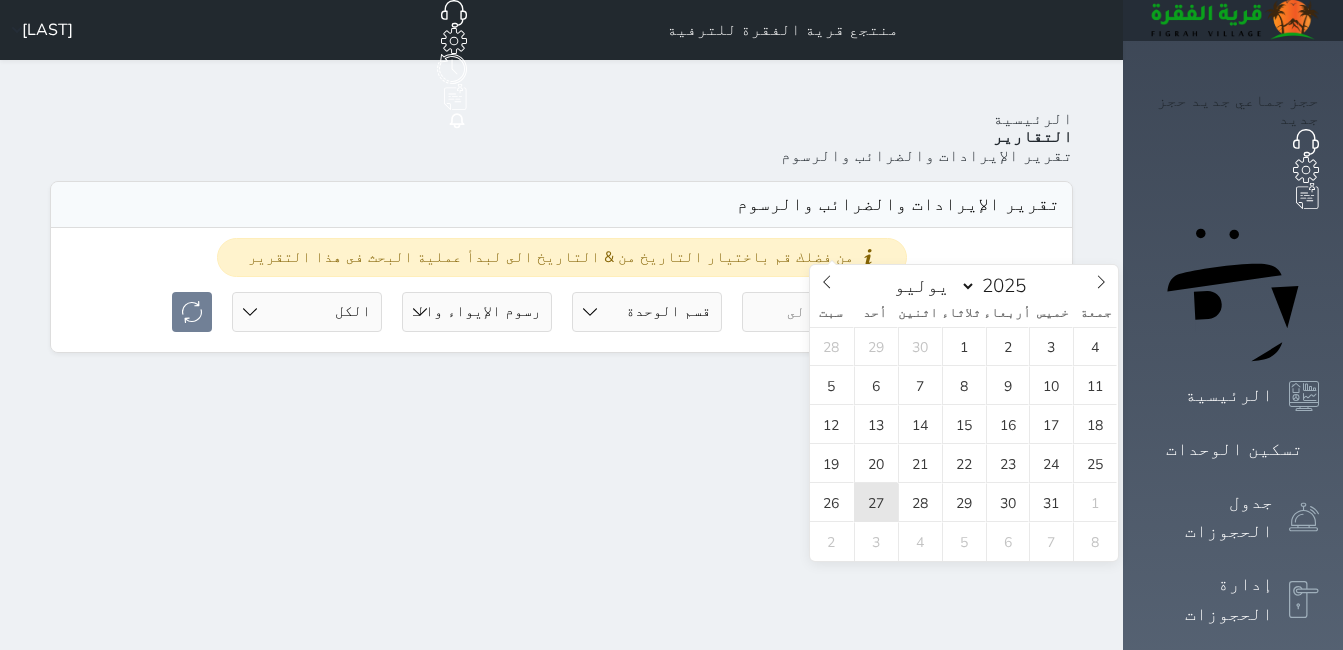 click on "27" at bounding box center (876, 502) 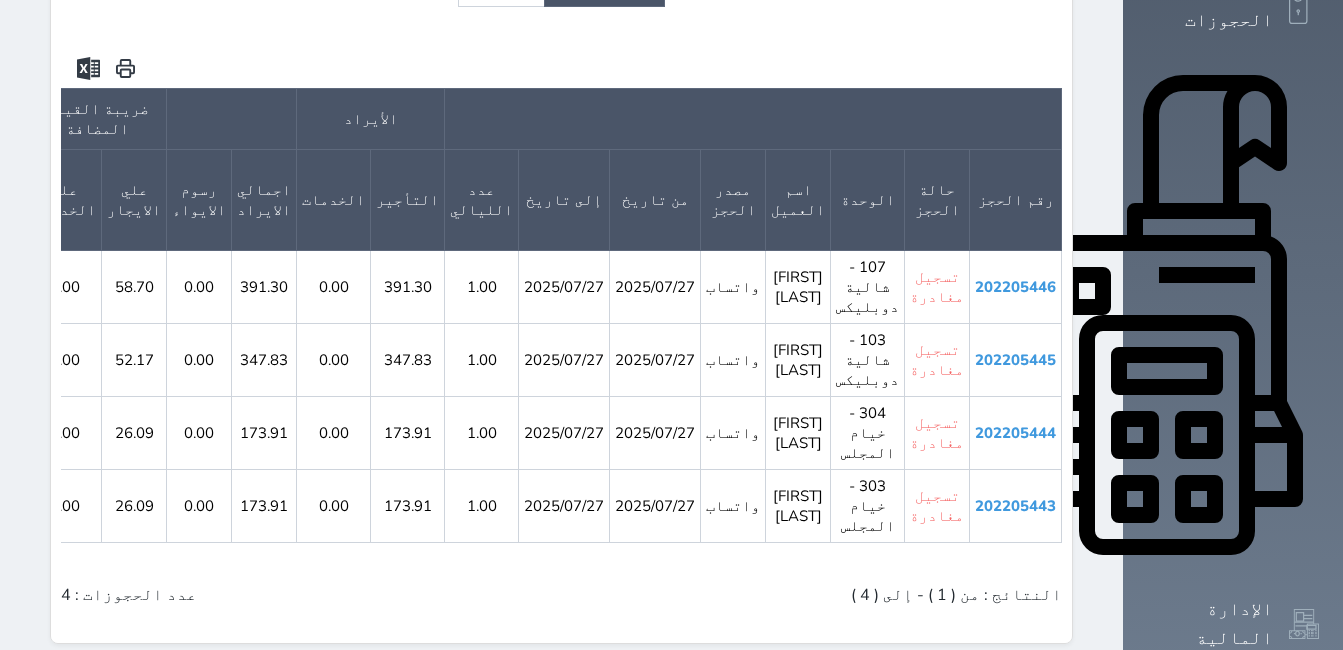 scroll, scrollTop: 600, scrollLeft: 0, axis: vertical 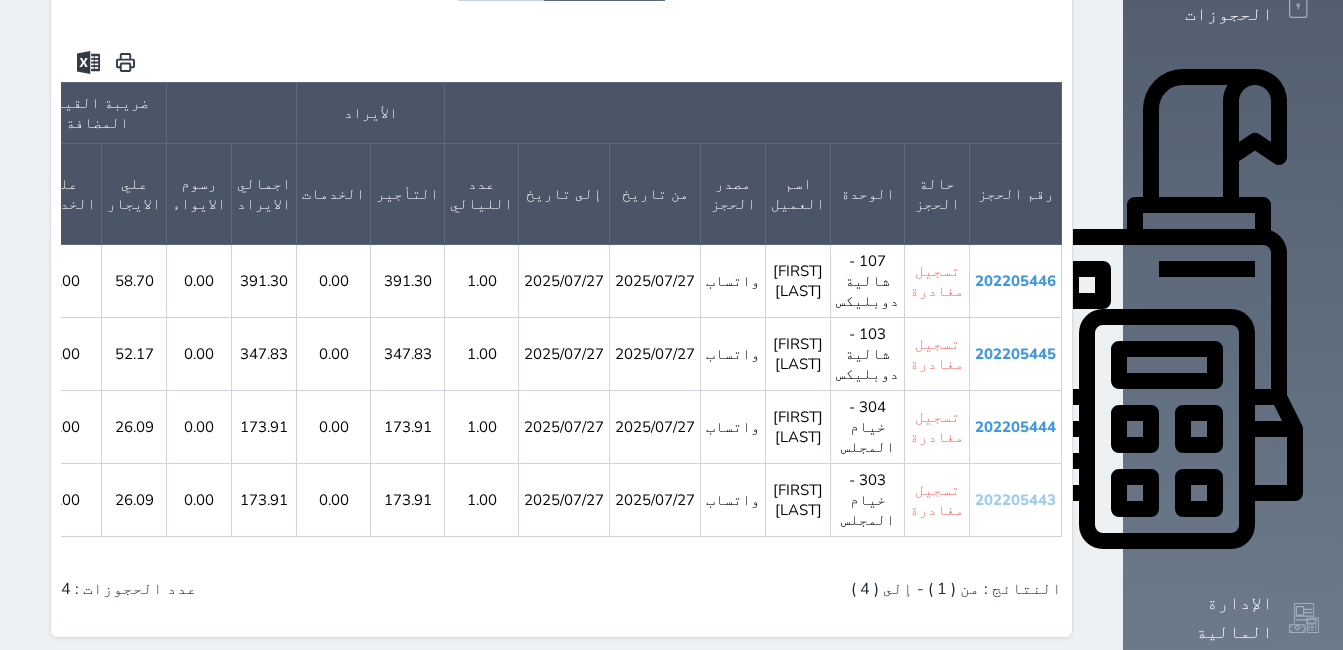 click on "202205443" at bounding box center [1015, 500] 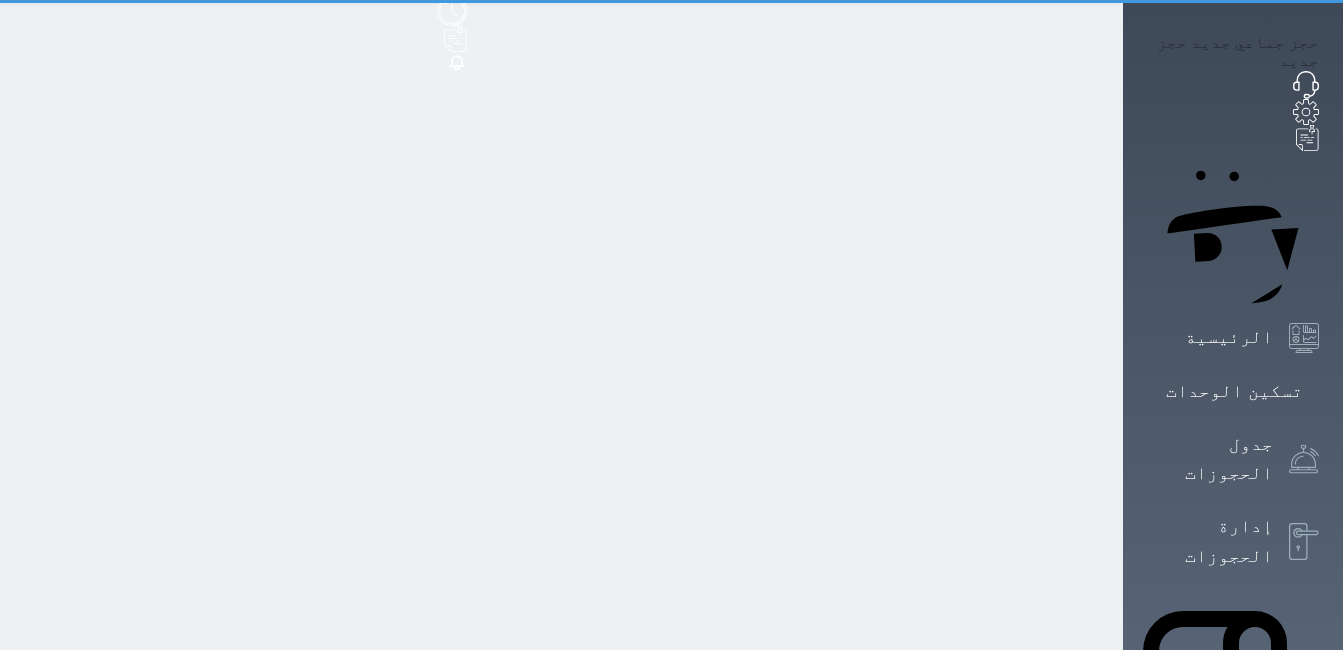 scroll, scrollTop: 0, scrollLeft: 0, axis: both 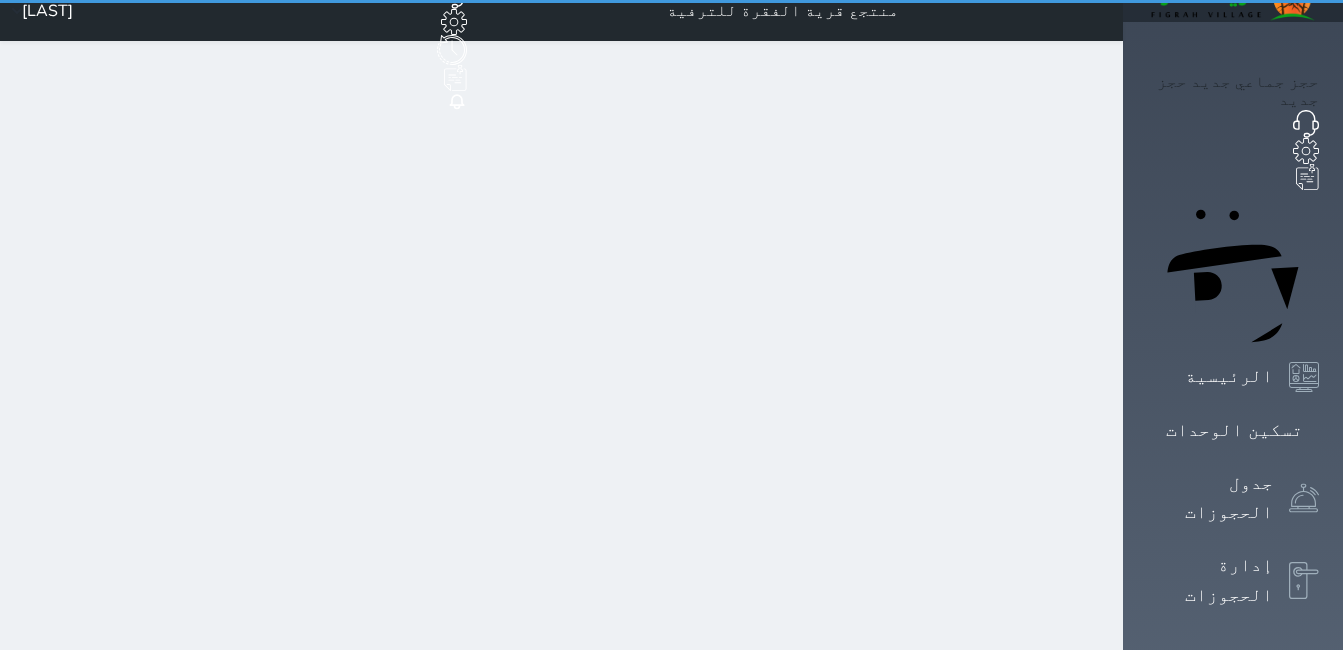 select on "7" 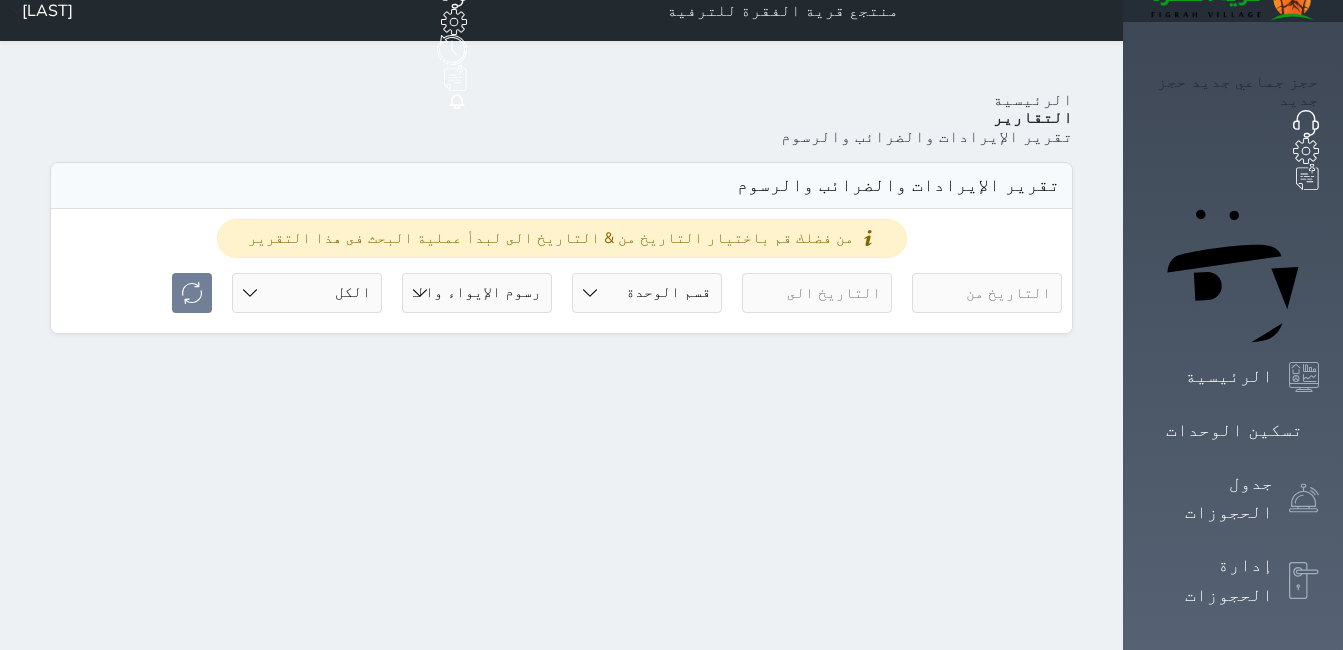 scroll, scrollTop: 0, scrollLeft: 0, axis: both 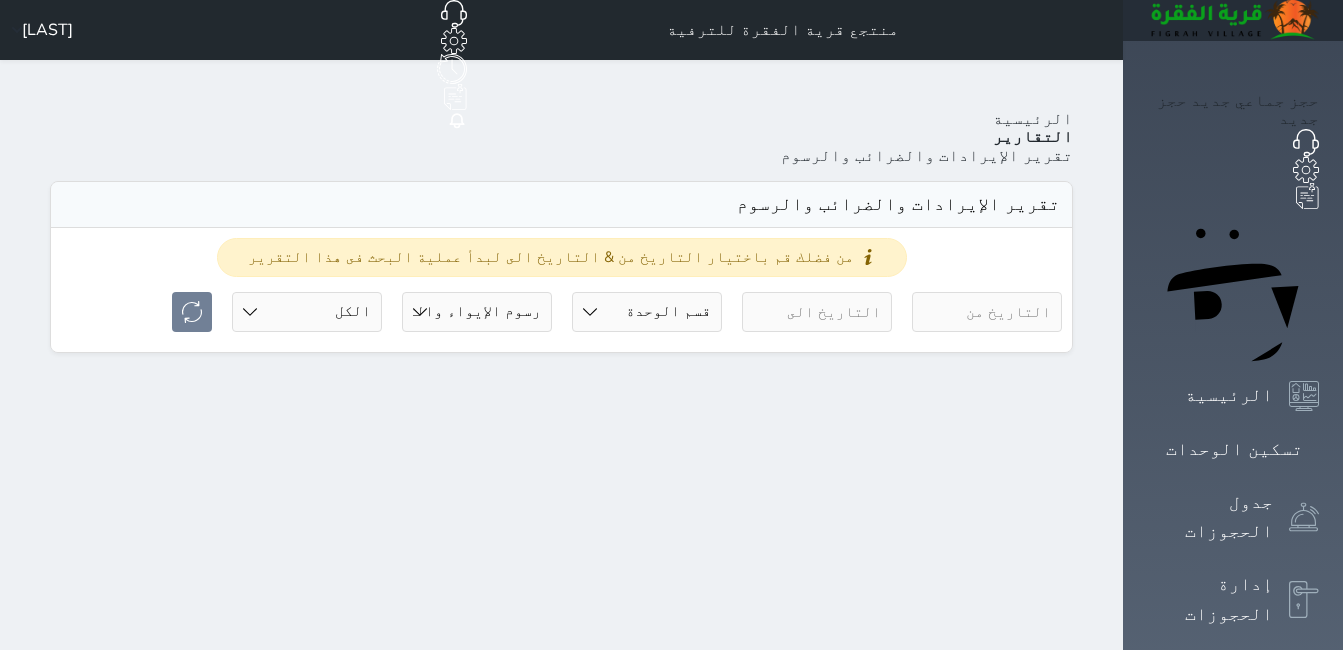 click at bounding box center [987, 312] 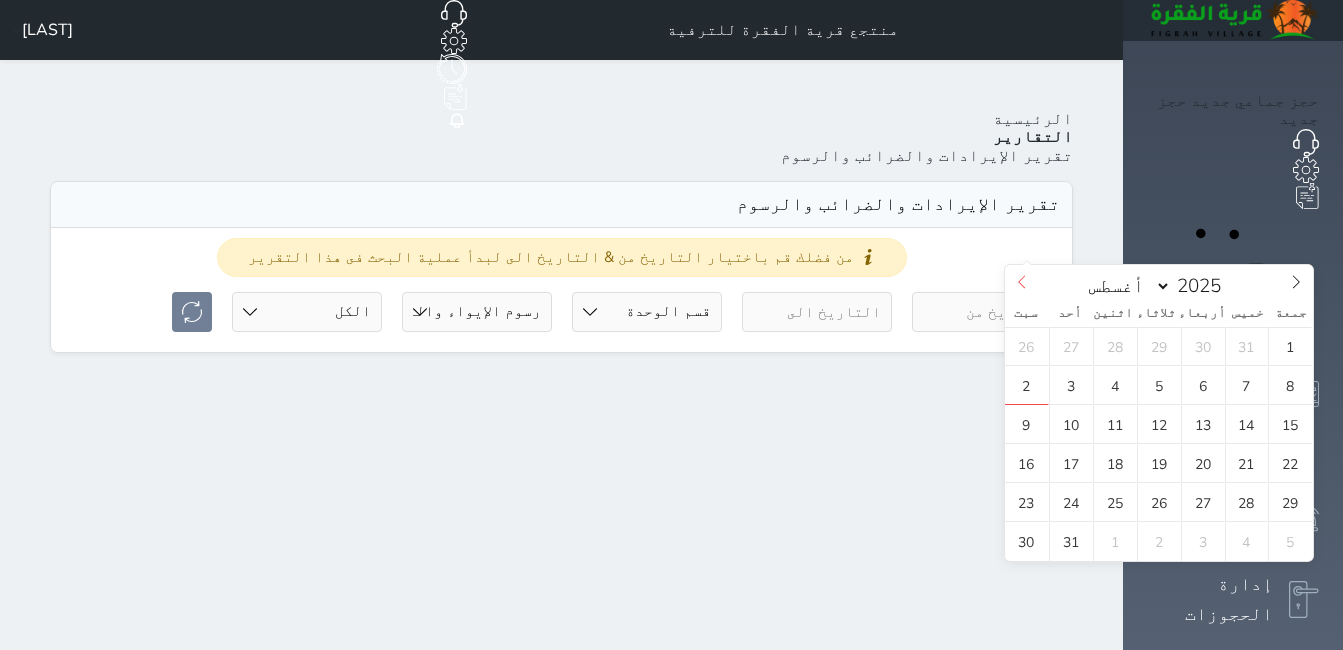 click 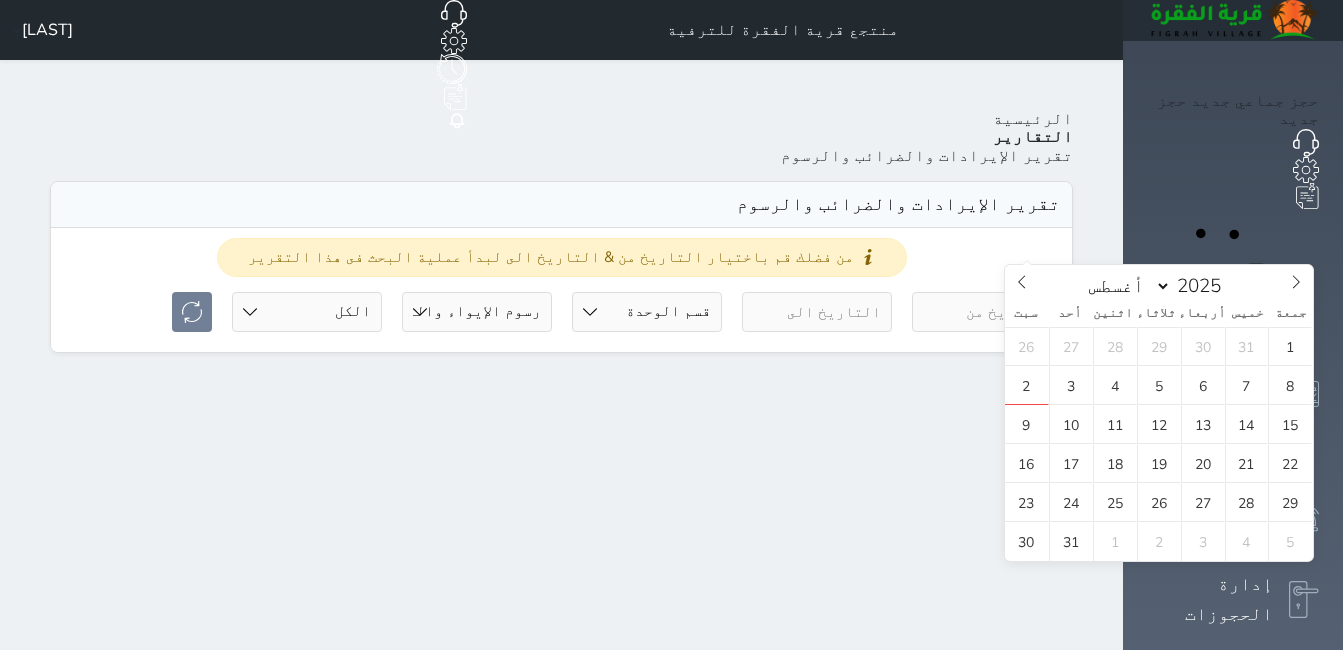 select on "6" 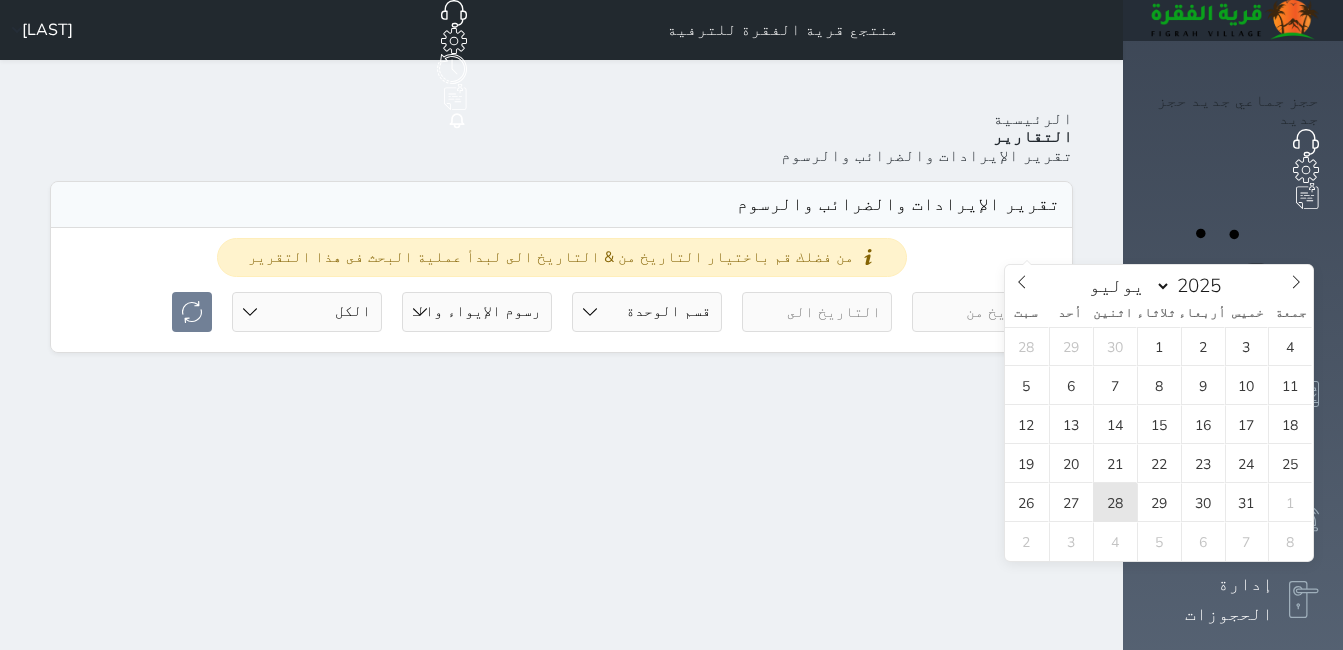 click on "28" at bounding box center [1115, 502] 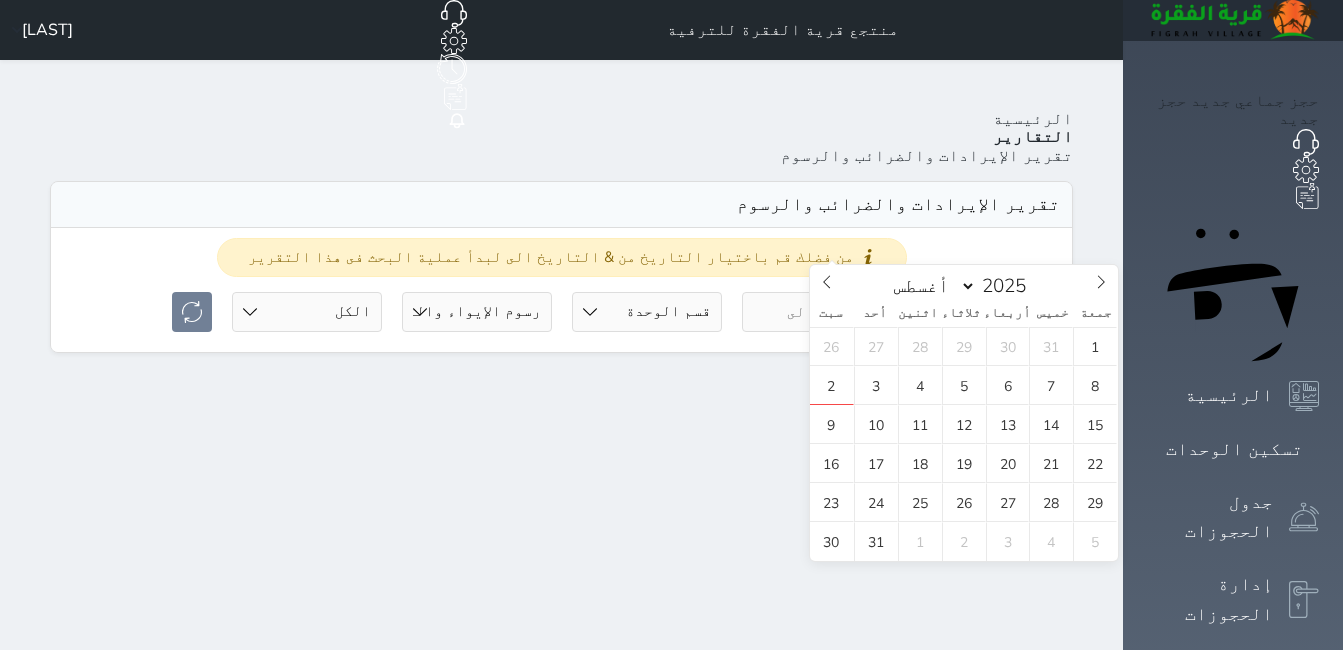 click at bounding box center [817, 312] 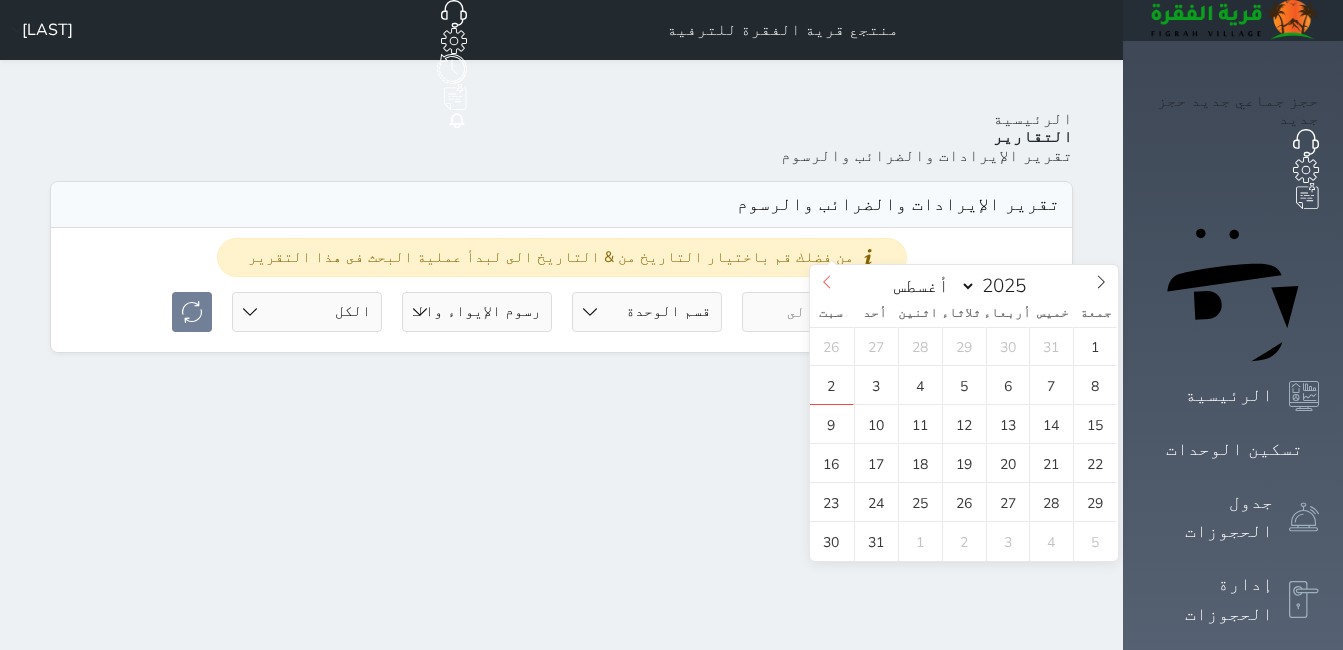 drag, startPoint x: 829, startPoint y: 286, endPoint x: 840, endPoint y: 302, distance: 19.416489 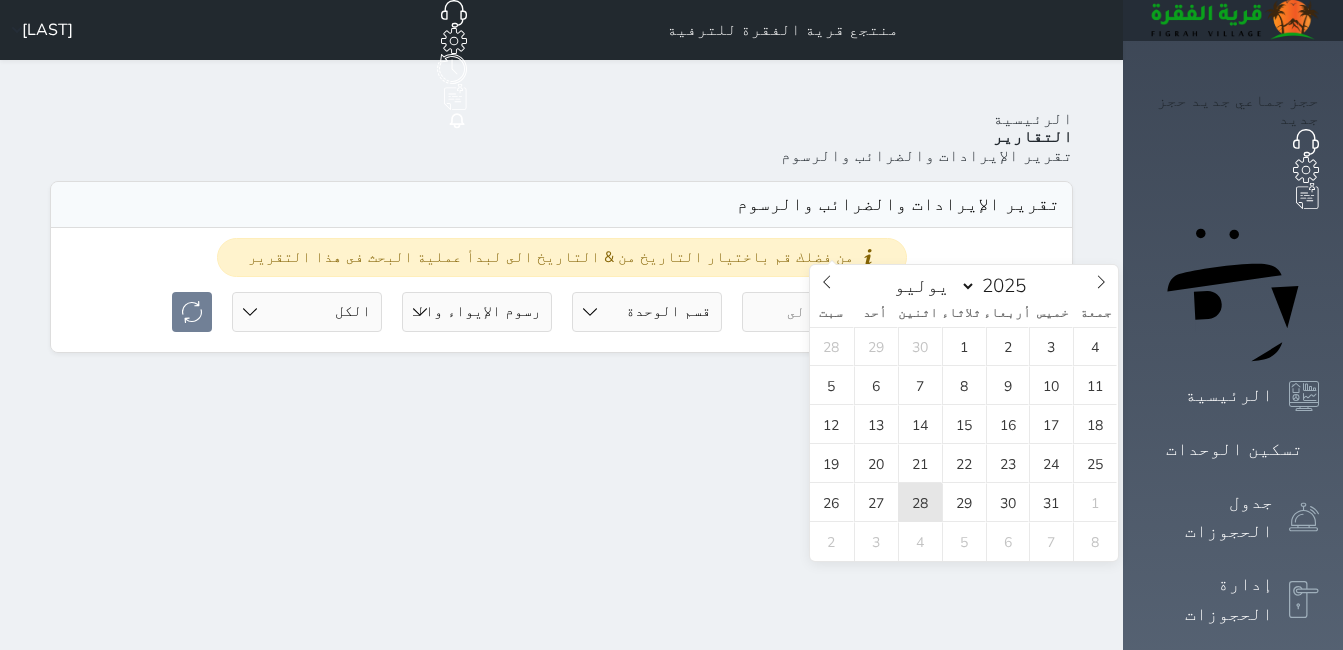 click on "28" at bounding box center [920, 502] 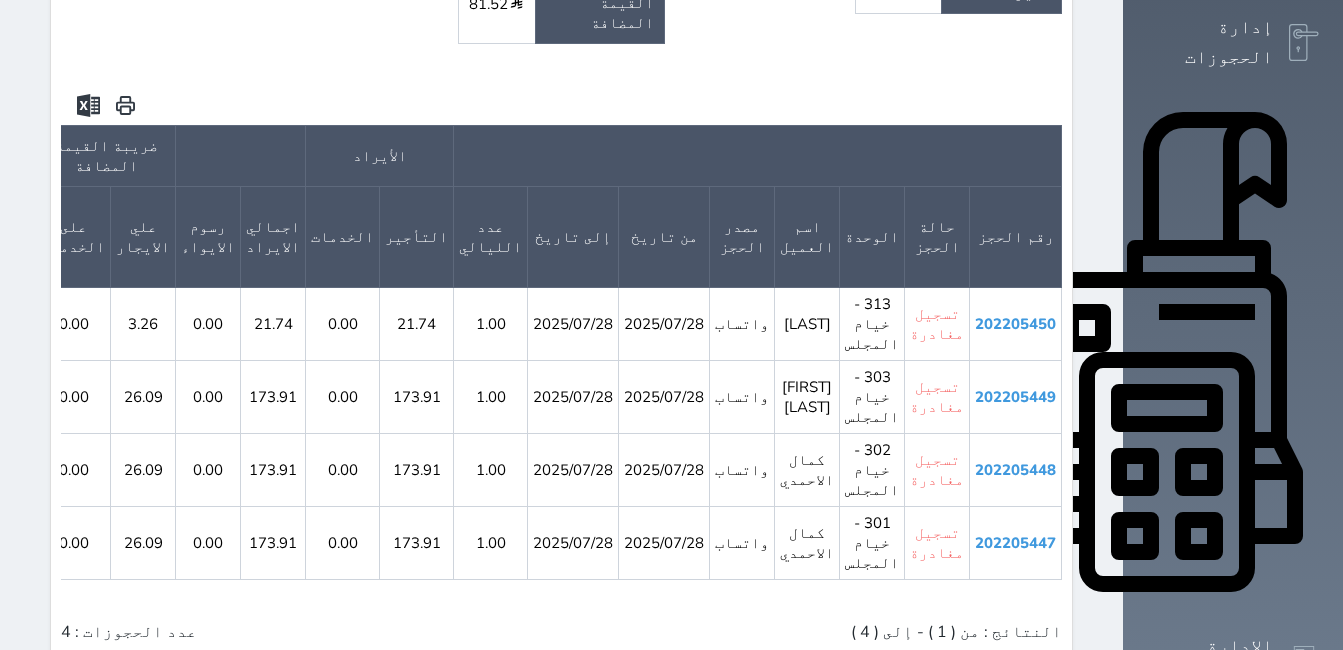 scroll, scrollTop: 600, scrollLeft: 0, axis: vertical 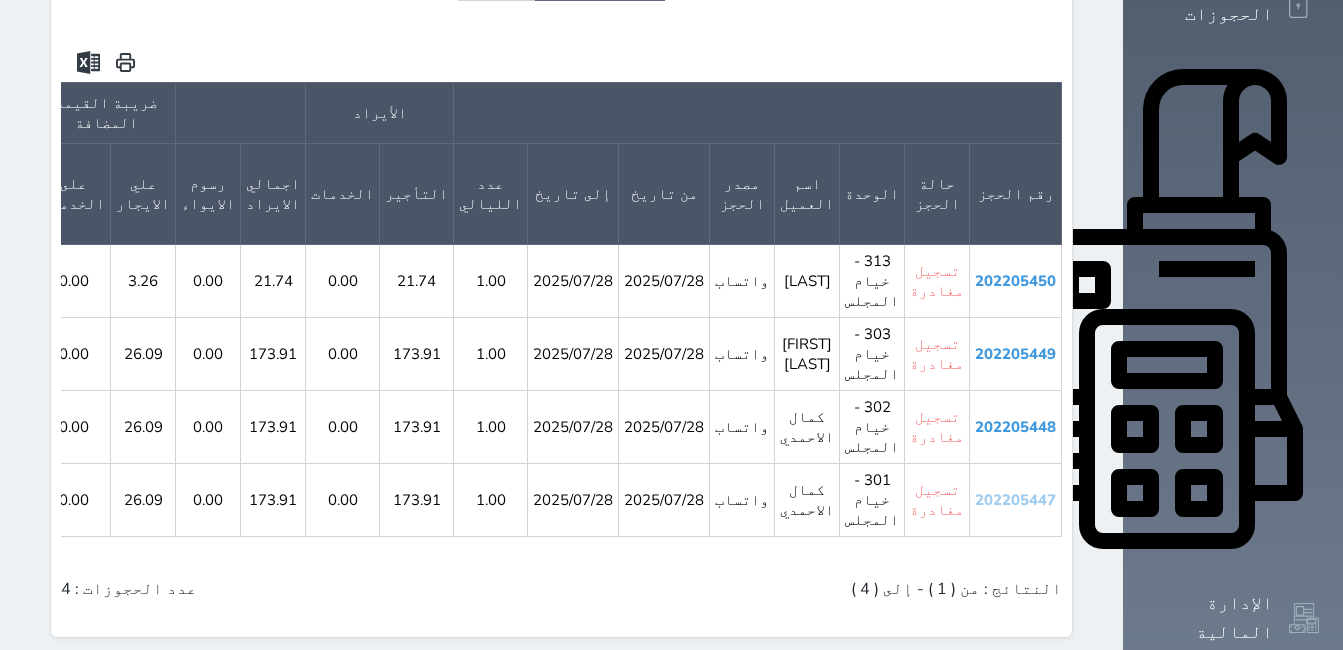 click on "202205447" at bounding box center [1015, 500] 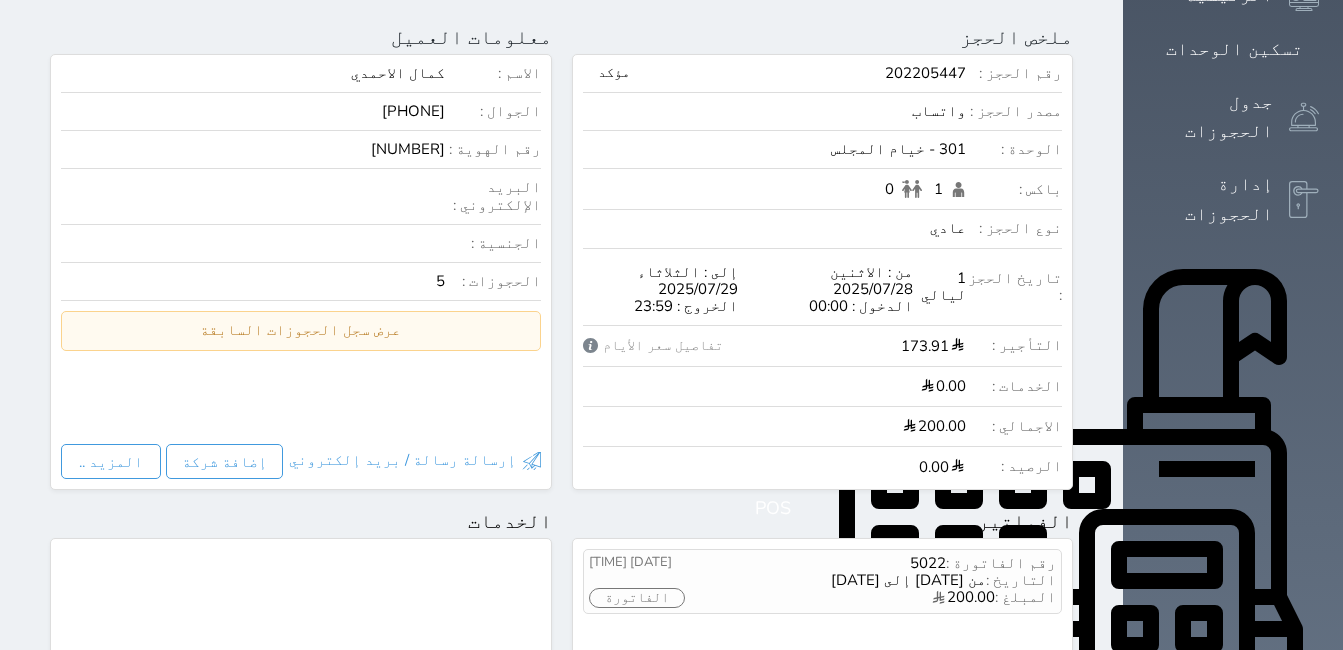 scroll, scrollTop: 800, scrollLeft: 0, axis: vertical 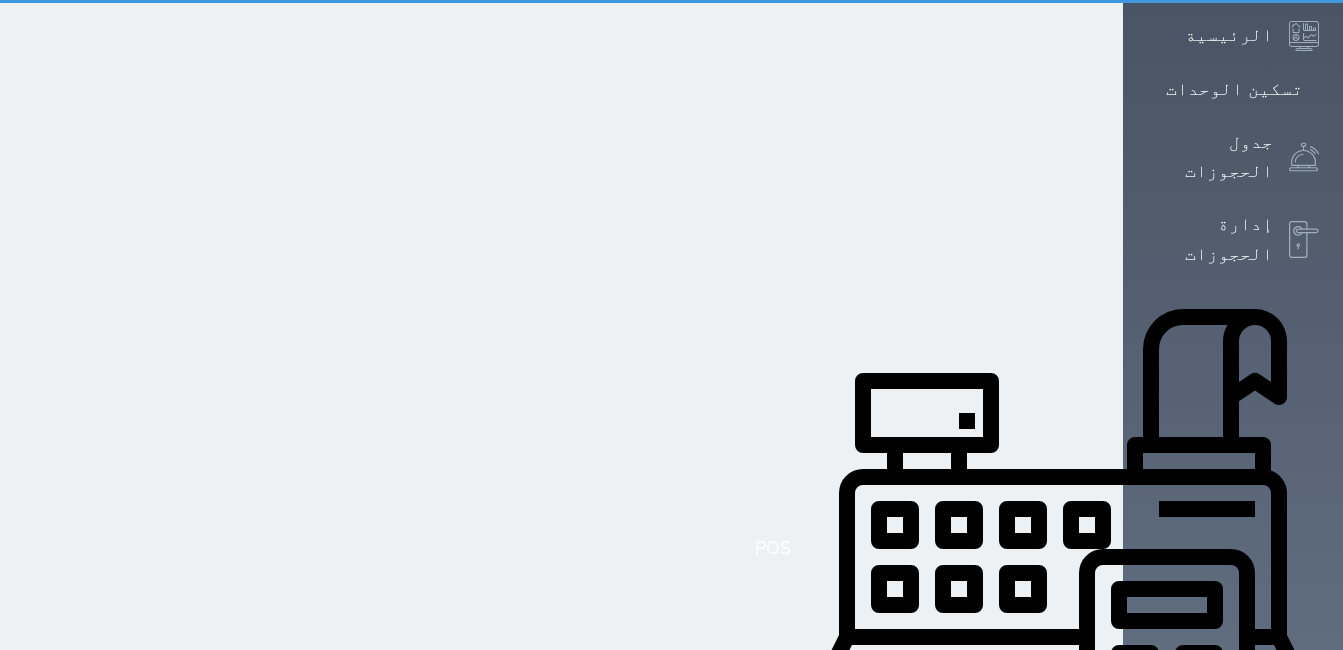 select on "7" 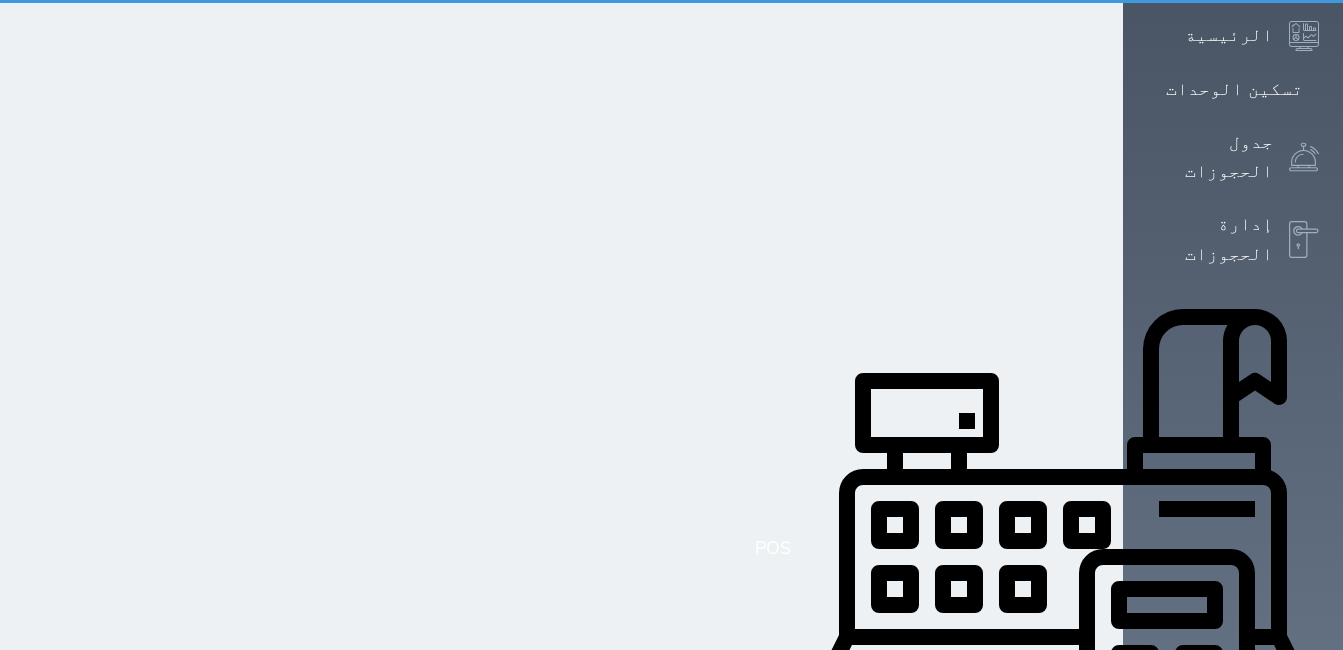 scroll, scrollTop: 0, scrollLeft: 0, axis: both 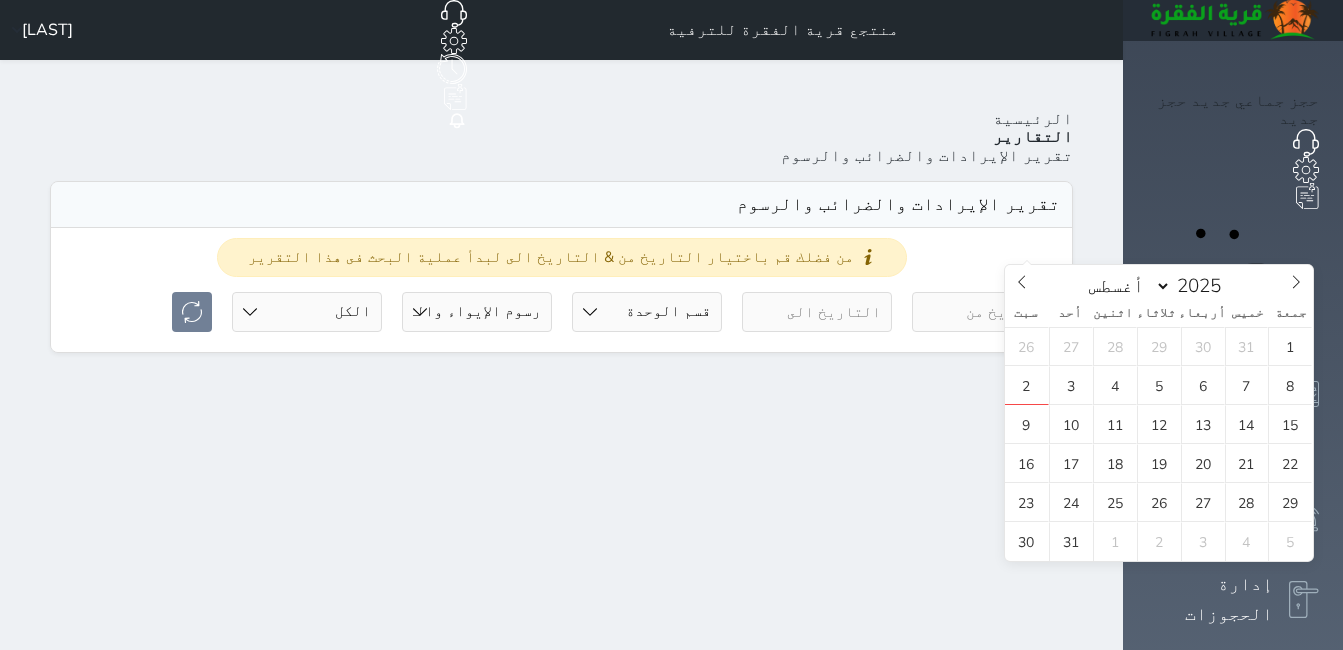 click at bounding box center [987, 312] 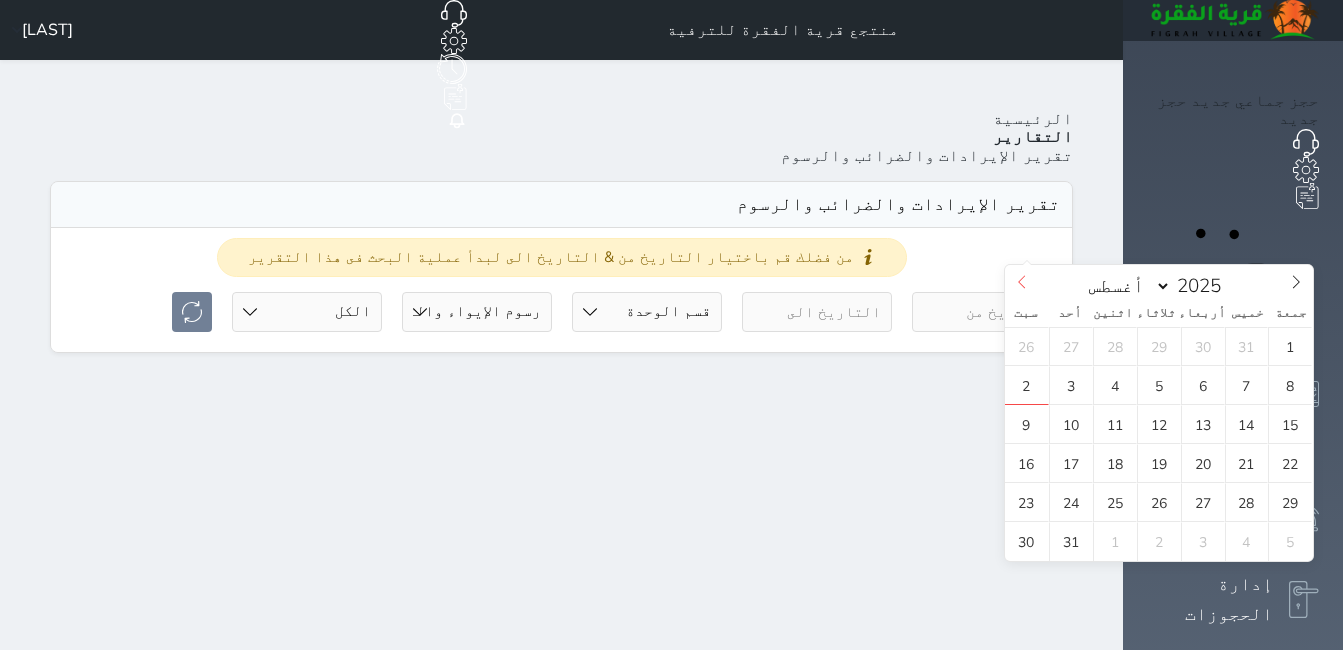 click 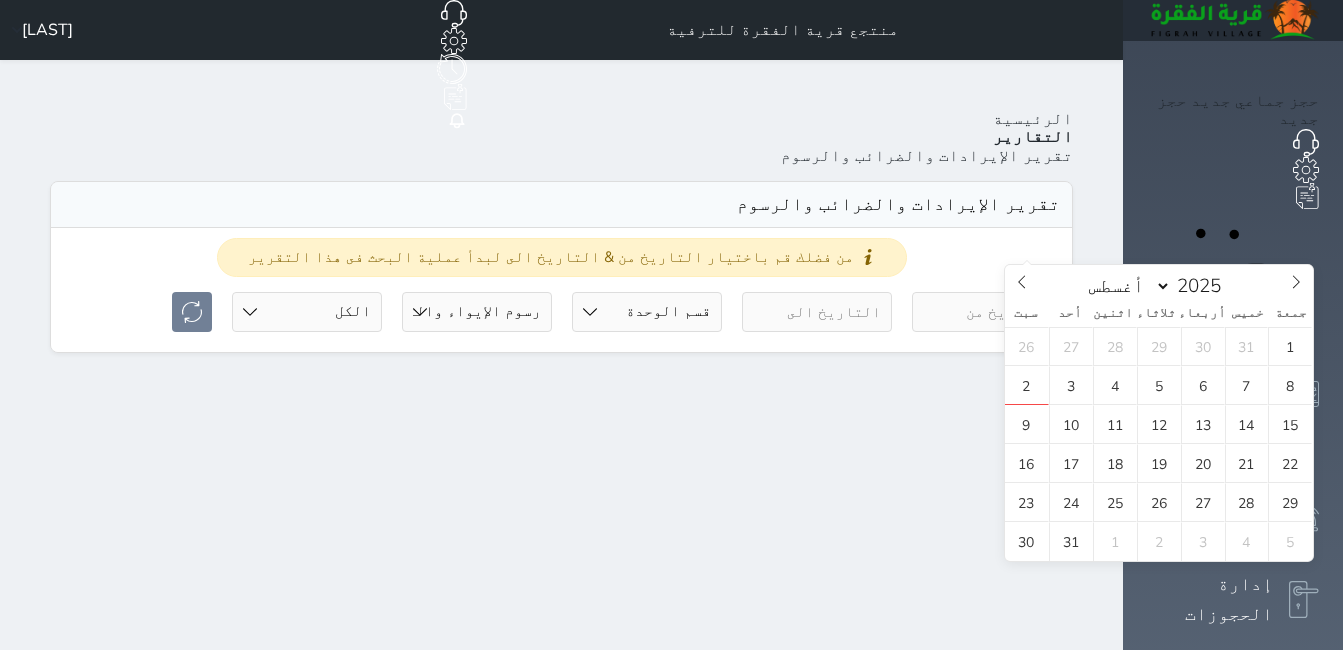 select on "6" 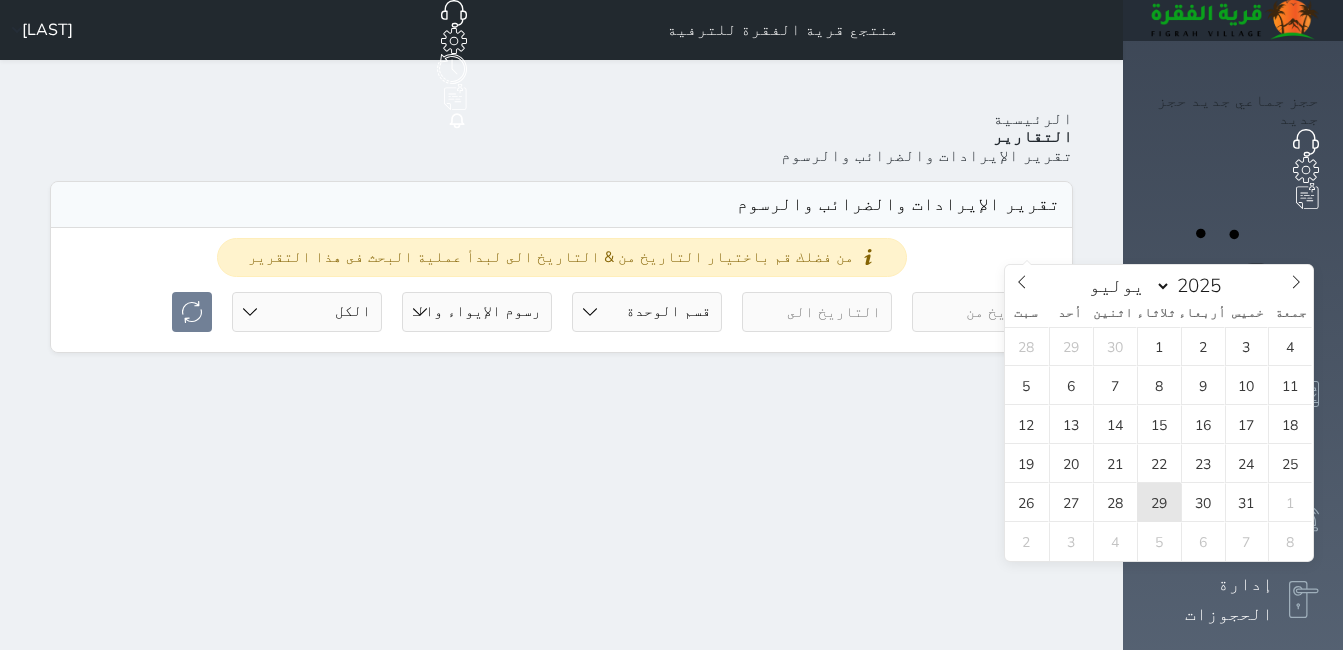click on "29" at bounding box center [1159, 502] 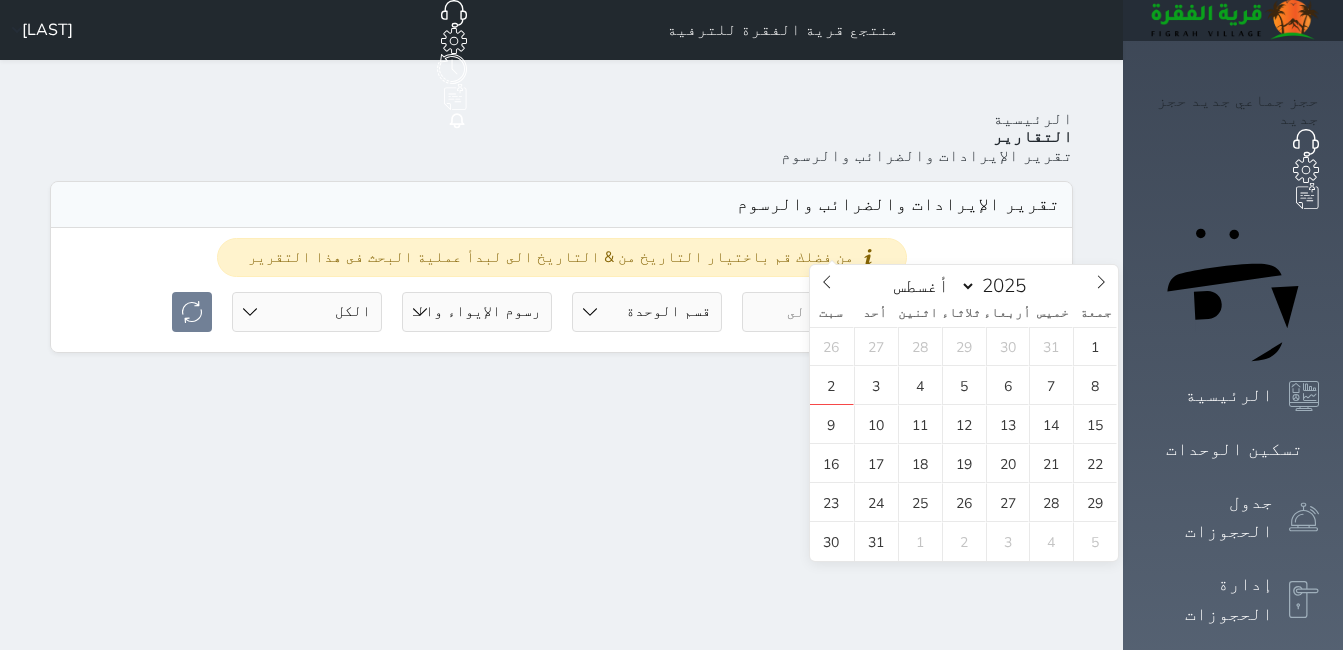 click at bounding box center [817, 312] 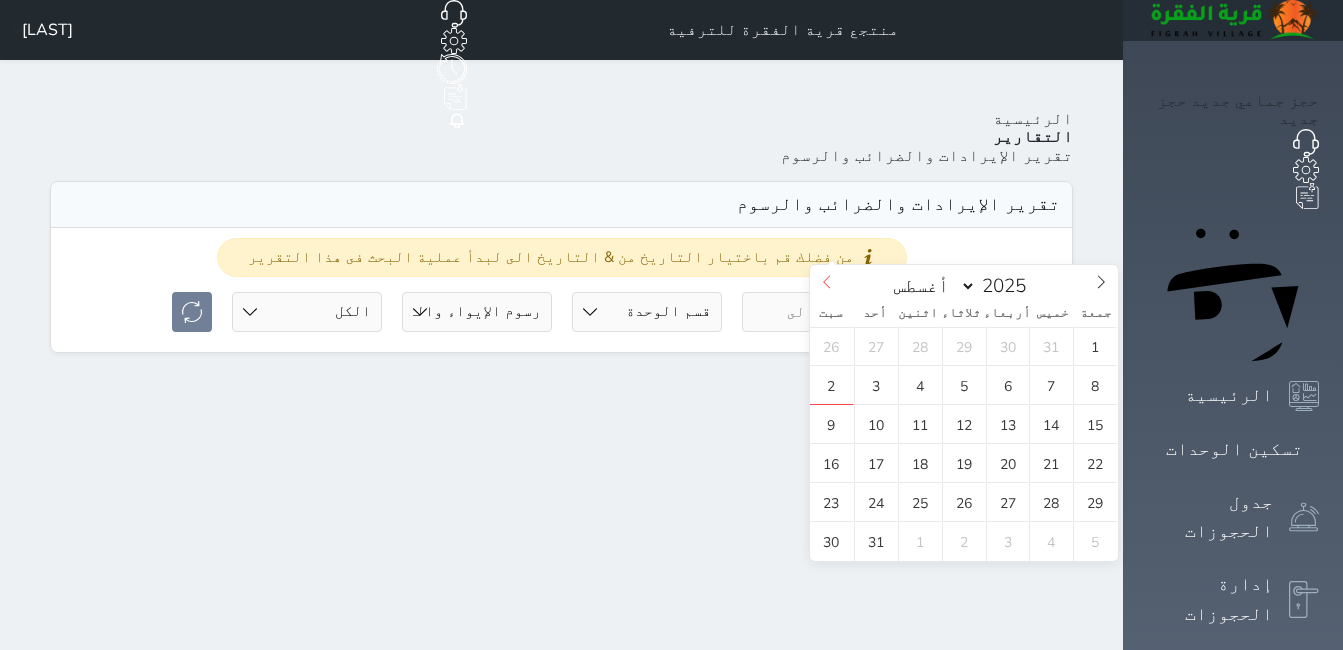click at bounding box center (827, 282) 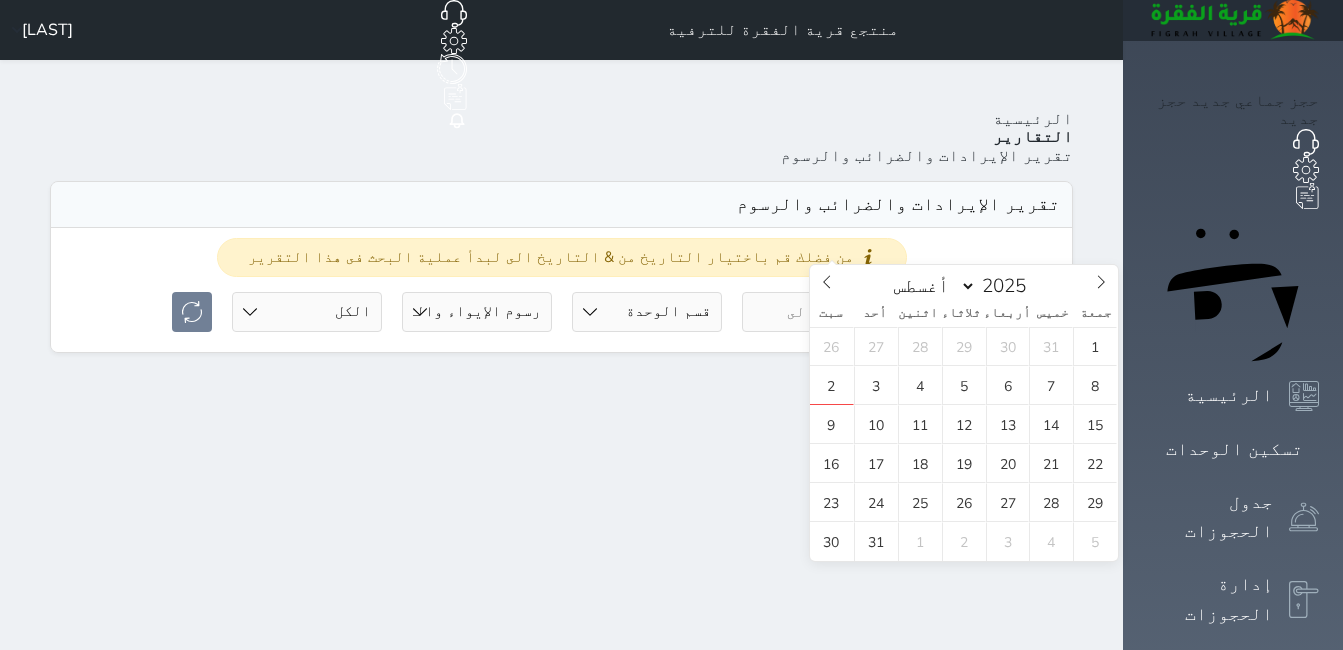 select on "6" 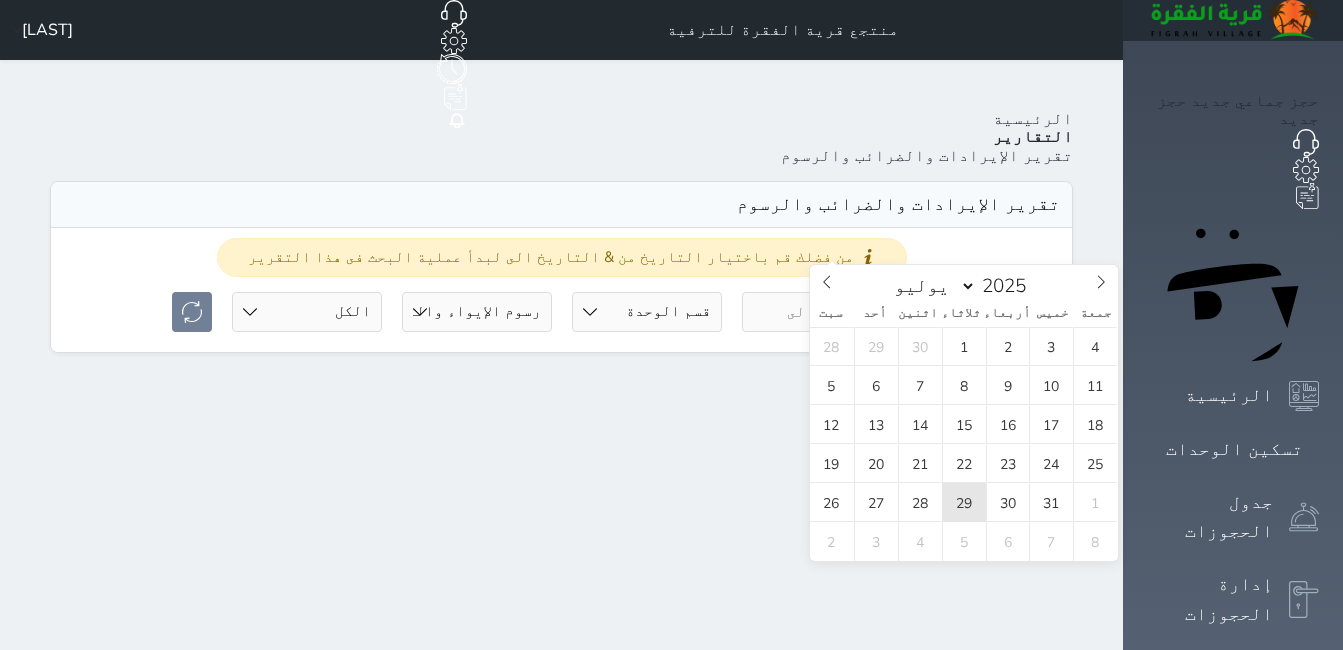 click on "29" at bounding box center [964, 502] 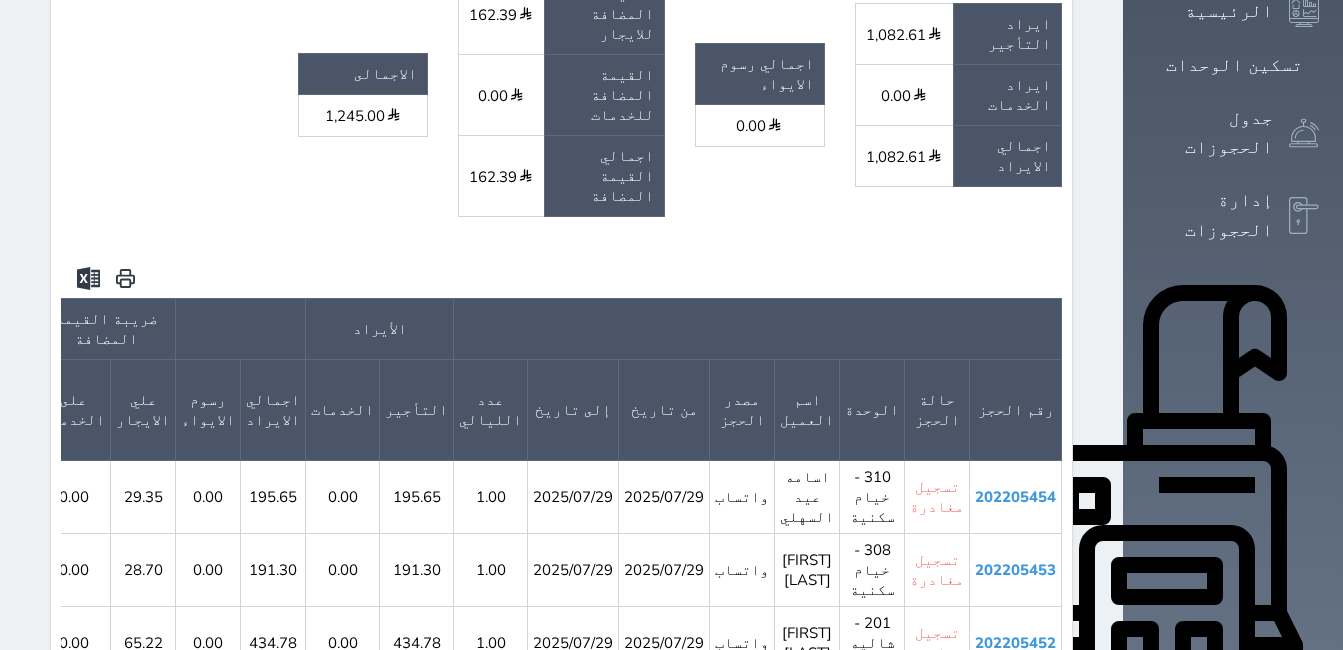 scroll, scrollTop: 400, scrollLeft: 0, axis: vertical 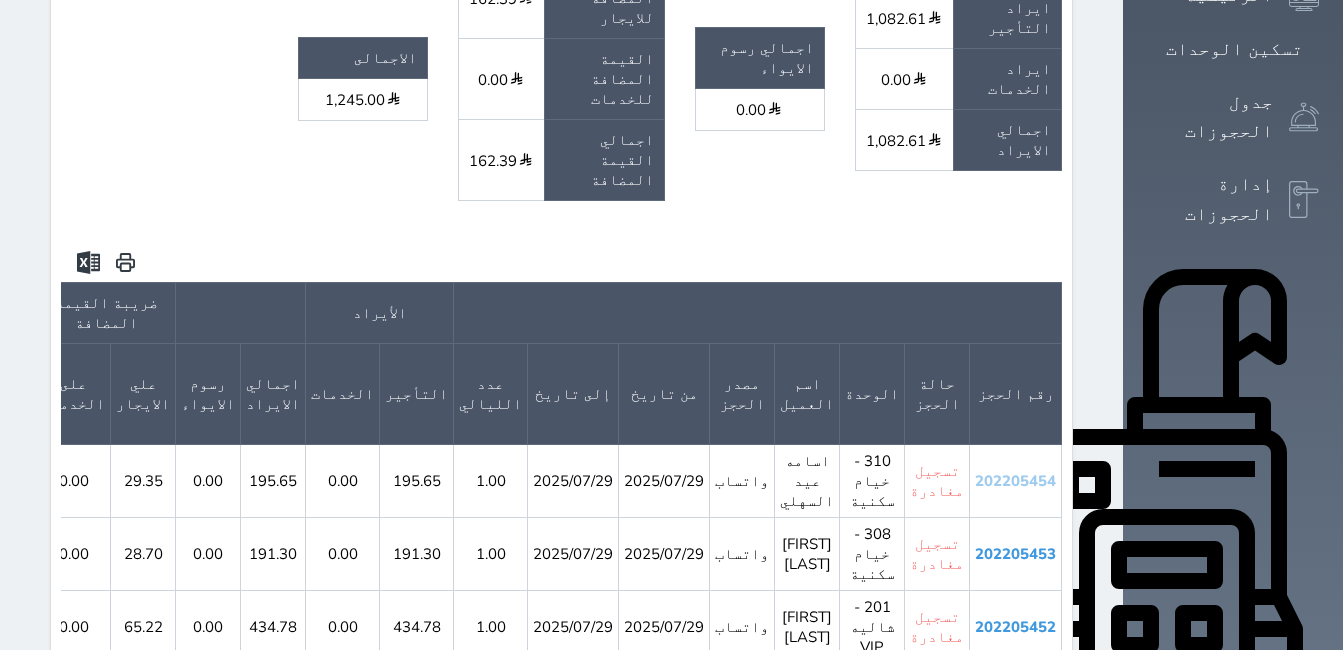 click on "202205454" at bounding box center [1015, 481] 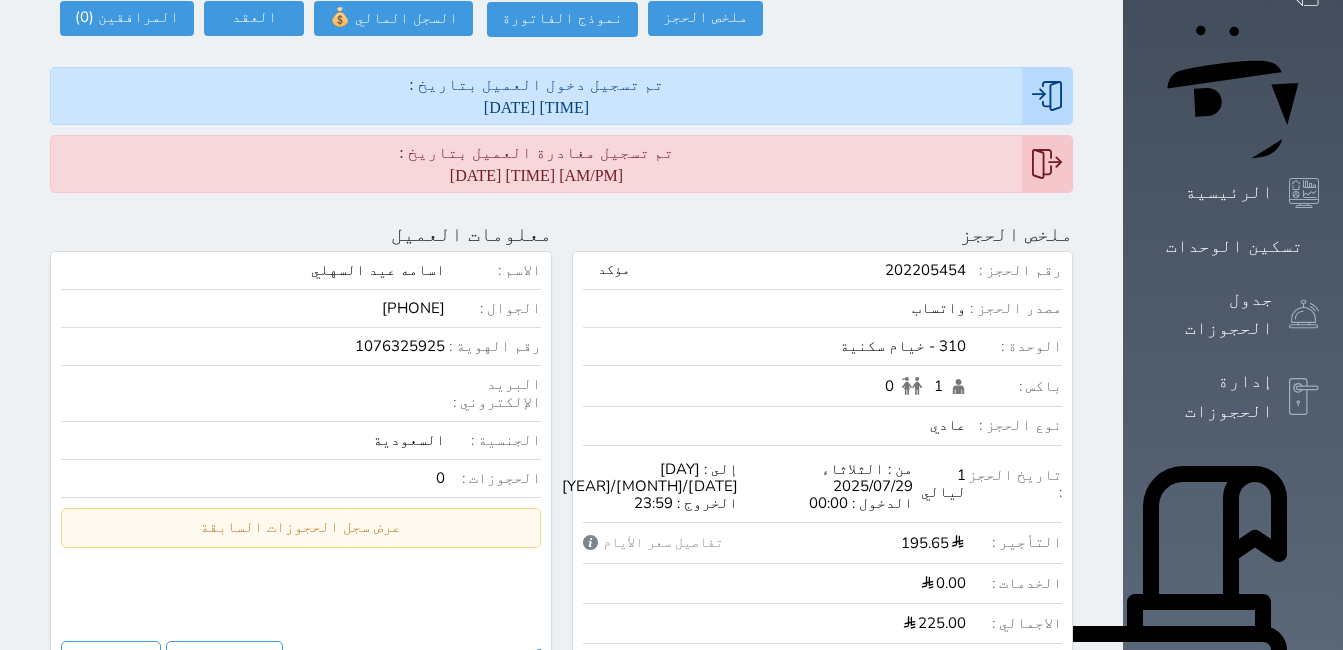 scroll, scrollTop: 200, scrollLeft: 0, axis: vertical 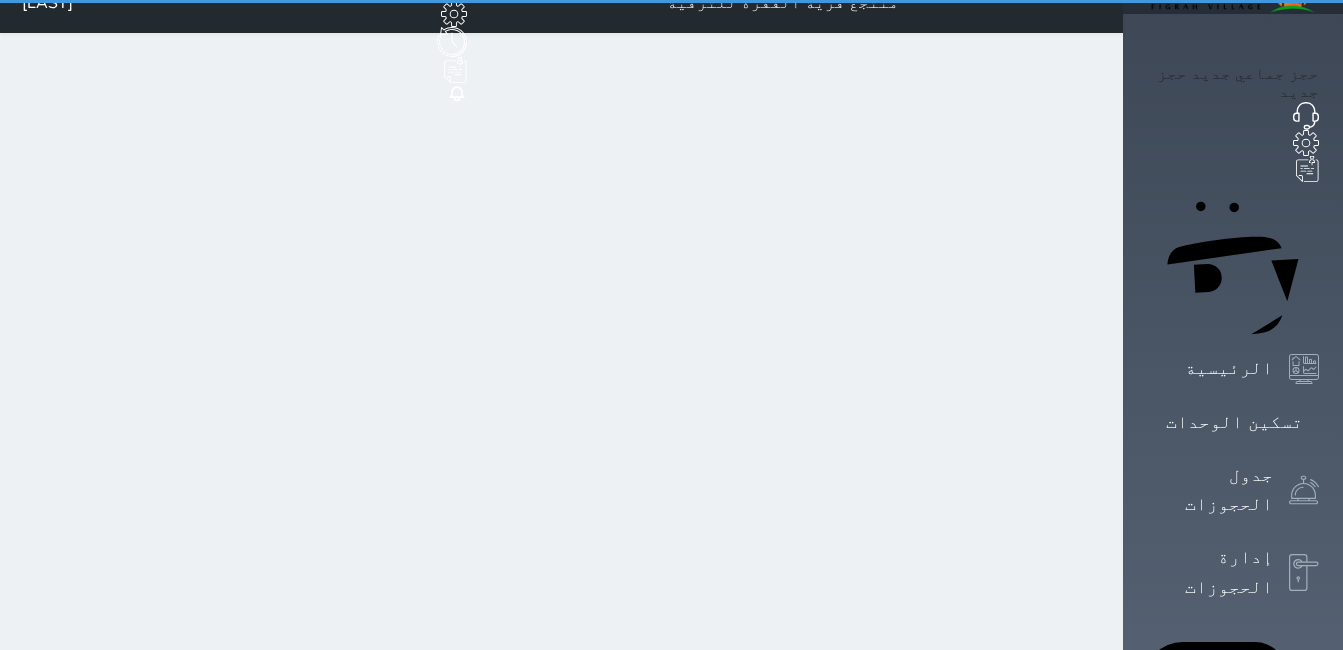select on "full" 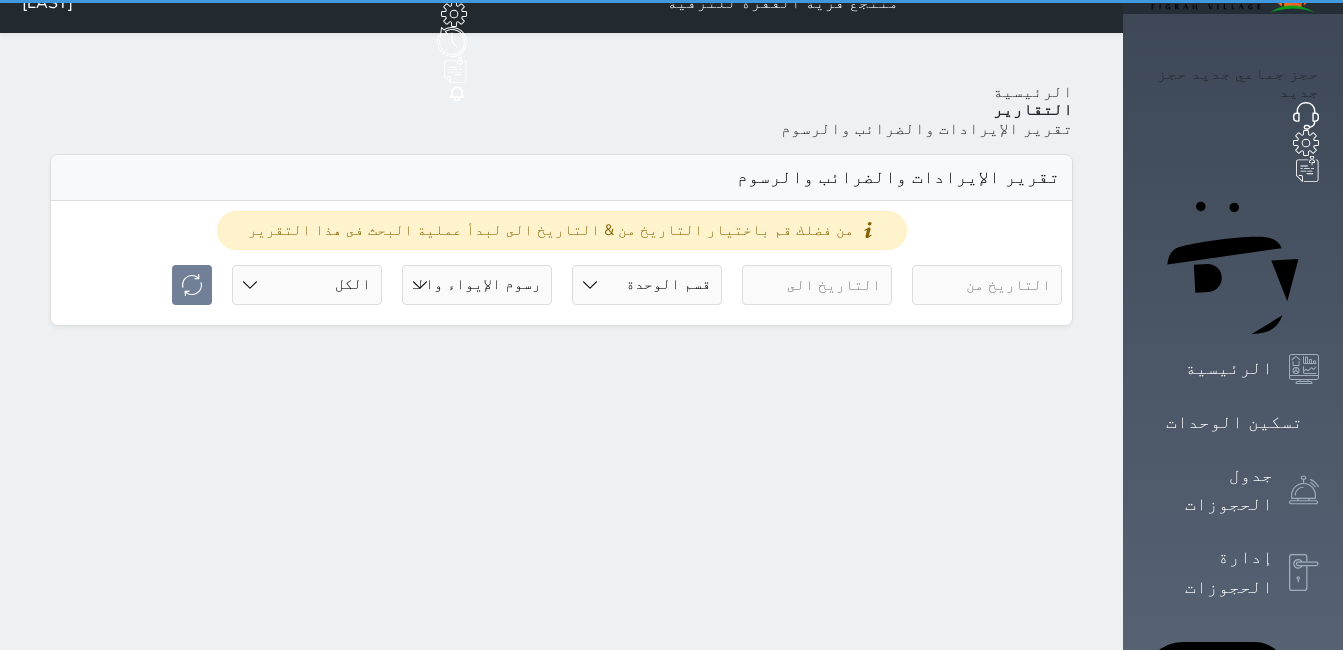 scroll, scrollTop: 0, scrollLeft: 0, axis: both 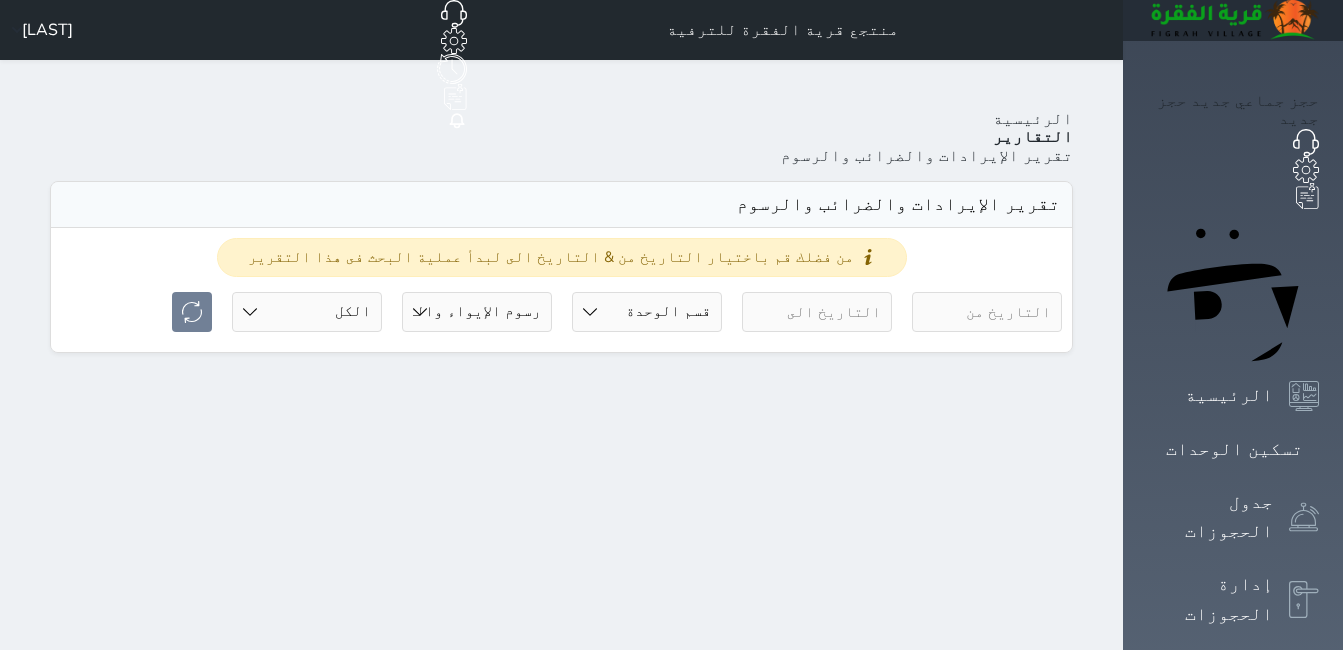 click at bounding box center (987, 312) 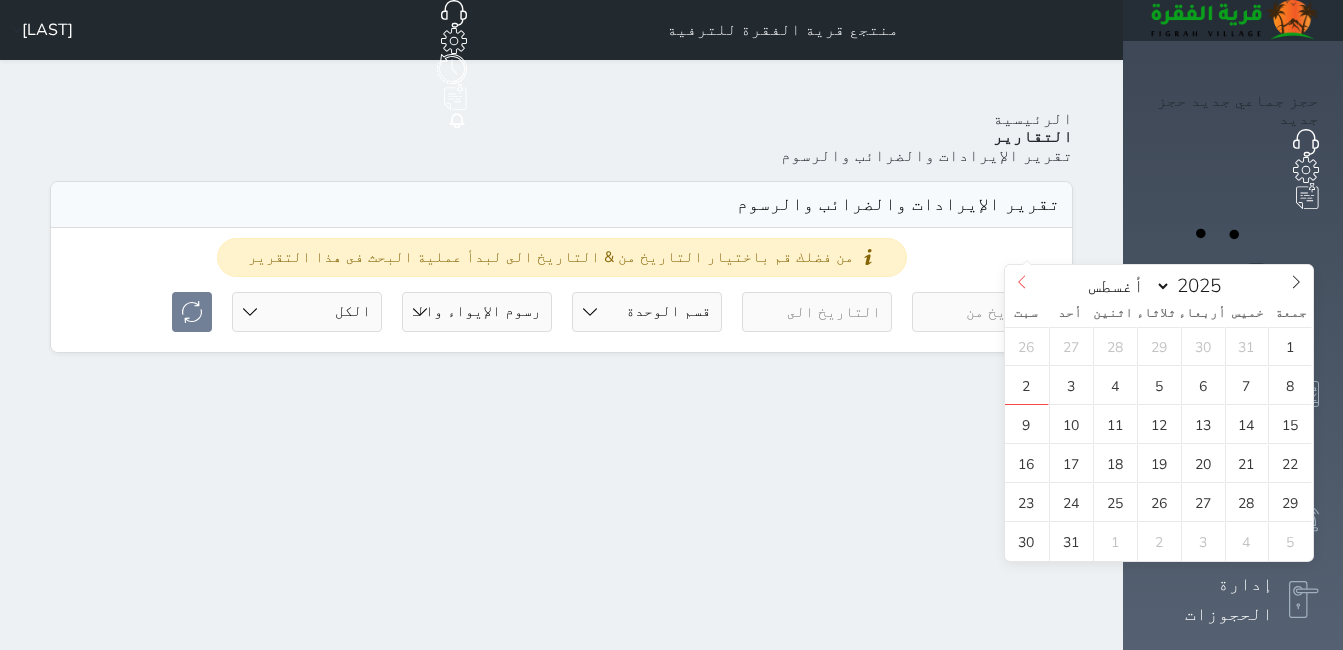 click 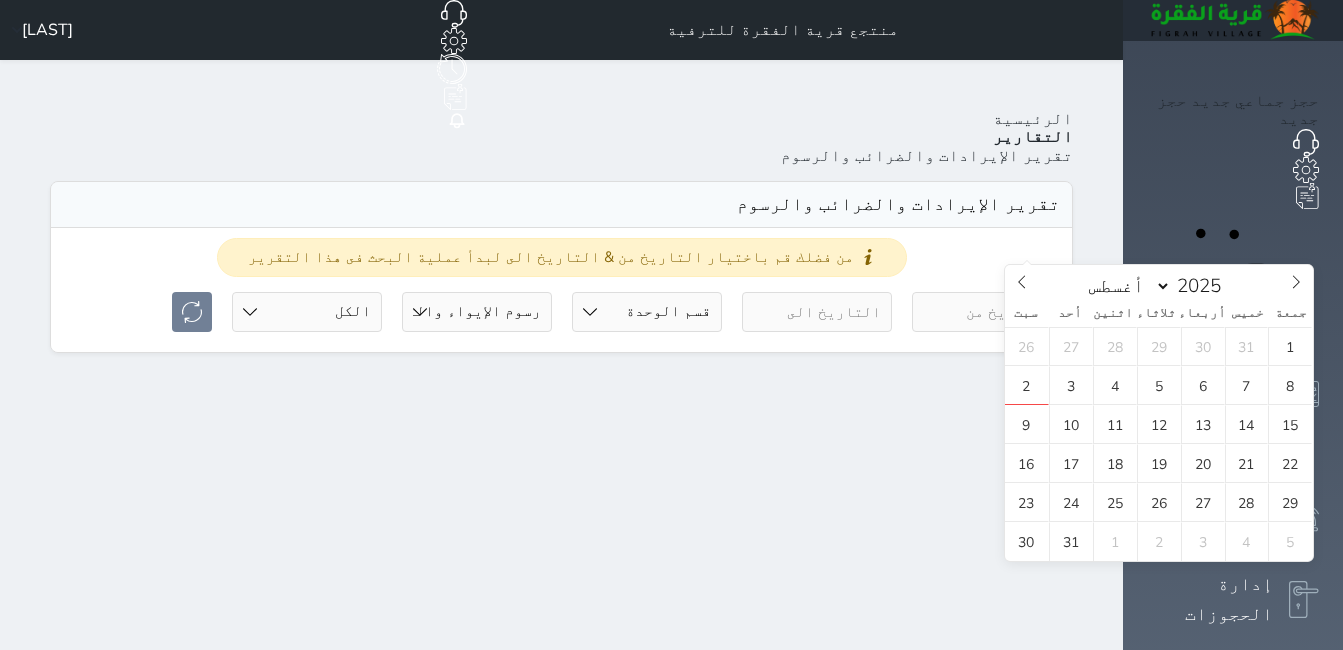 select on "6" 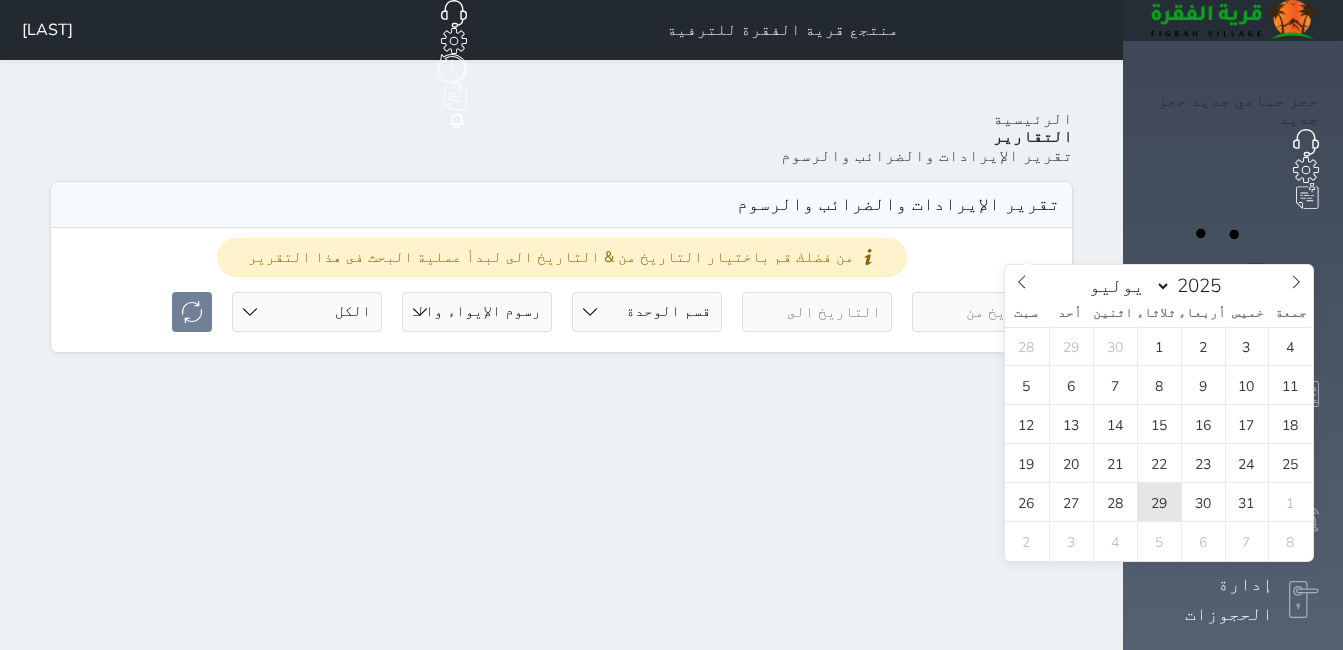 drag, startPoint x: 1155, startPoint y: 505, endPoint x: 1103, endPoint y: 468, distance: 63.82006 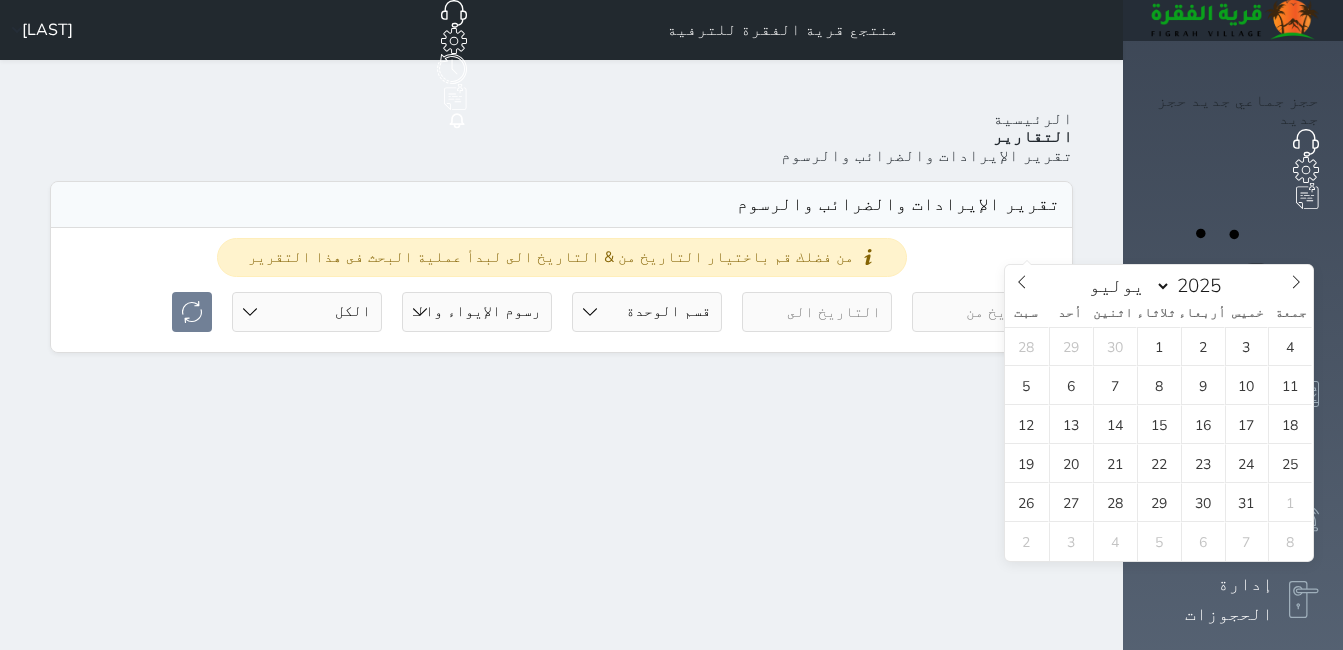 type on "2025-07-29" 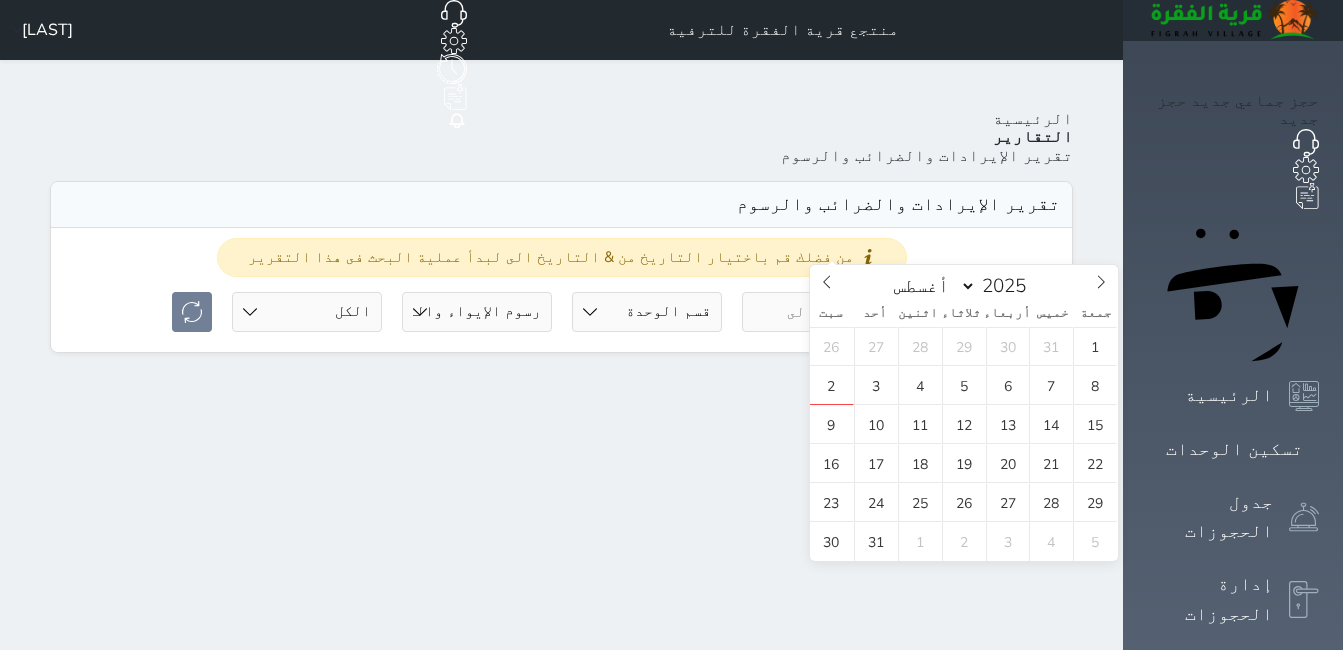 click at bounding box center [817, 312] 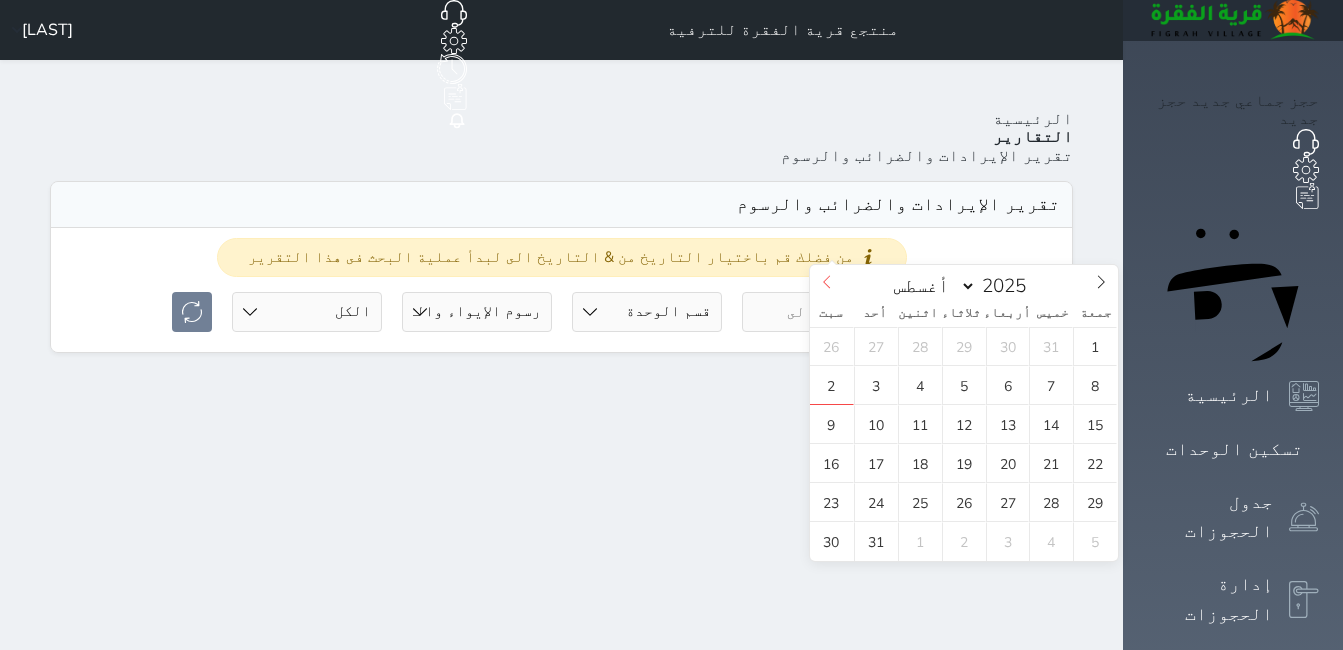 click 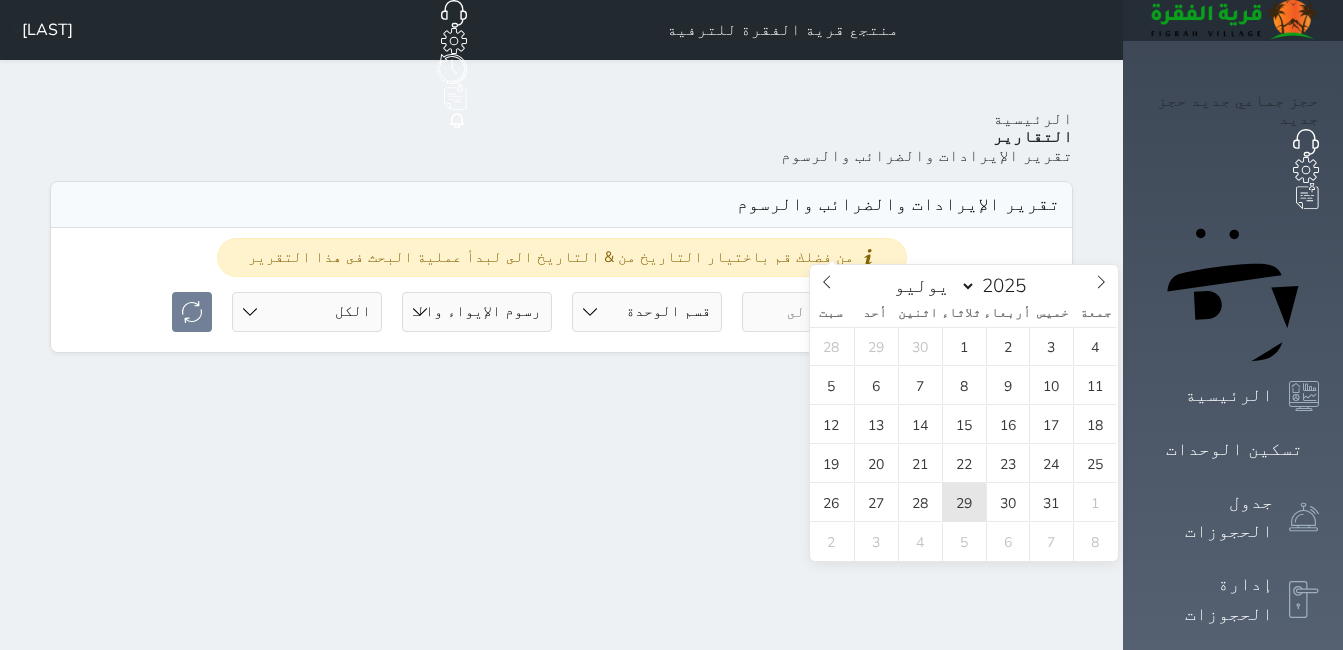 click on "29" at bounding box center [964, 502] 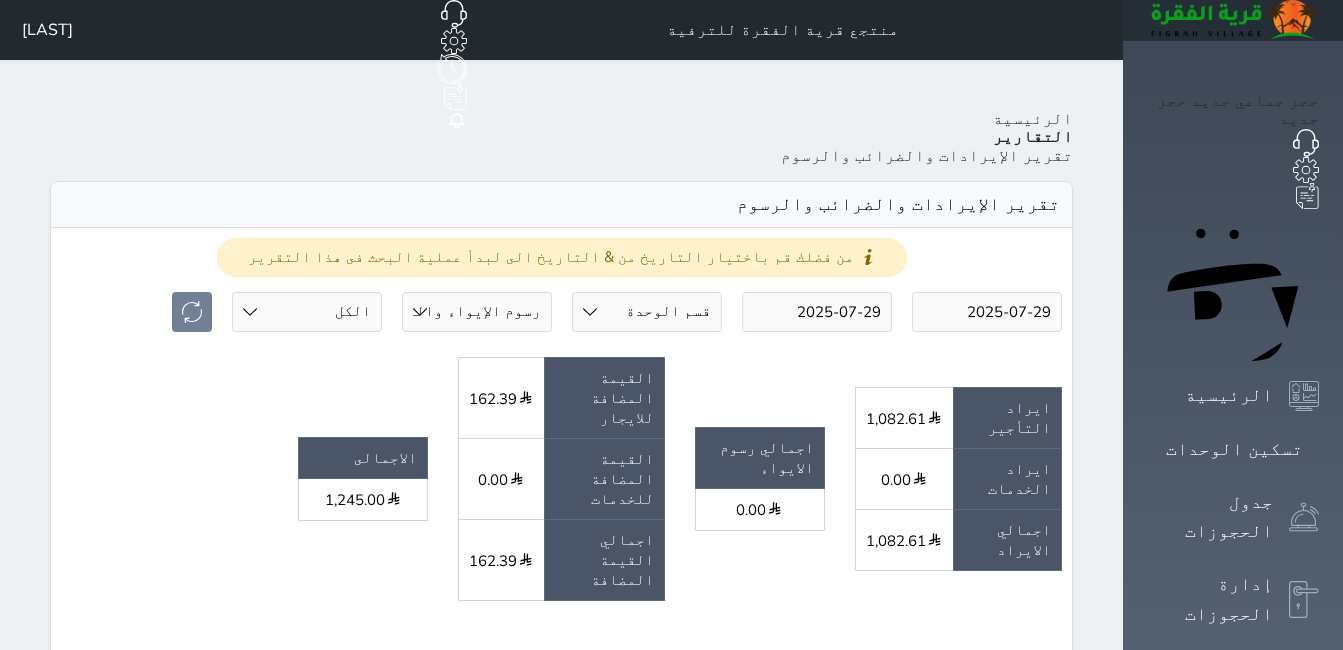 scroll, scrollTop: 400, scrollLeft: 0, axis: vertical 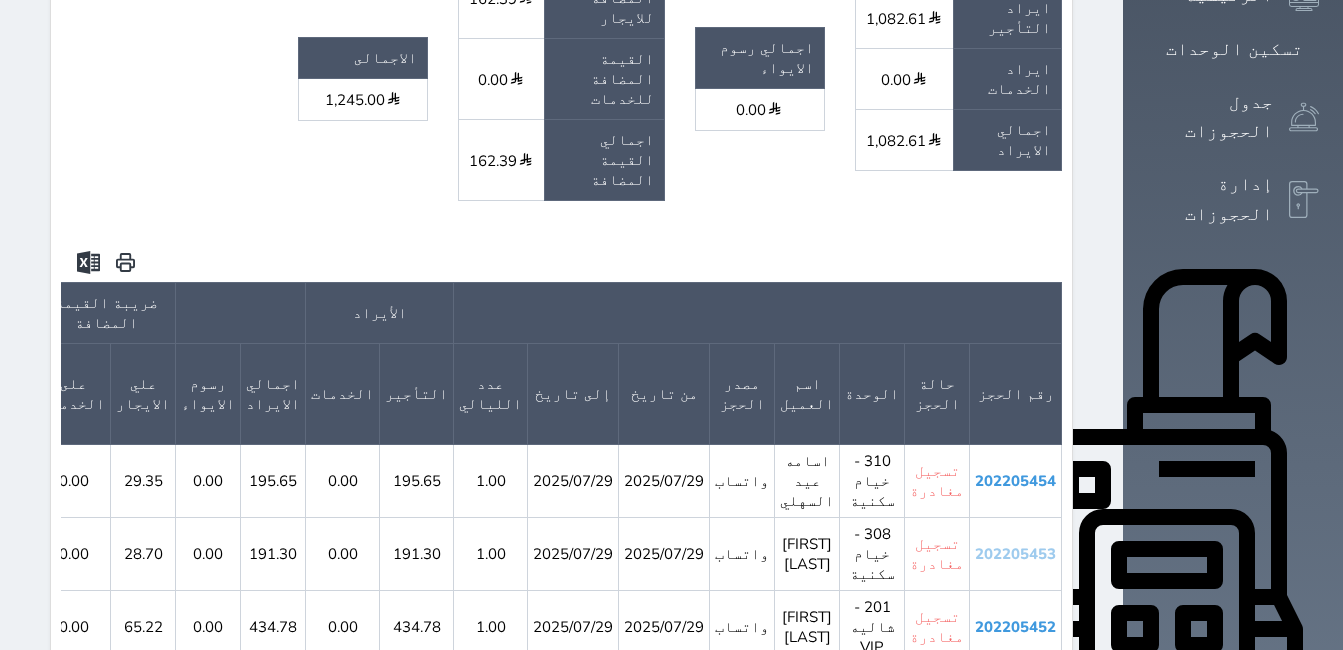 click on "202205453" at bounding box center [1015, 554] 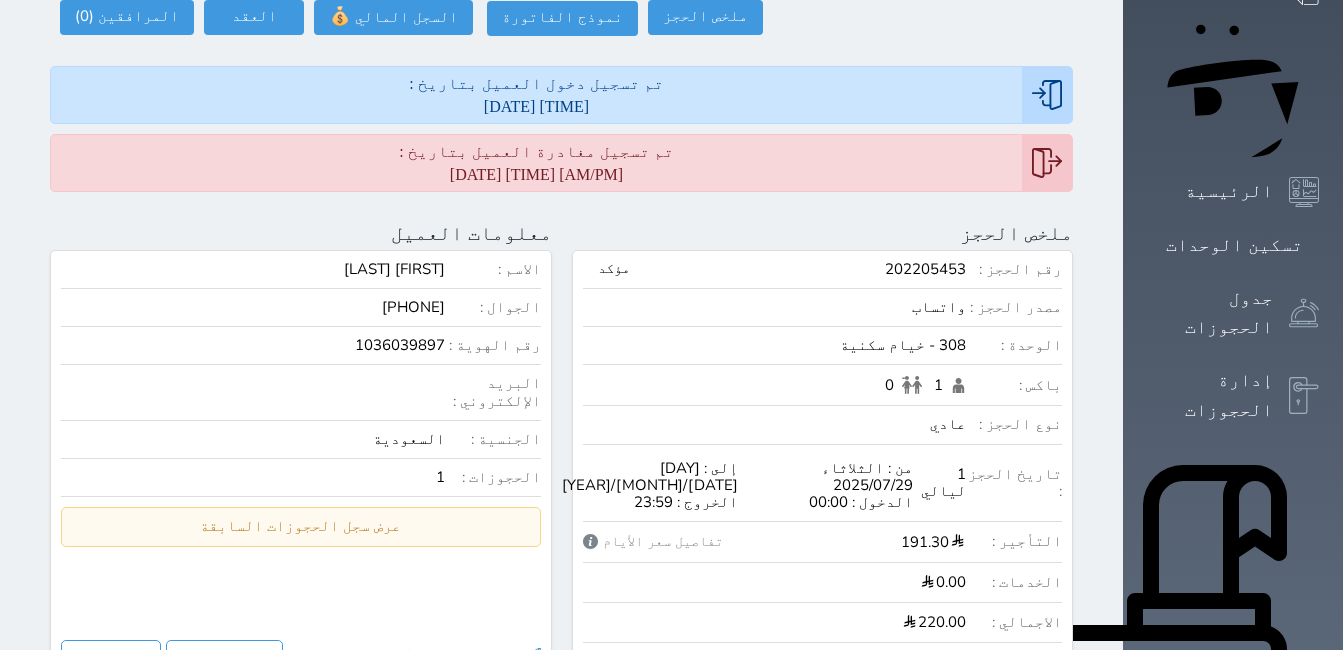 scroll, scrollTop: 0, scrollLeft: 0, axis: both 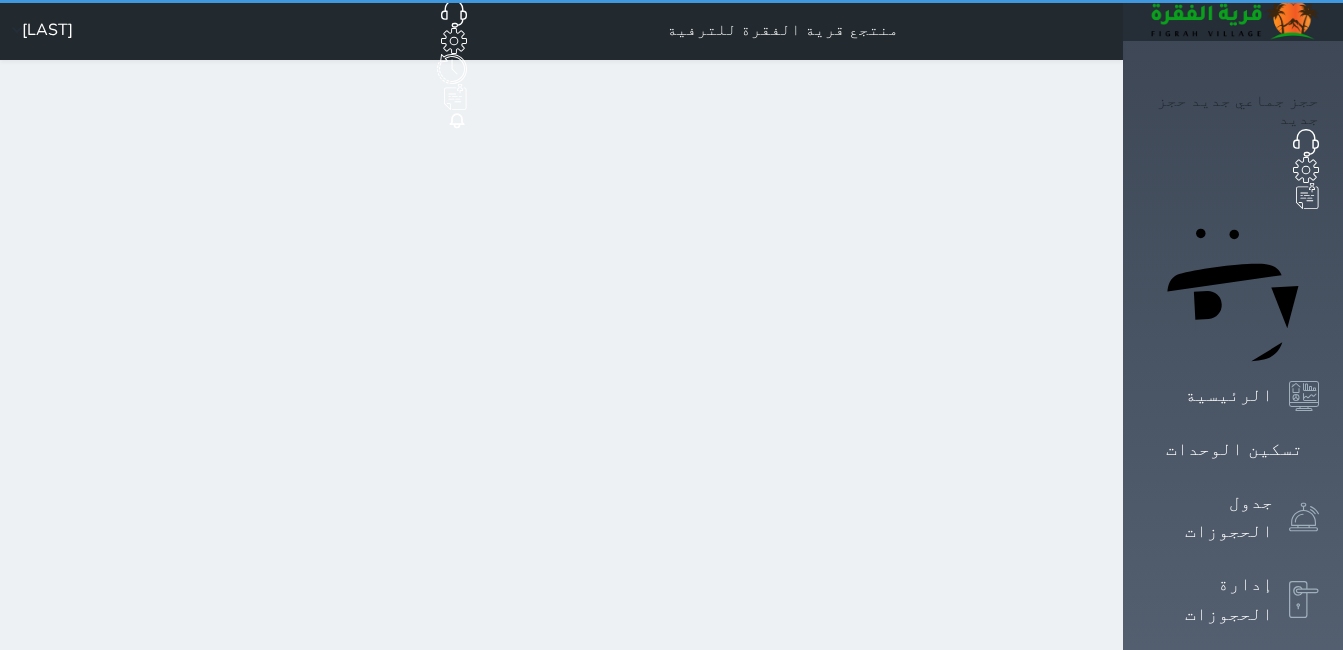 select on "7" 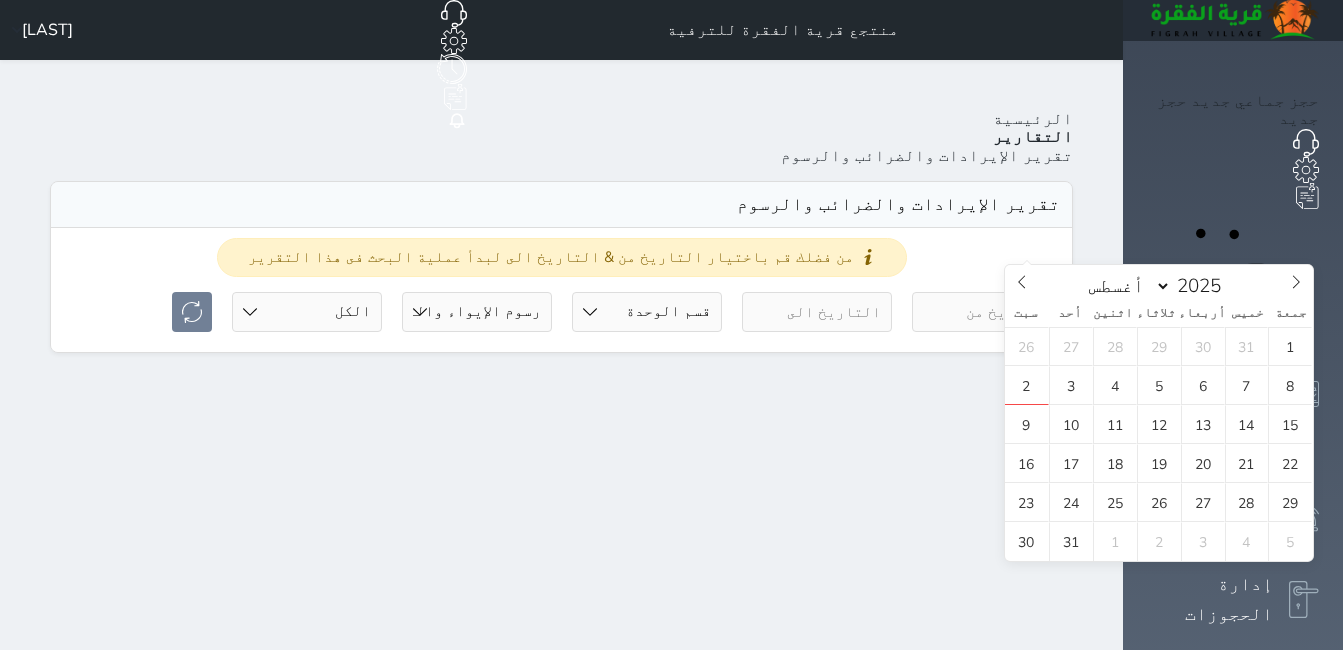 click at bounding box center [987, 312] 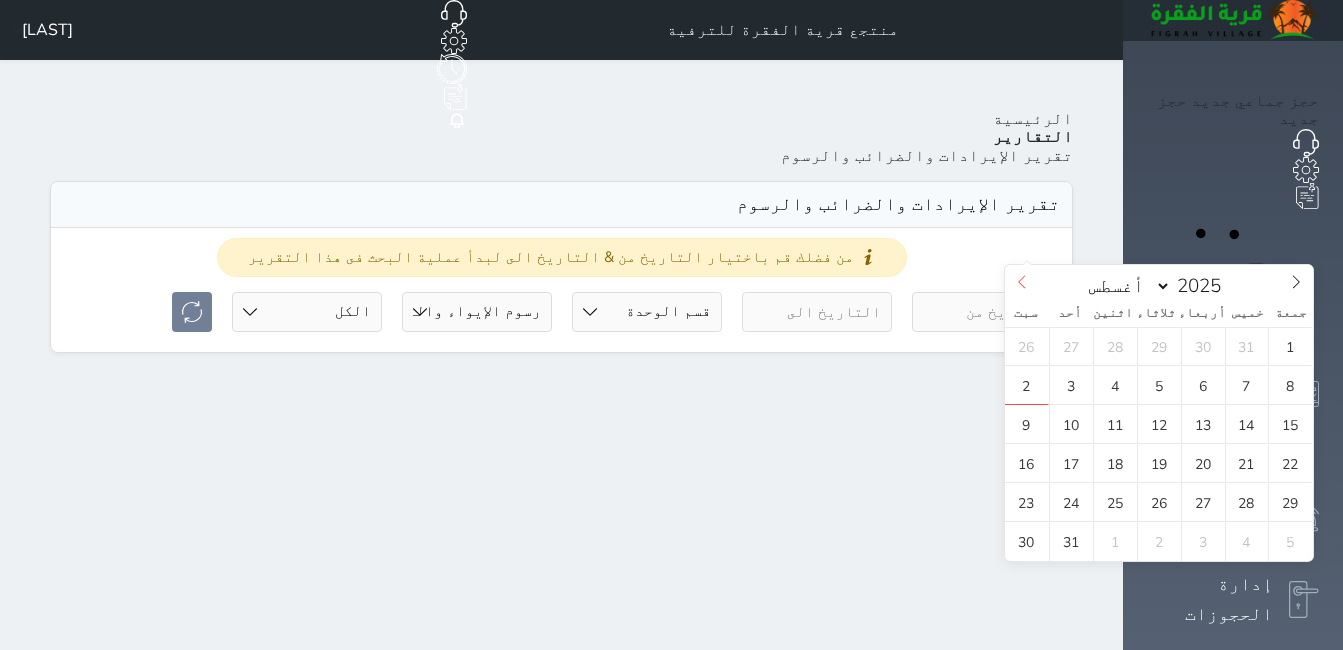 click 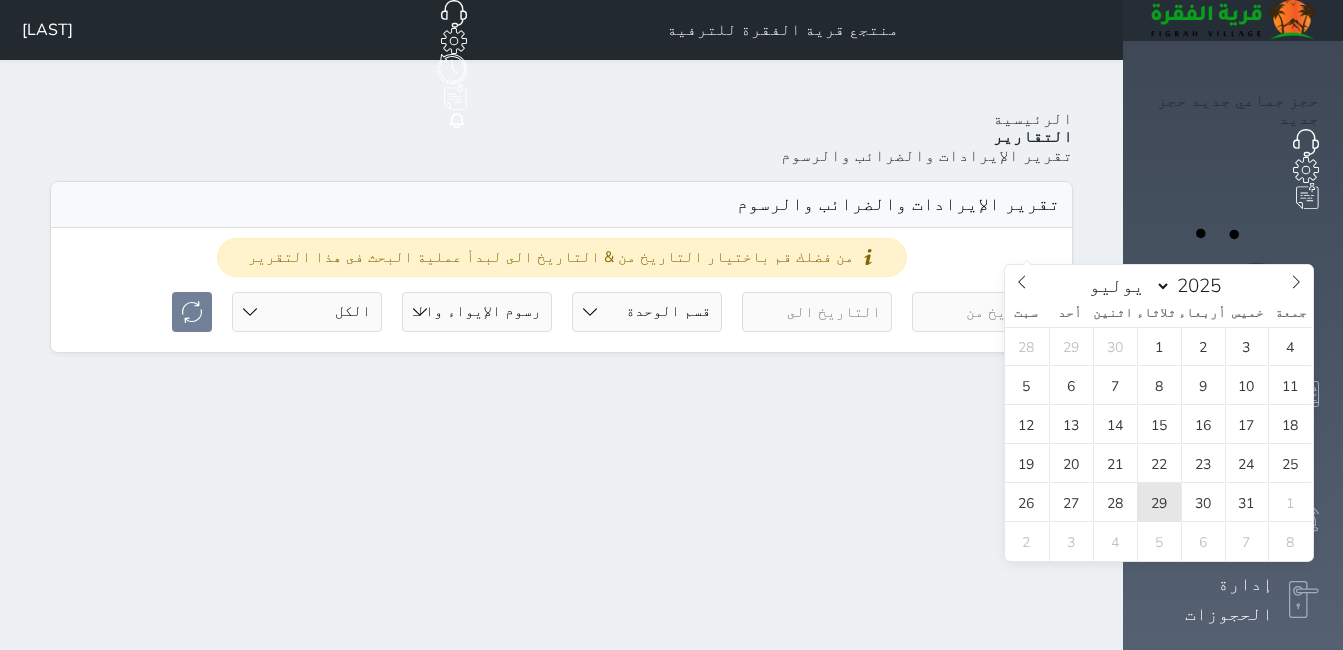 click on "29" at bounding box center (1159, 502) 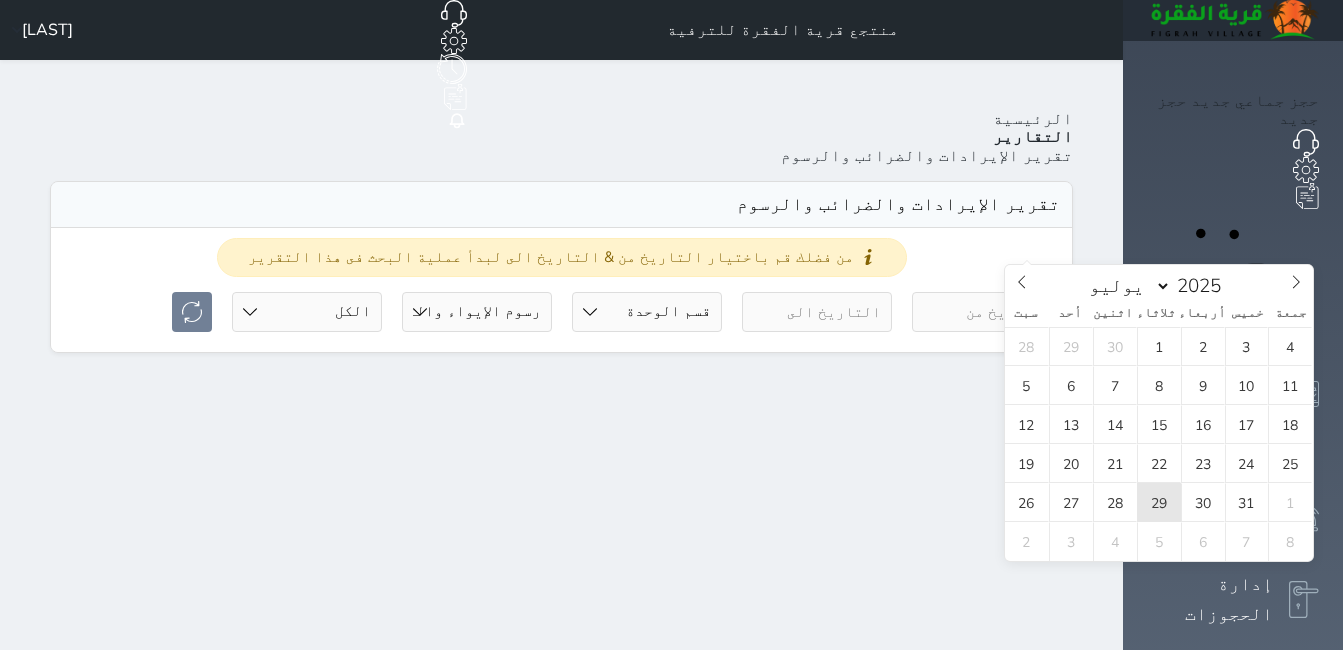 type on "2025-07-29" 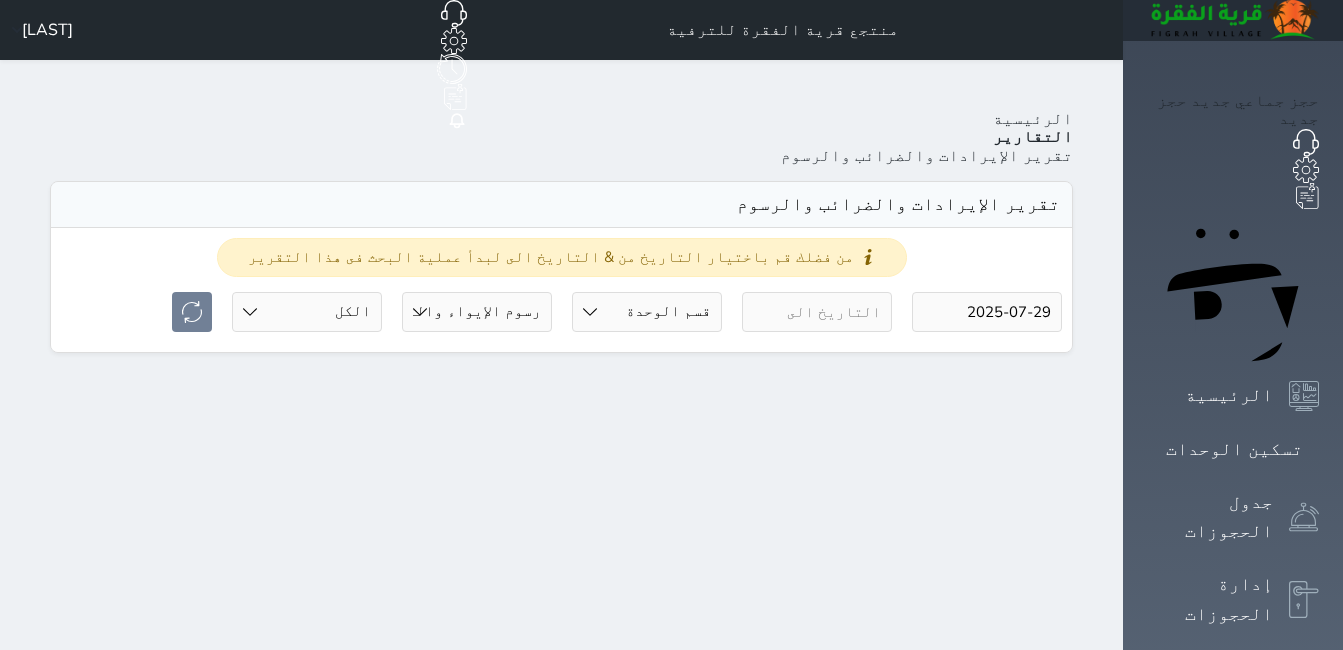 click at bounding box center (817, 312) 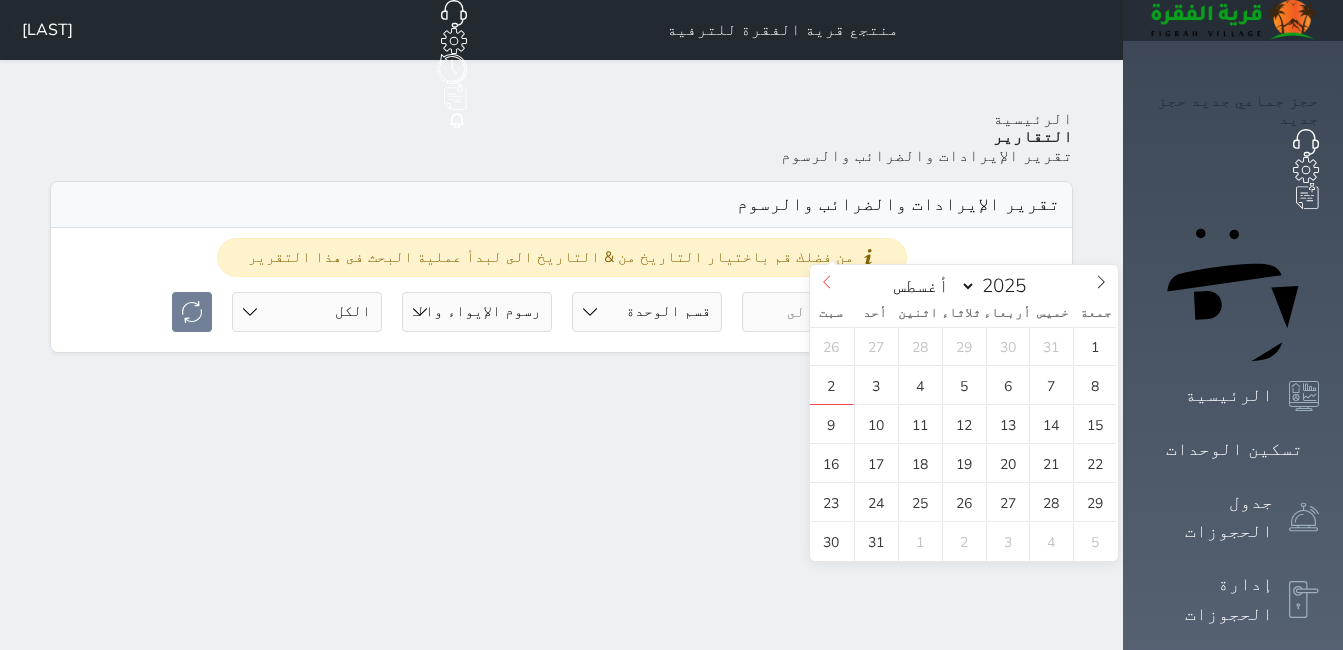 click 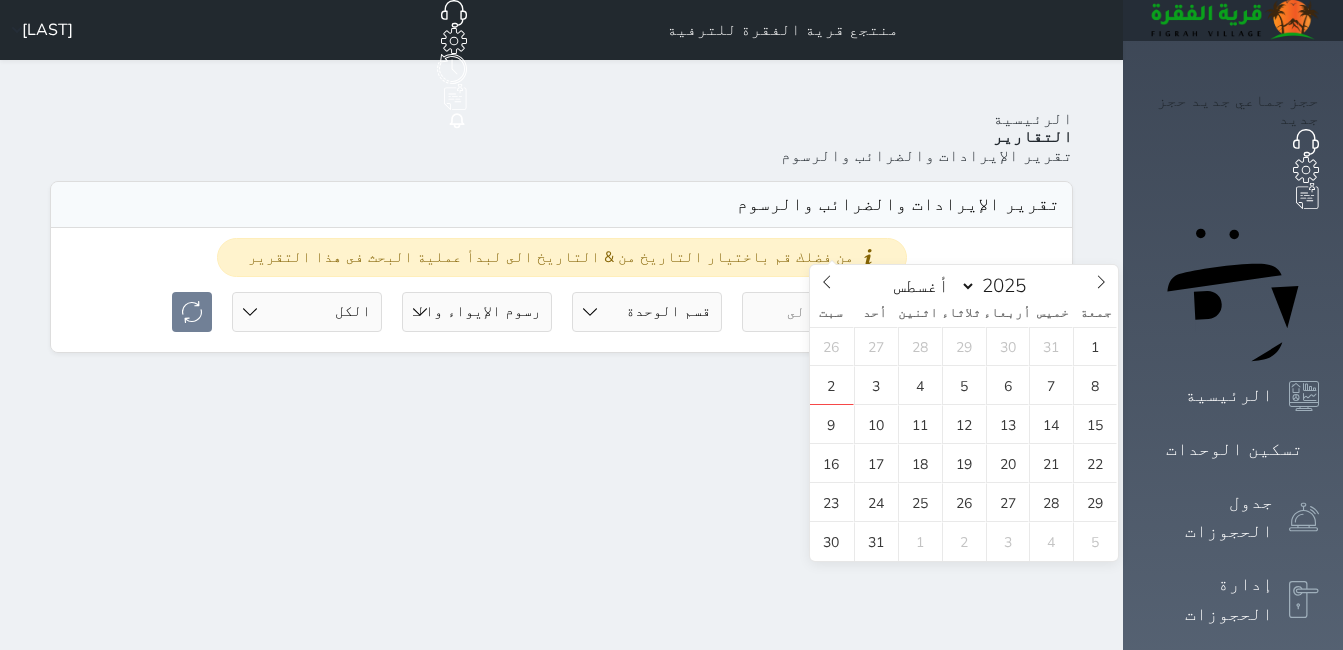 select on "6" 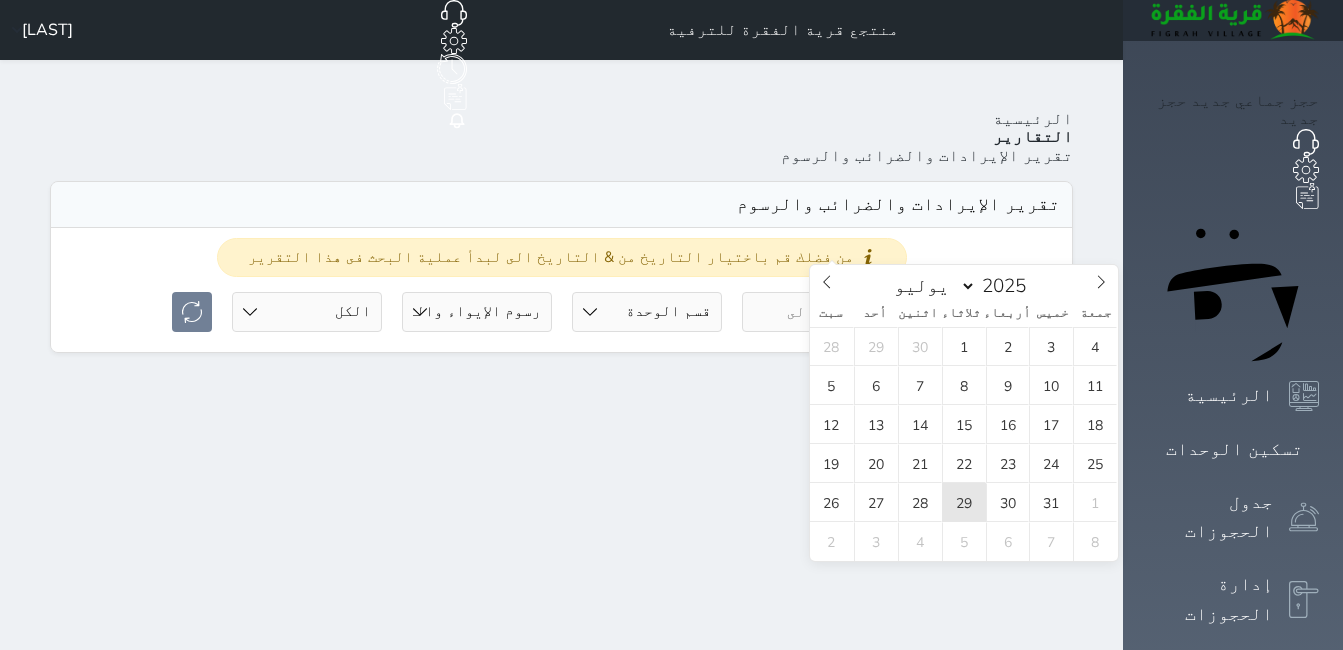 click on "29" at bounding box center (964, 502) 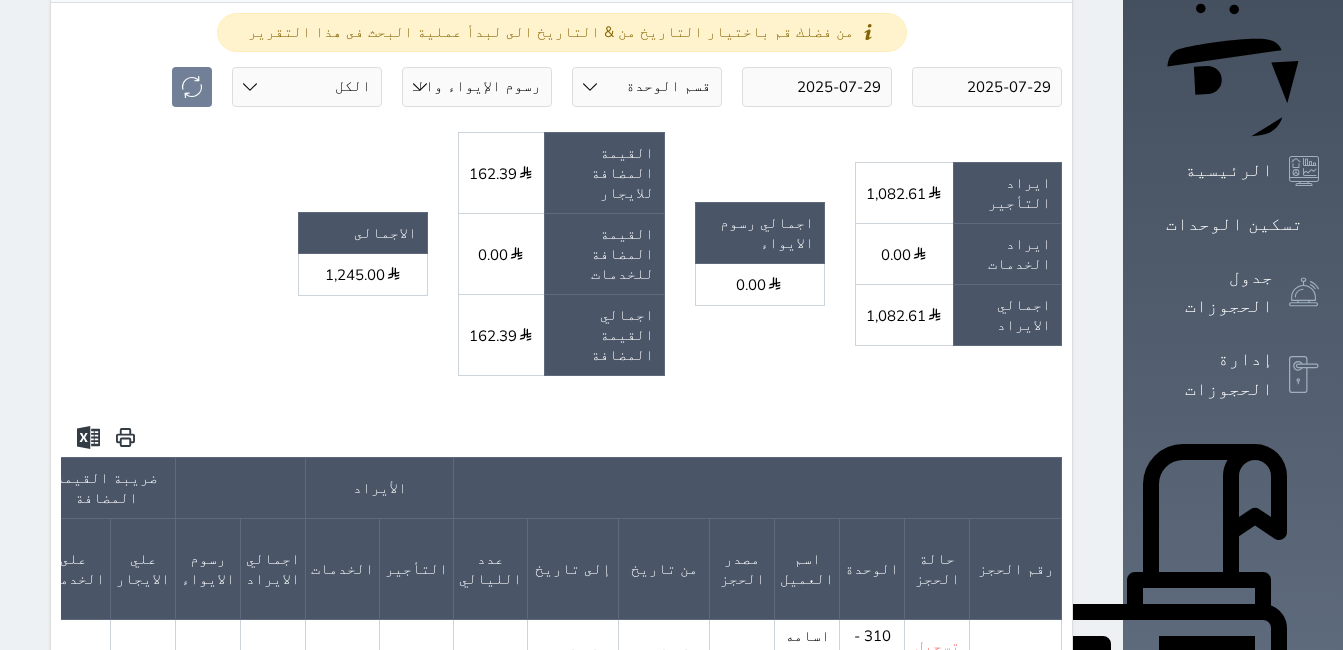 scroll, scrollTop: 300, scrollLeft: 0, axis: vertical 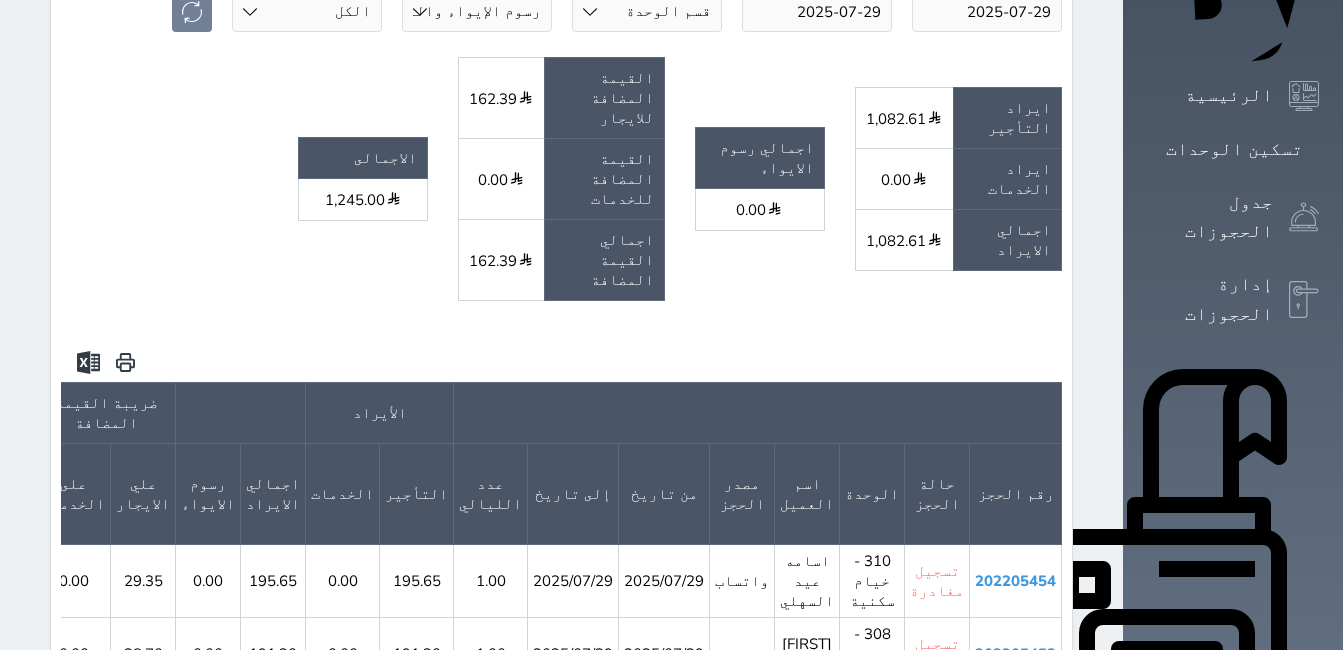 click on "202205452" at bounding box center (1015, 727) 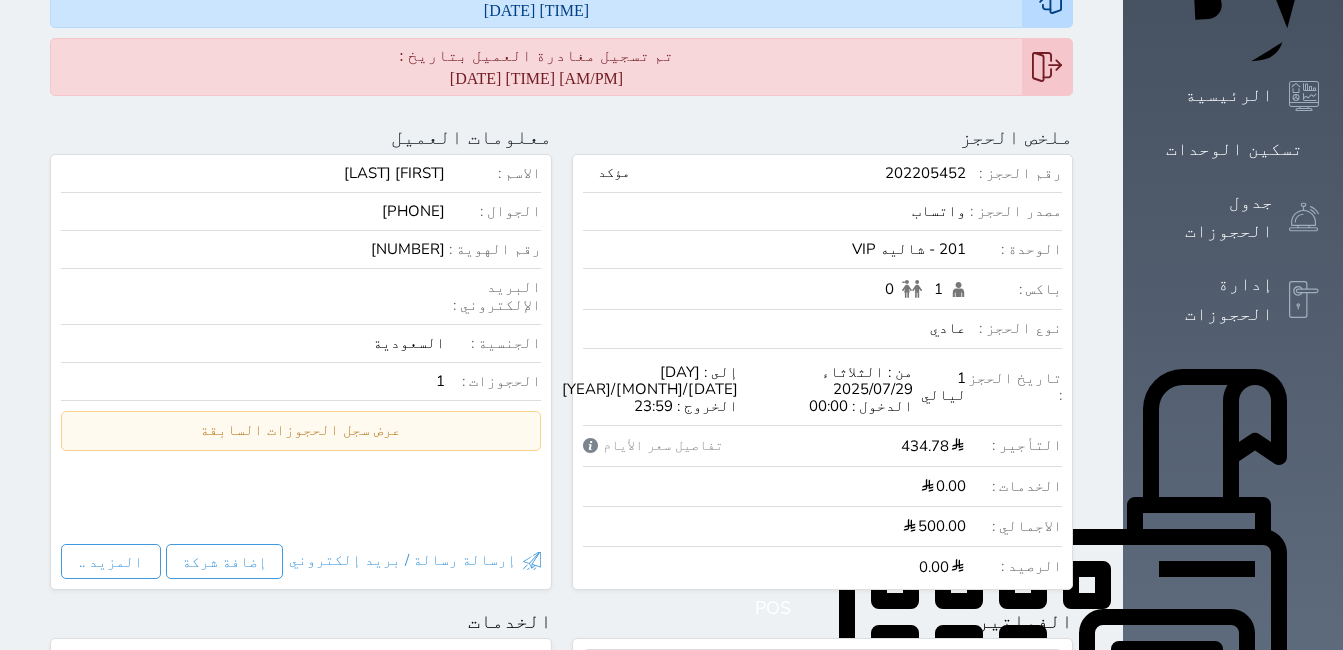 scroll, scrollTop: 0, scrollLeft: 0, axis: both 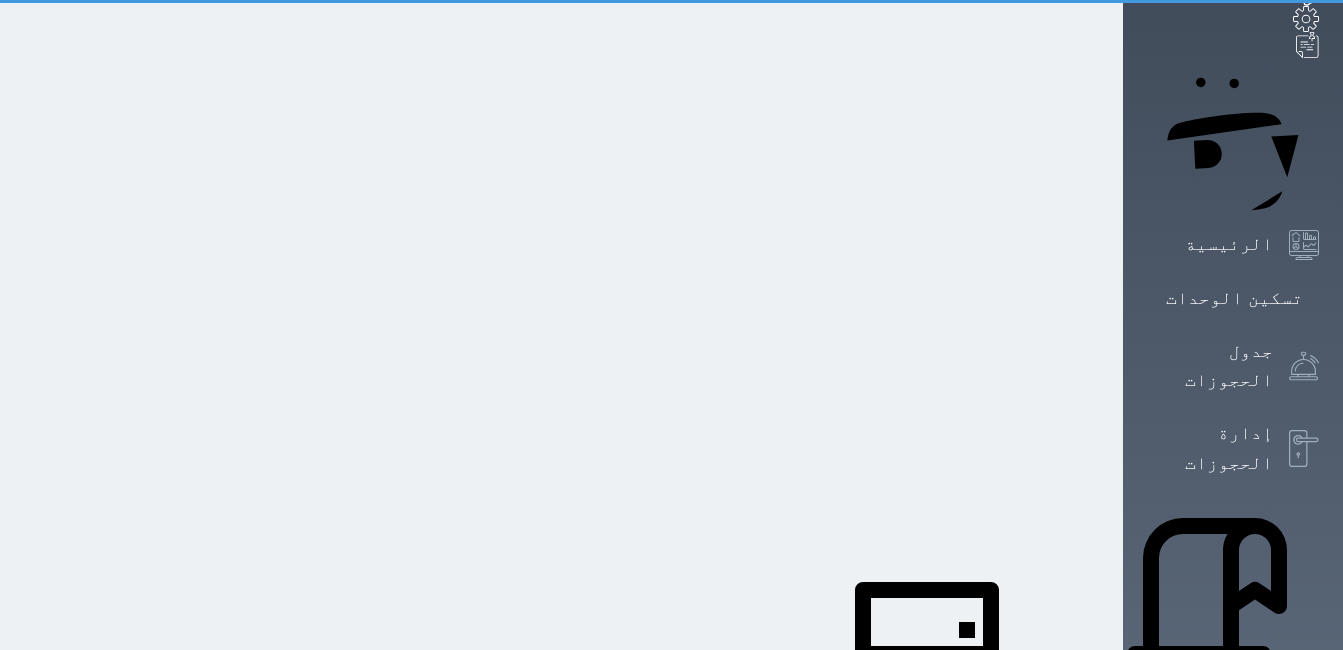 select on "7" 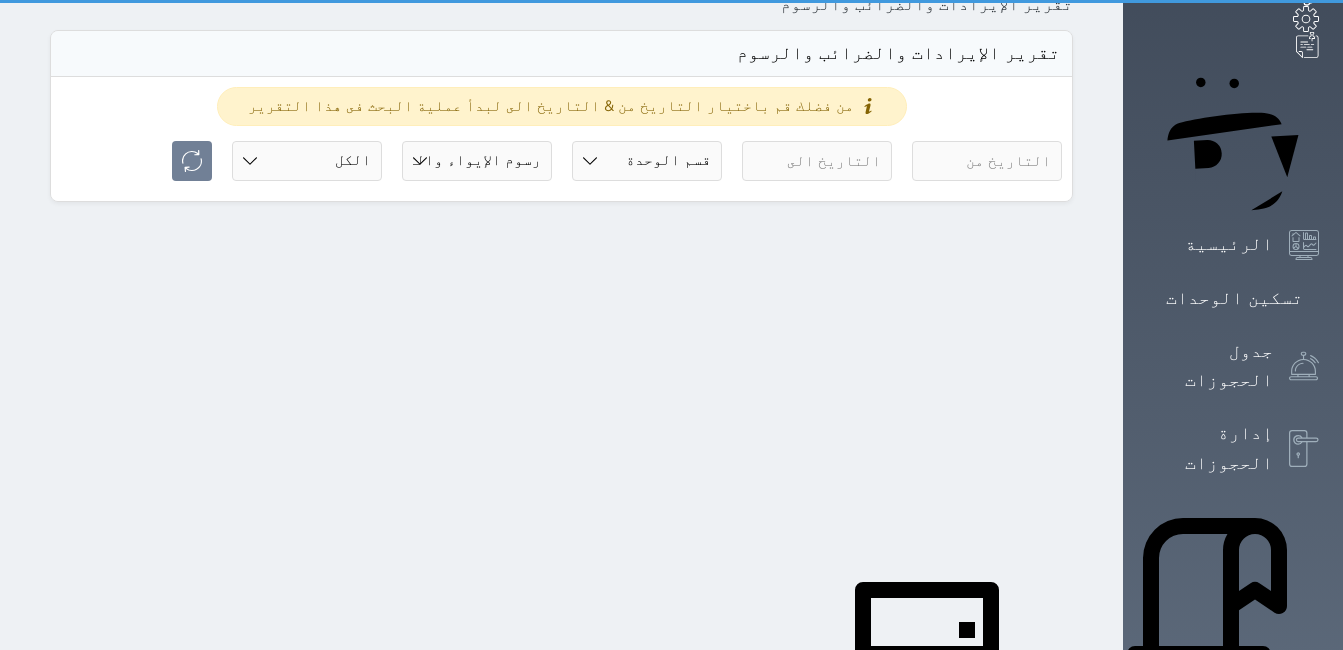 scroll, scrollTop: 0, scrollLeft: 0, axis: both 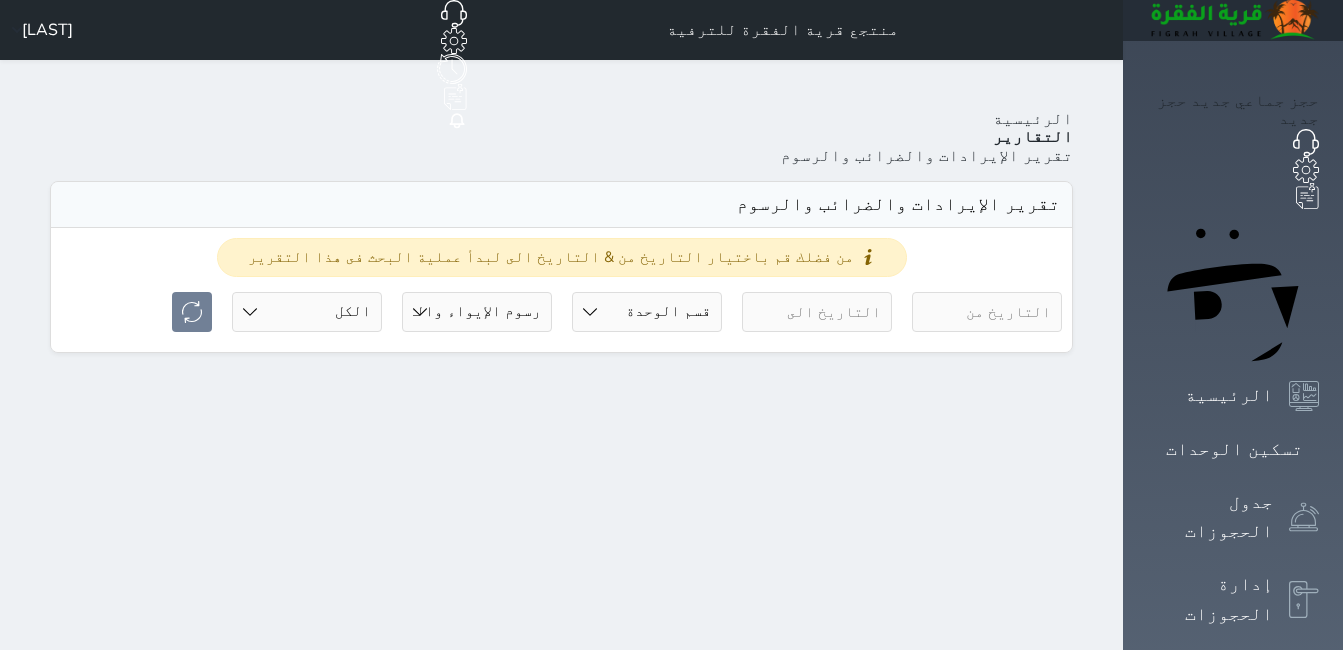click at bounding box center (987, 312) 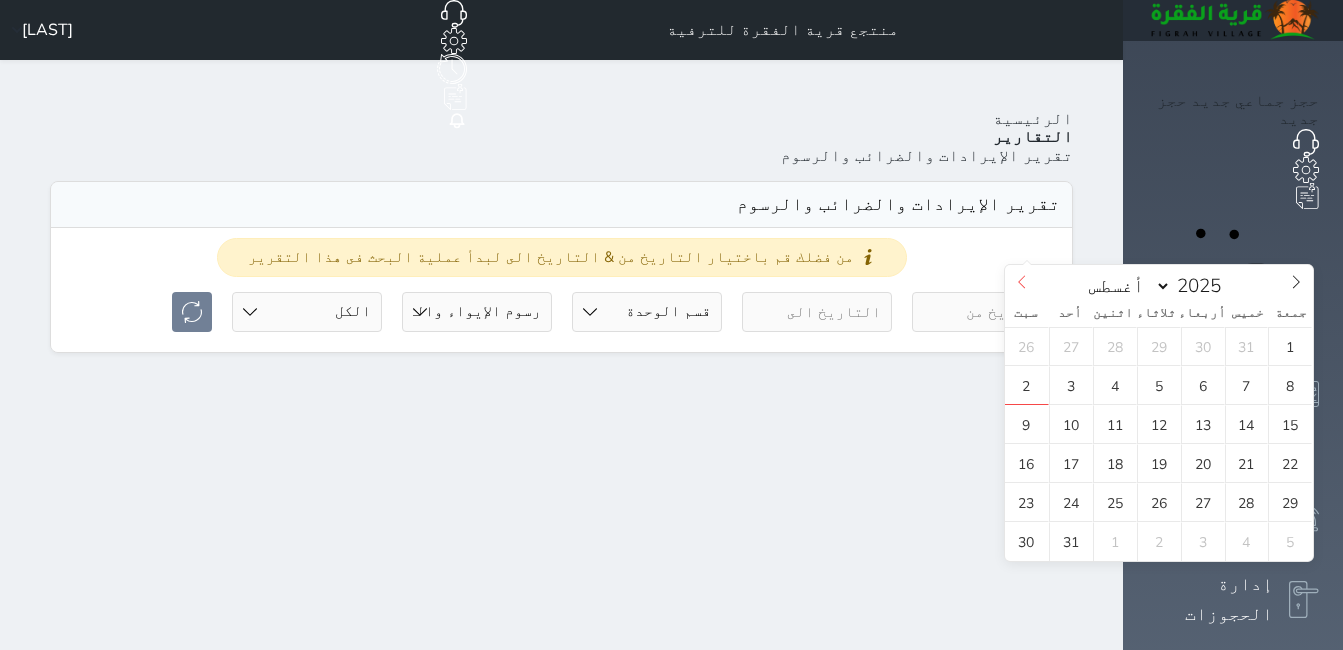 click 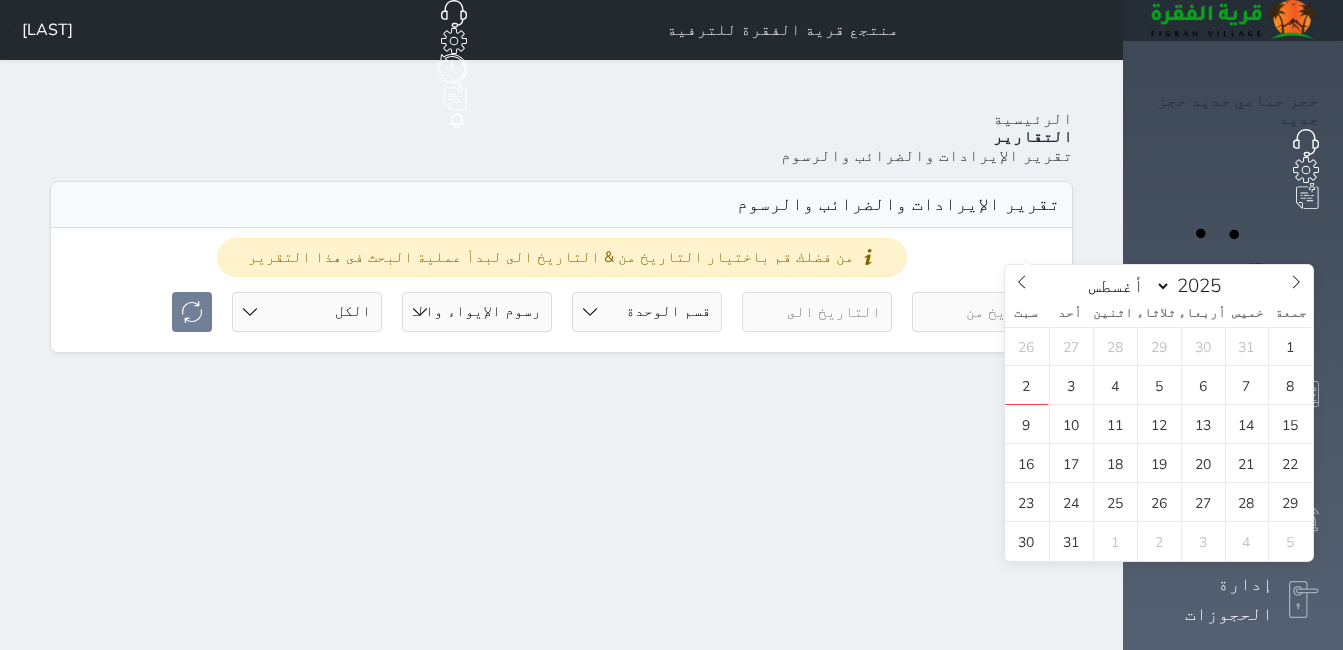select on "6" 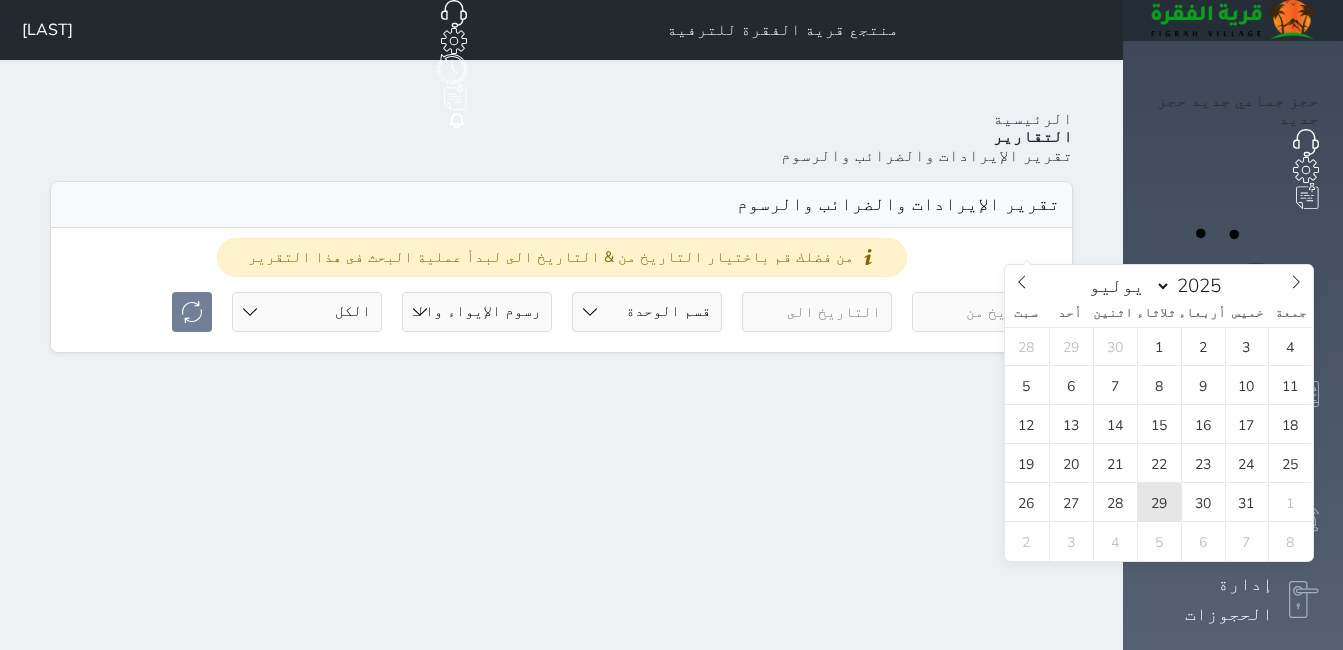 click on "29" at bounding box center (1159, 502) 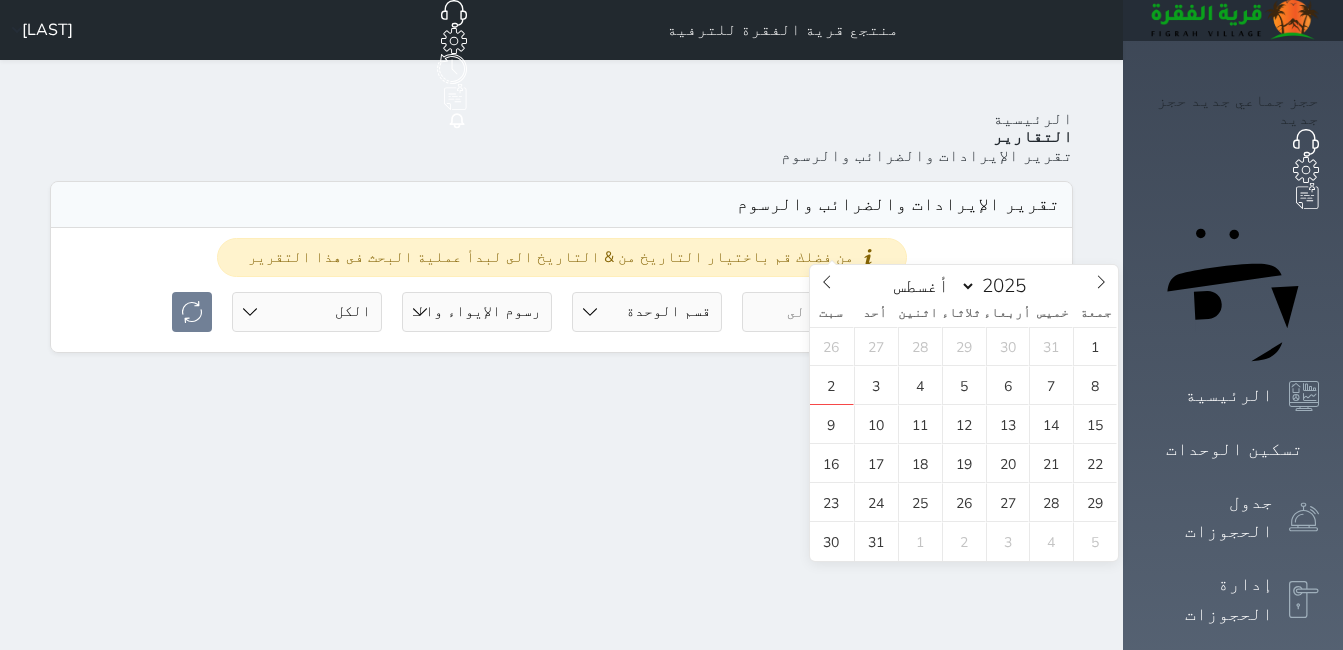 click at bounding box center [817, 312] 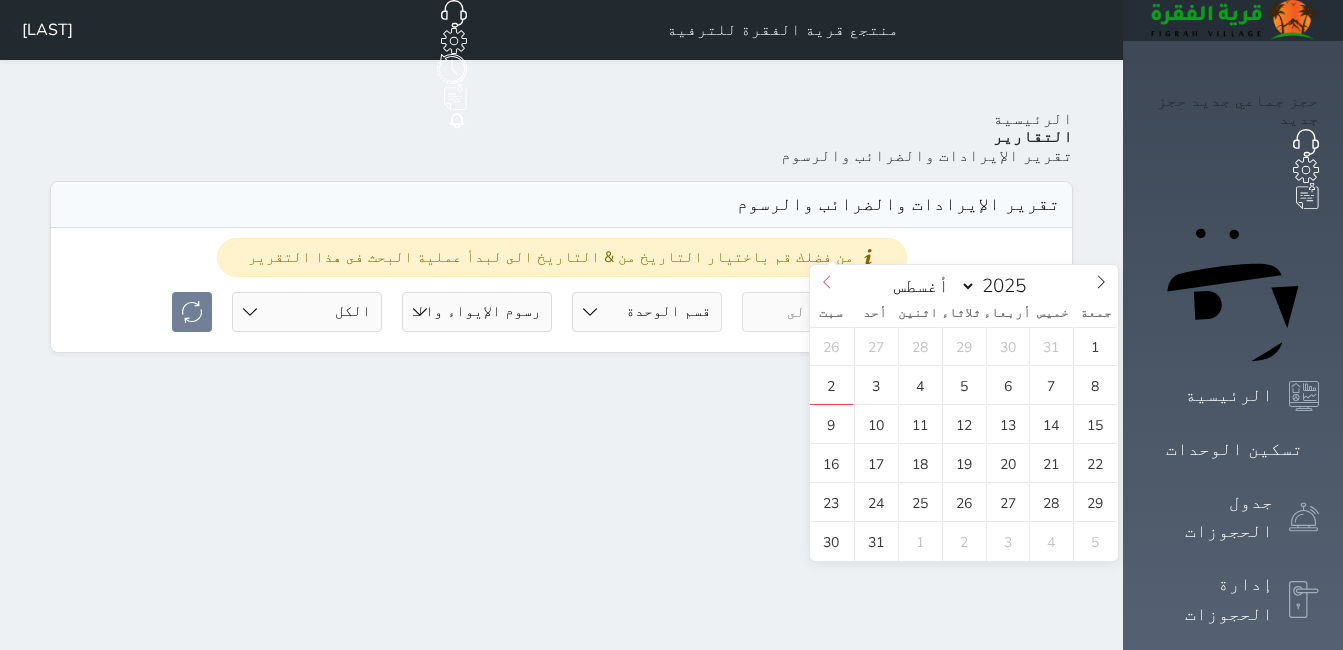 click 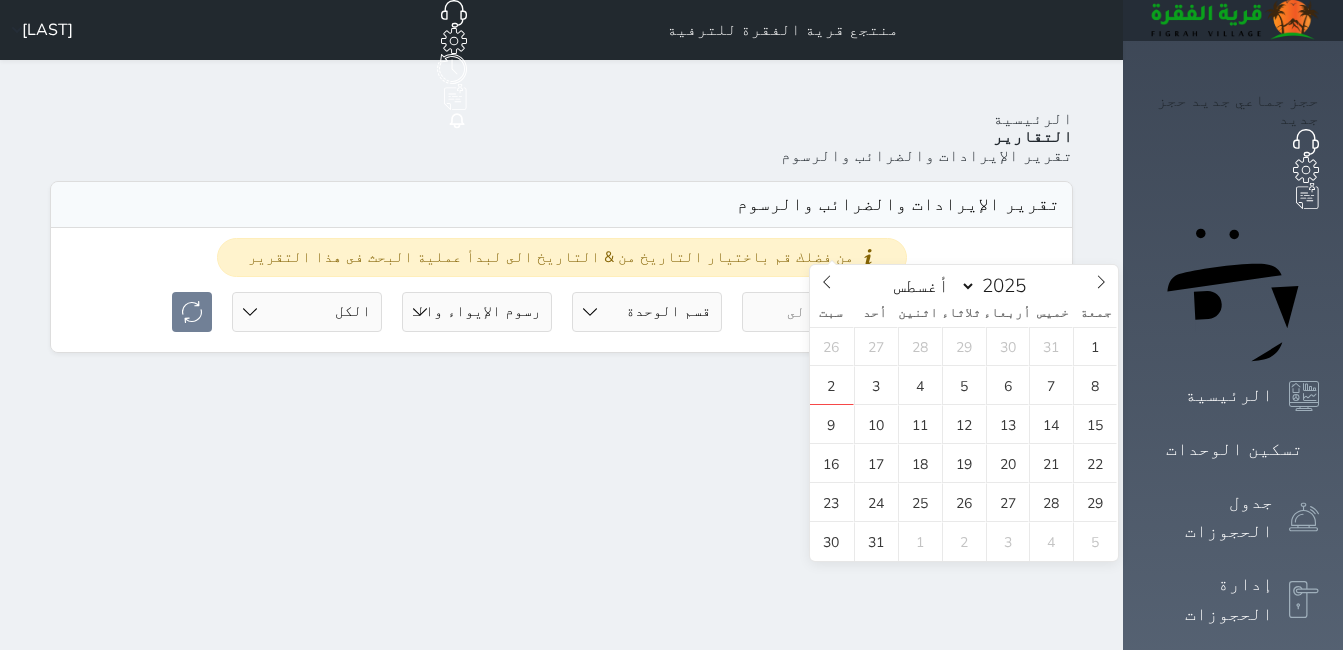 select on "6" 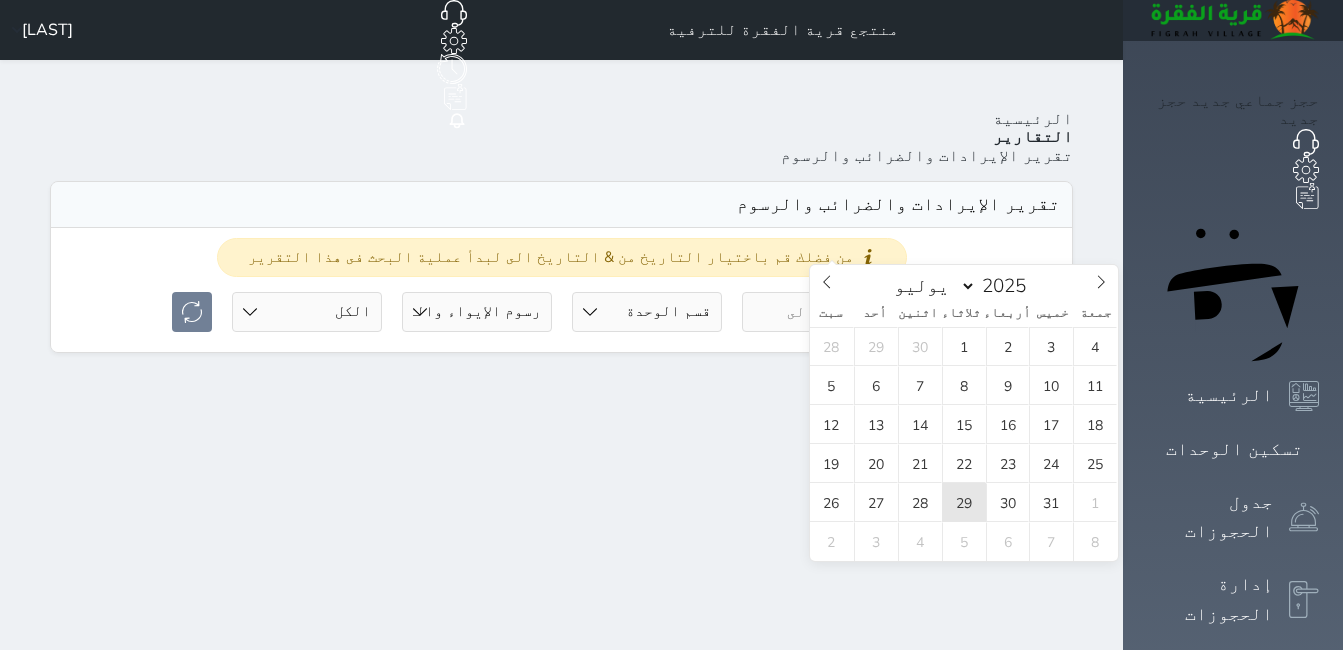click on "29" at bounding box center (964, 502) 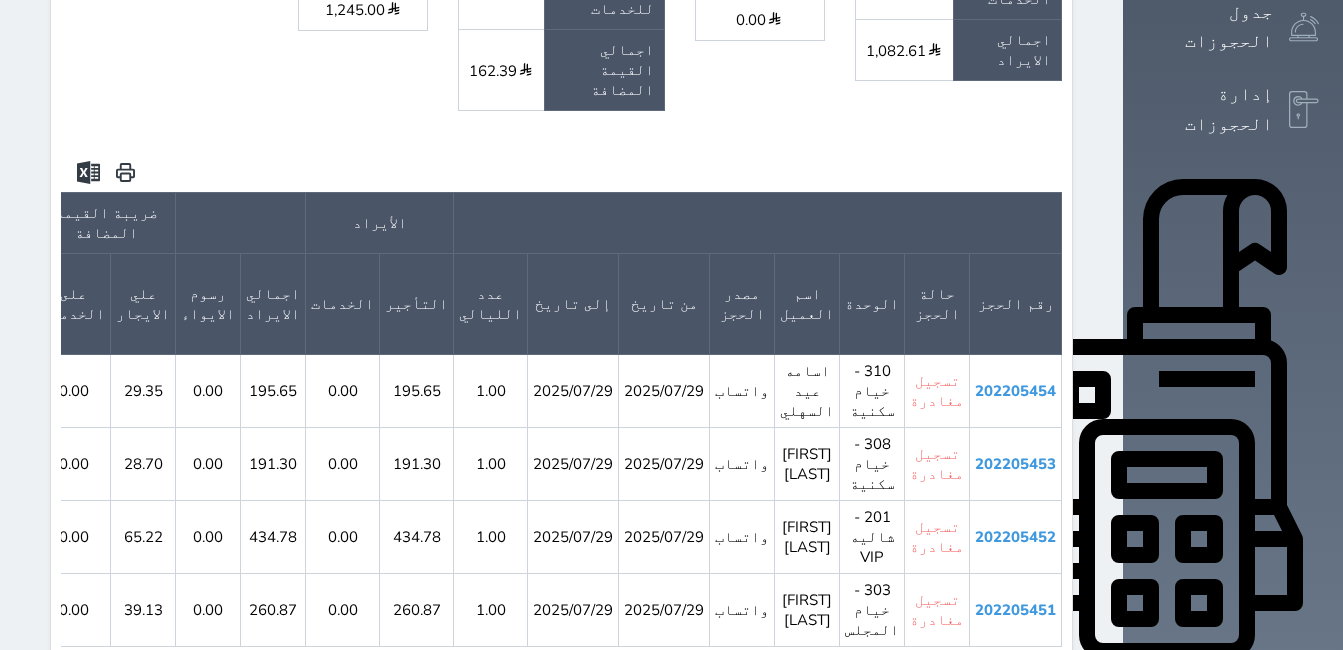 scroll, scrollTop: 500, scrollLeft: 0, axis: vertical 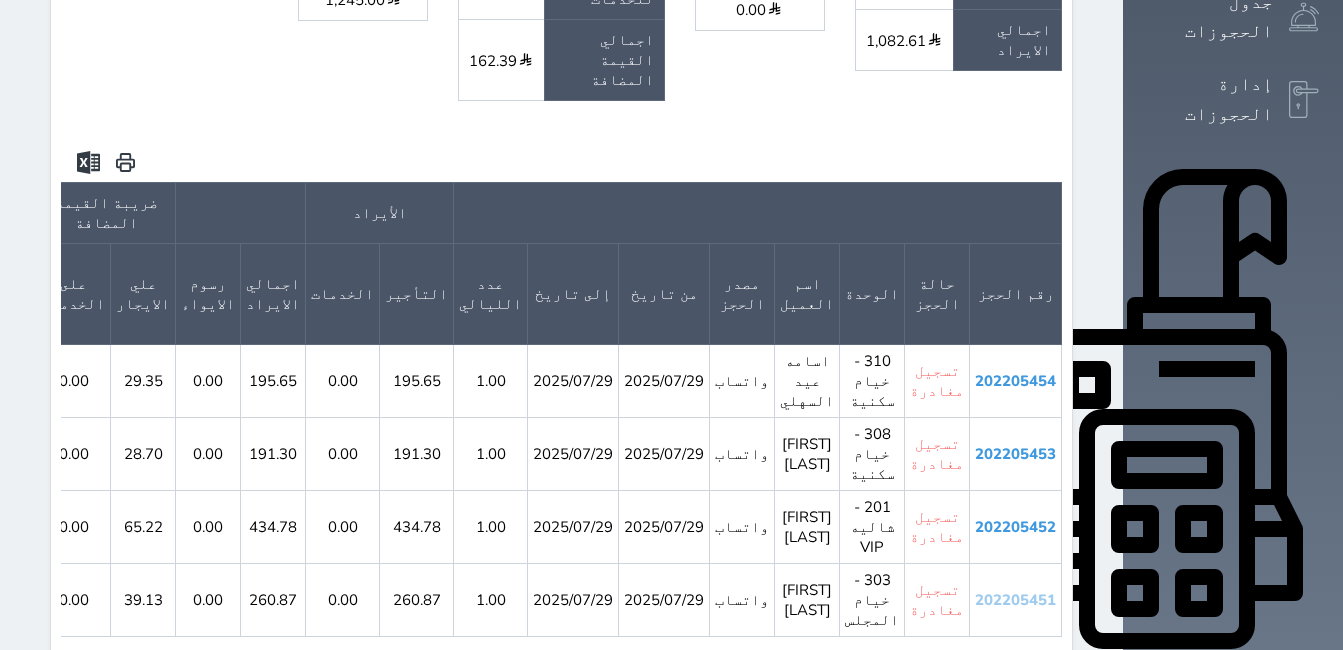 click on "202205451" at bounding box center (1015, 600) 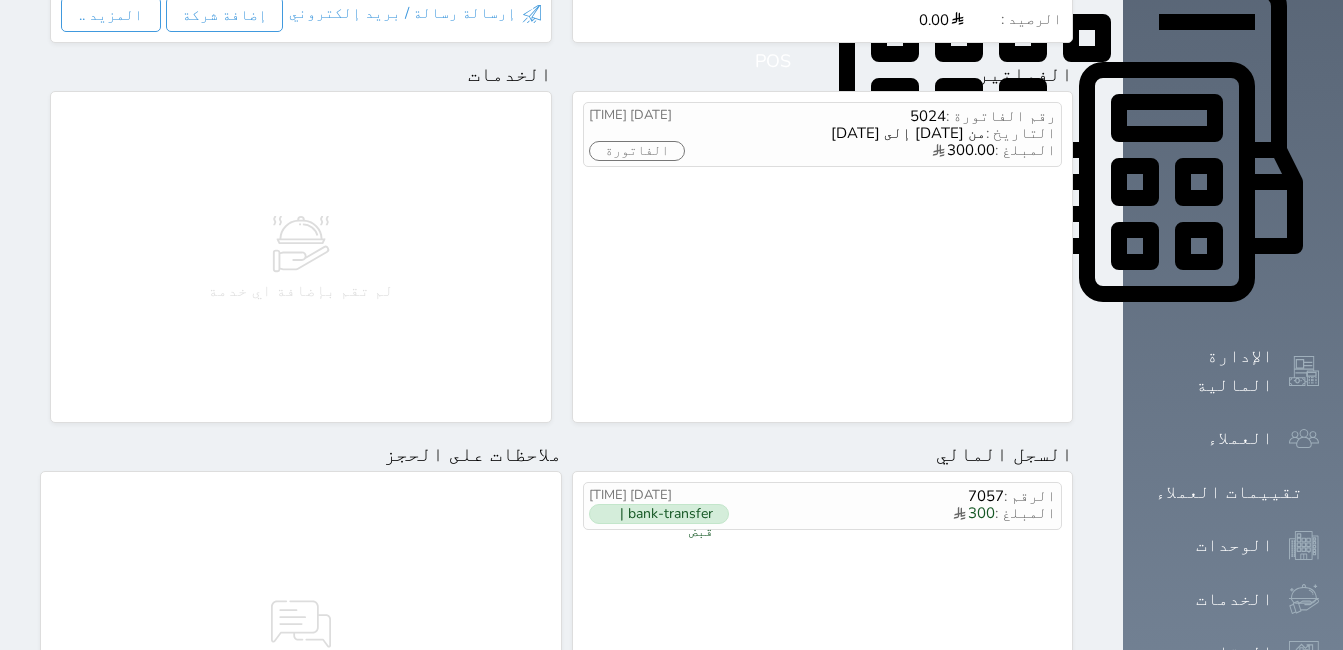 scroll, scrollTop: 900, scrollLeft: 0, axis: vertical 